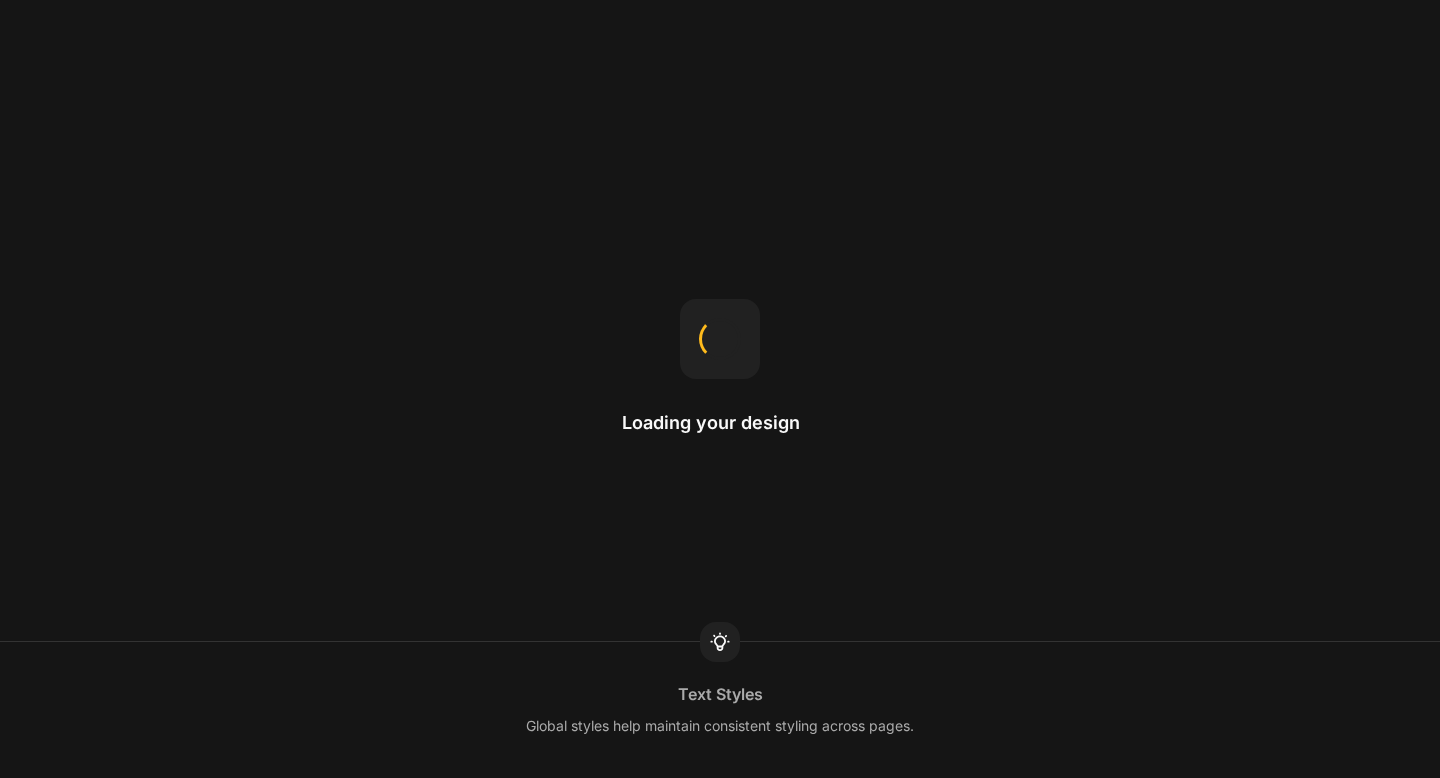 scroll, scrollTop: 0, scrollLeft: 0, axis: both 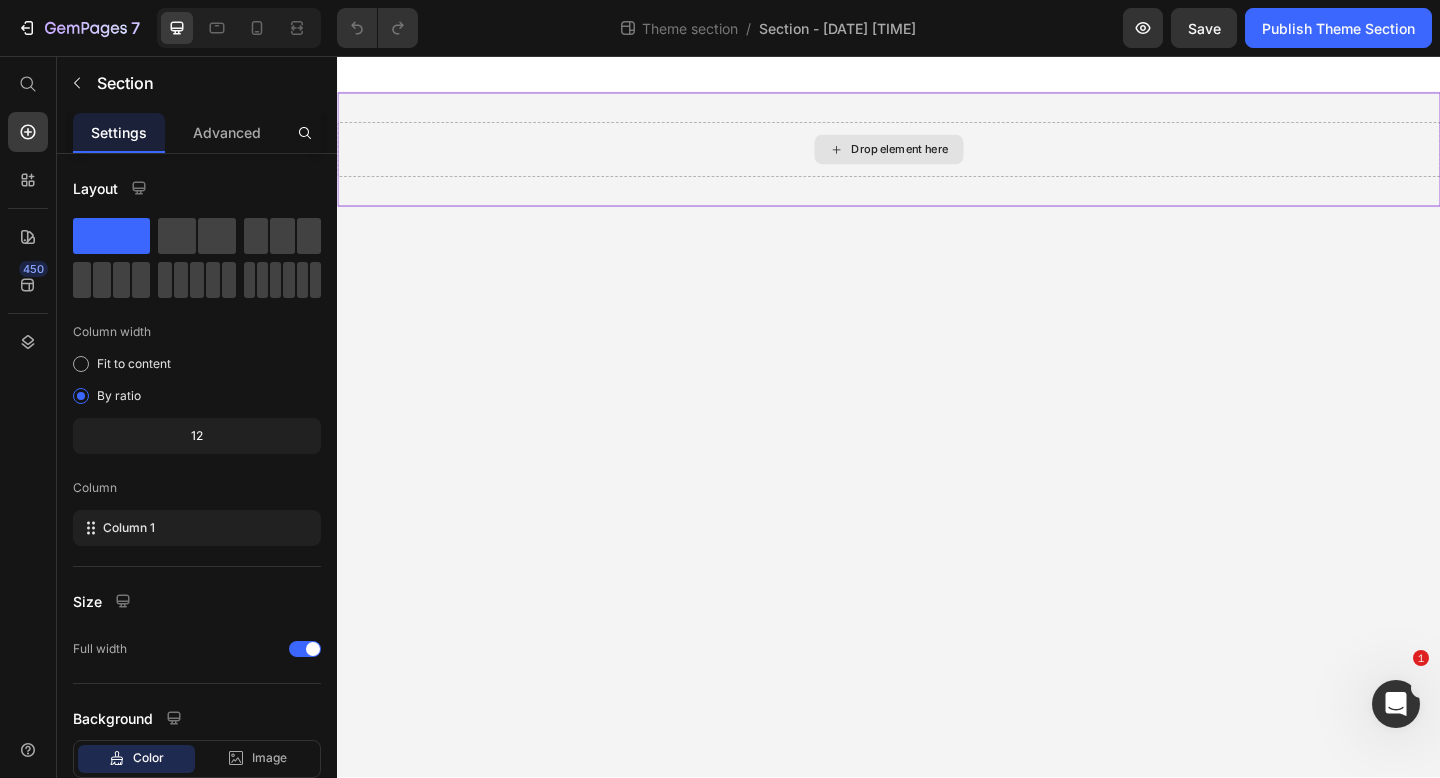 click on "Drop element here" at bounding box center (937, 158) 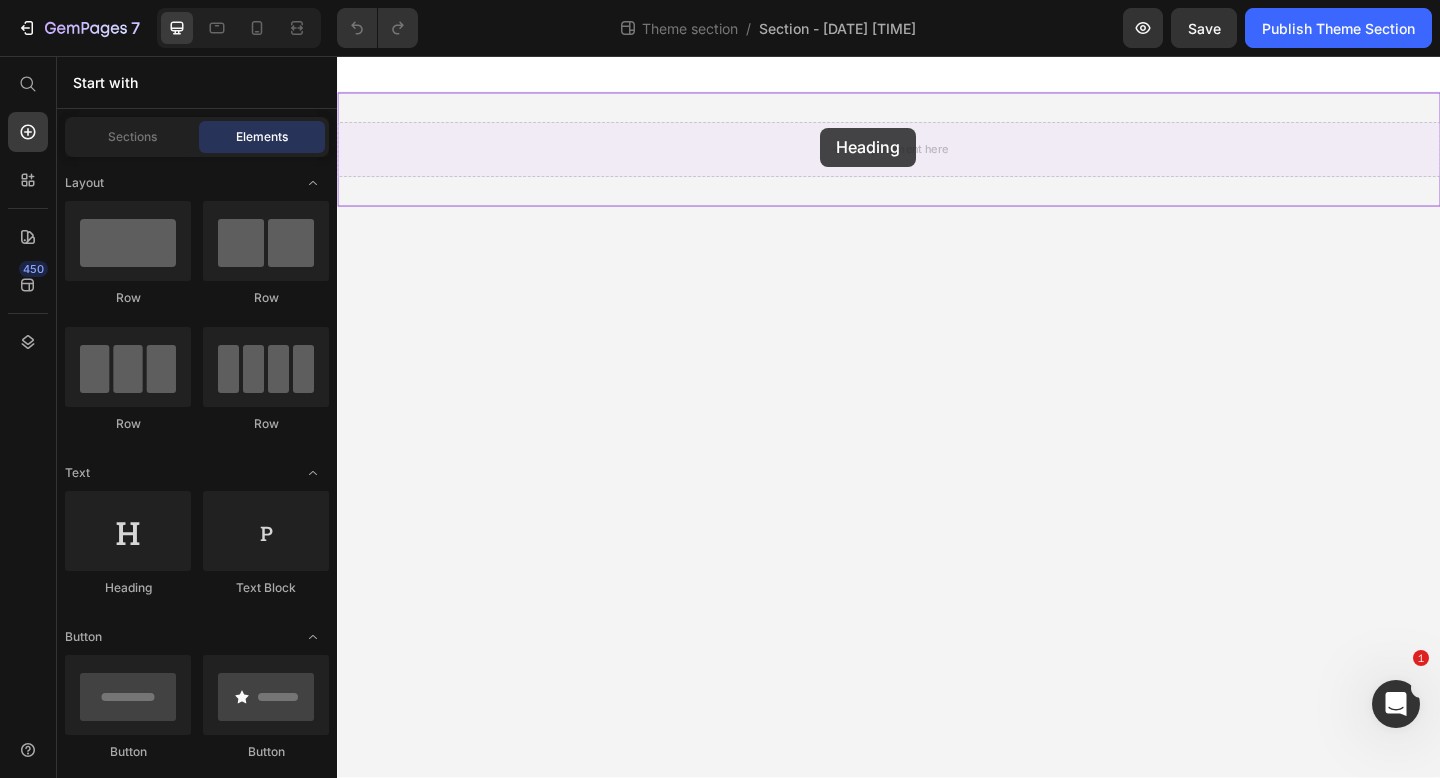 drag, startPoint x: 471, startPoint y: 600, endPoint x: 863, endPoint y: 134, distance: 608.9499 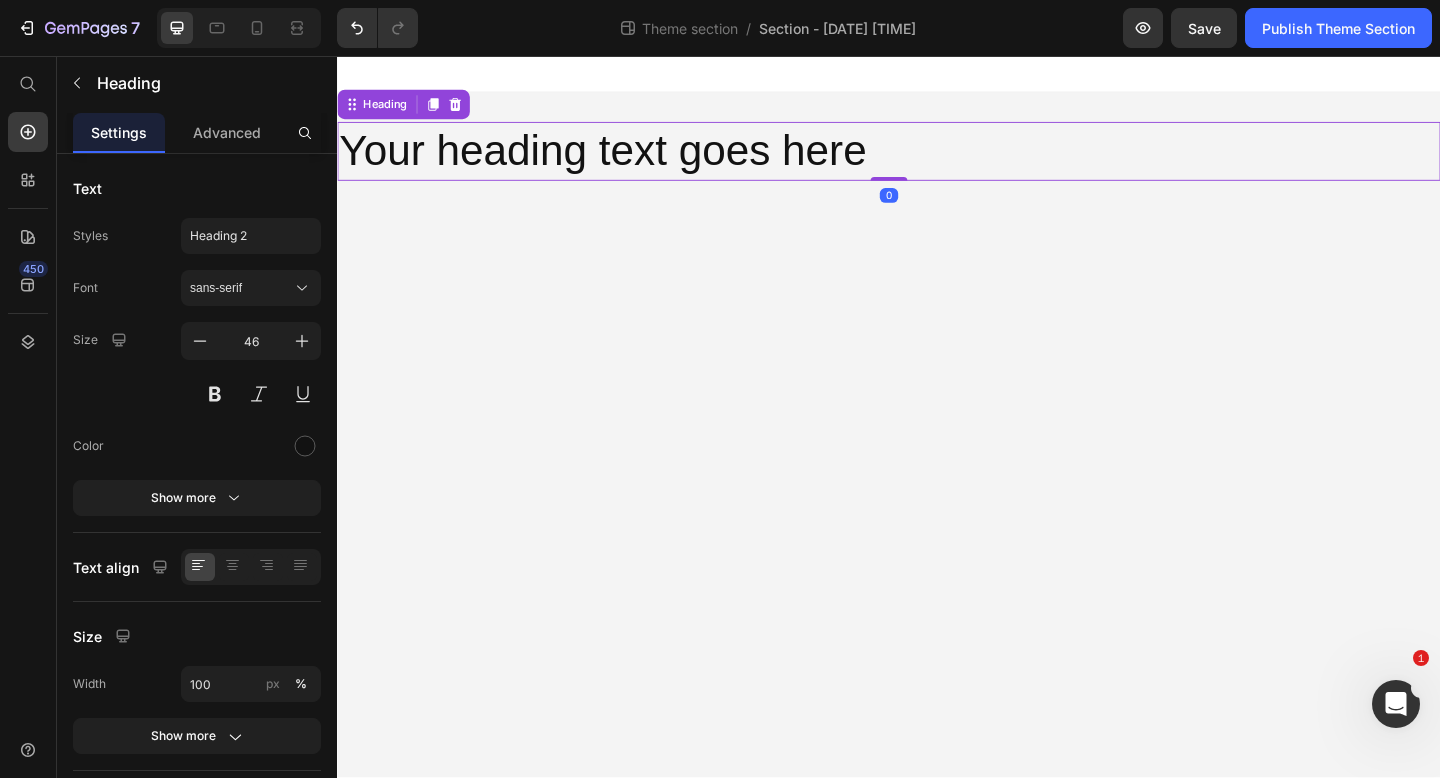 click on "Your heading text goes here" at bounding box center (937, 160) 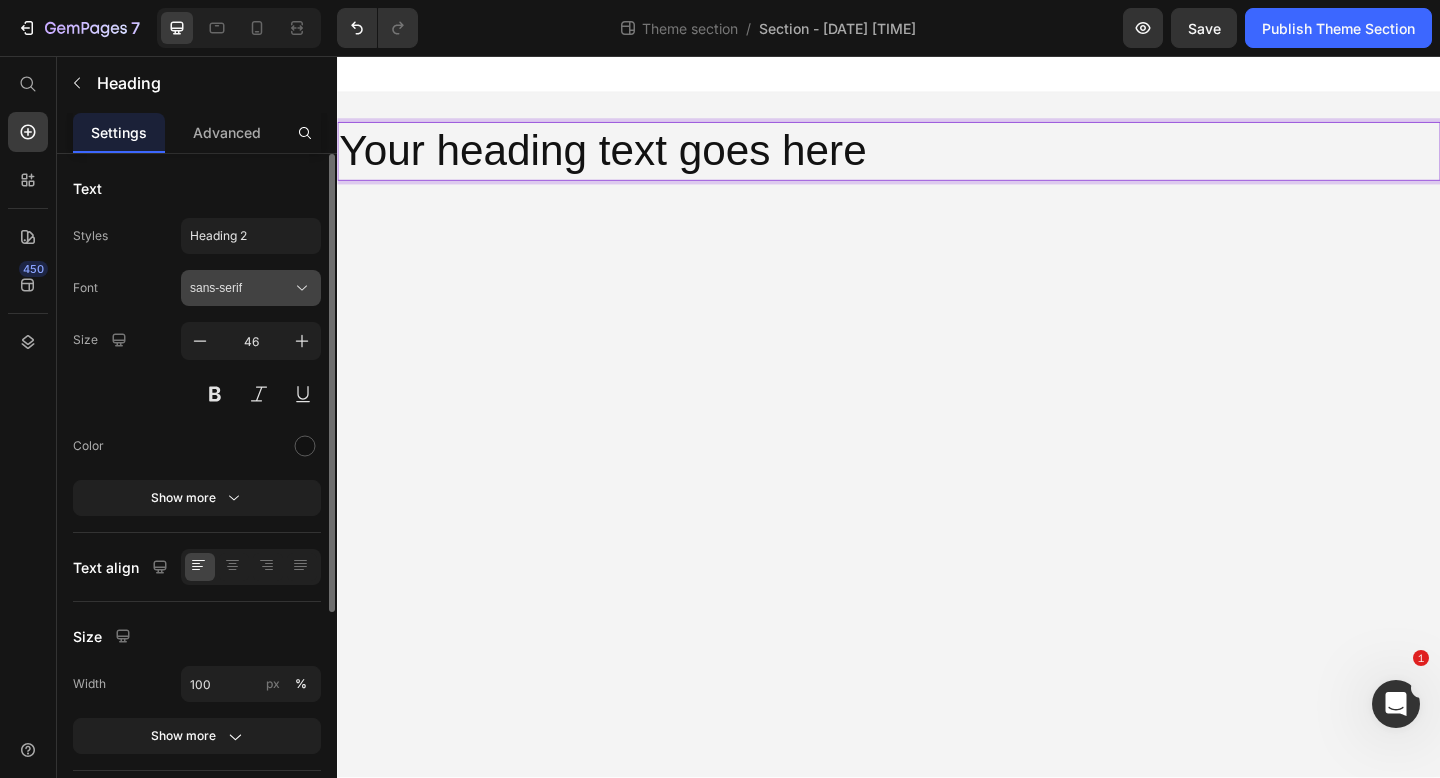 click on "sans-serif" at bounding box center [241, 288] 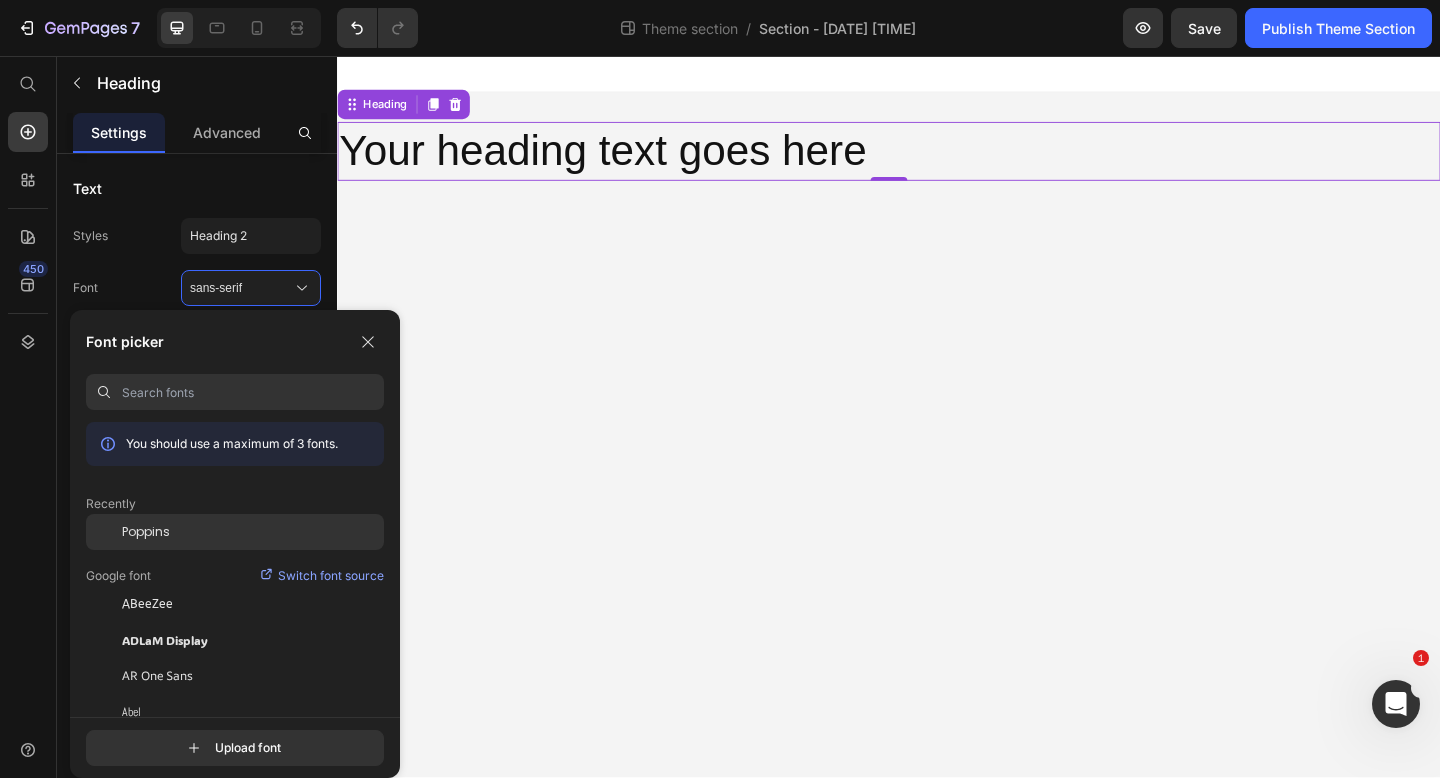 click on "Poppins" 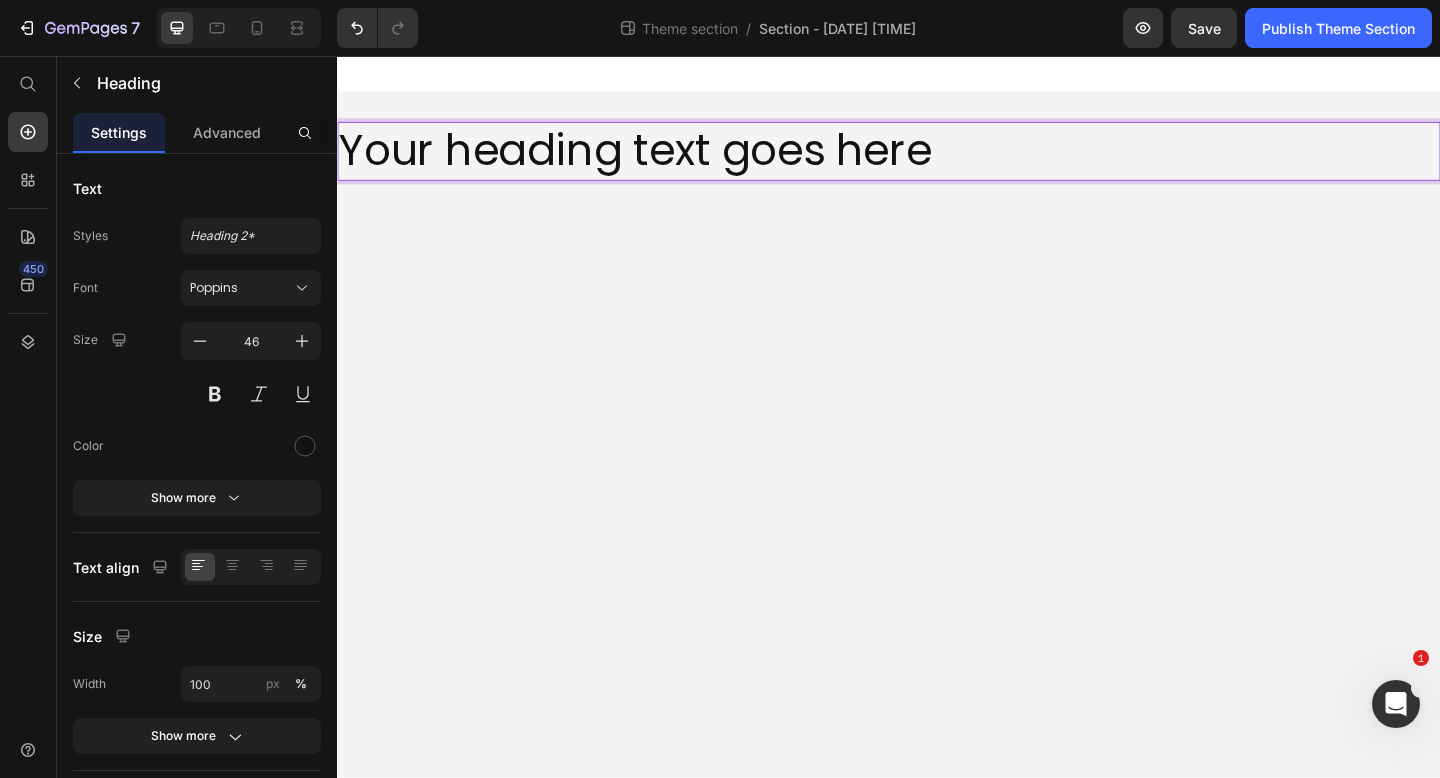 click on "Your heading text goes here" at bounding box center [937, 160] 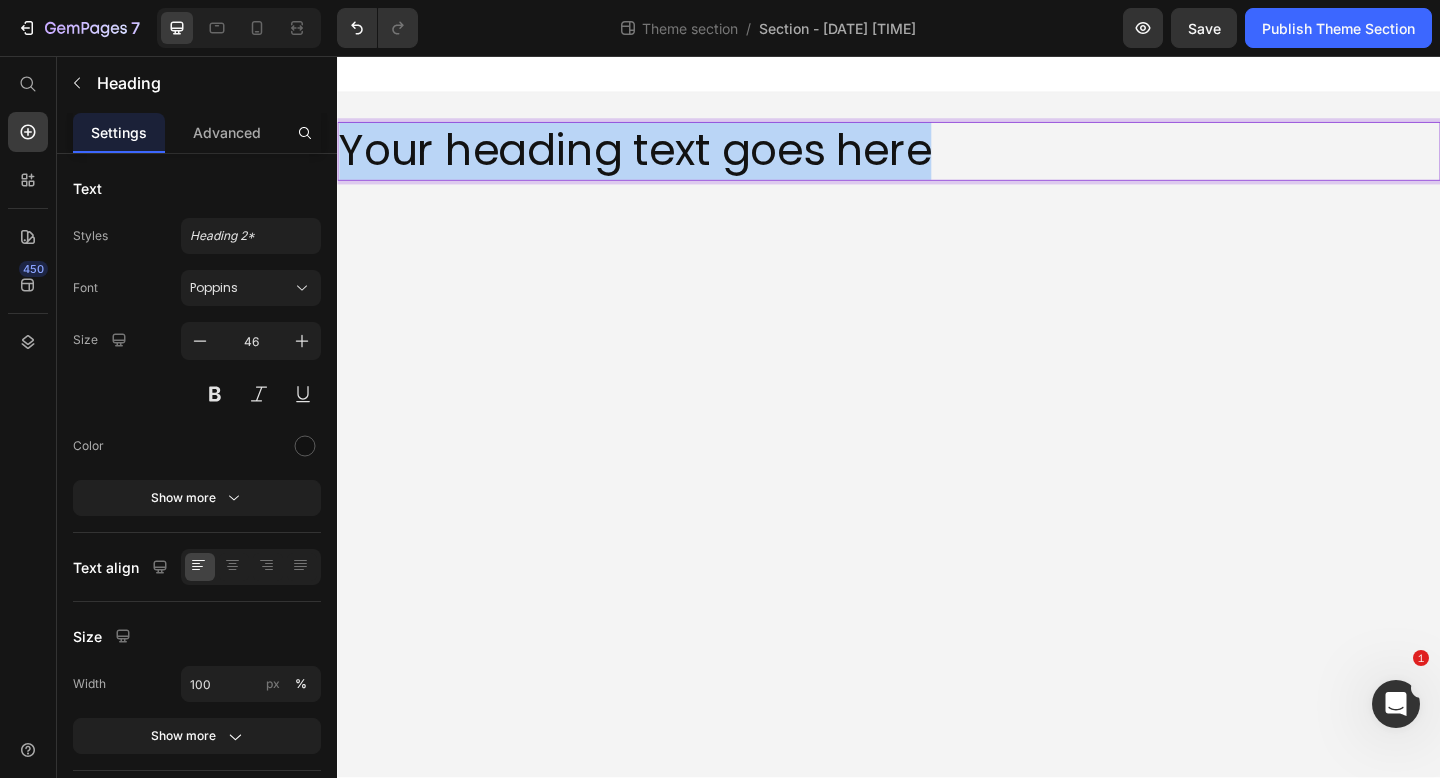 click on "Your heading text goes here" at bounding box center (937, 160) 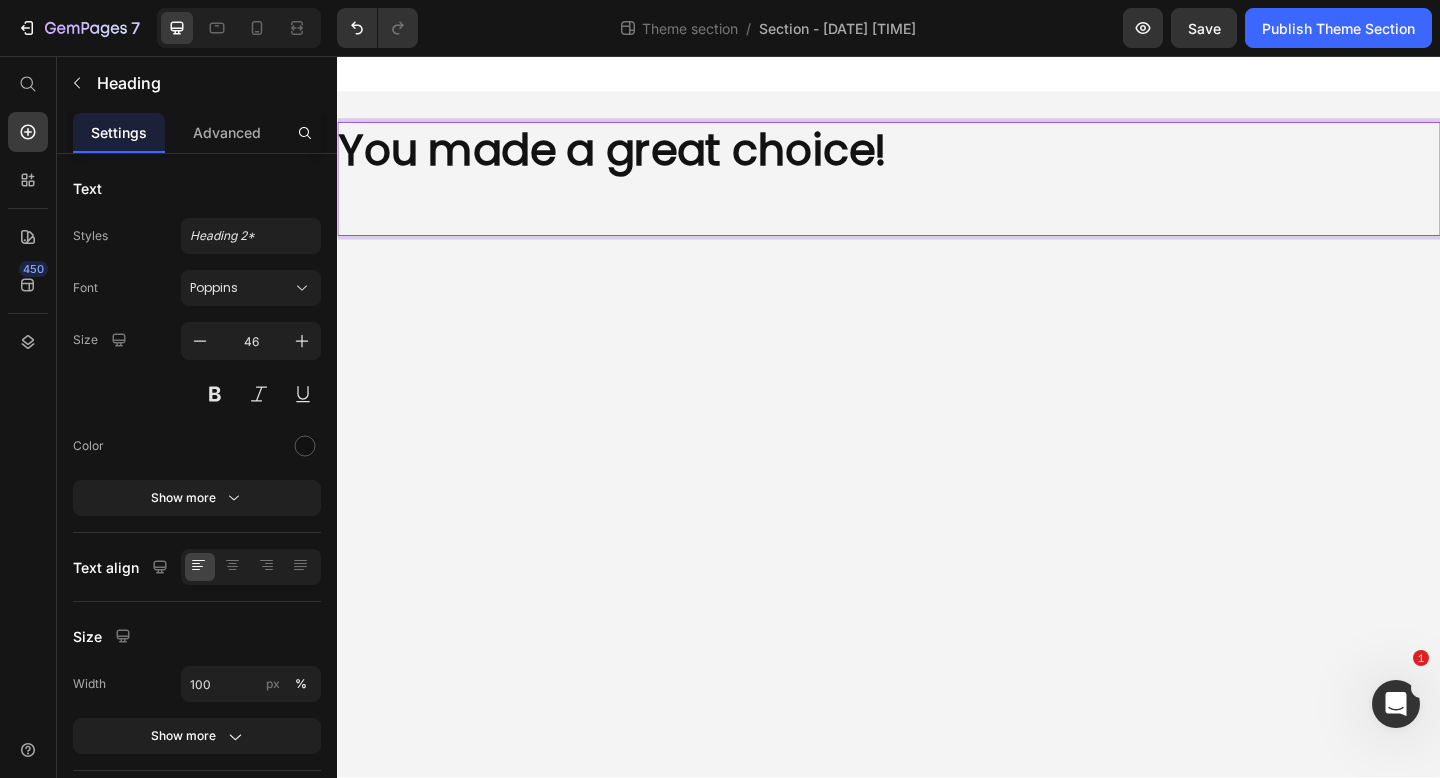 click at bounding box center (937, 220) 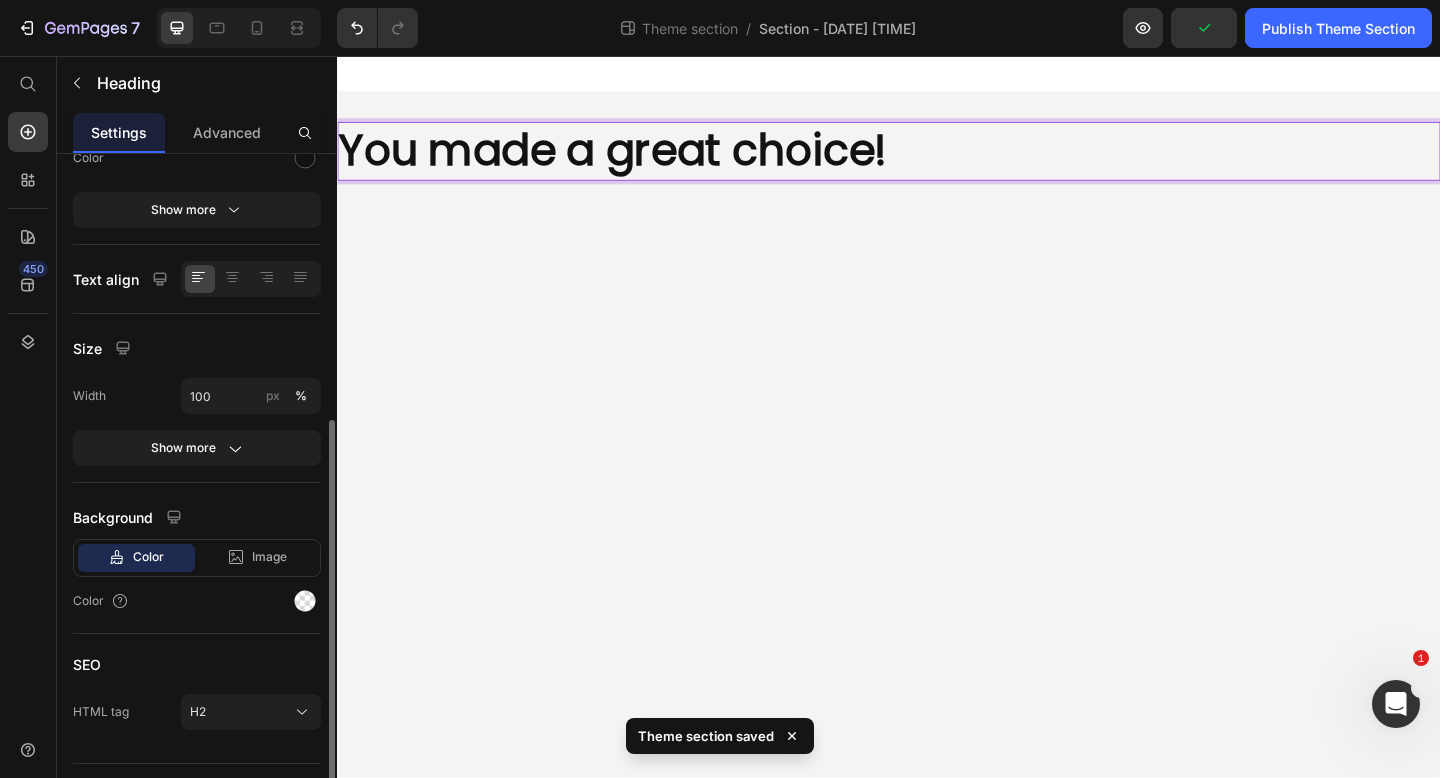 scroll, scrollTop: 331, scrollLeft: 0, axis: vertical 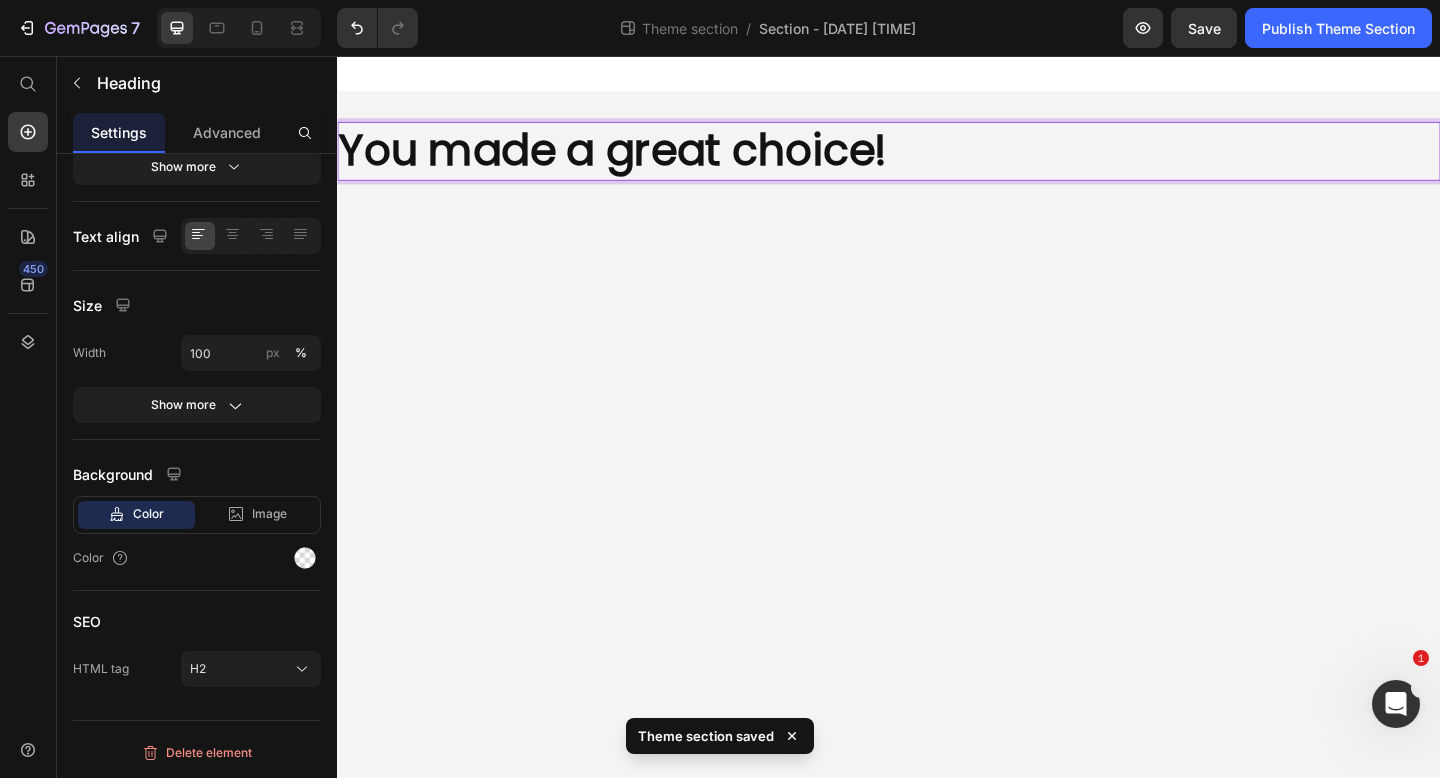 click on "You made a great choice! Heading   0 Root
Drag & drop element from sidebar or
Explore Library
Add section Choose templates inspired by CRO experts Generate layout from URL or image Add blank section then drag & drop elements" at bounding box center (937, 448) 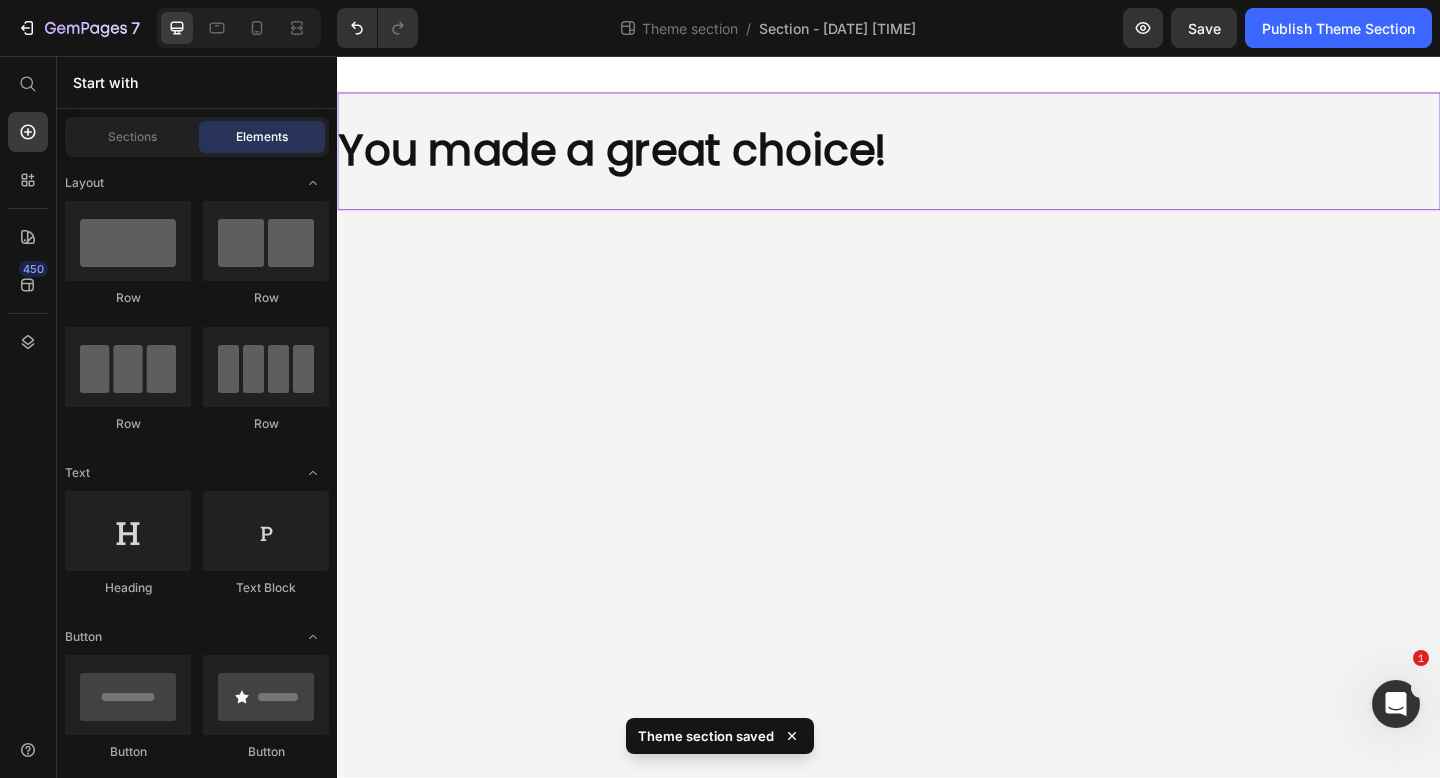 click on "⁠⁠⁠⁠⁠⁠⁠ You made a great choice!" at bounding box center (937, 160) 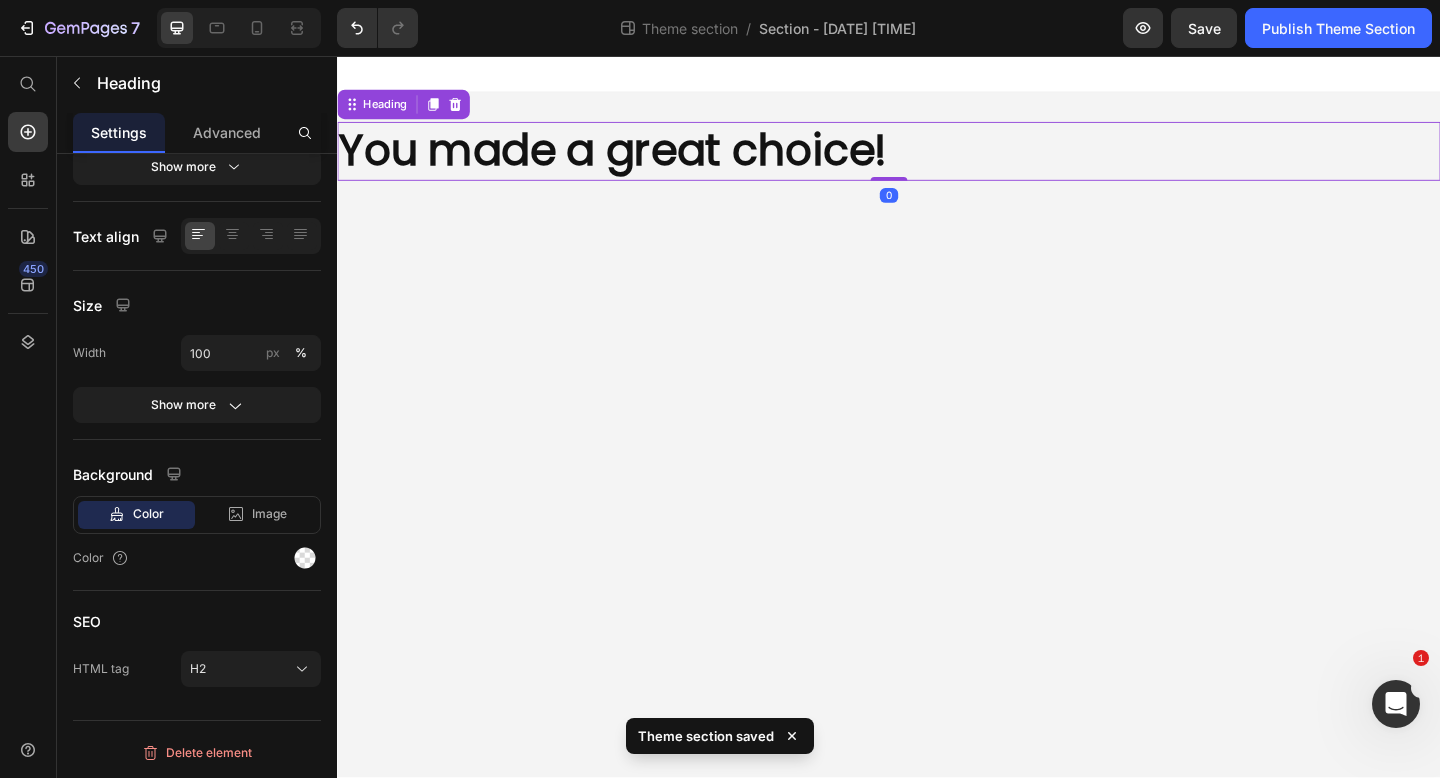 click on "⁠⁠⁠⁠⁠⁠⁠ You made a great choice! Heading   0 Root
Drag & drop element from sidebar or
Explore Library
Add section Choose templates inspired by CRO experts Generate layout from URL or image Add blank section then drag & drop elements" at bounding box center (937, 448) 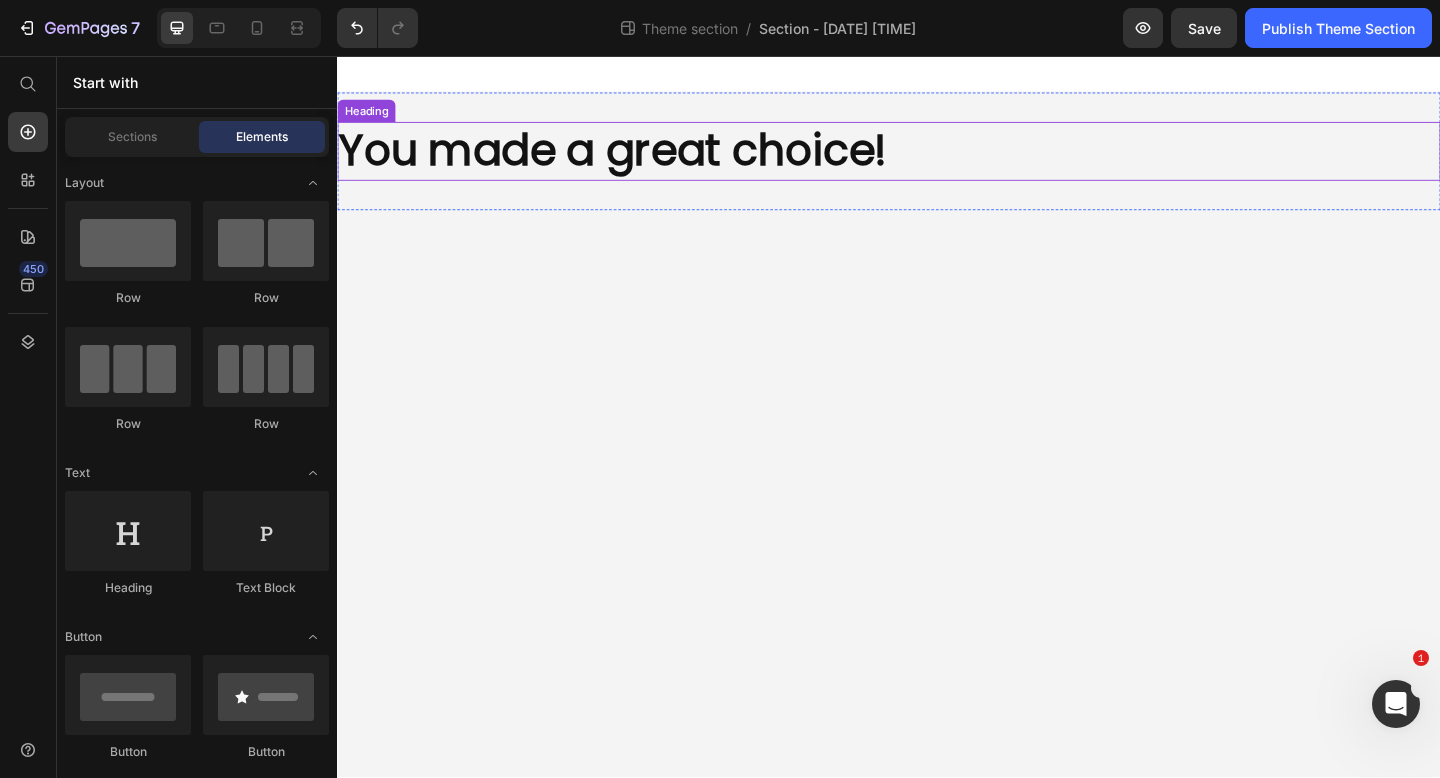 click on "You made a great choice!" at bounding box center [637, 159] 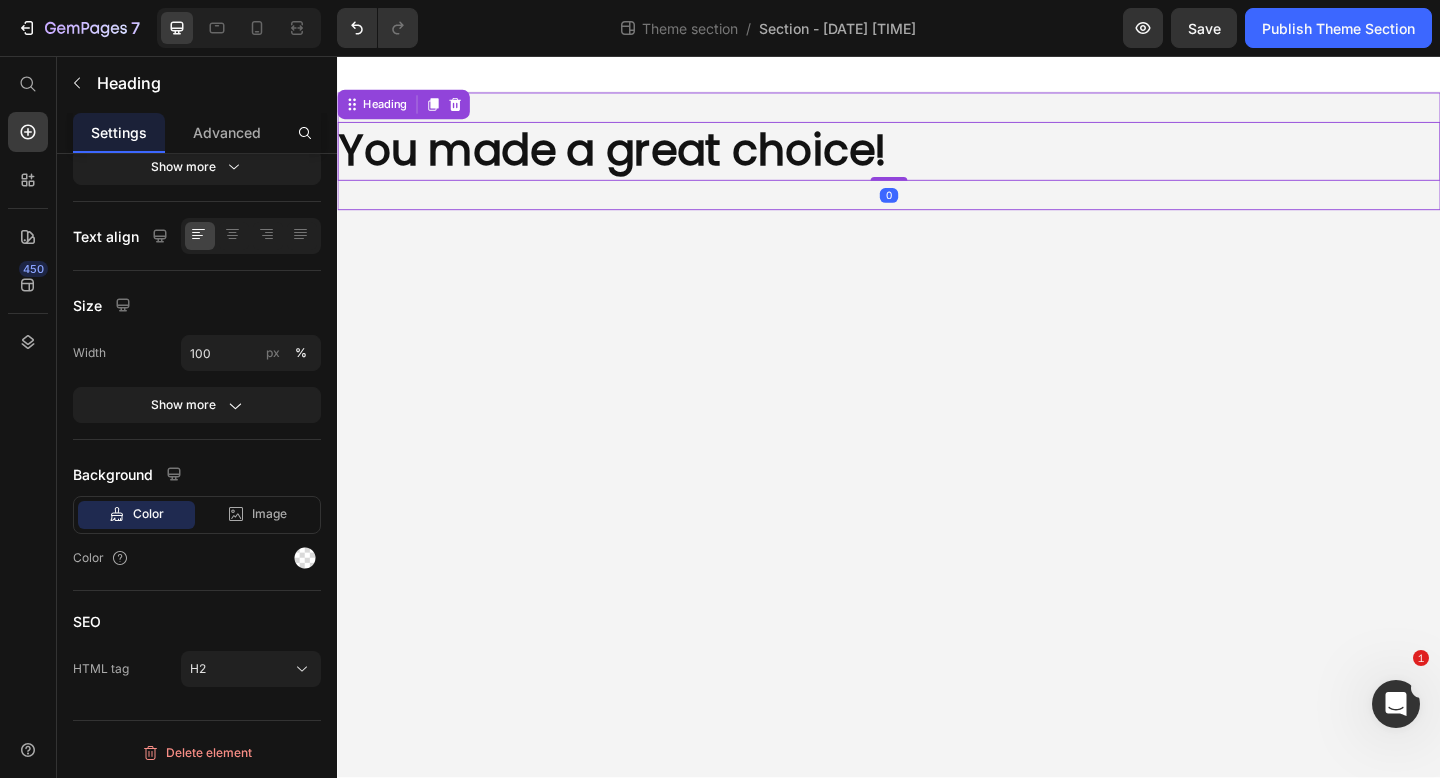 click on "⁠⁠⁠⁠⁠⁠⁠ You made a great choice! Heading   0" at bounding box center [937, 160] 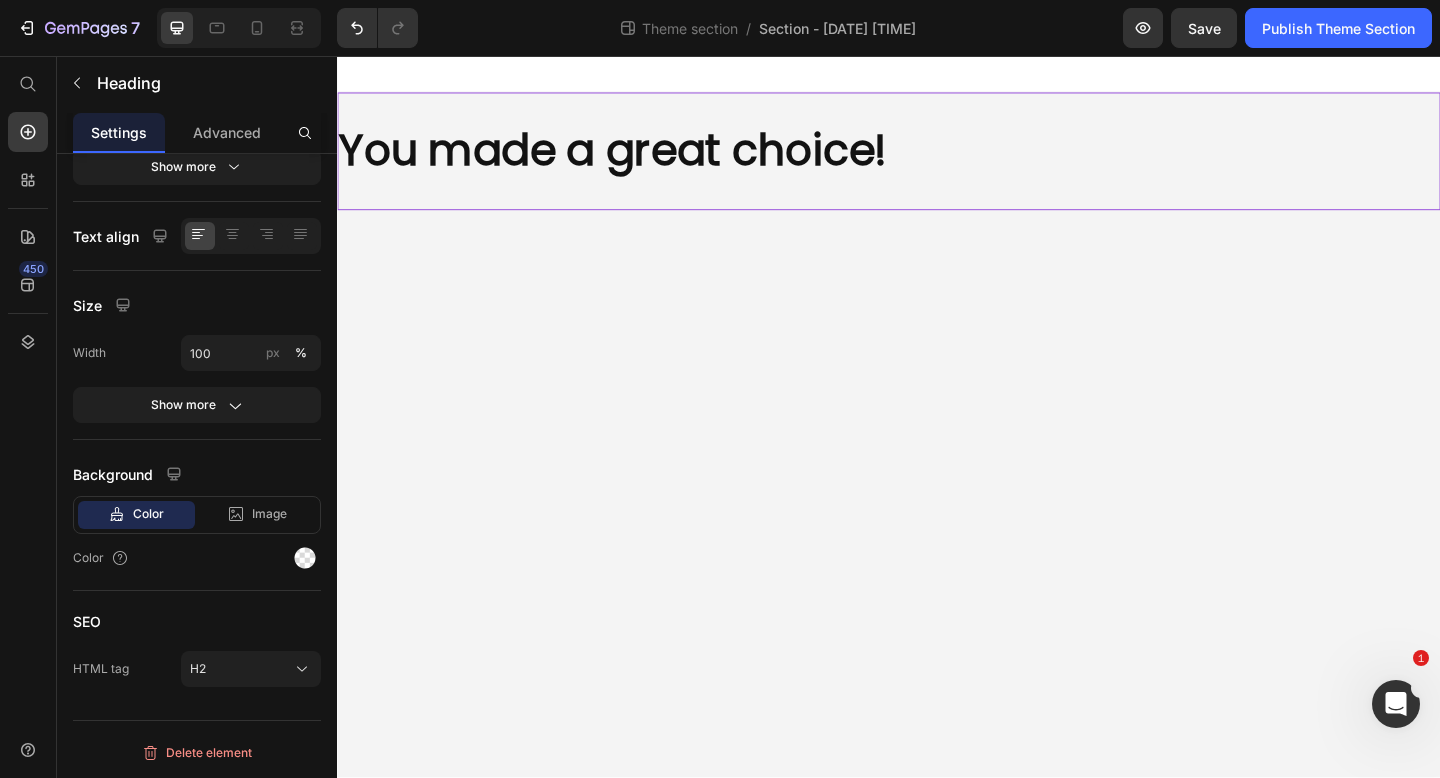 scroll, scrollTop: 0, scrollLeft: 0, axis: both 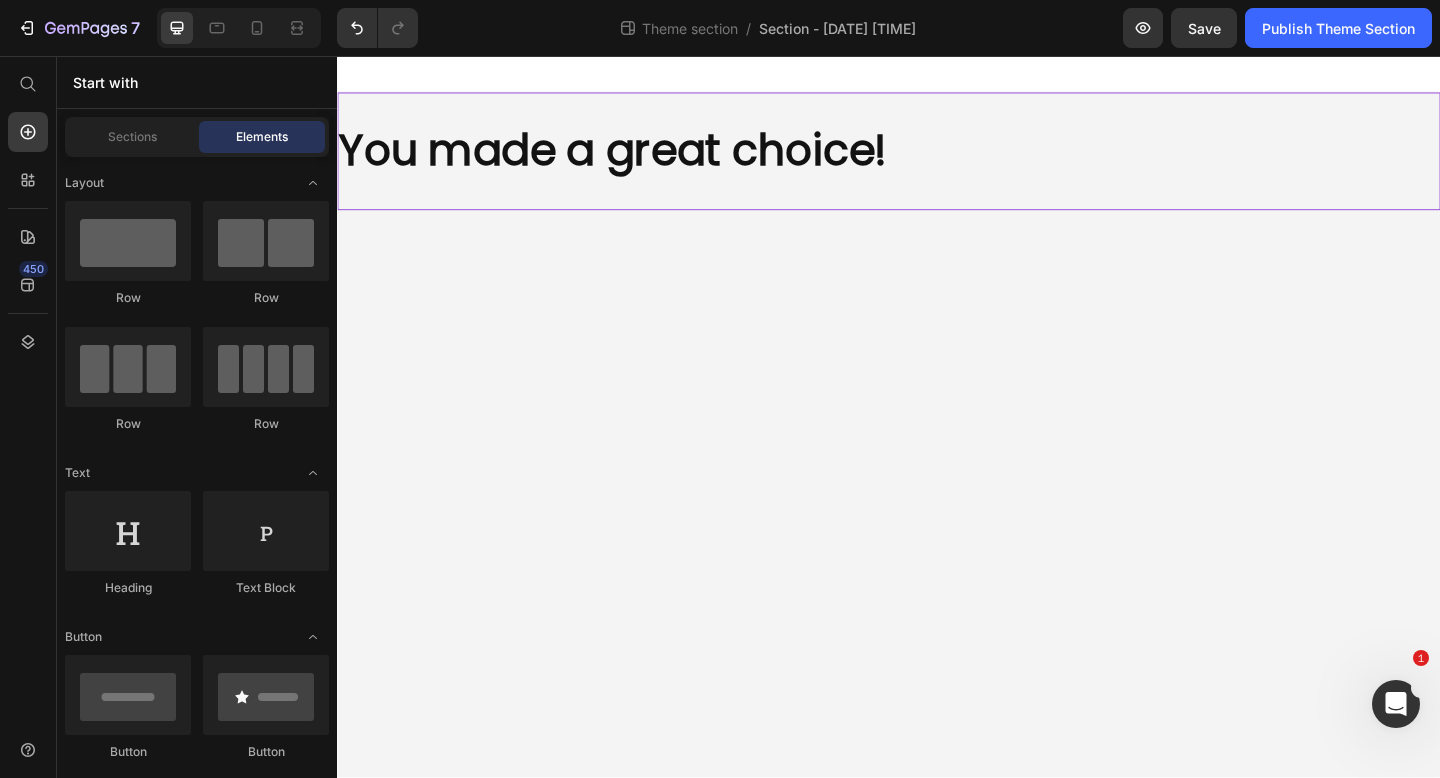 click on "⁠⁠⁠⁠⁠⁠⁠ You made a great choice! Heading Root
Drag & drop element from sidebar or
Explore Library
Add section Choose templates inspired by CRO experts Generate layout from URL or image Add blank section then drag & drop elements" at bounding box center (937, 448) 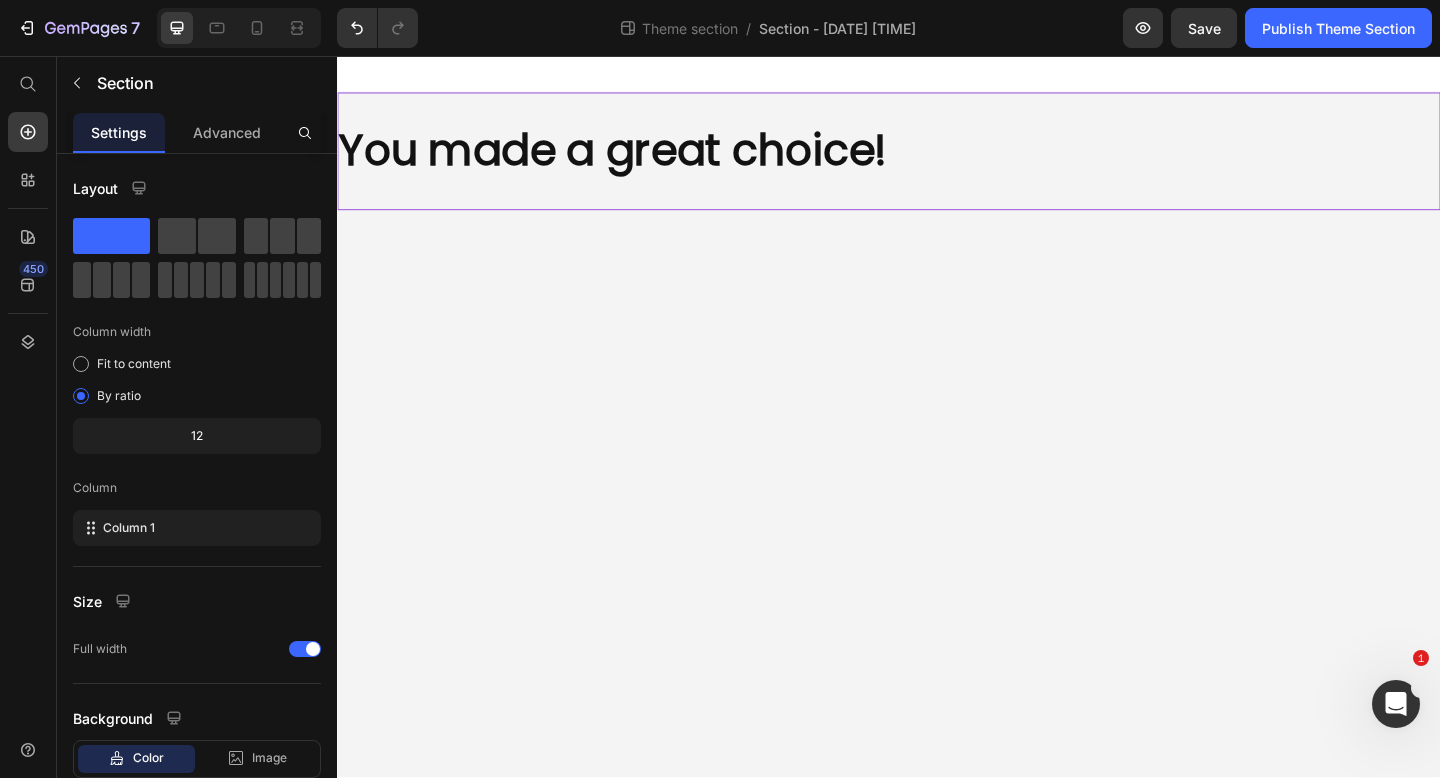 click on "⁠⁠⁠⁠⁠⁠⁠ You made a great choice! Heading" at bounding box center (937, 160) 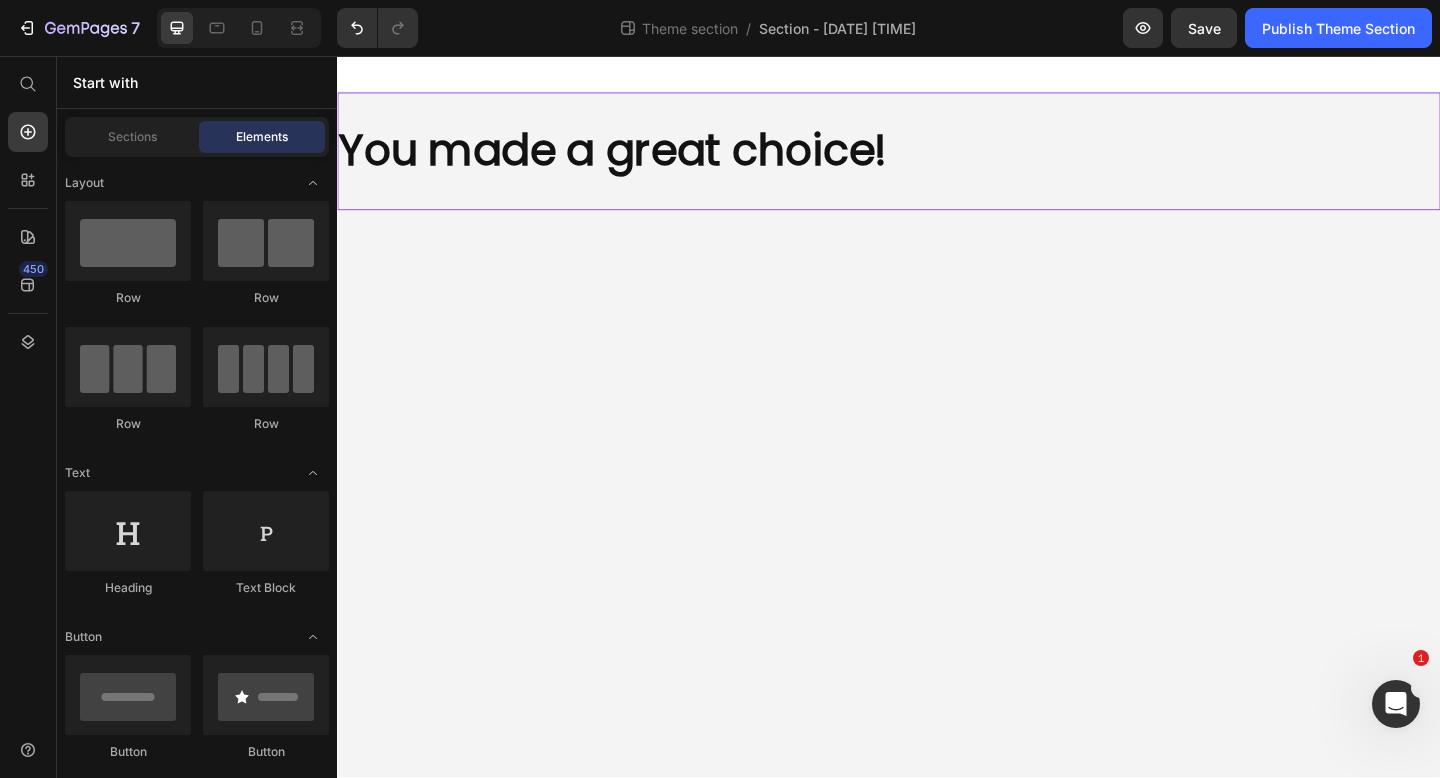 click on "⁠⁠⁠⁠⁠⁠⁠ You made a great choice! Heading Root
Drag & drop element from sidebar or
Explore Library
Add section Choose templates inspired by CRO experts Generate layout from URL or image Add blank section then drag & drop elements" at bounding box center [937, 448] 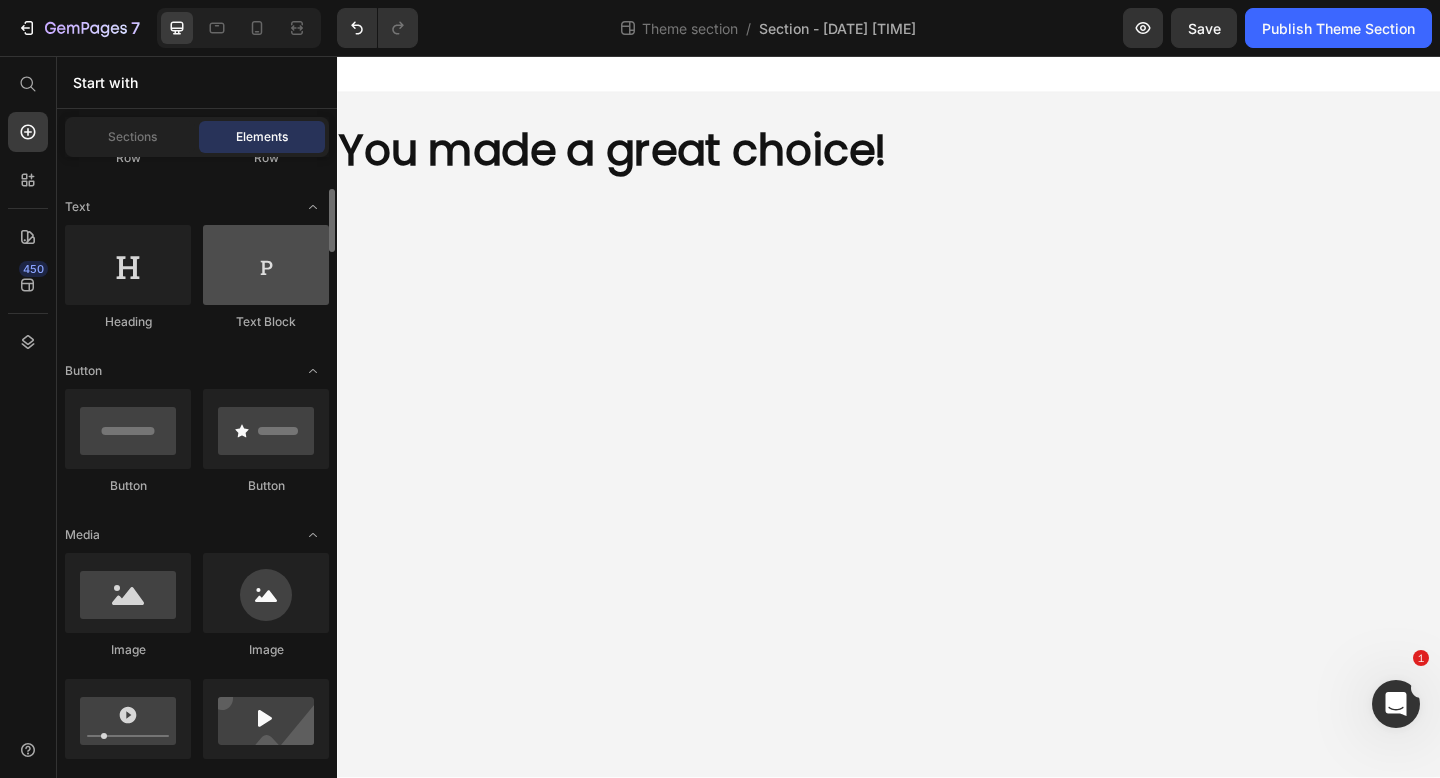 scroll, scrollTop: 270, scrollLeft: 0, axis: vertical 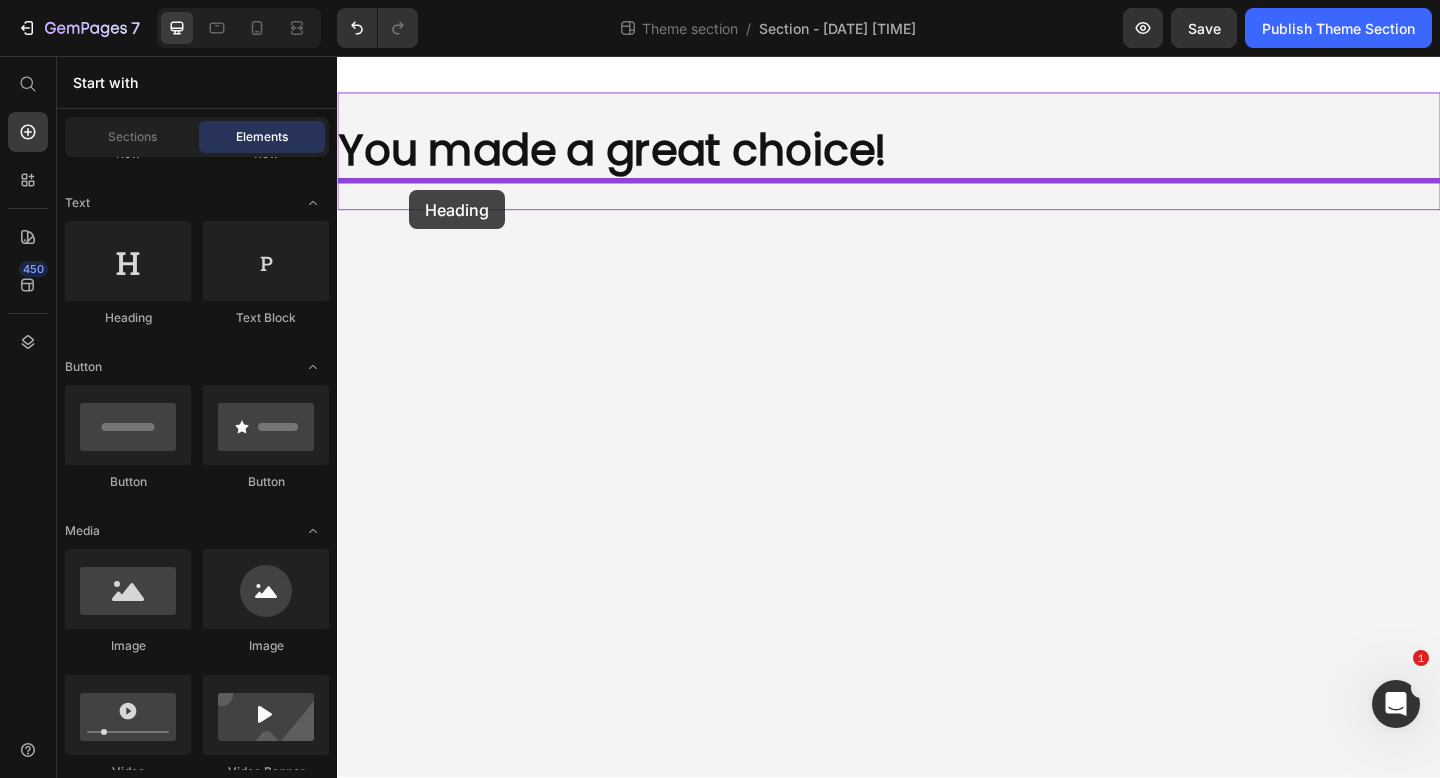 drag, startPoint x: 451, startPoint y: 327, endPoint x: 415, endPoint y: 201, distance: 131.04198 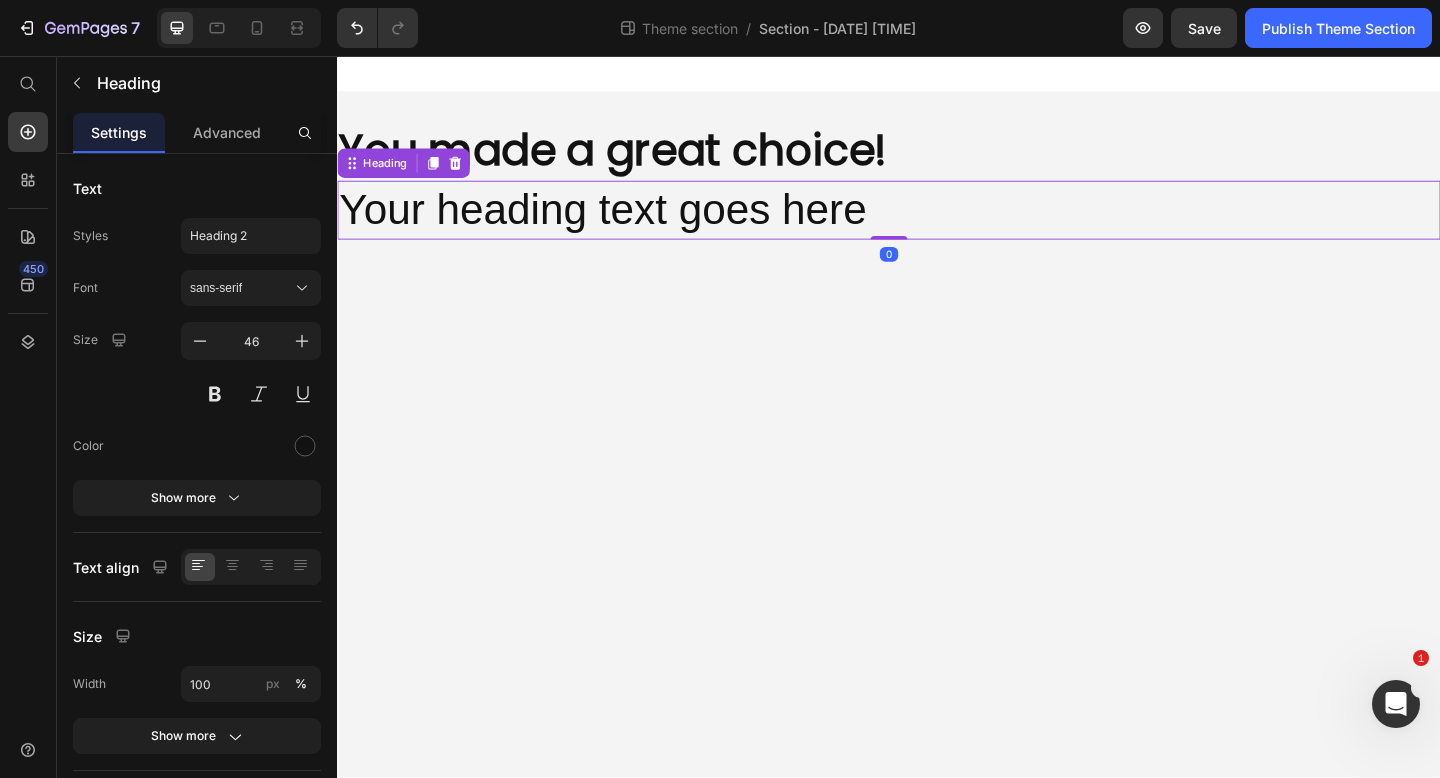click on "Your heading text goes here" at bounding box center [937, 224] 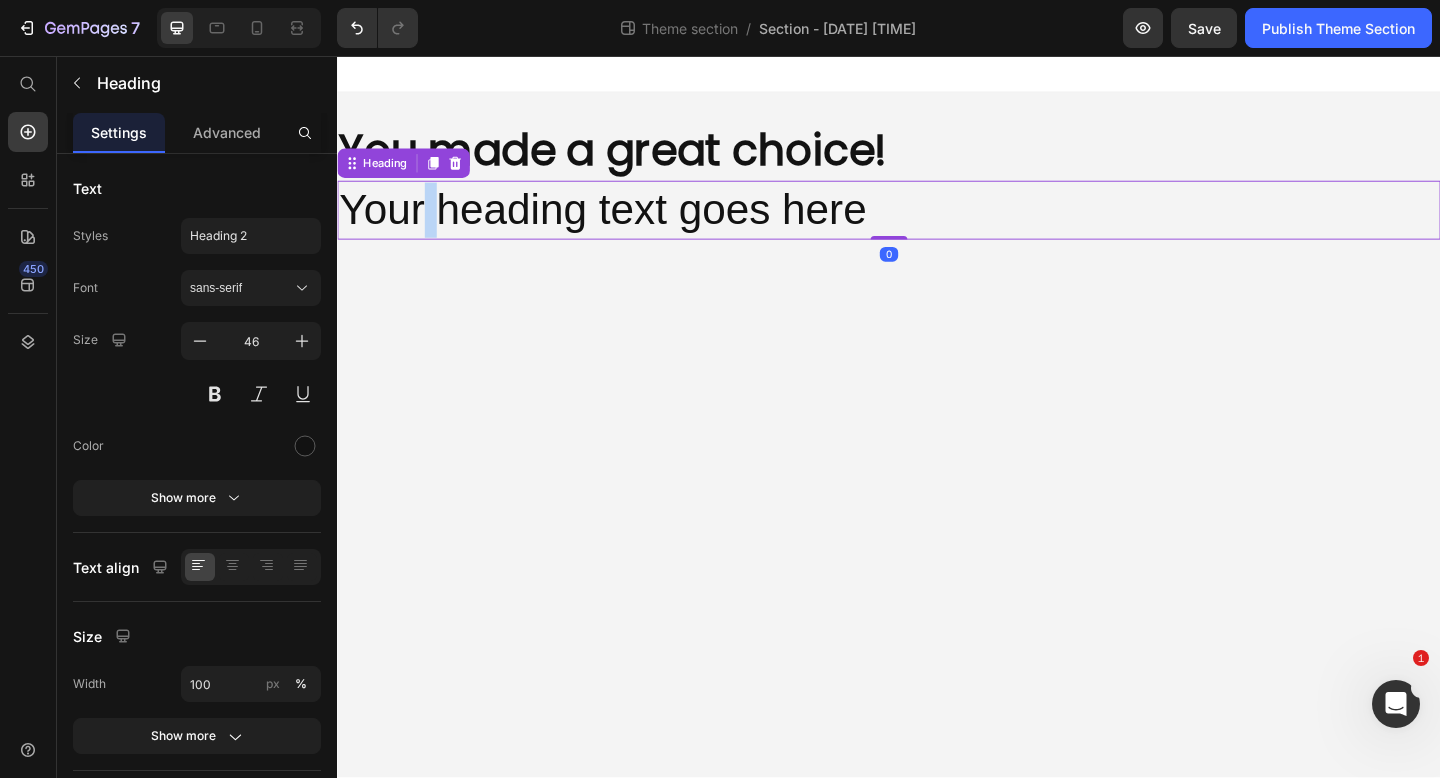 click on "Your heading text goes here" at bounding box center [937, 224] 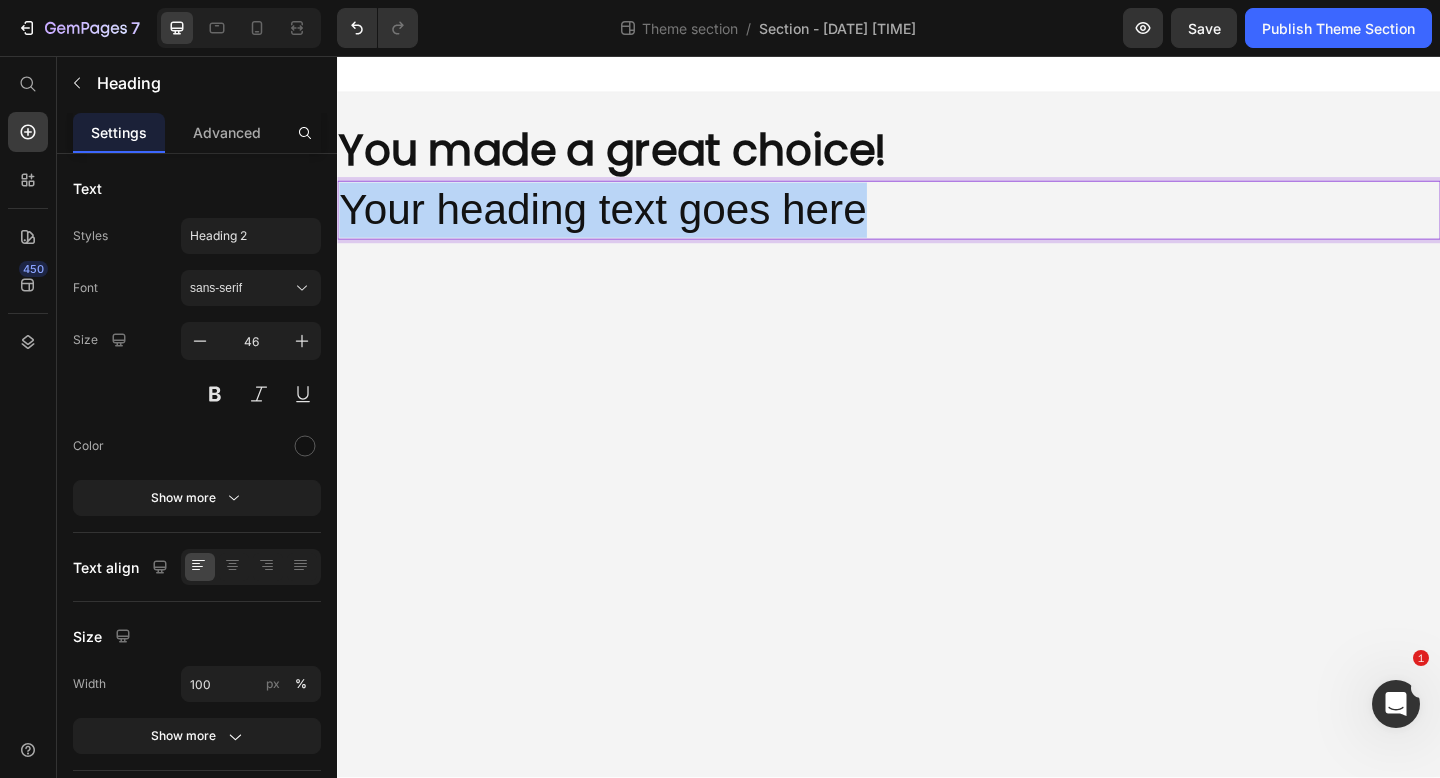 click on "Your heading text goes here" at bounding box center (937, 224) 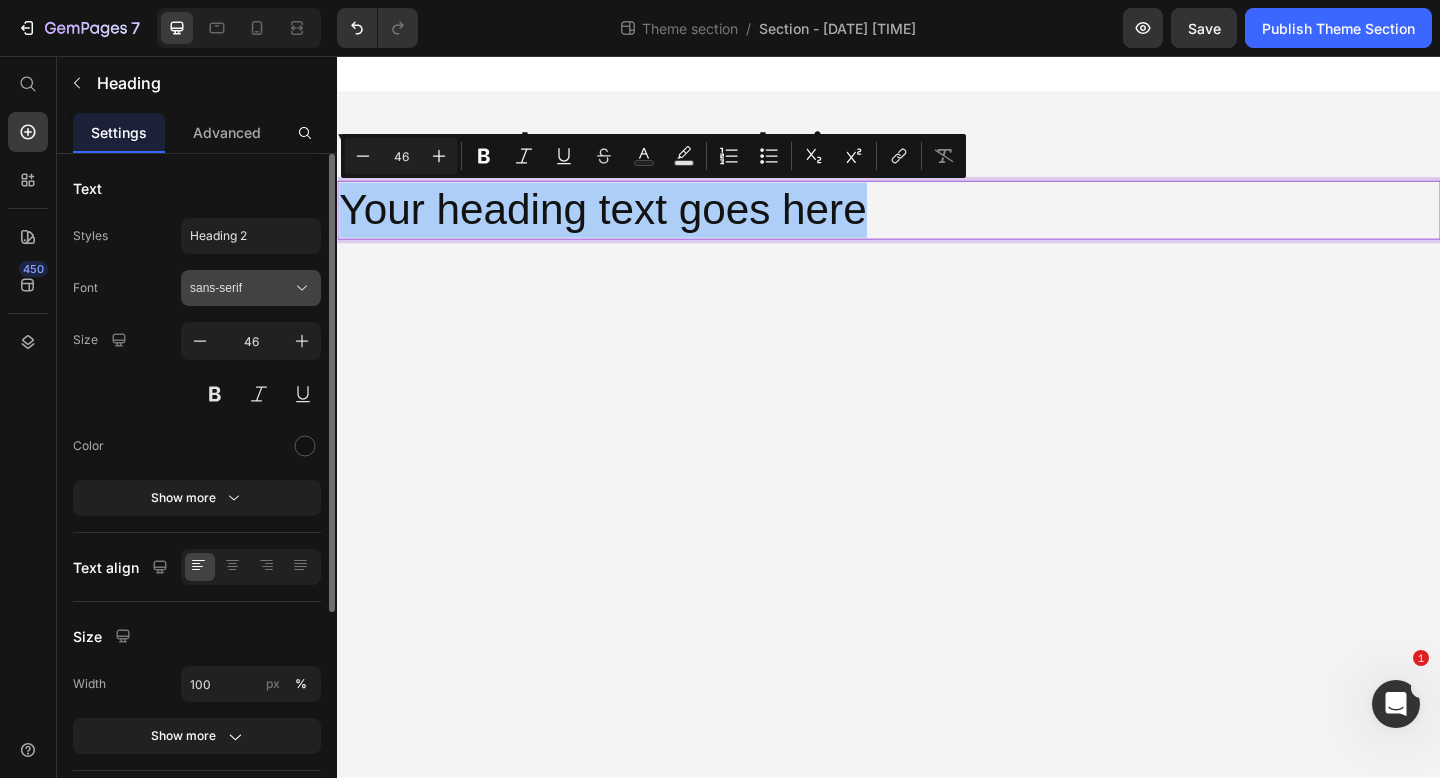 click on "sans-serif" at bounding box center [241, 288] 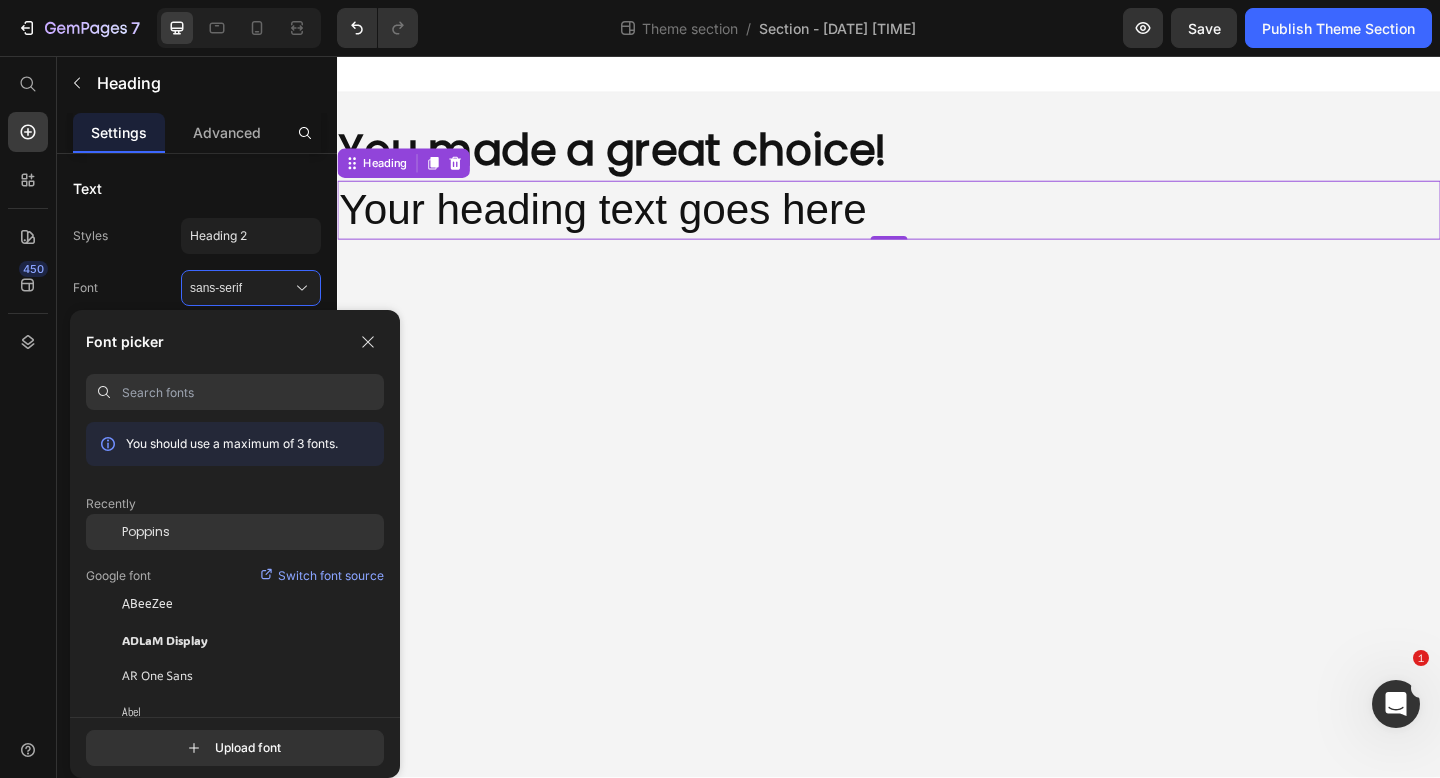 click on "Poppins" at bounding box center (146, 532) 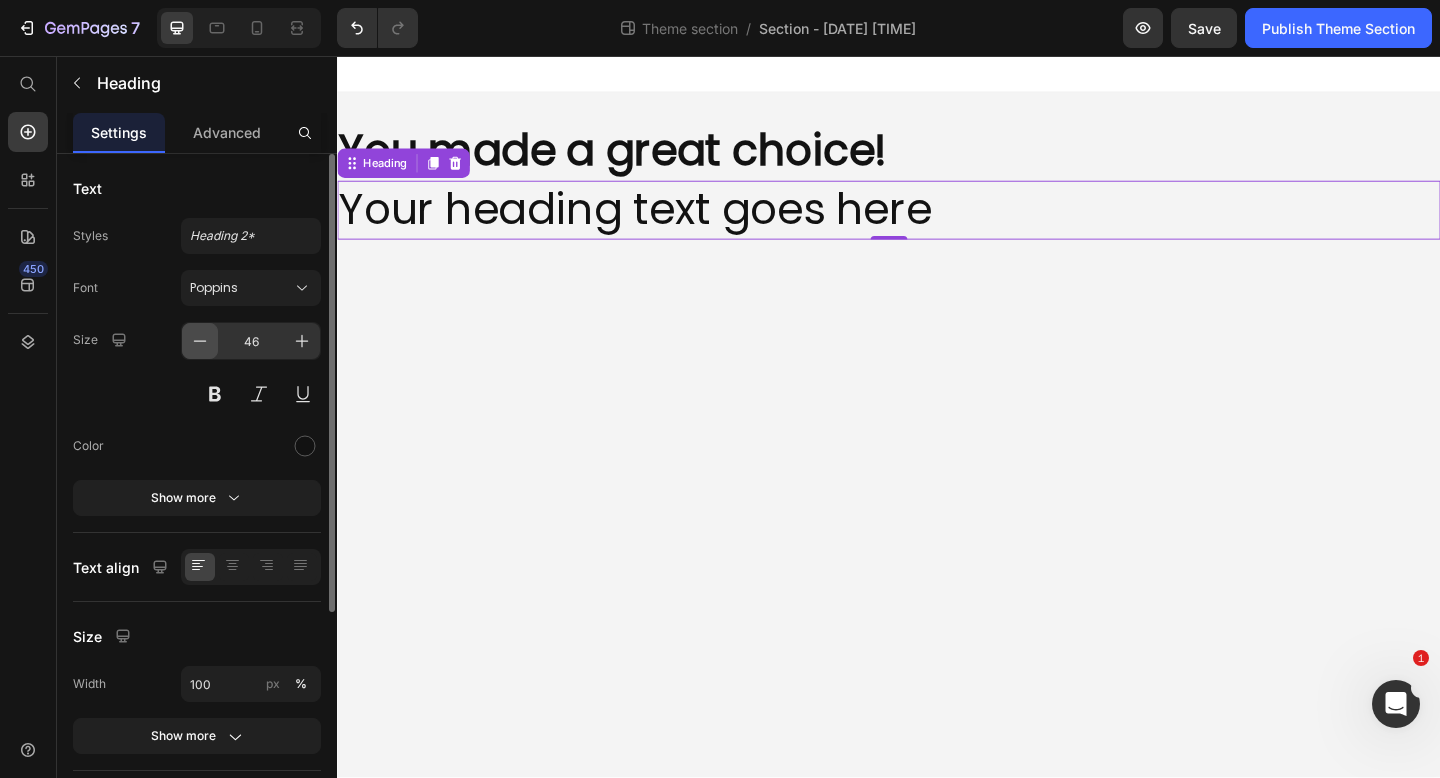 click 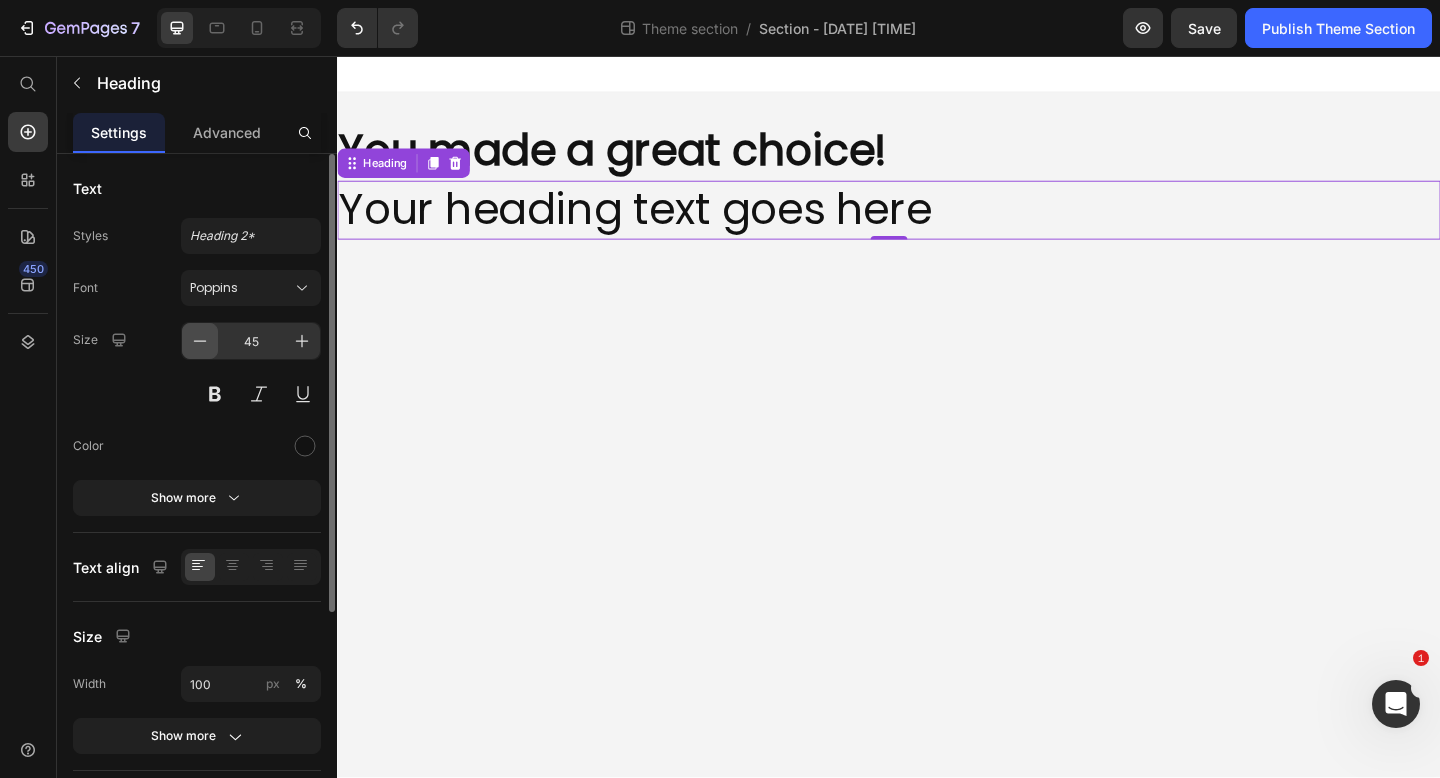 click 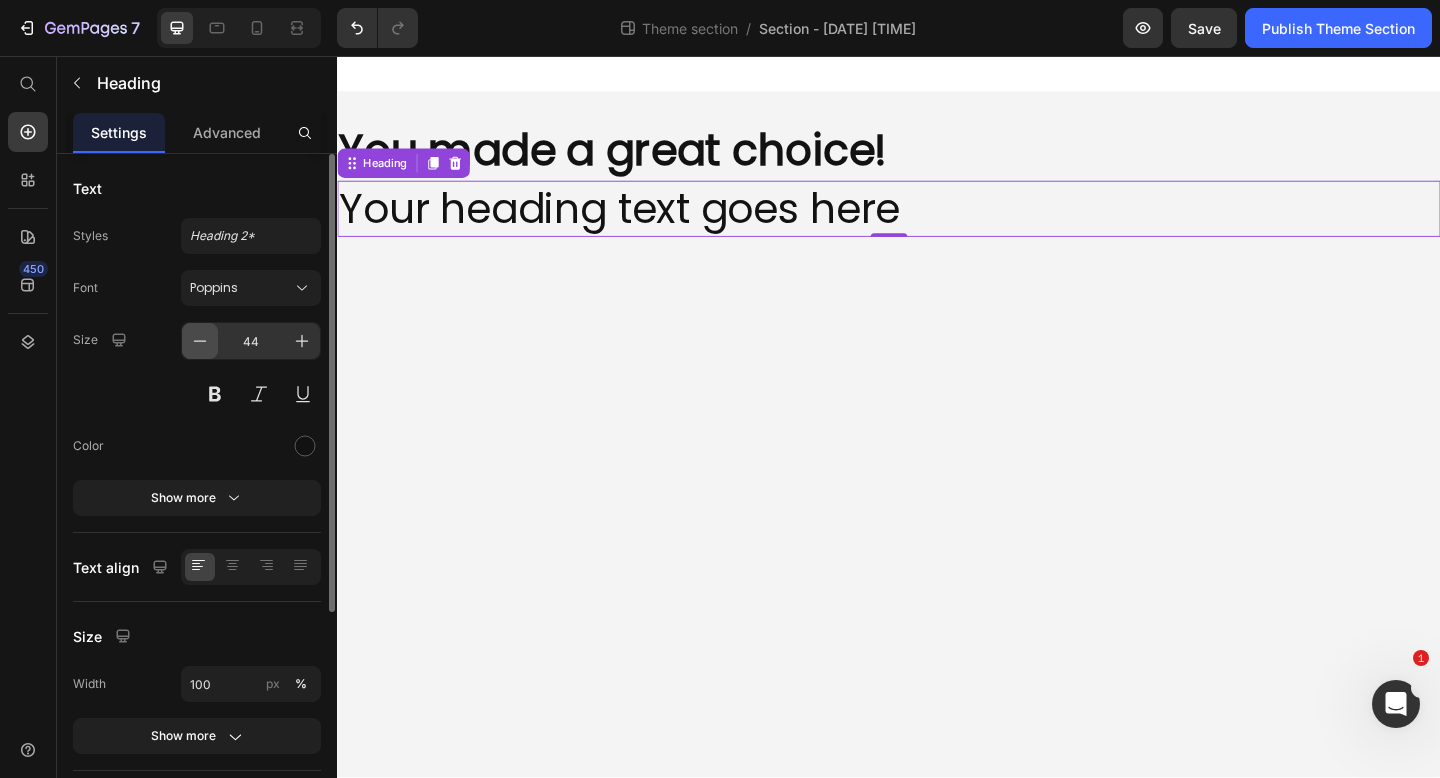 click 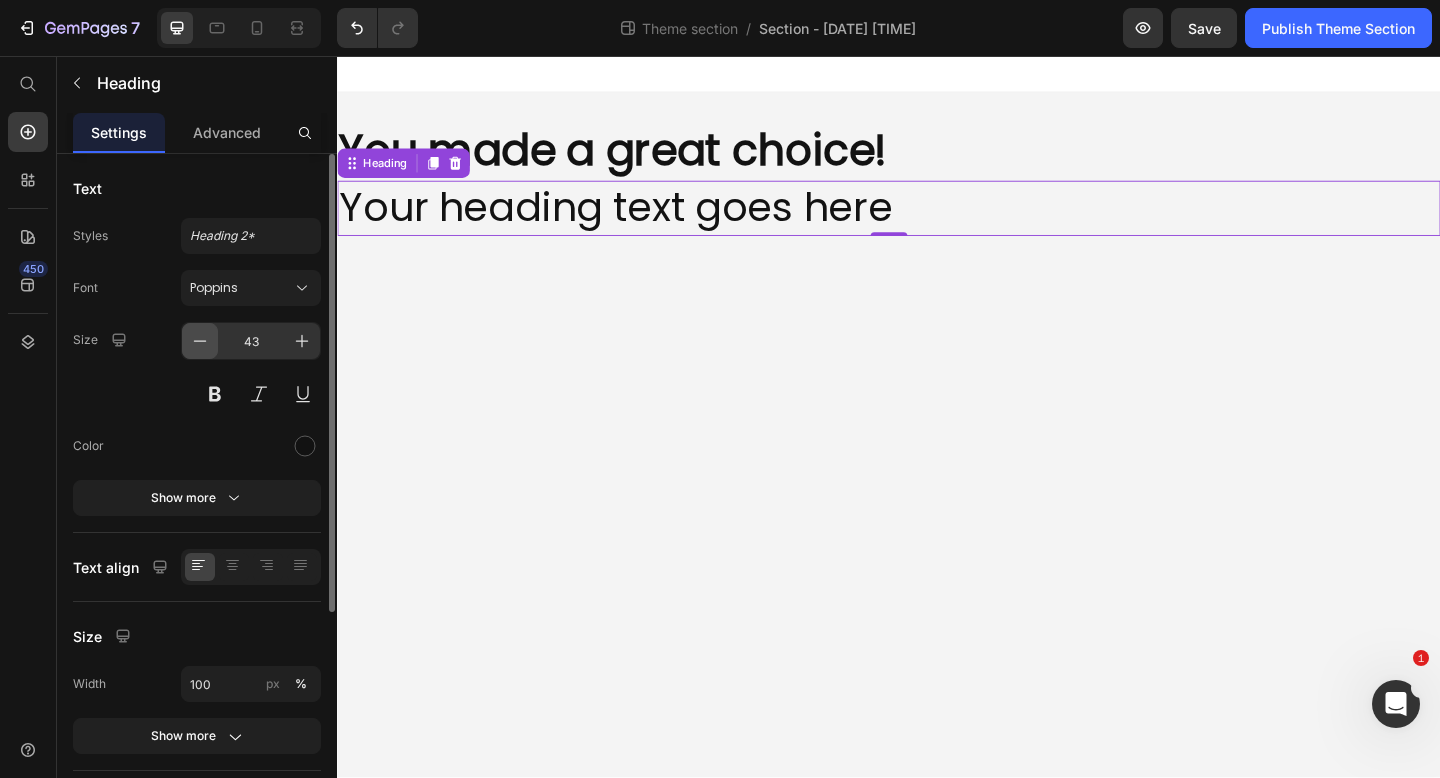 click 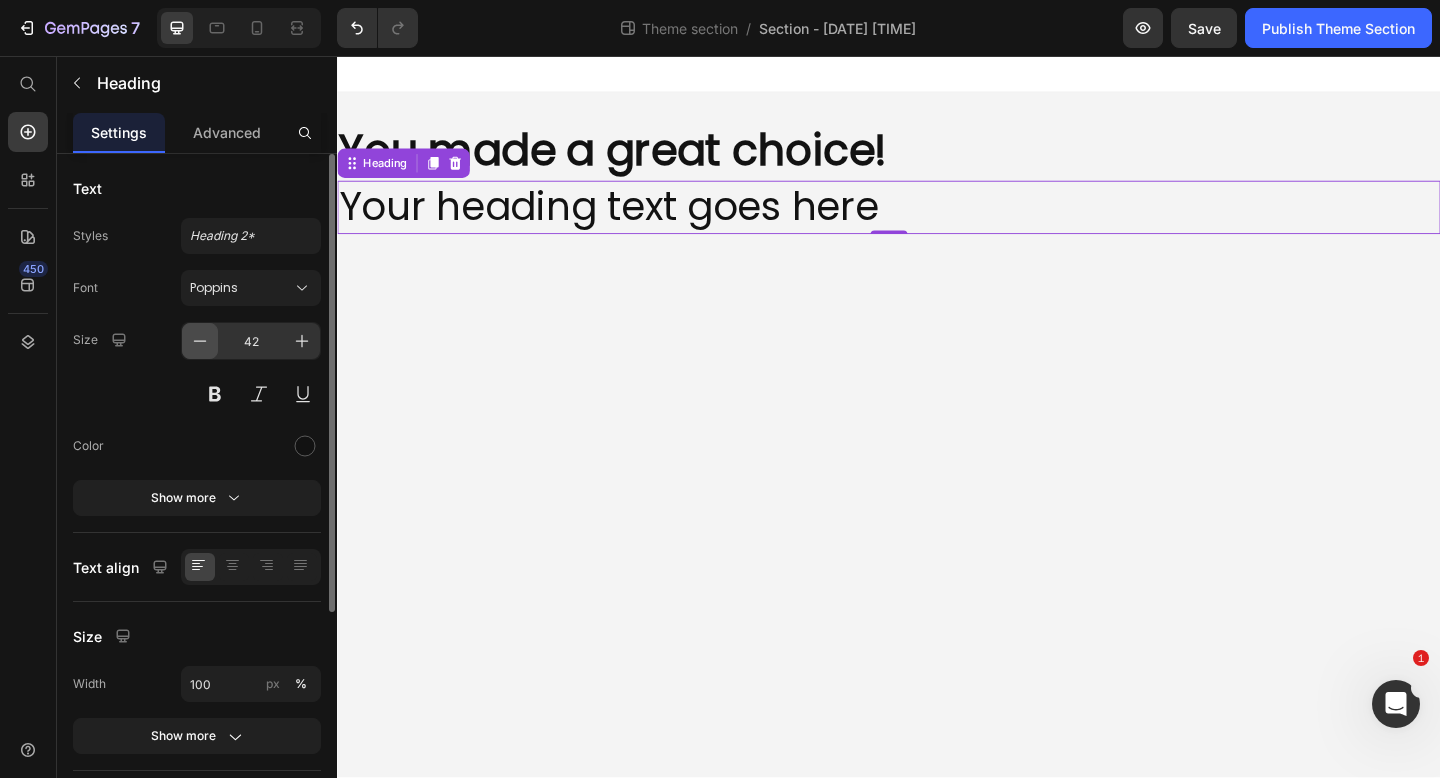 click 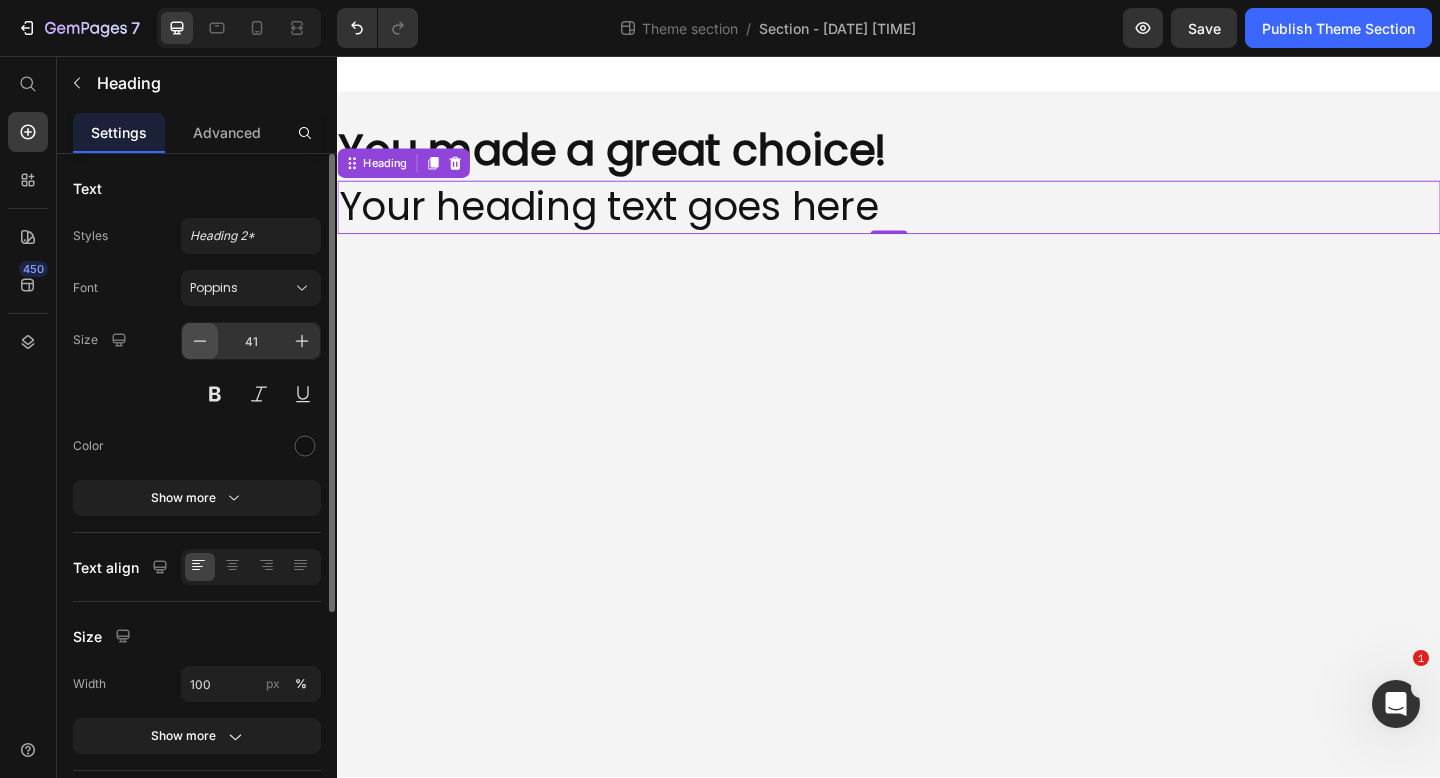 click 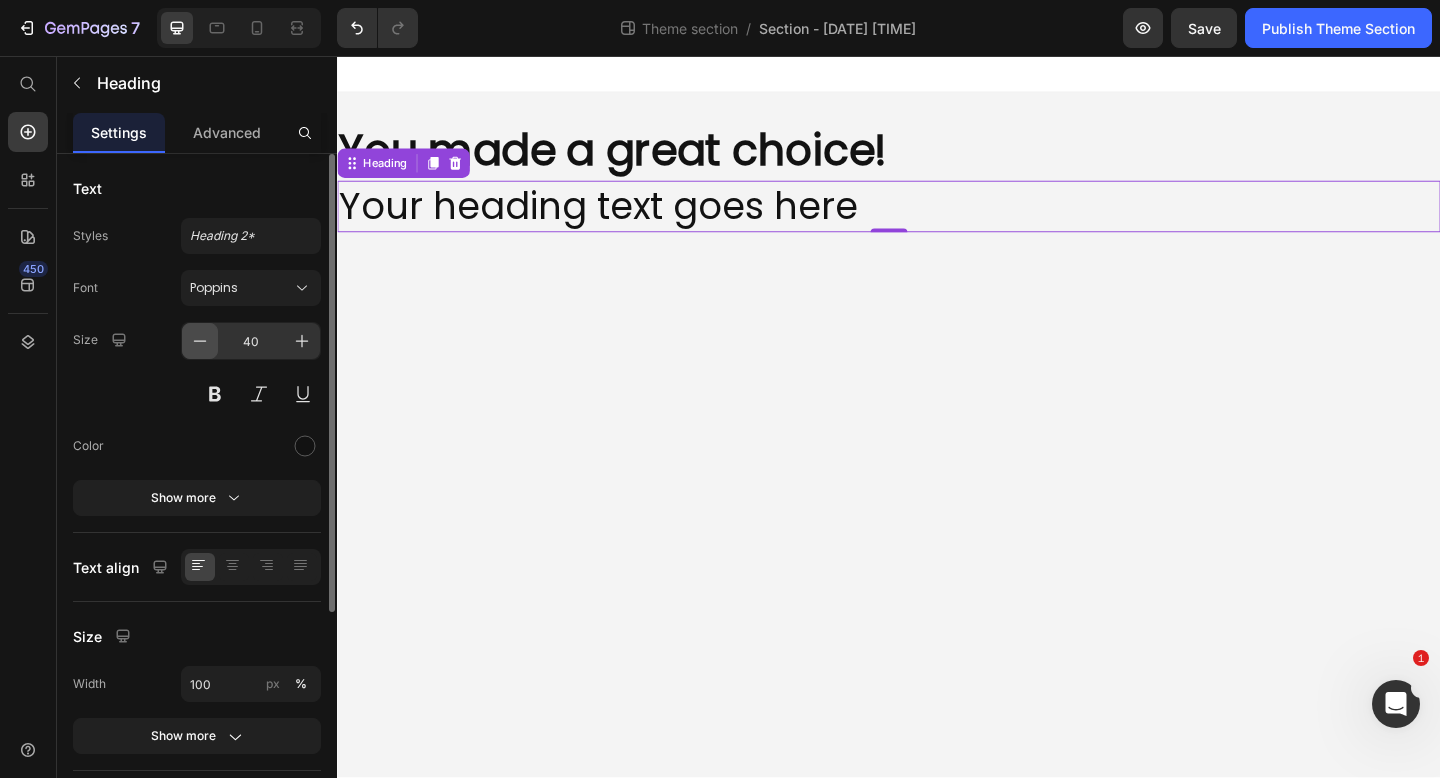 click 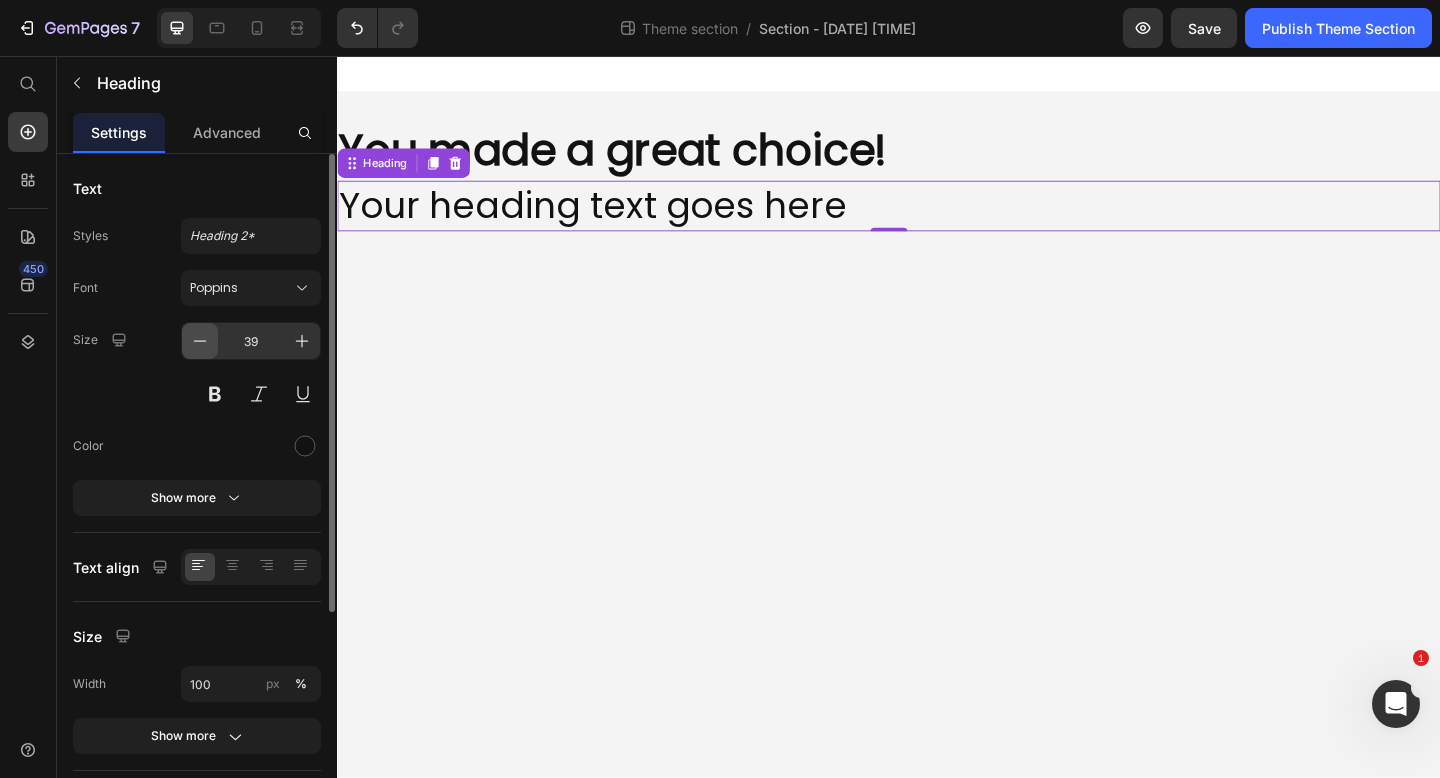 click 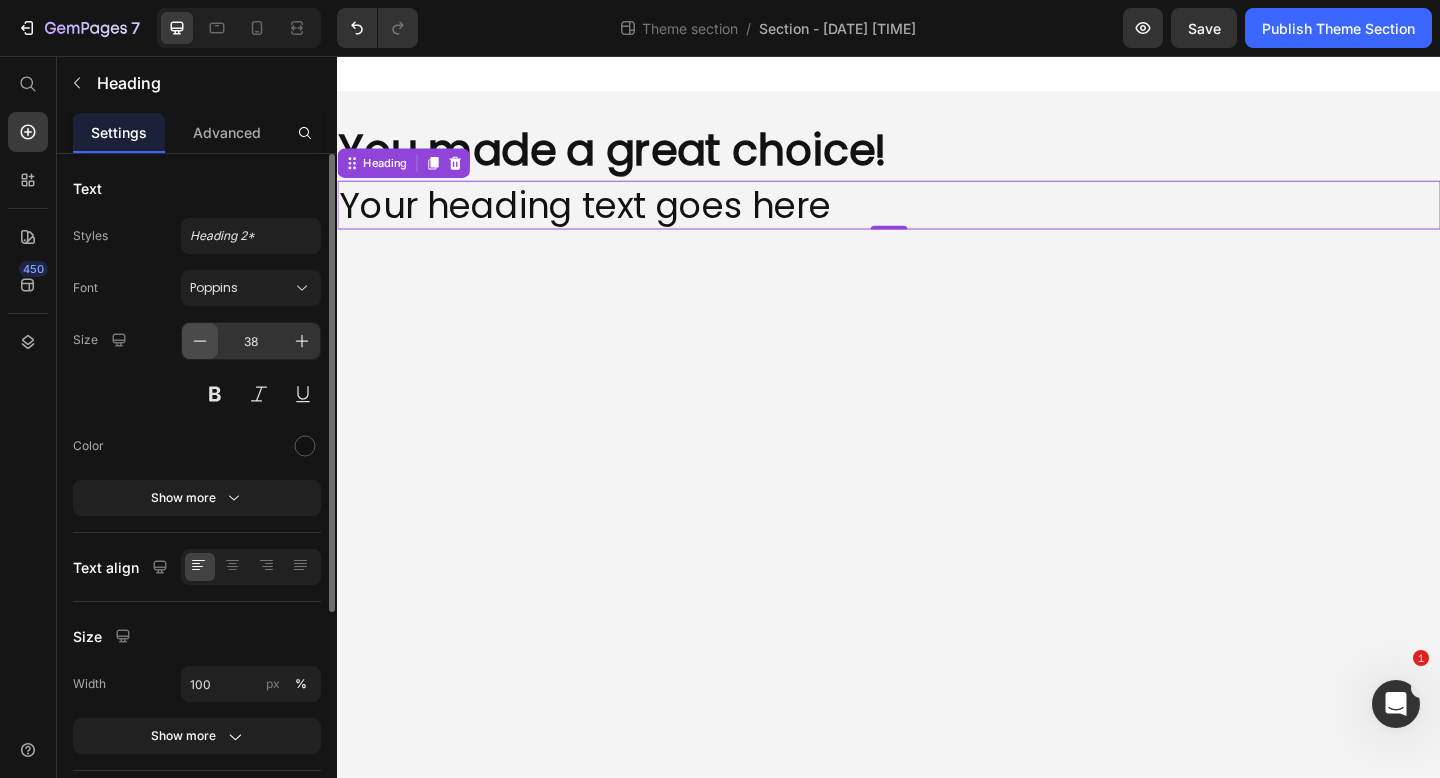 click 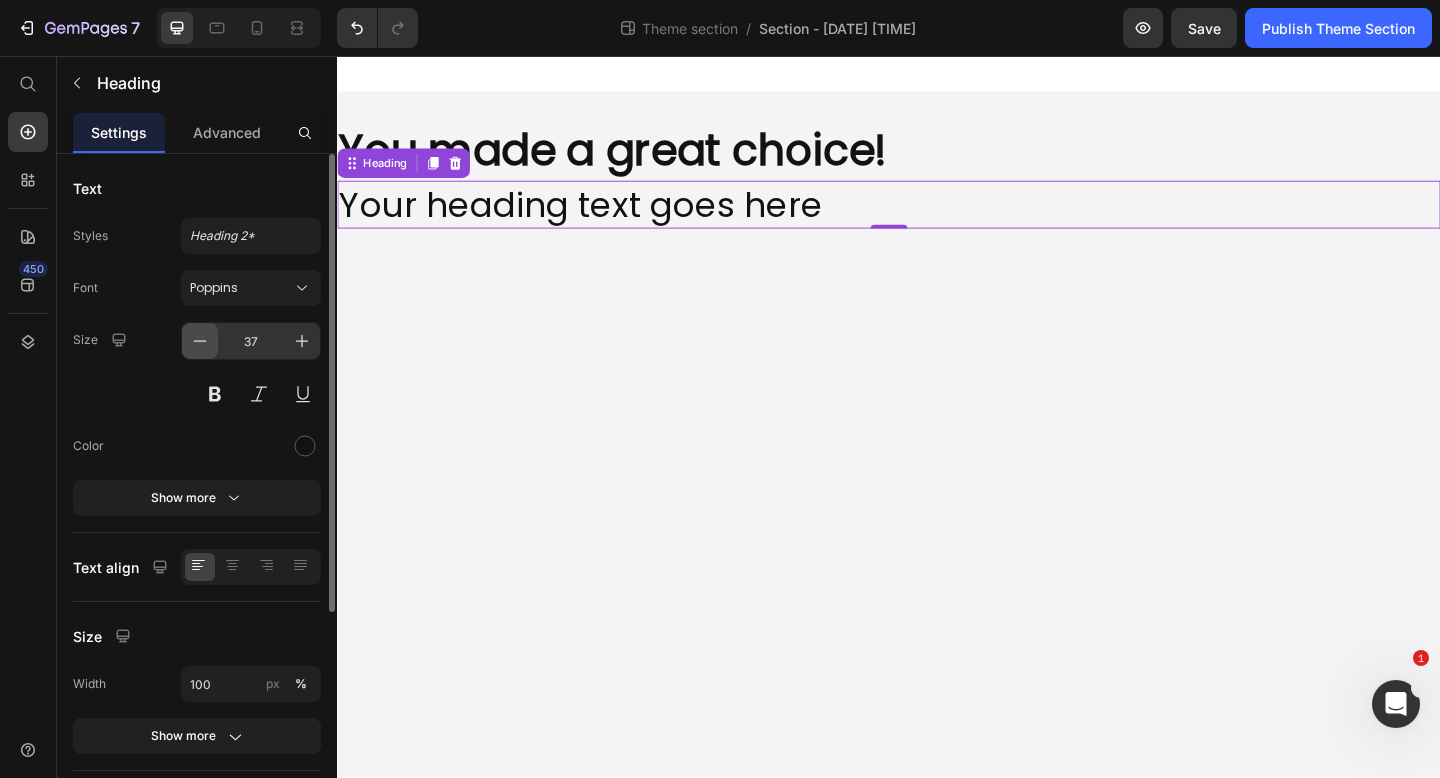 click 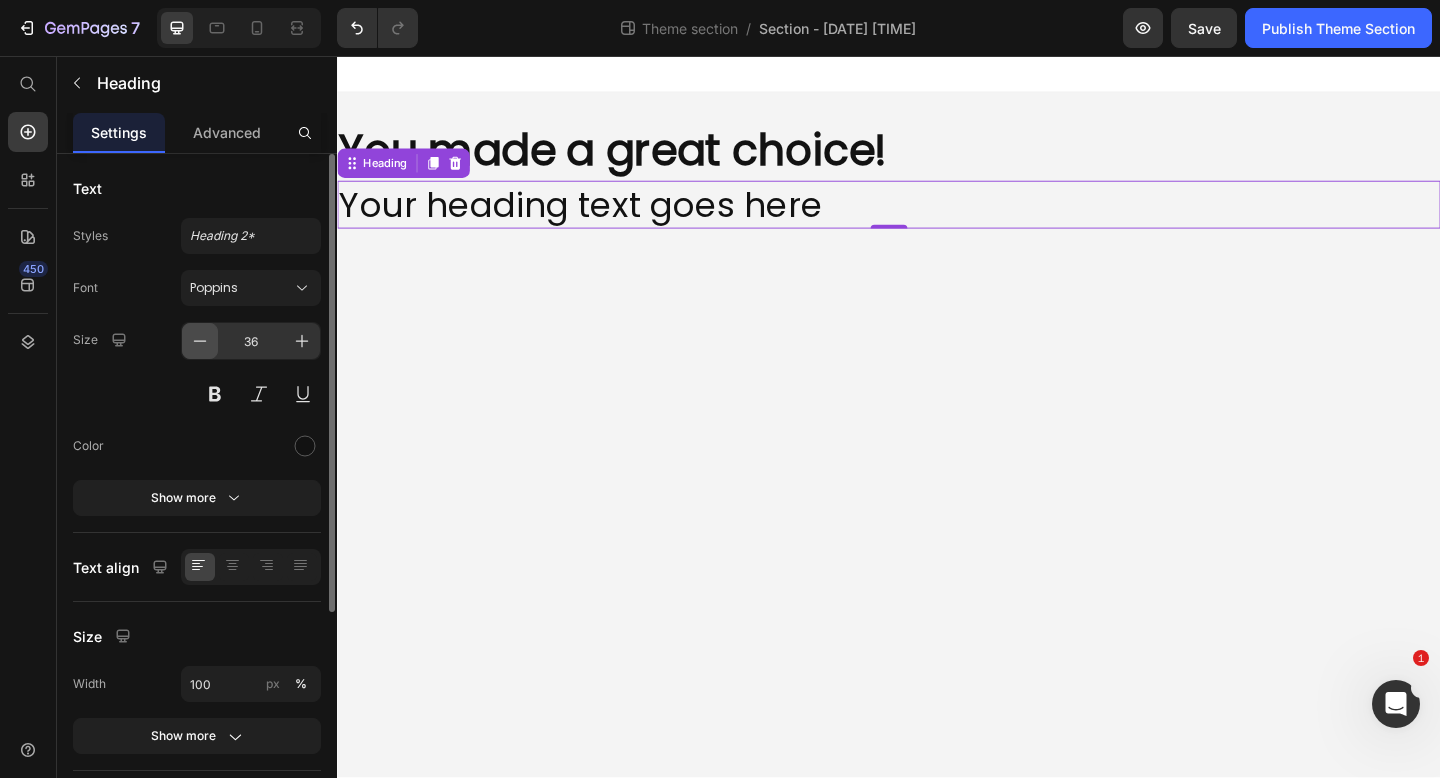 click 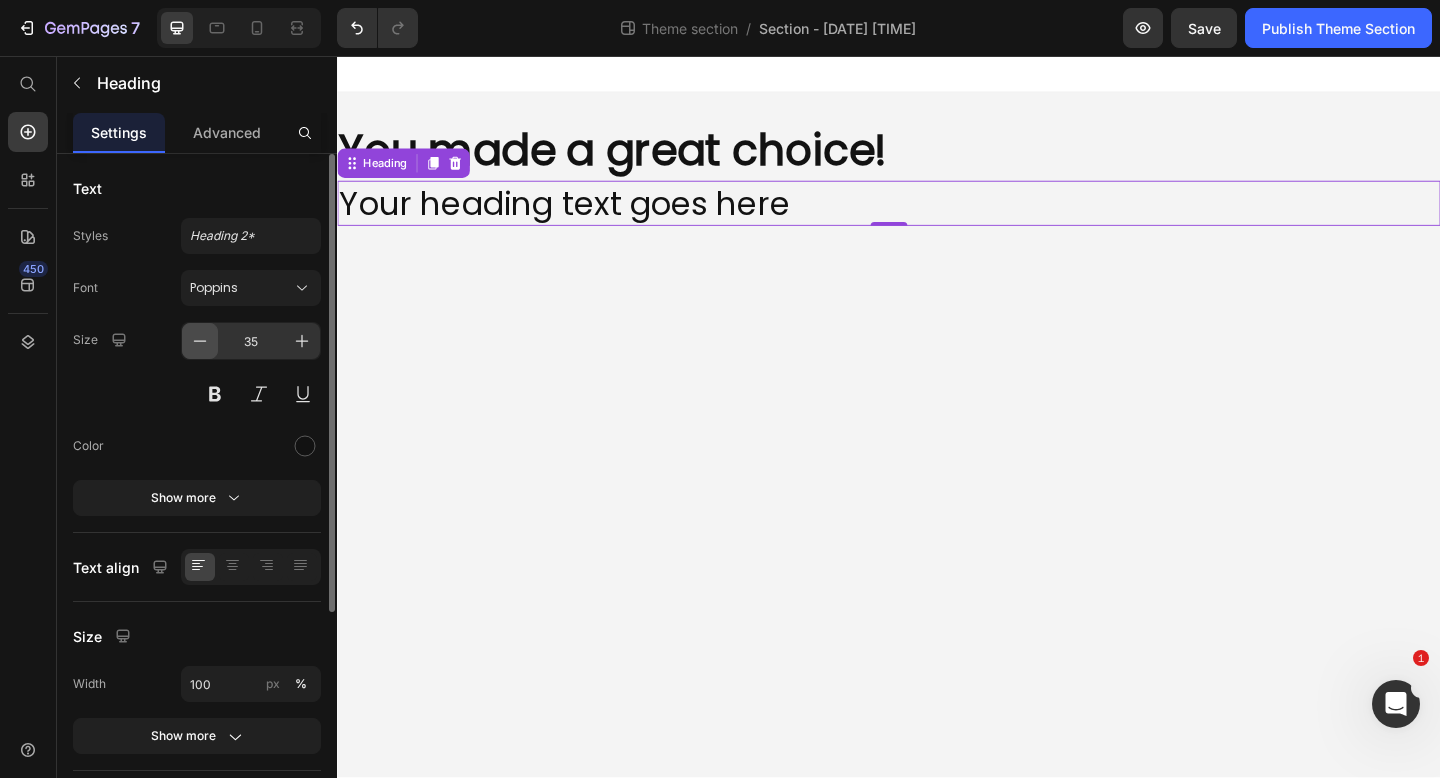 click 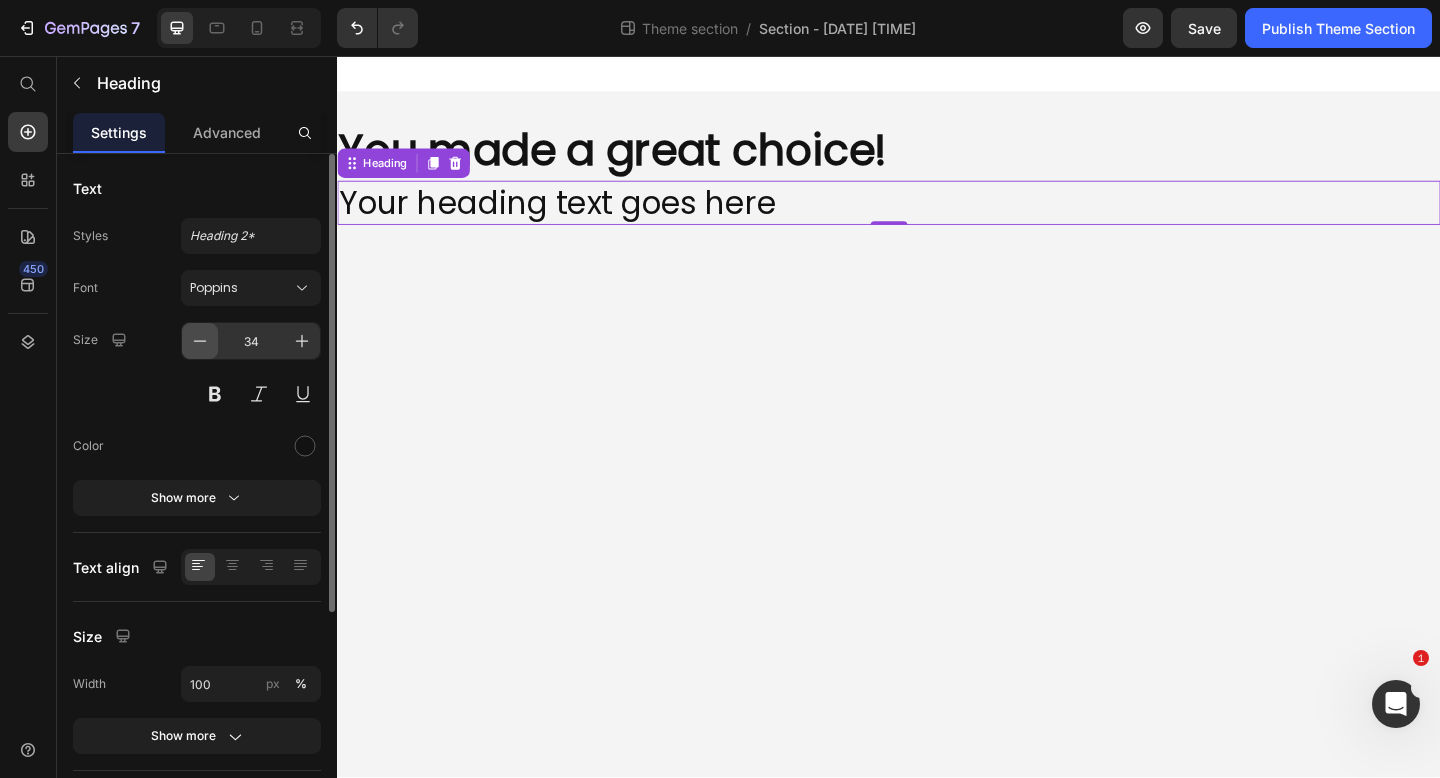 click 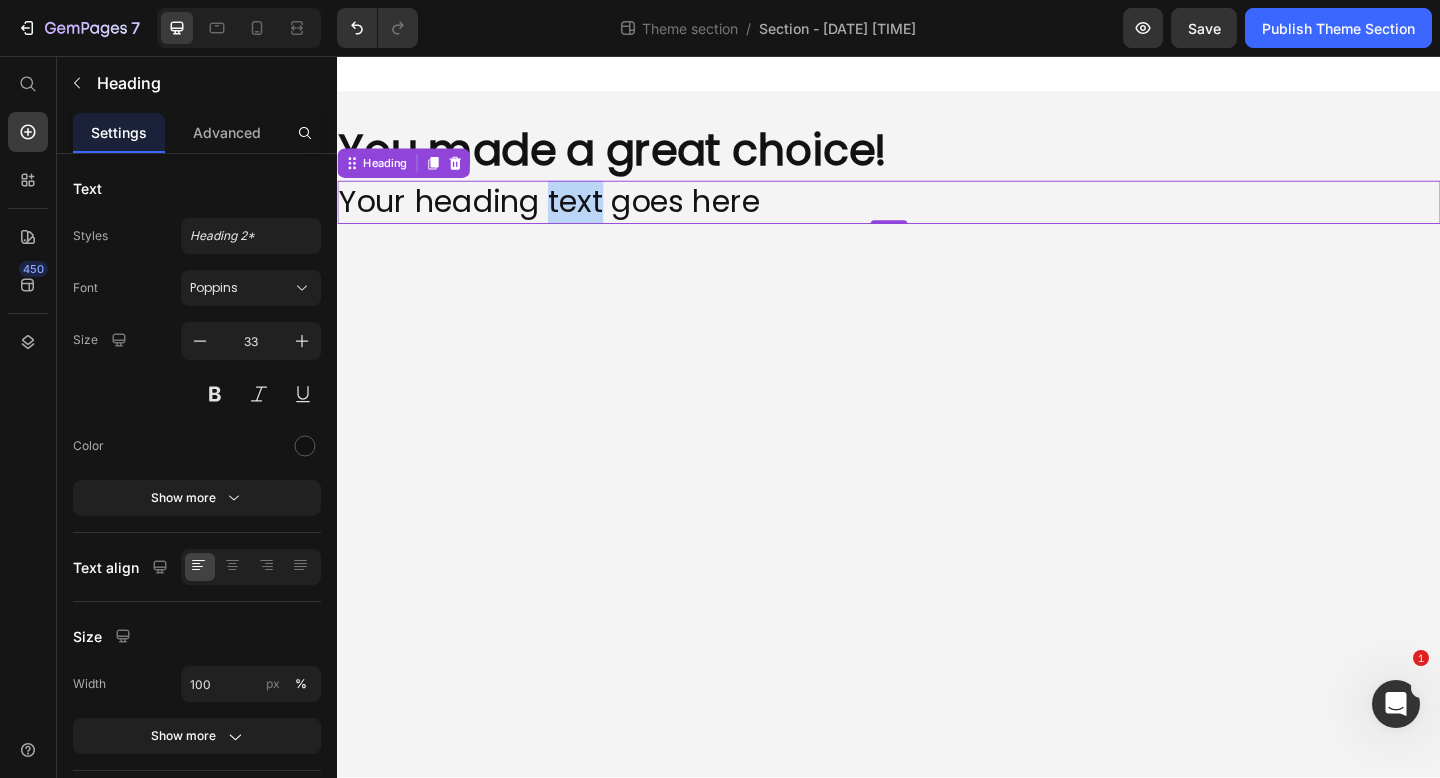 click on "Your heading text goes here" at bounding box center (937, 215) 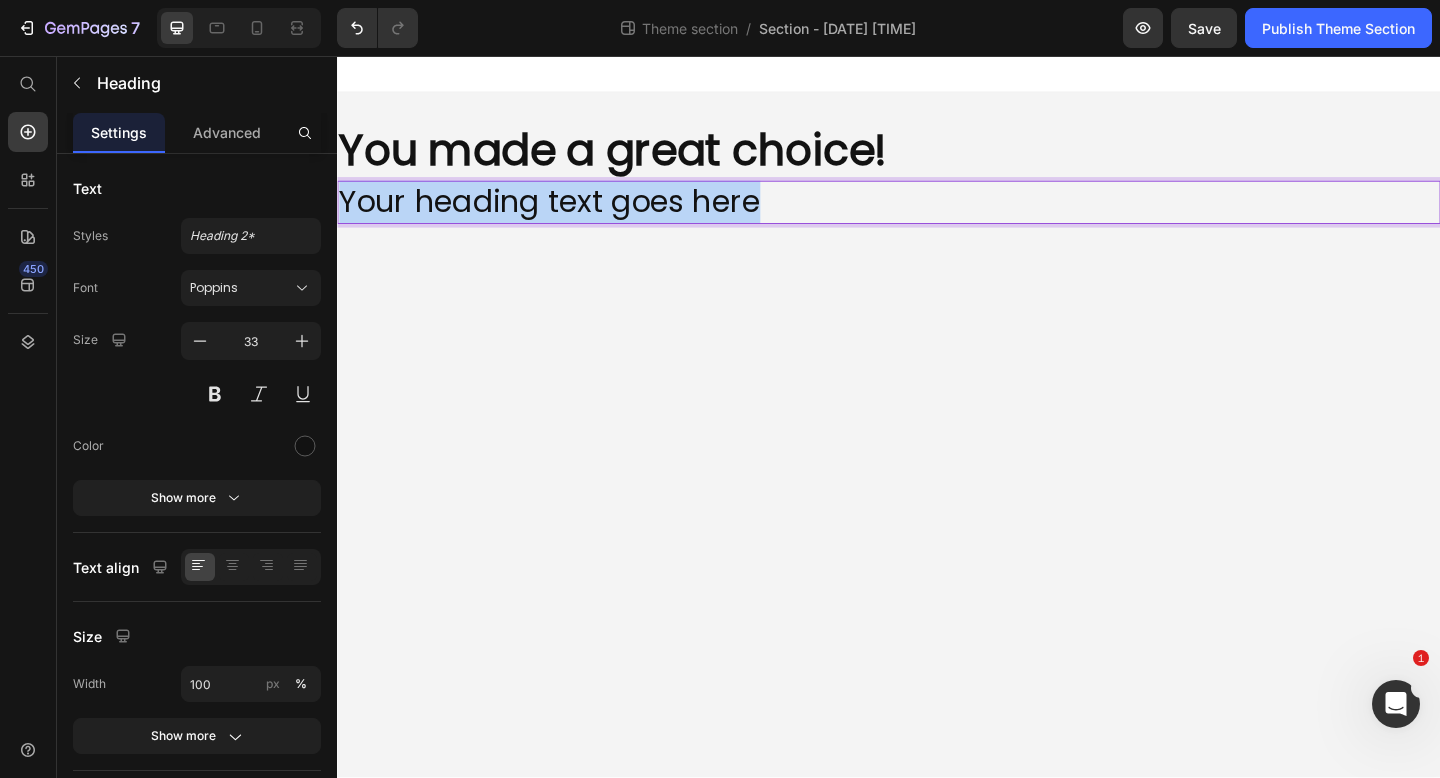 click on "Your heading text goes here" at bounding box center [937, 215] 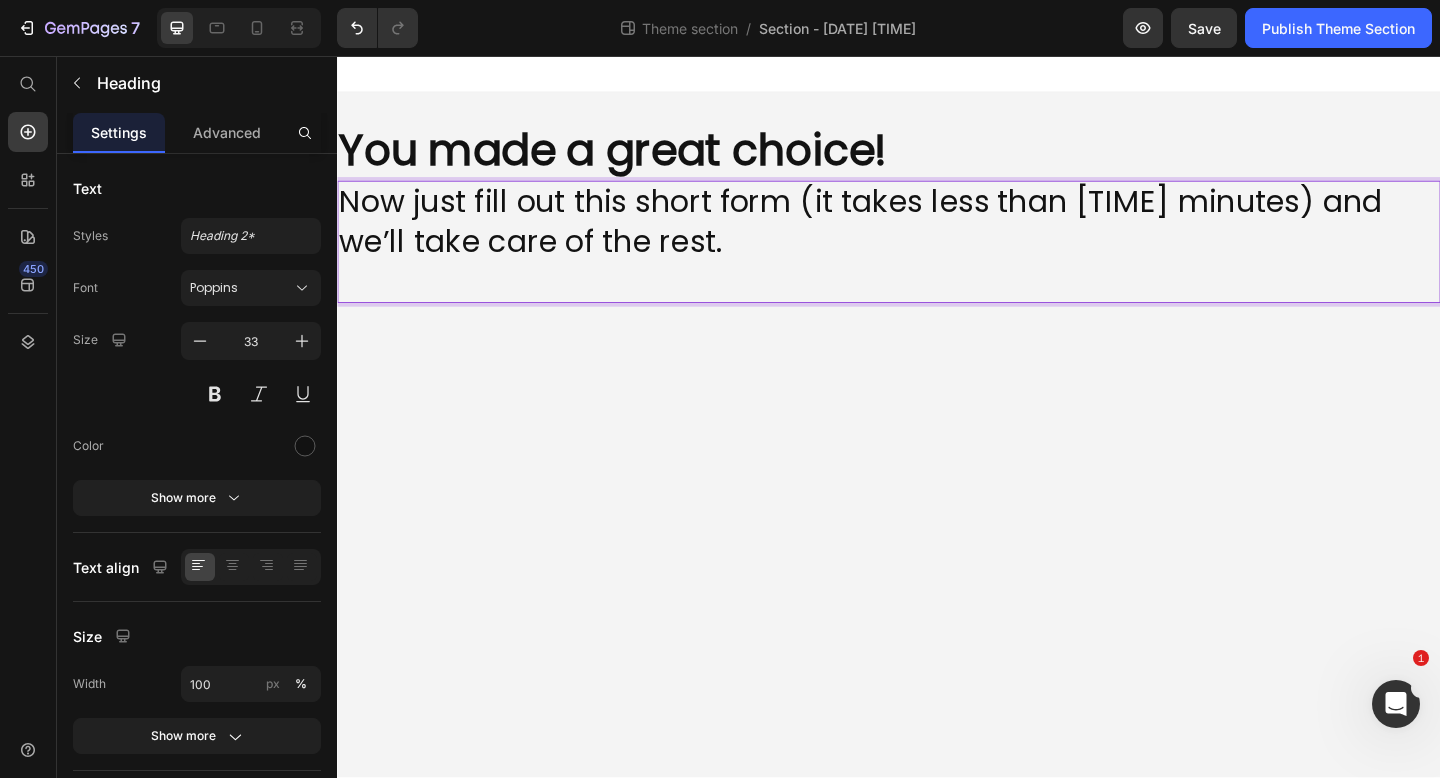 click on "⁠⁠⁠⁠⁠⁠⁠ You made a great choice! Heading Now just fill out this short form (it takes less than 3 minutes) and we’ll take care of the rest. Heading   0 Root
Drag & drop element from sidebar or
Explore Library
Add section Choose templates inspired by CRO experts Generate layout from URL or image Add blank section then drag & drop elements" at bounding box center (937, 448) 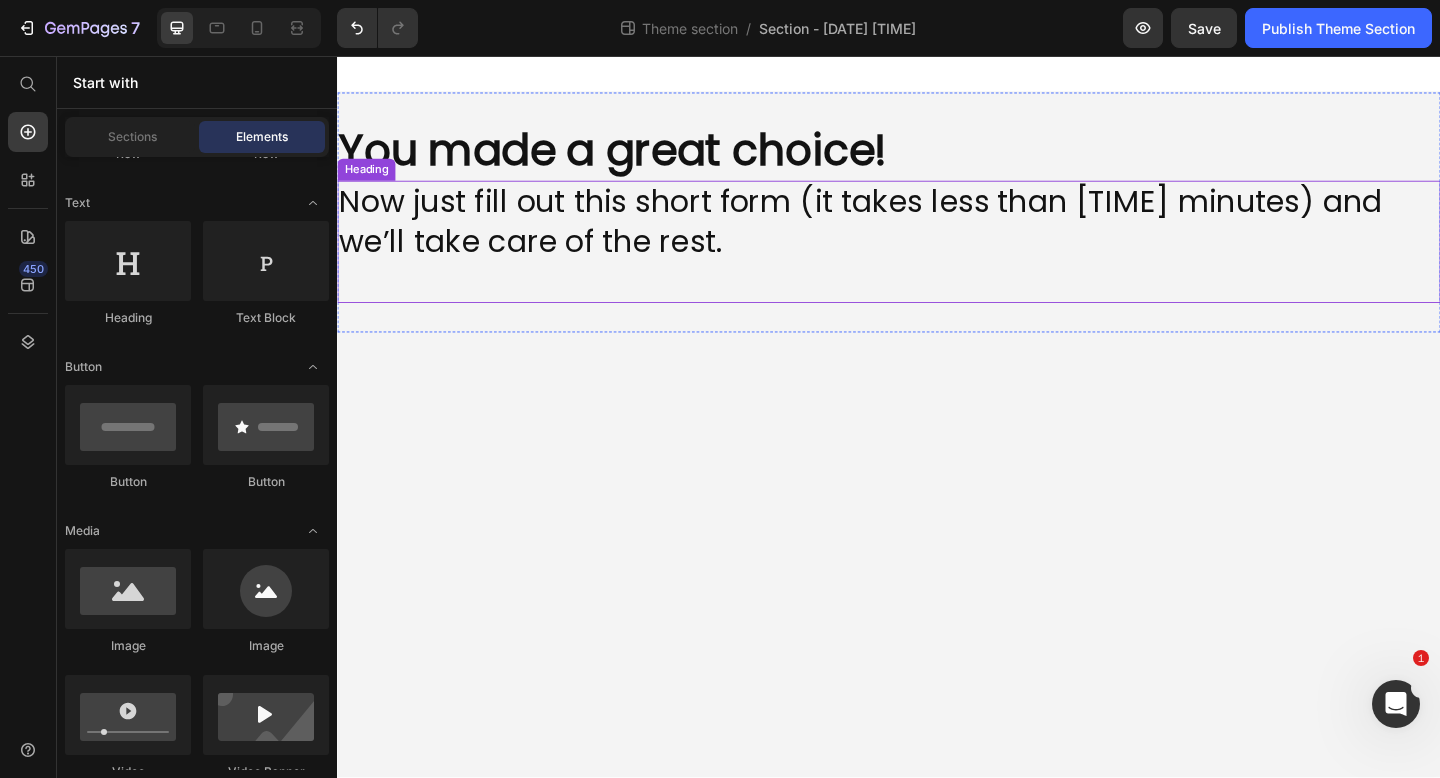 click on "Now just fill out this short form (it takes less than 3 minutes) and we’ll take care of the rest." at bounding box center [937, 258] 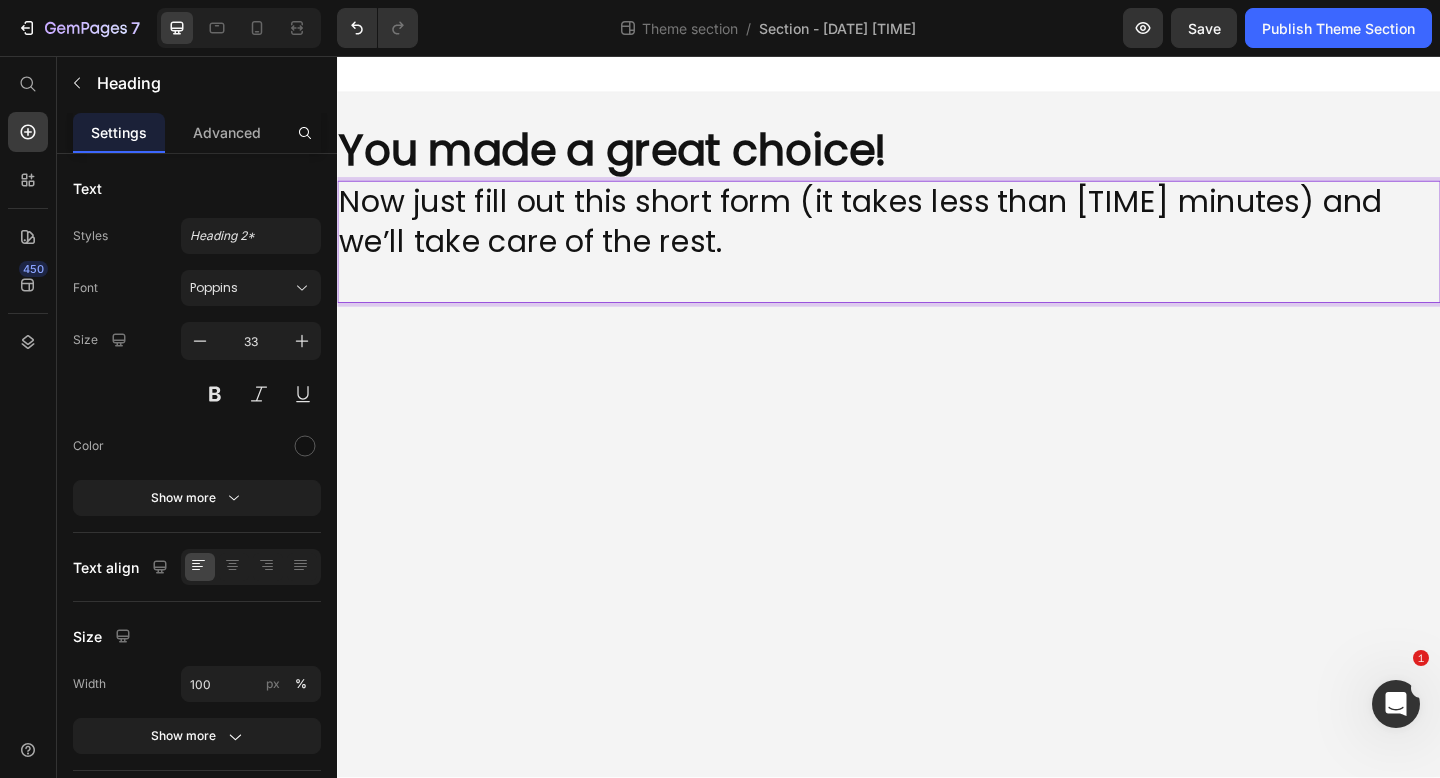 click on "Now just fill out this short form (it takes less than 3 minutes) and we’ll take care of the rest." at bounding box center (937, 258) 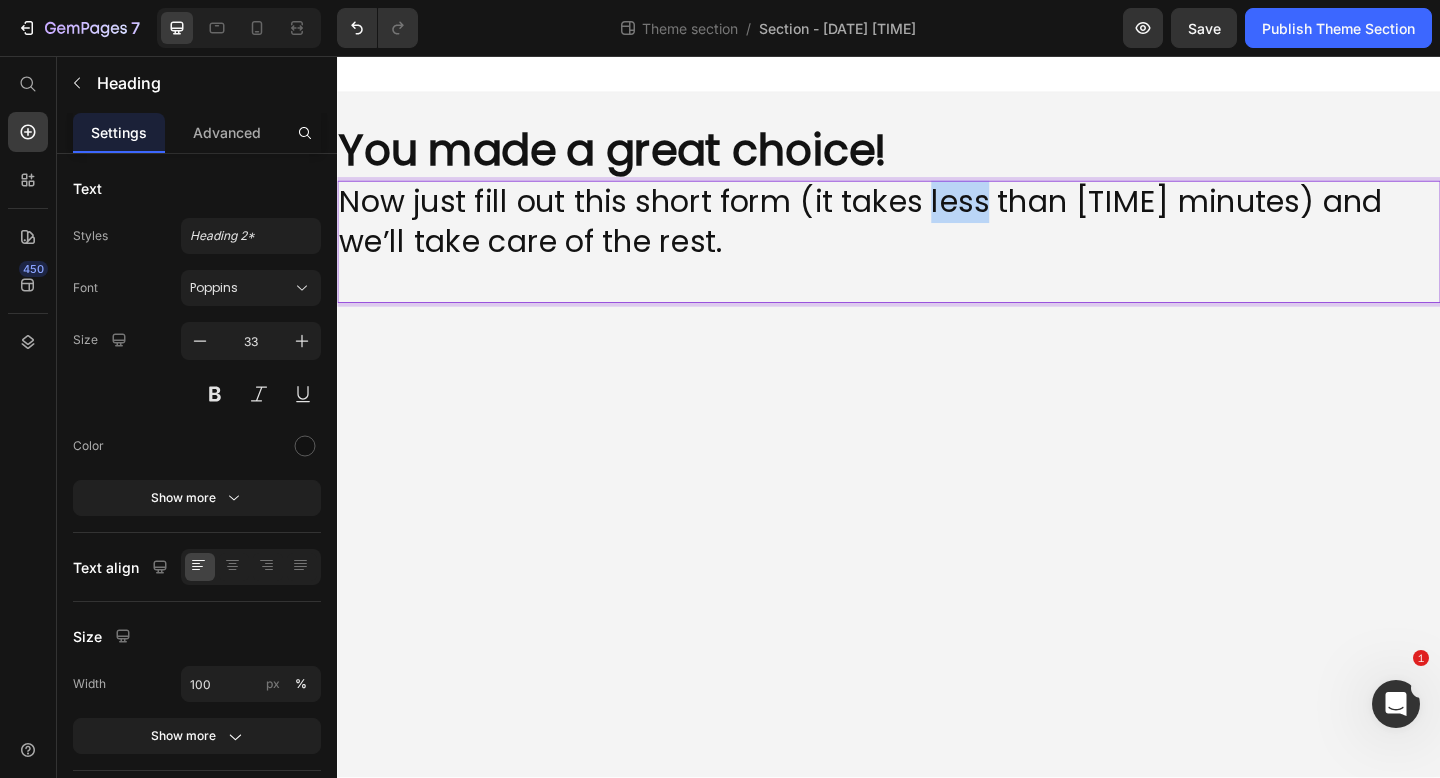 click on "Now just fill out this short form (it takes less than 3 minutes) and we’ll take care of the rest." at bounding box center [937, 258] 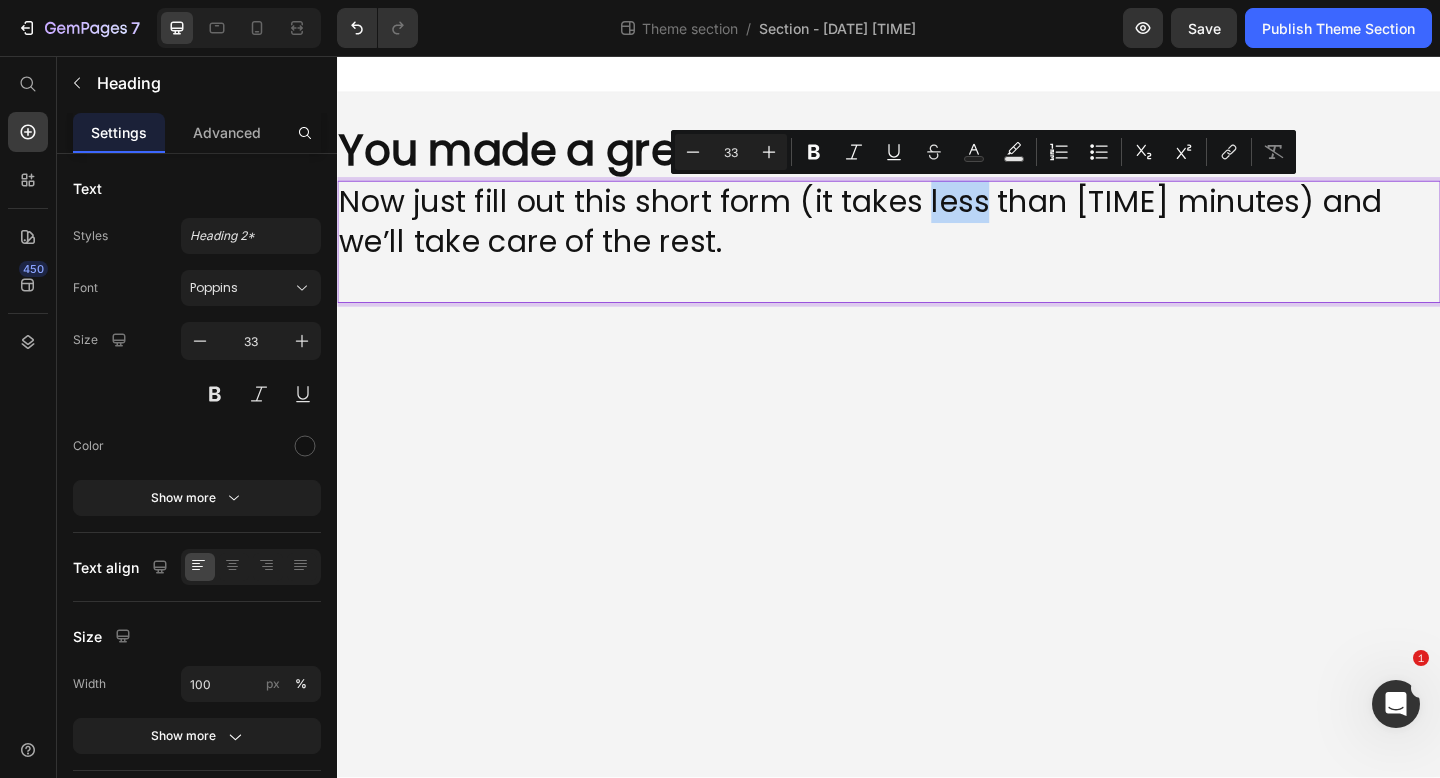 click on "Now just fill out this short form (it takes less than 3 minutes) and we’ll take care of the rest." at bounding box center [937, 258] 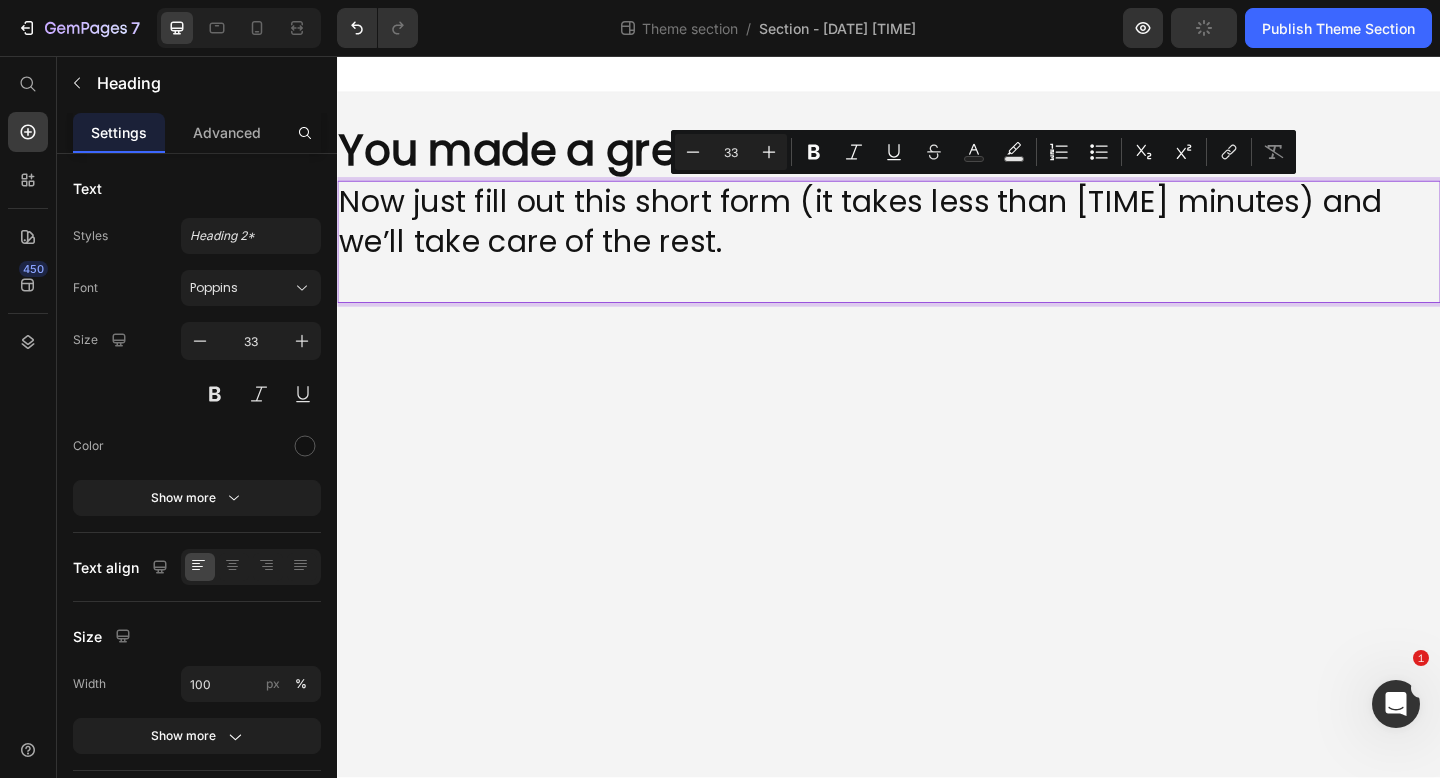 click on "⁠⁠⁠⁠⁠⁠⁠ You made a great choice! Heading Now just fill out this short form (it takes less than 3 minutes) and we’ll take care of the rest.   Heading   0 Root
Drag & drop element from sidebar or
Explore Library
Add section Choose templates inspired by CRO experts Generate layout from URL or image Add blank section then drag & drop elements" at bounding box center (937, 448) 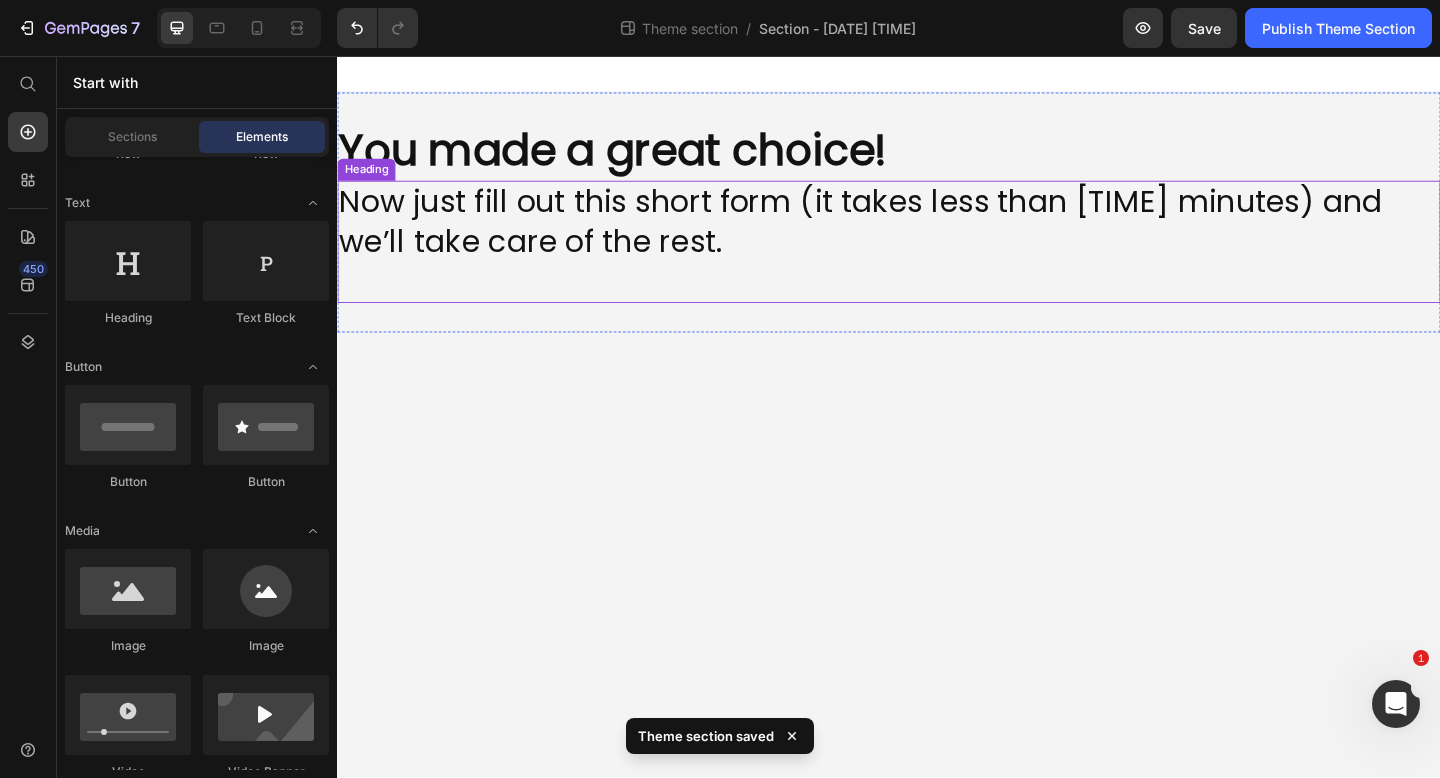 click on "Now just fill out this short form (it takes less than 3 minutes) and we’ll take care of the rest." at bounding box center [937, 258] 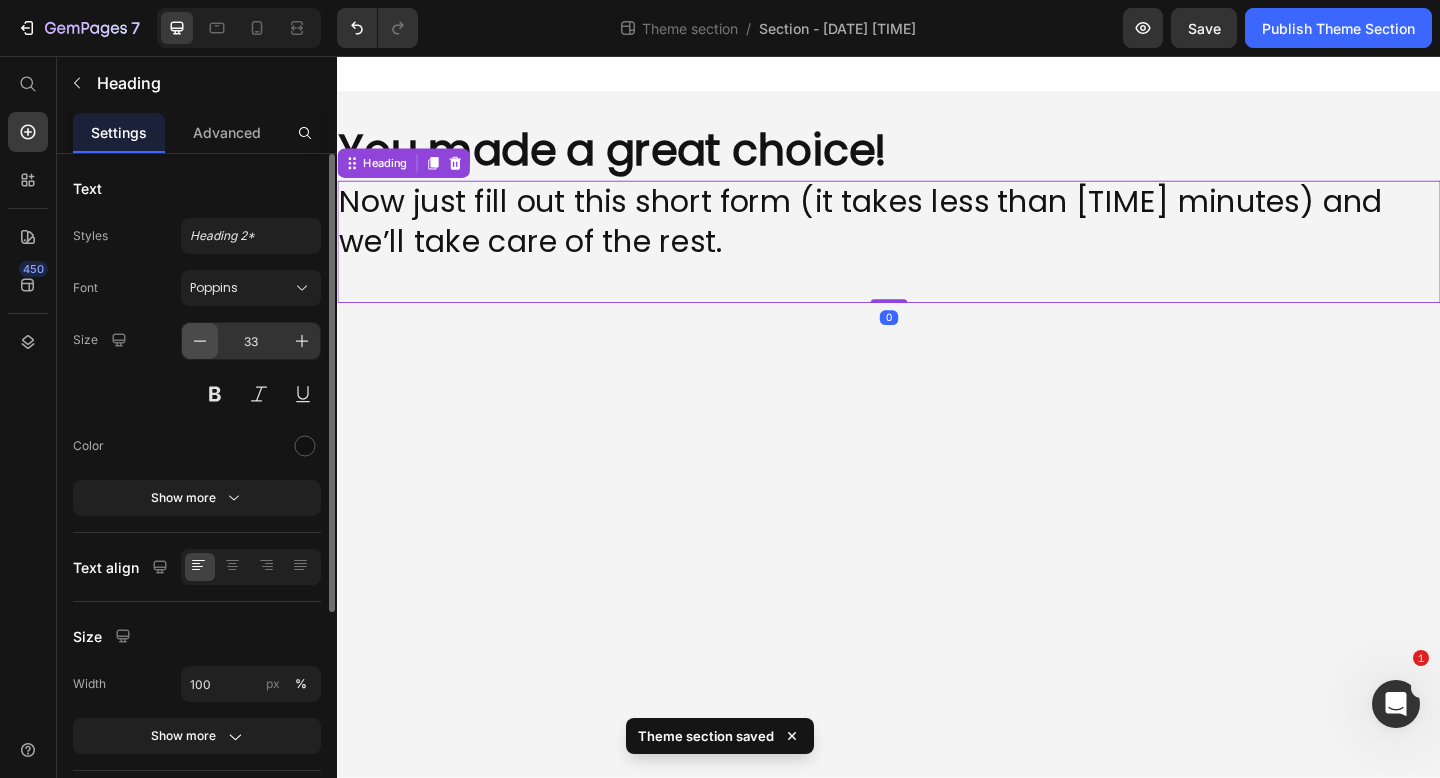 click at bounding box center (200, 341) 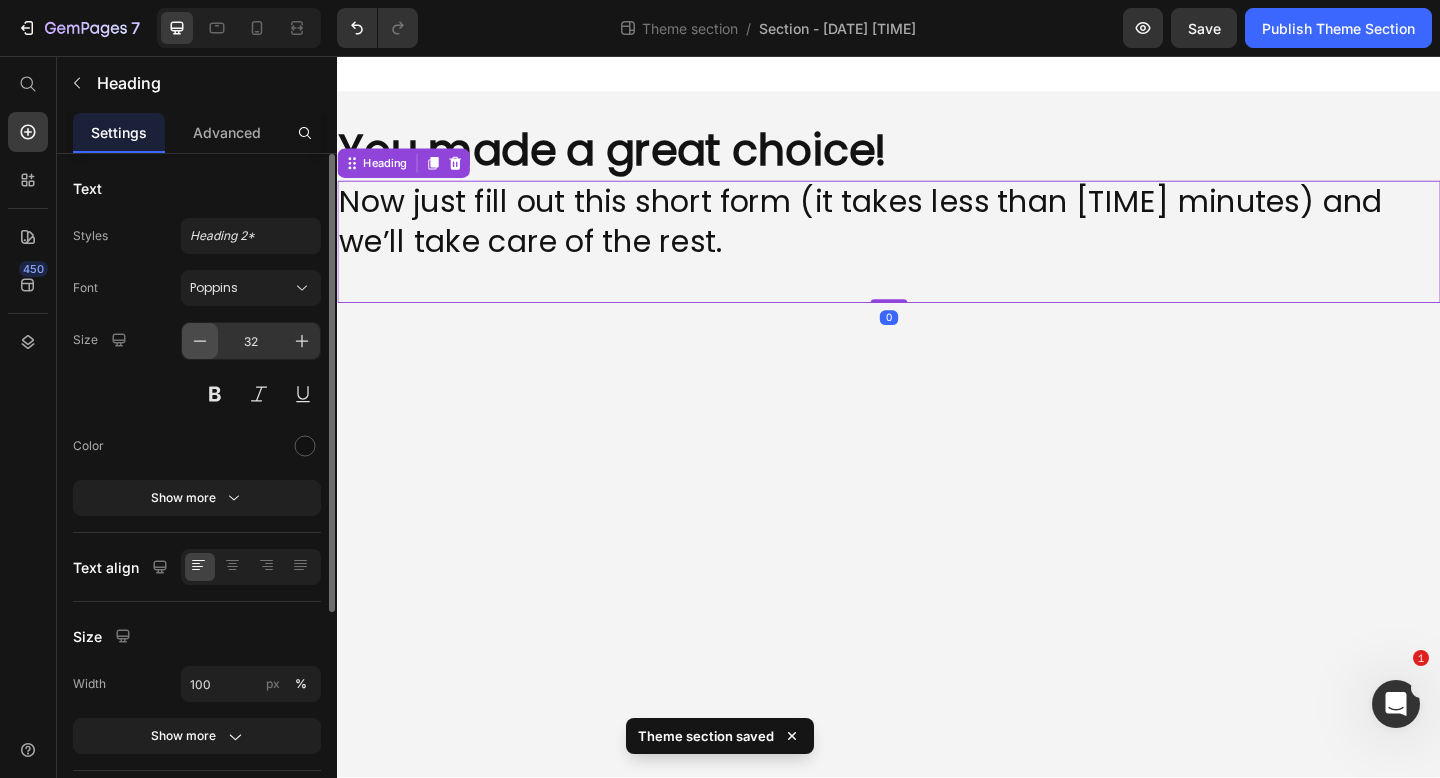 click at bounding box center [200, 341] 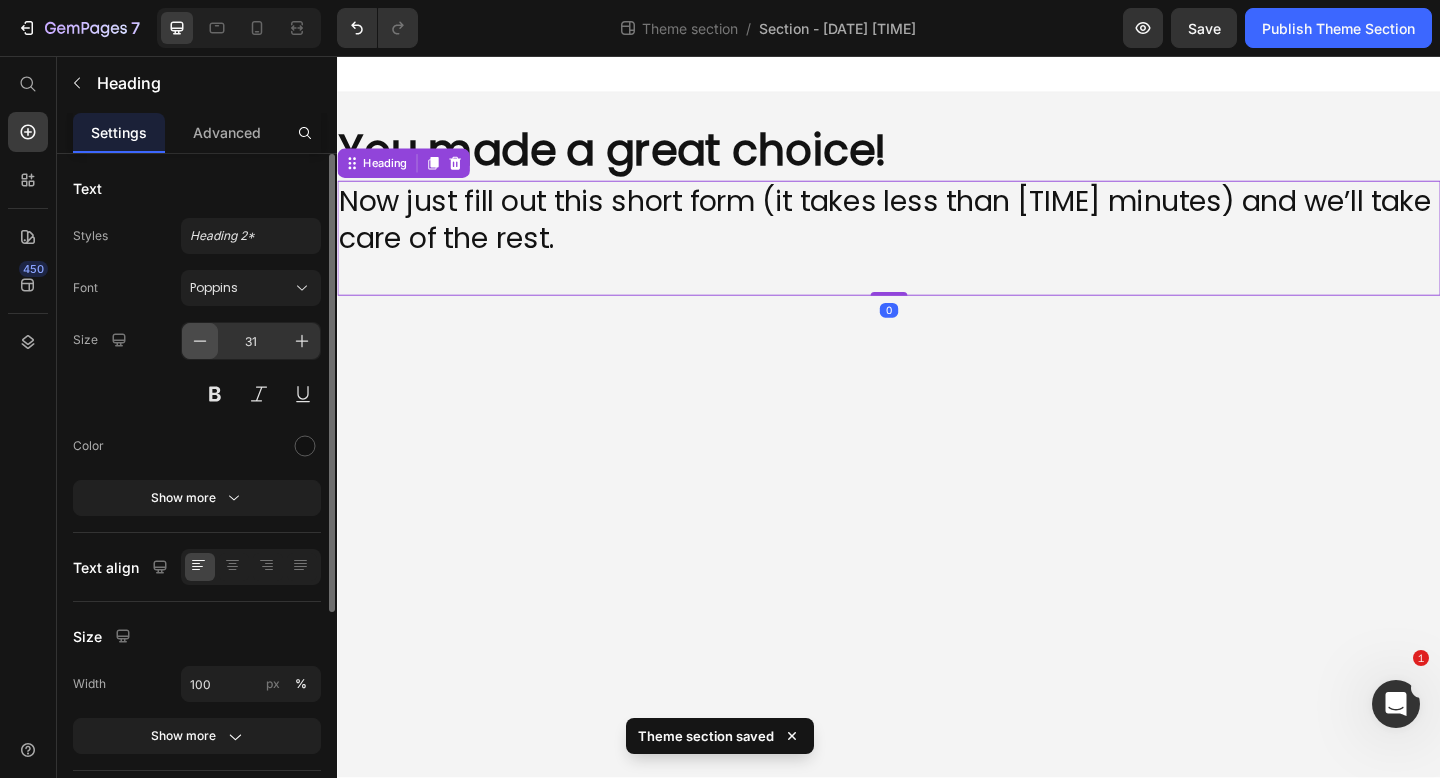click at bounding box center [200, 341] 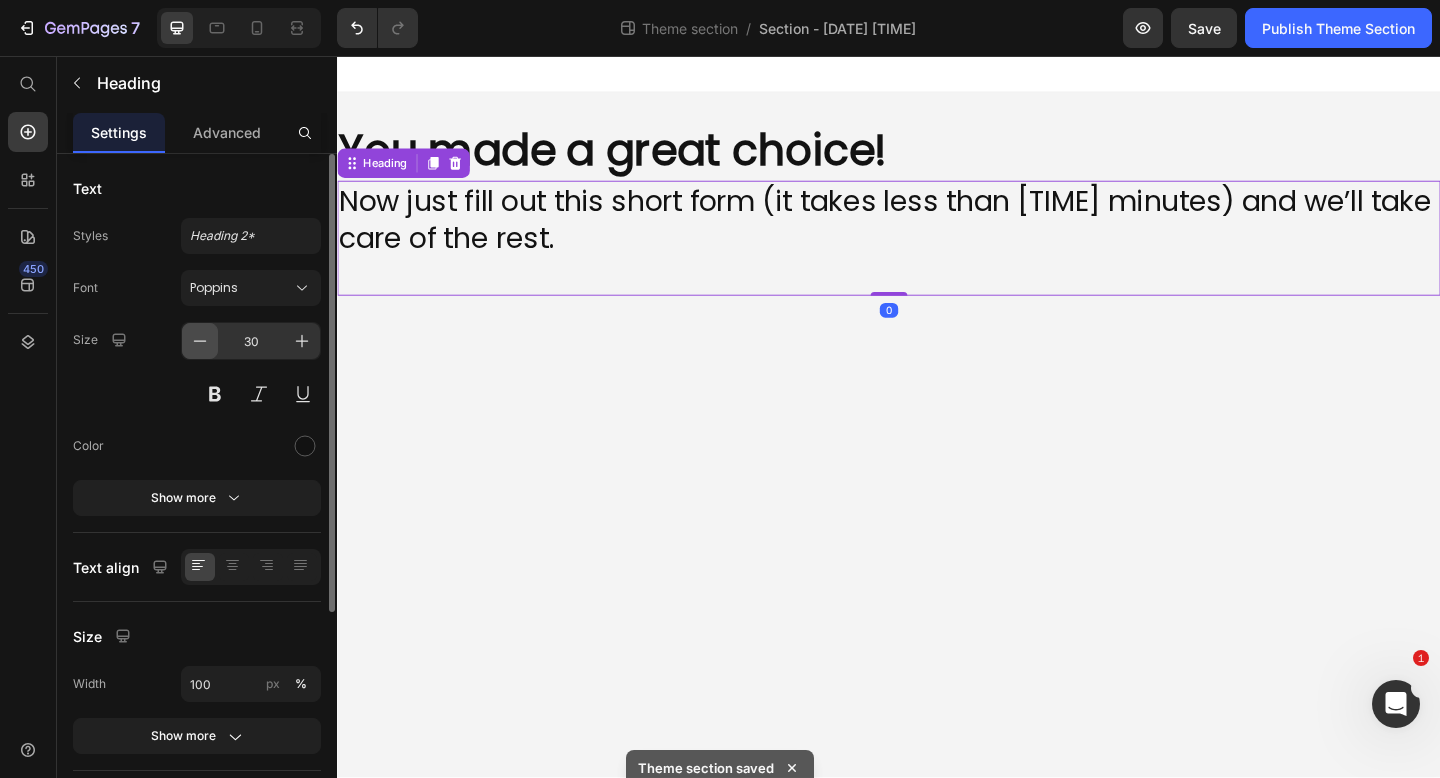 click at bounding box center (200, 341) 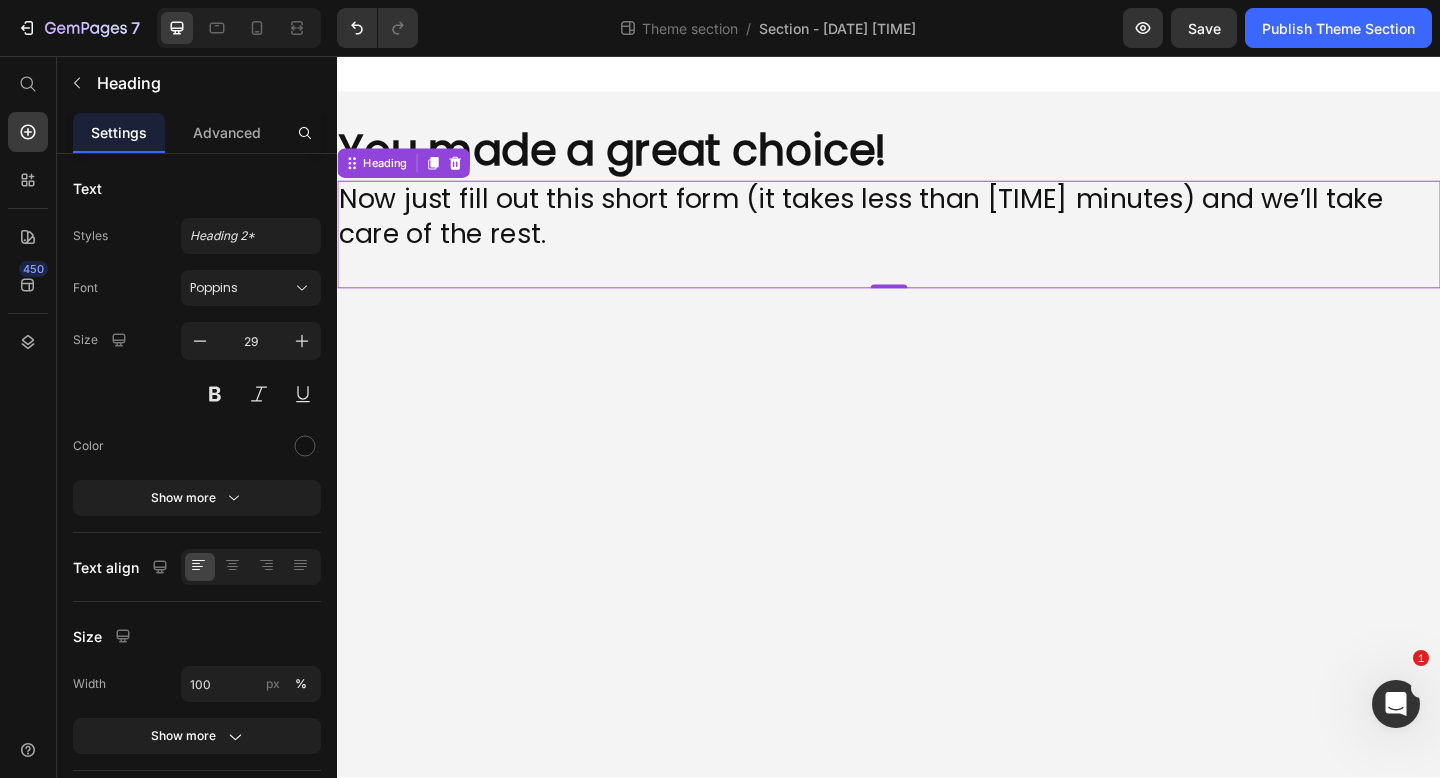 click on "⁠⁠⁠⁠⁠⁠⁠ You made a great choice! Heading Now just fill out this short form (it takes less than 3 minutes) and we’ll take care of the rest.   Heading   0 Root
Drag & drop element from sidebar or
Explore Library
Add section Choose templates inspired by CRO experts Generate layout from URL or image Add blank section then drag & drop elements" at bounding box center (937, 448) 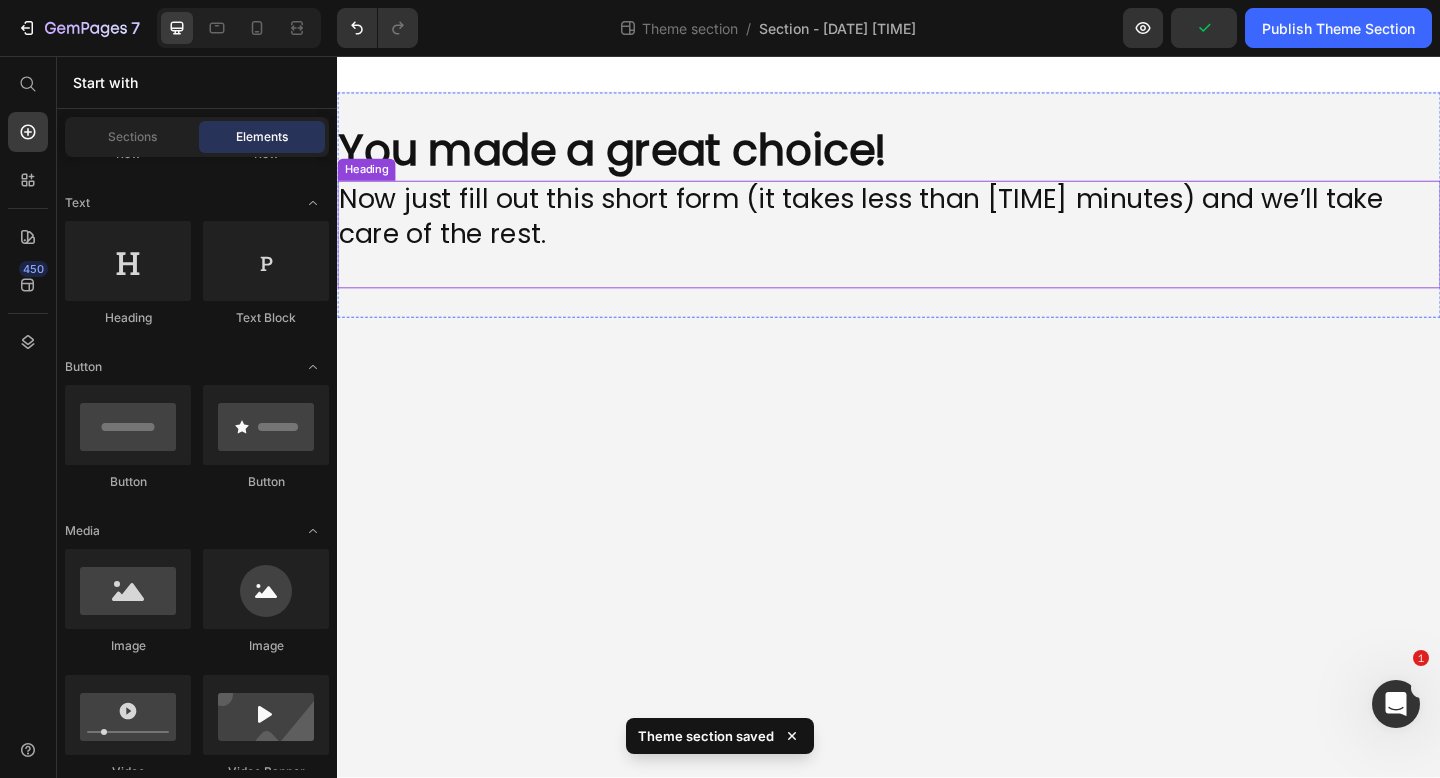 click on "Now just fill out this short form (it takes less than 3 minutes) and we’ll take care of the rest." at bounding box center (937, 250) 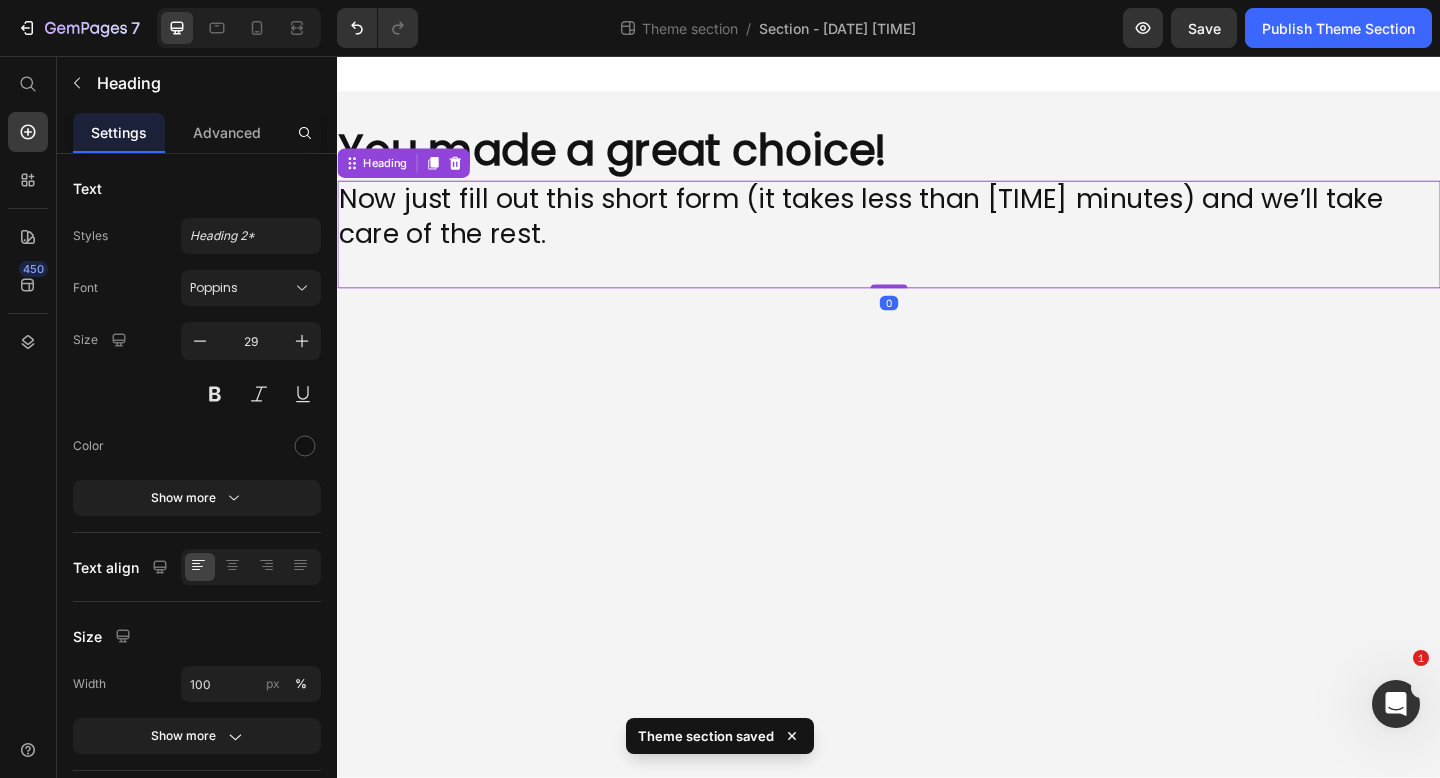 click on "⁠⁠⁠⁠⁠⁠⁠ You made a great choice! Heading Now just fill out this short form (it takes less than 3 minutes) and we’ll take care of the rest.   Heading   0 Root
Drag & drop element from sidebar or
Explore Library
Add section Choose templates inspired by CRO experts Generate layout from URL or image Add blank section then drag & drop elements" at bounding box center (937, 448) 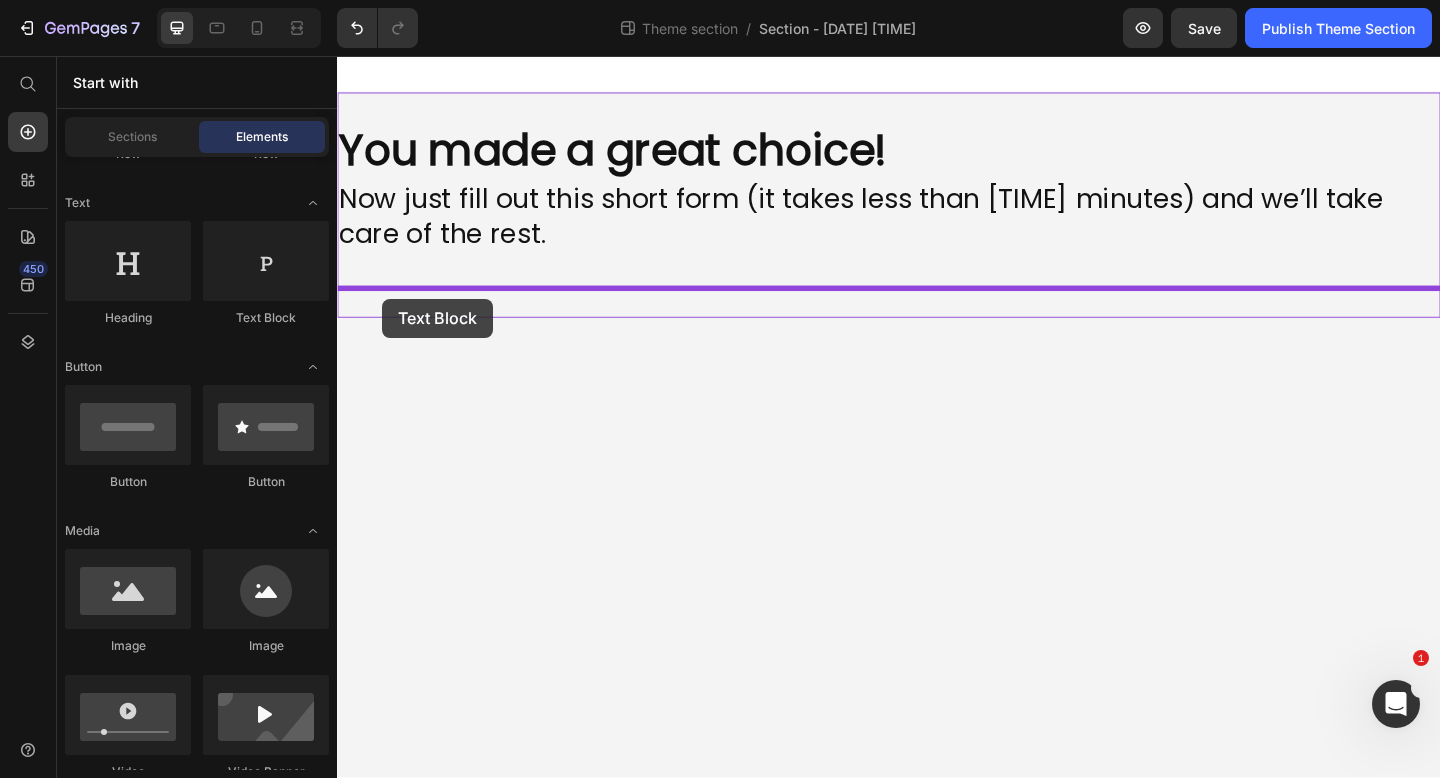 drag, startPoint x: 571, startPoint y: 328, endPoint x: 386, endPoint y: 320, distance: 185.1729 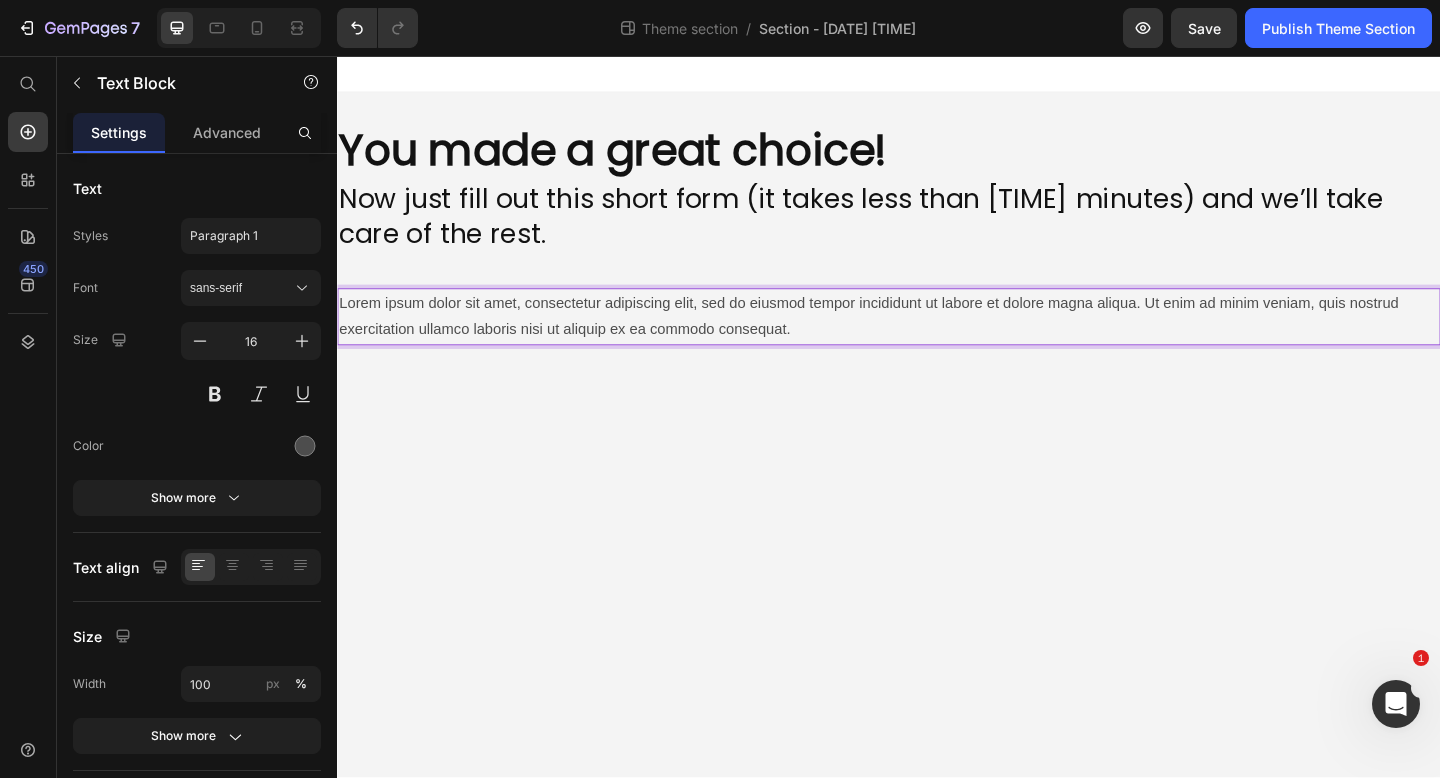click on "Lorem ipsum dolor sit amet, consectetur adipiscing elit, sed do eiusmod tempor incididunt ut labore et dolore magna aliqua. Ut enim ad minim veniam, quis nostrud exercitation ullamco laboris nisi ut aliquip ex ea commodo consequat." at bounding box center [937, 340] 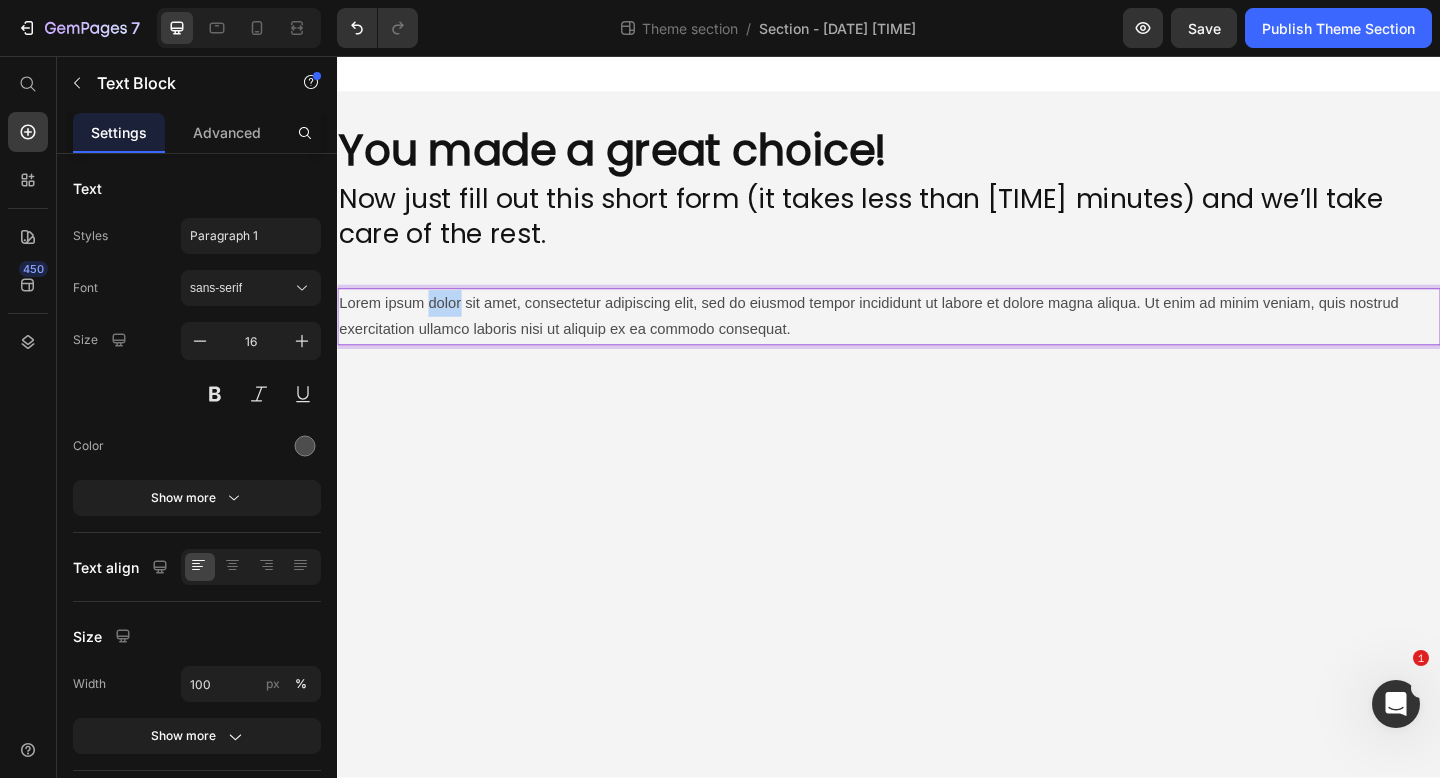 click on "Lorem ipsum dolor sit amet, consectetur adipiscing elit, sed do eiusmod tempor incididunt ut labore et dolore magna aliqua. Ut enim ad minim veniam, quis nostrud exercitation ullamco laboris nisi ut aliquip ex ea commodo consequat." at bounding box center (937, 340) 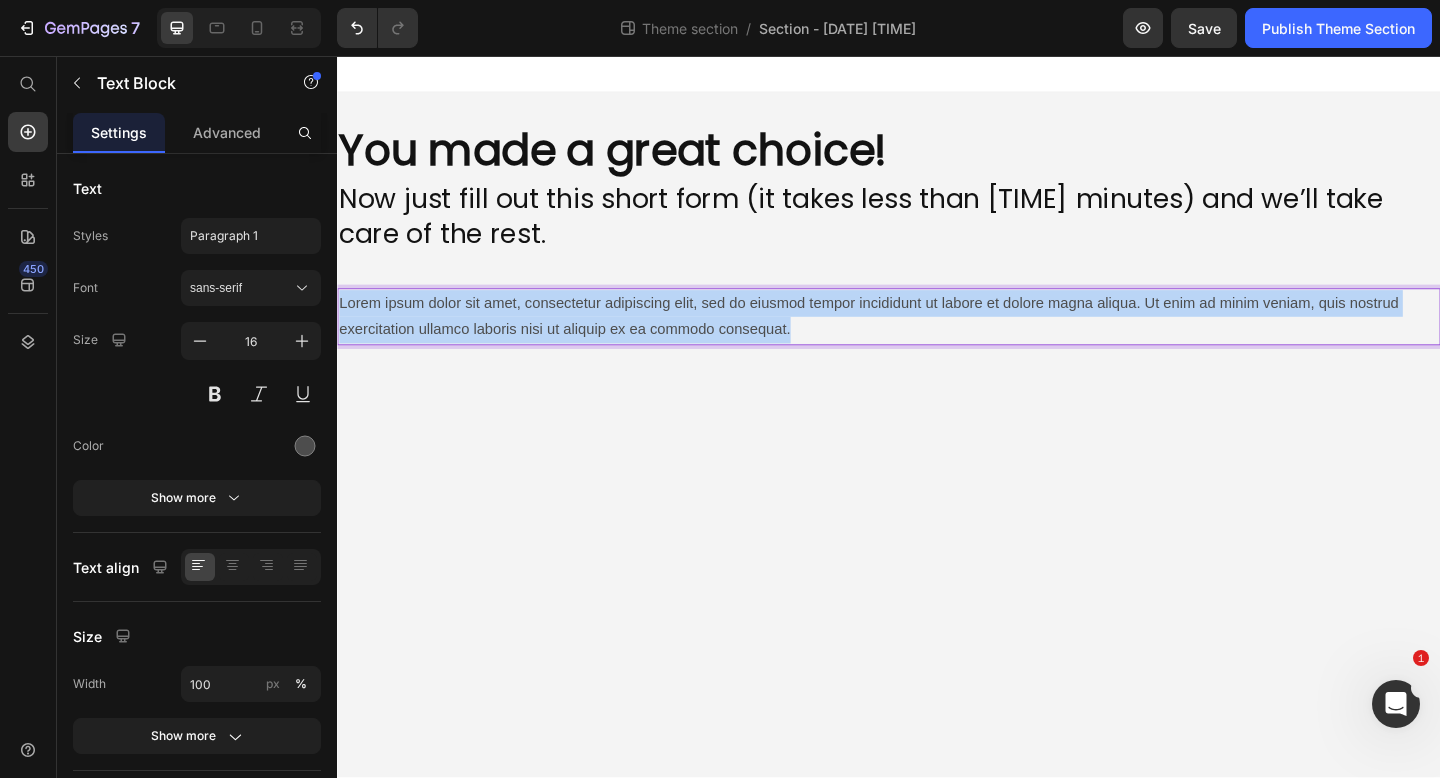 click on "Lorem ipsum dolor sit amet, consectetur adipiscing elit, sed do eiusmod tempor incididunt ut labore et dolore magna aliqua. Ut enim ad minim veniam, quis nostrud exercitation ullamco laboris nisi ut aliquip ex ea commodo consequat." at bounding box center (937, 340) 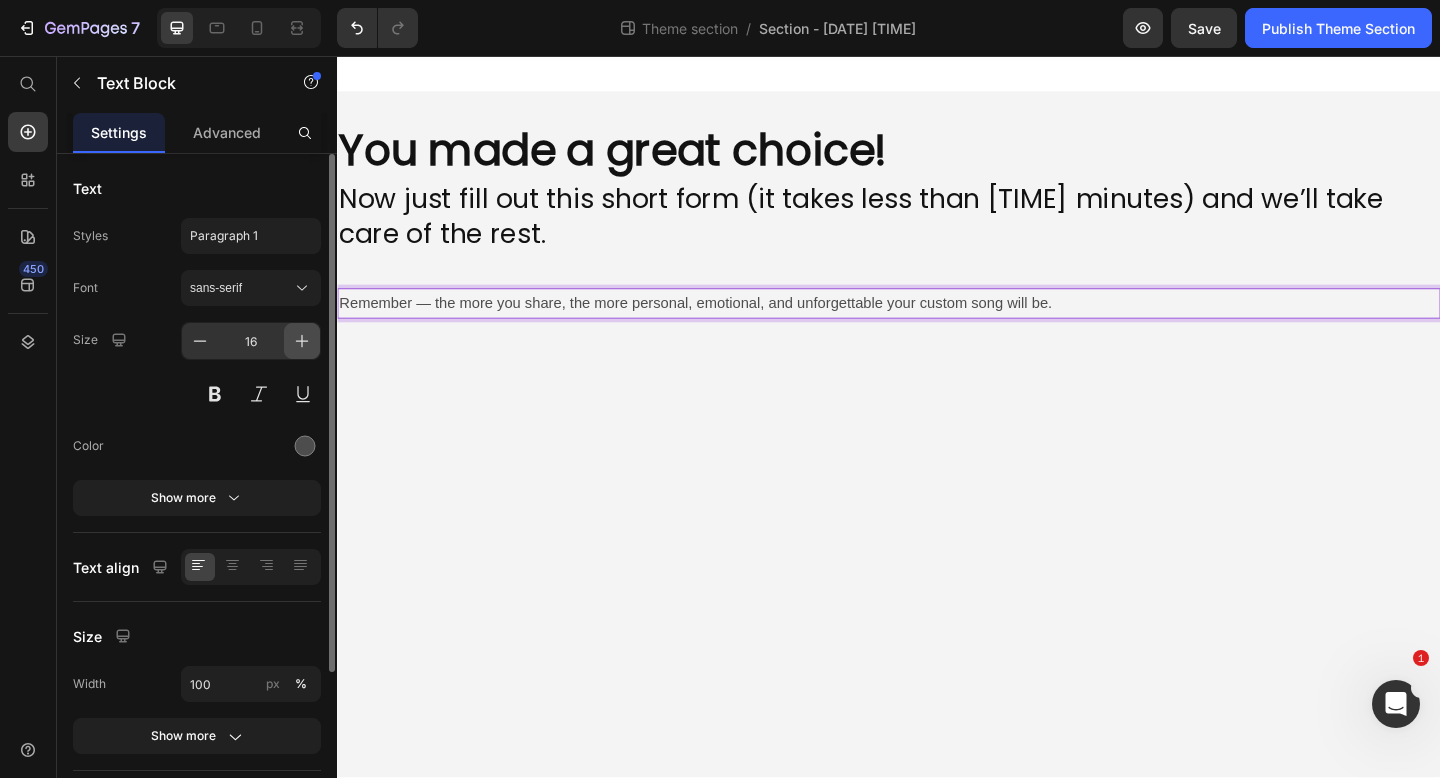 click 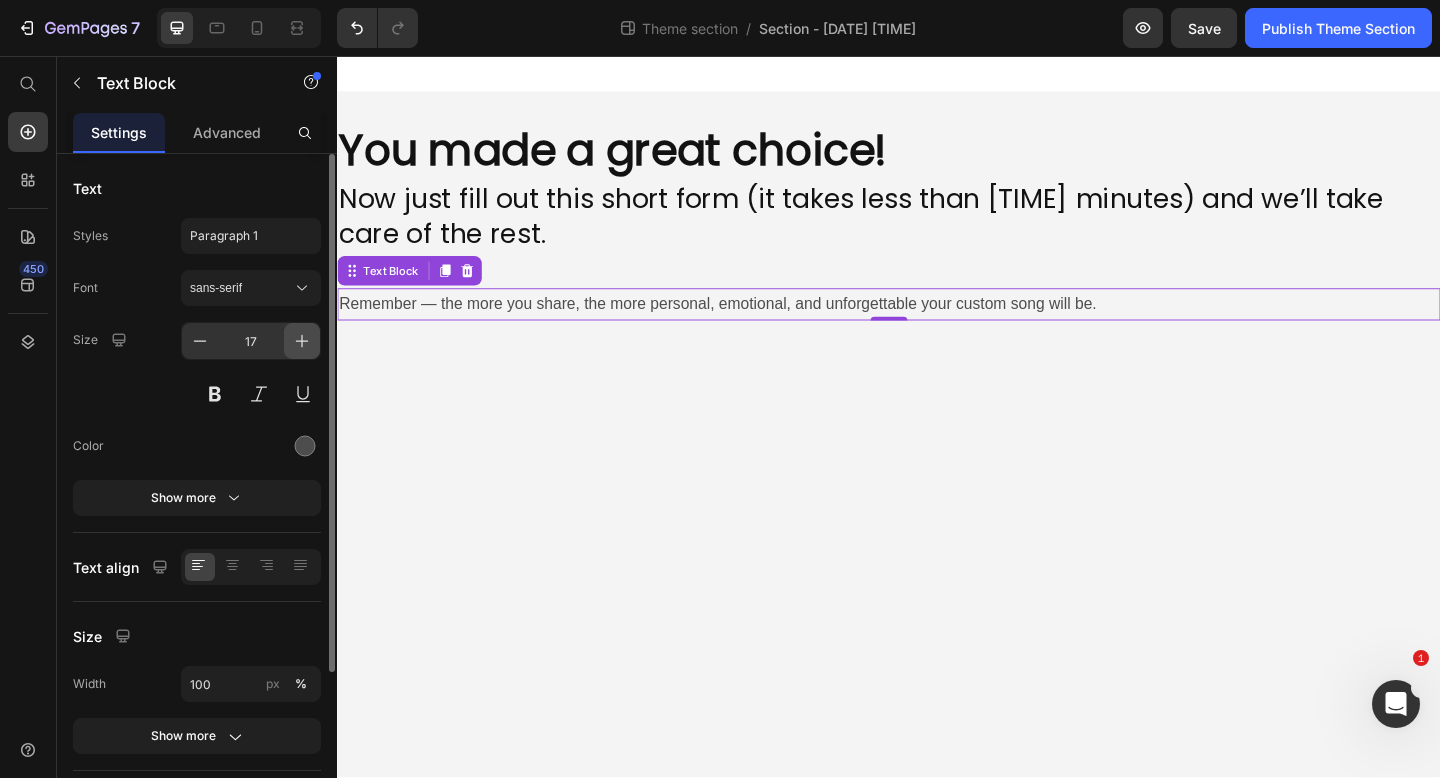 click 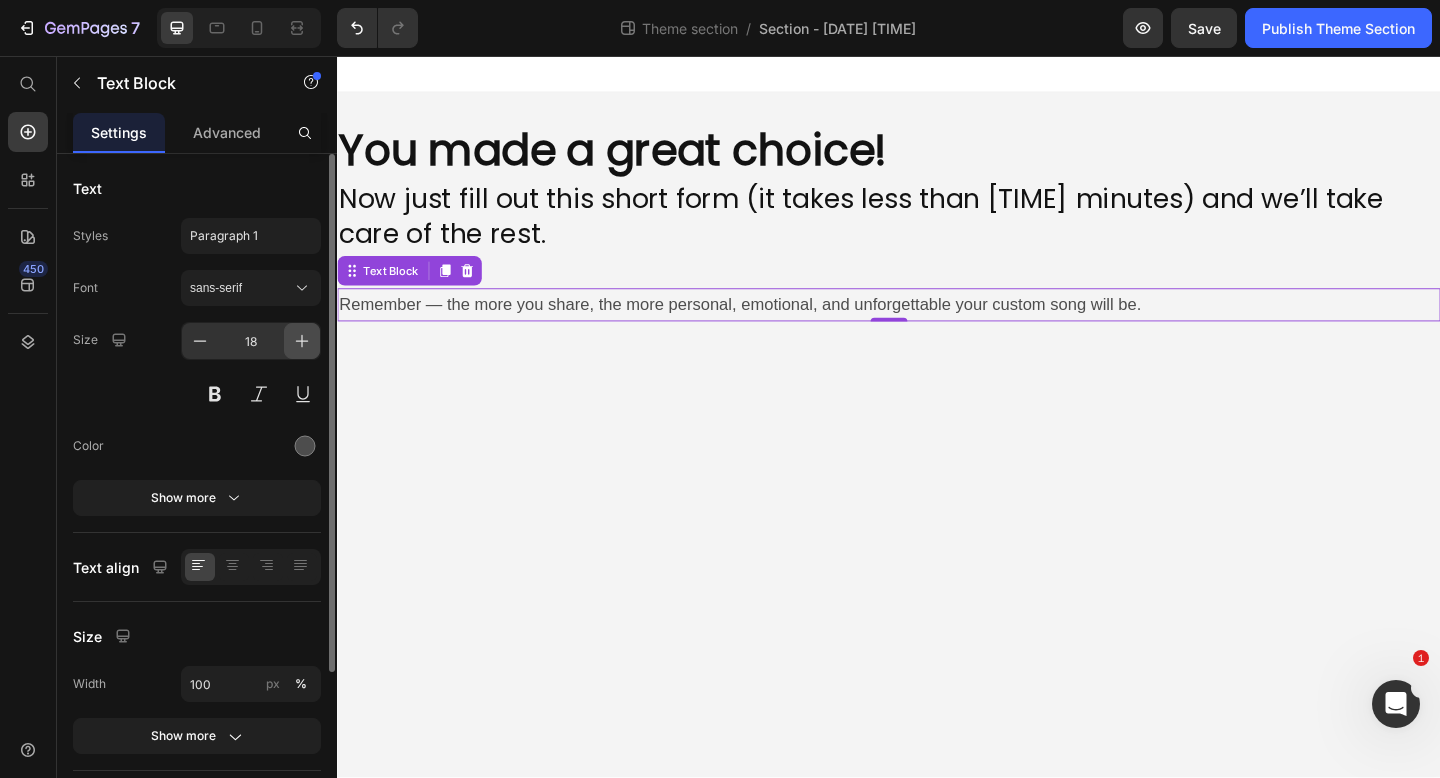 click 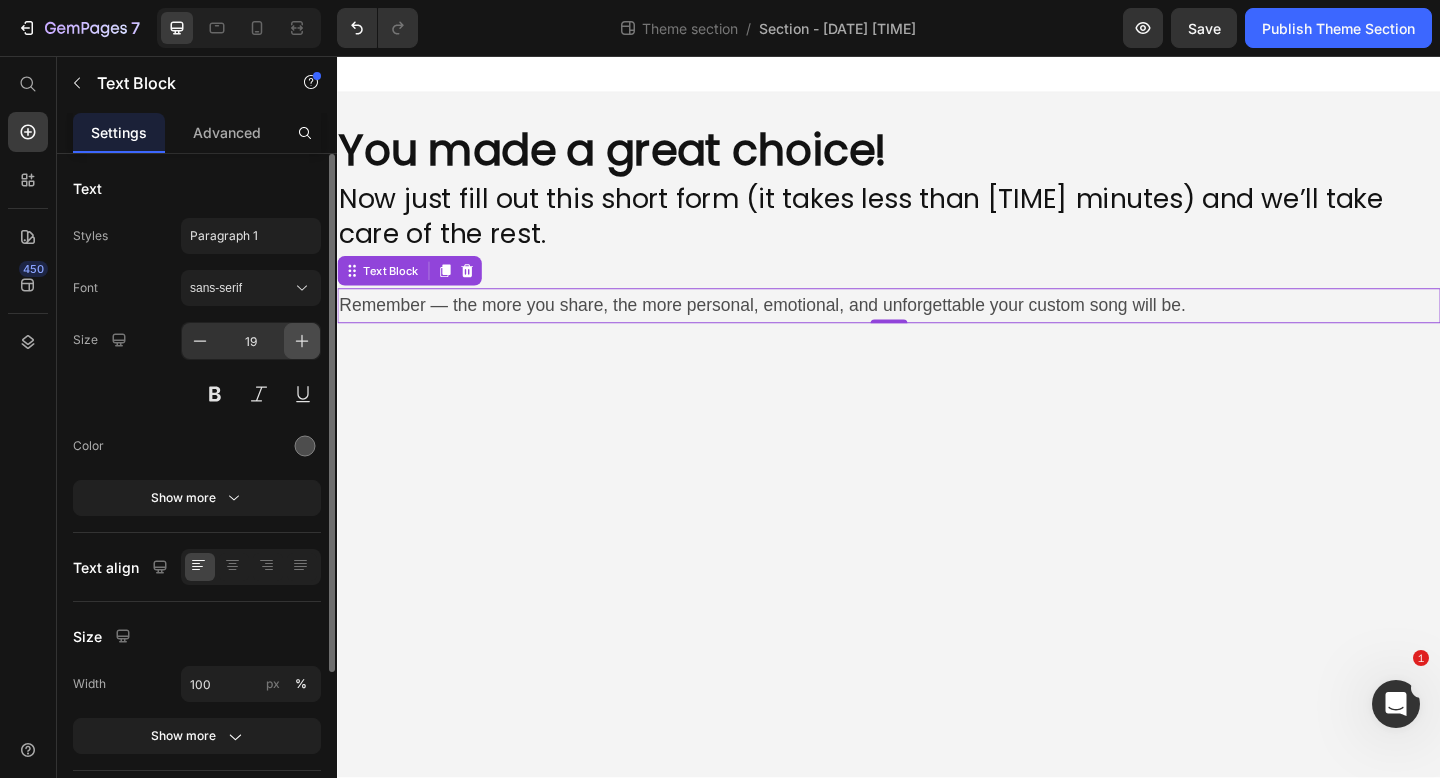click 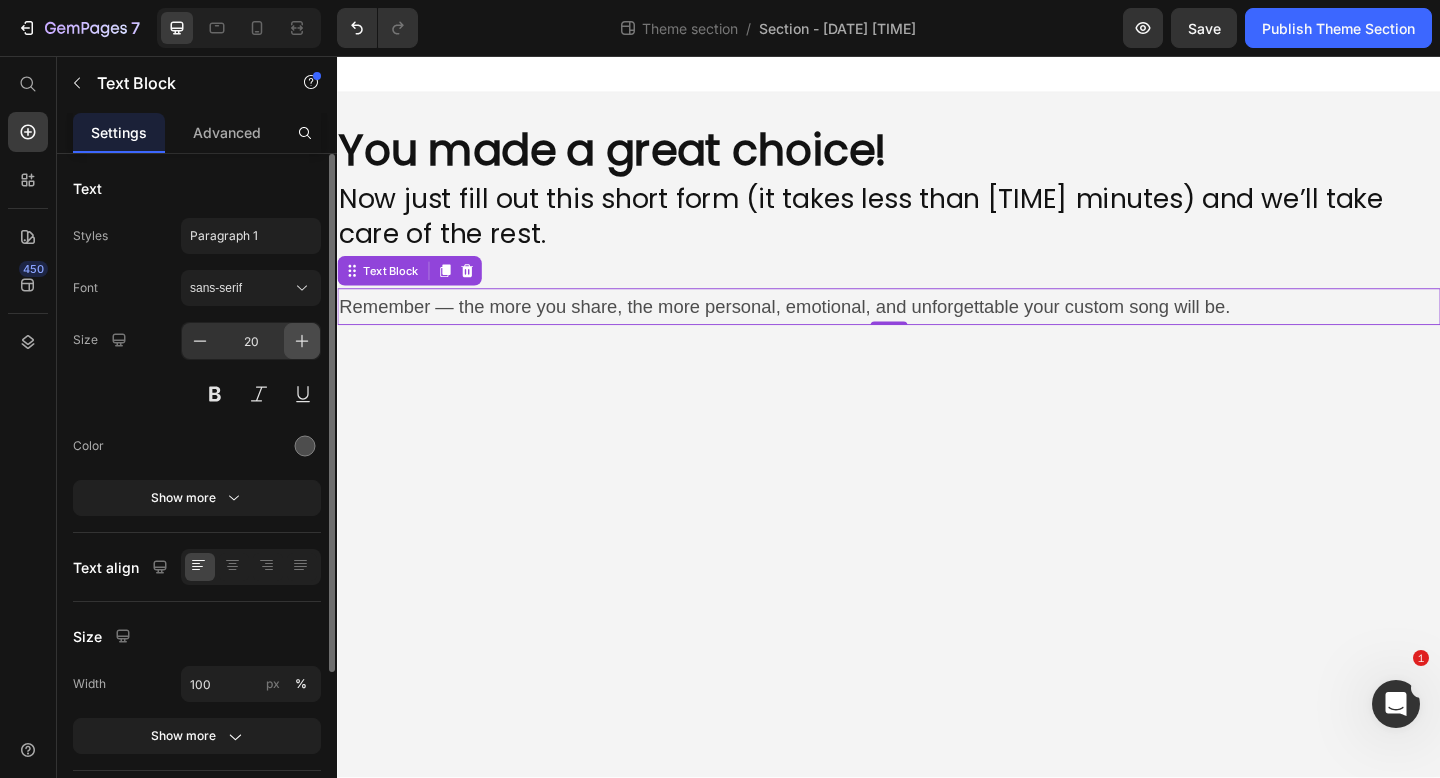 click 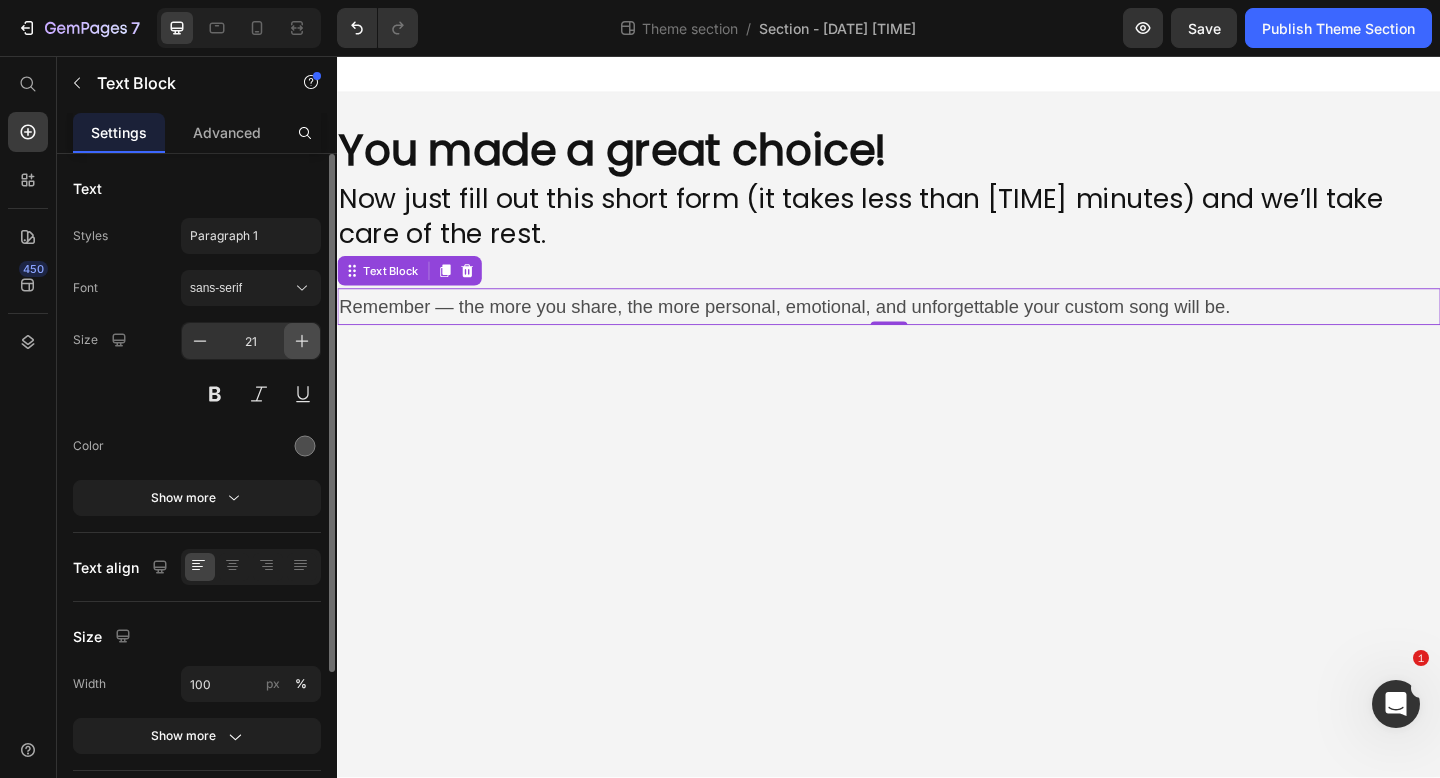 click 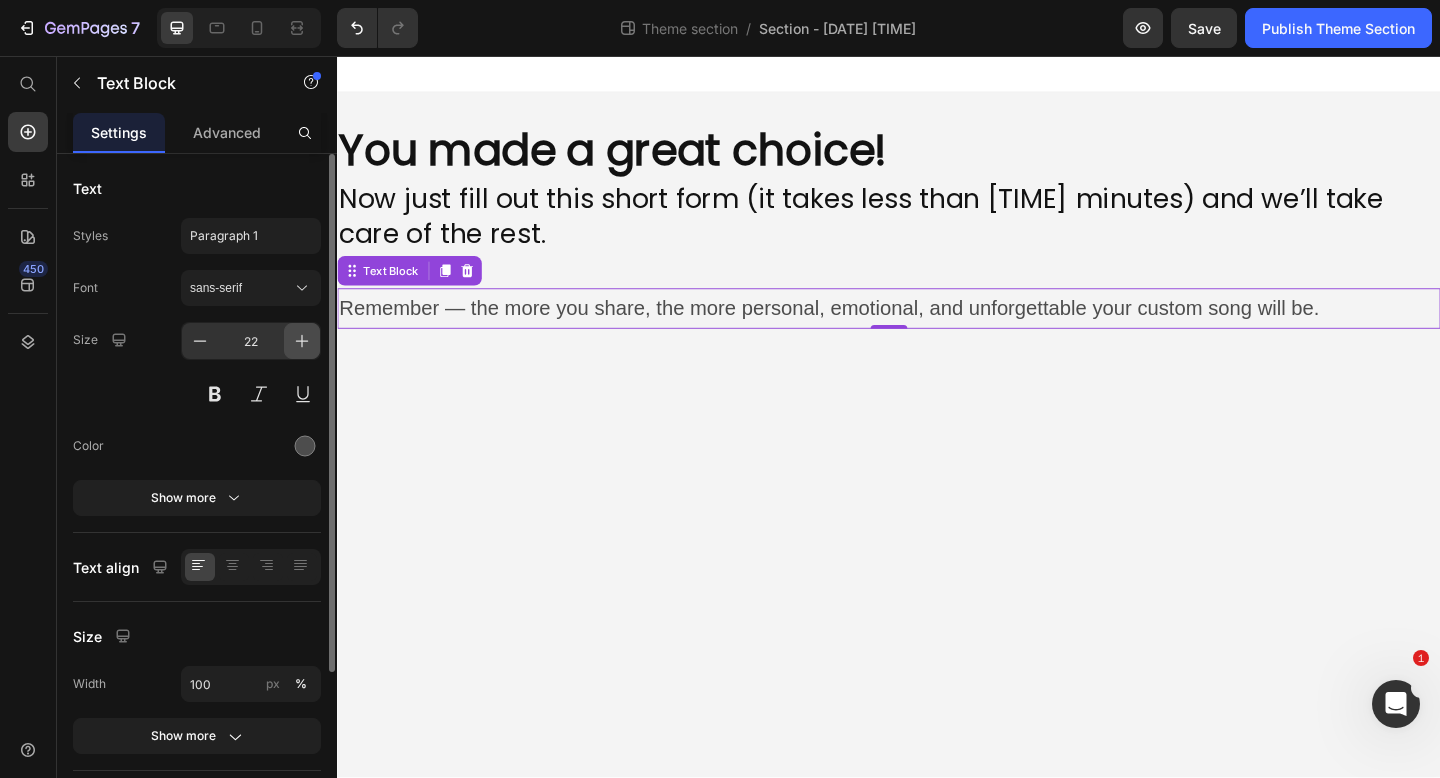 click 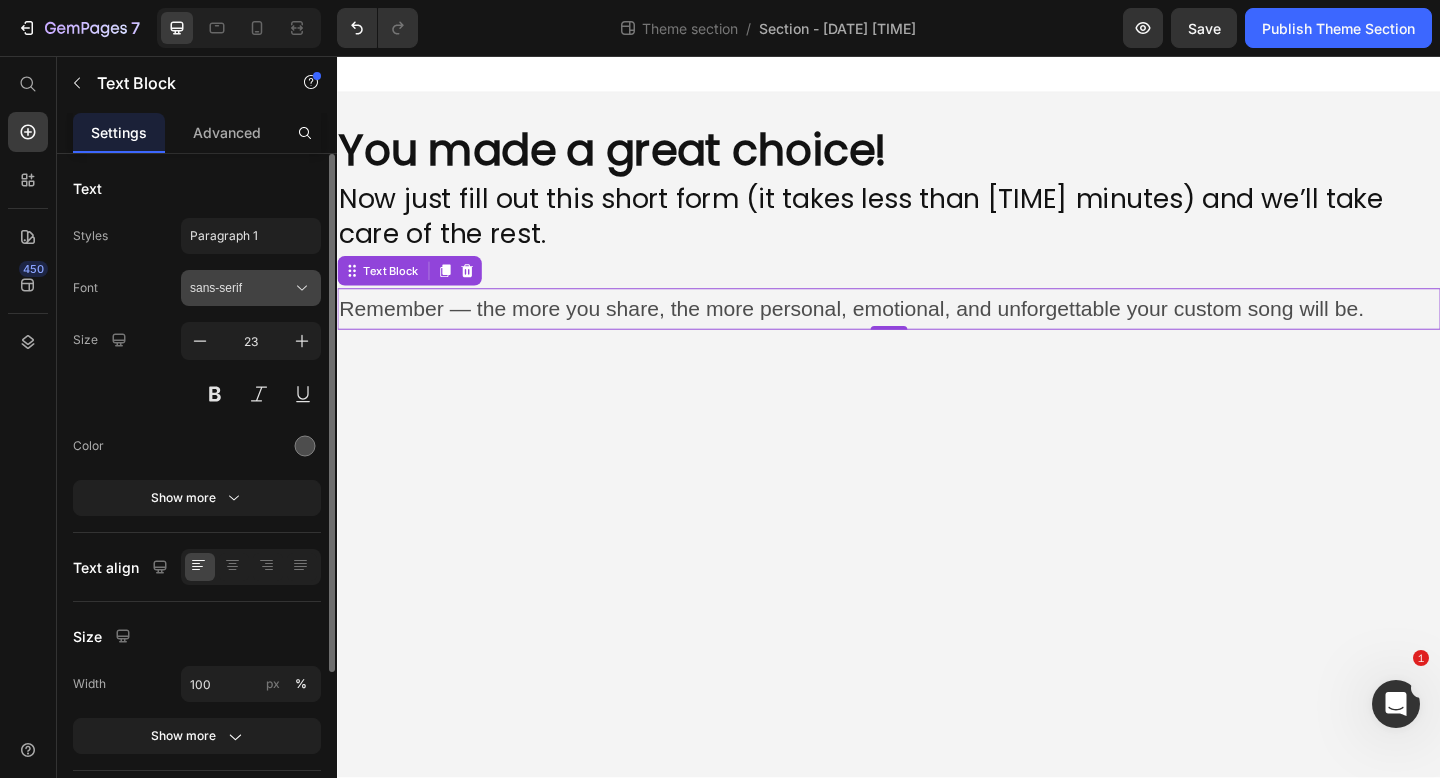 click on "sans-serif" at bounding box center (251, 288) 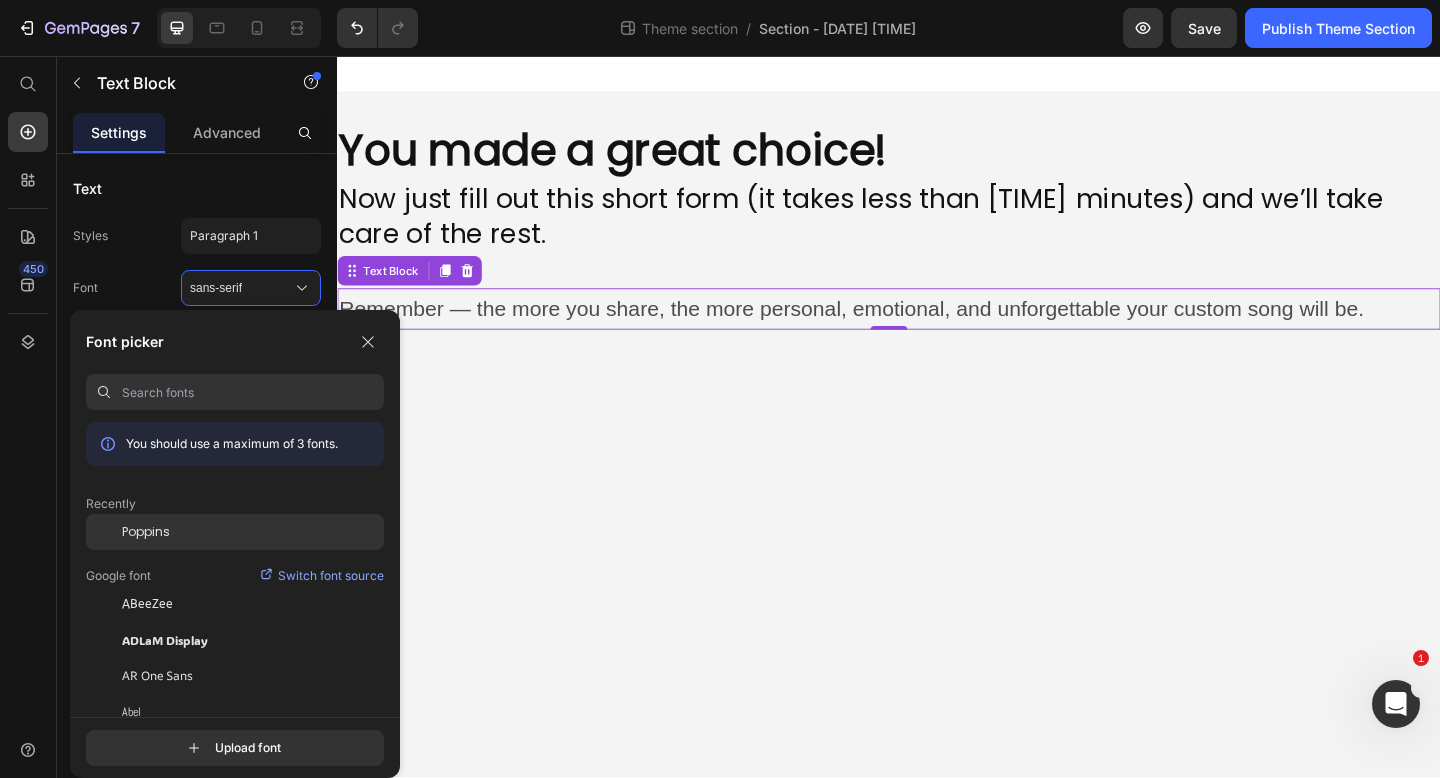 click on "Poppins" at bounding box center [146, 532] 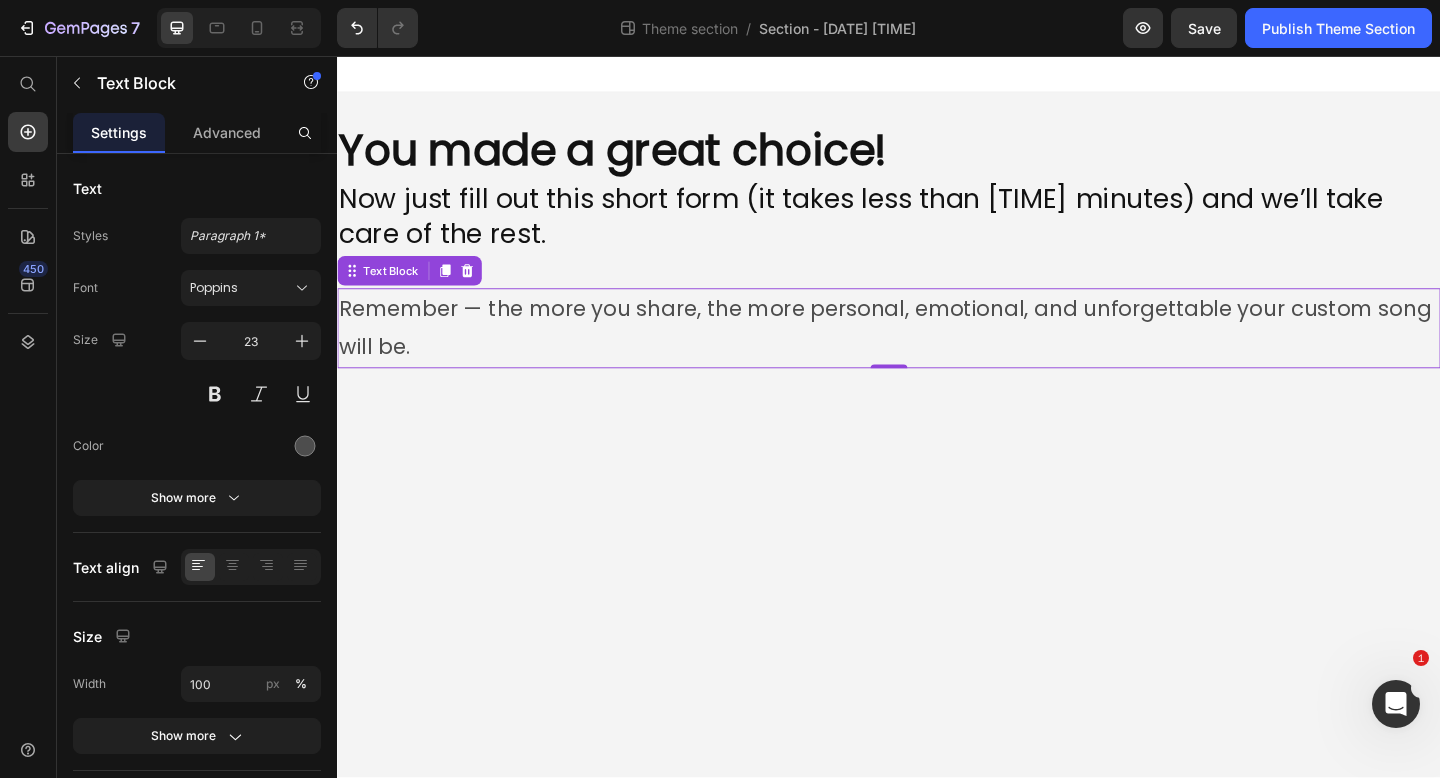 click on "⁠⁠⁠⁠⁠⁠⁠ You made a great choice! Heading Now just fill out this short form (it takes less than 3 minutes) and we’ll take care of the rest.   Heading Remember — the more you share, the more personal, emotional, and unforgettable your custom song will be. Text Block   0 Root
Drag & drop element from sidebar or
Explore Library
Add section Choose templates inspired by CRO experts Generate layout from URL or image Add blank section then drag & drop elements" at bounding box center [937, 448] 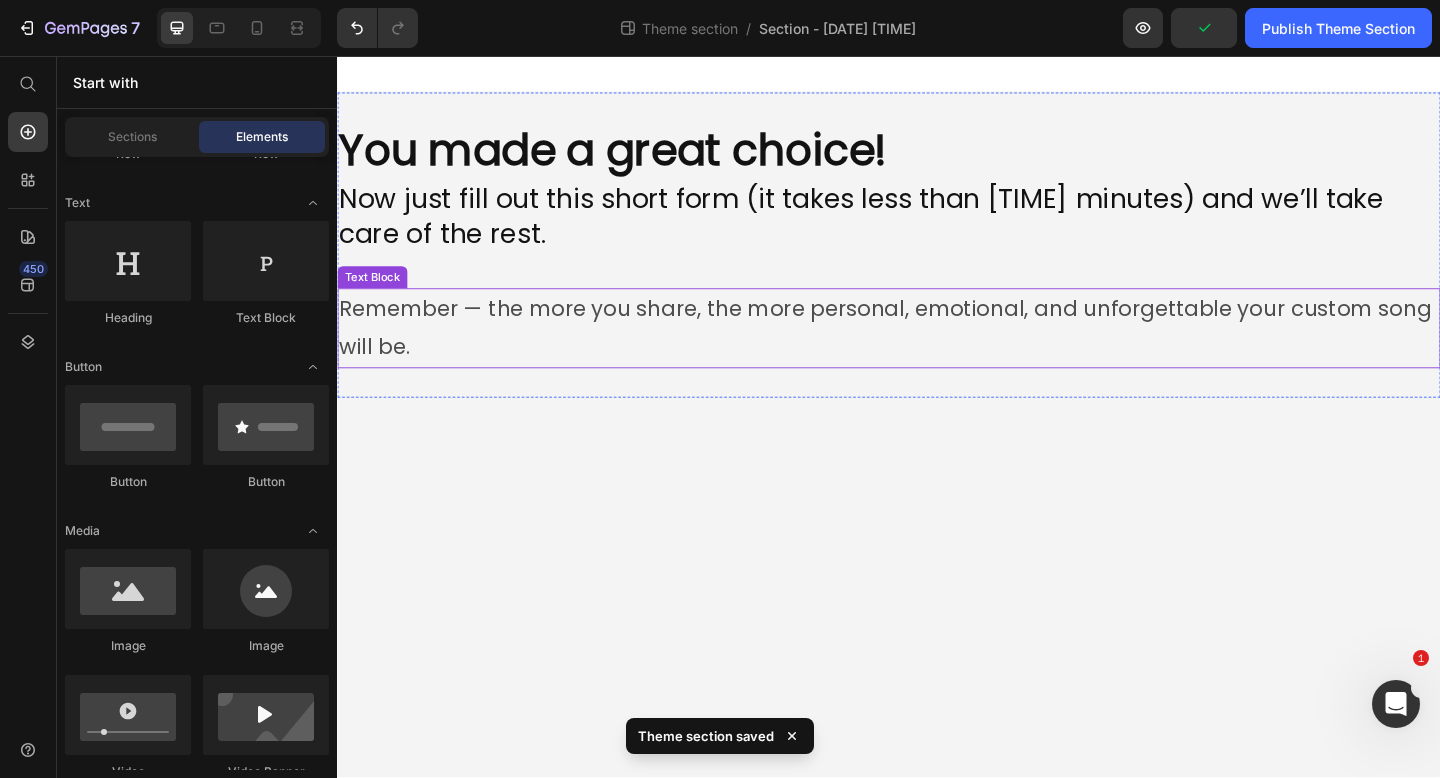 click on "Remember — the more you share, the more personal, emotional, and unforgettable your custom song will be." at bounding box center [937, 352] 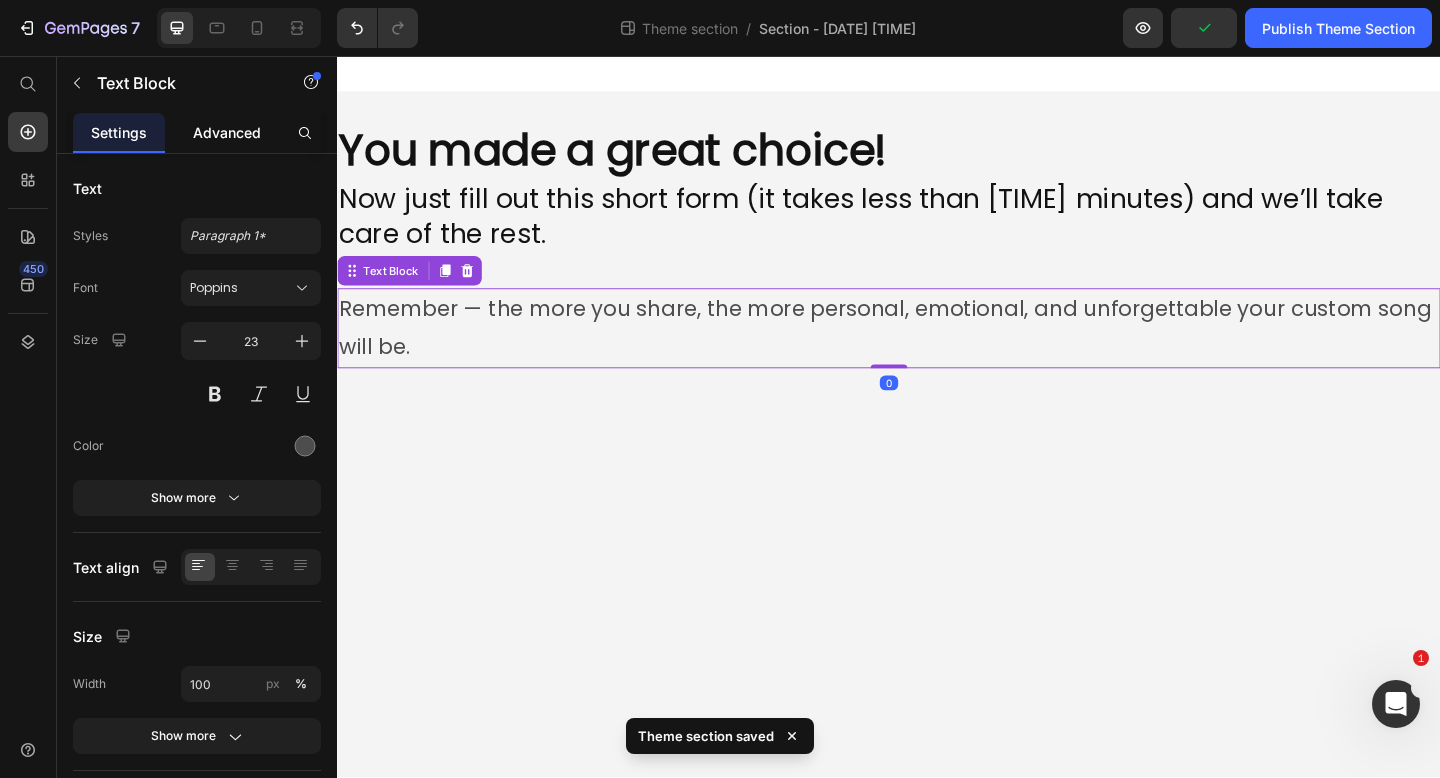 click on "Advanced" at bounding box center (227, 132) 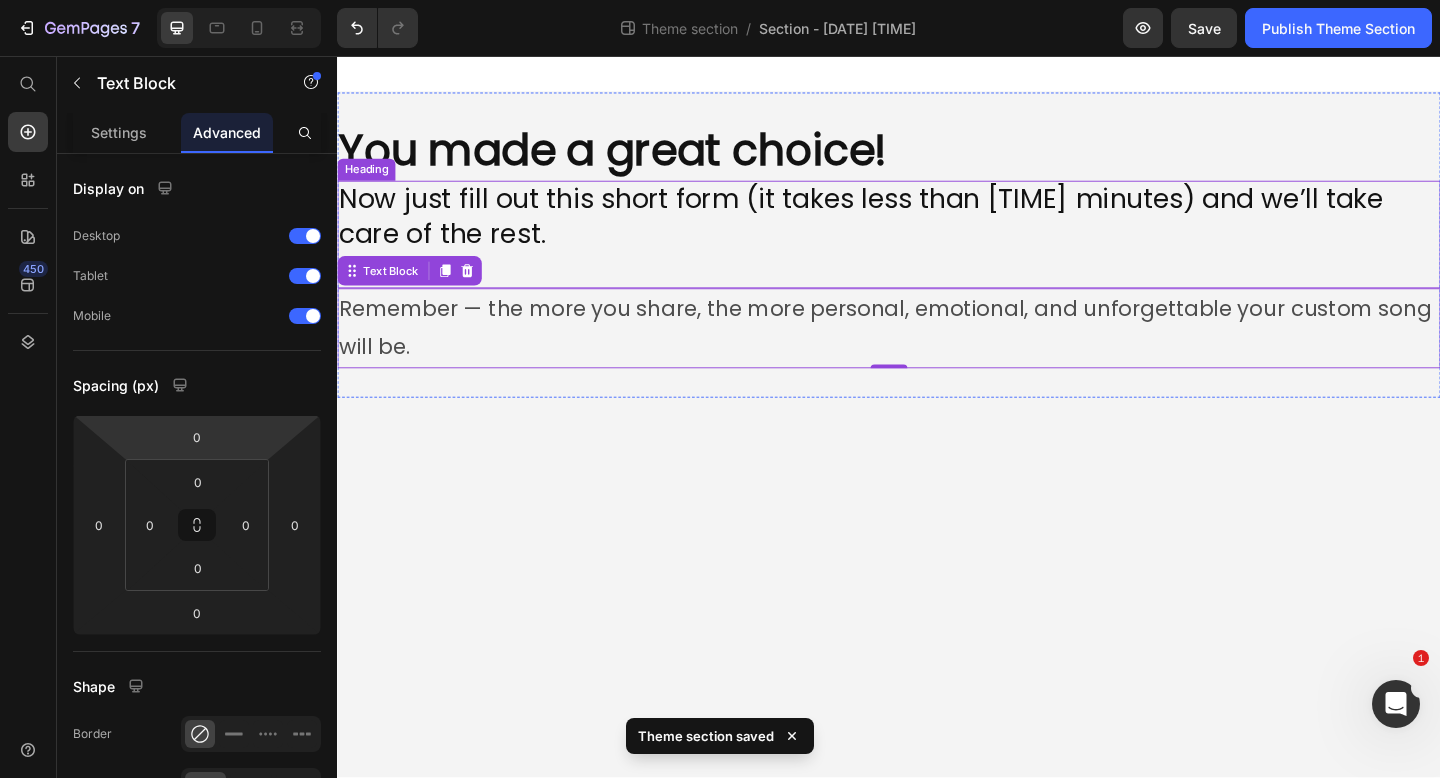 click on "Now just fill out this short form (it takes less than 3 minutes) and we’ll take care of the rest." at bounding box center [937, 250] 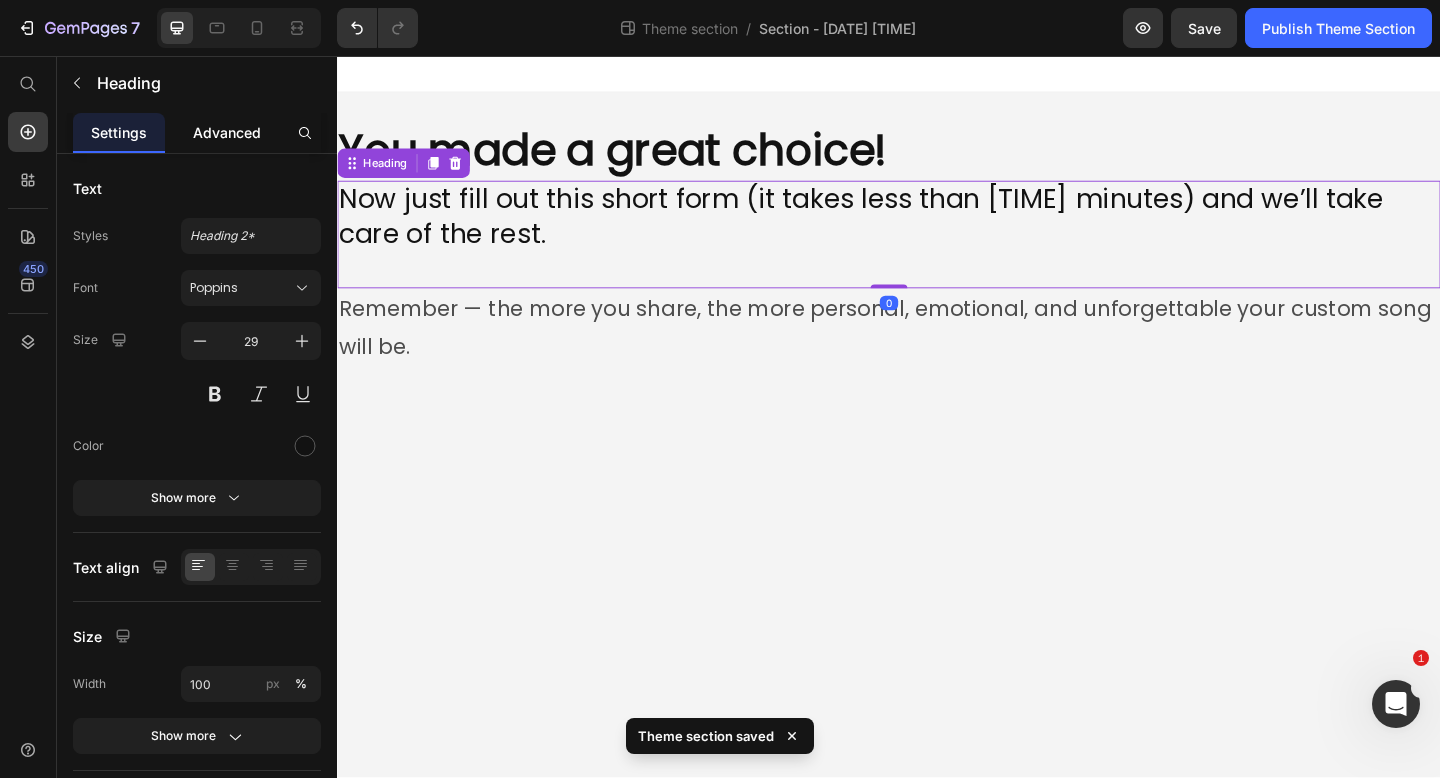click on "Advanced" at bounding box center (227, 132) 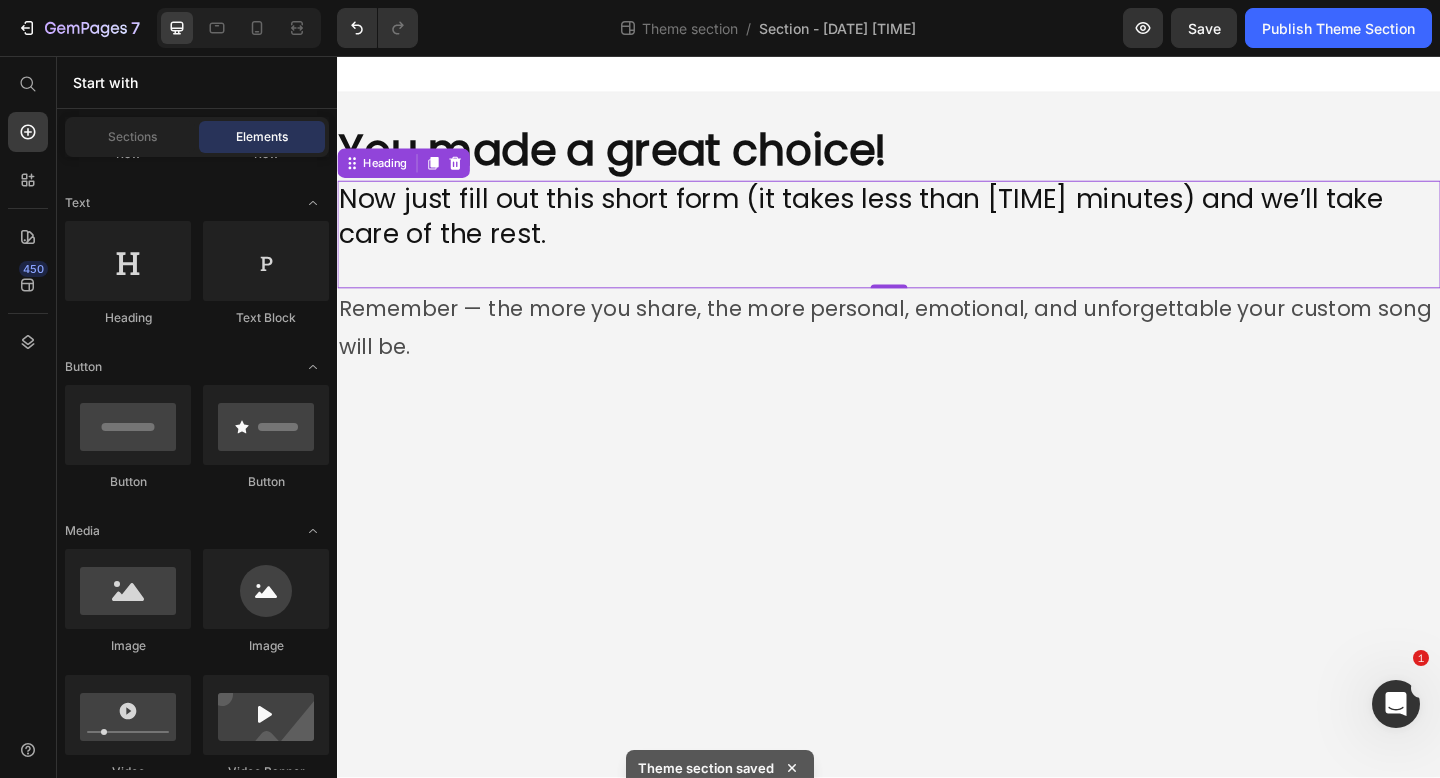 click on "⁠⁠⁠⁠⁠⁠⁠ You made a great choice! Heading Now just fill out this short form (it takes less than 3 minutes) and we’ll take care of the rest.   Heading   0 Remember — the more you share, the more personal, emotional, and unforgettable your custom song will be. Text Block Root
Drag & drop element from sidebar or
Explore Library
Add section Choose templates inspired by CRO experts Generate layout from URL or image Add blank section then drag & drop elements" at bounding box center (937, 448) 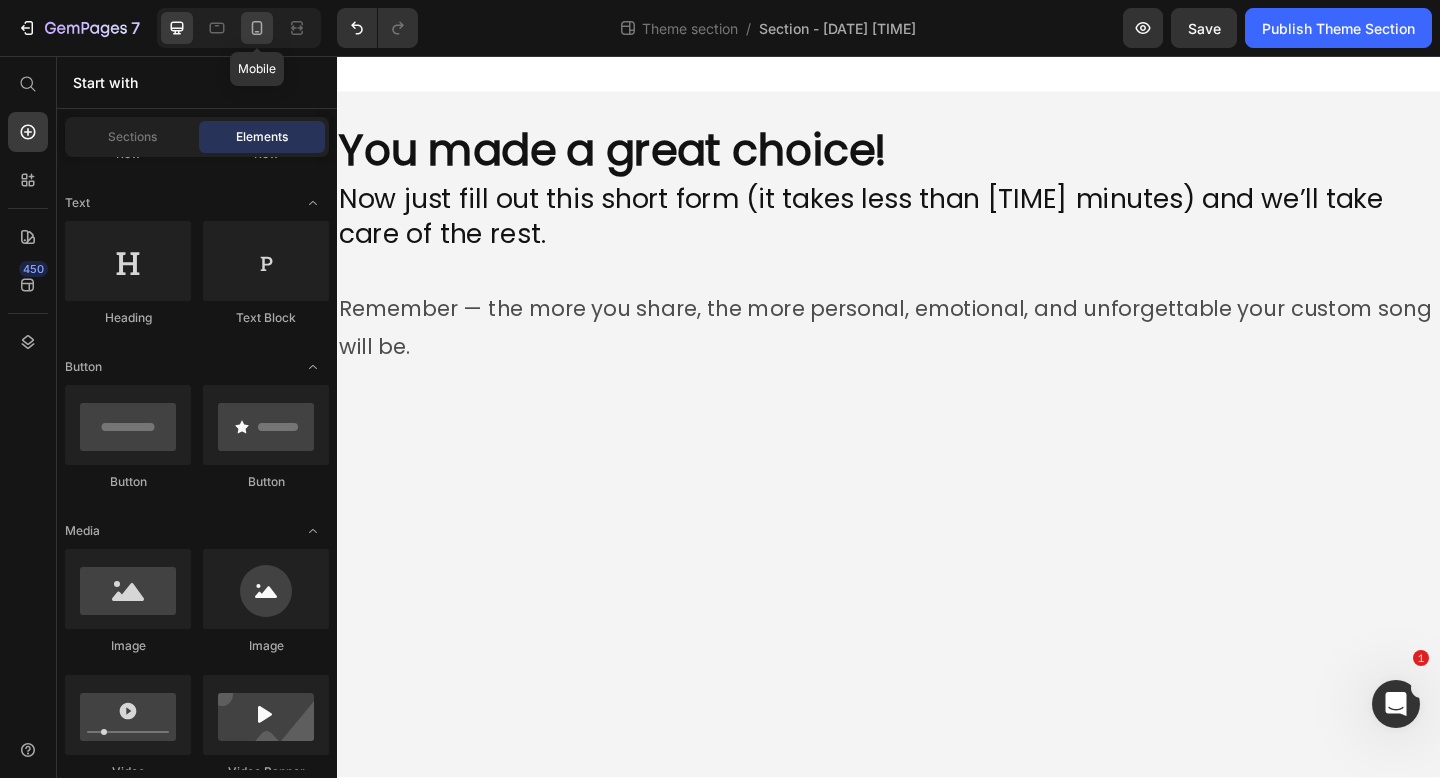 click 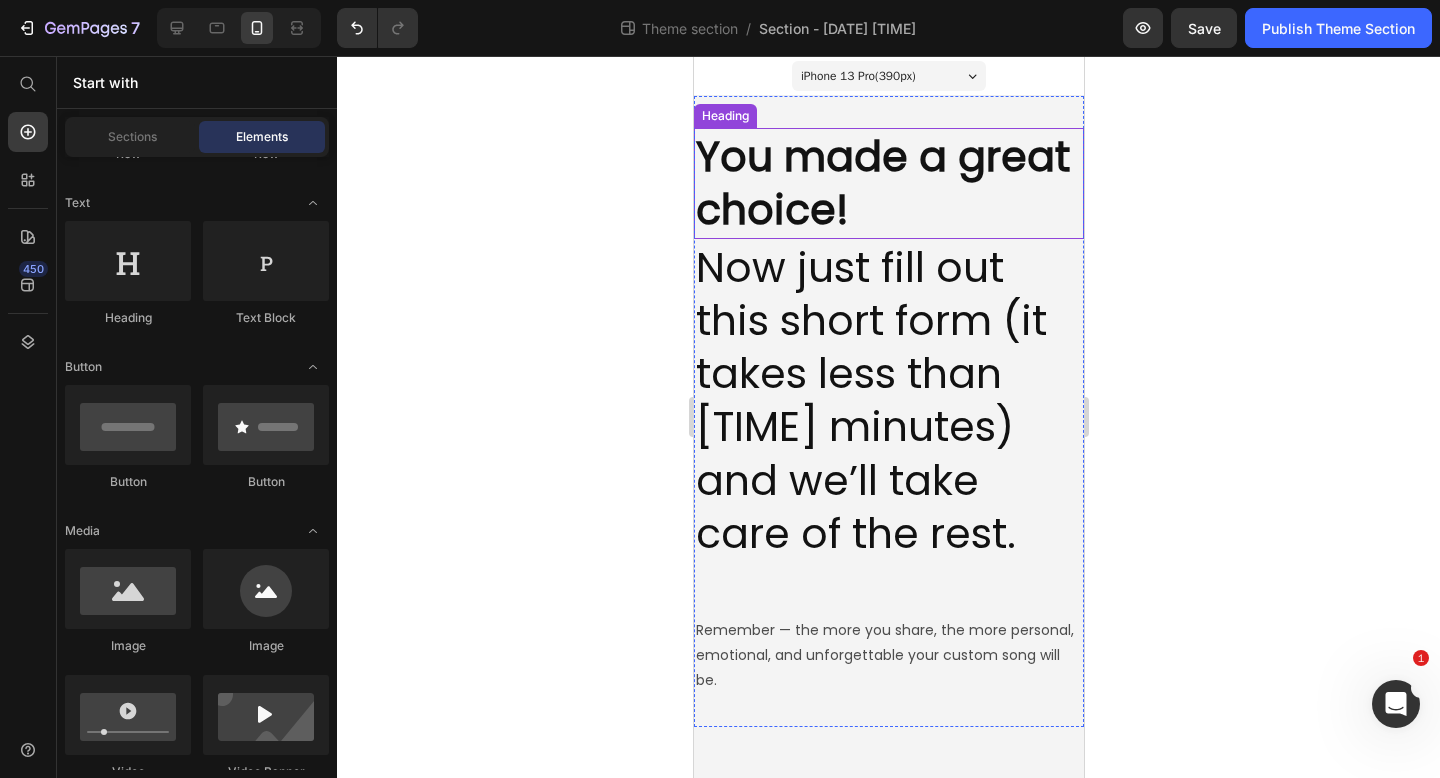 click on "You made a great choice!" at bounding box center [882, 183] 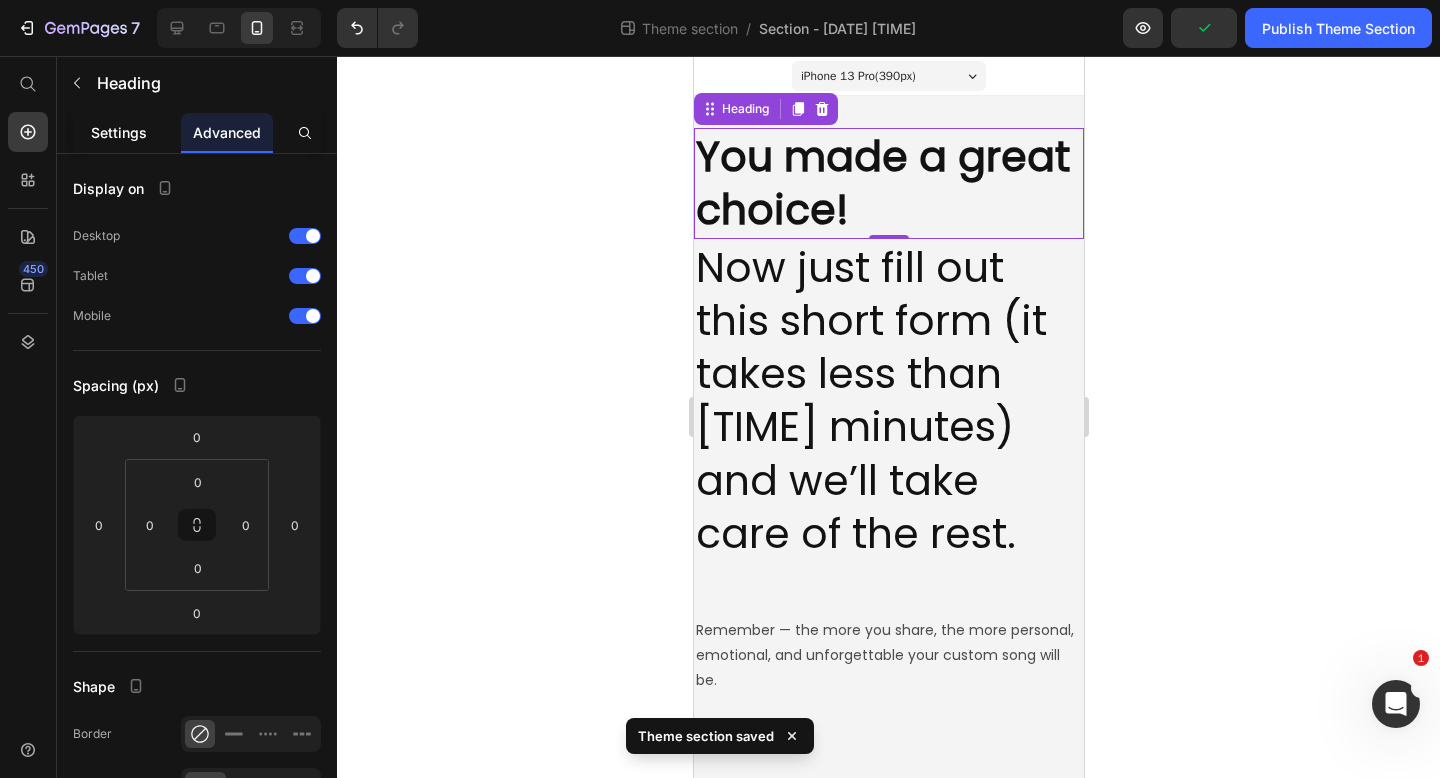 click on "Settings" at bounding box center [119, 132] 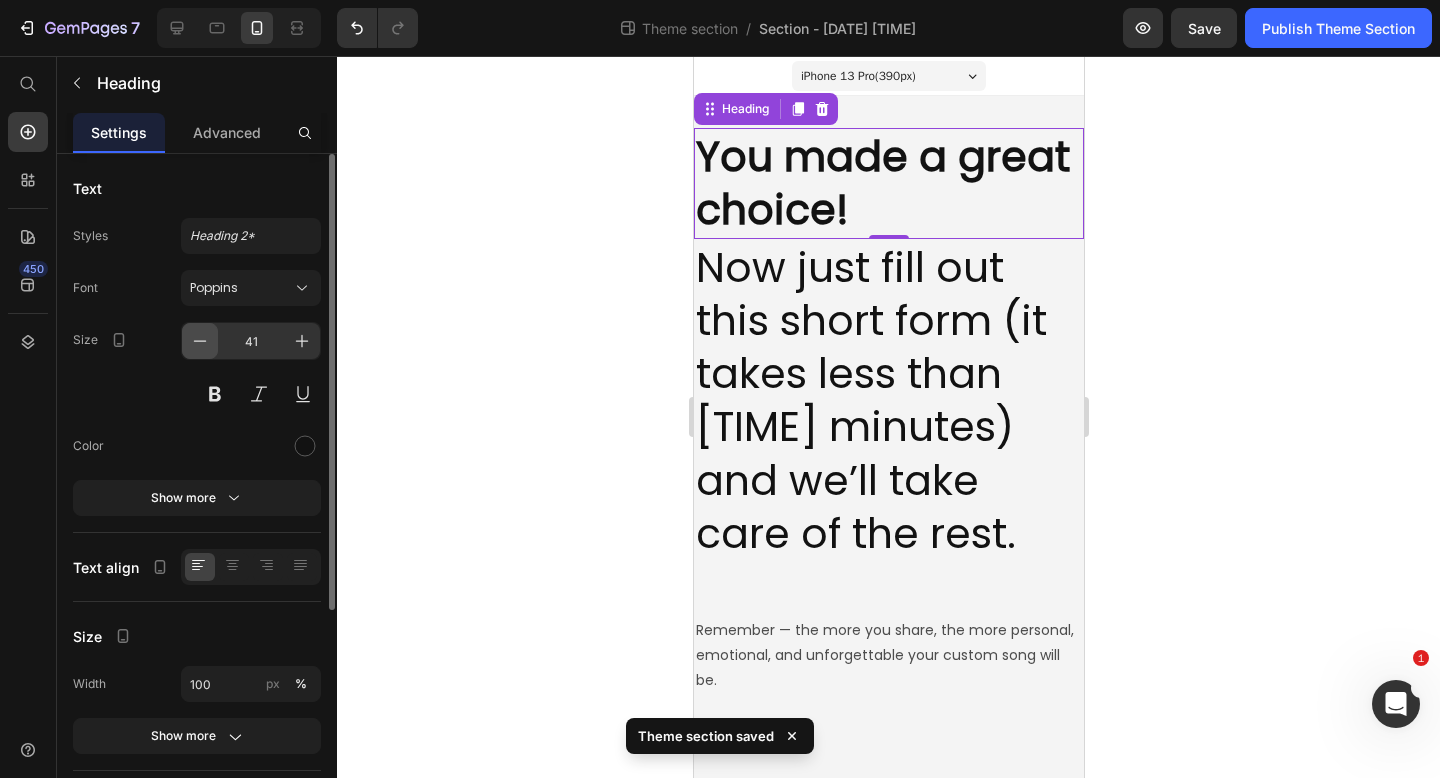 click 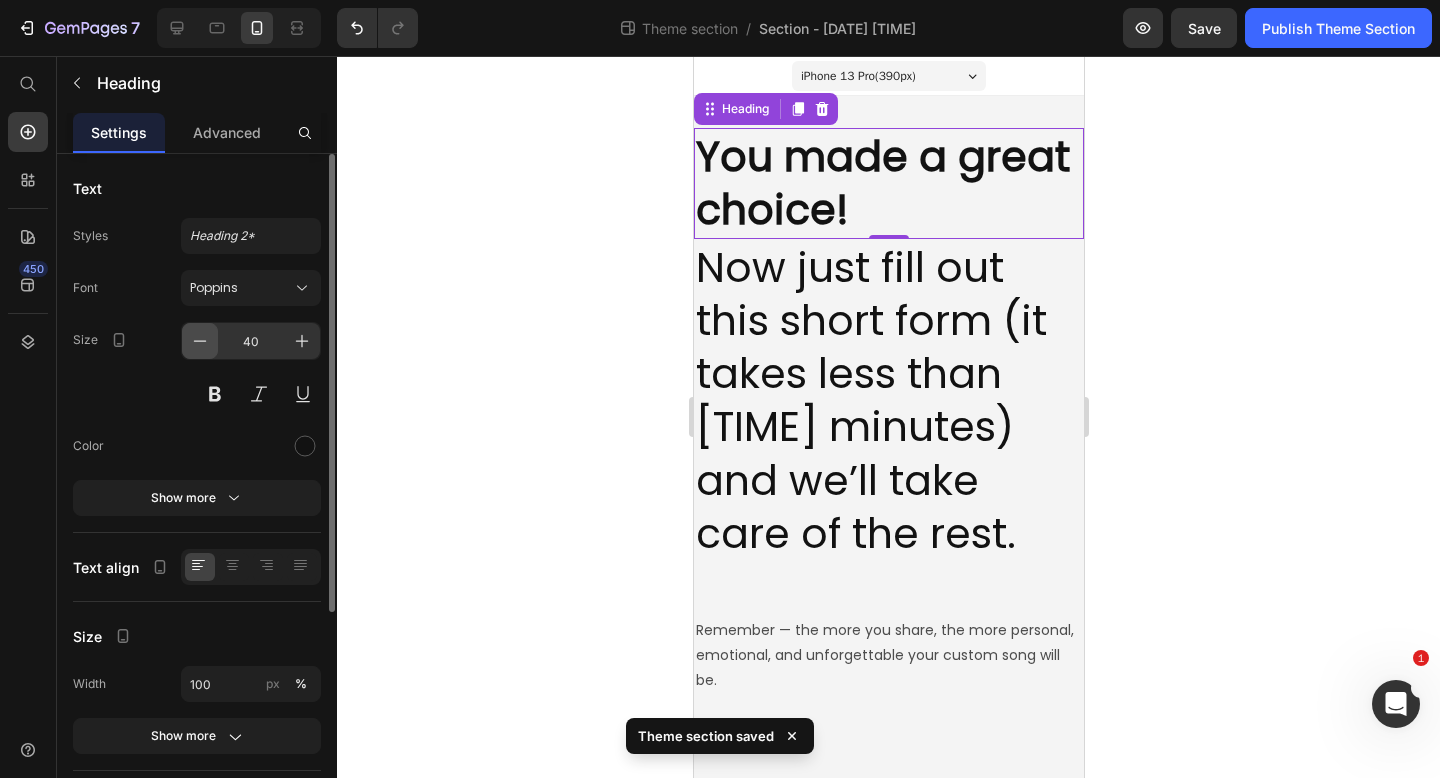 click 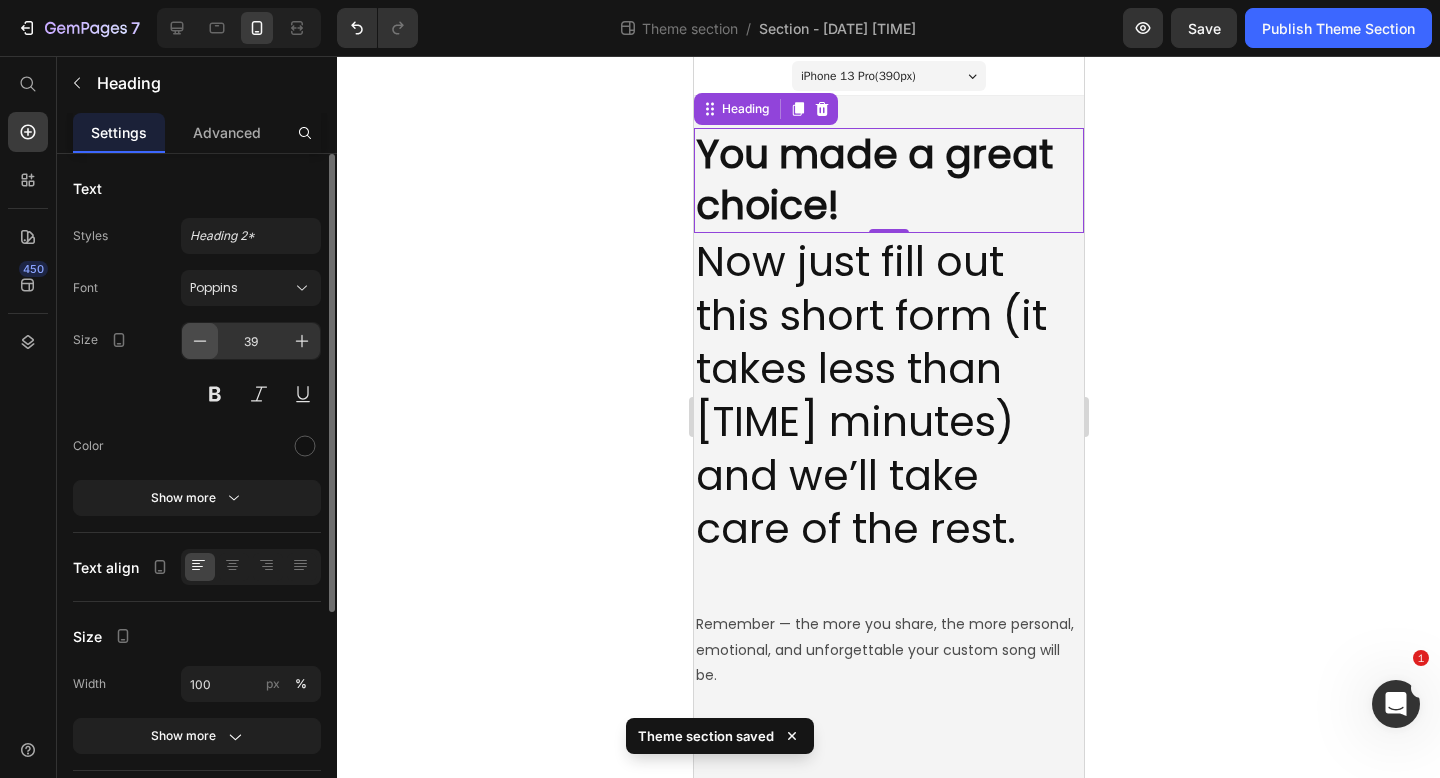 click 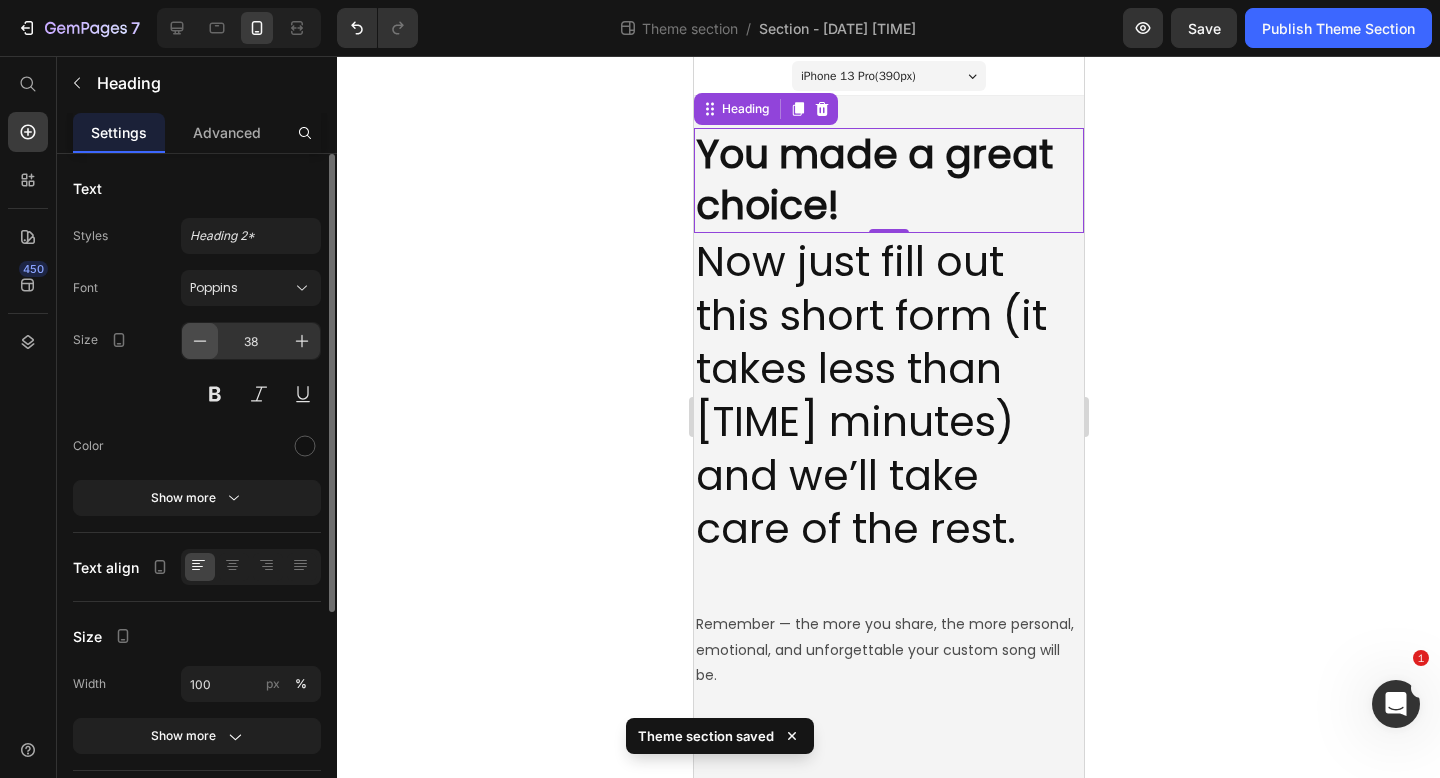 click 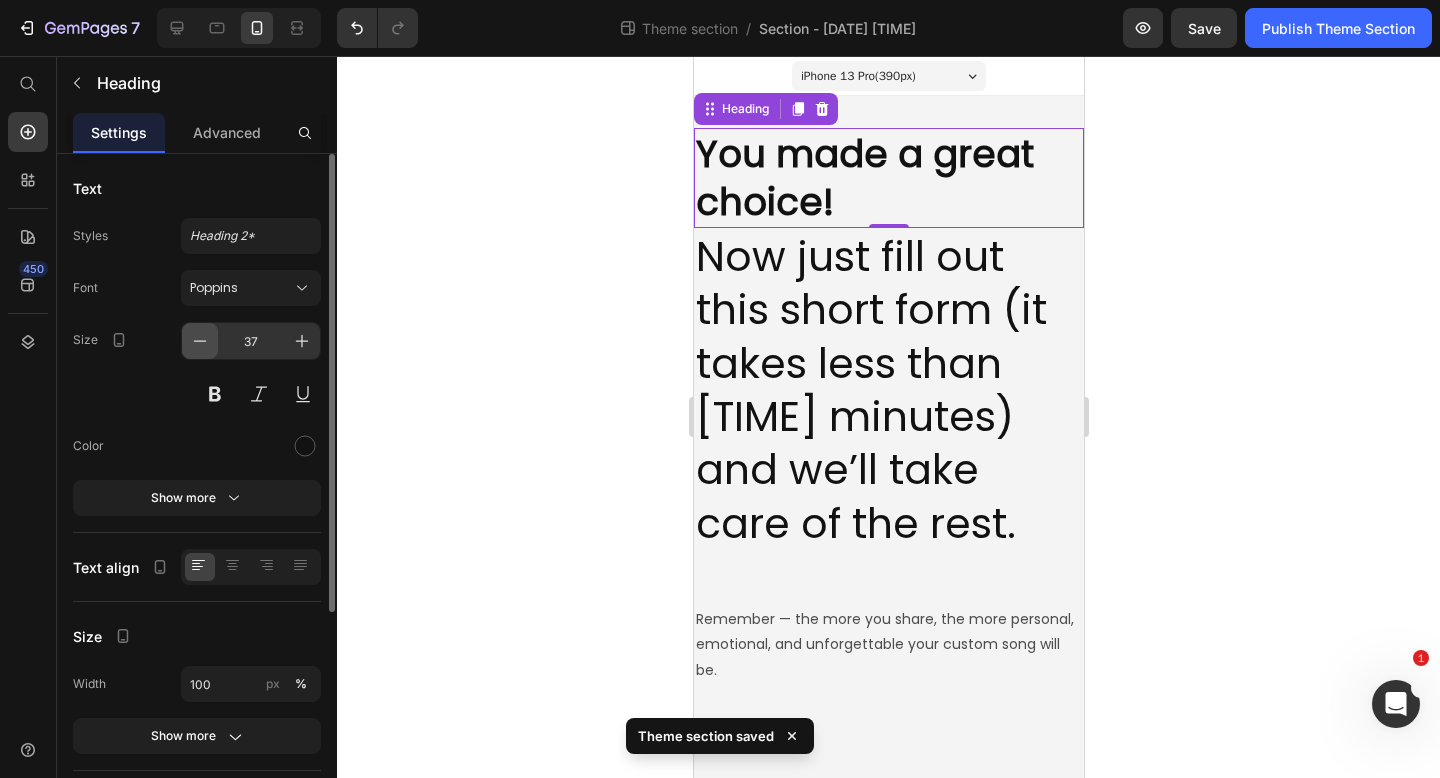 click 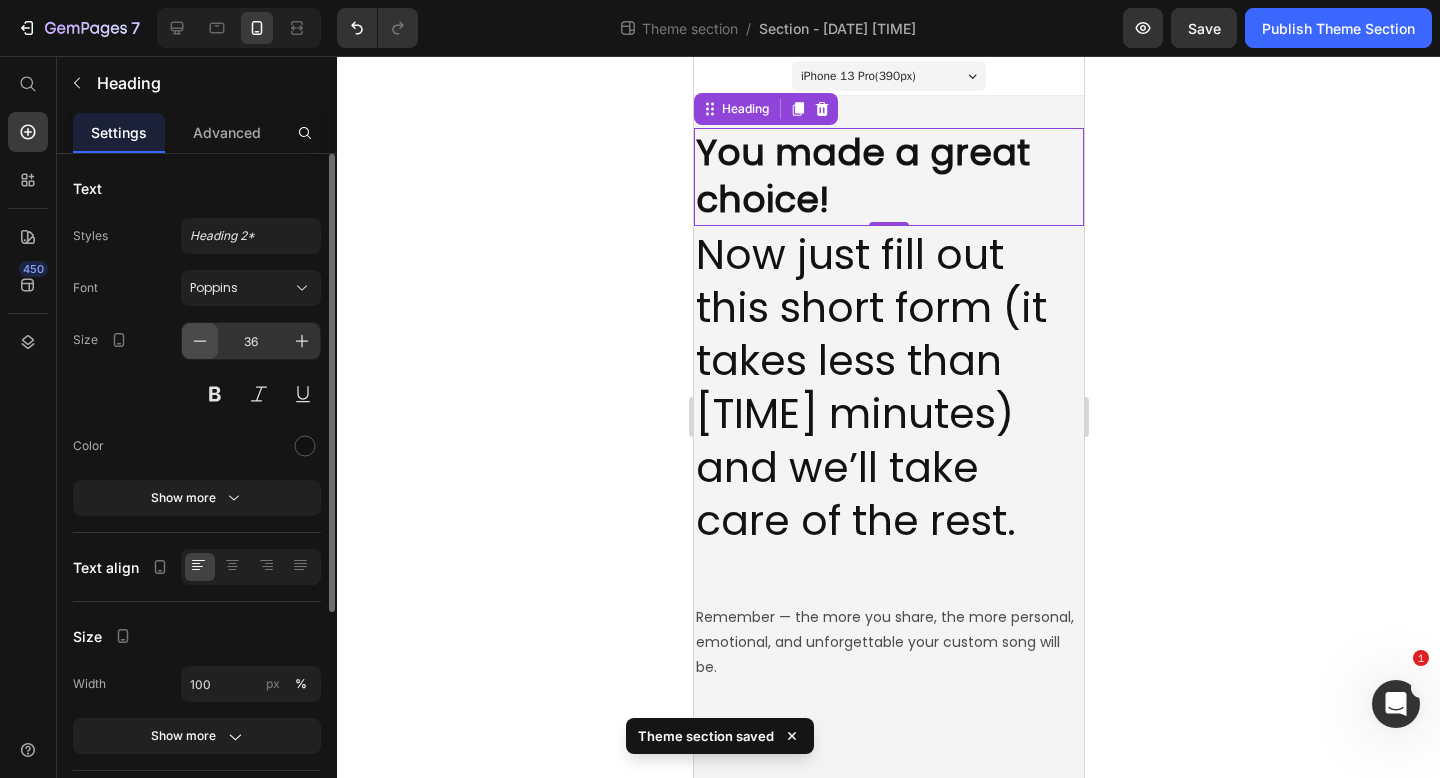 click 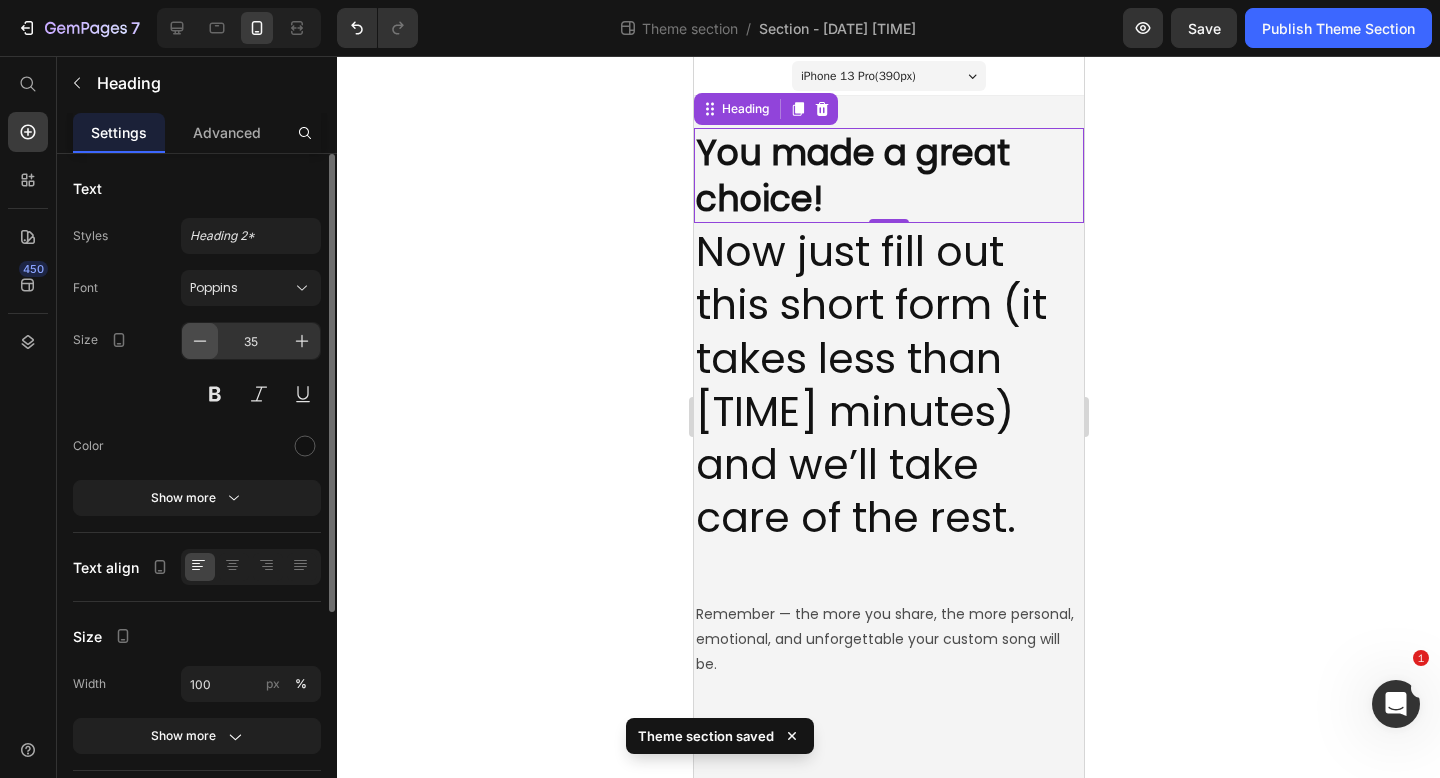 click 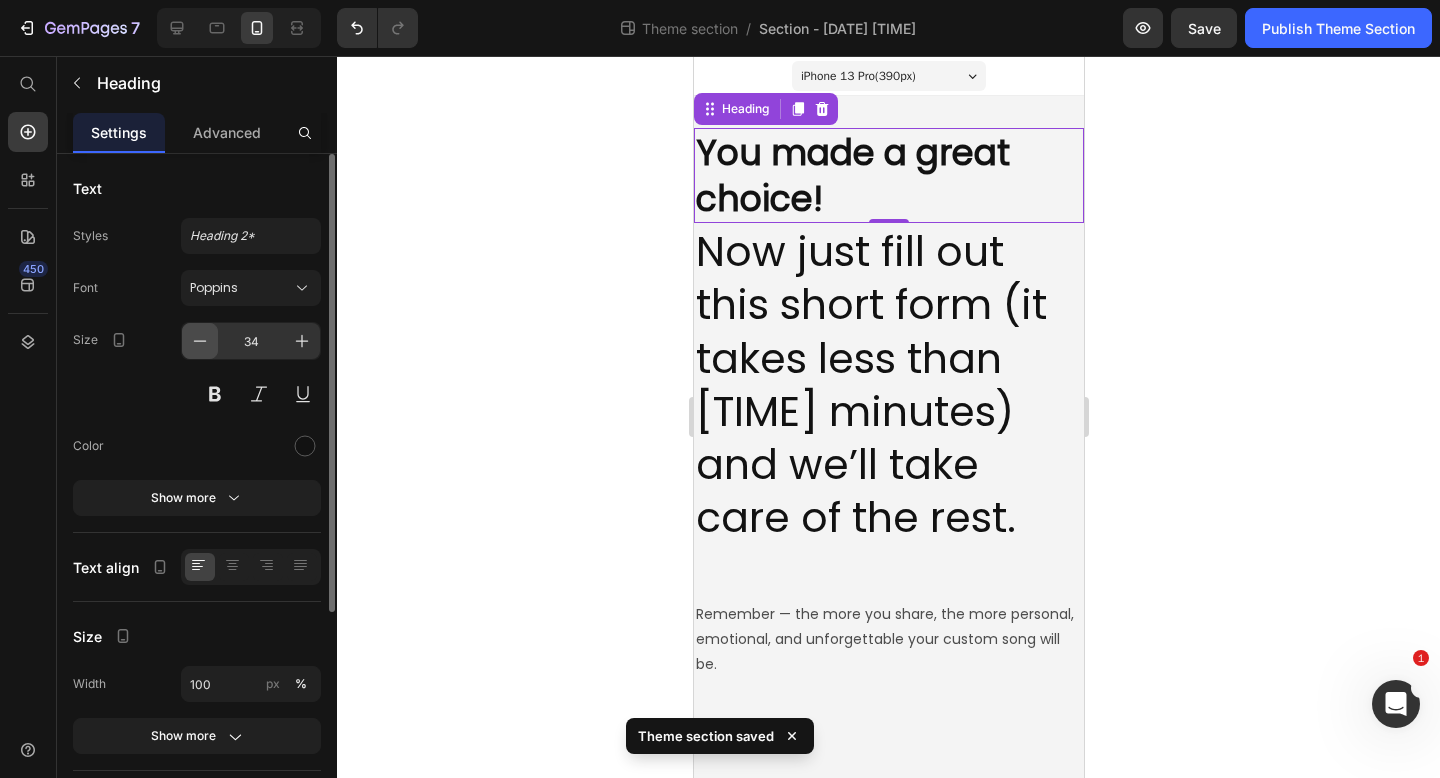 click 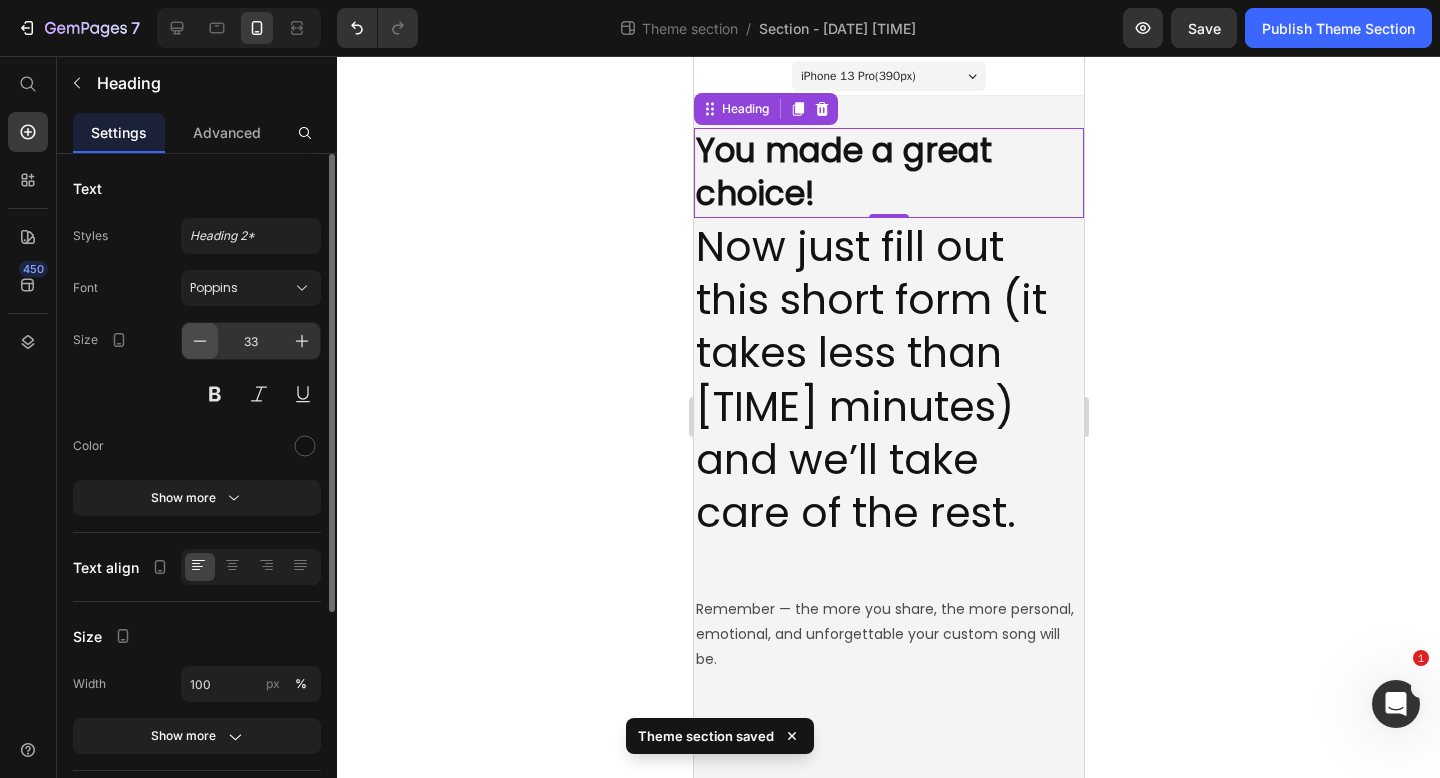 click 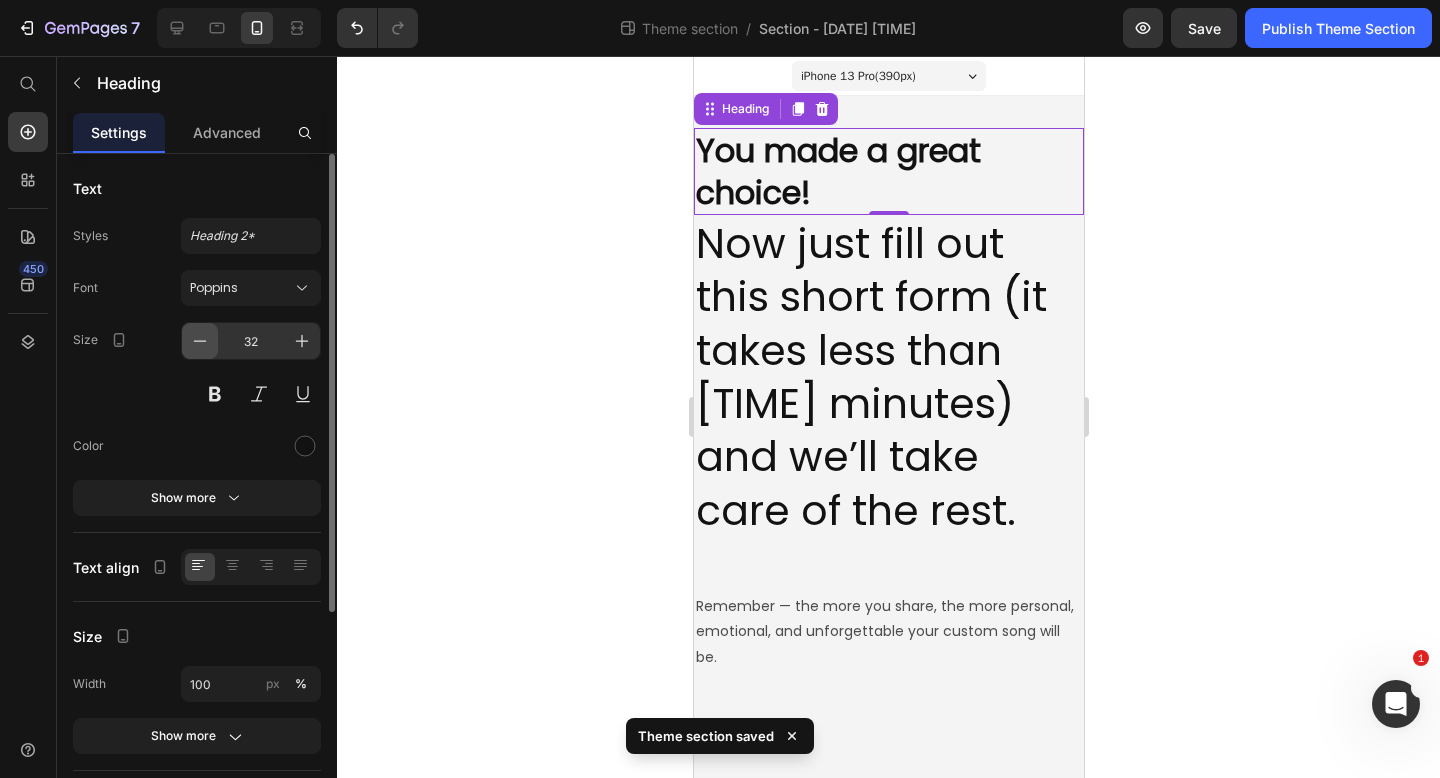 click 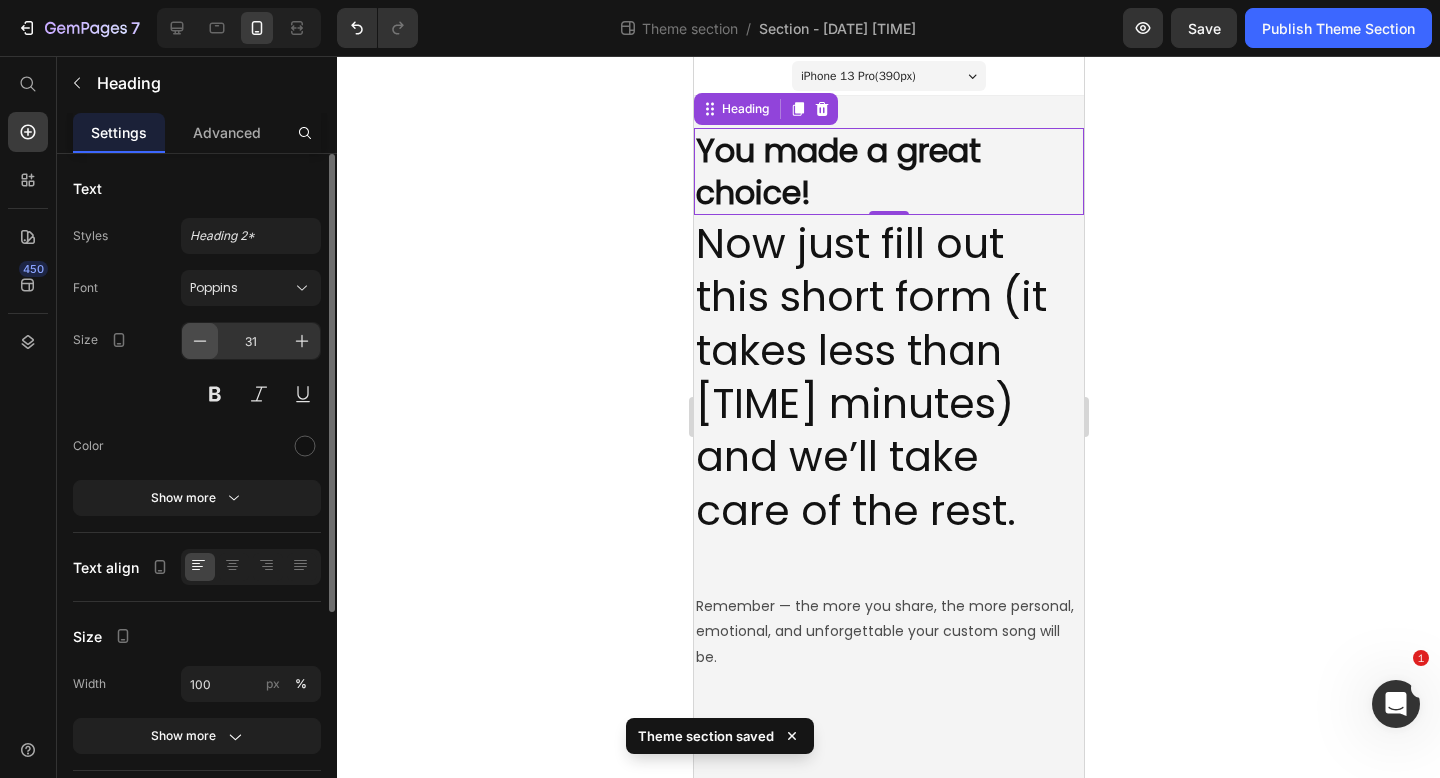 click 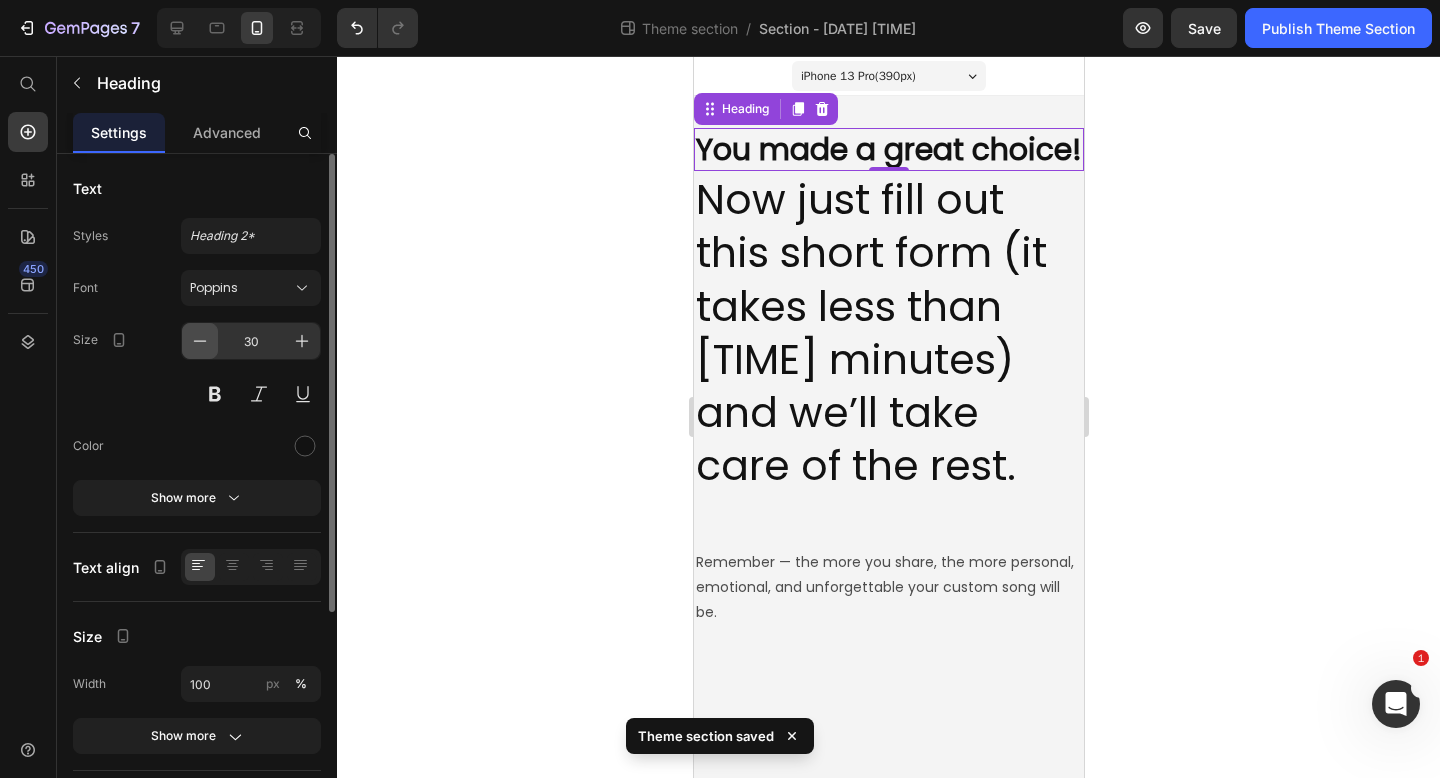 click 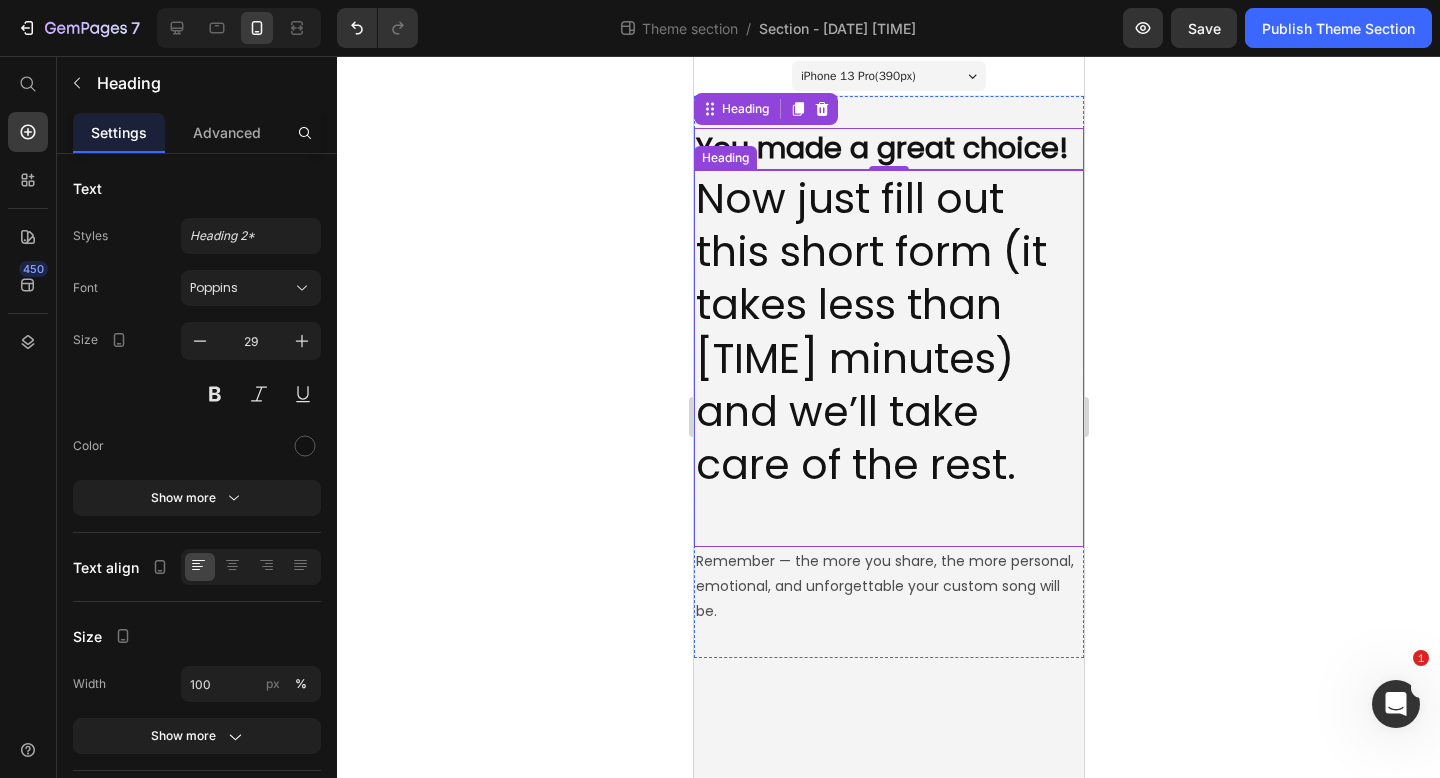 click on "Now just fill out this short form (it takes less than 3 minutes) and we’ll take care of the rest." at bounding box center [888, 358] 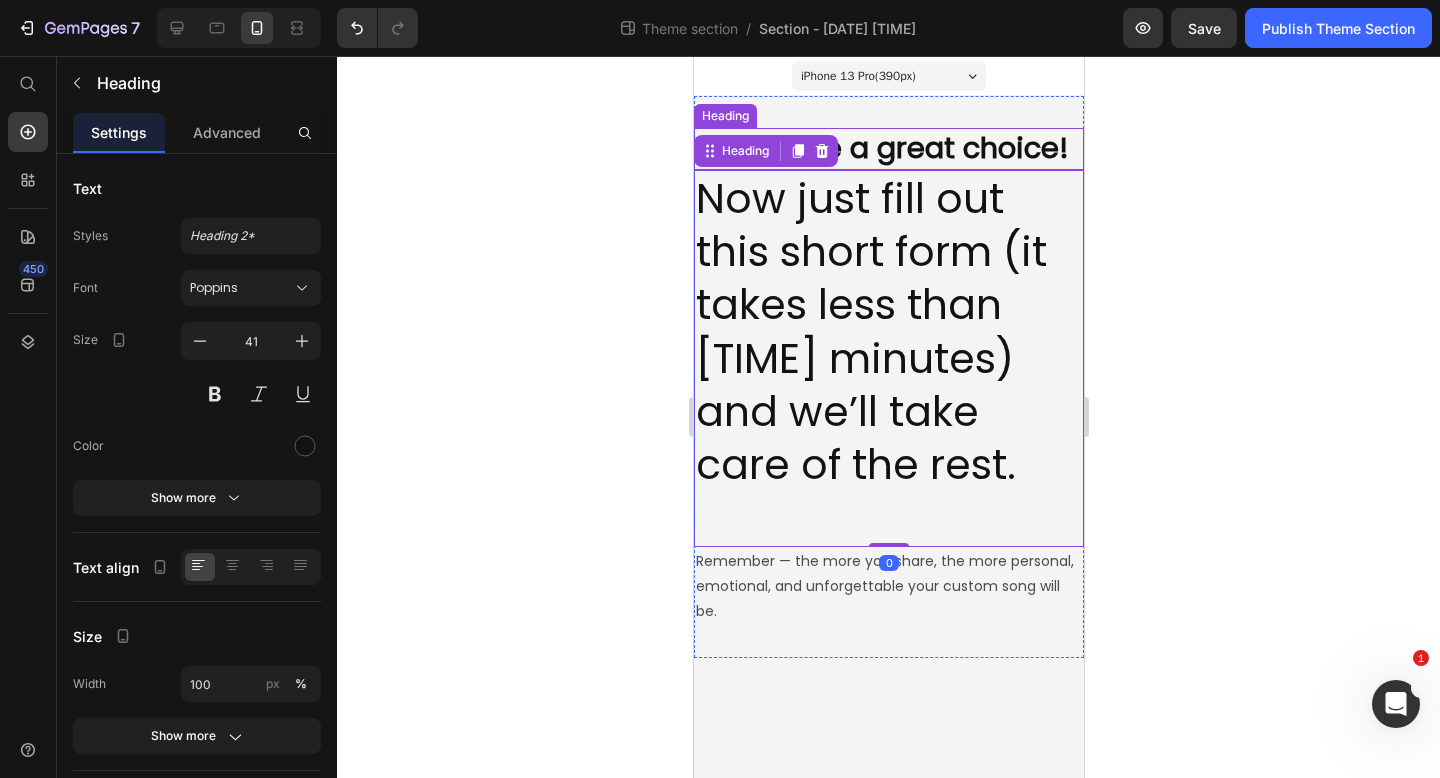 click on "You made a great choice!" at bounding box center [881, 148] 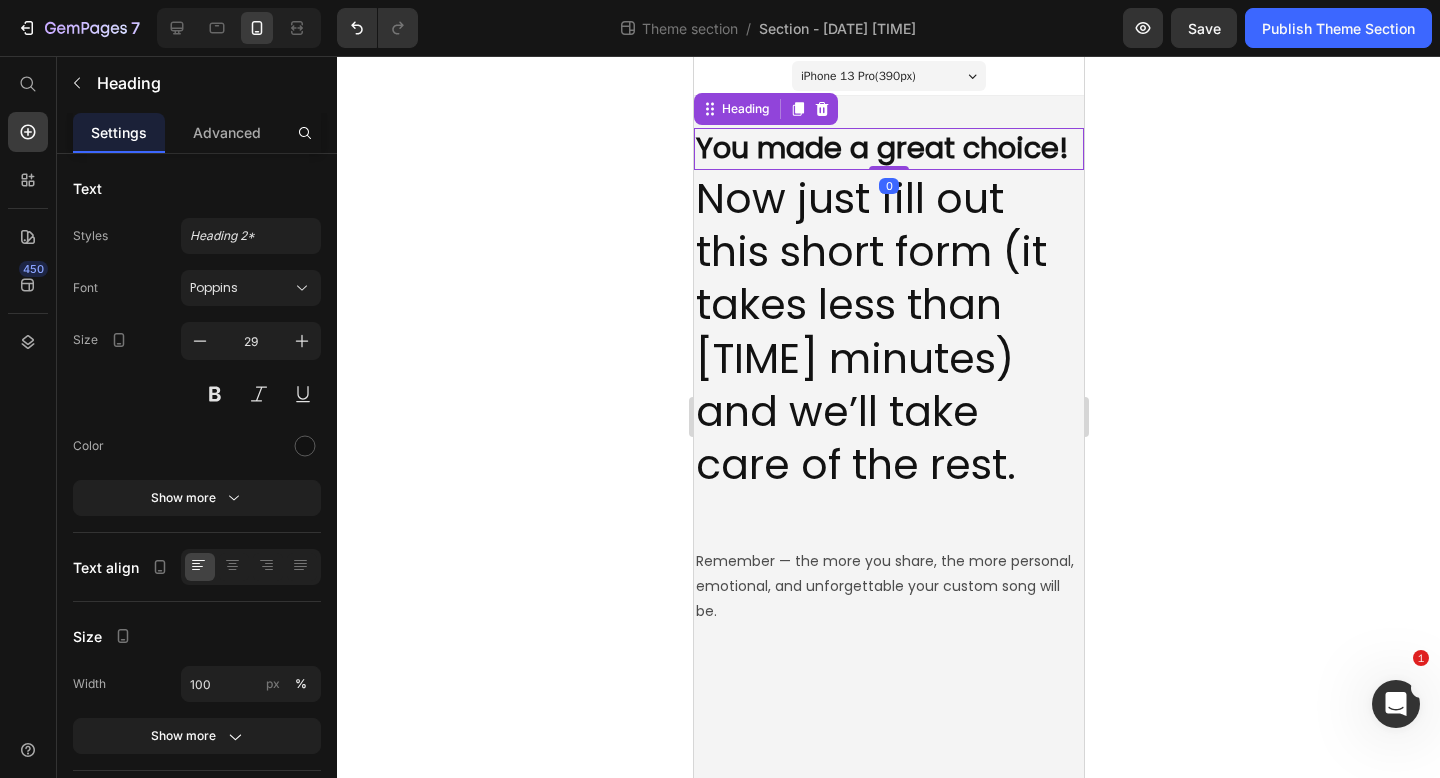 click on "Now just fill out this short form (it takes less than 3 minutes) and we’ll take care of the rest." at bounding box center [888, 358] 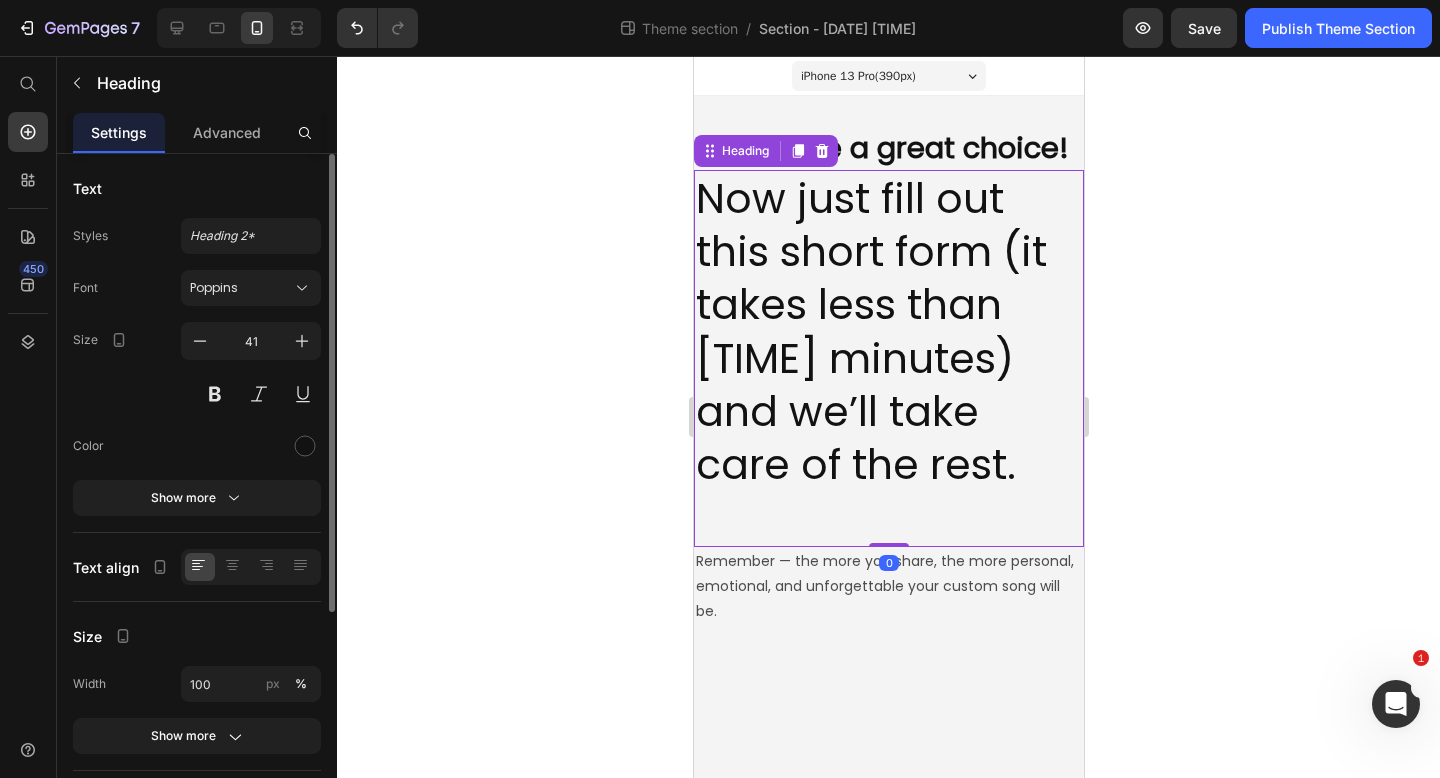 click on "41" at bounding box center [251, 367] 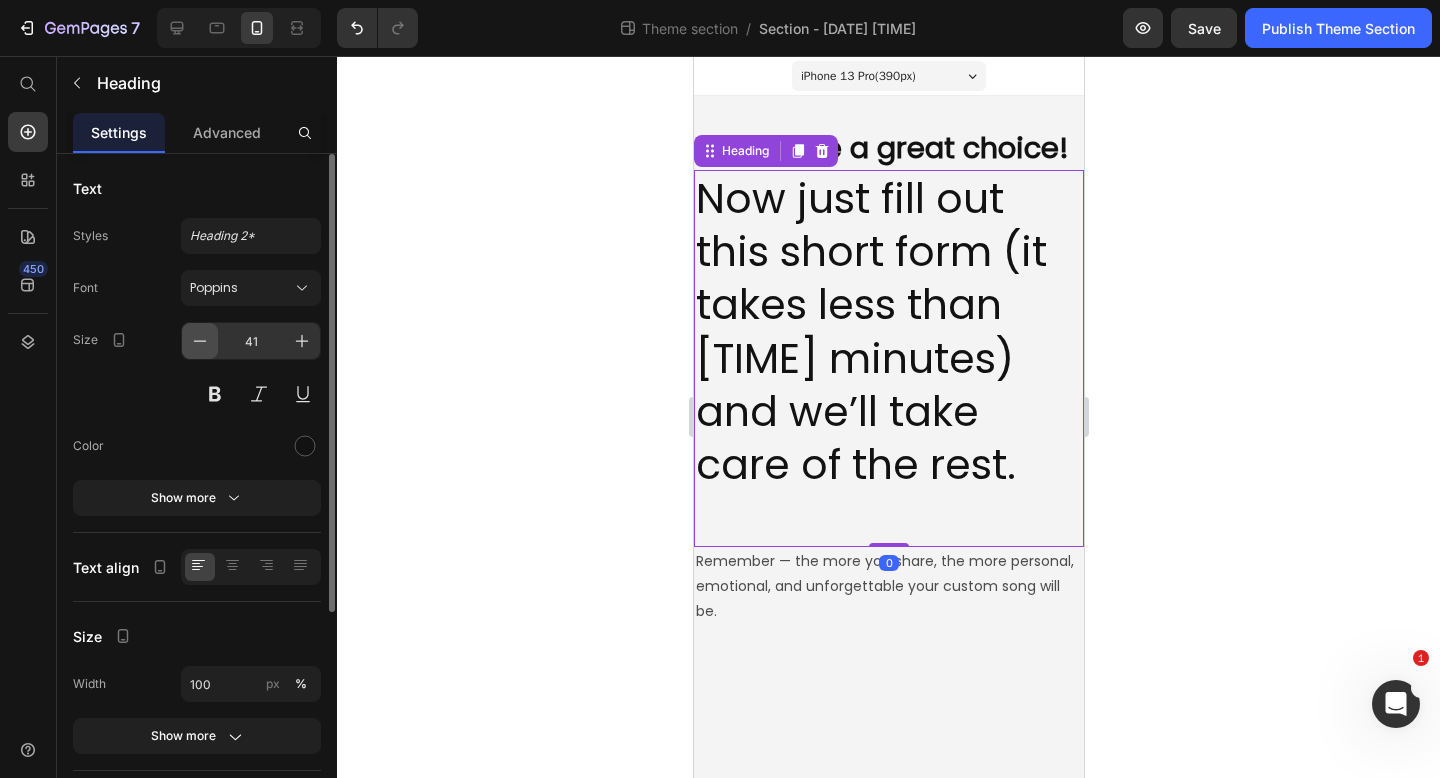 click 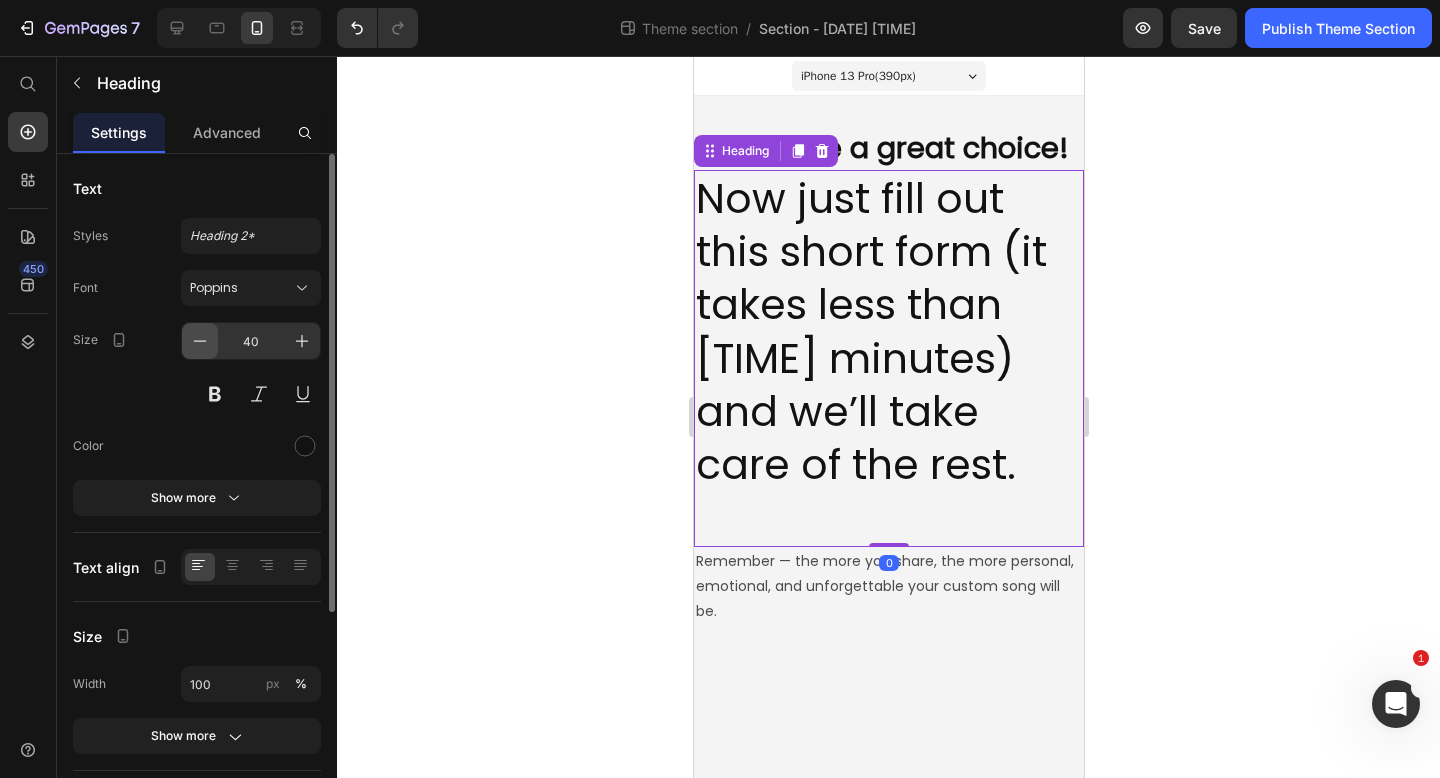 click 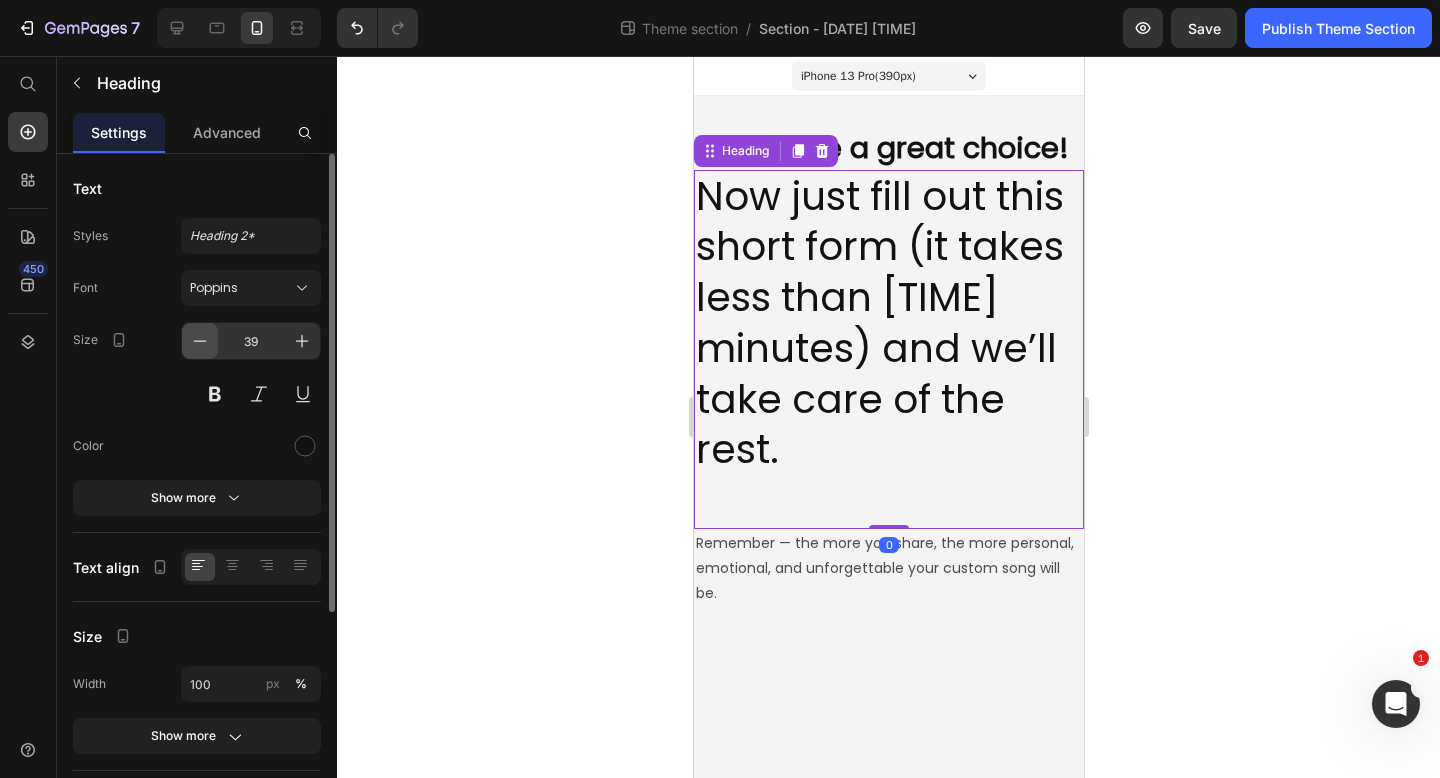 click 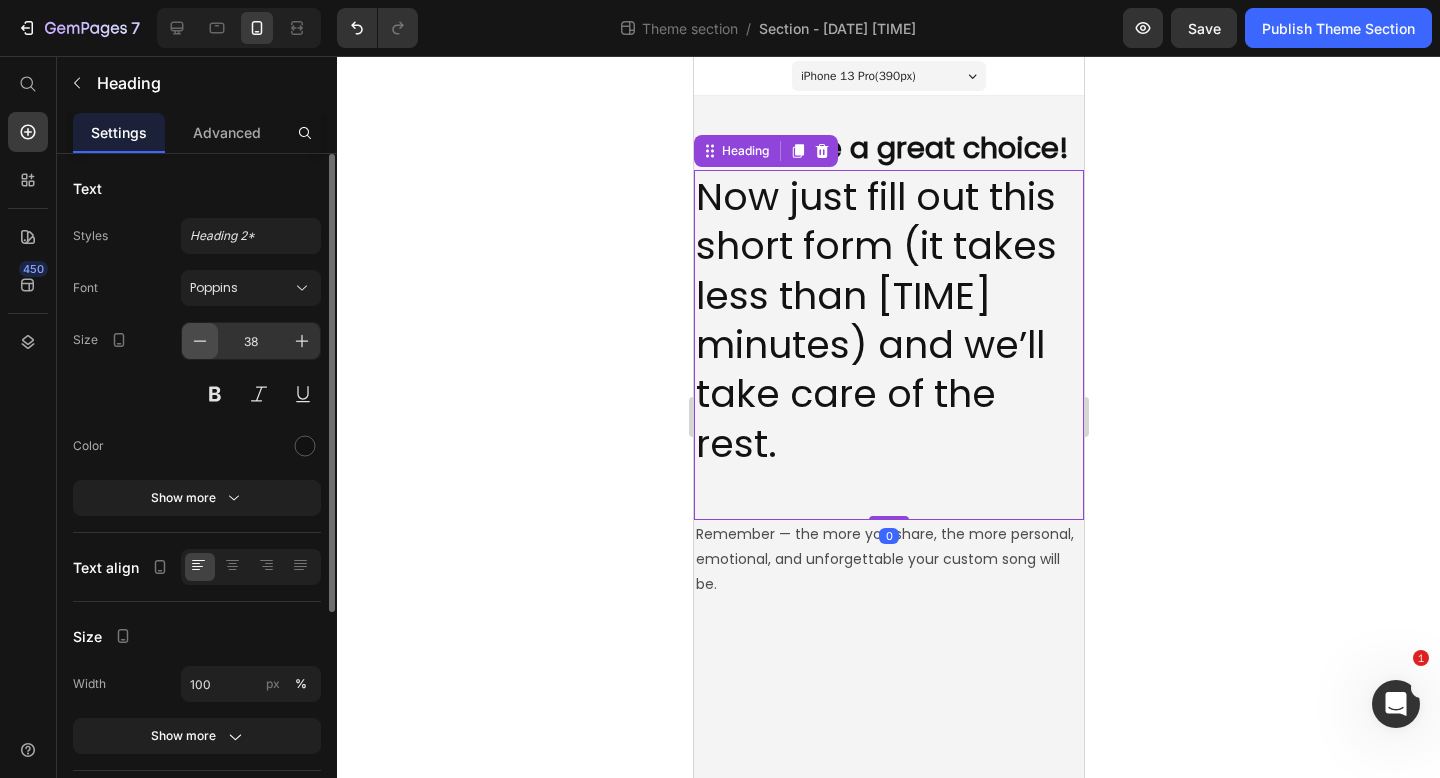 click 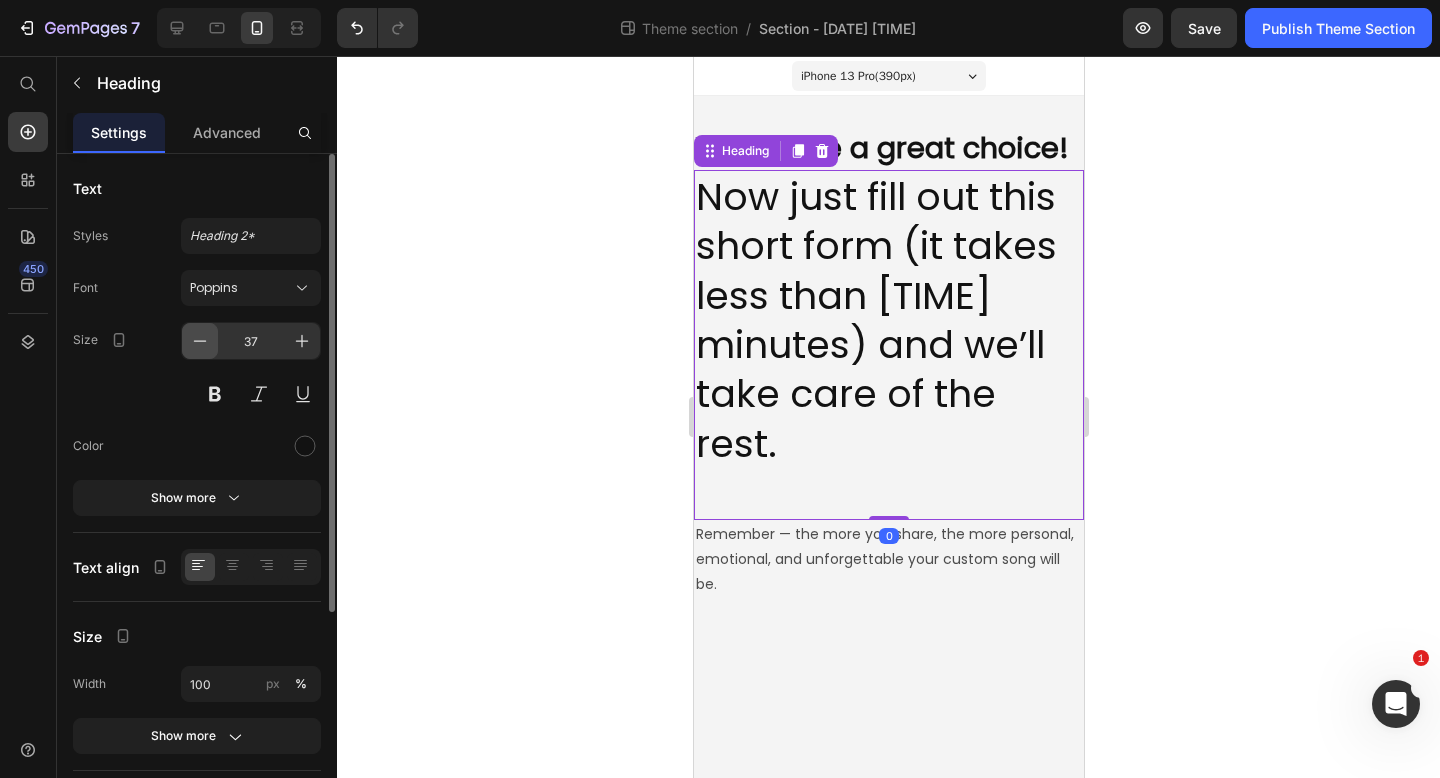 click 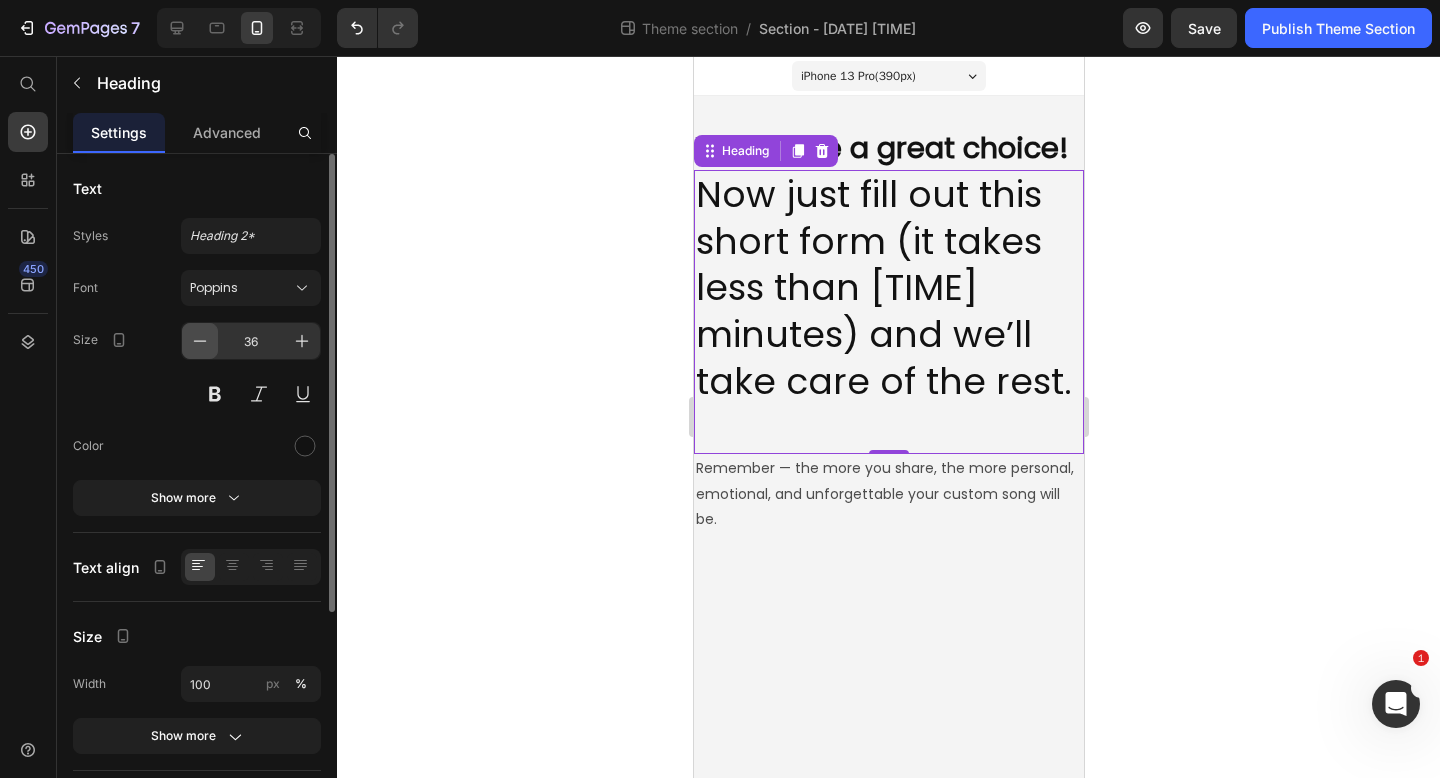 click 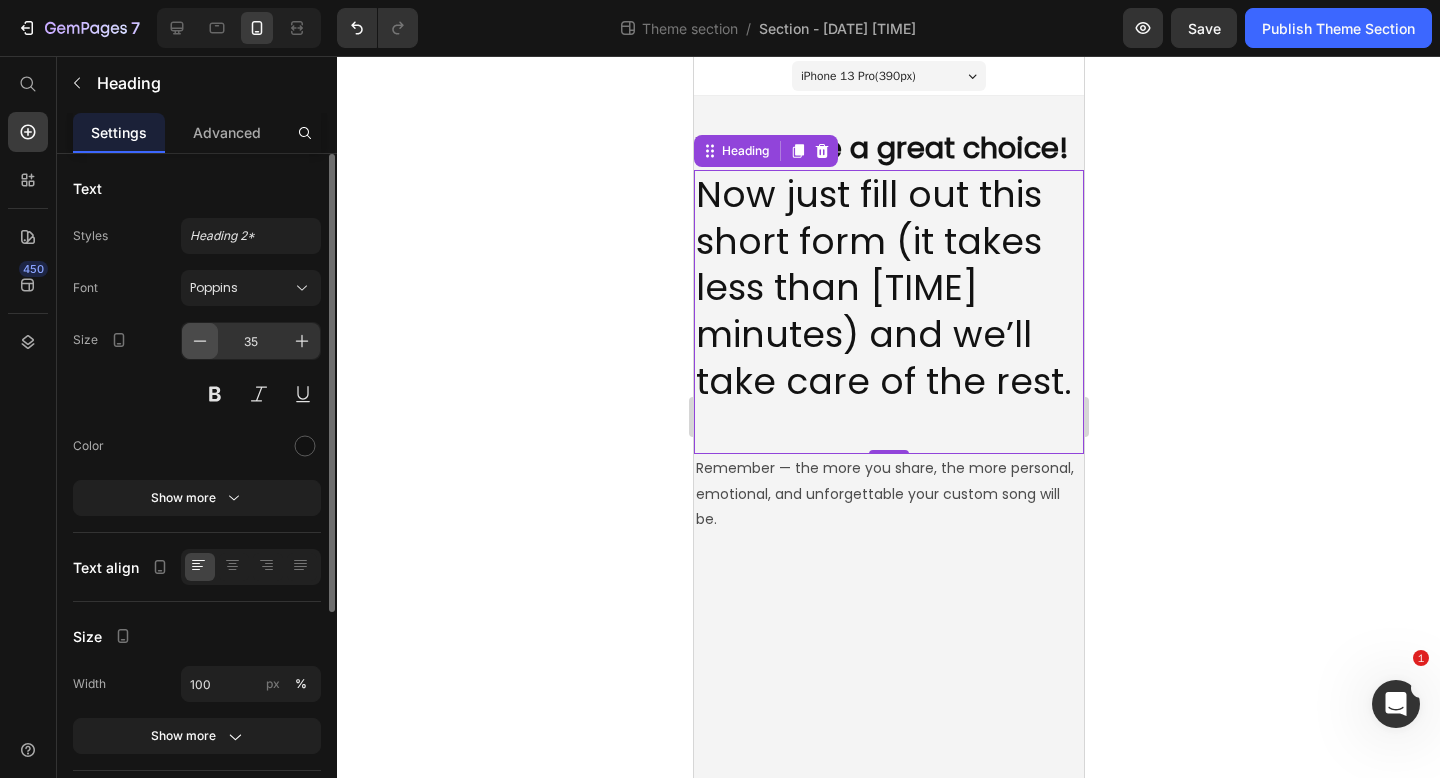 click 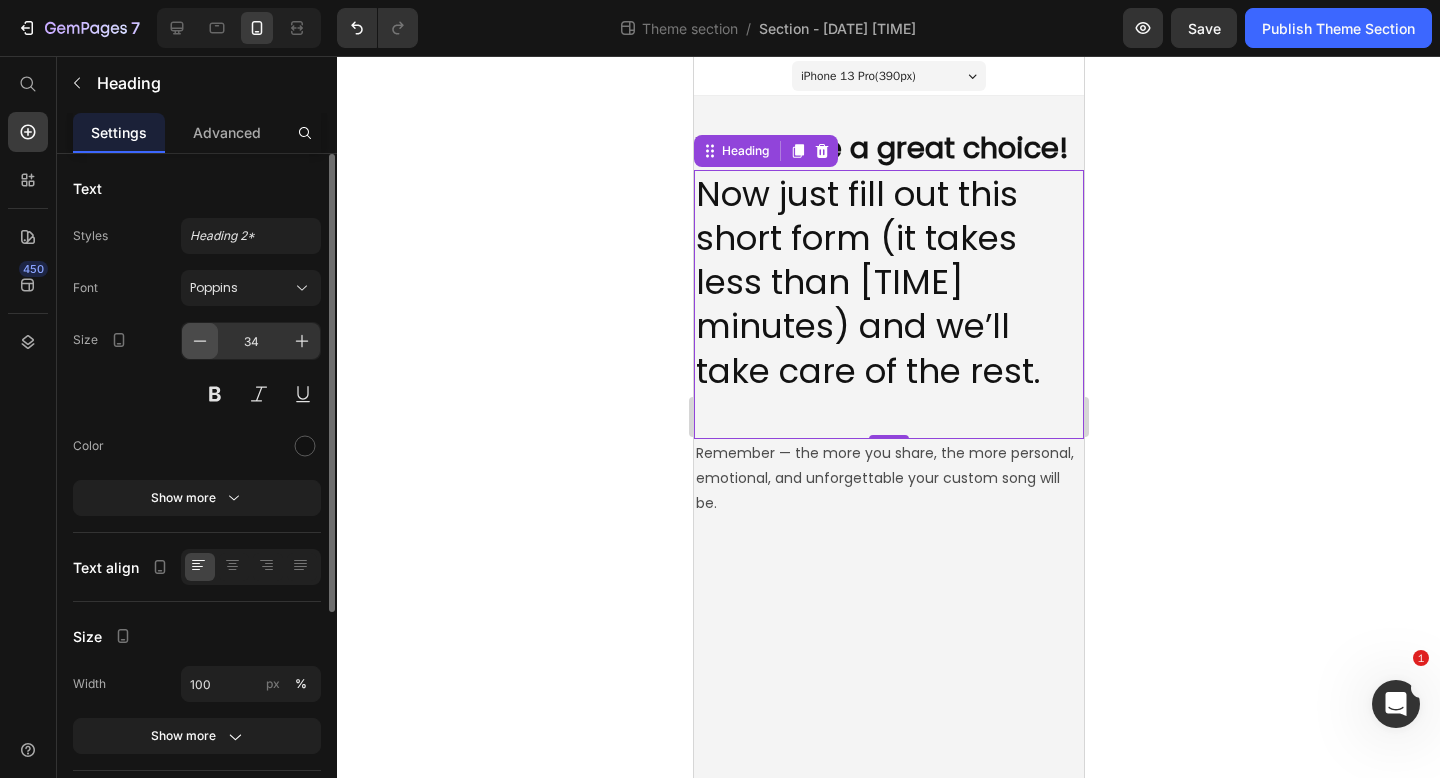 click 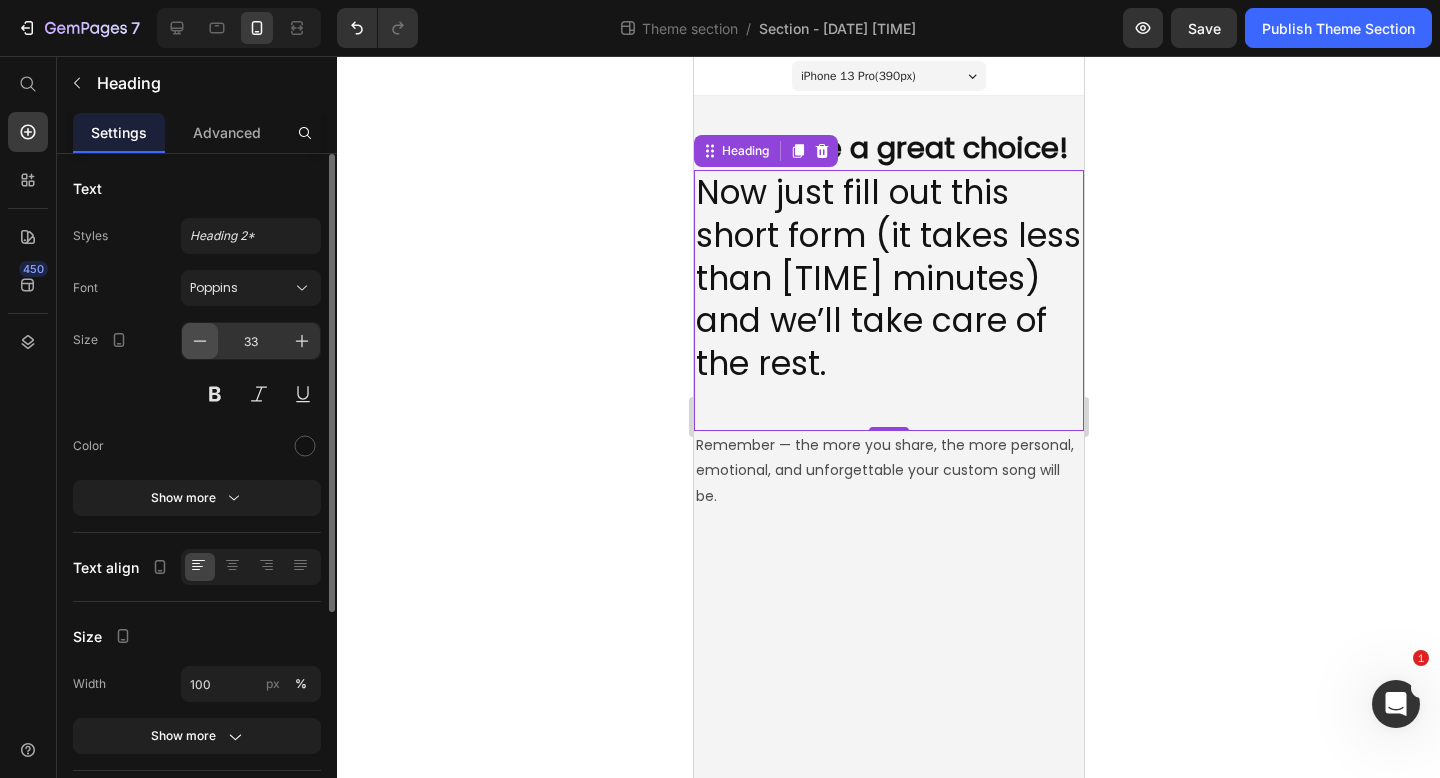 click 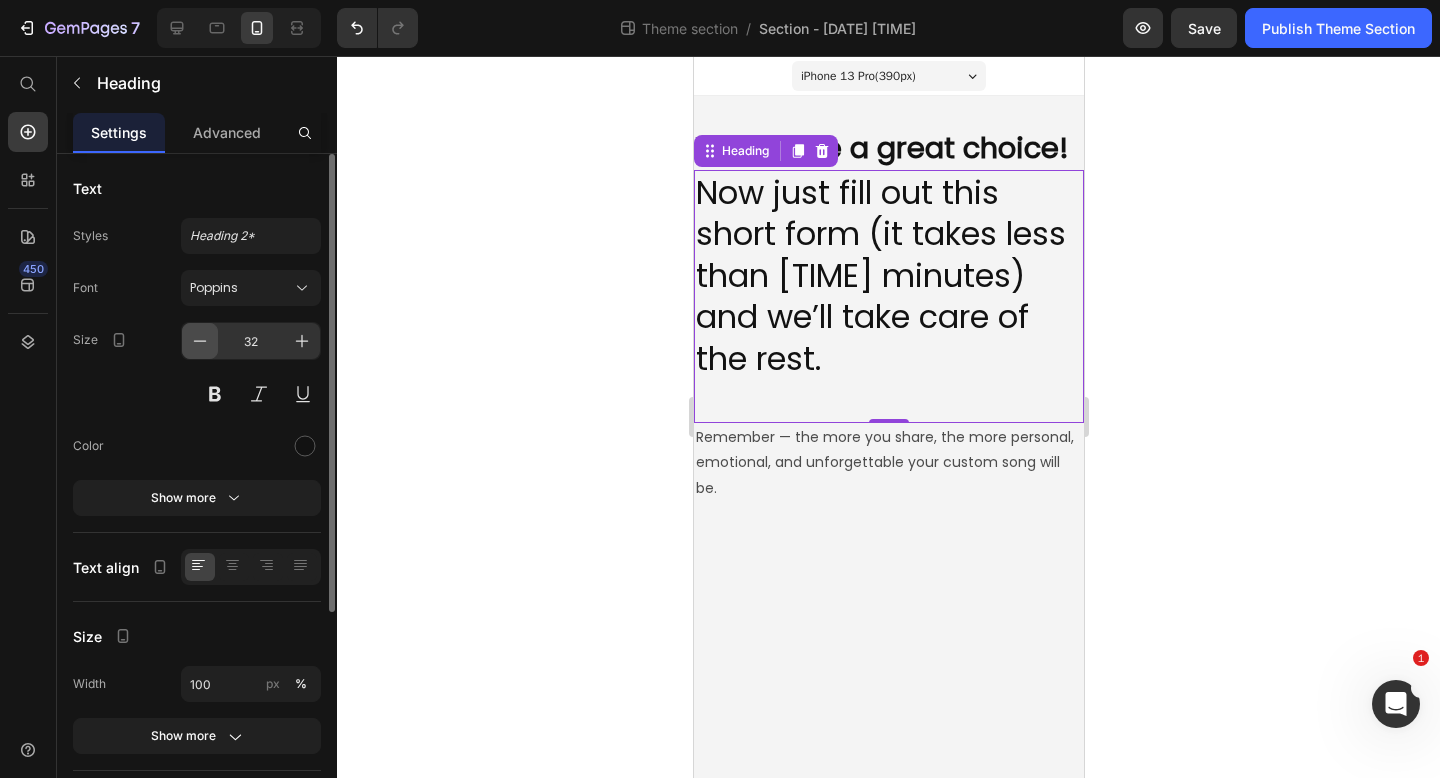 click 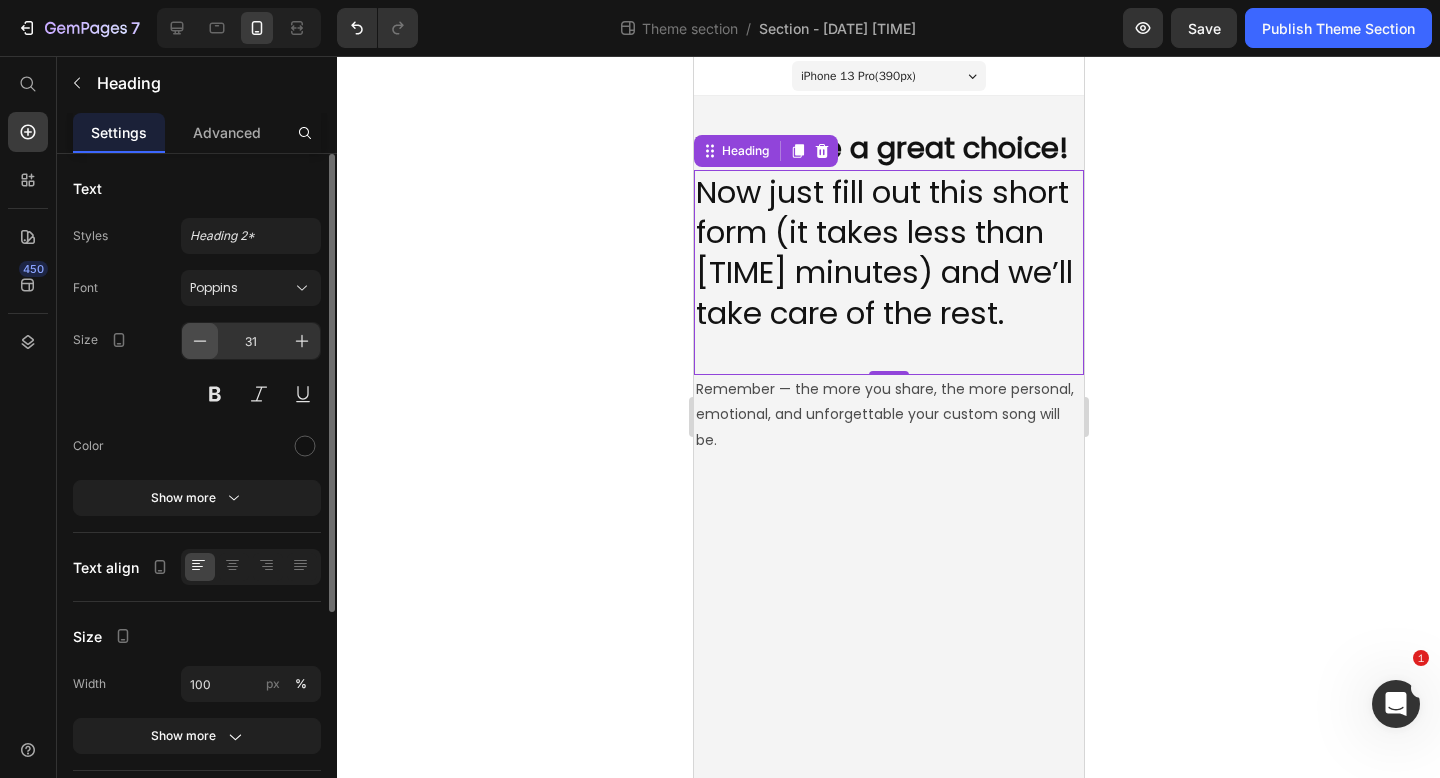 click 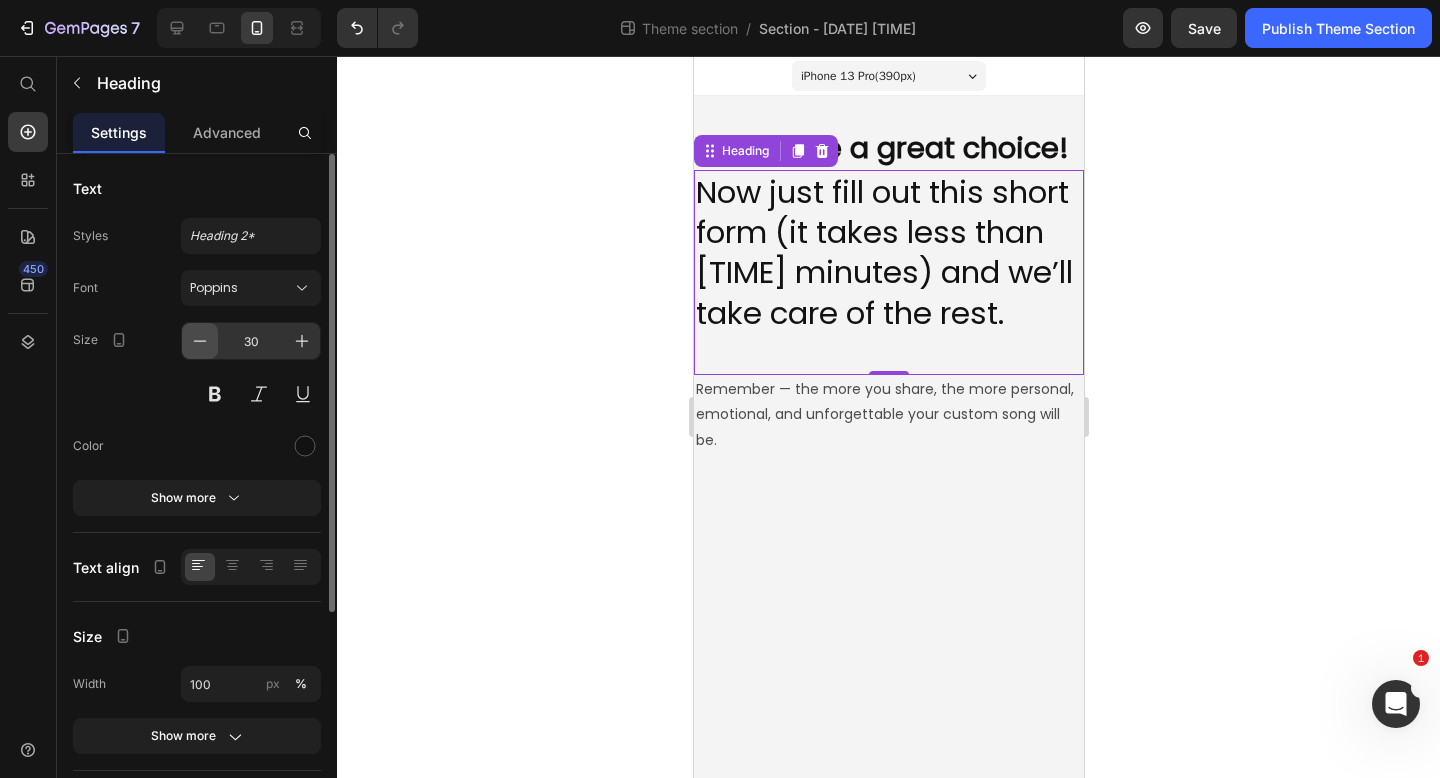 click 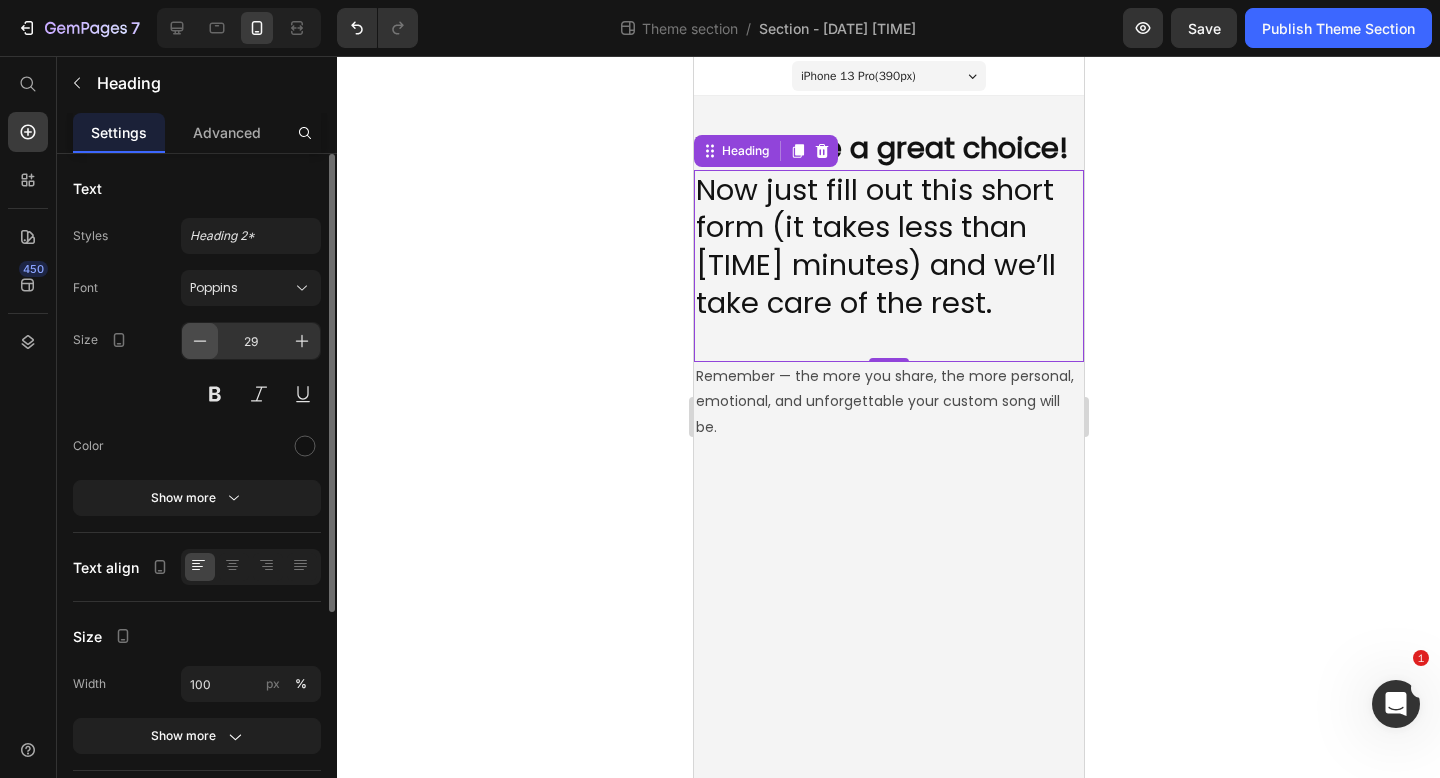 click 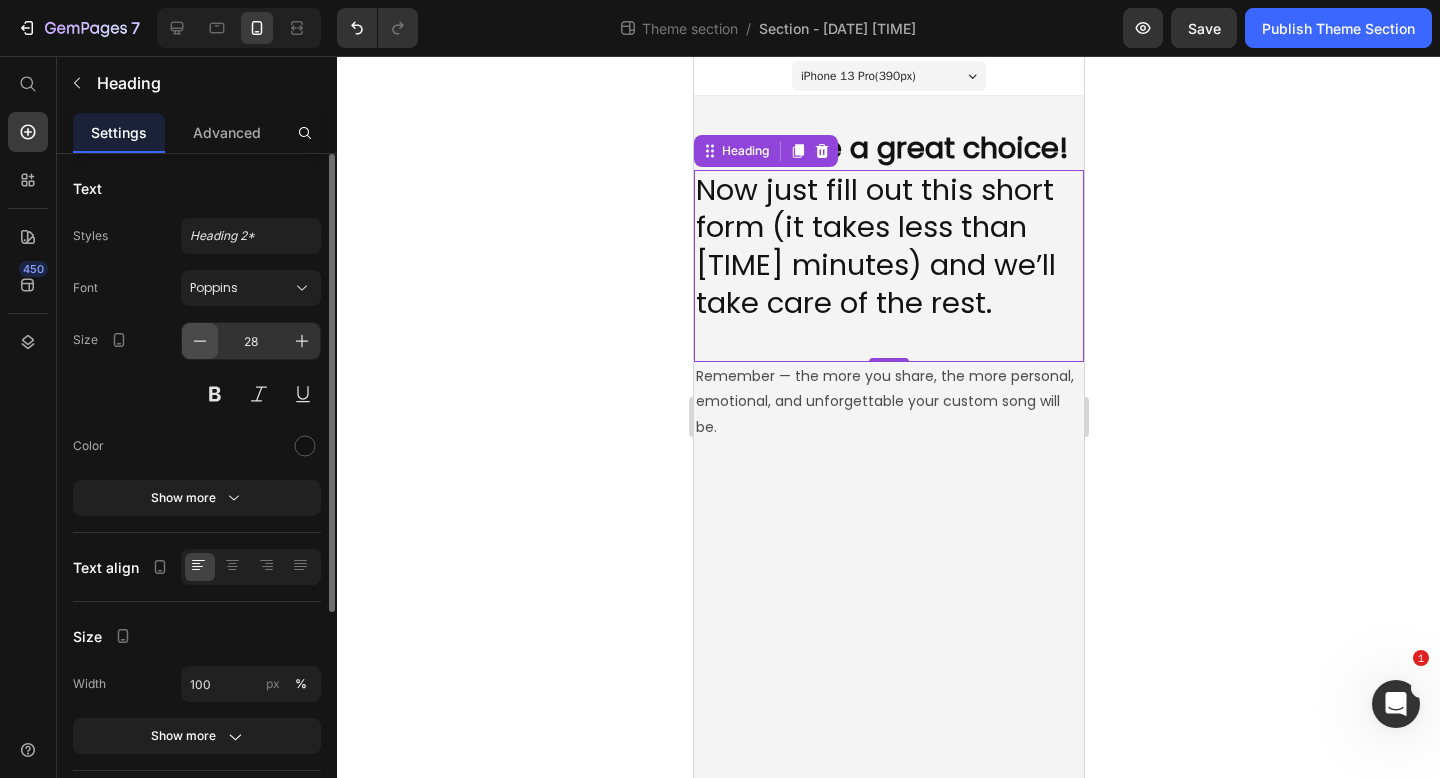 click 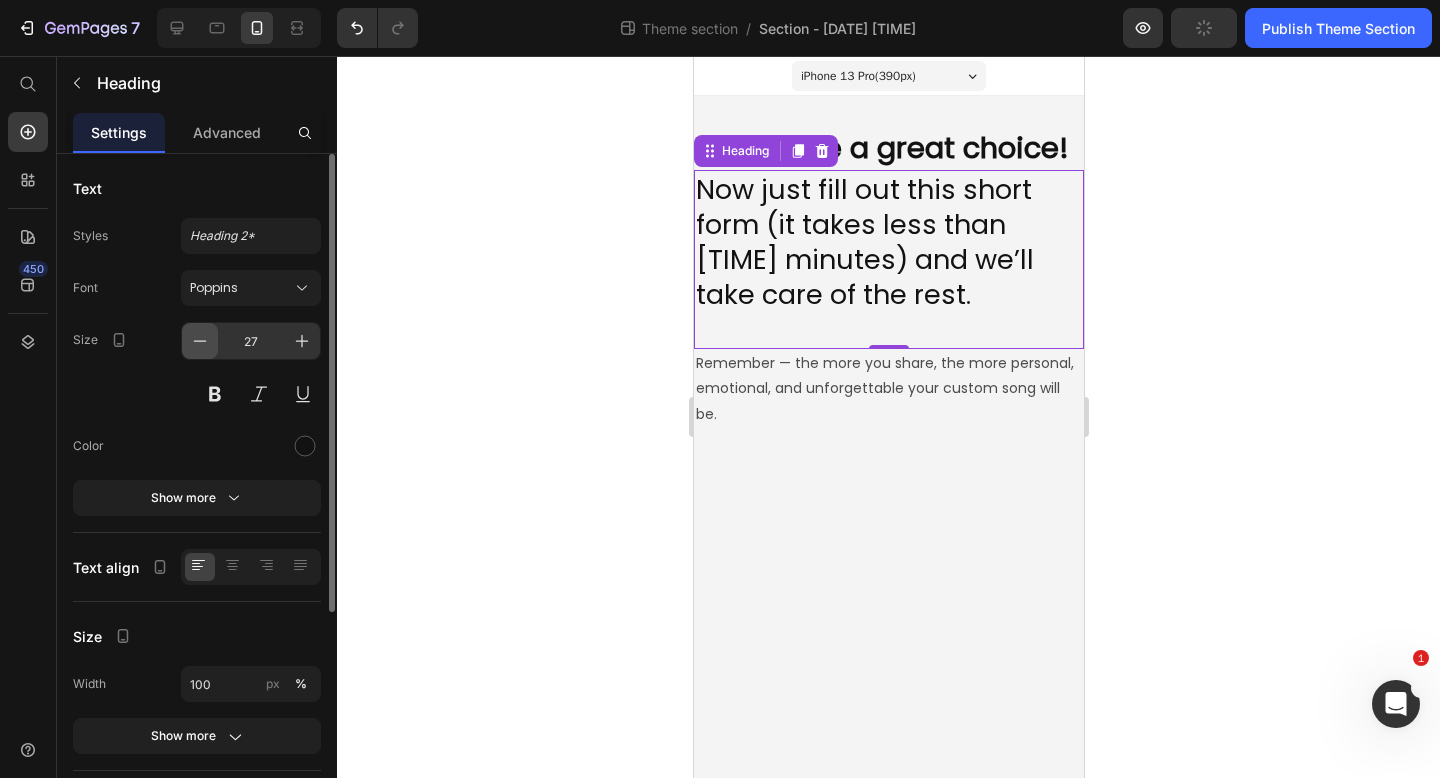 click 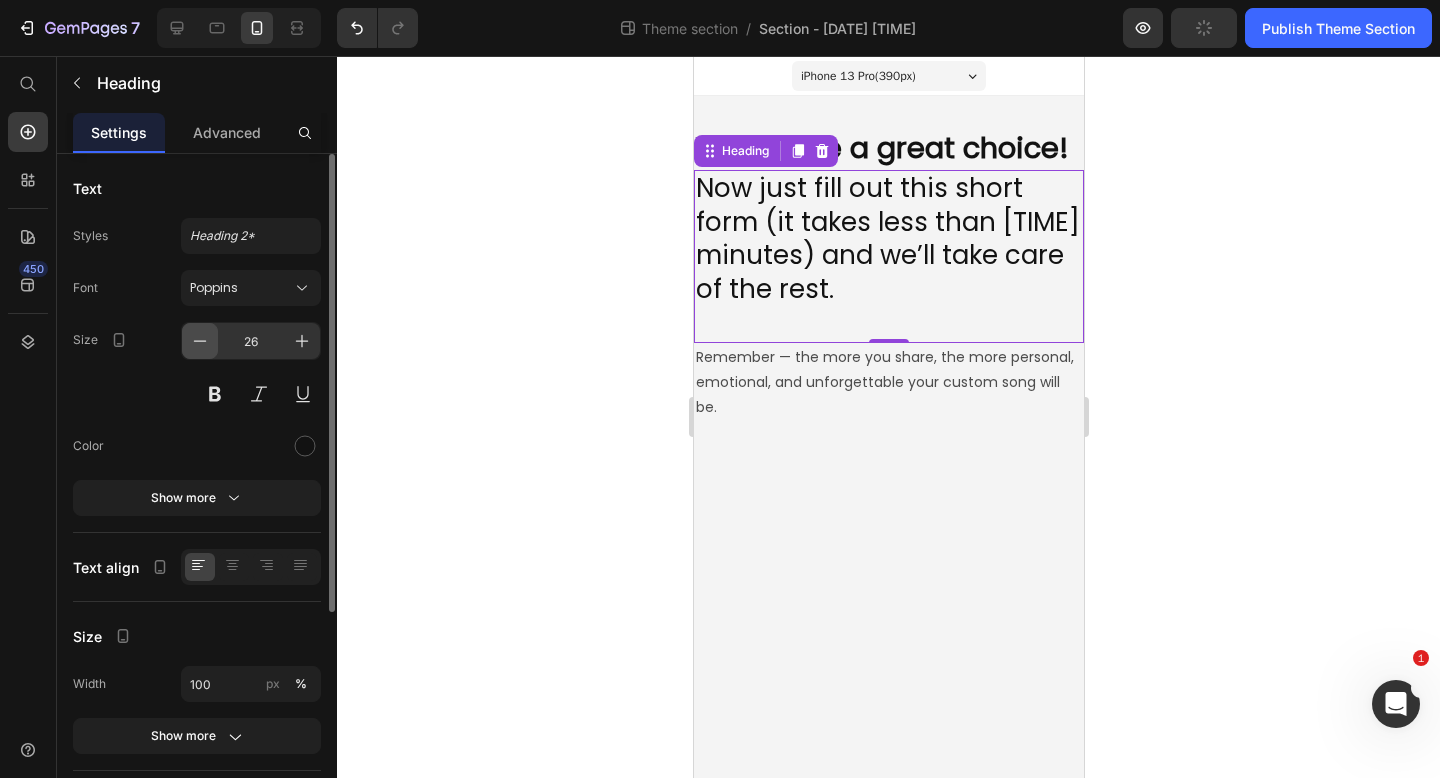 click 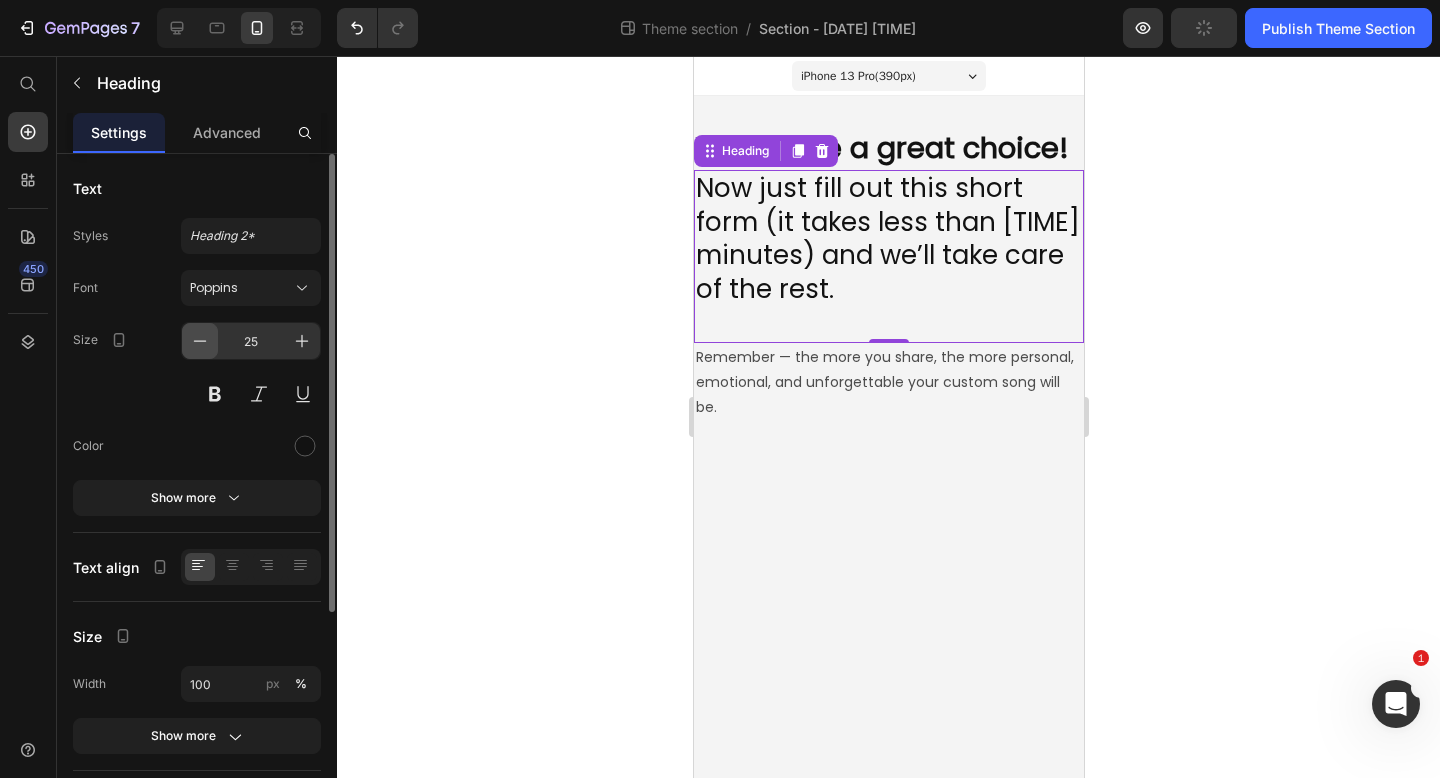 click 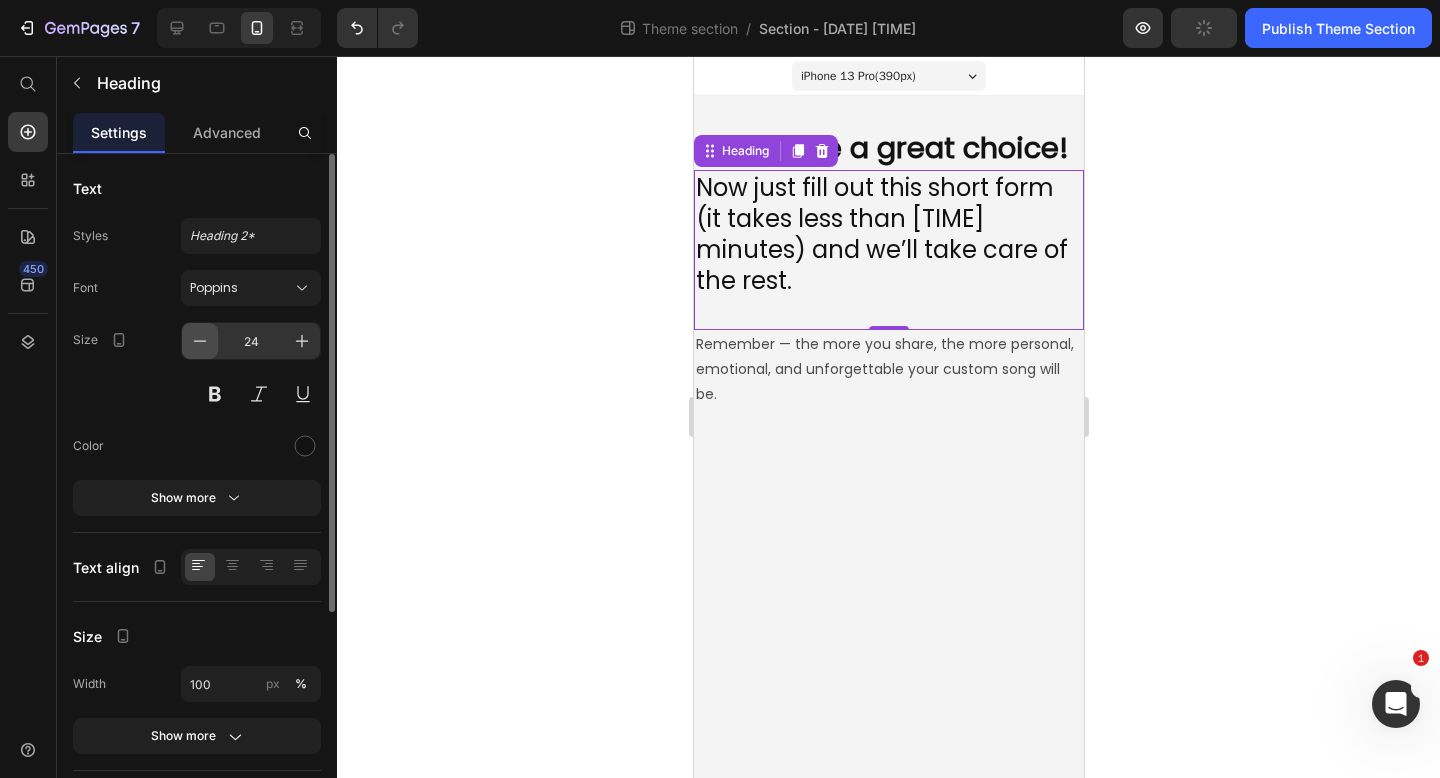 click 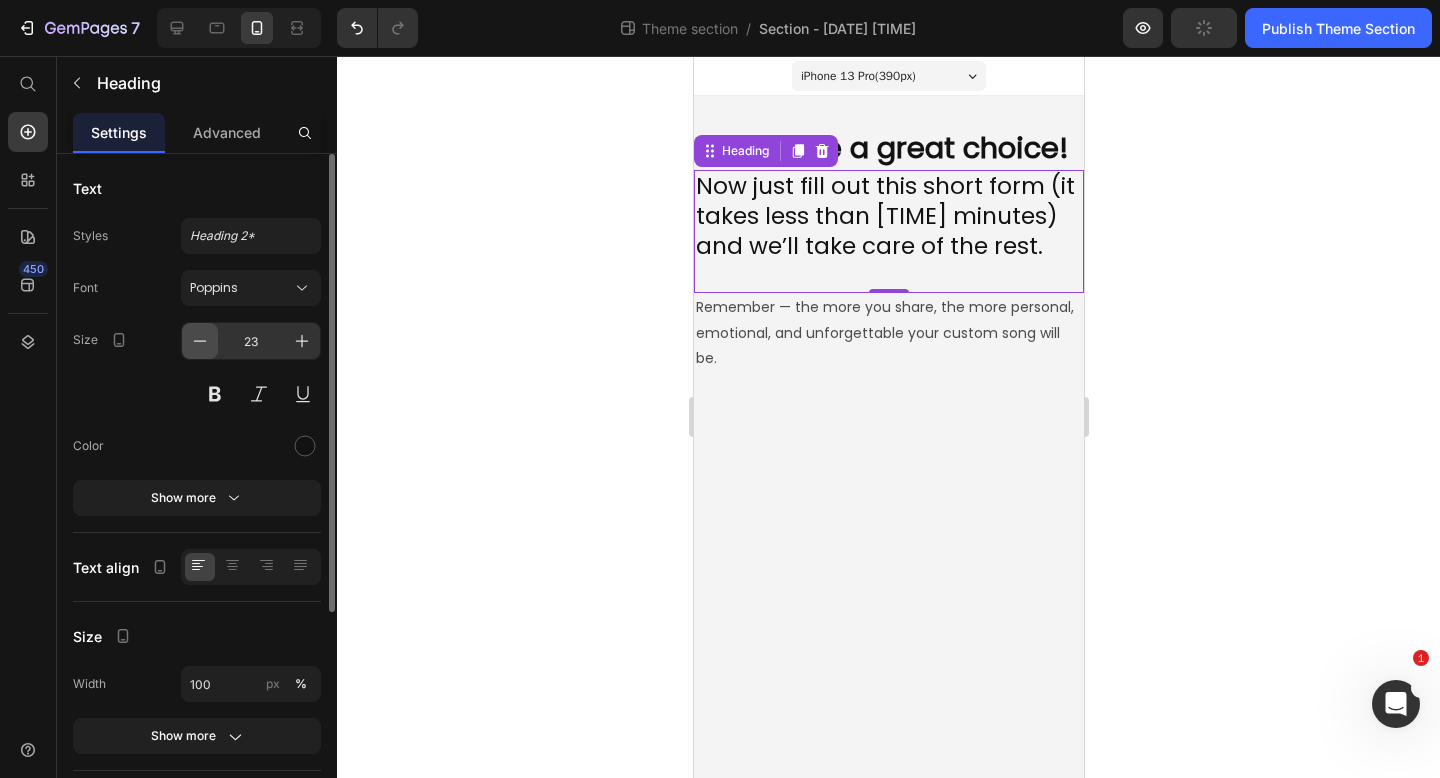 click 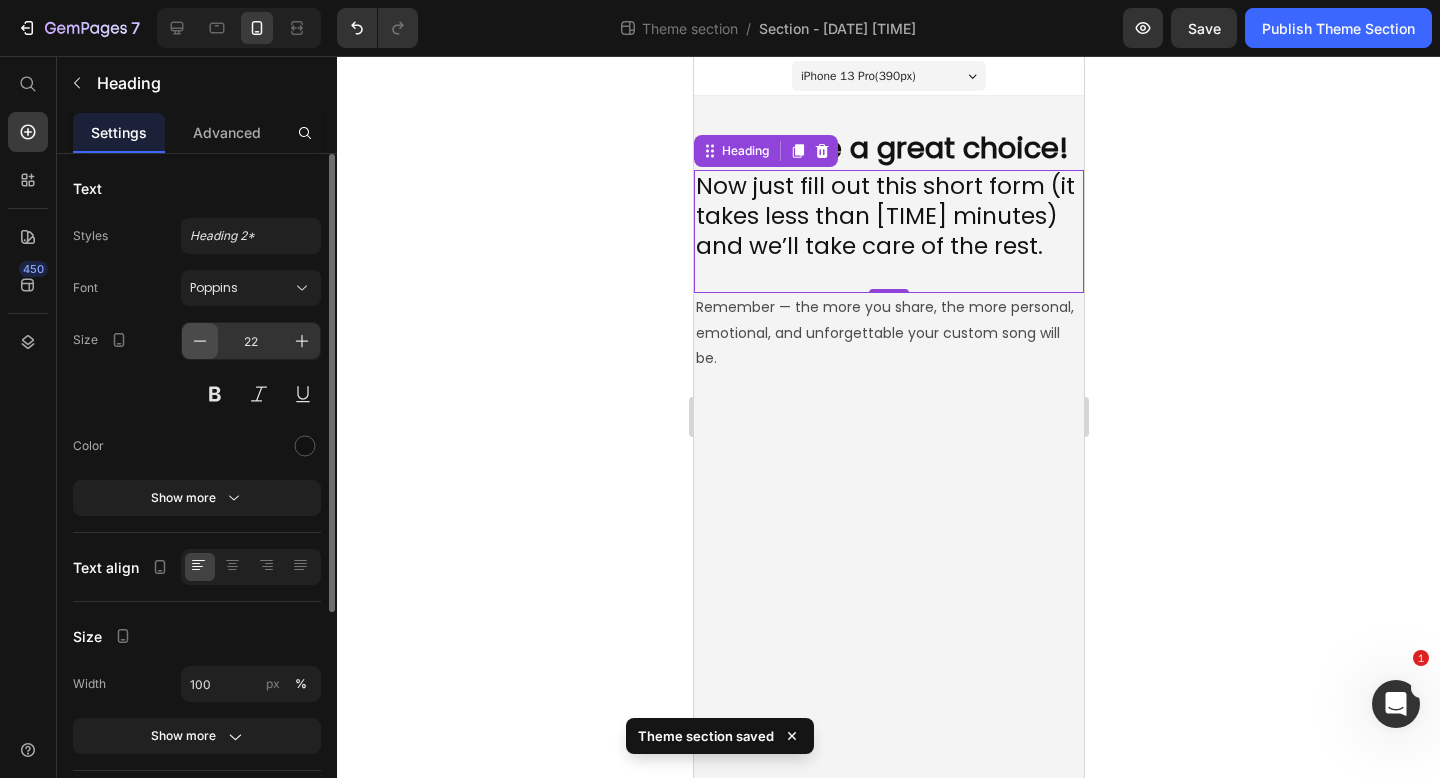 click 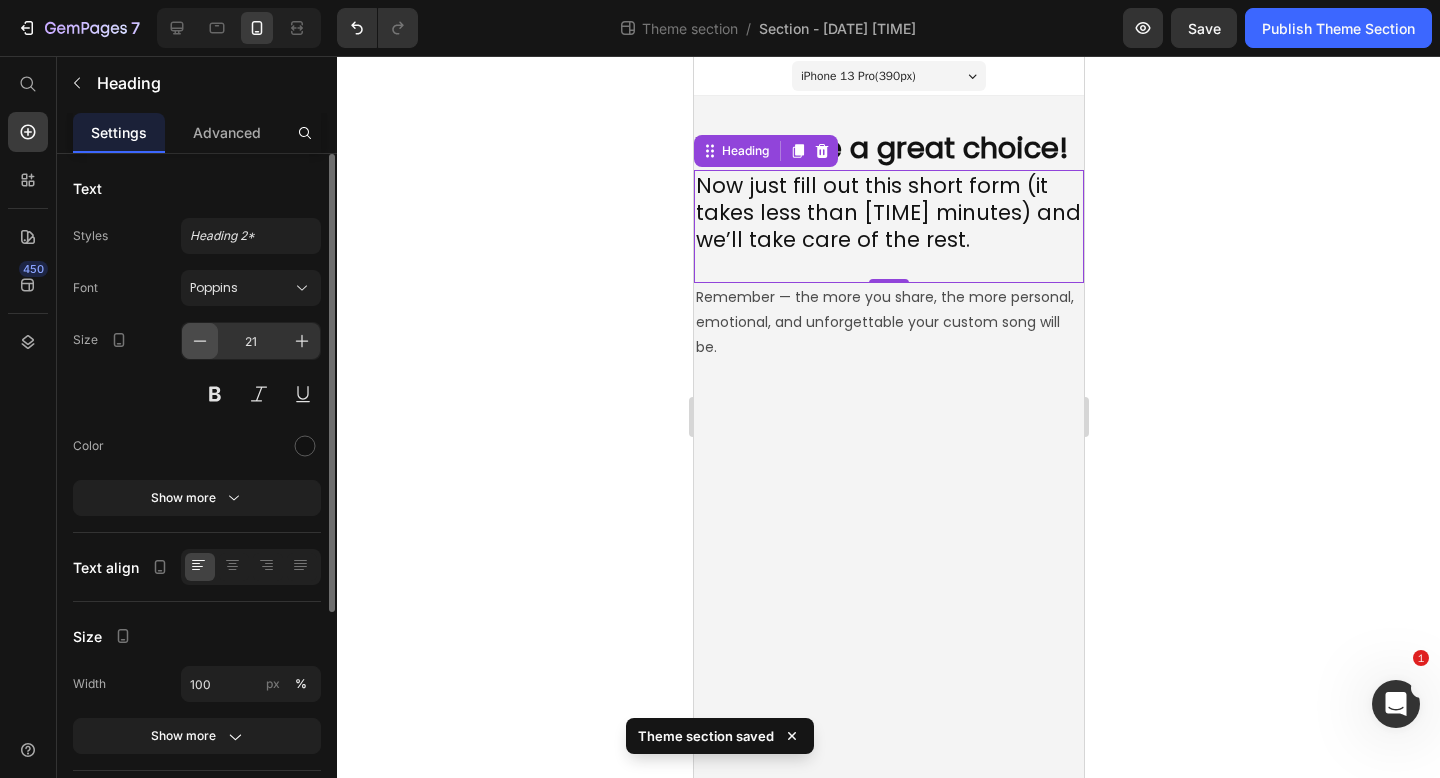 click 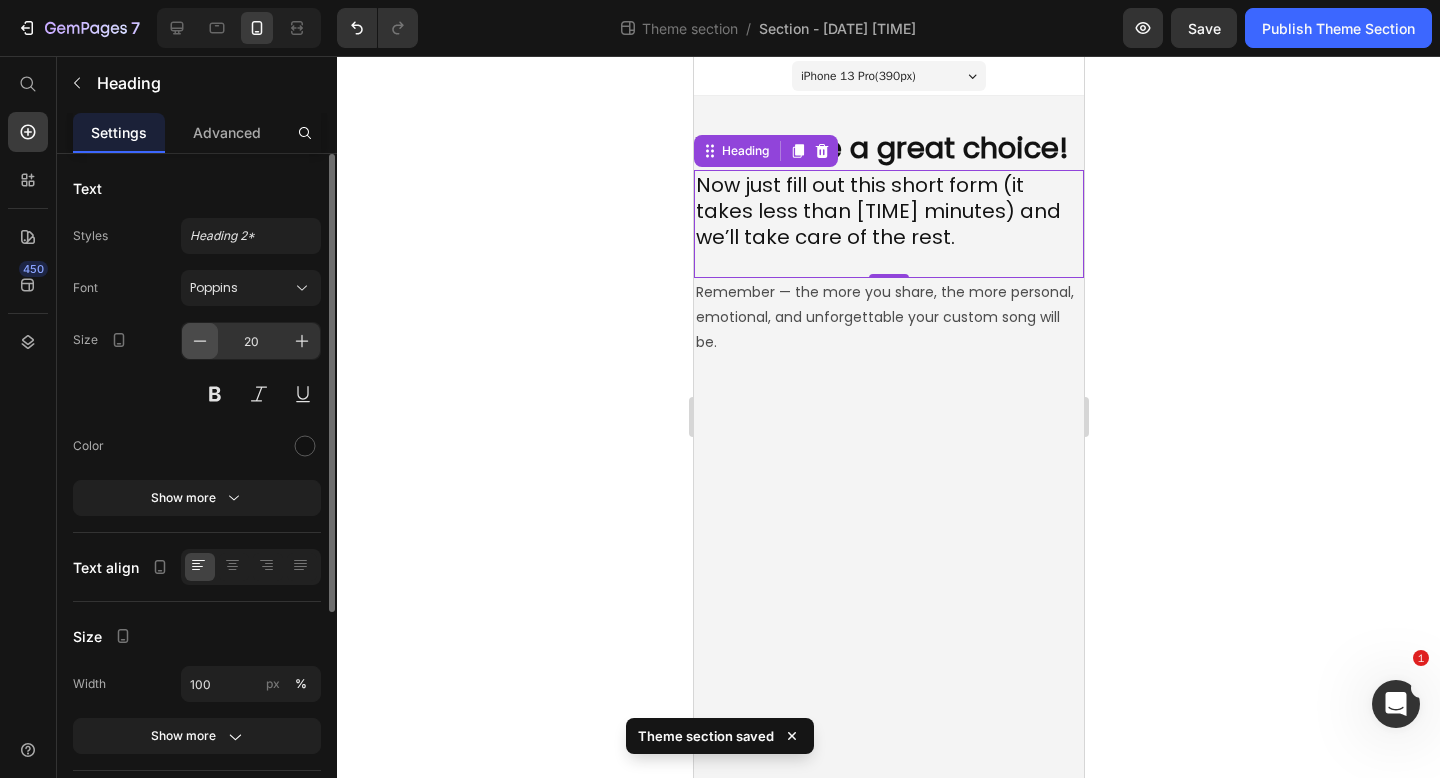 click 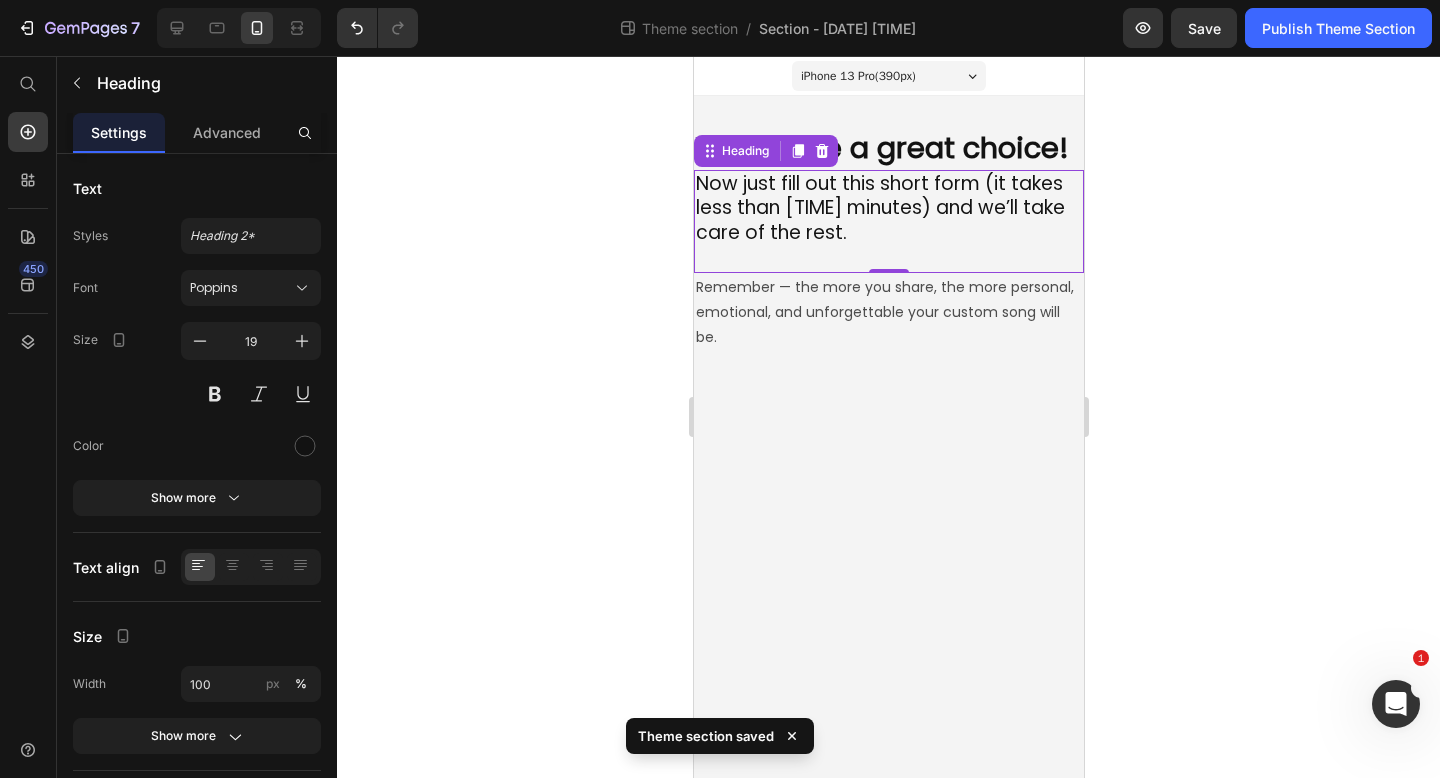 click 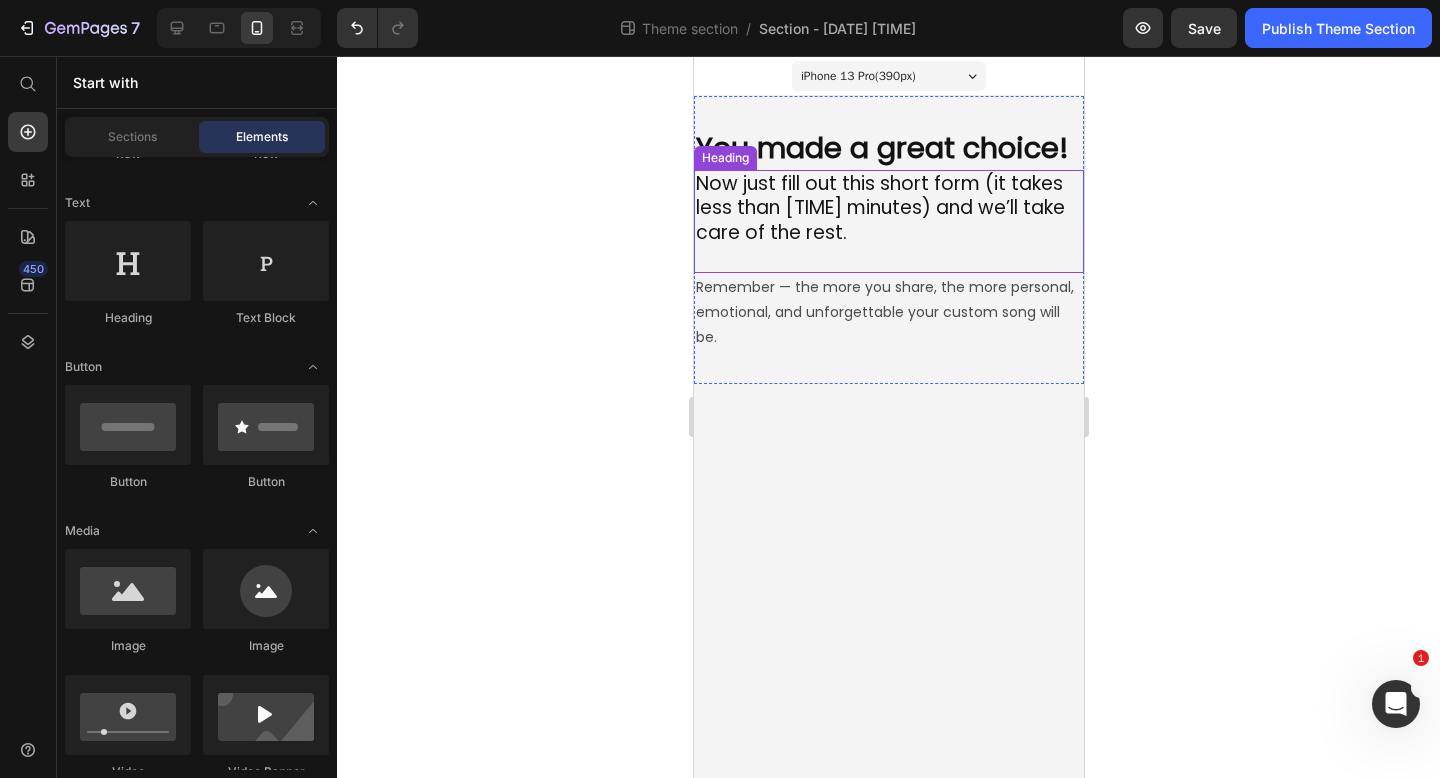 click on "Now just fill out this short form (it takes less than 3 minutes) and we’ll take care of the rest." at bounding box center (888, 221) 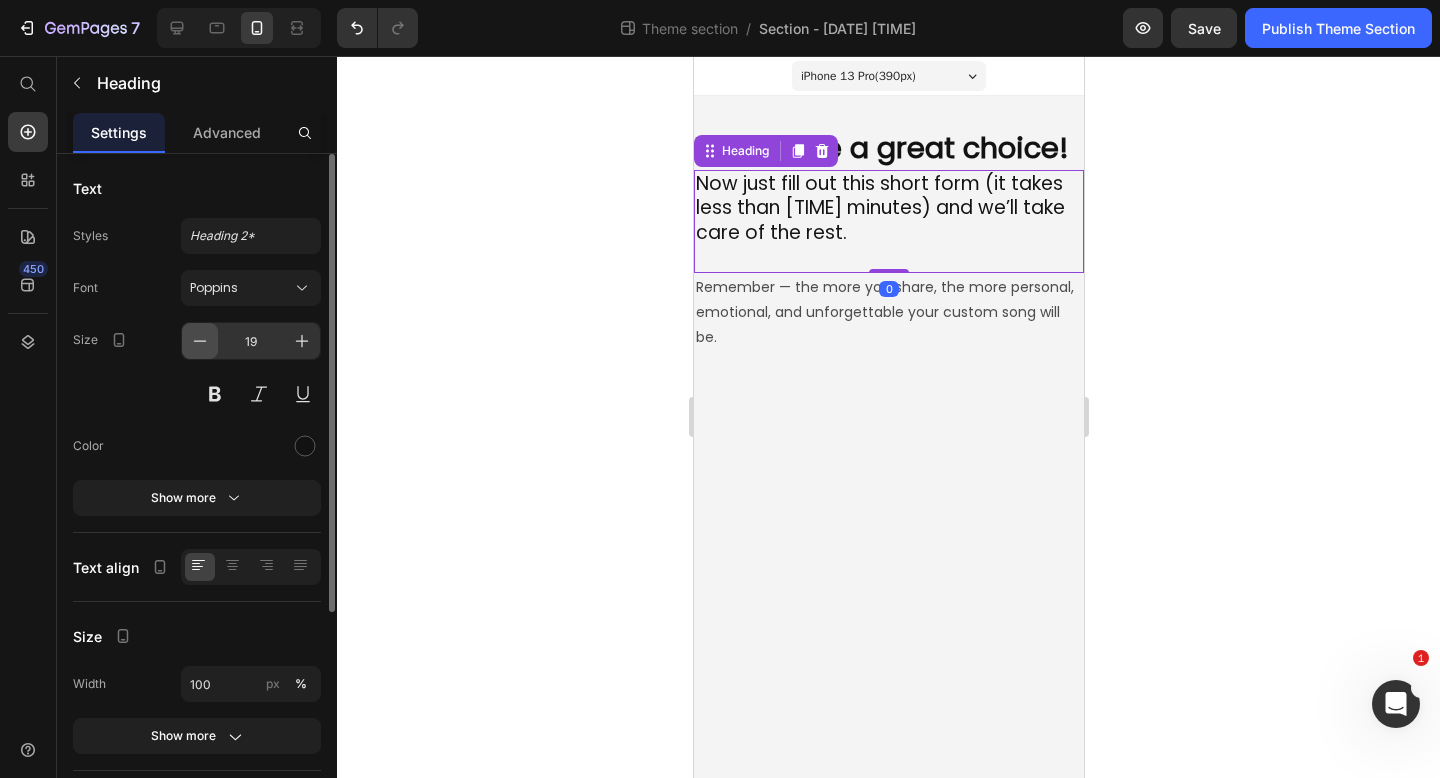 click 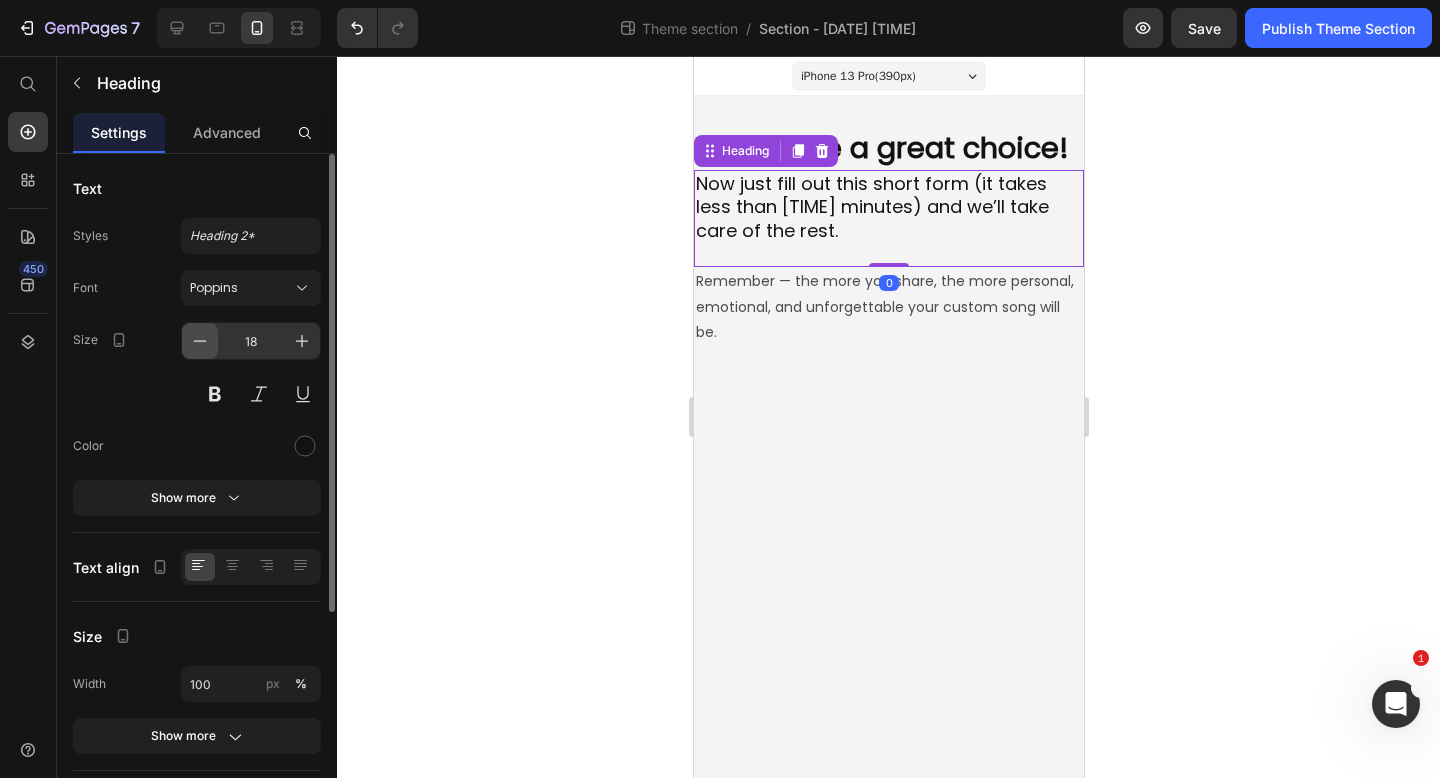 click 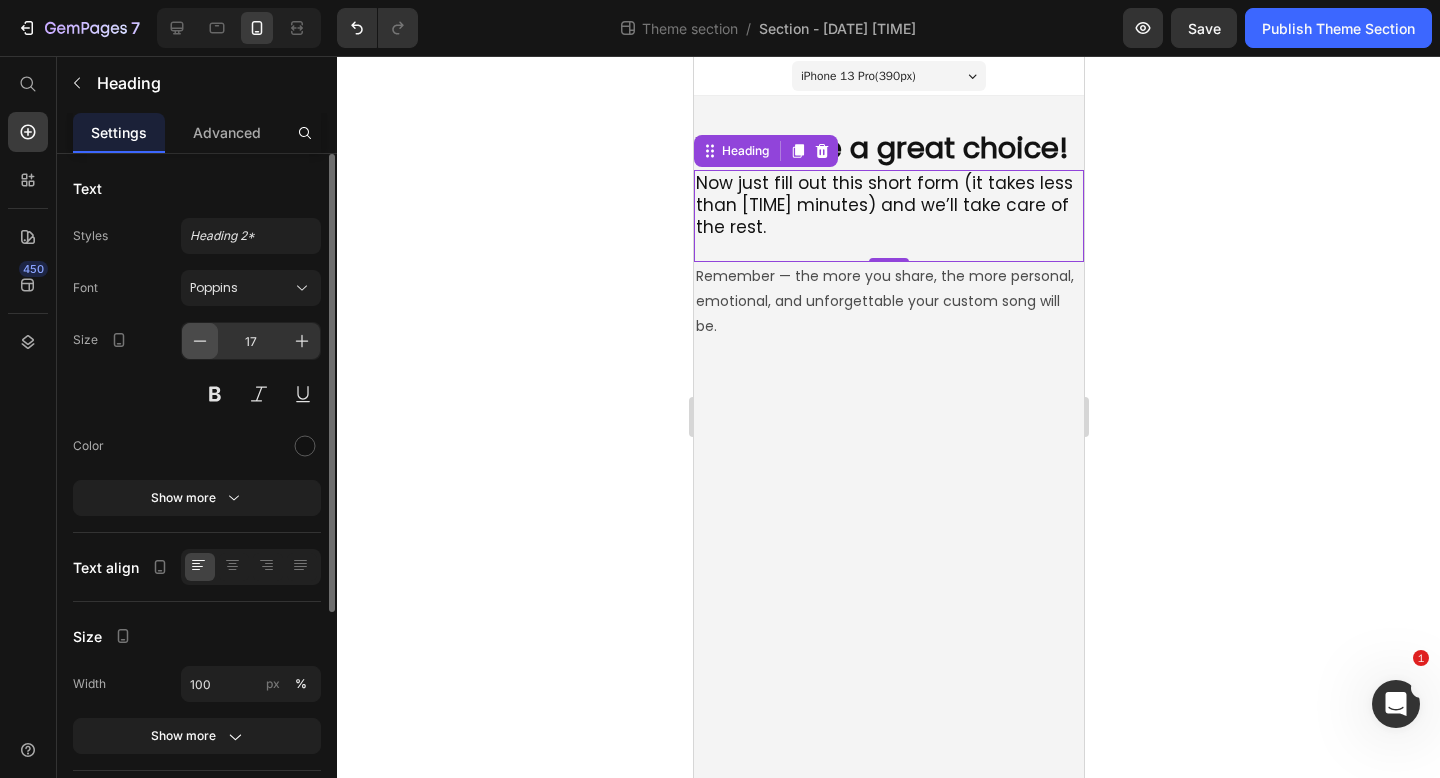 click 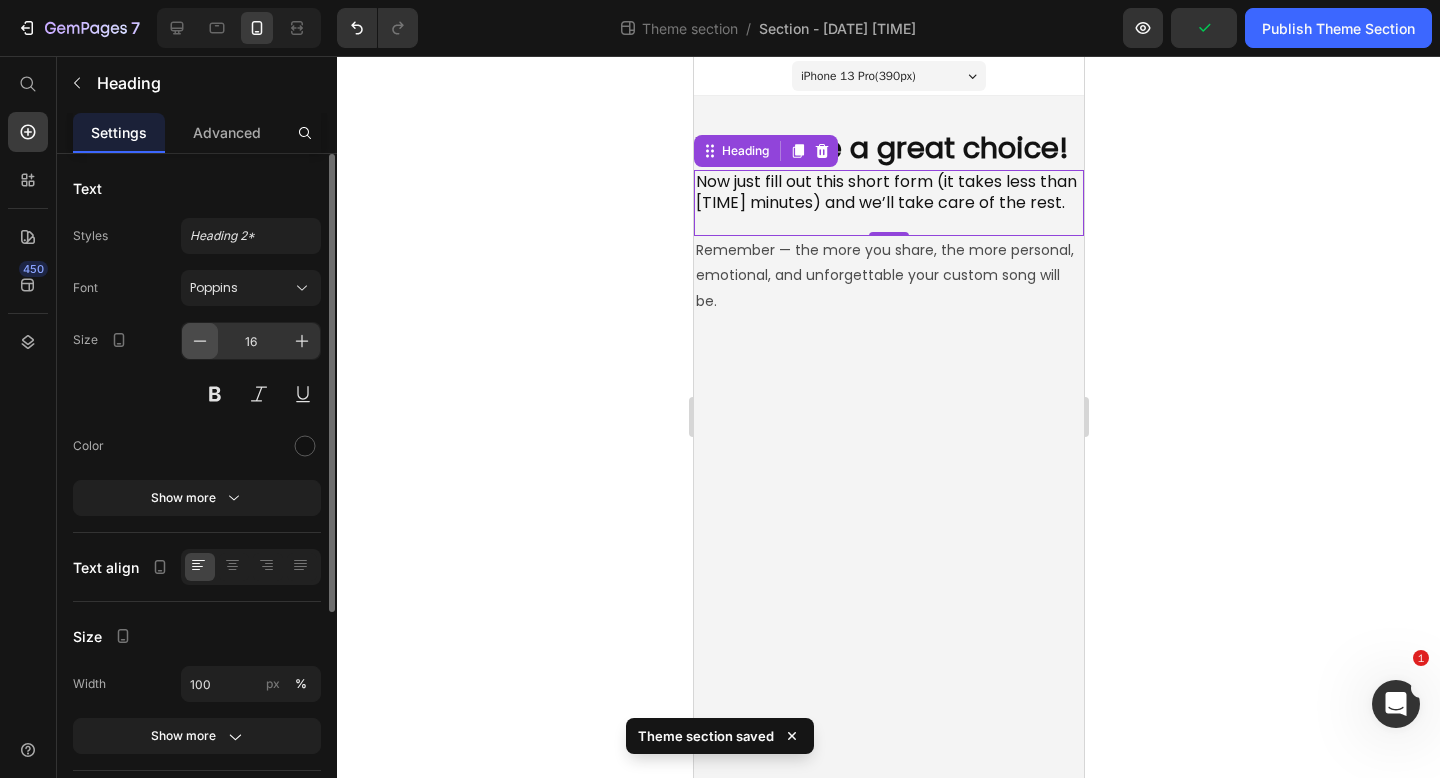 click 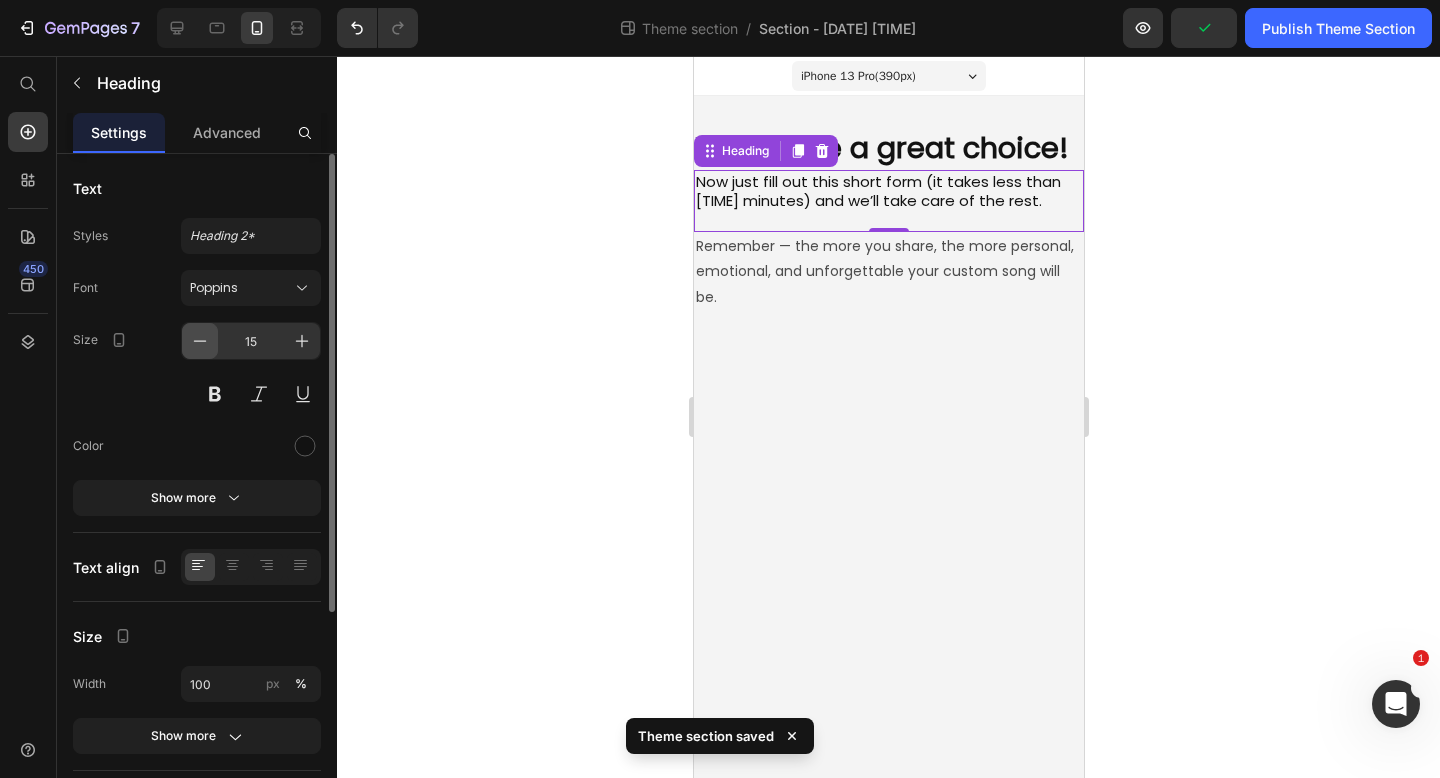 click 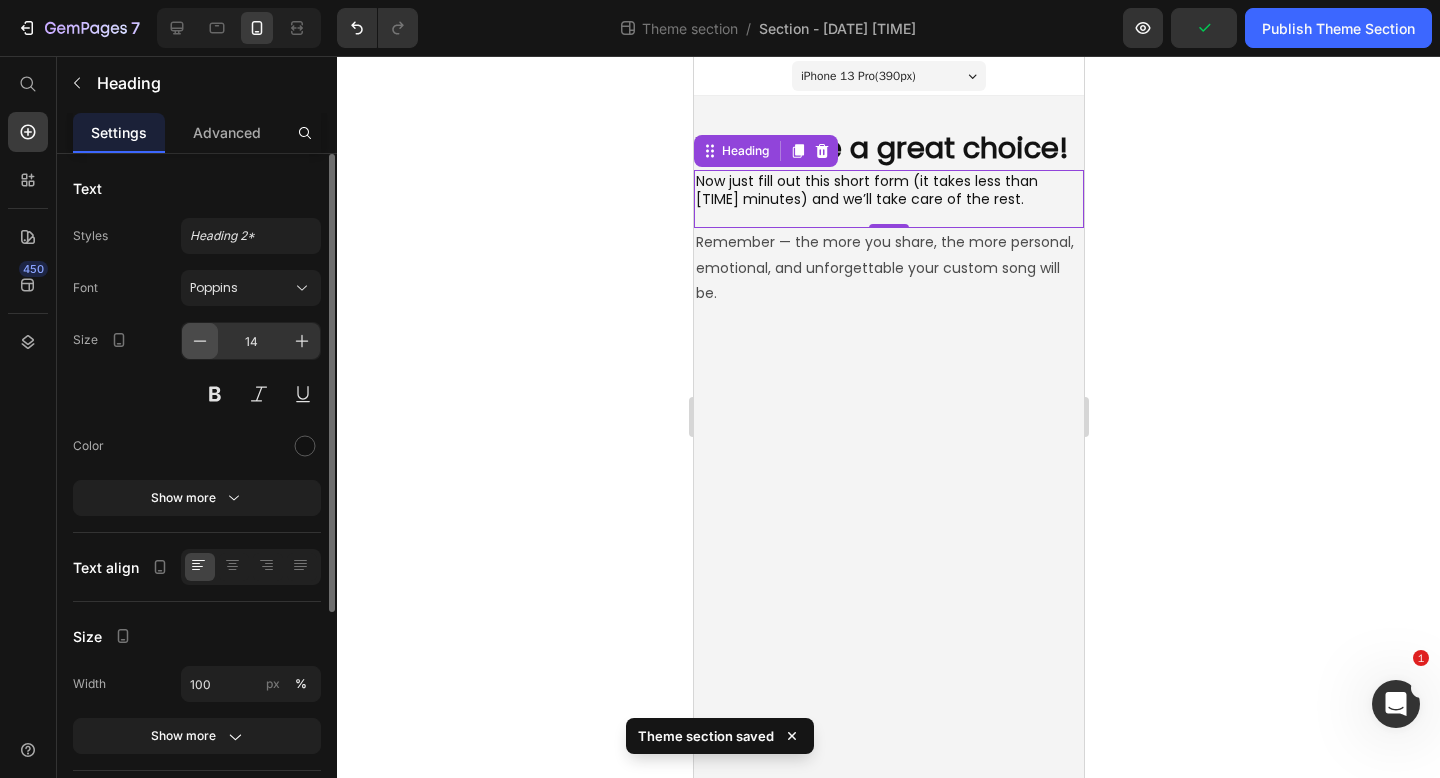 click 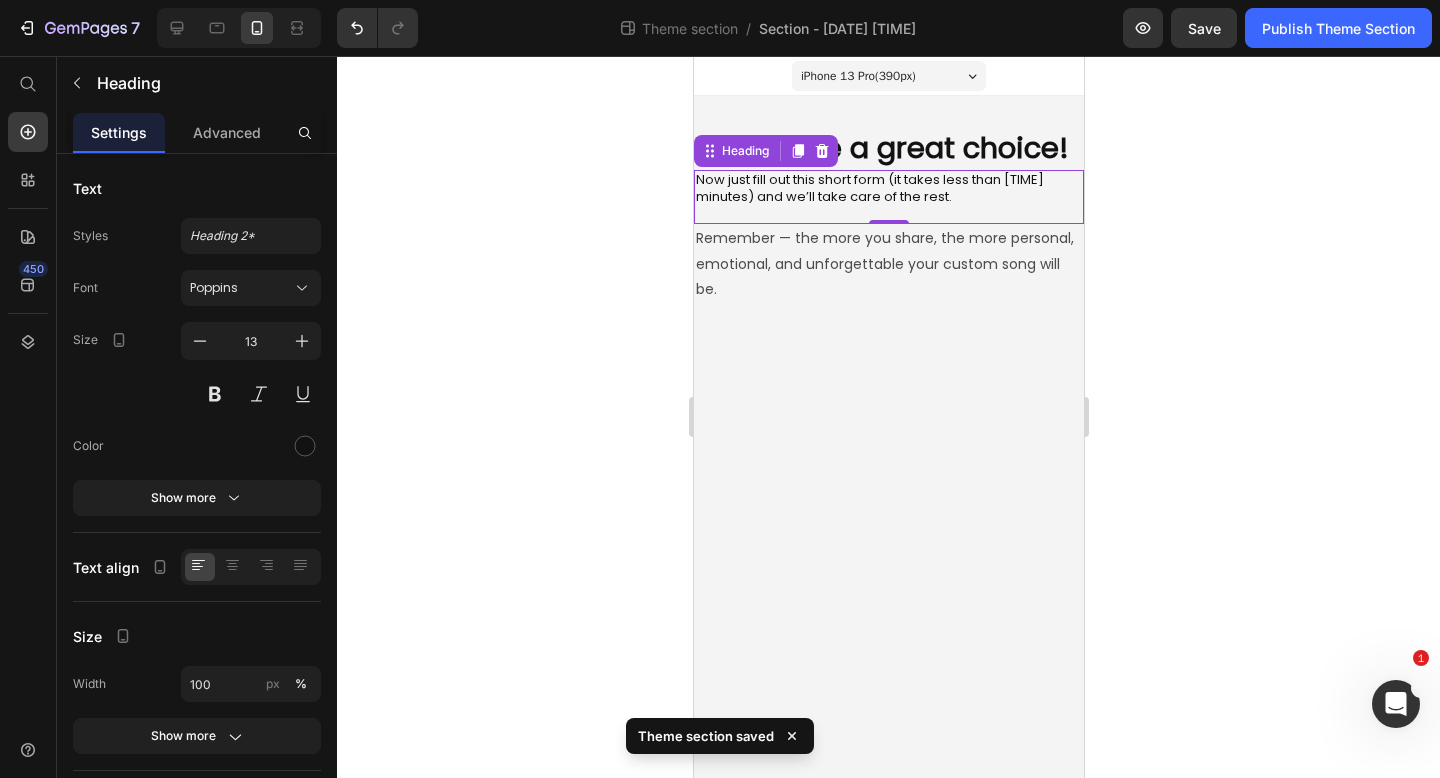 click 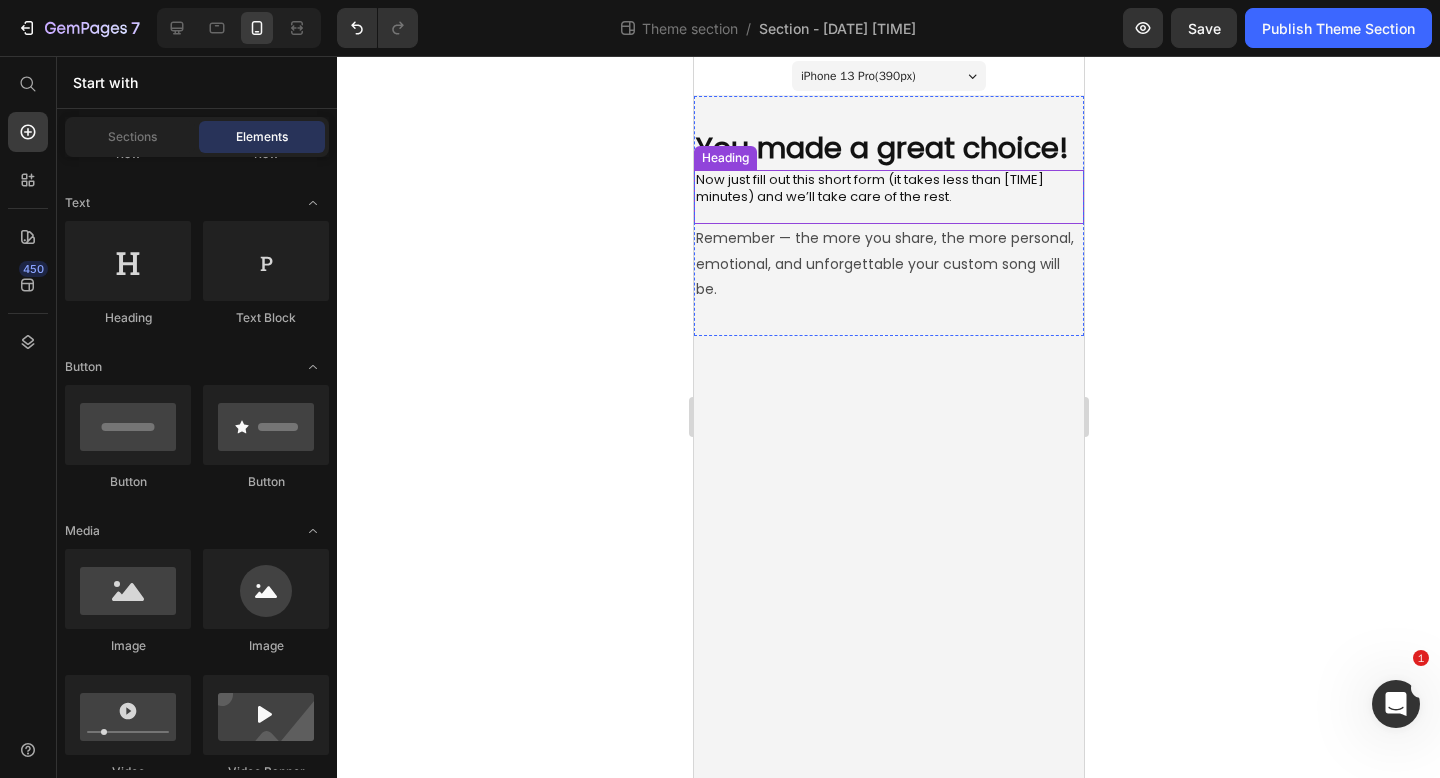 click on "Now just fill out this short form (it takes less than 3 minutes) and we’ll take care of the rest." at bounding box center (888, 197) 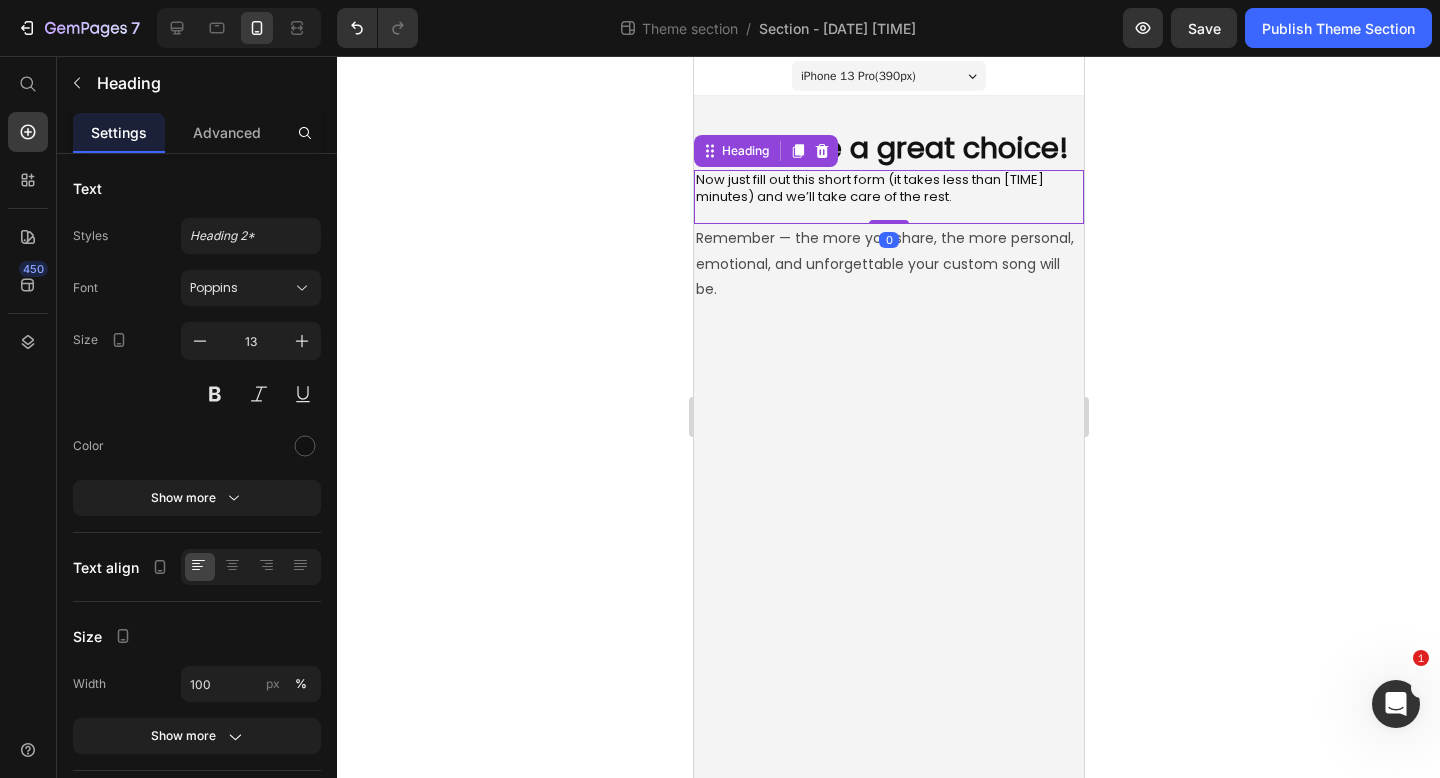 click on "Remember — the more you share, the more personal, emotional, and unforgettable your custom song will be." at bounding box center [888, 264] 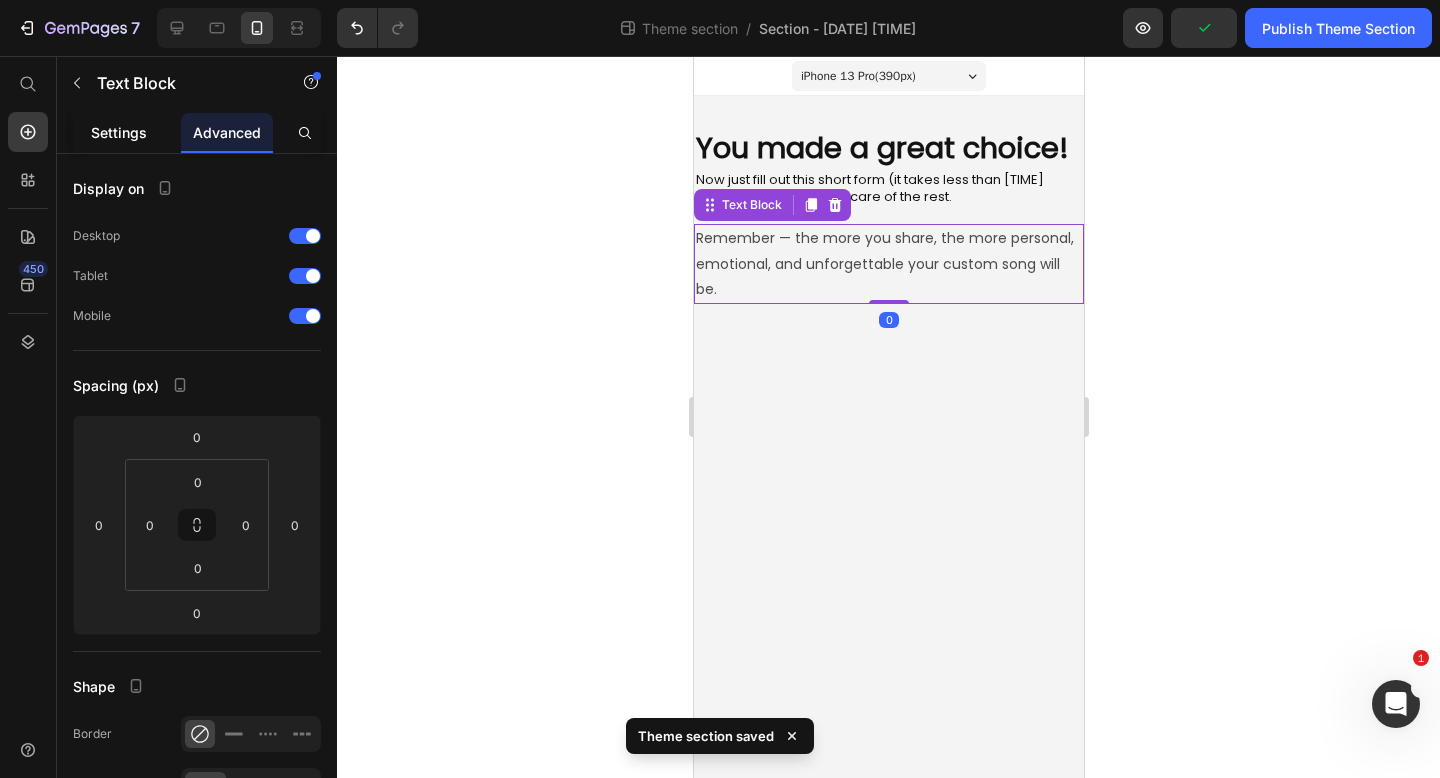 click on "Settings" at bounding box center [119, 132] 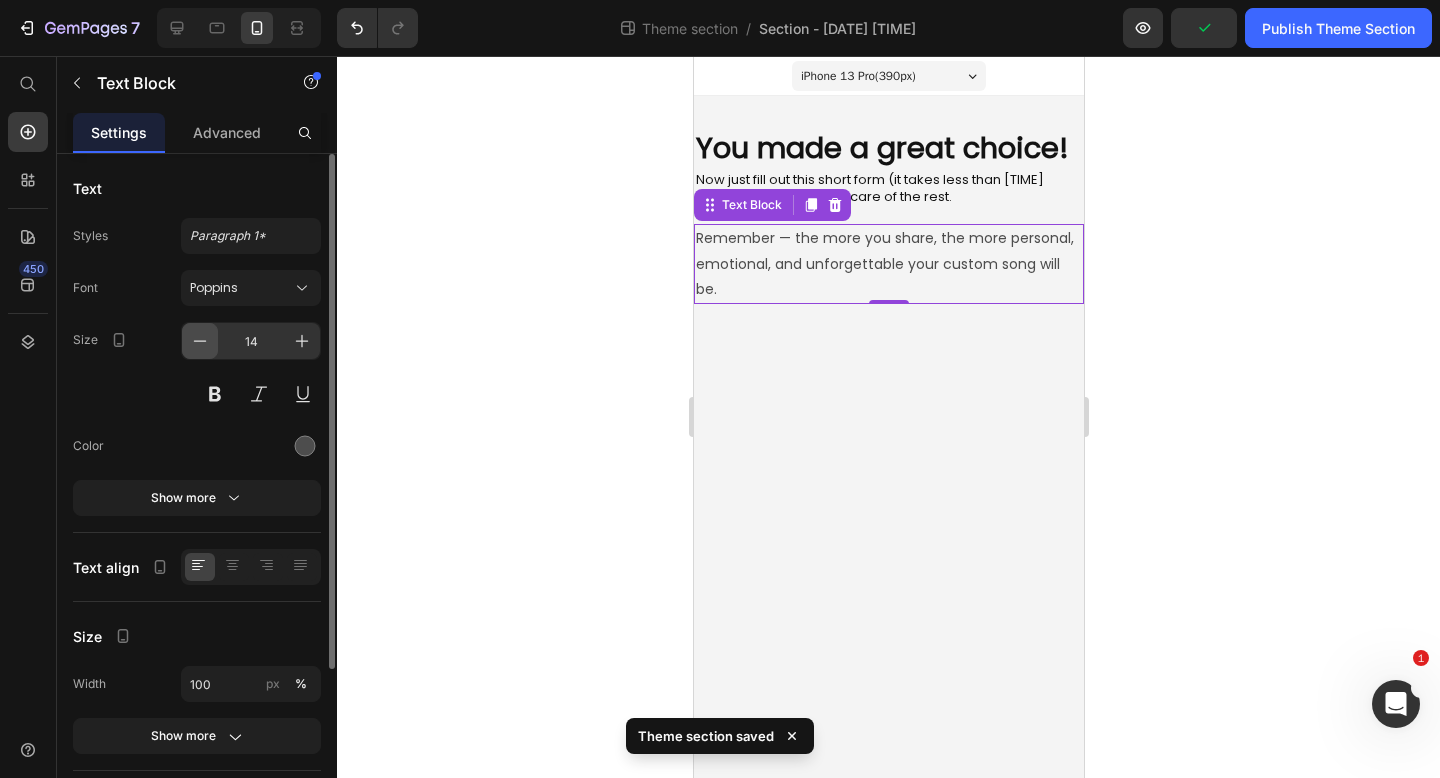 click 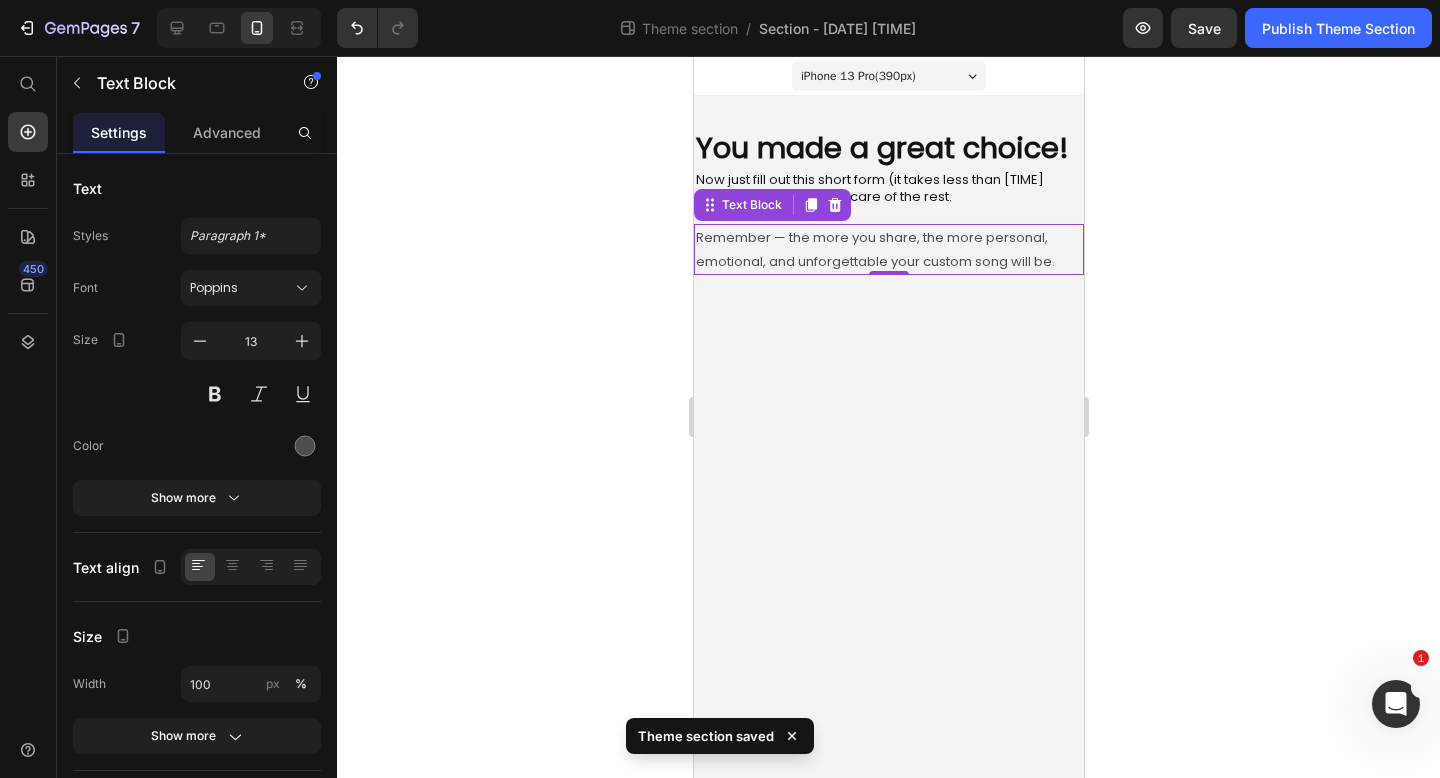 click 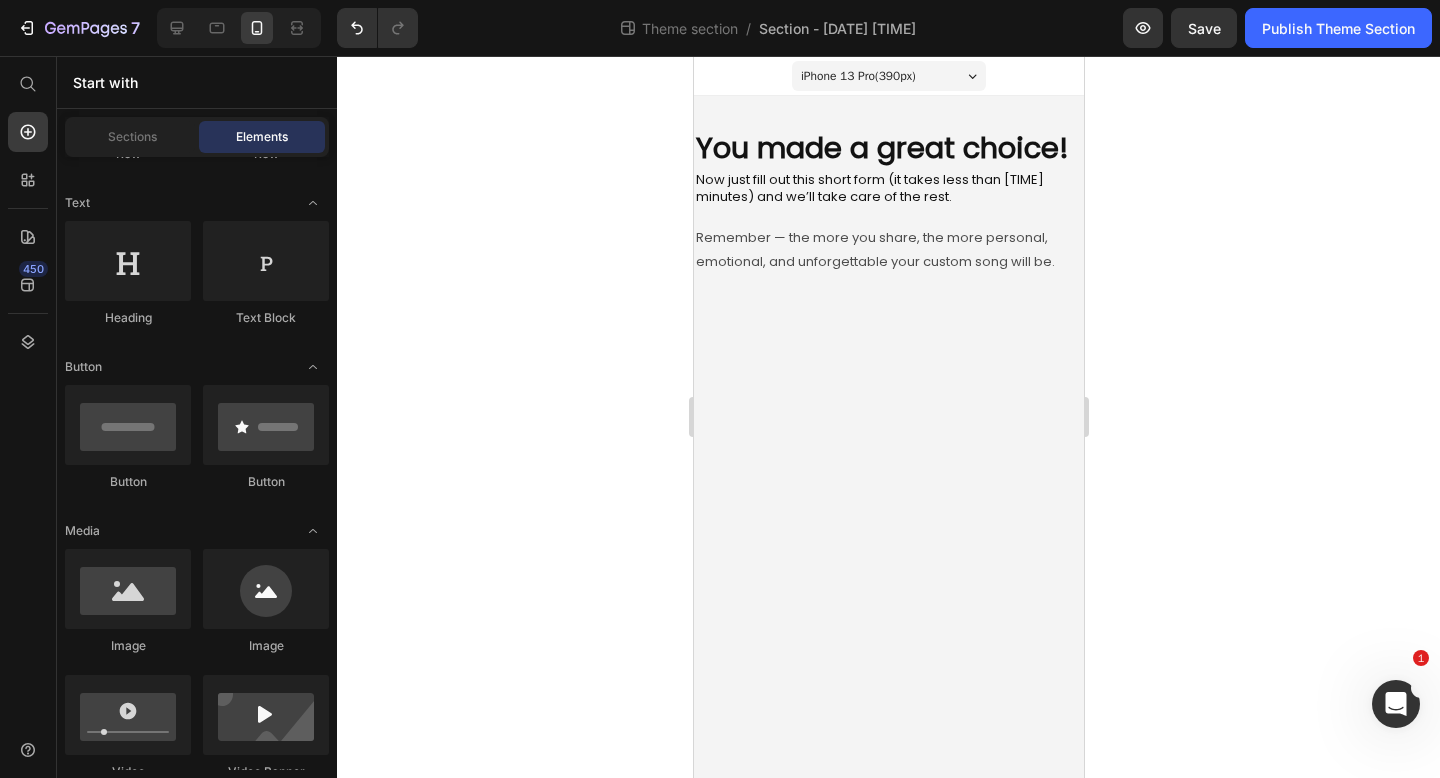 click on "Remember — the more you share, the more personal, emotional, and unforgettable your custom song will be." at bounding box center (888, 249) 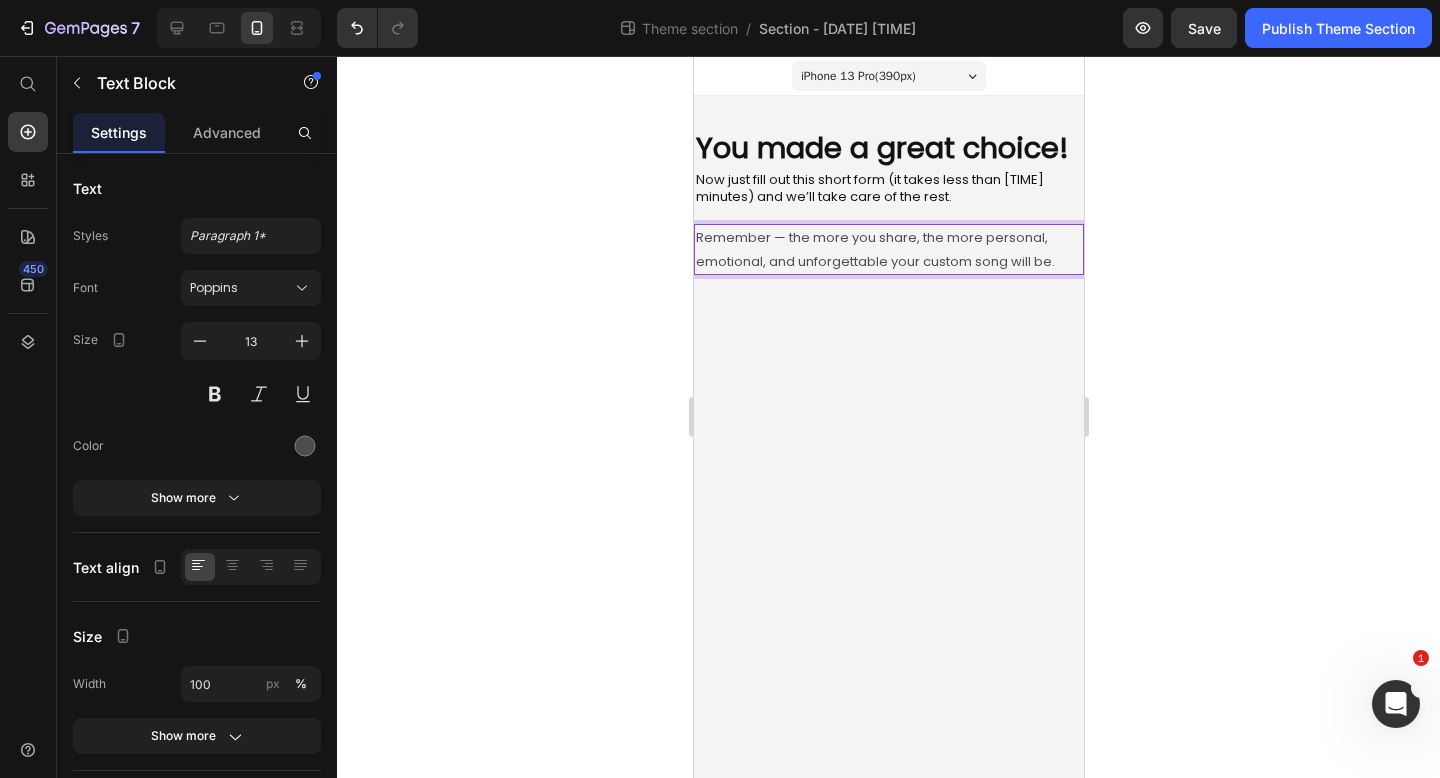 click on "Remember — the more you share, the more personal, emotional, and unforgettable your custom song will be." at bounding box center [888, 249] 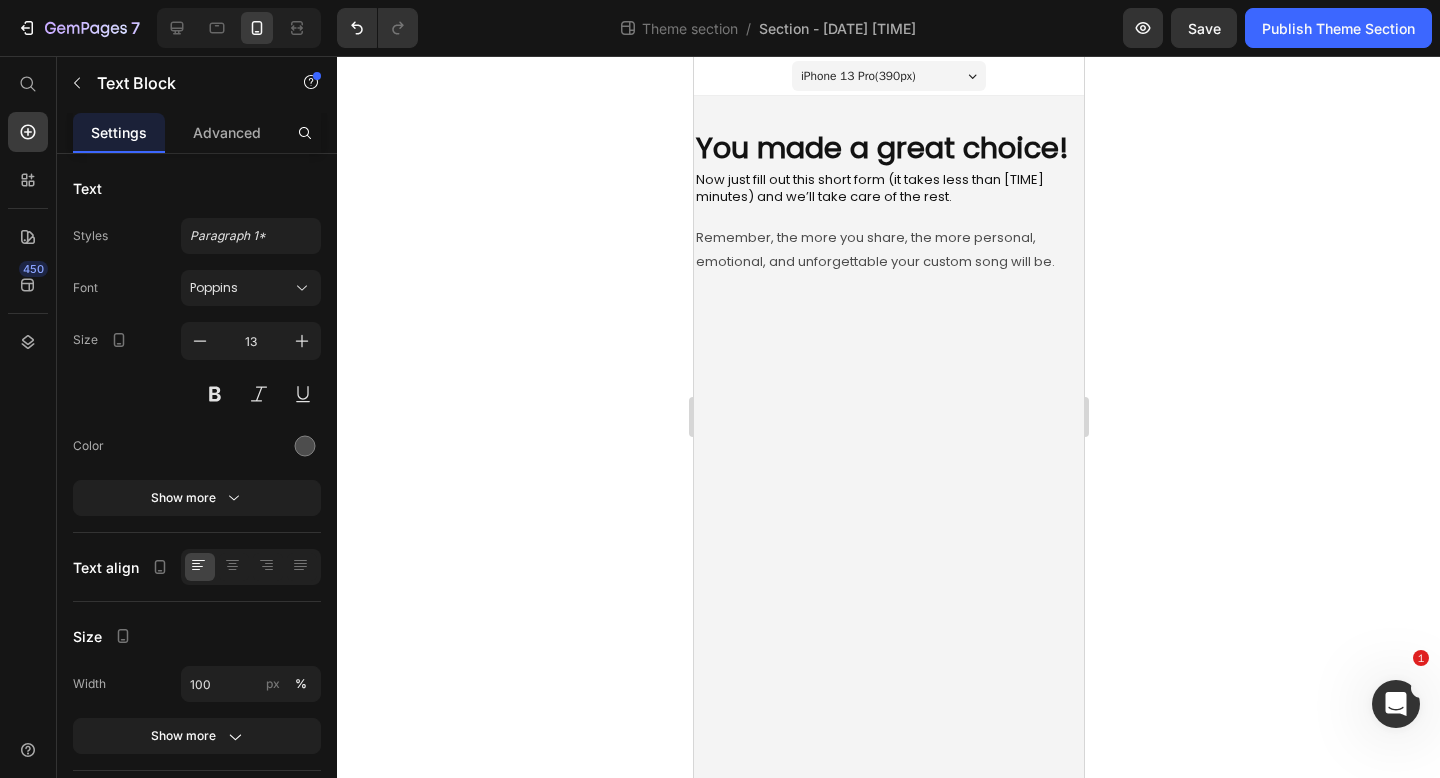 click on "iPhone 13 Pro  ( 390 px) iPhone 13 Mini iPhone 13 Pro iPhone 11 Pro Max iPhone 15 Pro Max Pixel 7 Galaxy S8+ Galaxy S20 Ultra iPad Mini iPad Air iPad Pro ⁠⁠⁠⁠⁠⁠⁠ You made a great choice! Heading Now just fill out this short form (it takes less than 3 minutes) and we’ll take care of the rest.   Heading Remember, the more you share, the more personal, emotional, and unforgettable your custom song will be. Text Block Root
Drag & drop element from sidebar or
Explore Library
Add section Choose templates inspired by CRO experts Generate layout from URL or image Add blank section then drag & drop elements" at bounding box center (888, 417) 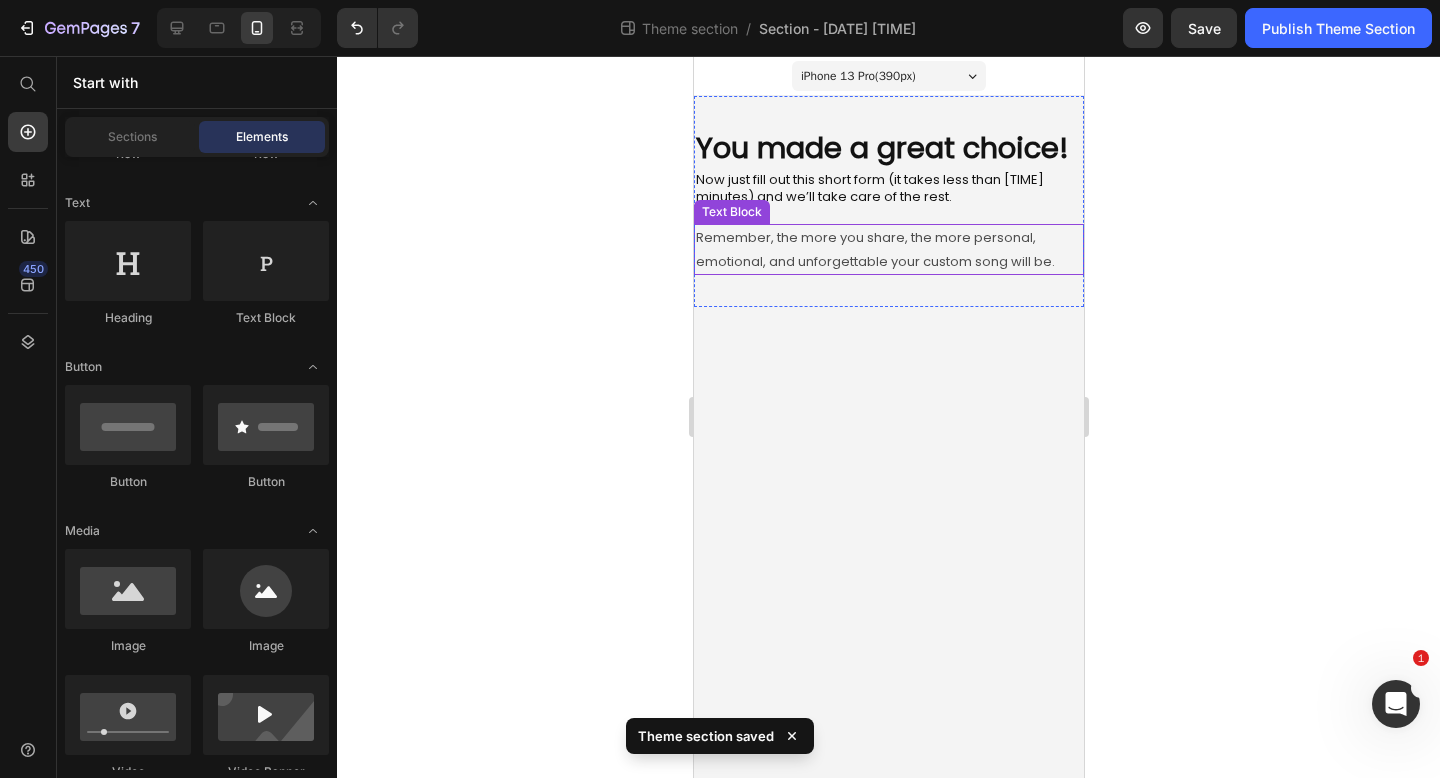 click on "Remember, the more you share, the more personal, emotional, and unforgettable your custom song will be." at bounding box center [888, 249] 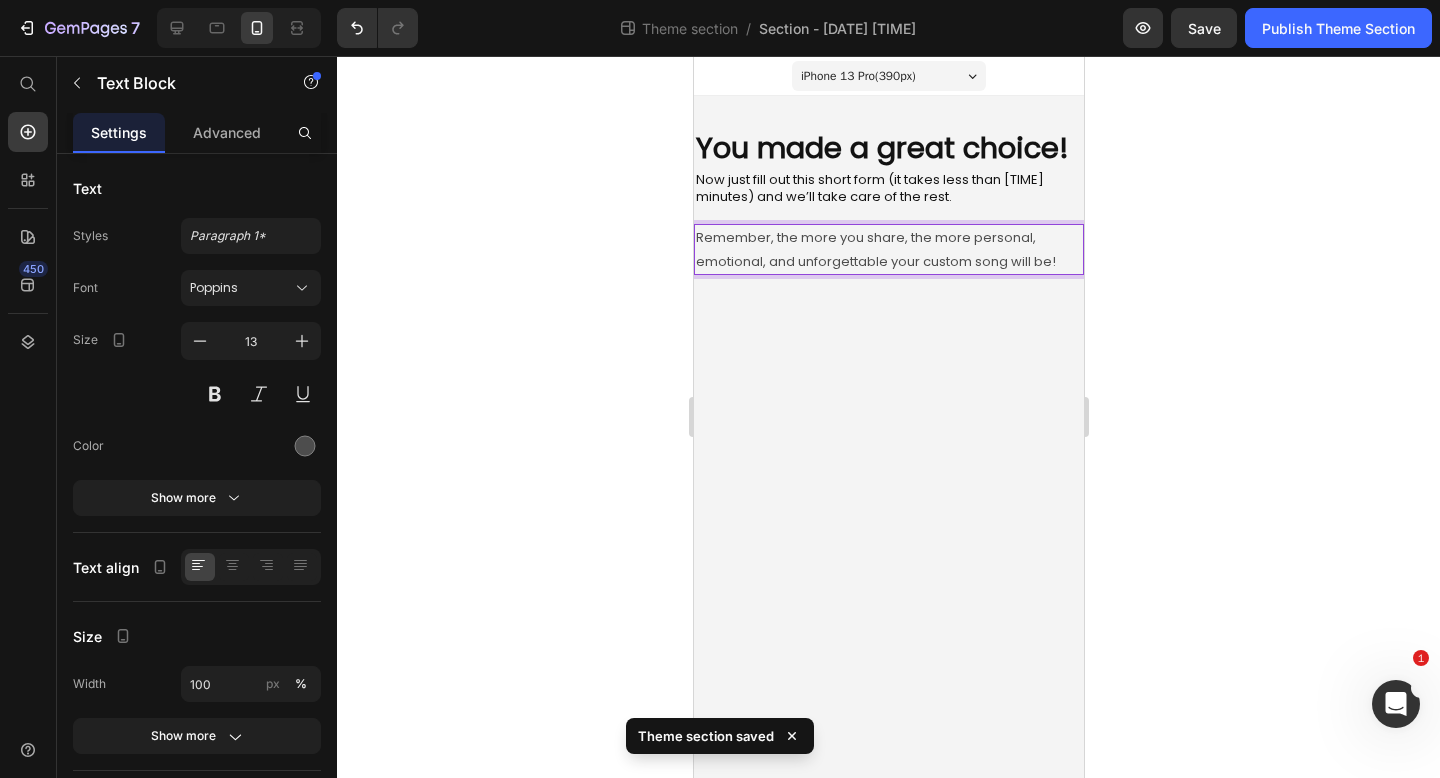 click on "iPhone 13 Pro  ( 390 px) iPhone 13 Mini iPhone 13 Pro iPhone 11 Pro Max iPhone 15 Pro Max Pixel 7 Galaxy S8+ Galaxy S20 Ultra iPad Mini iPad Air iPad Pro ⁠⁠⁠⁠⁠⁠⁠ You made a great choice! Heading Now just fill out this short form (it takes less than 3 minutes) and we’ll take care of the rest.   Heading Remember, the more you share, the more personal, emotional, and unforgettable your custom song will be! Text Block   0 Root
Drag & drop element from sidebar or
Explore Library
Add section Choose templates inspired by CRO experts Generate layout from URL or image Add blank section then drag & drop elements" at bounding box center (888, 417) 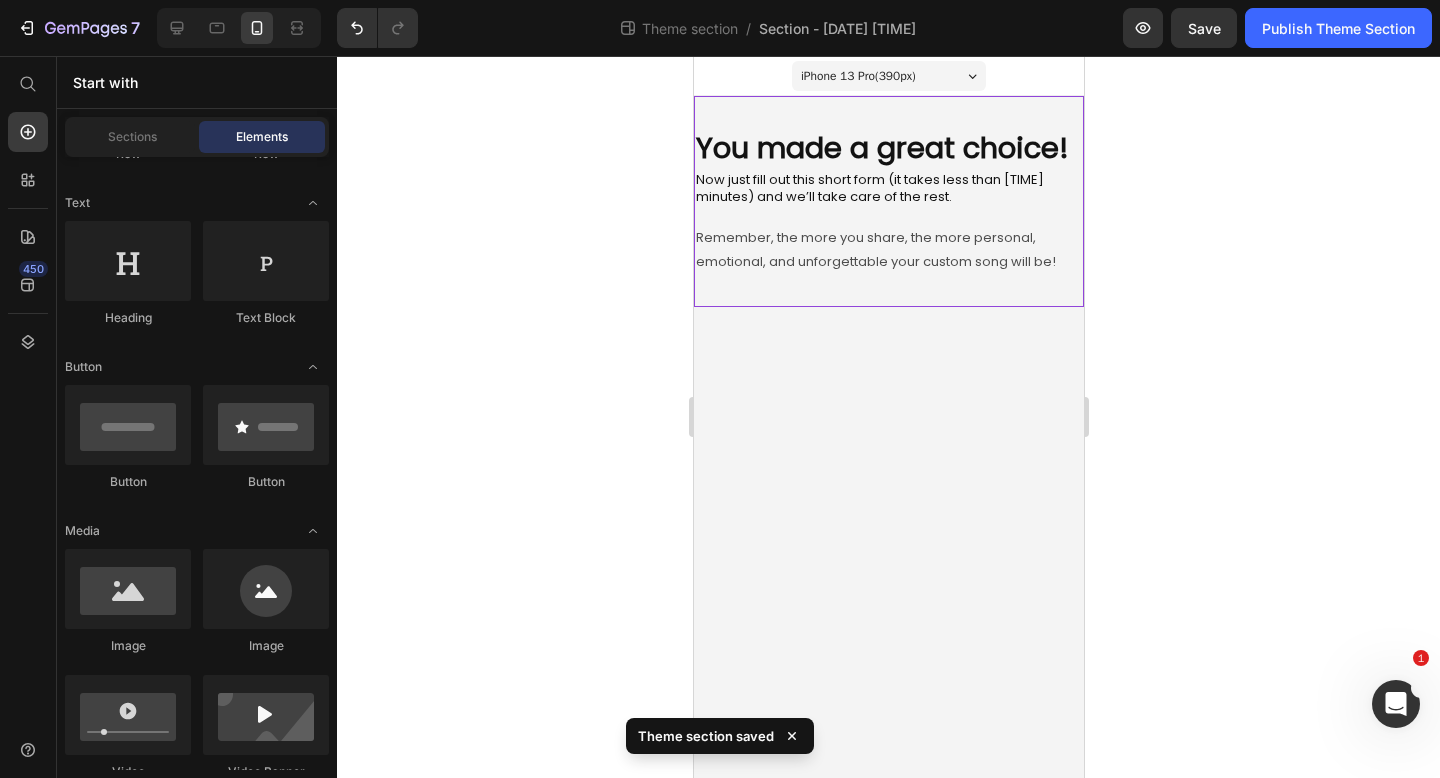 click on "⁠⁠⁠⁠⁠⁠⁠ You made a great choice! Heading Now just fill out this short form (it takes less than 3 minutes) and we’ll take care of the rest.   Heading Remember, the more you share, the more personal, emotional, and unforgettable your custom song will be! Text Block" at bounding box center (888, 201) 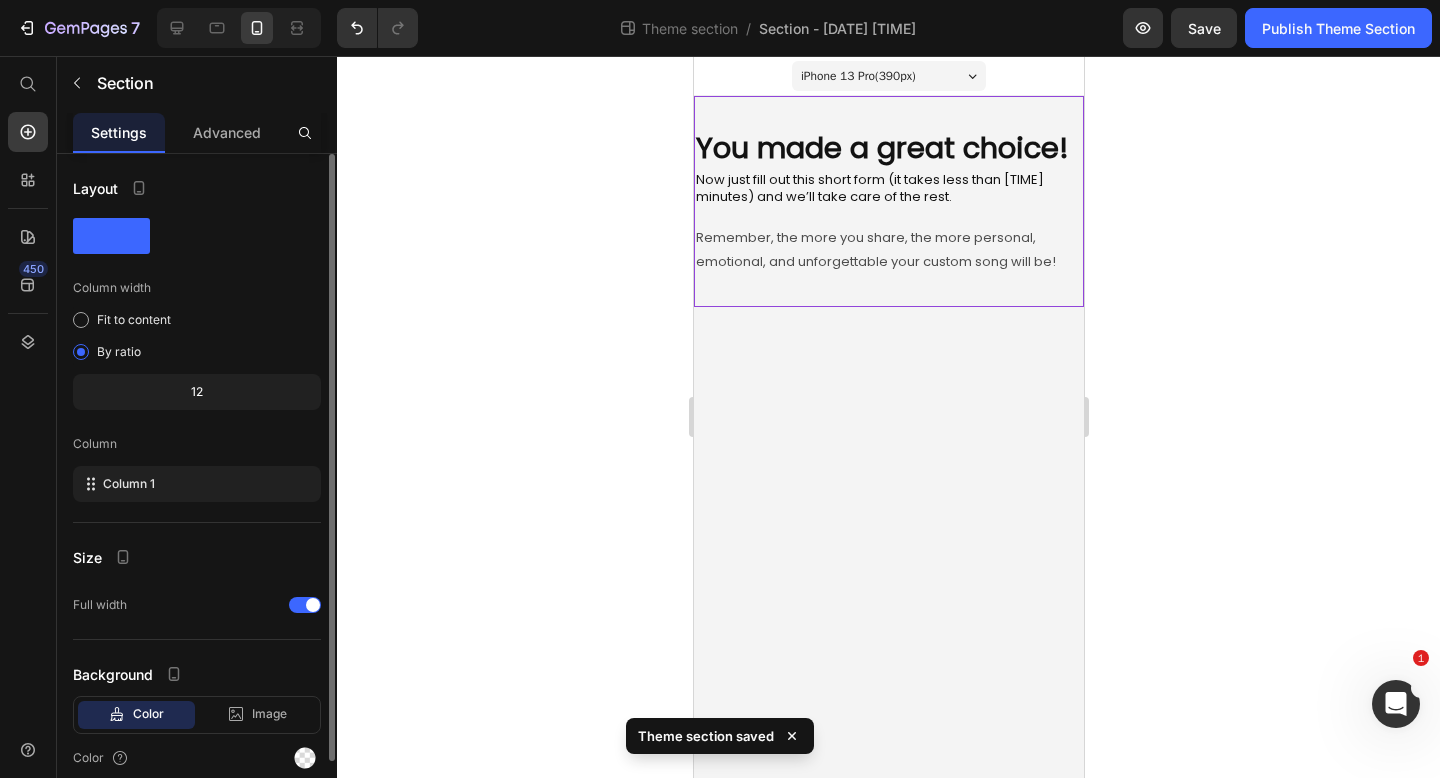 scroll, scrollTop: 83, scrollLeft: 0, axis: vertical 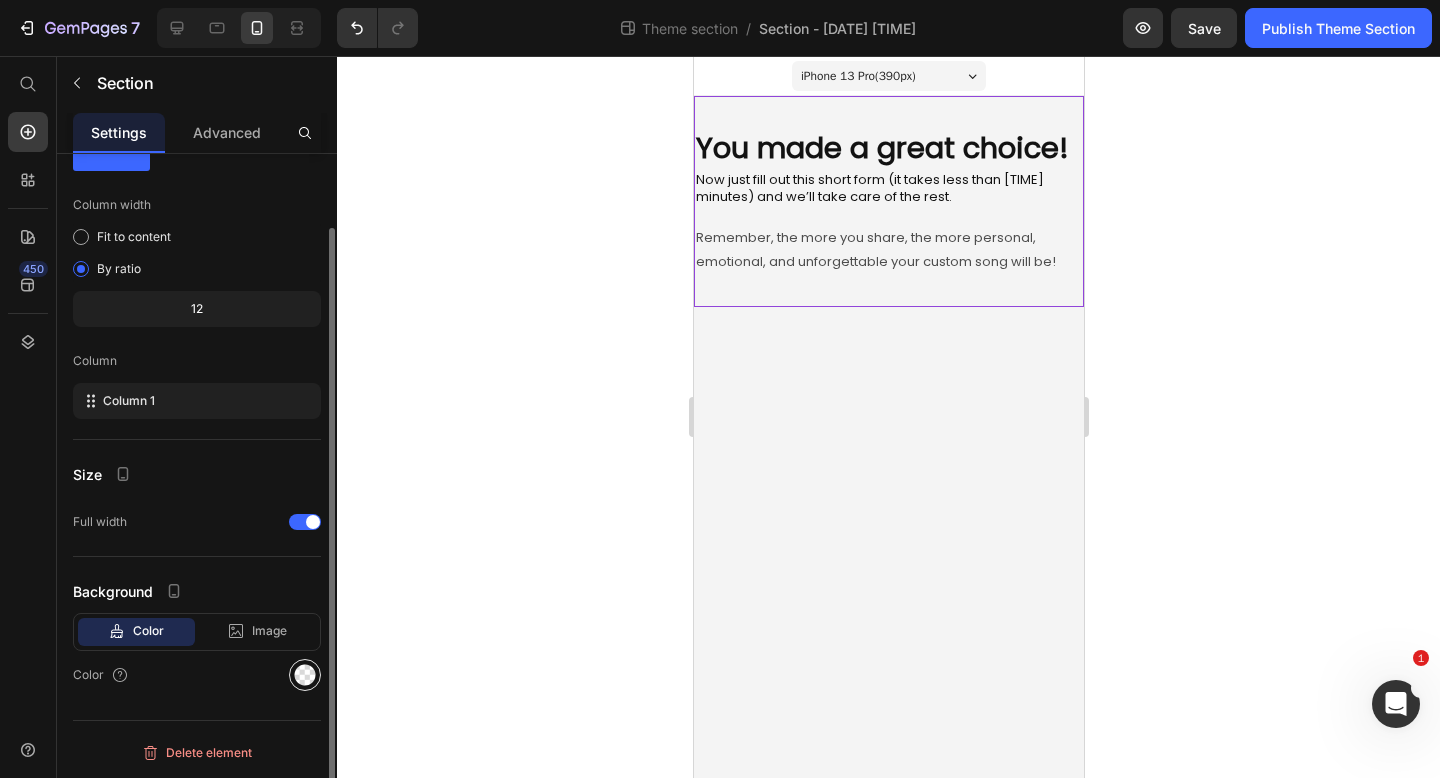 click at bounding box center [305, 675] 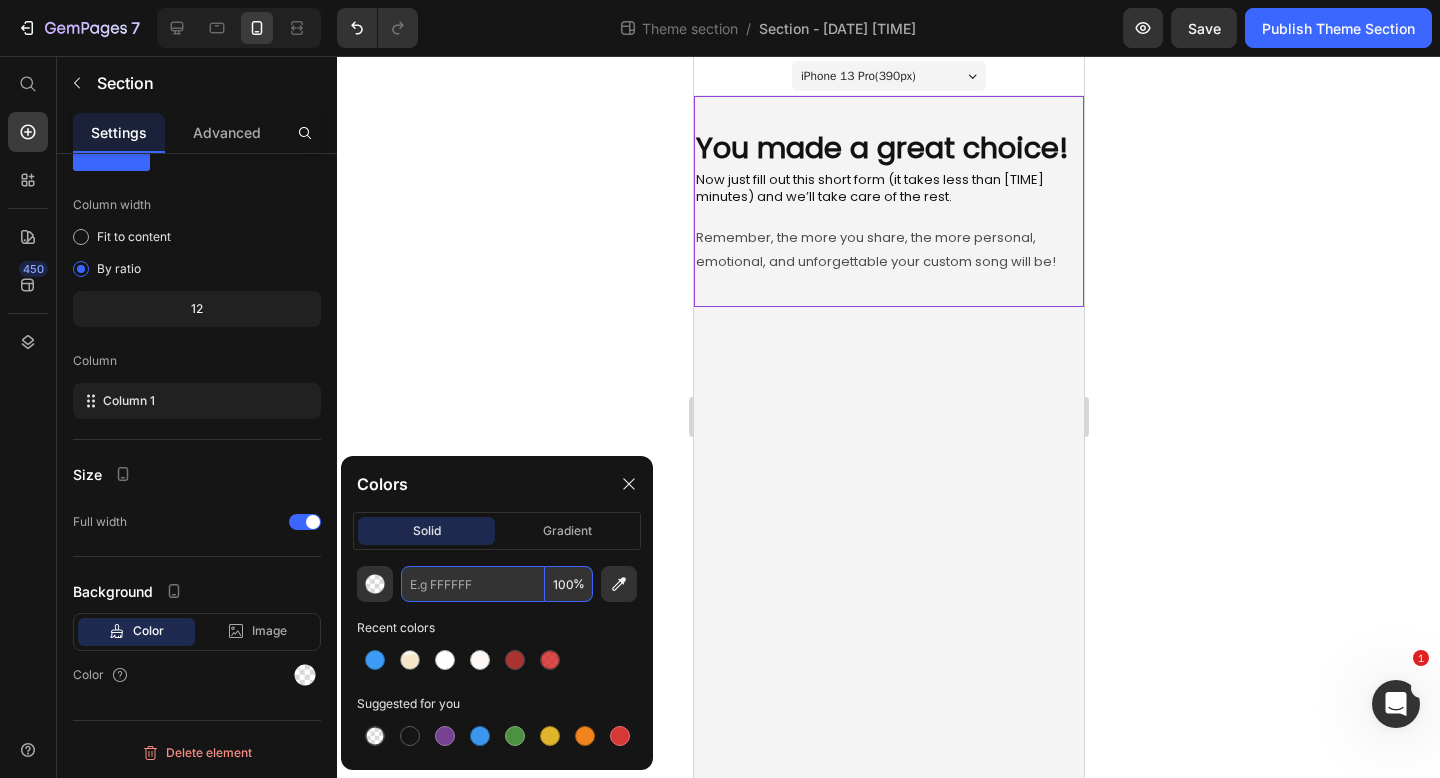 click at bounding box center [473, 584] 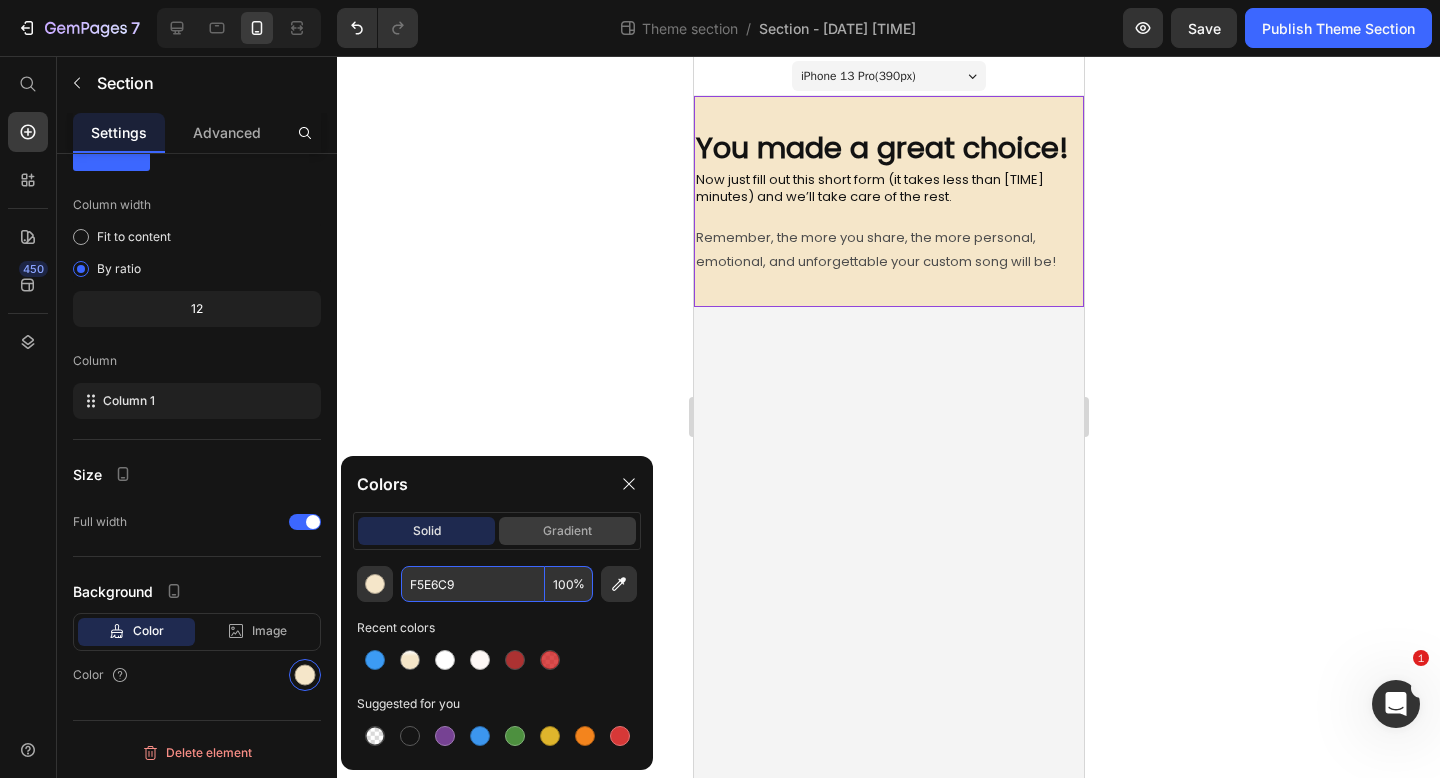 type on "F5E6C9" 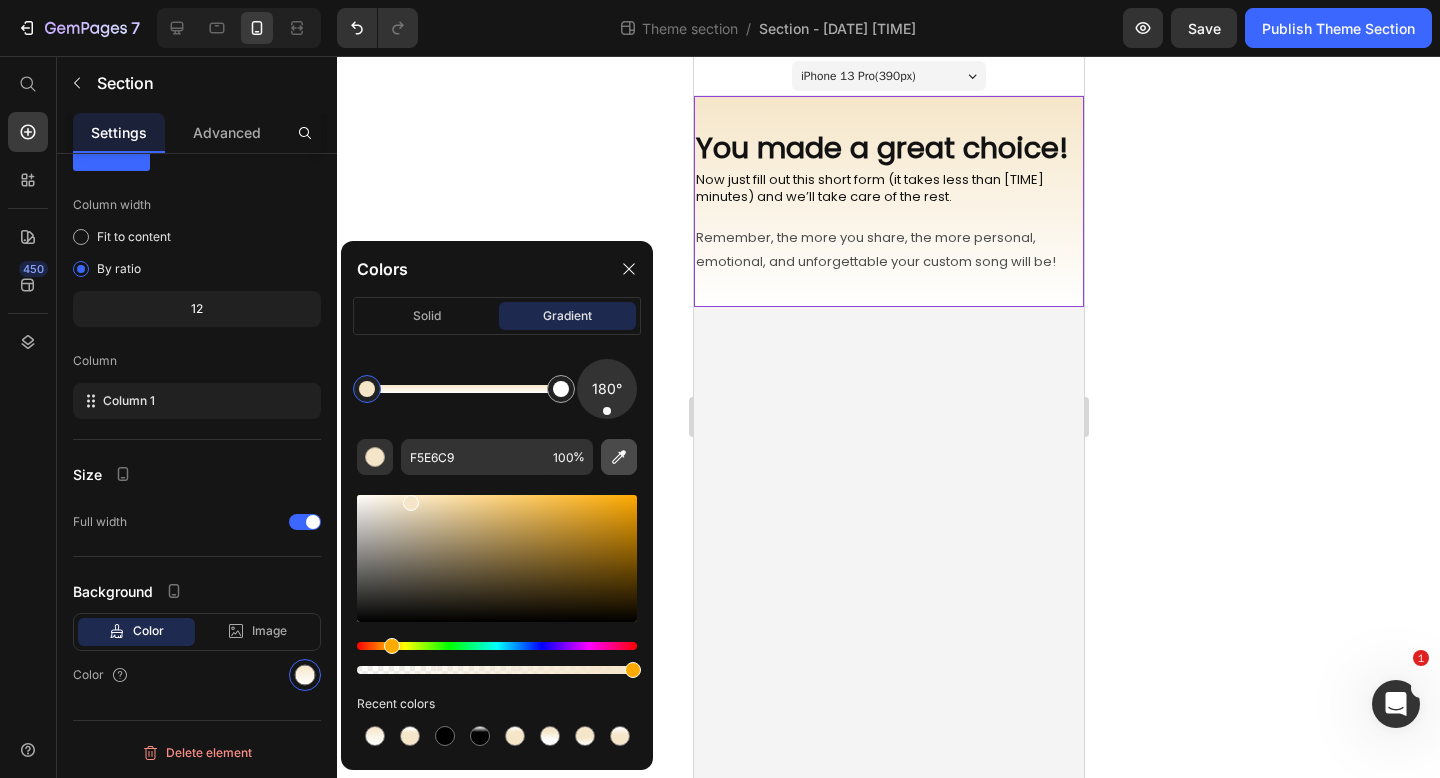 drag, startPoint x: 625, startPoint y: 404, endPoint x: 607, endPoint y: 461, distance: 59.77458 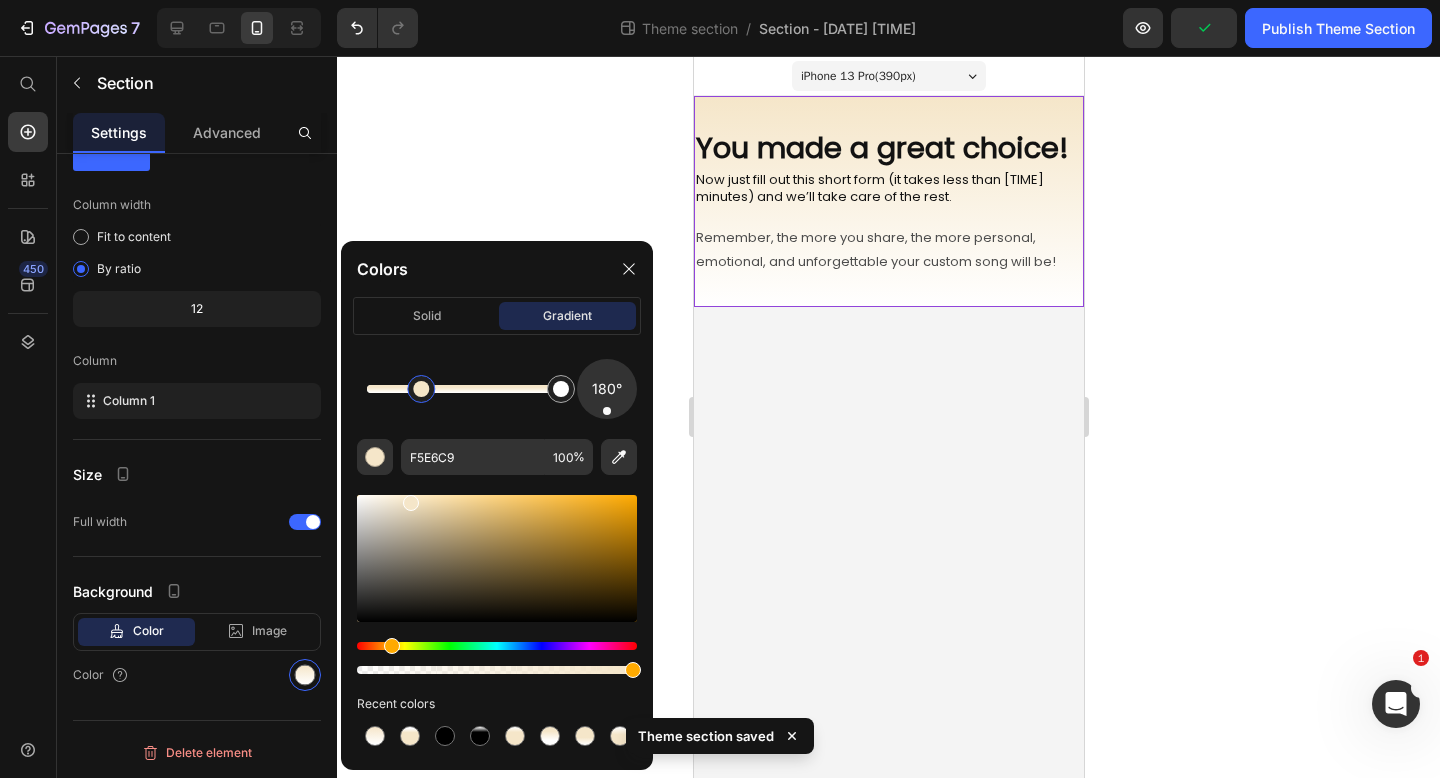 drag, startPoint x: 370, startPoint y: 383, endPoint x: 426, endPoint y: 387, distance: 56.142673 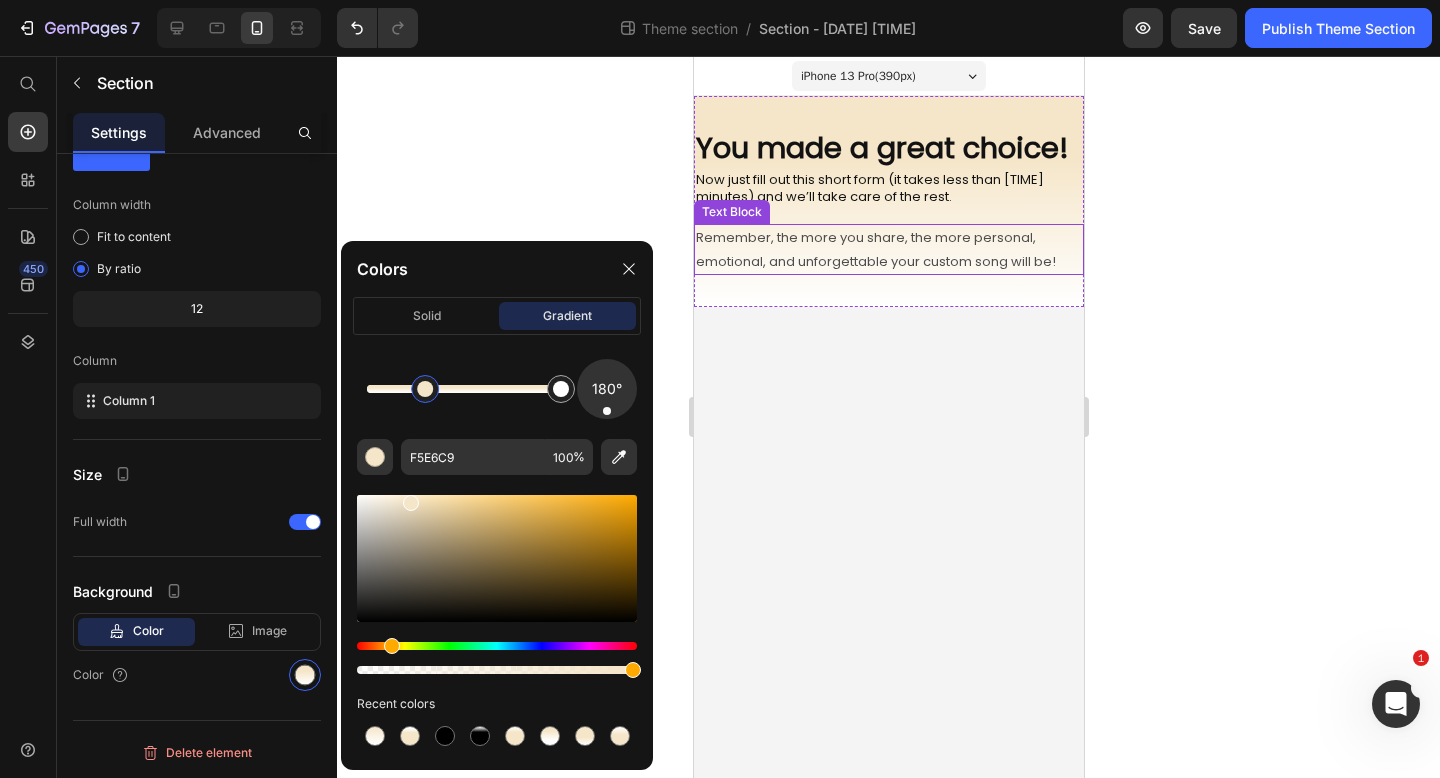 click on "Remember, the more you share, the more personal, emotional, and unforgettable your custom song will be!" at bounding box center (888, 249) 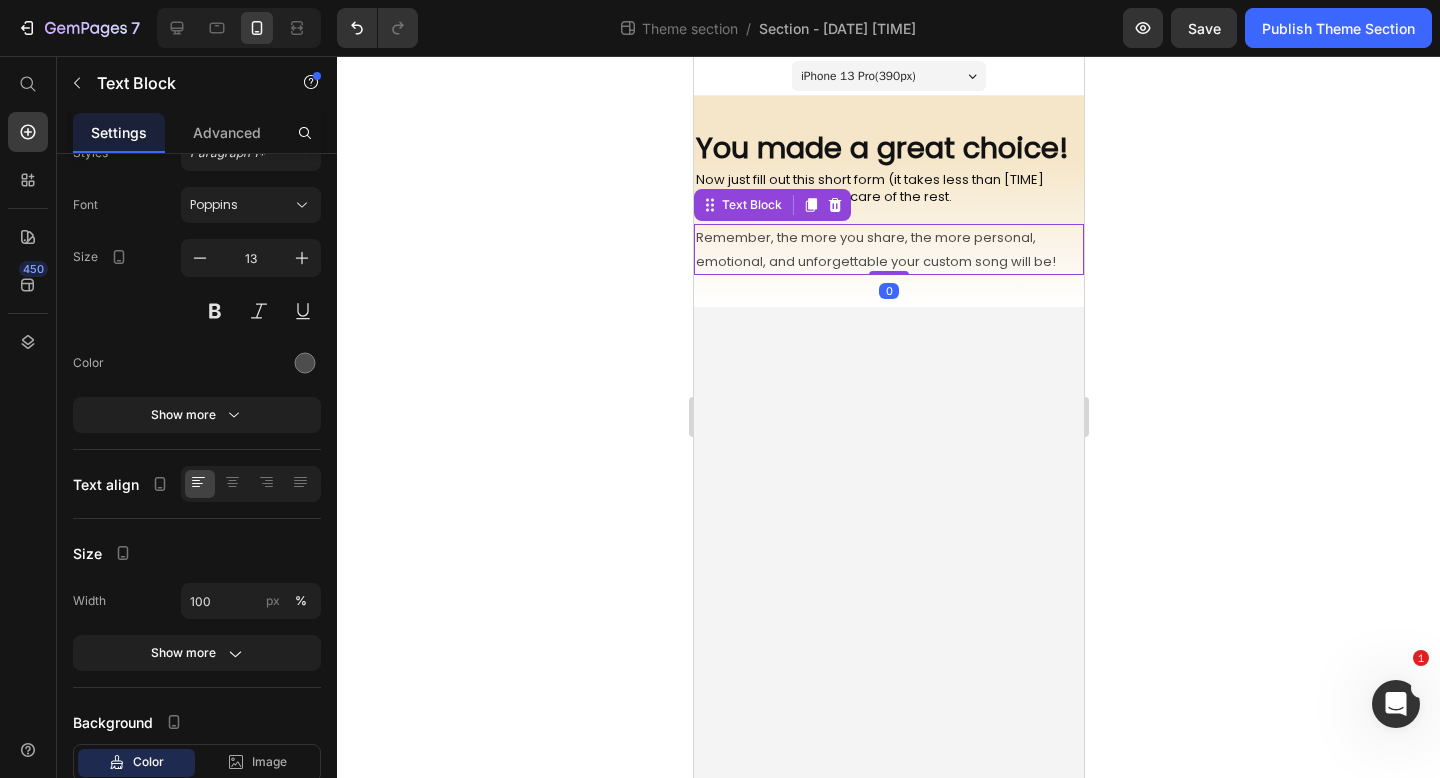 scroll, scrollTop: 0, scrollLeft: 0, axis: both 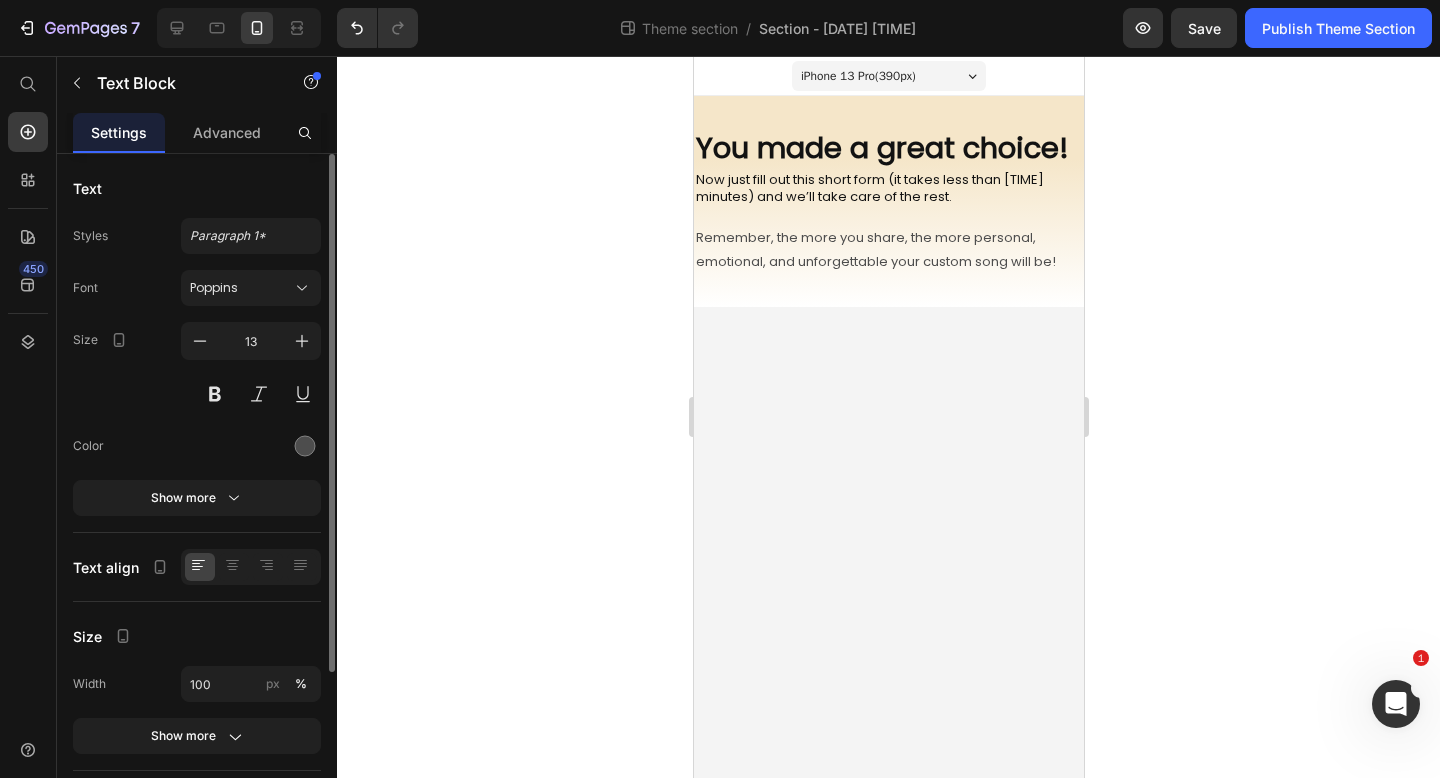 click on "iPhone 13 Pro  ( 390 px) iPhone 13 Mini iPhone 13 Pro iPhone 11 Pro Max iPhone 15 Pro Max Pixel 7 Galaxy S8+ Galaxy S20 Ultra iPad Mini iPad Air iPad Pro ⁠⁠⁠⁠⁠⁠⁠ You made a great choice! Heading Now just fill out this short form (it takes less than 3 minutes) and we’ll take care of the rest.   Heading Remember, the more you share, the more personal, emotional, and unforgettable your custom song will be! Text Block Root
Drag & drop element from sidebar or
Explore Library
Add section Choose templates inspired by CRO experts Generate layout from URL or image Add blank section then drag & drop elements" at bounding box center [888, 417] 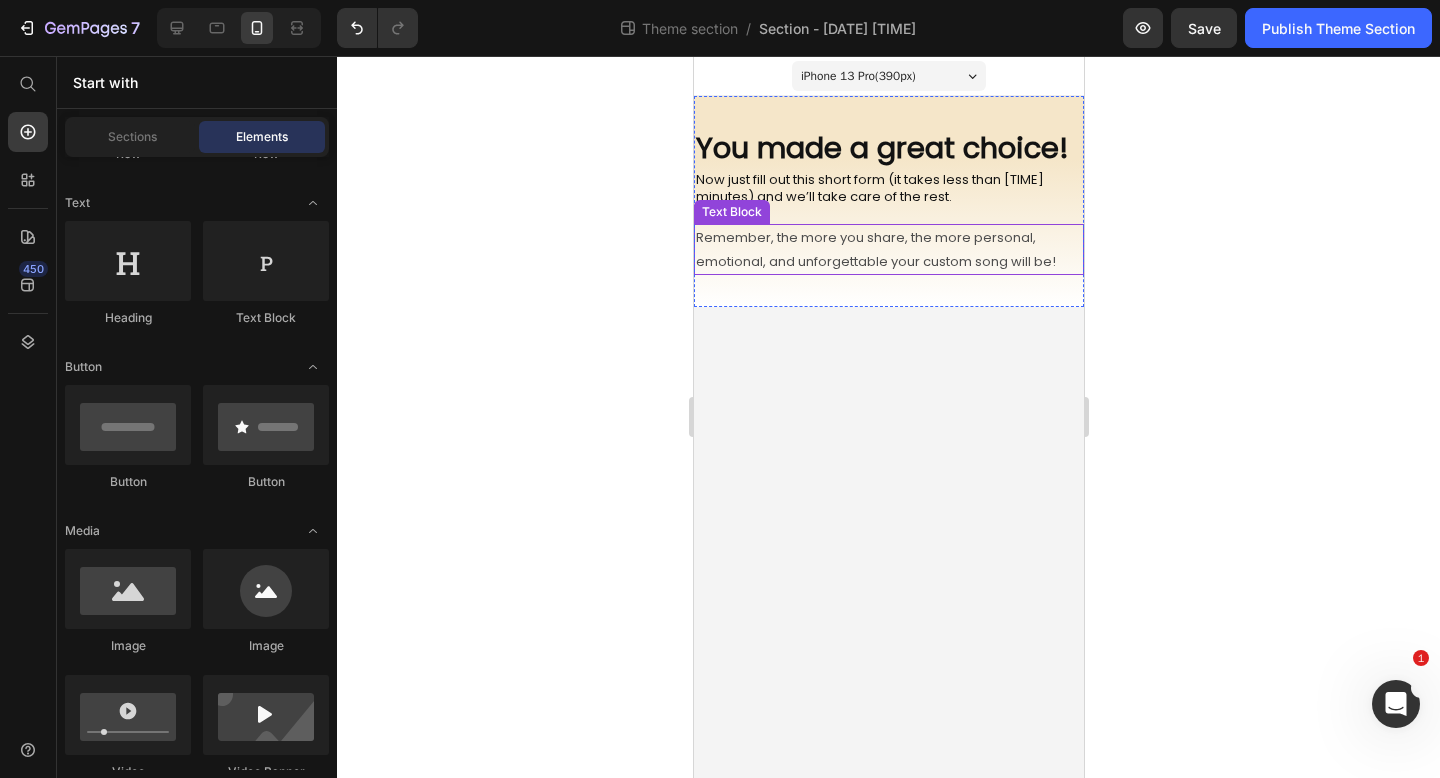 click on "Remember, the more you share, the more personal, emotional, and unforgettable your custom song will be!" at bounding box center [888, 249] 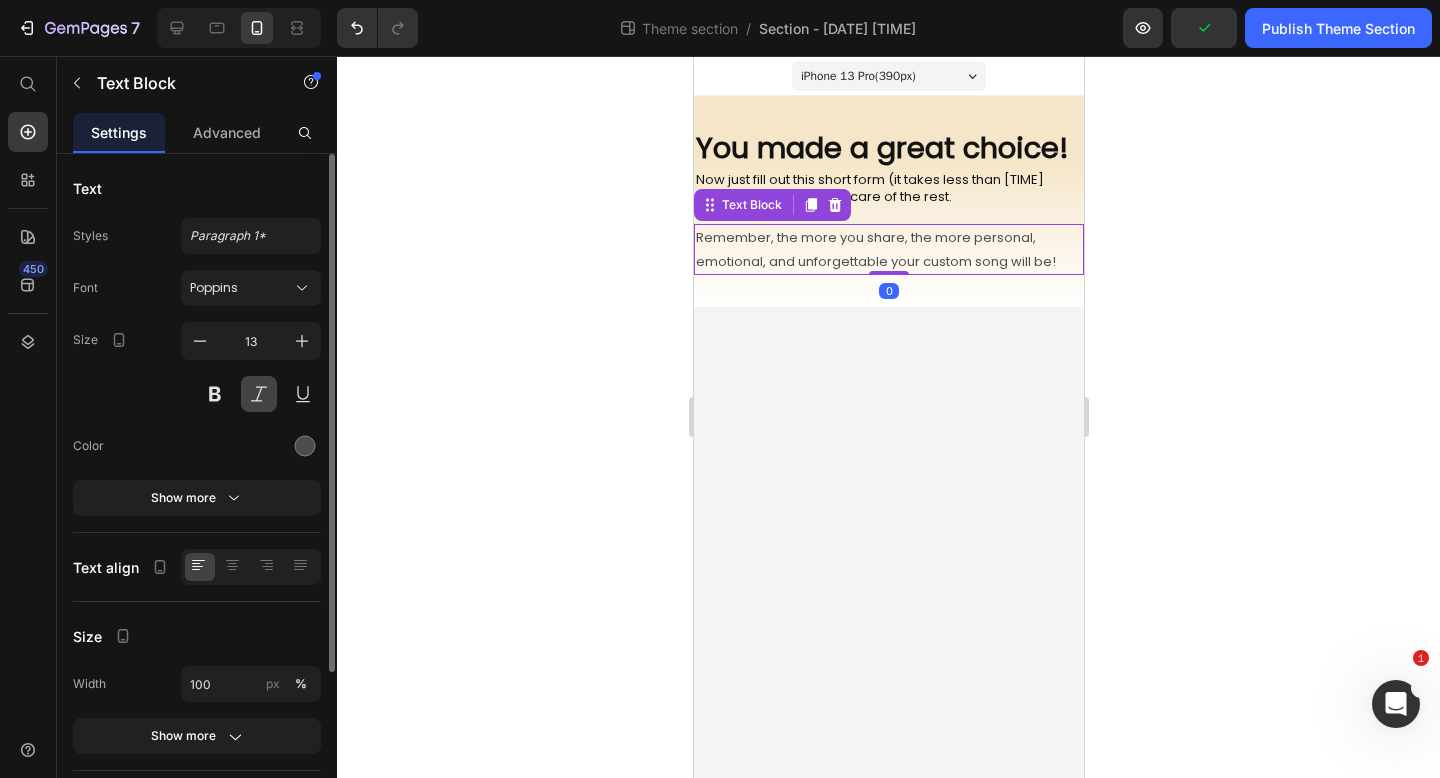 click at bounding box center (259, 394) 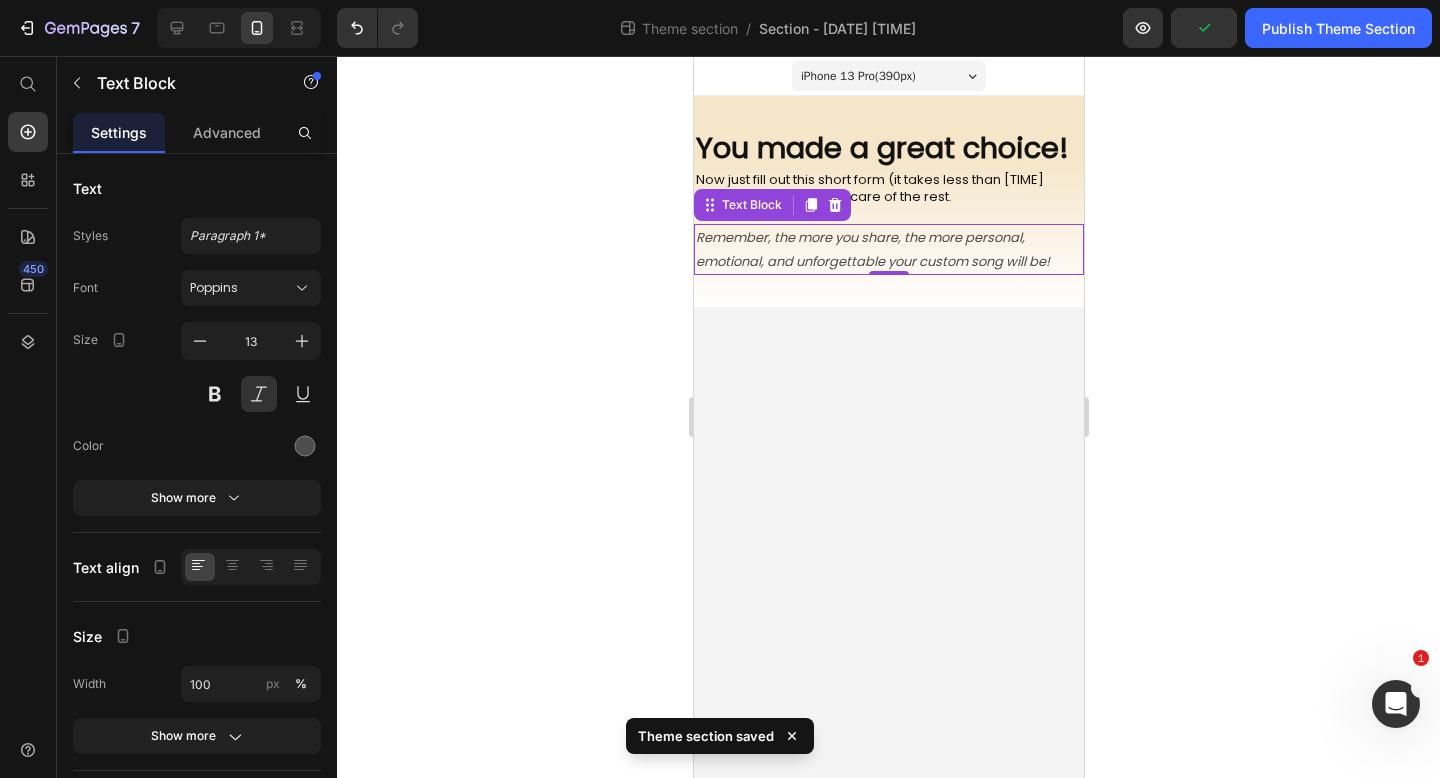 click 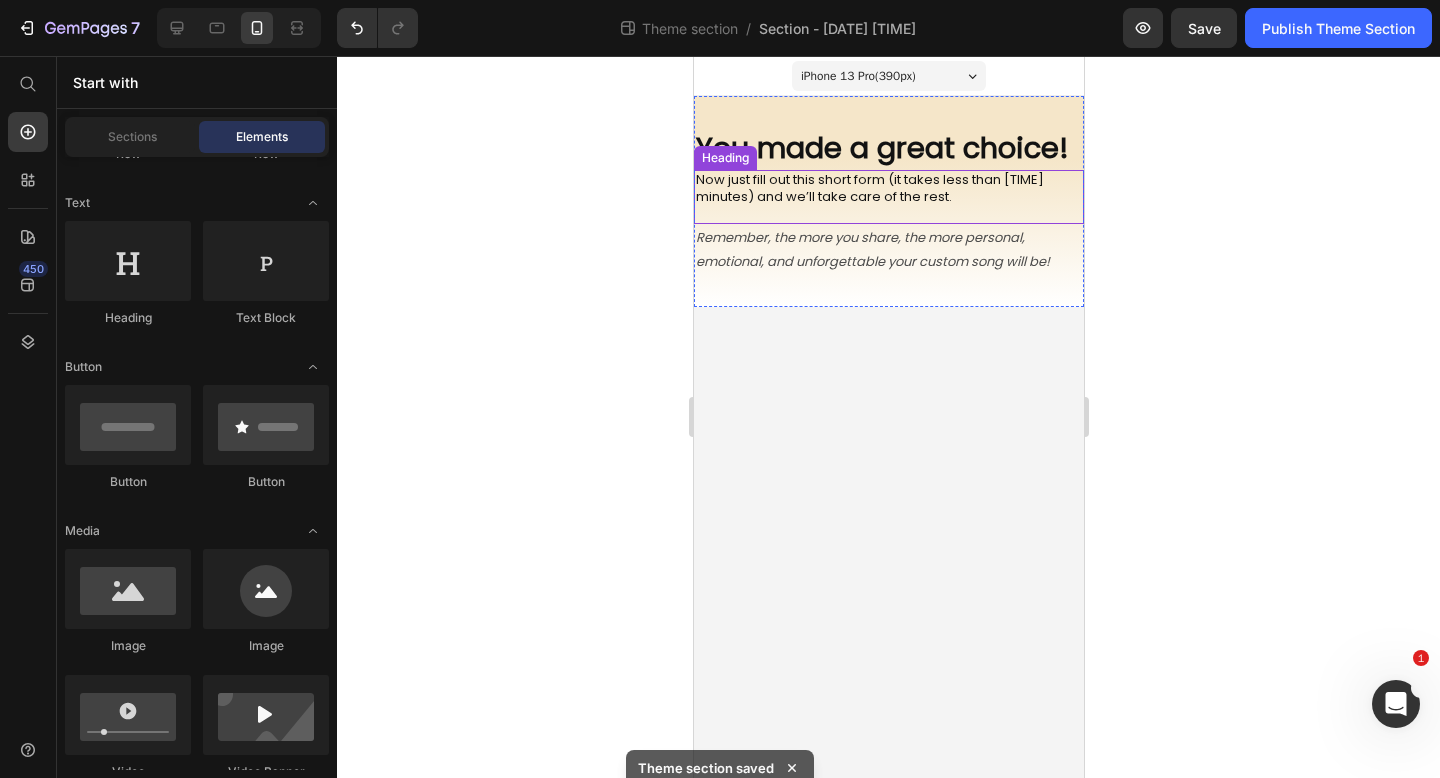click on "You made a great choice!" at bounding box center (881, 148) 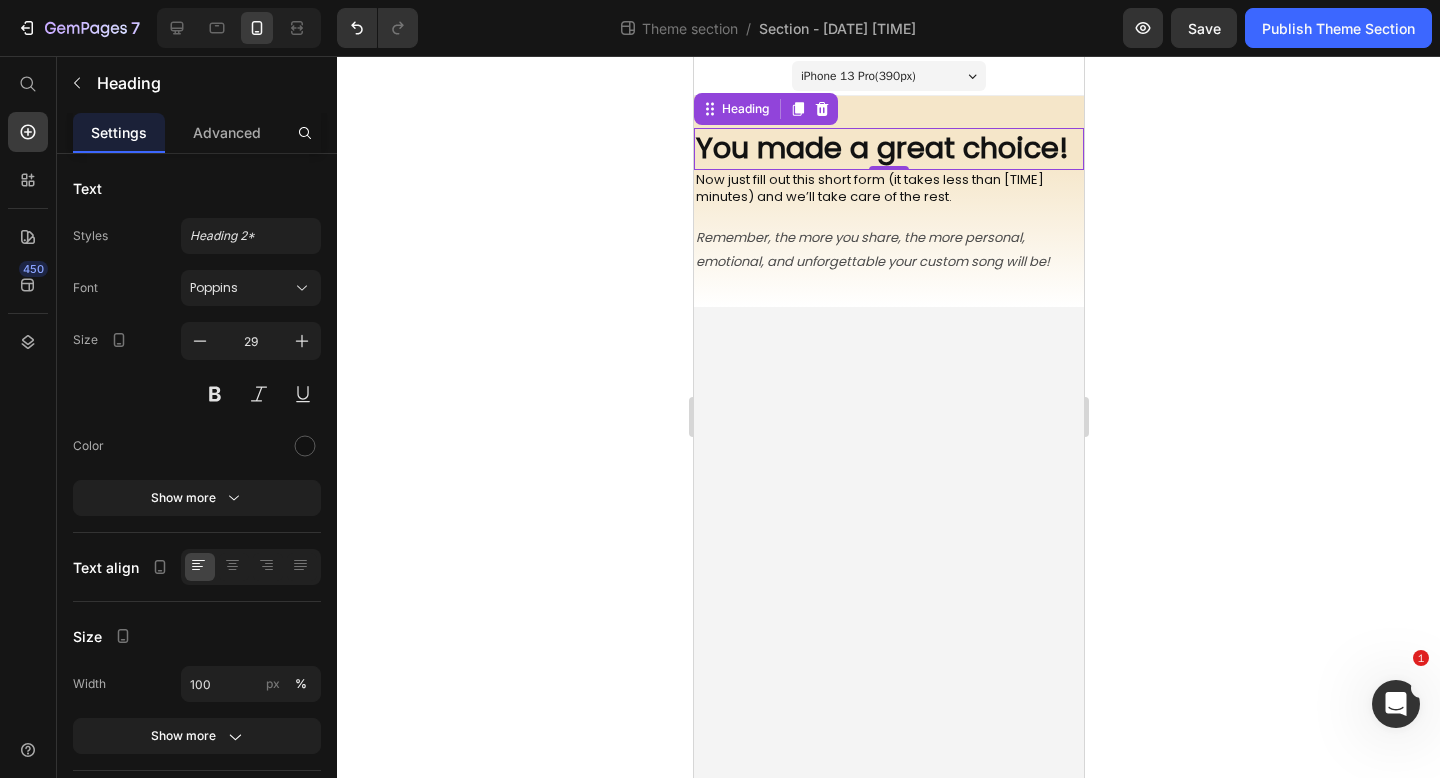 click 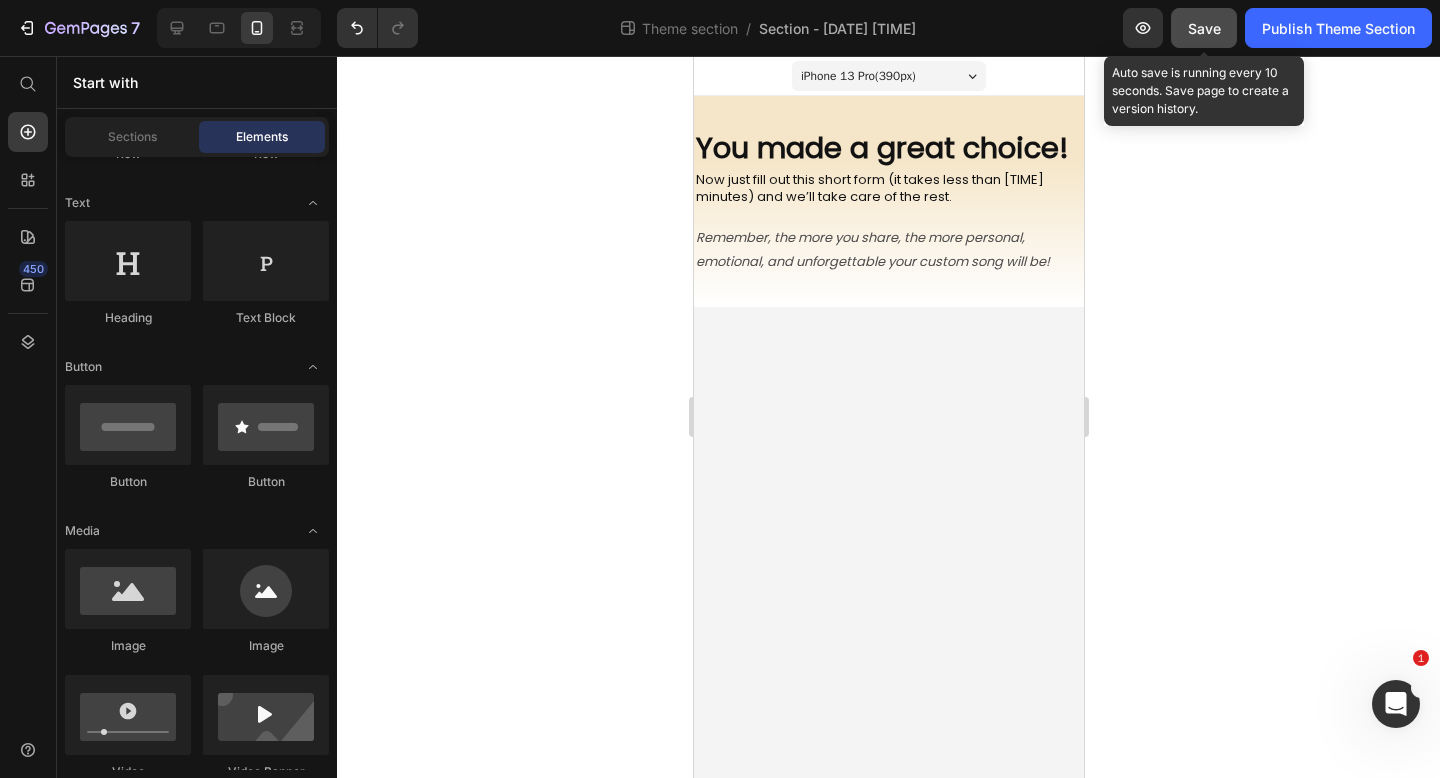 click on "Save" at bounding box center [1204, 28] 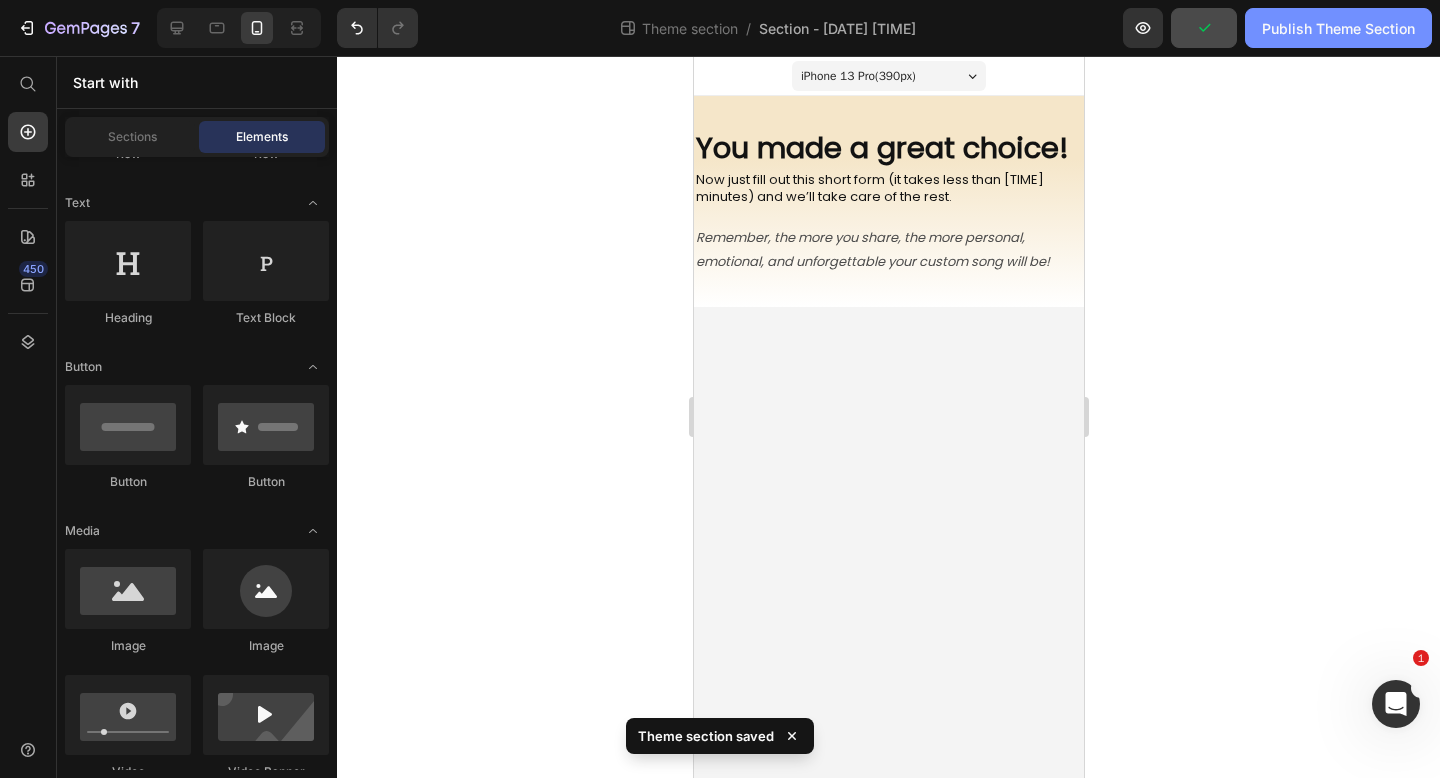 click on "Publish Theme Section" at bounding box center [1338, 28] 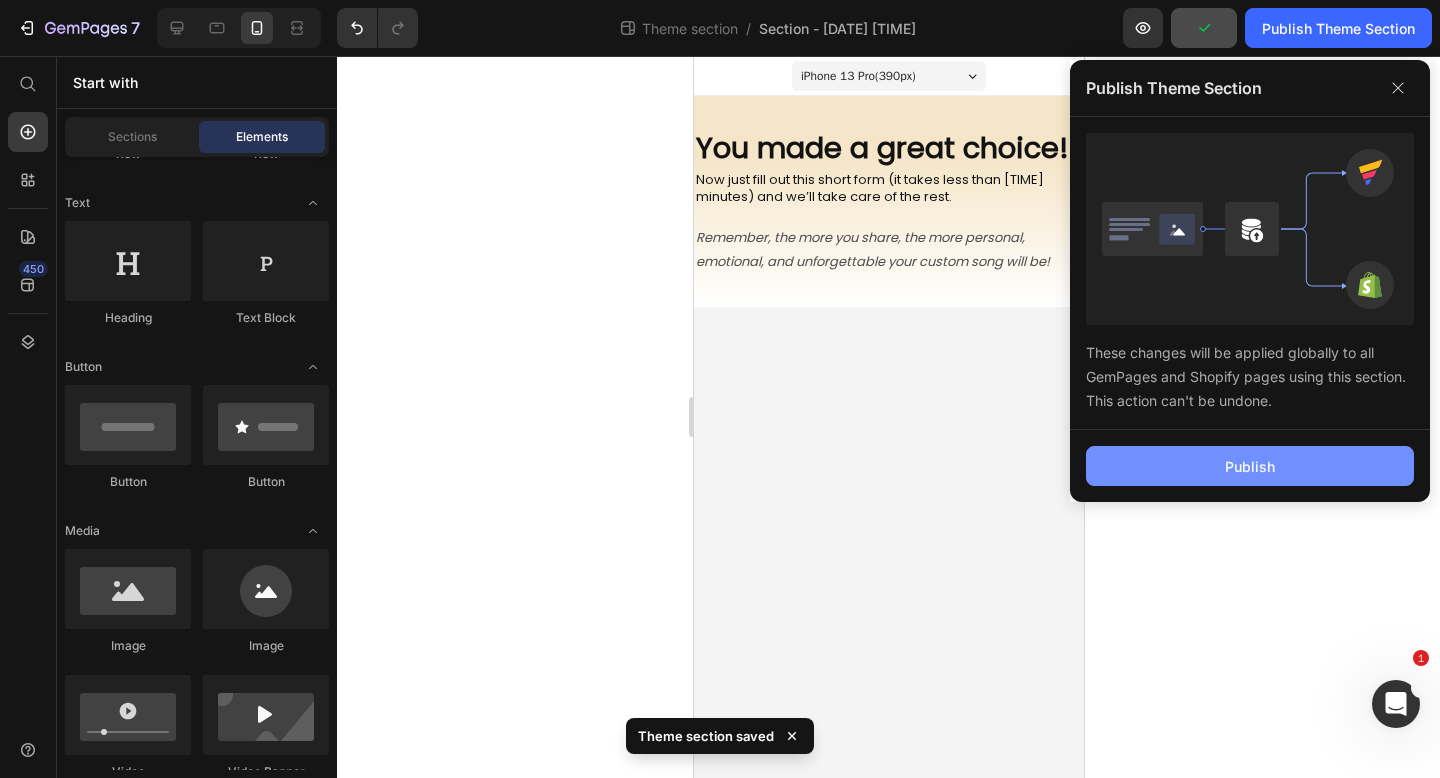 click on "Publish" 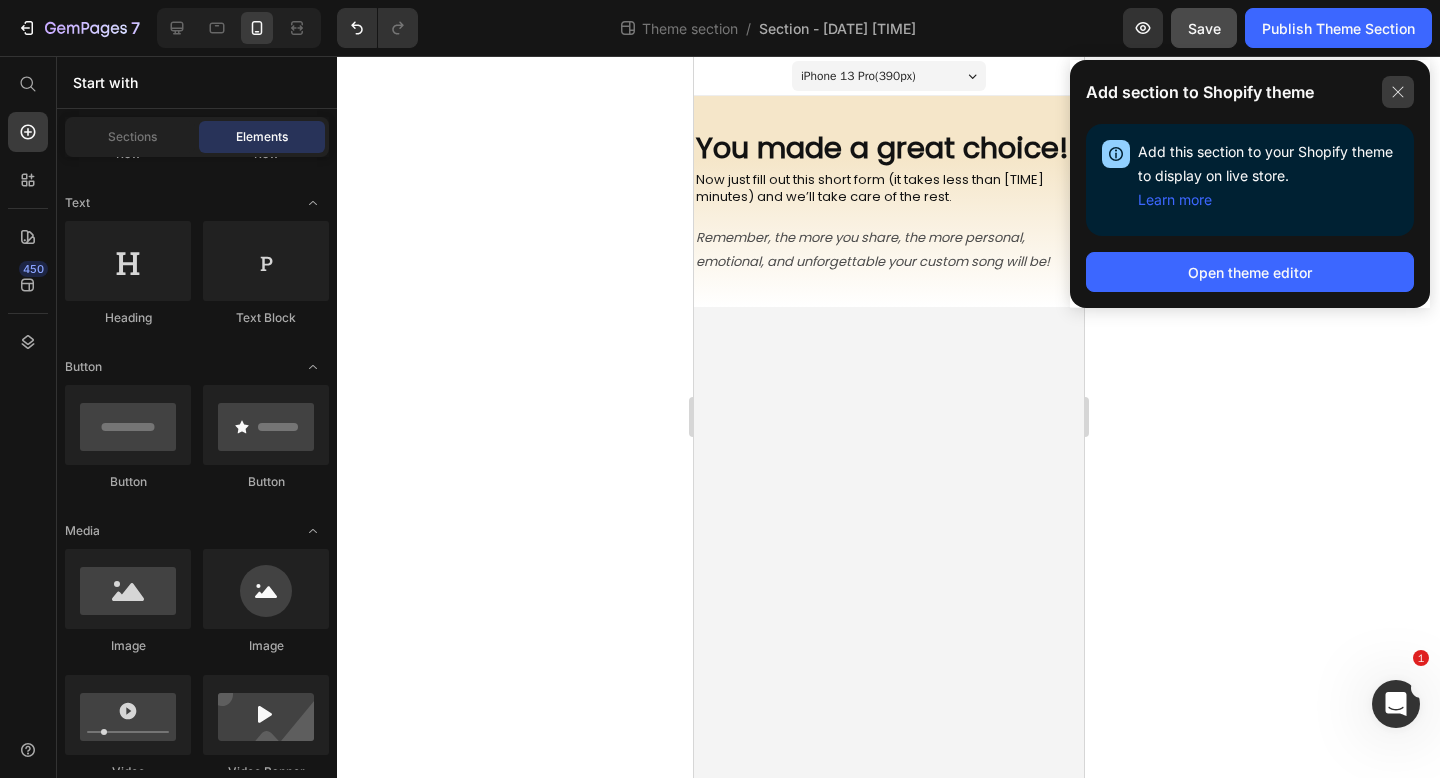 click 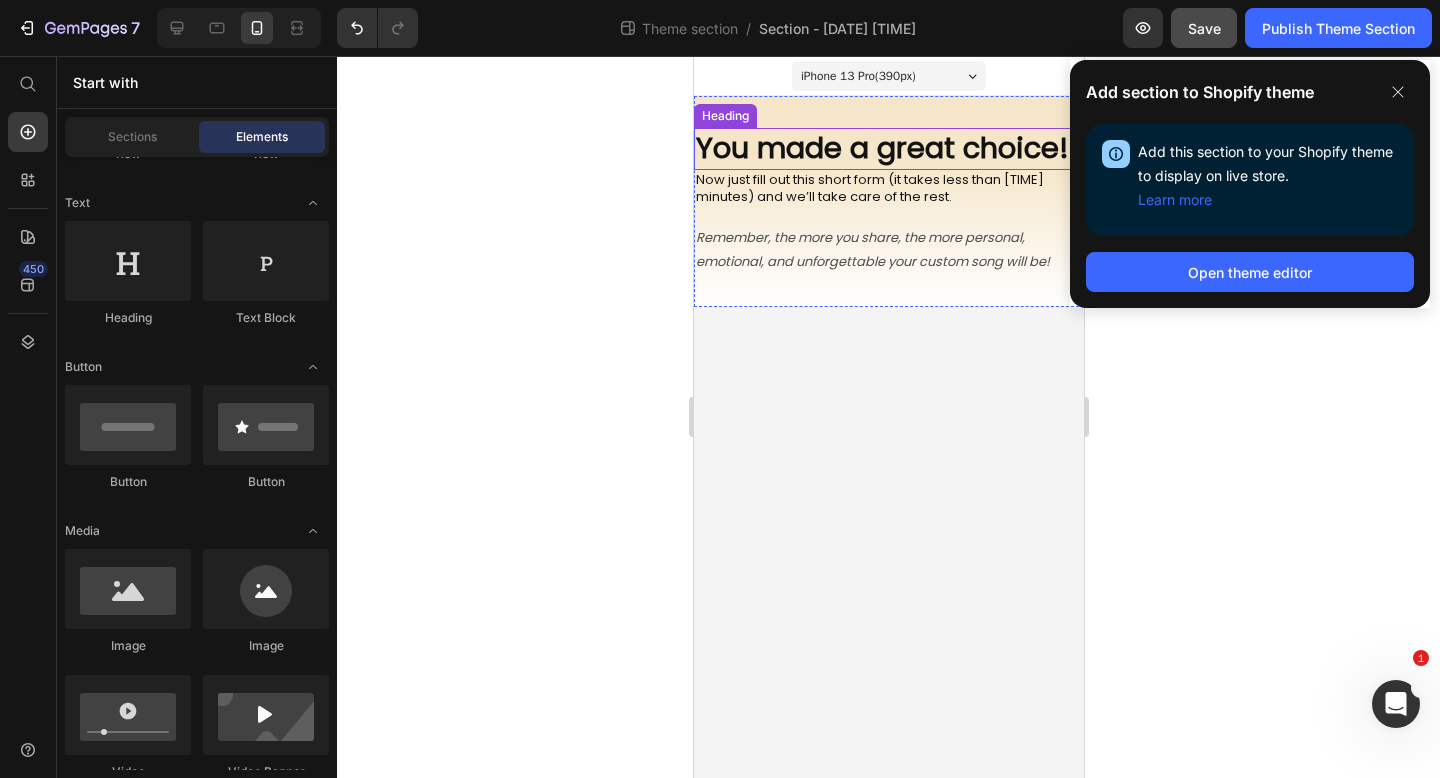 click on "You made a great choice!" at bounding box center [881, 148] 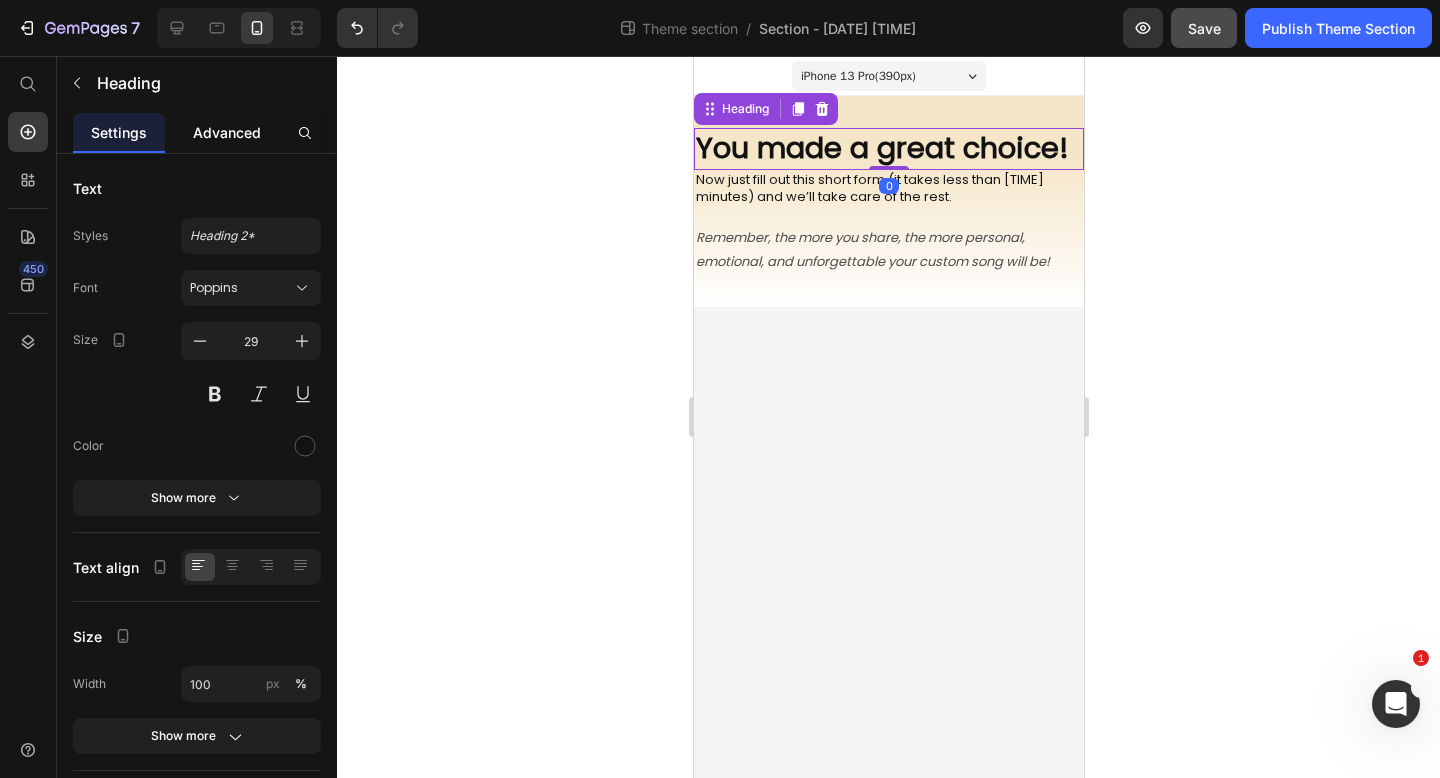 click on "Advanced" 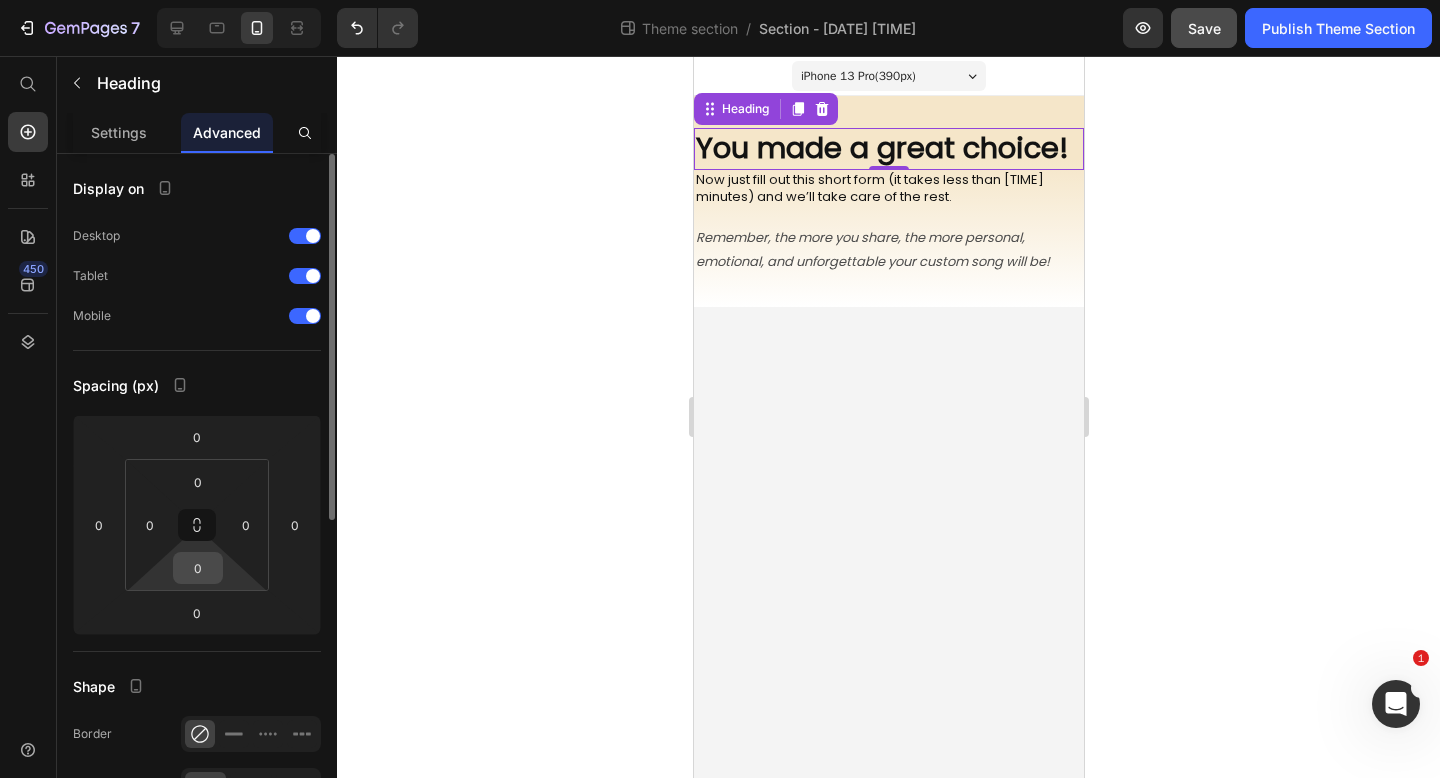 click on "0" at bounding box center [198, 568] 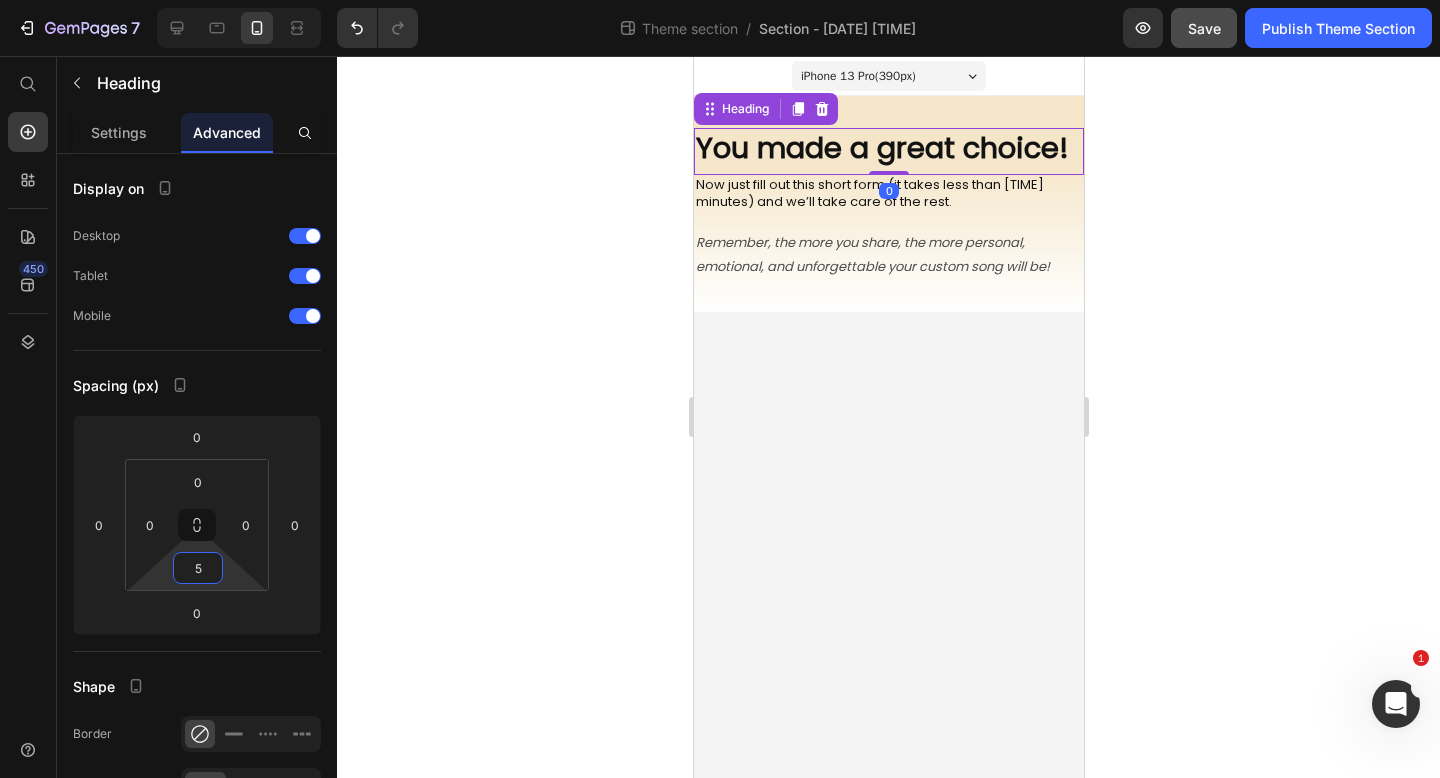 type on "5" 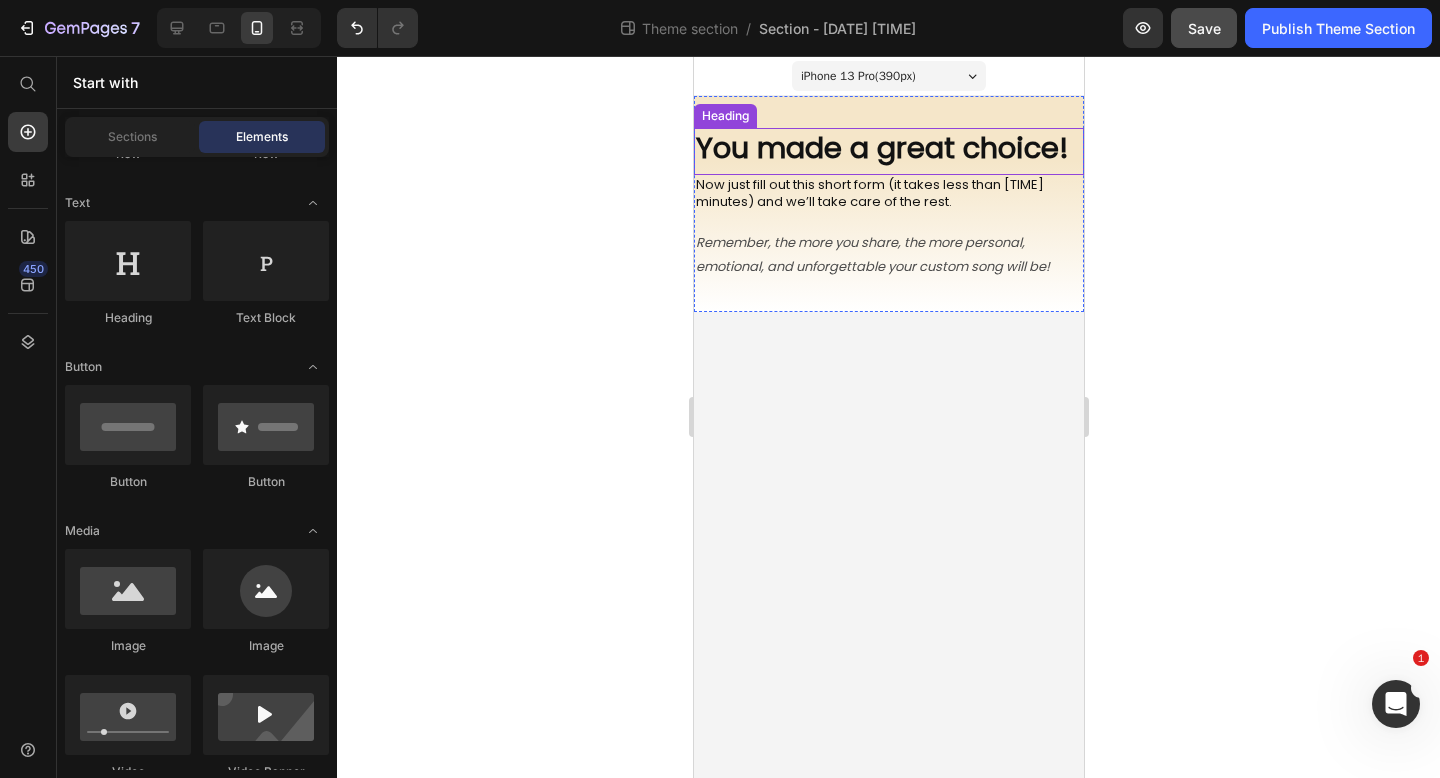 click on "You made a great choice!" at bounding box center [881, 148] 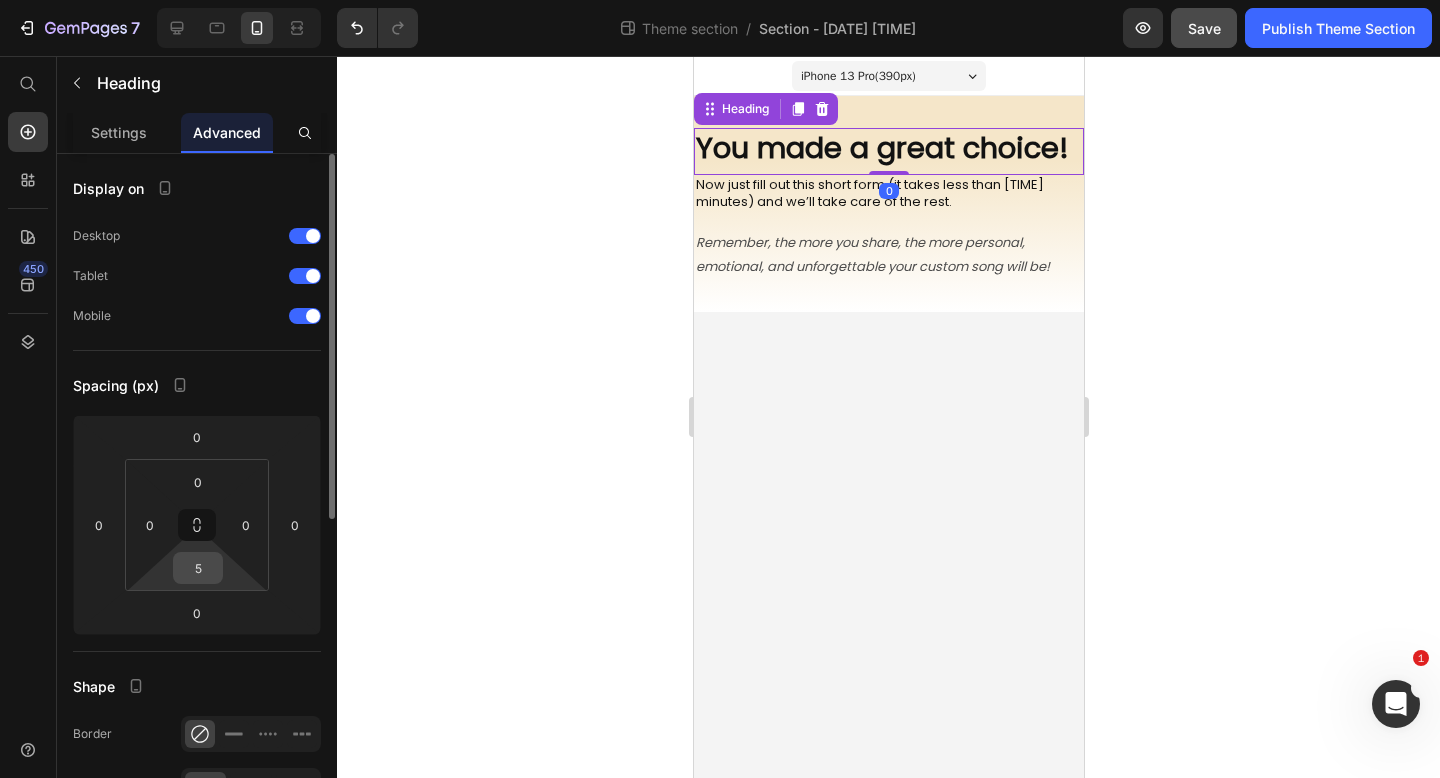 click on "5" at bounding box center [198, 568] 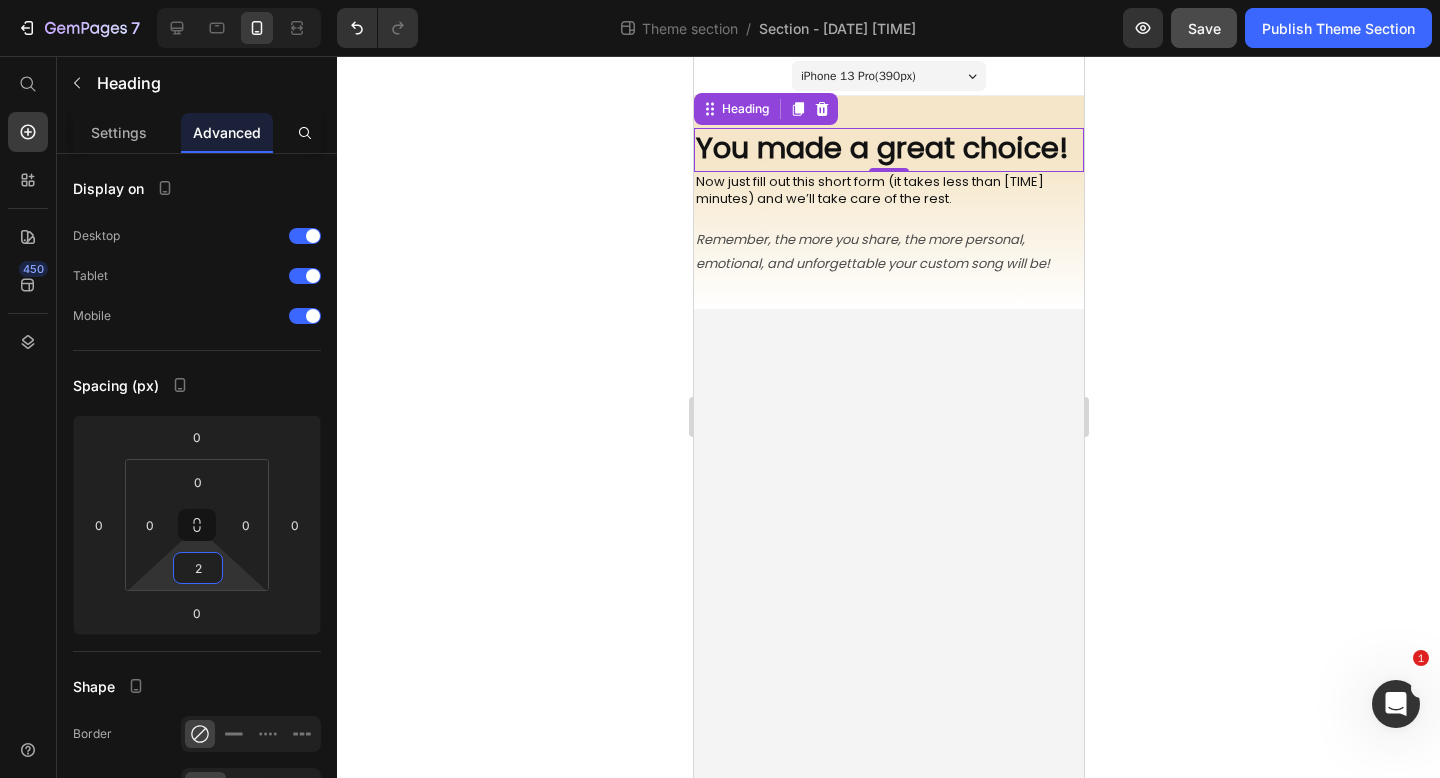 type on "2" 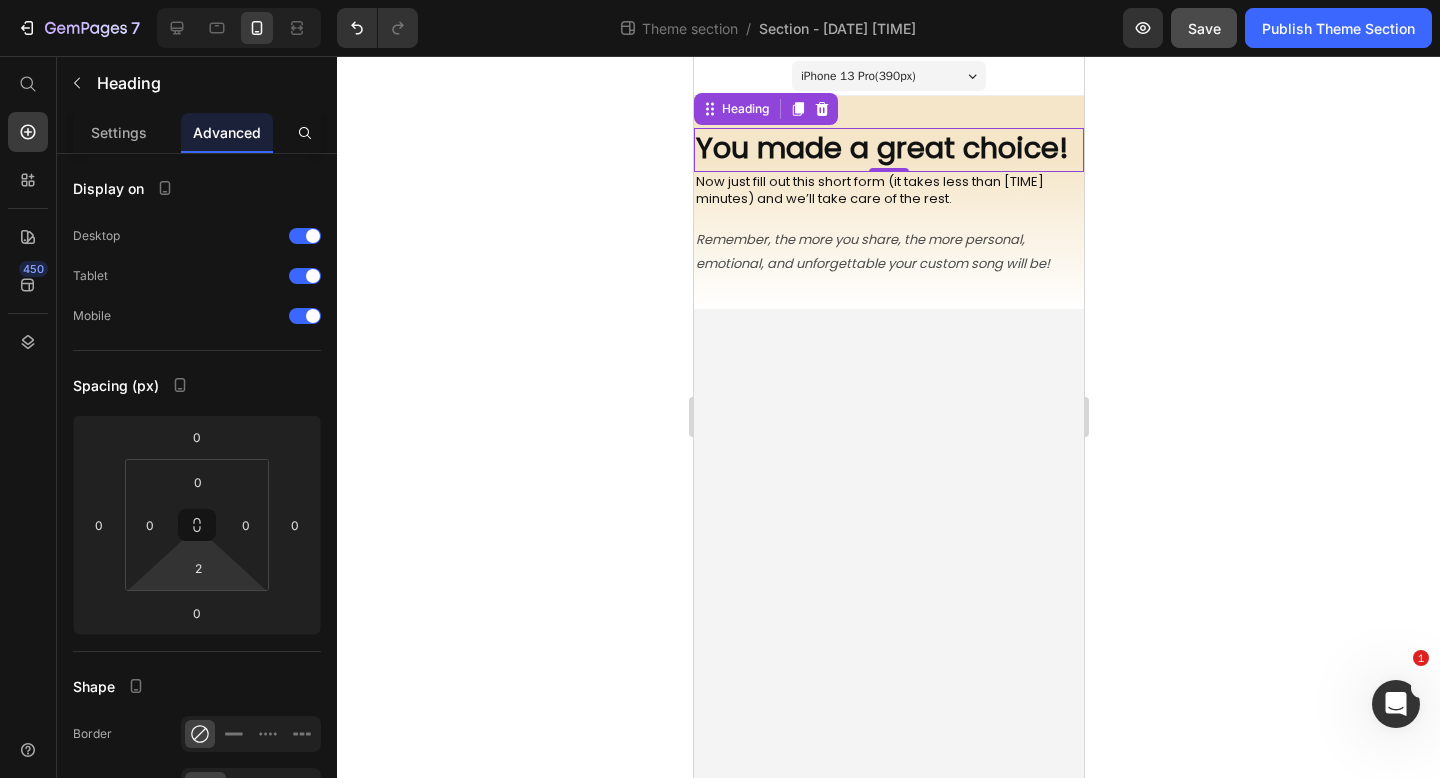 click 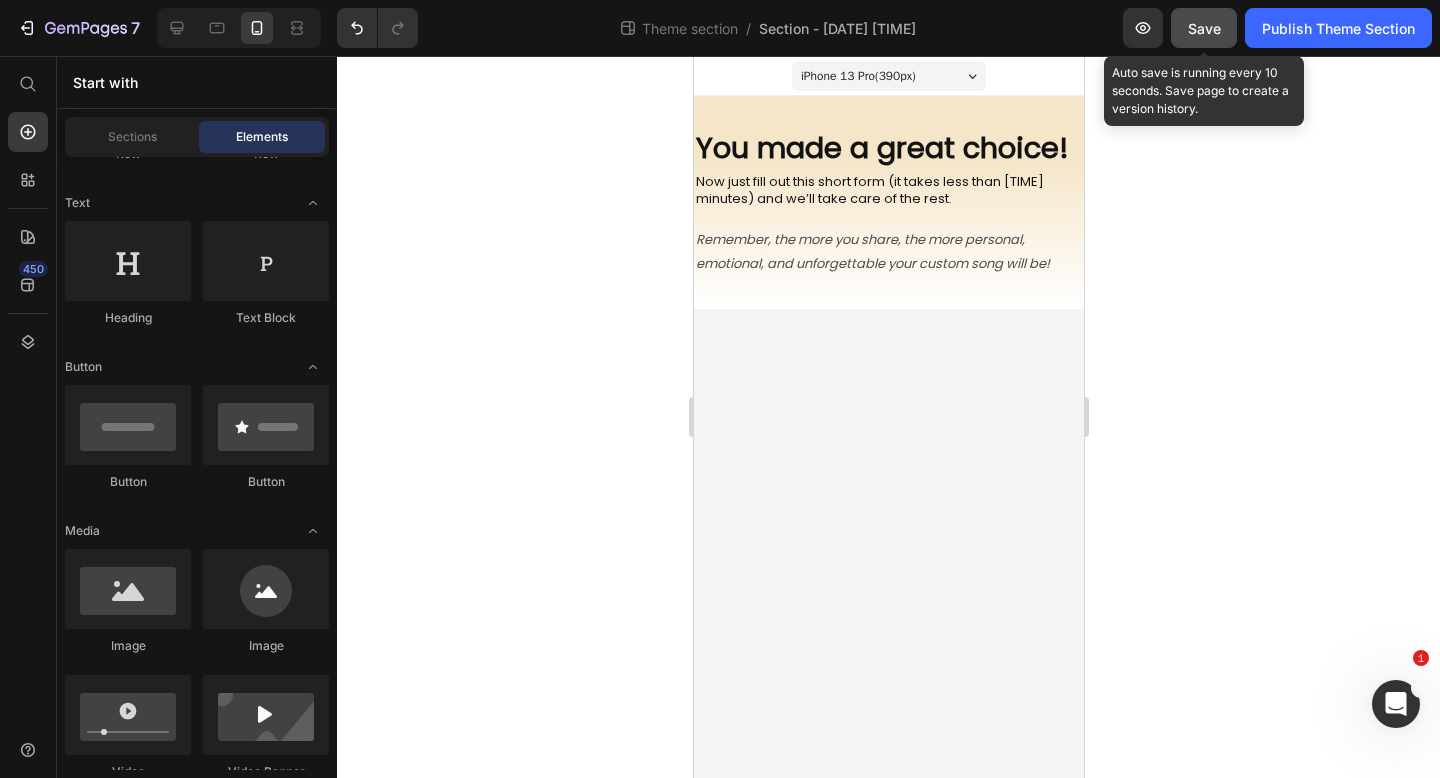 click on "Save" 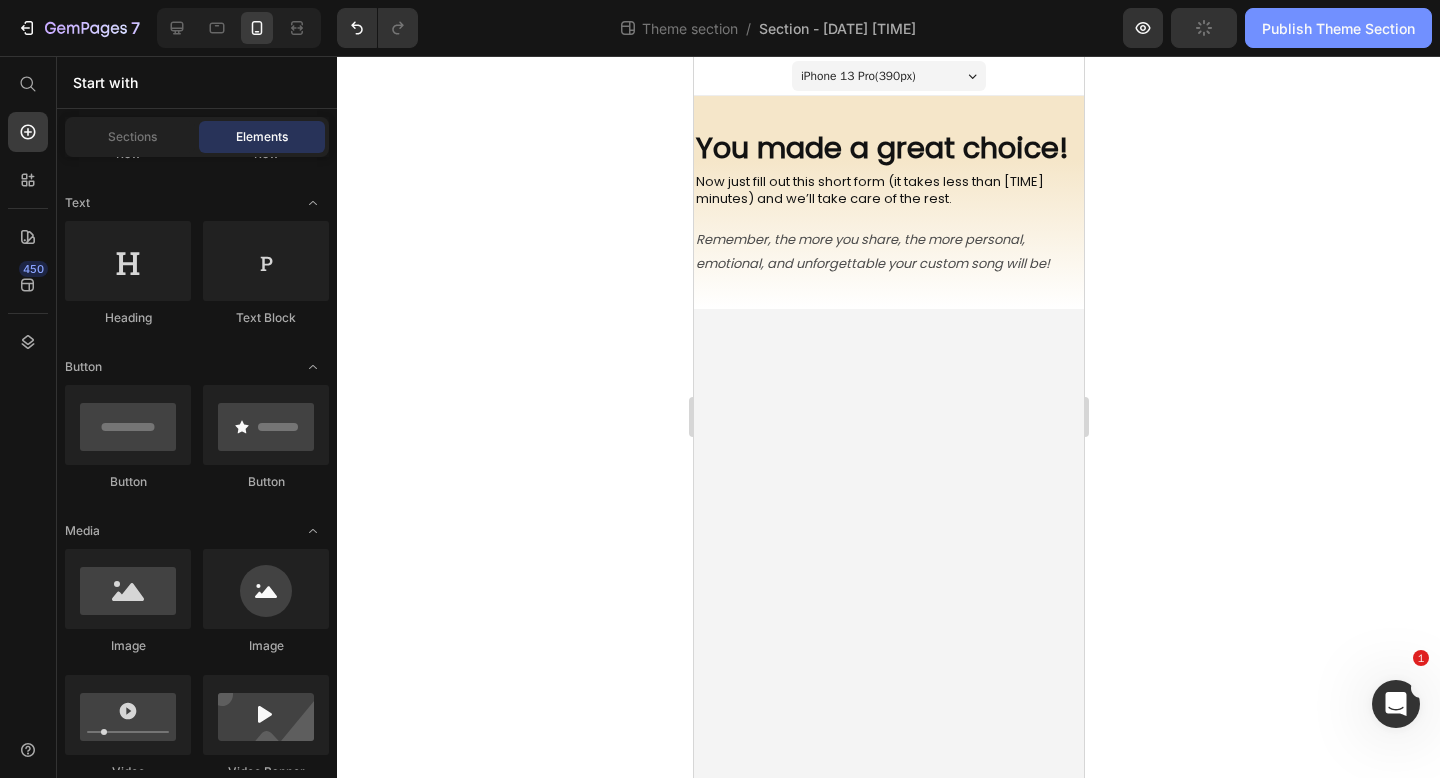 click on "Publish Theme Section" at bounding box center (1338, 28) 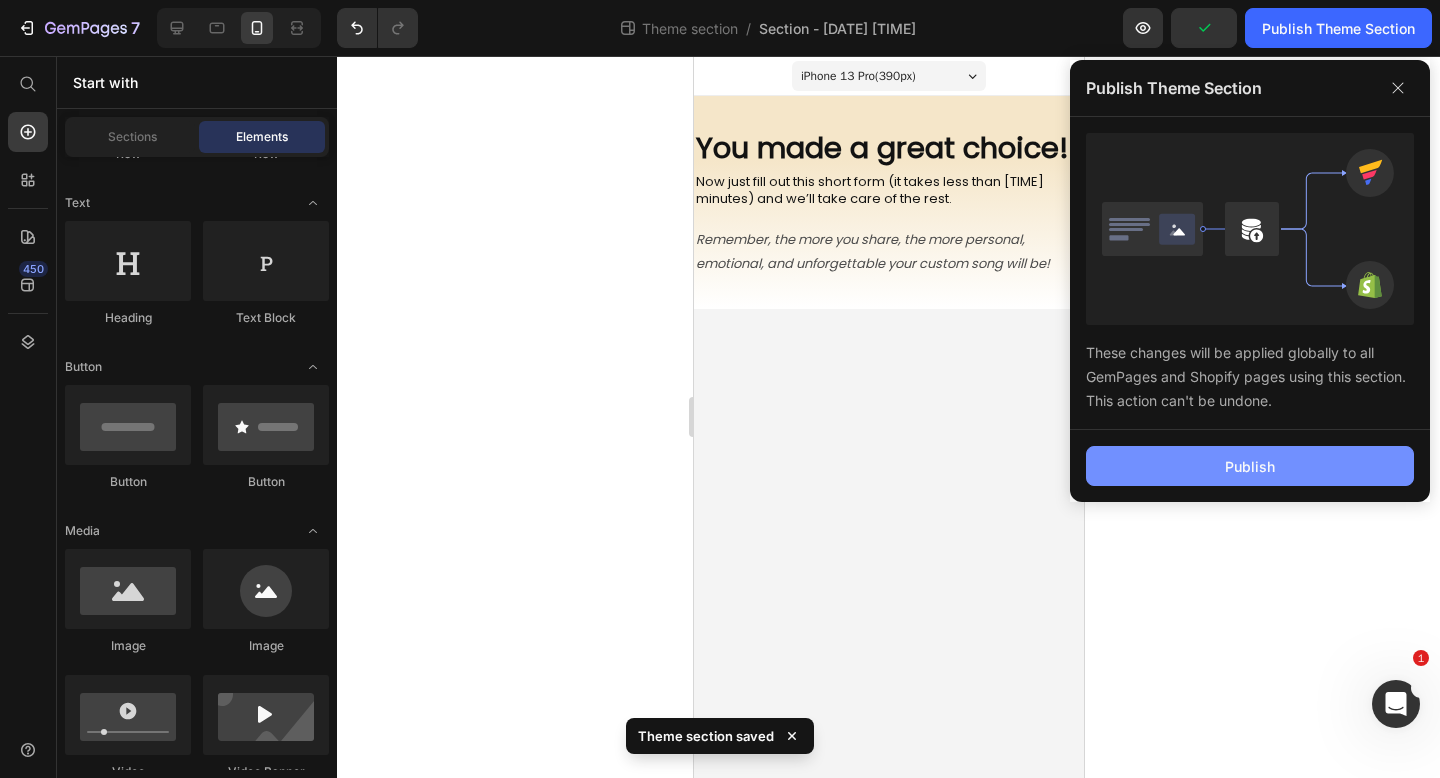 click on "Publish" at bounding box center (1250, 466) 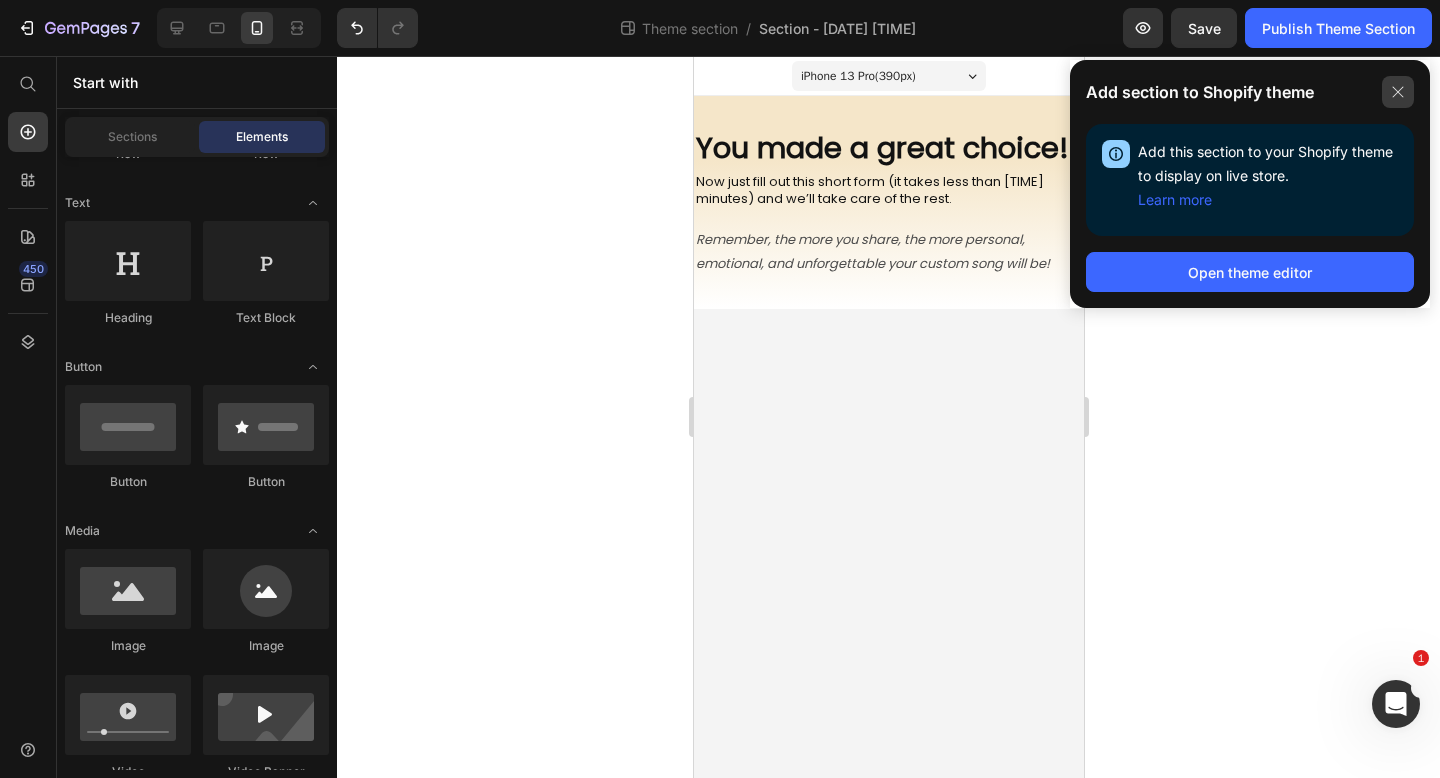 click 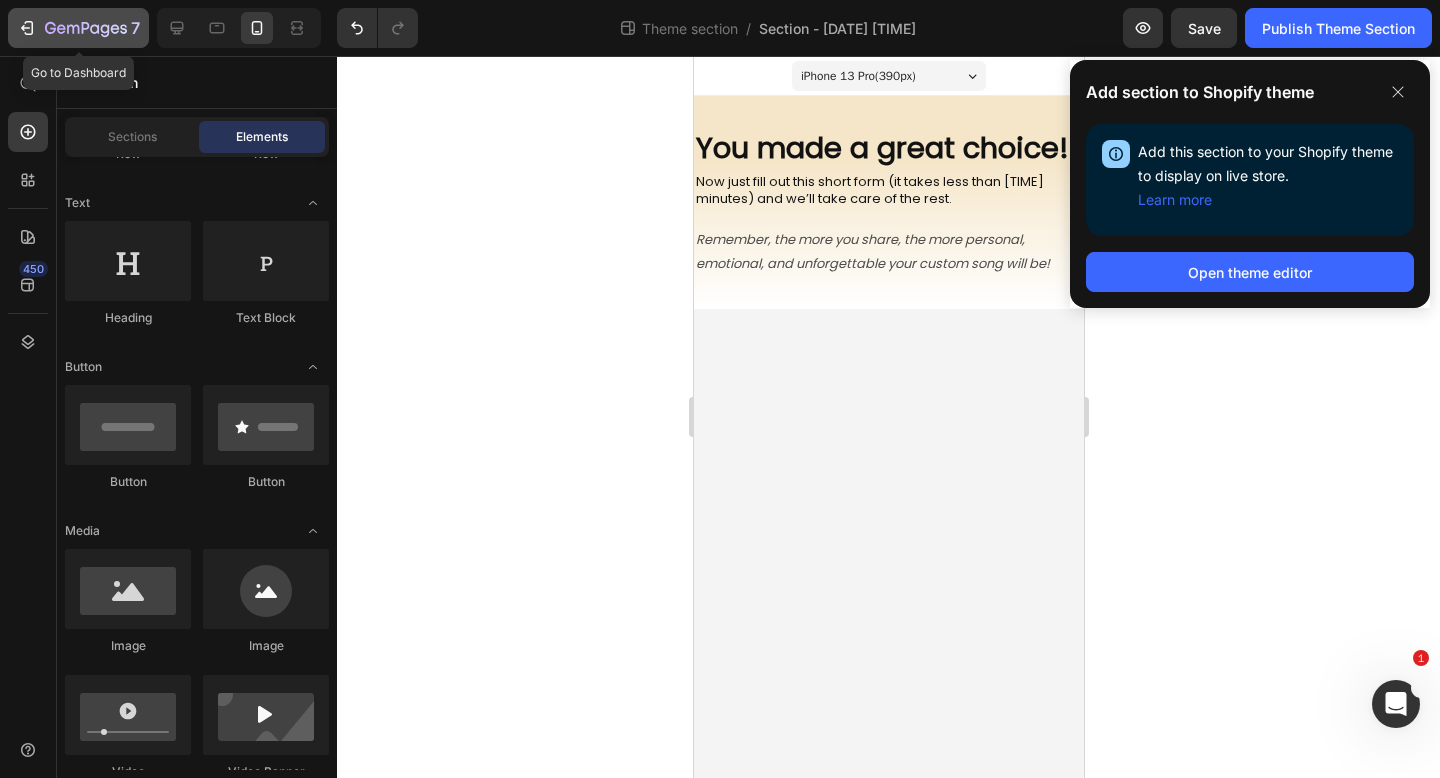 click 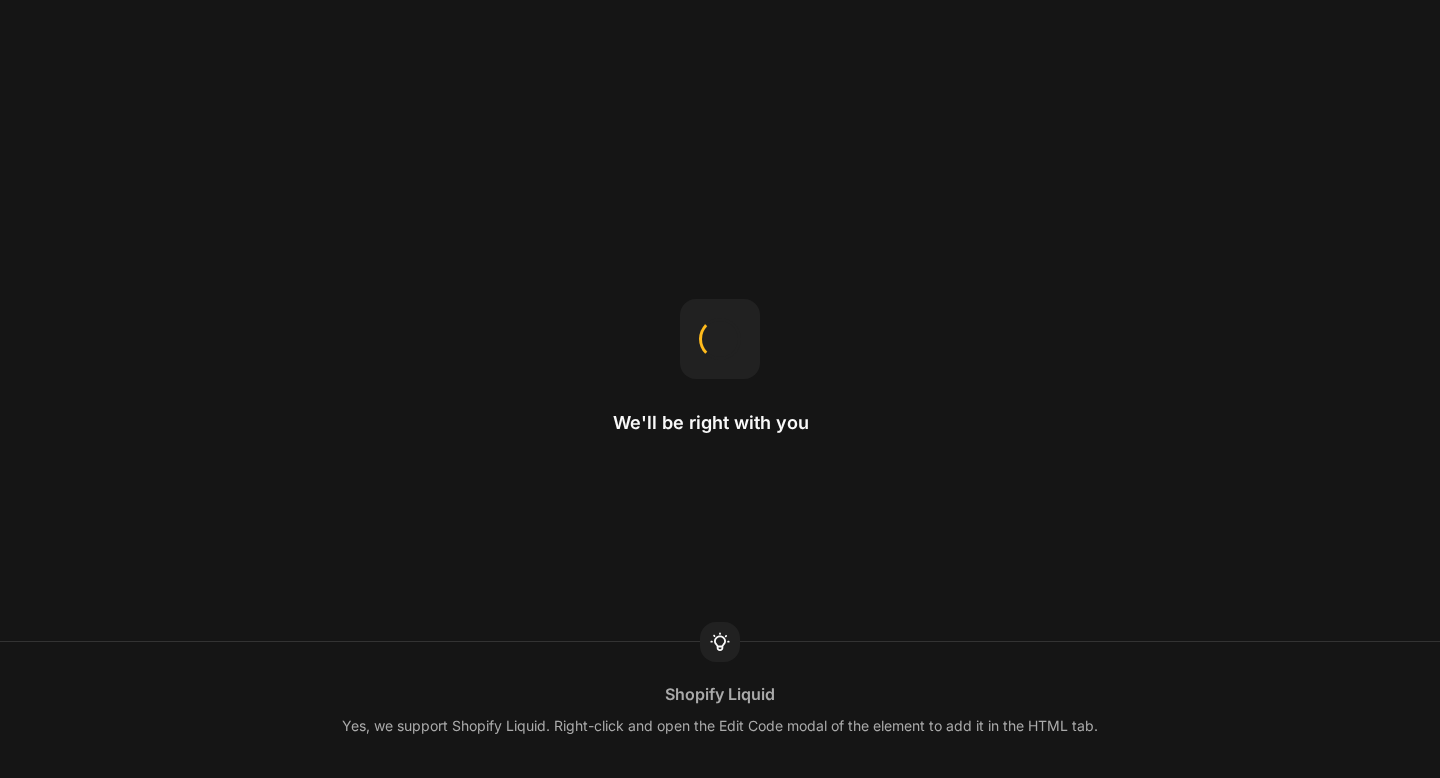 scroll, scrollTop: 0, scrollLeft: 0, axis: both 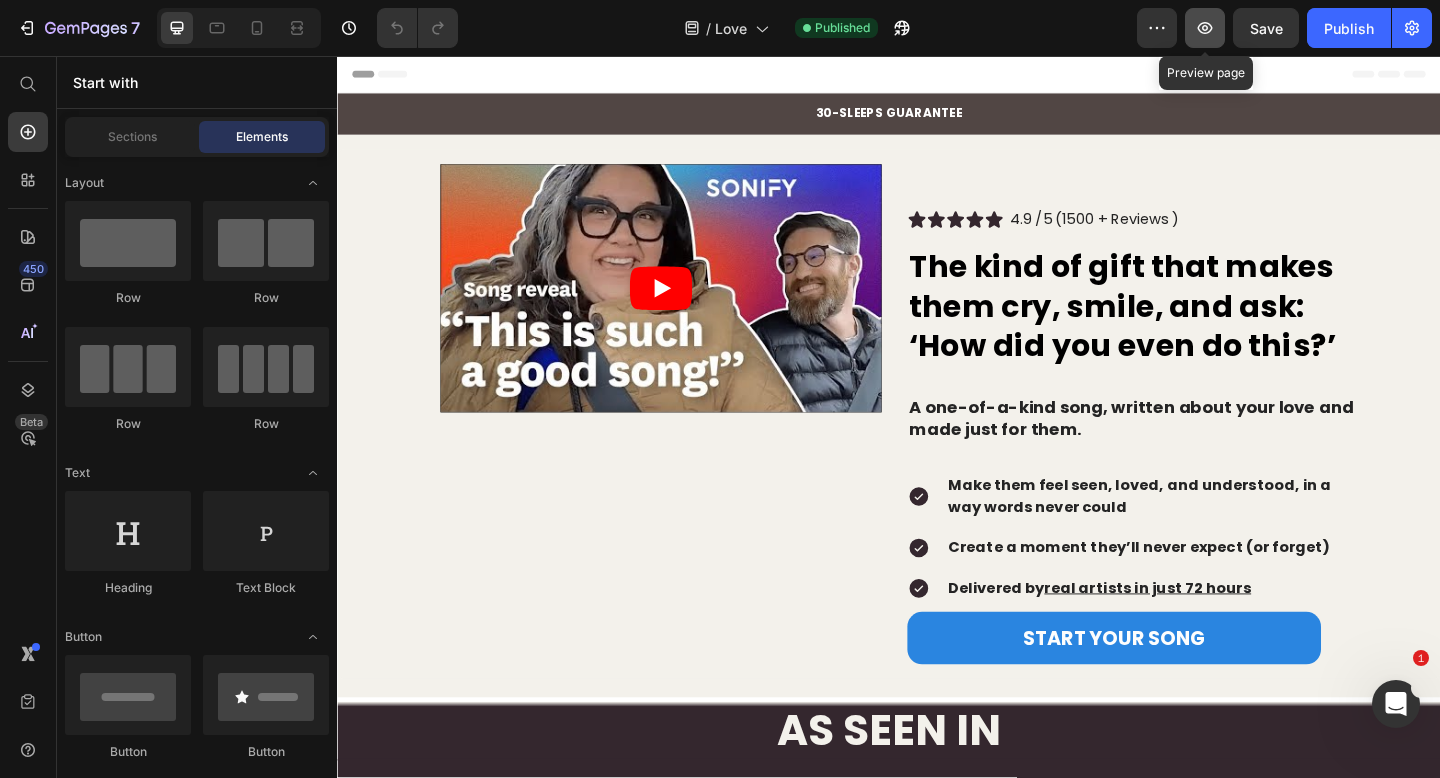 click 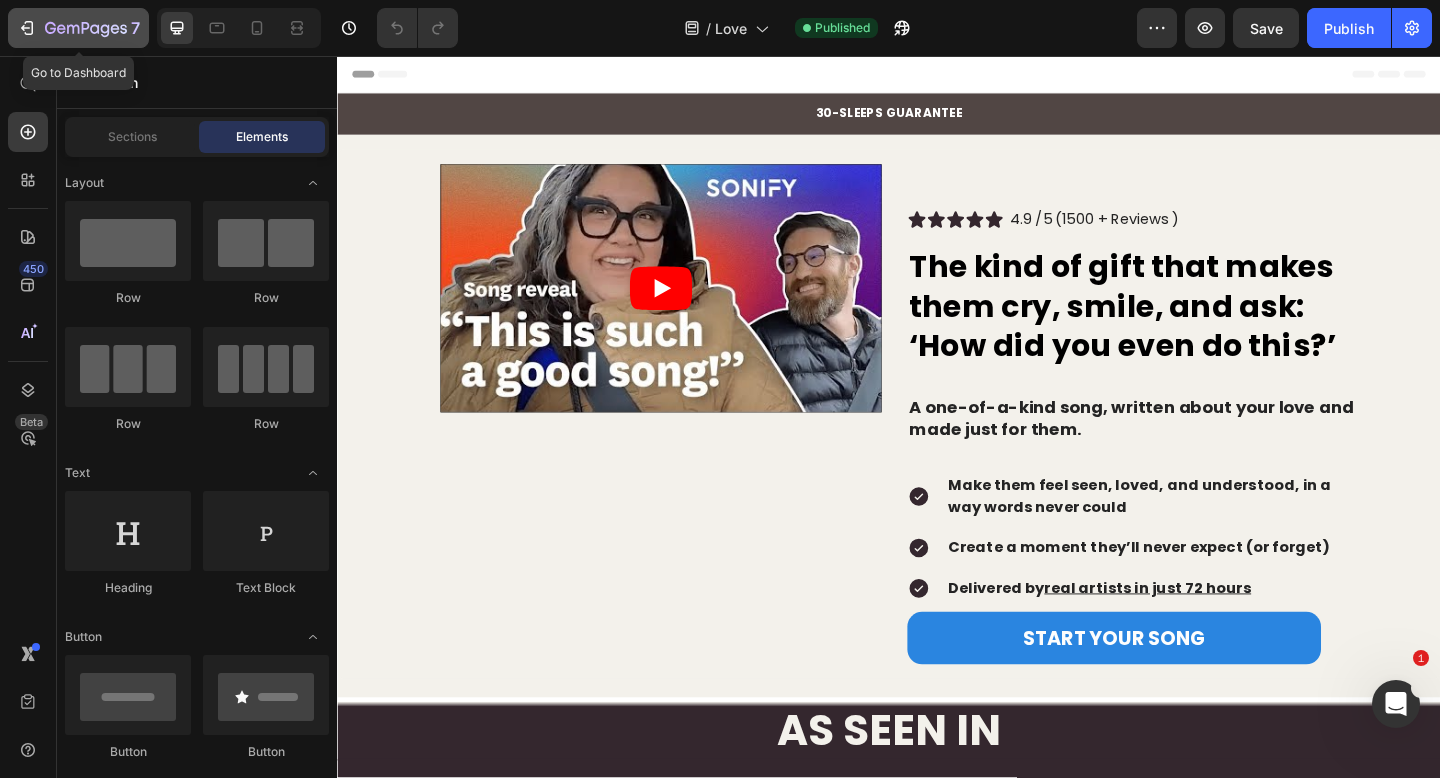 click 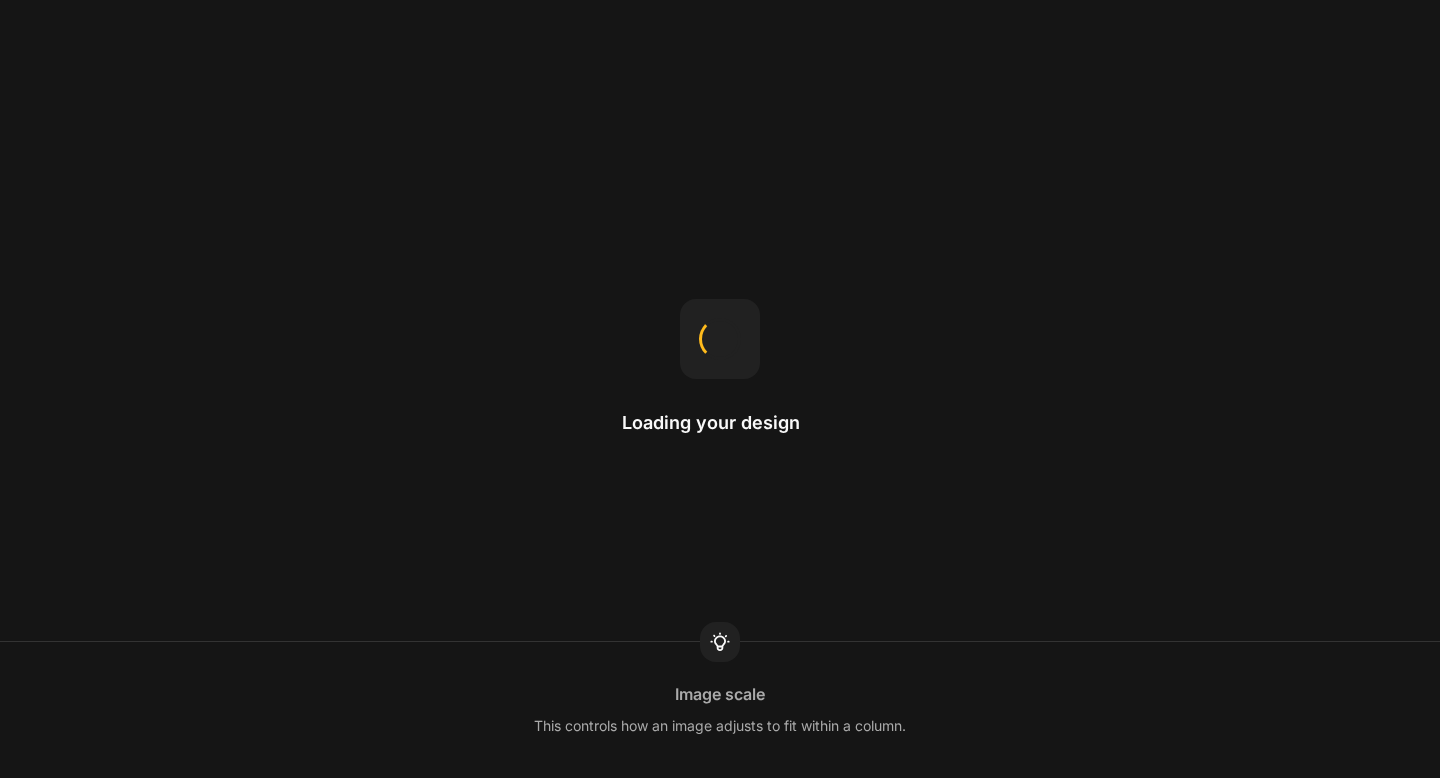 scroll, scrollTop: 0, scrollLeft: 0, axis: both 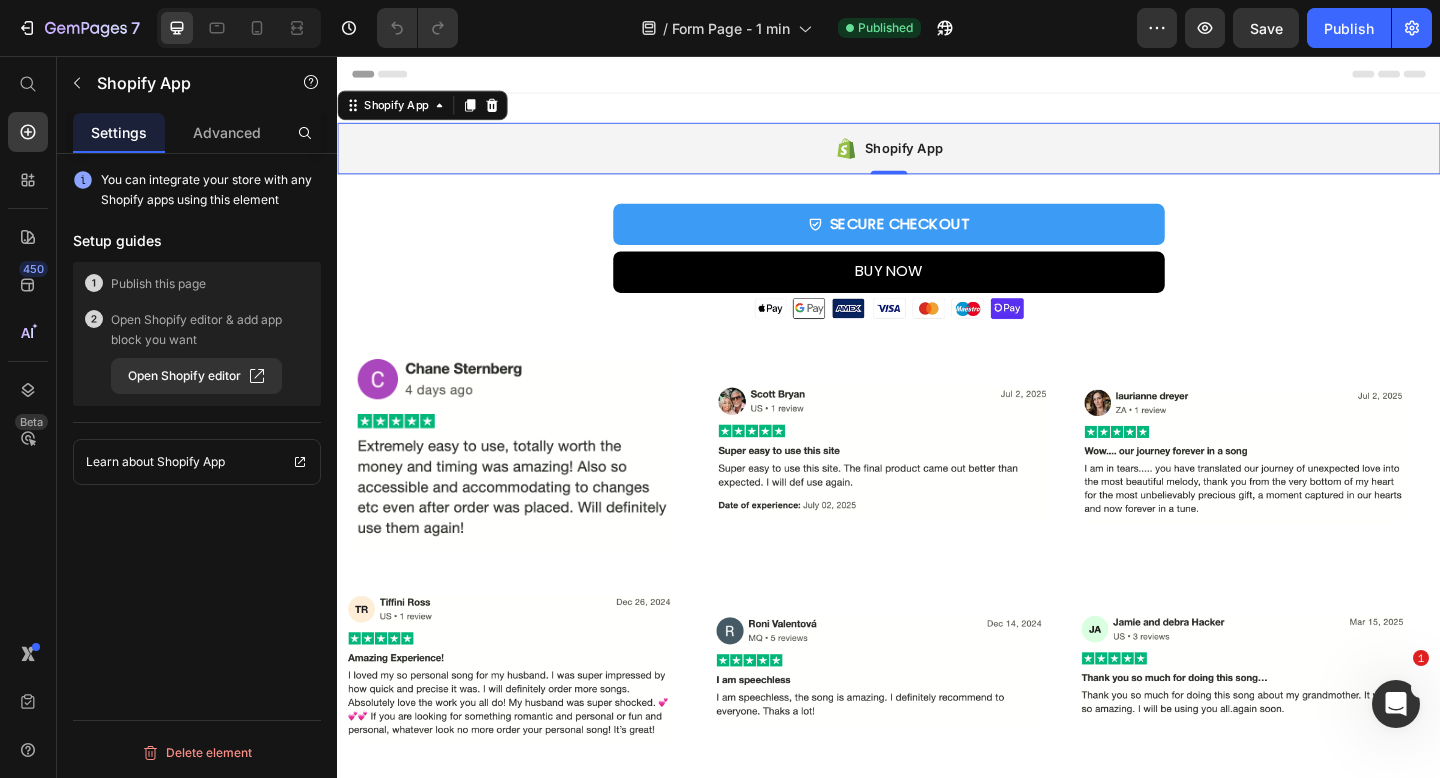 click on "Shopify App" at bounding box center (937, 157) 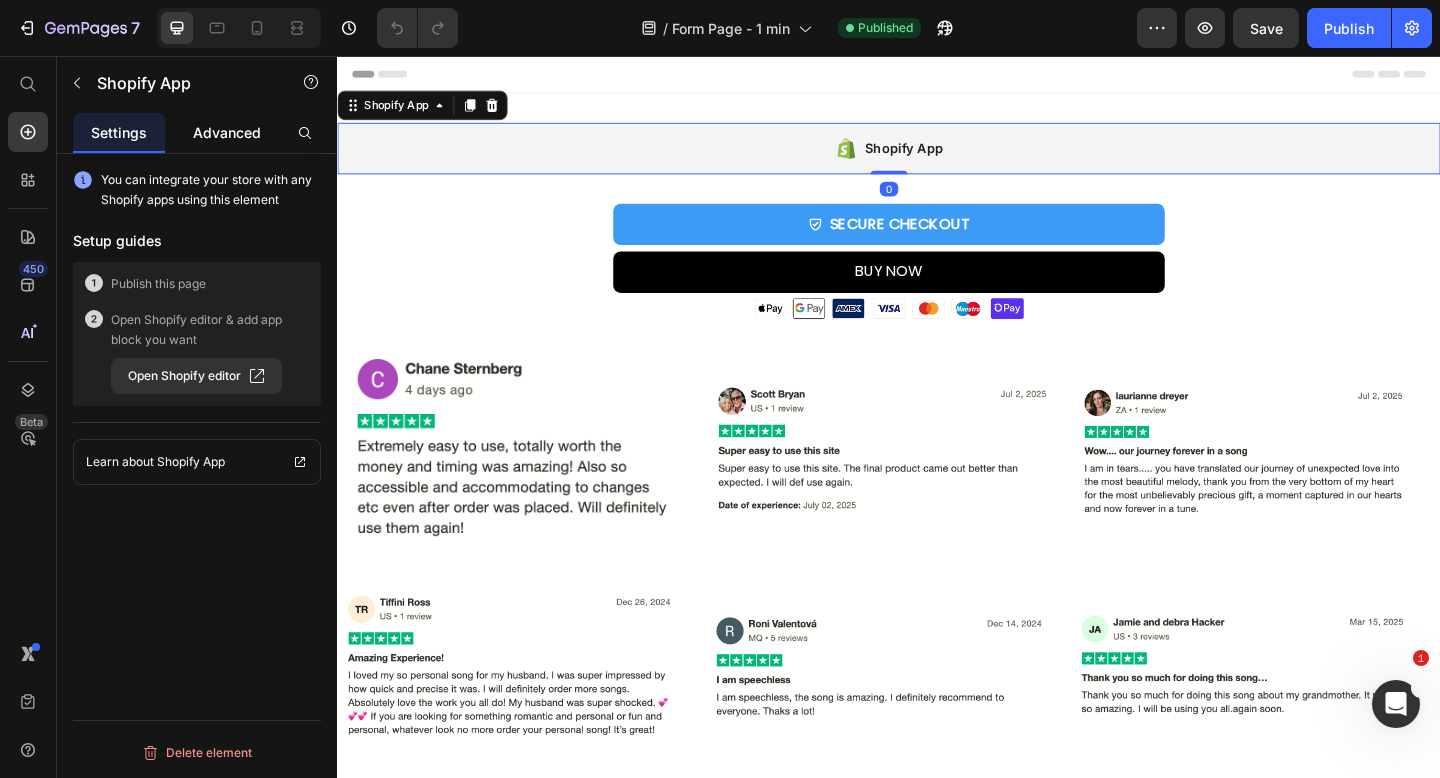 click on "Advanced" at bounding box center [227, 132] 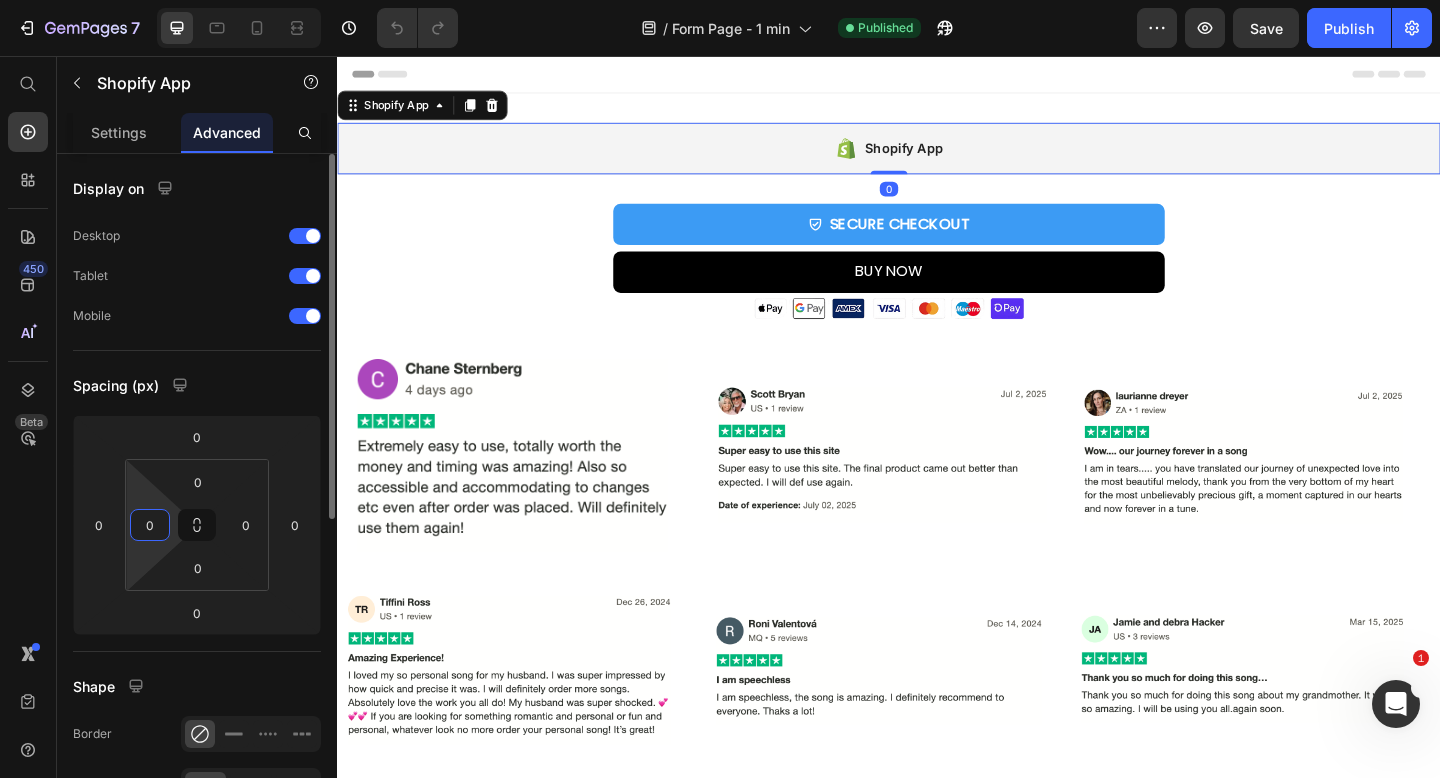 click on "0" at bounding box center (150, 525) 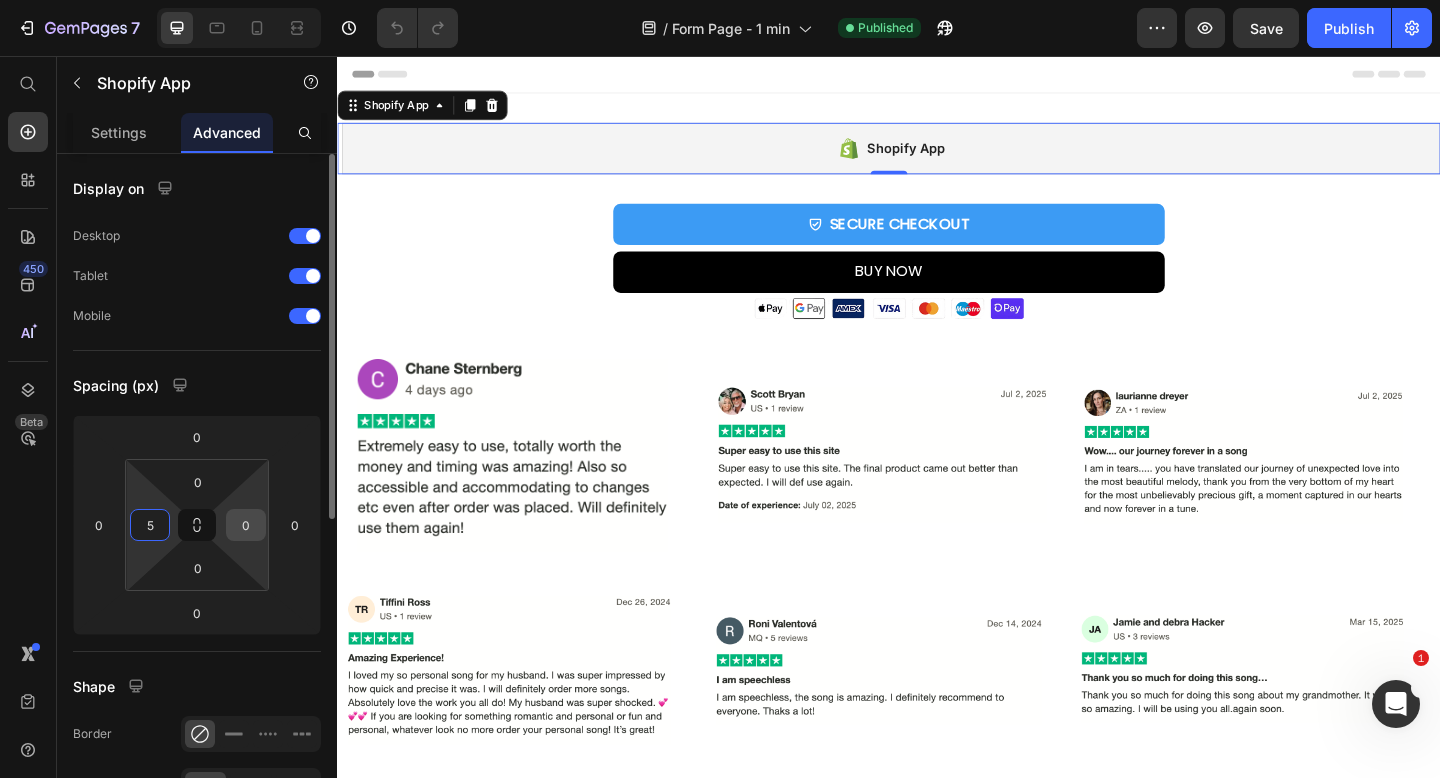 type on "5" 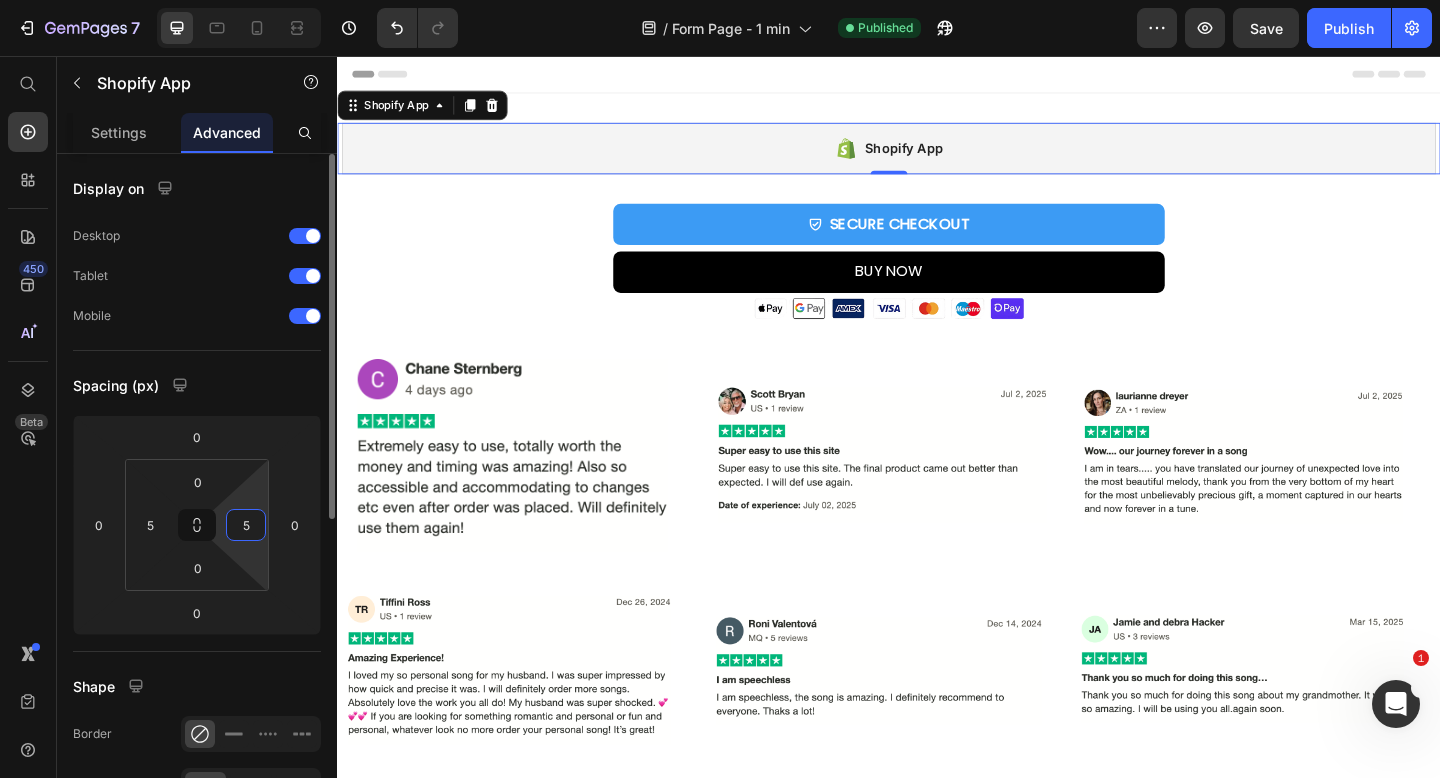 type on "5" 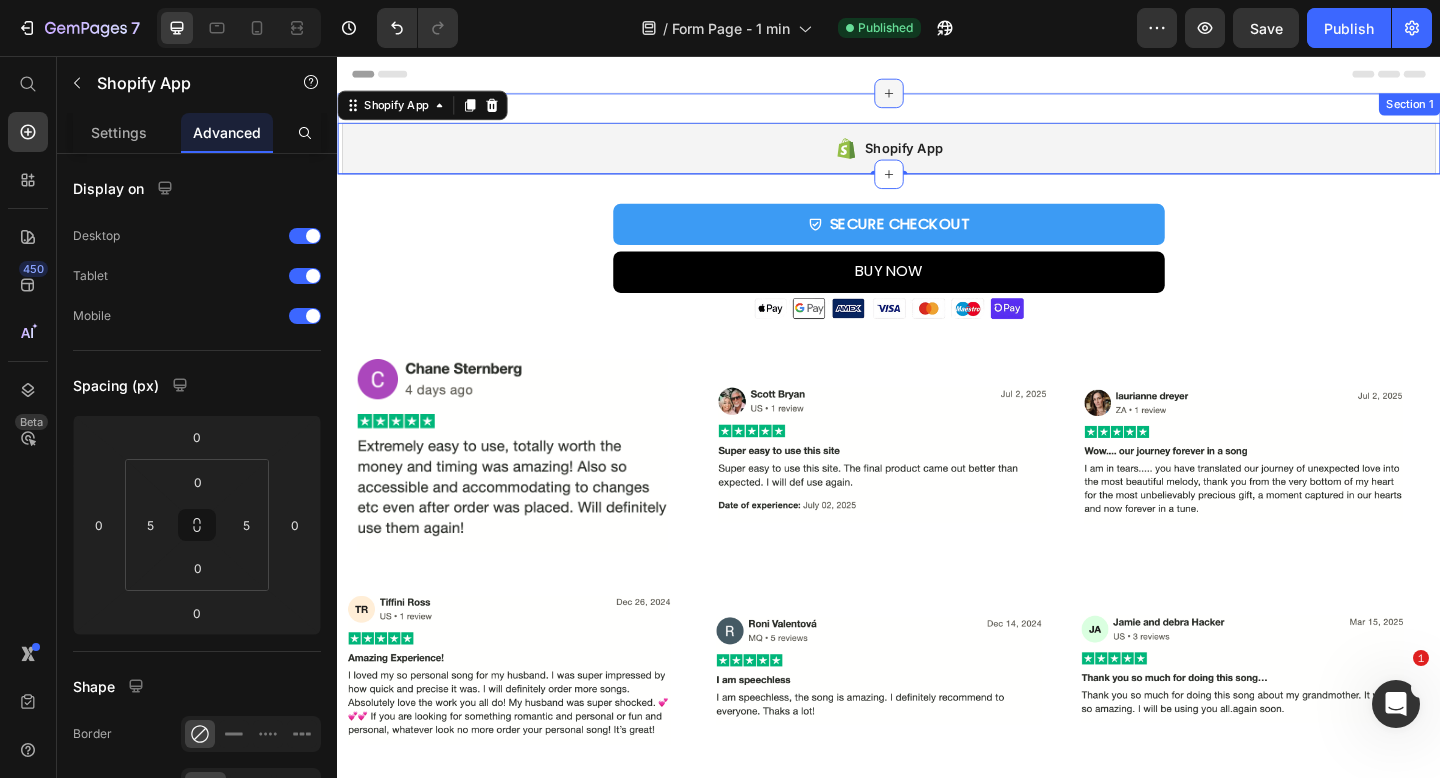 click 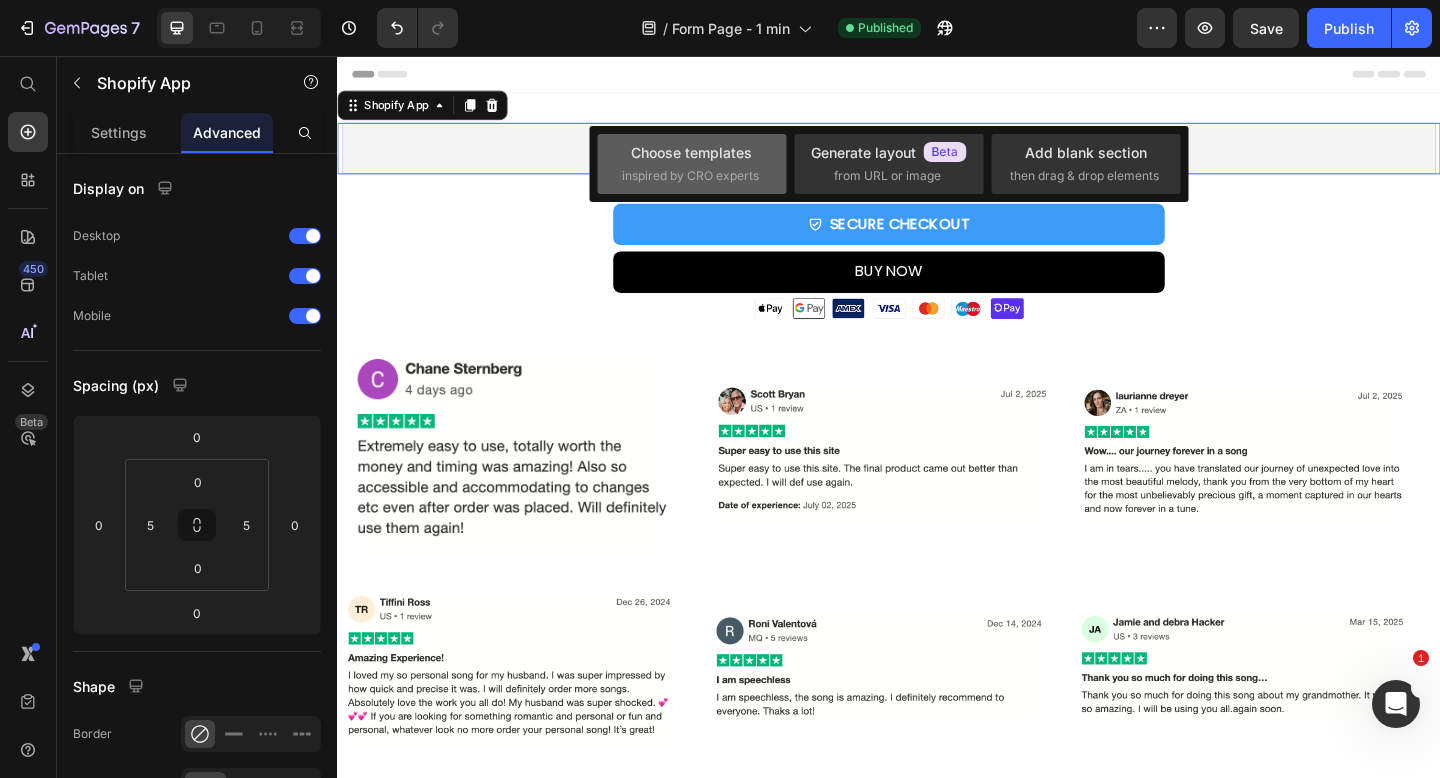 click on "inspired by CRO experts" at bounding box center (690, 176) 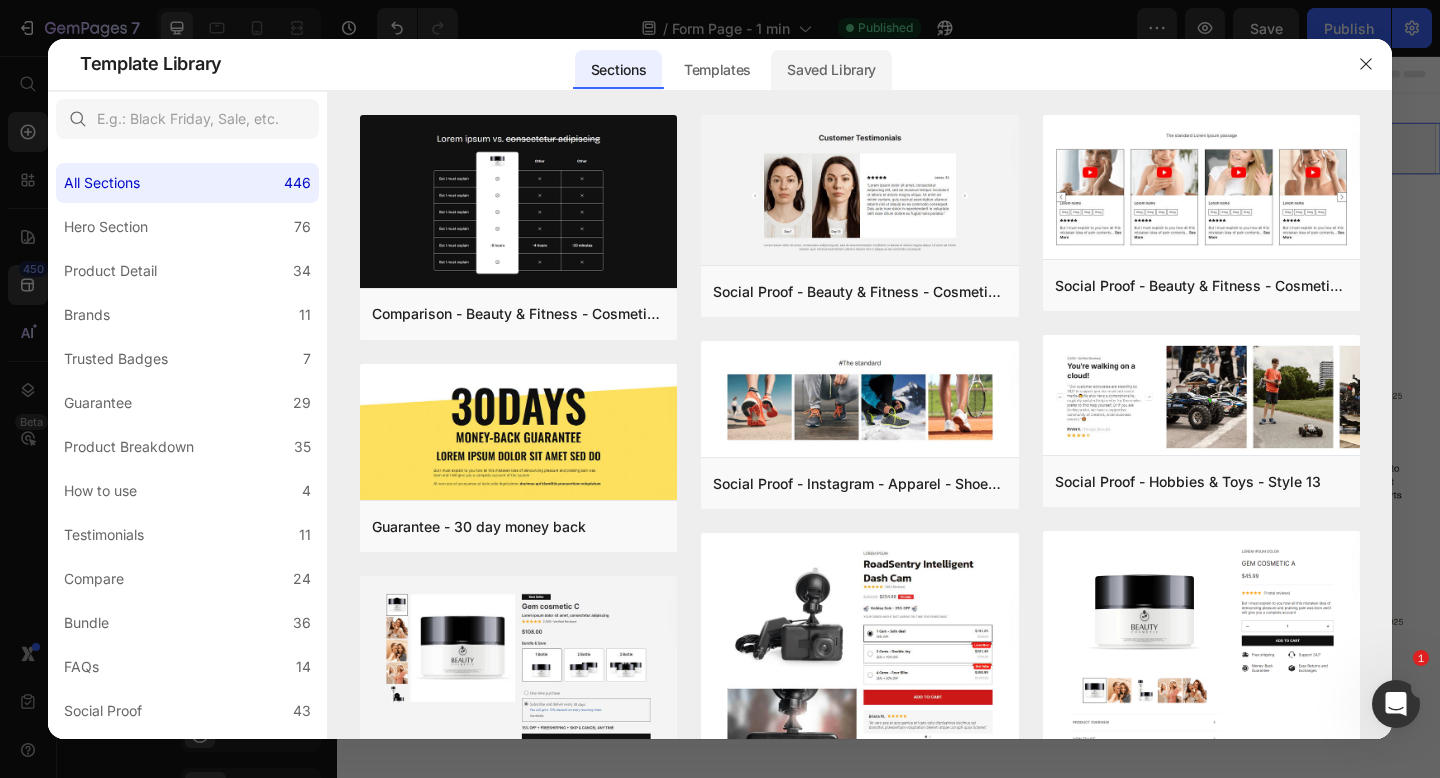 click on "Saved Library" 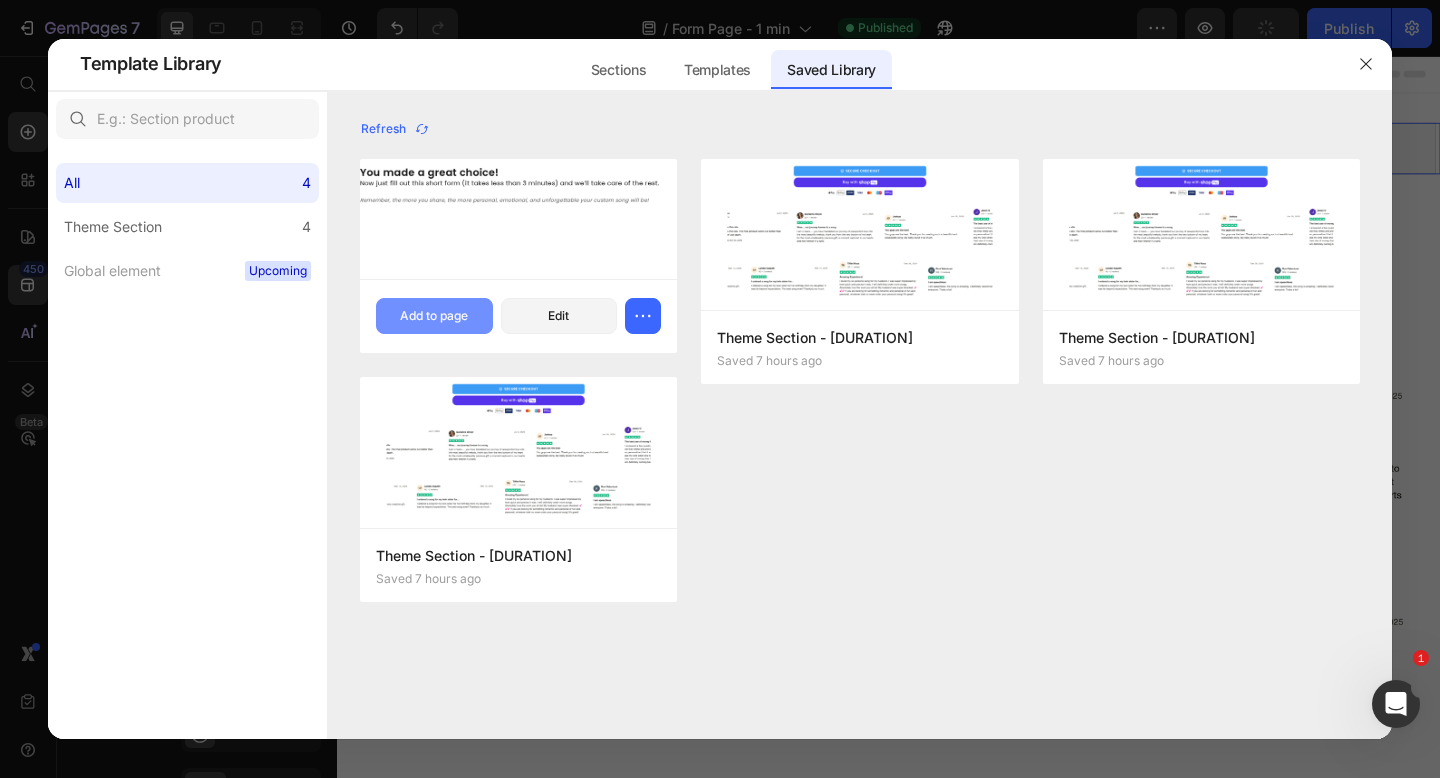 click on "Add to page" at bounding box center [434, 316] 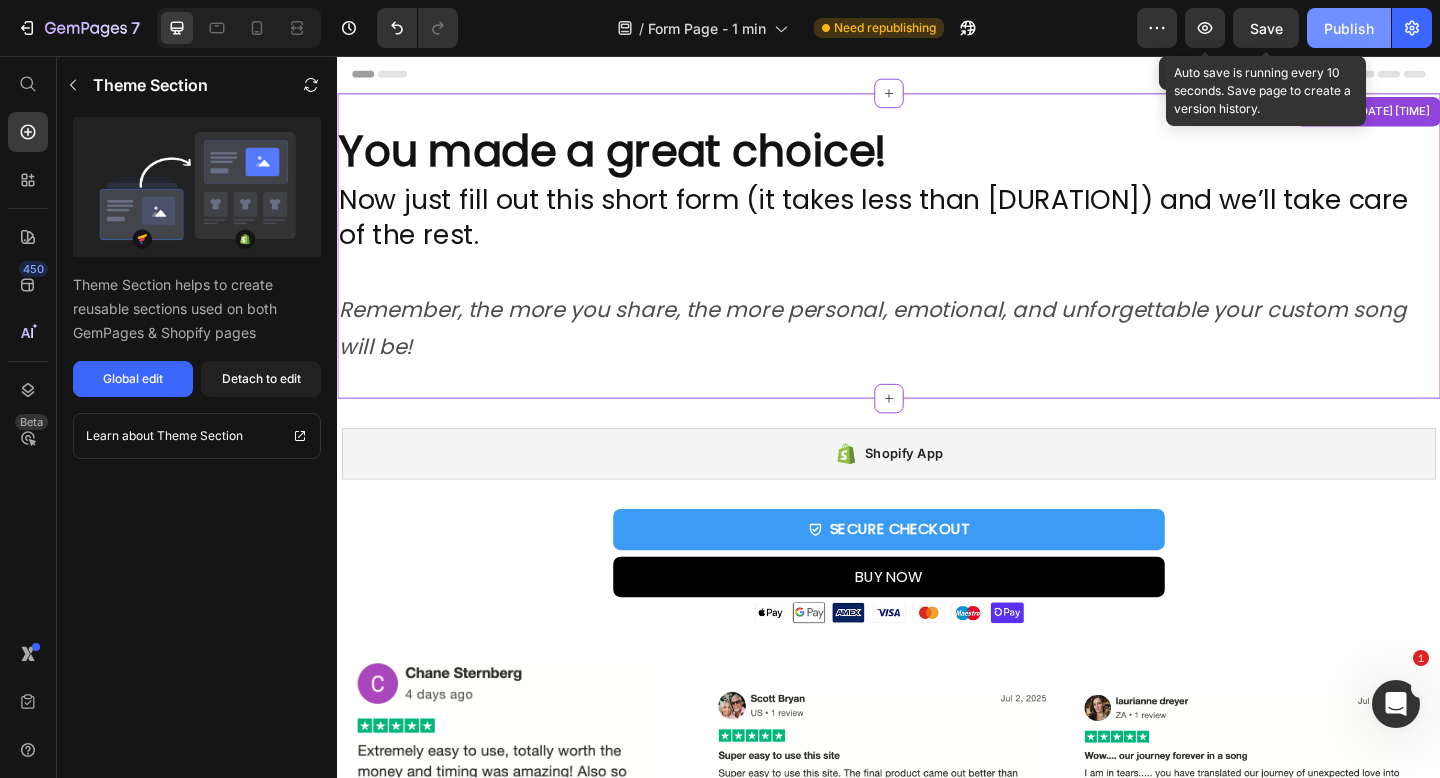 scroll, scrollTop: 41, scrollLeft: 0, axis: vertical 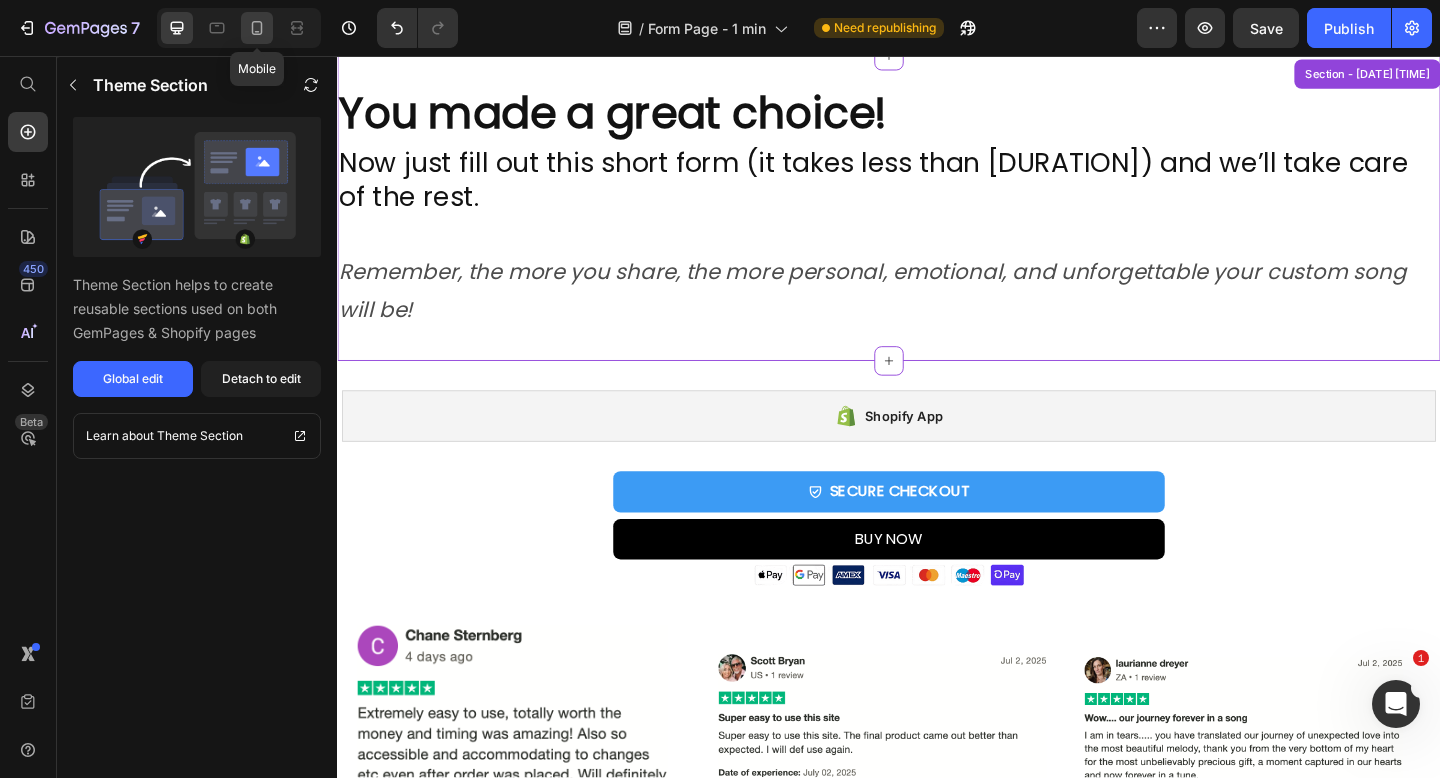 click 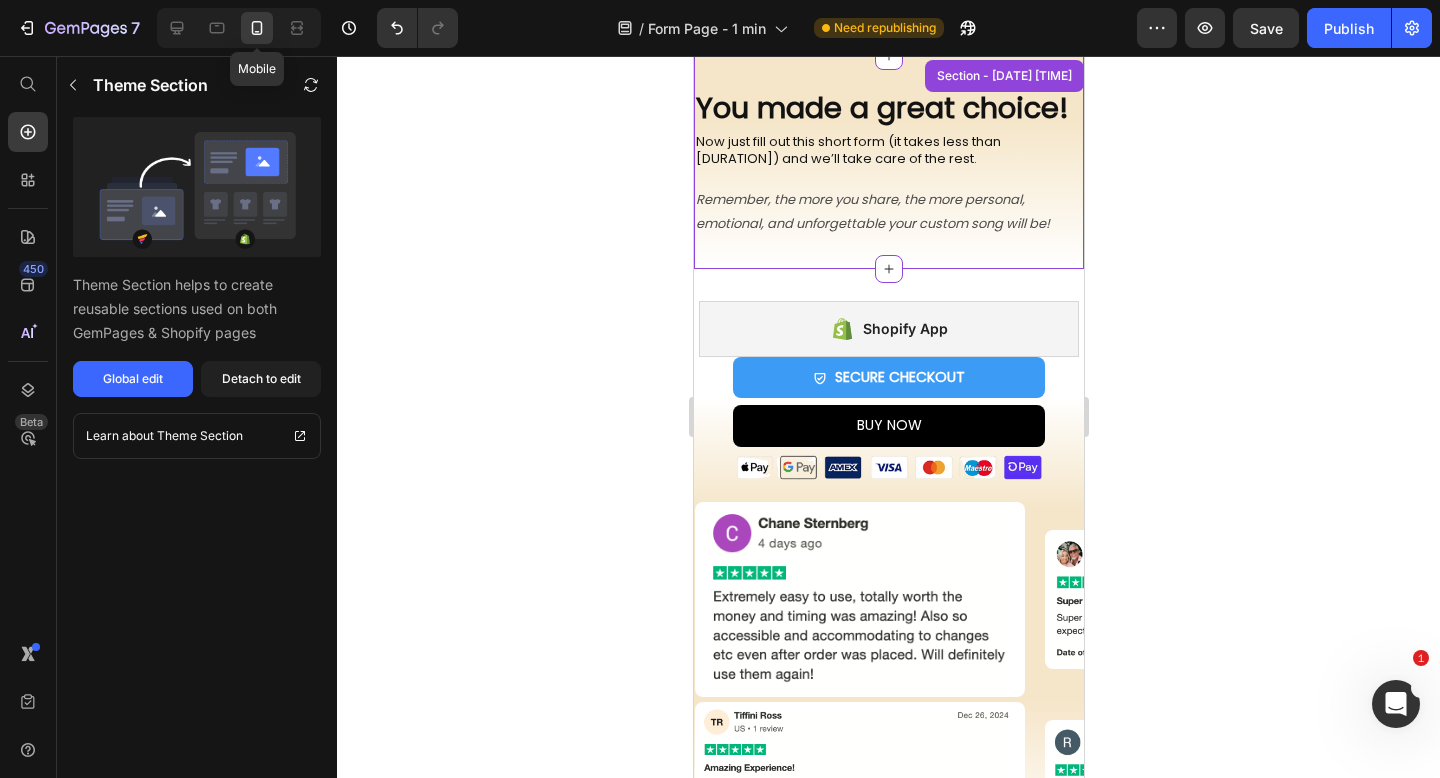 scroll, scrollTop: 0, scrollLeft: 0, axis: both 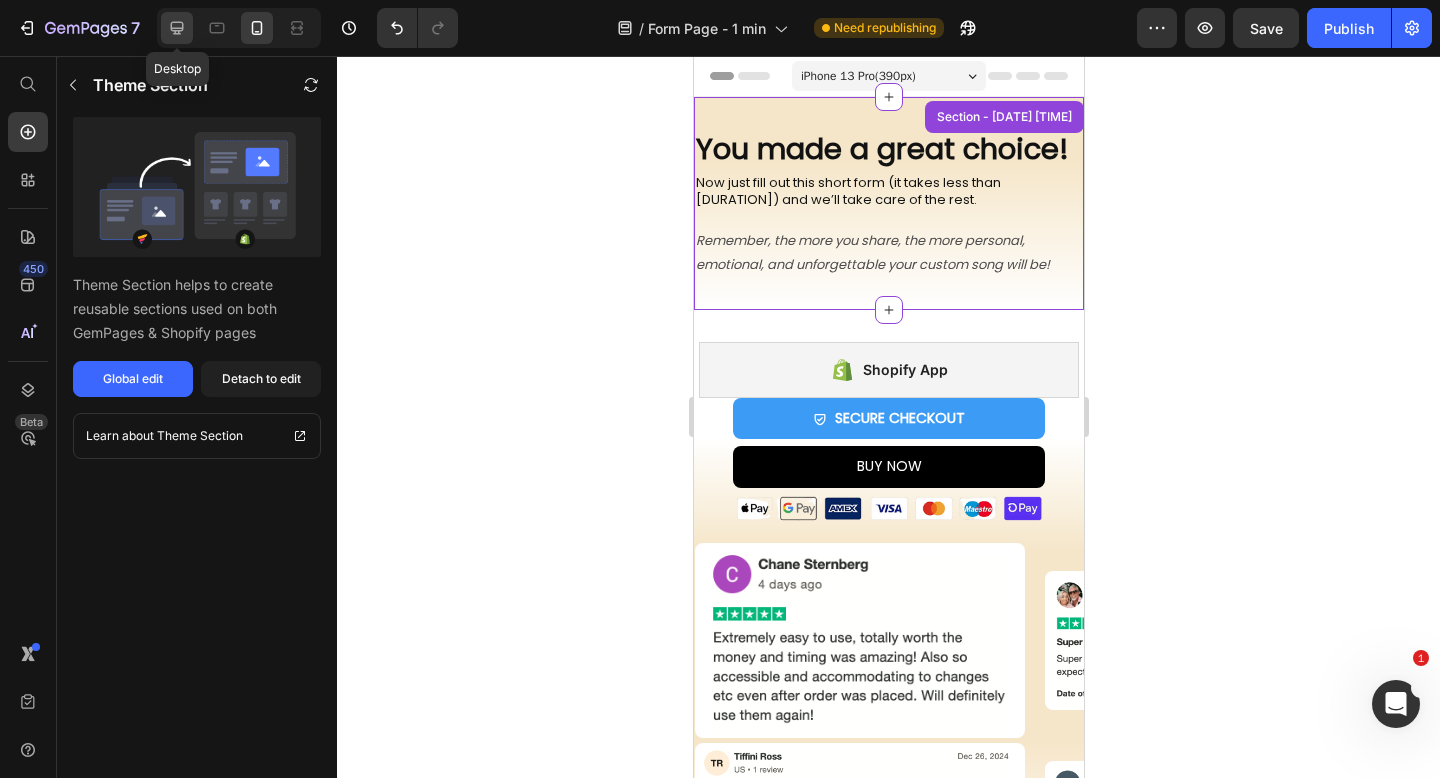 click 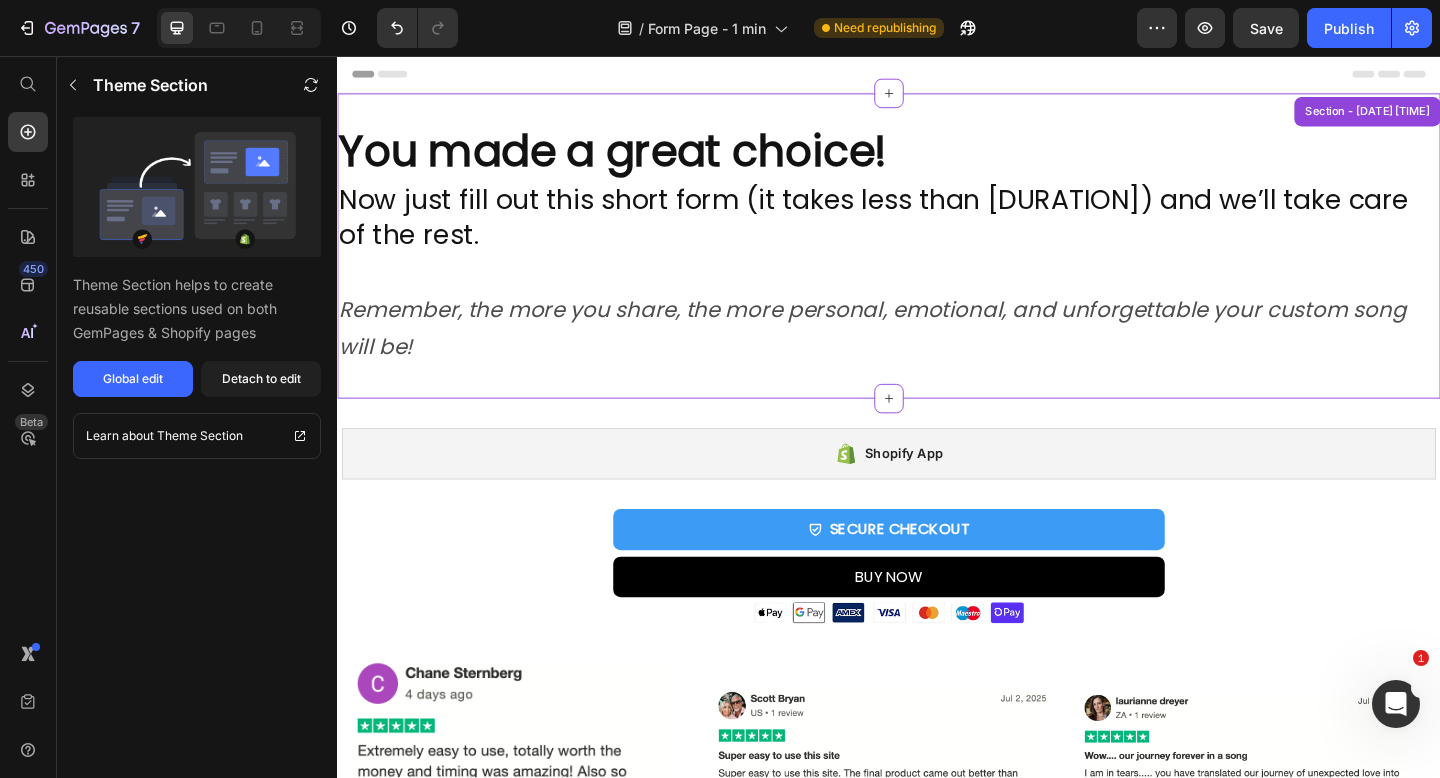 click on "You made a great choice!" at bounding box center (637, 160) 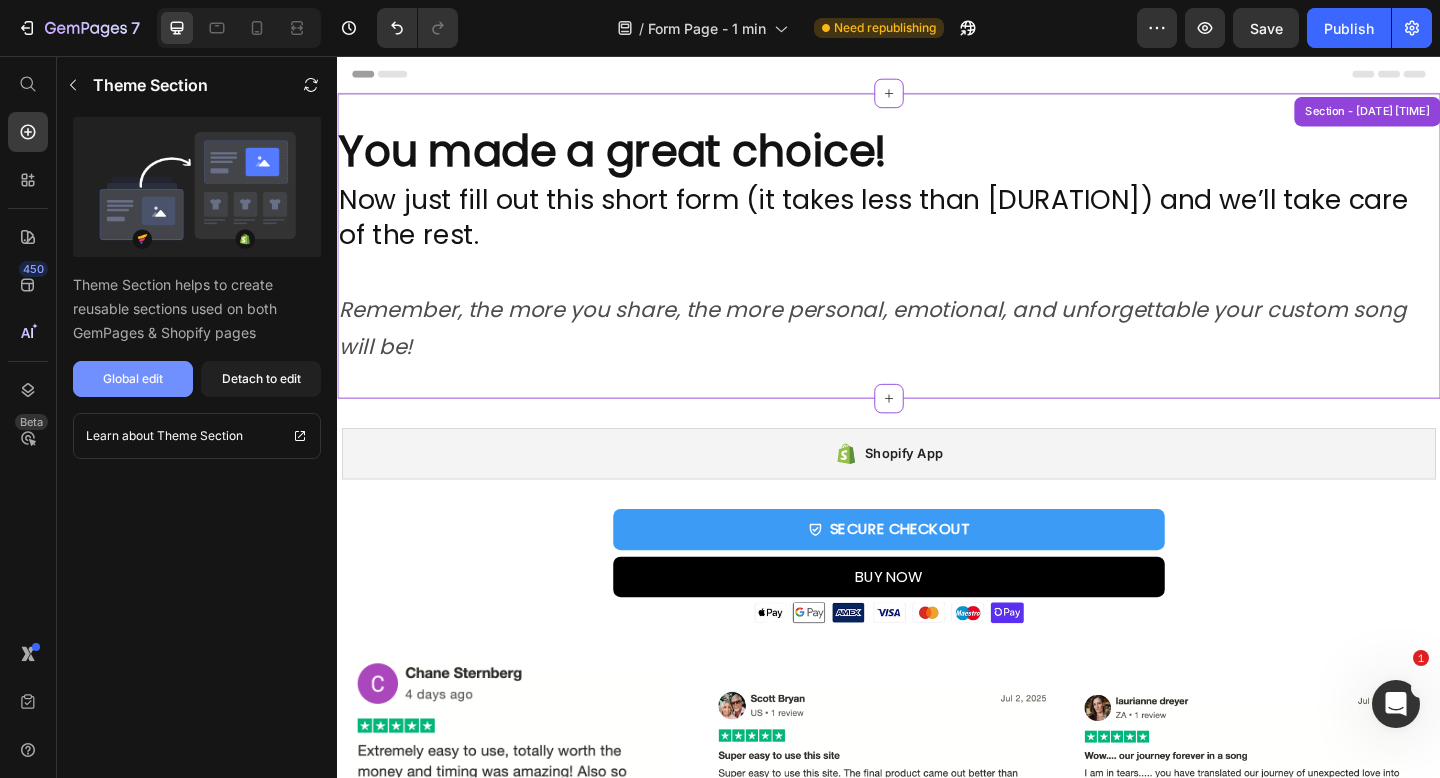 click on "Global edit" at bounding box center (133, 379) 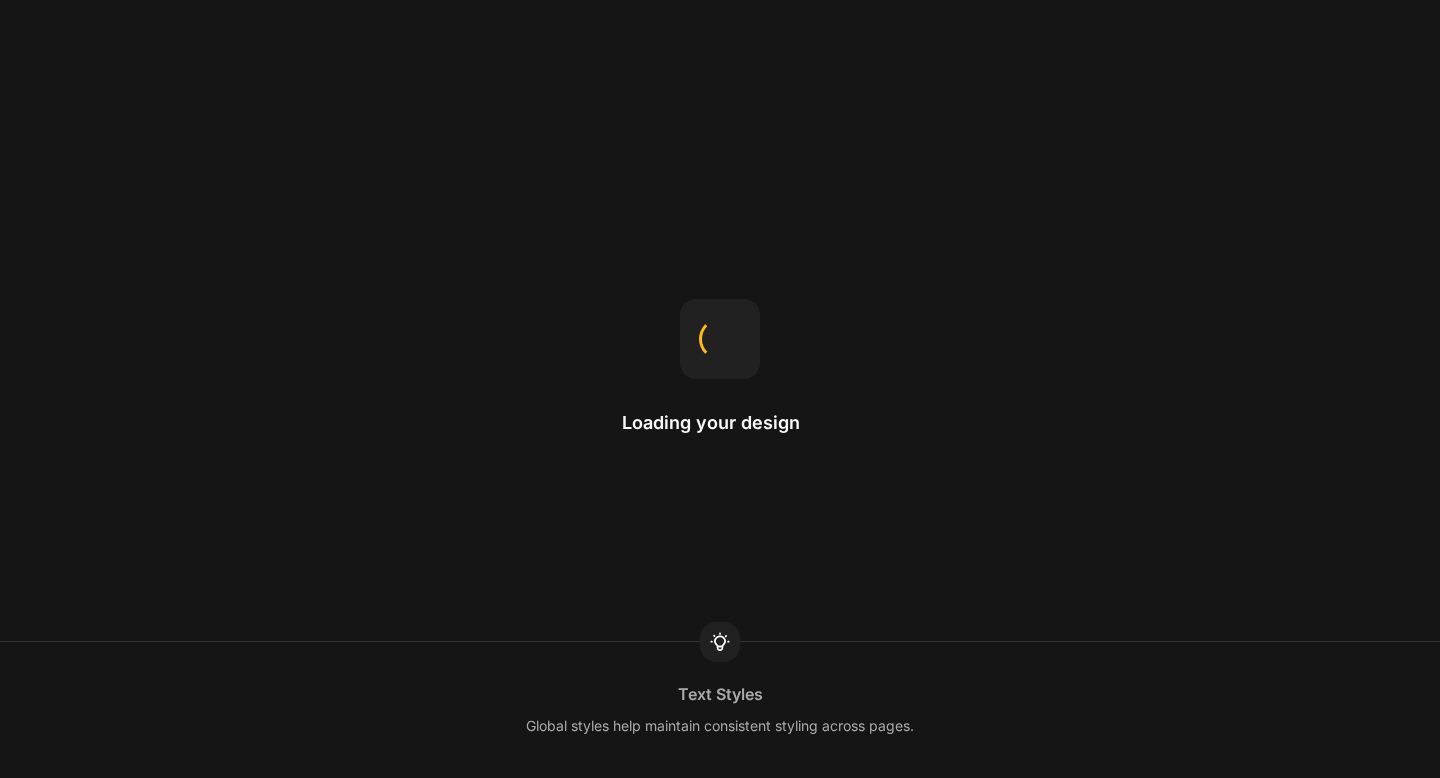 scroll, scrollTop: 0, scrollLeft: 0, axis: both 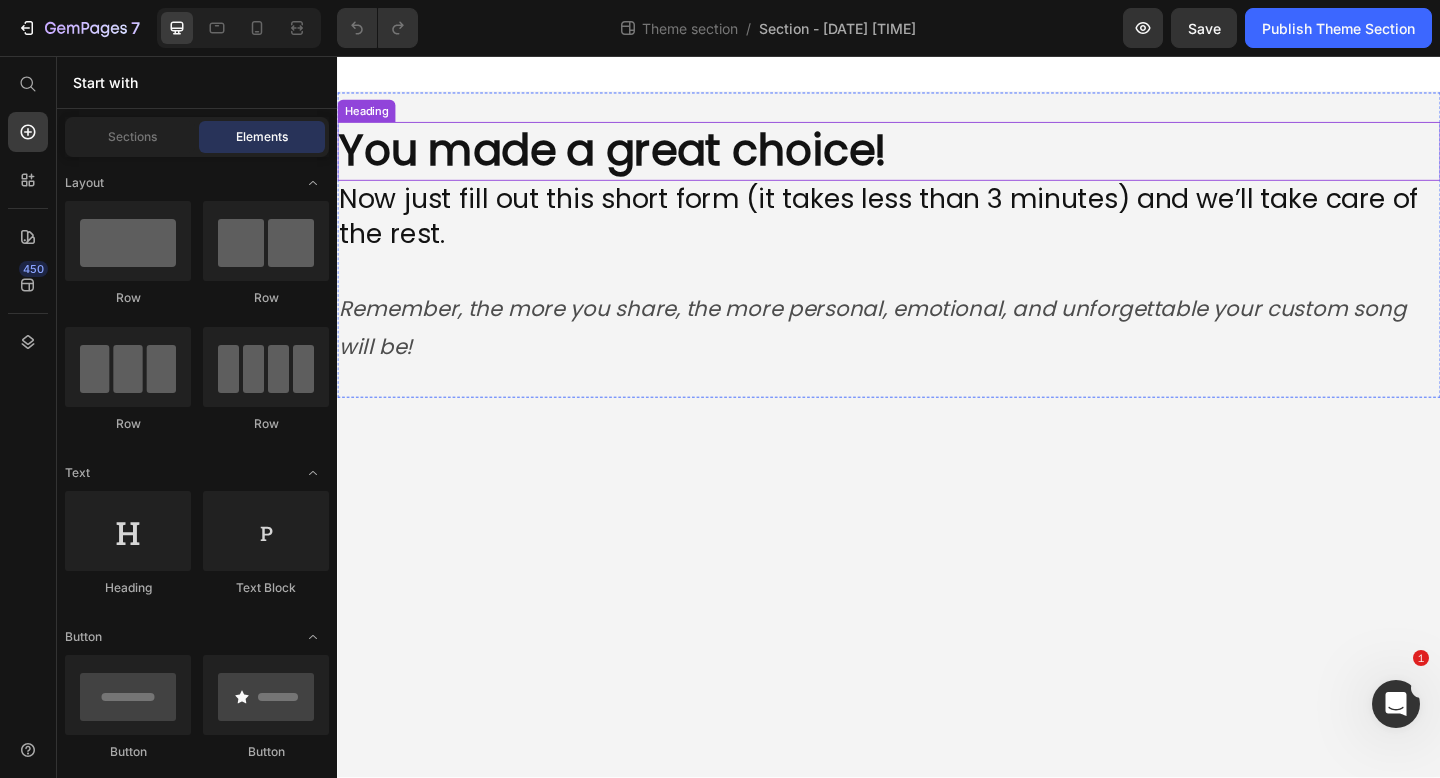 click on "You made a great choice!" at bounding box center (637, 159) 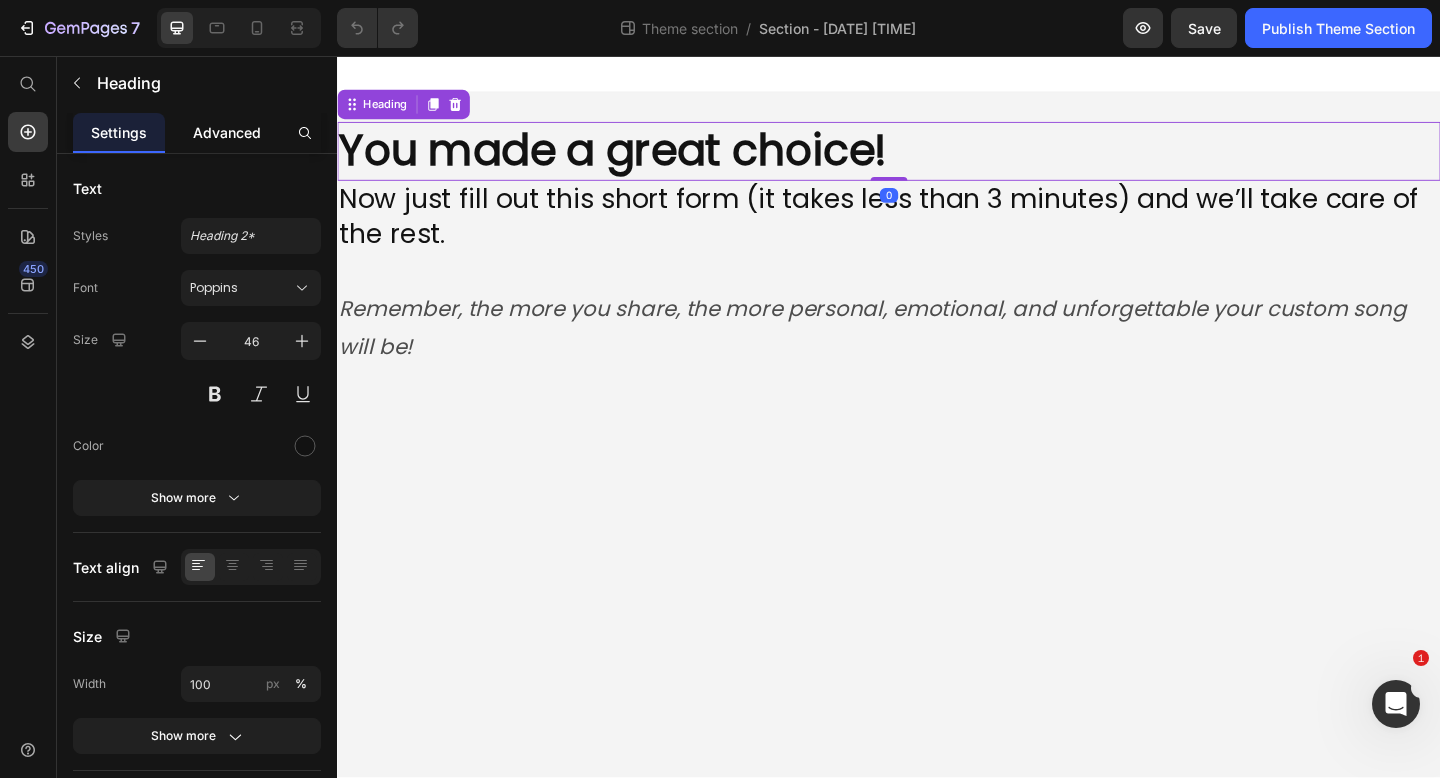 click on "Advanced" at bounding box center (227, 132) 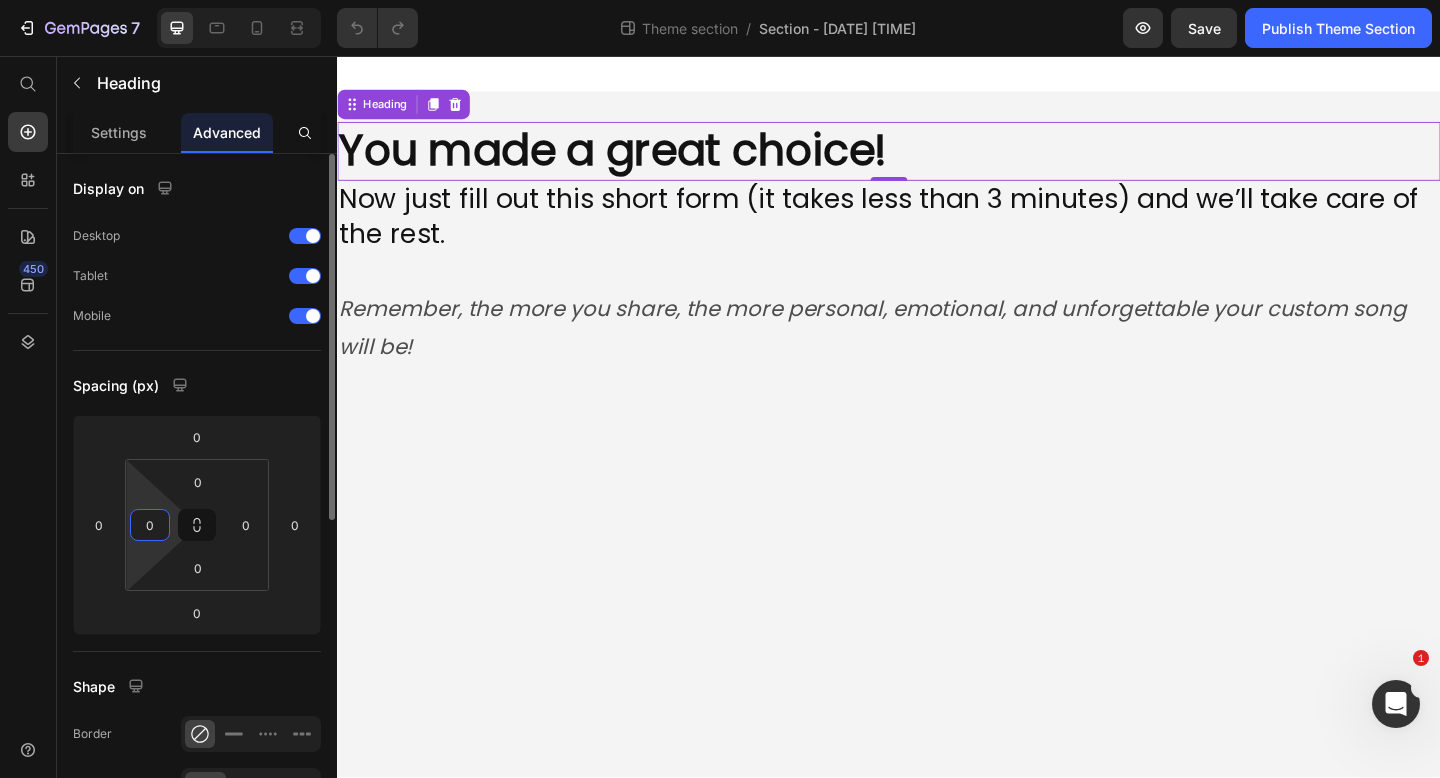 click on "0" at bounding box center (150, 525) 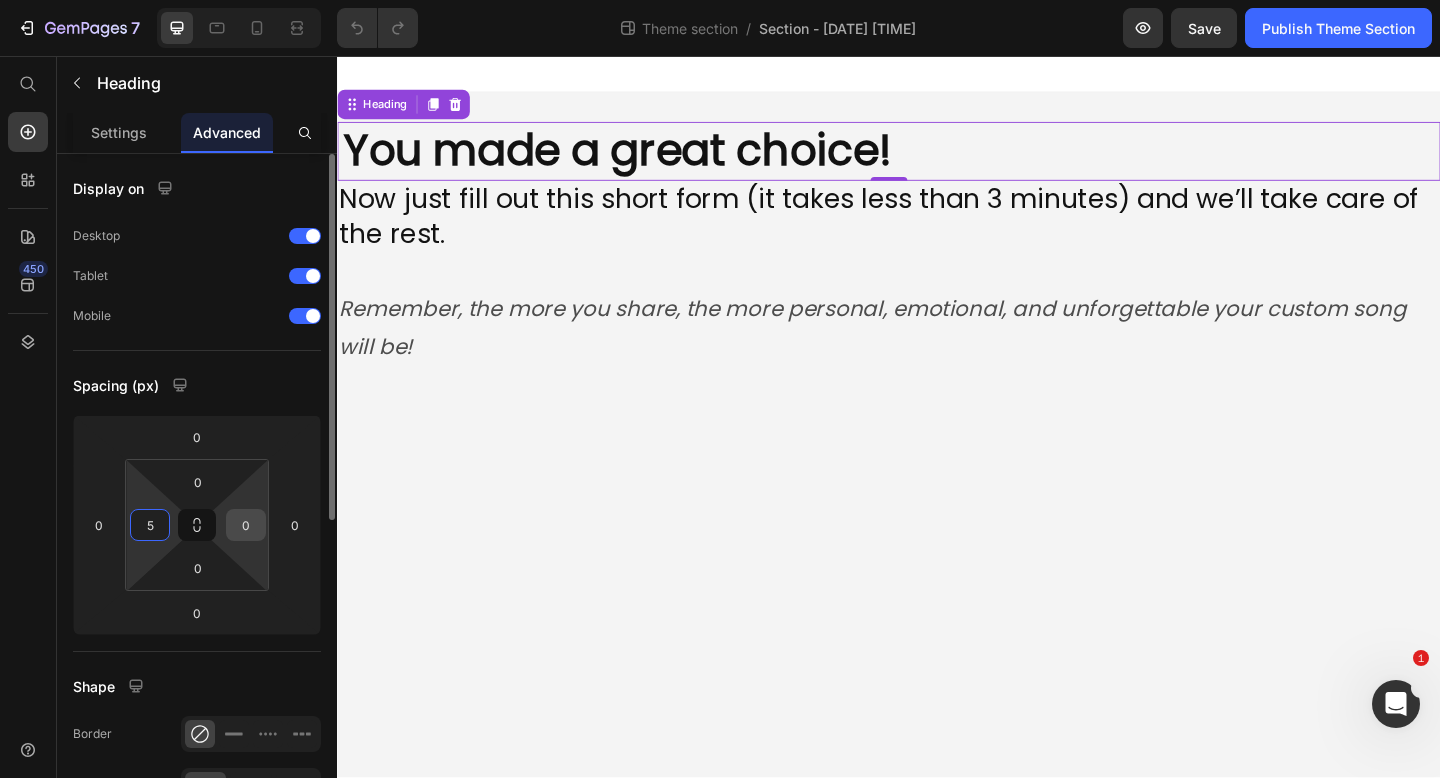 type on "5" 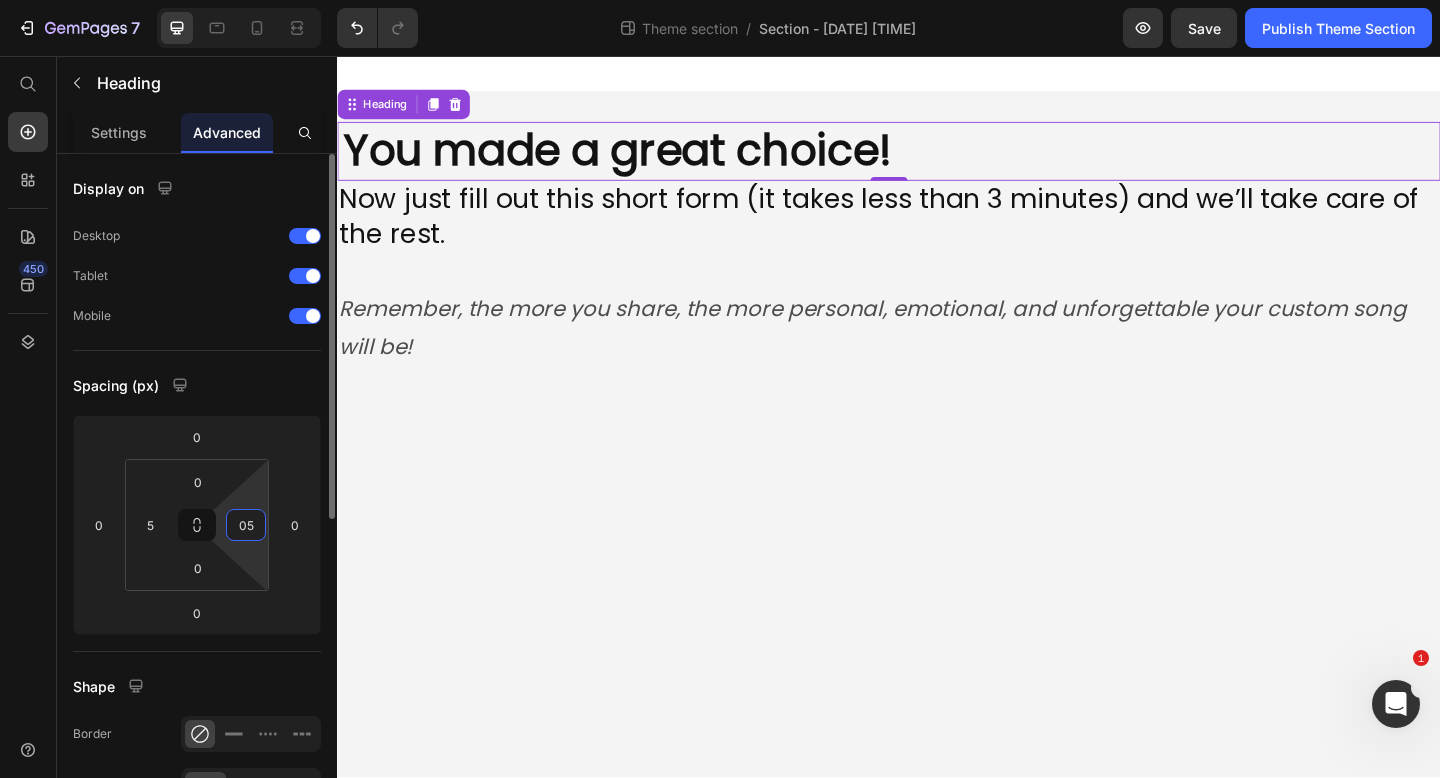 type on "5" 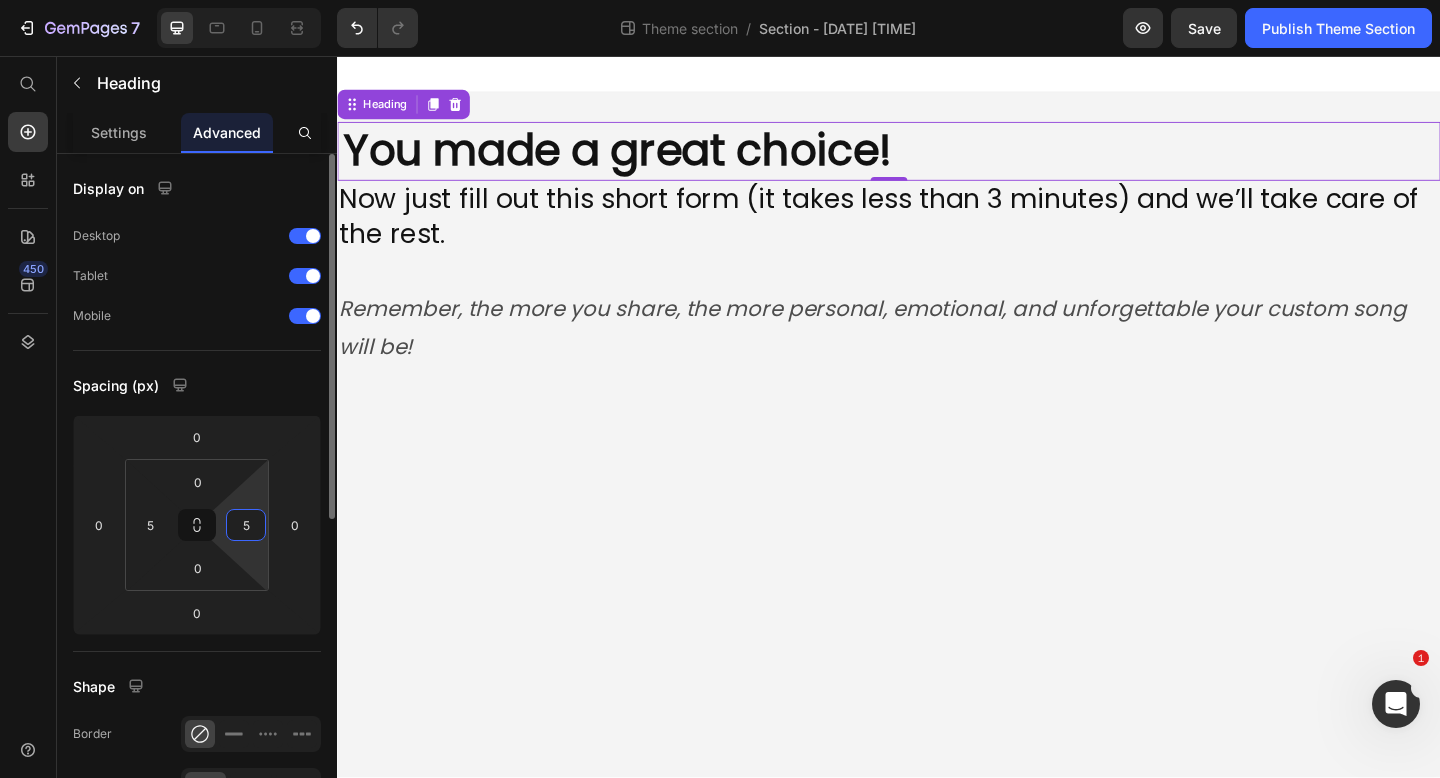 click on "Spacing (px)" at bounding box center [197, 385] 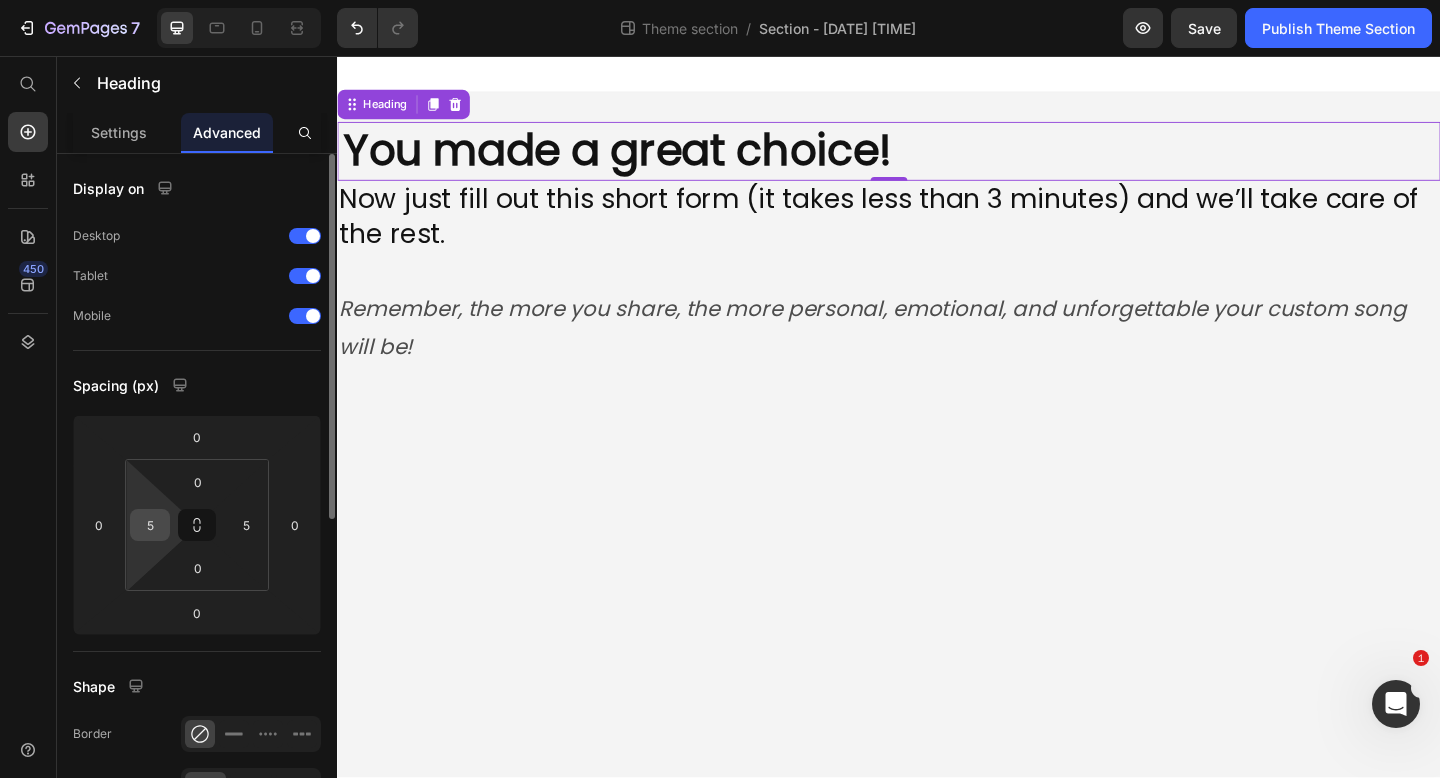 click on "5" at bounding box center (150, 525) 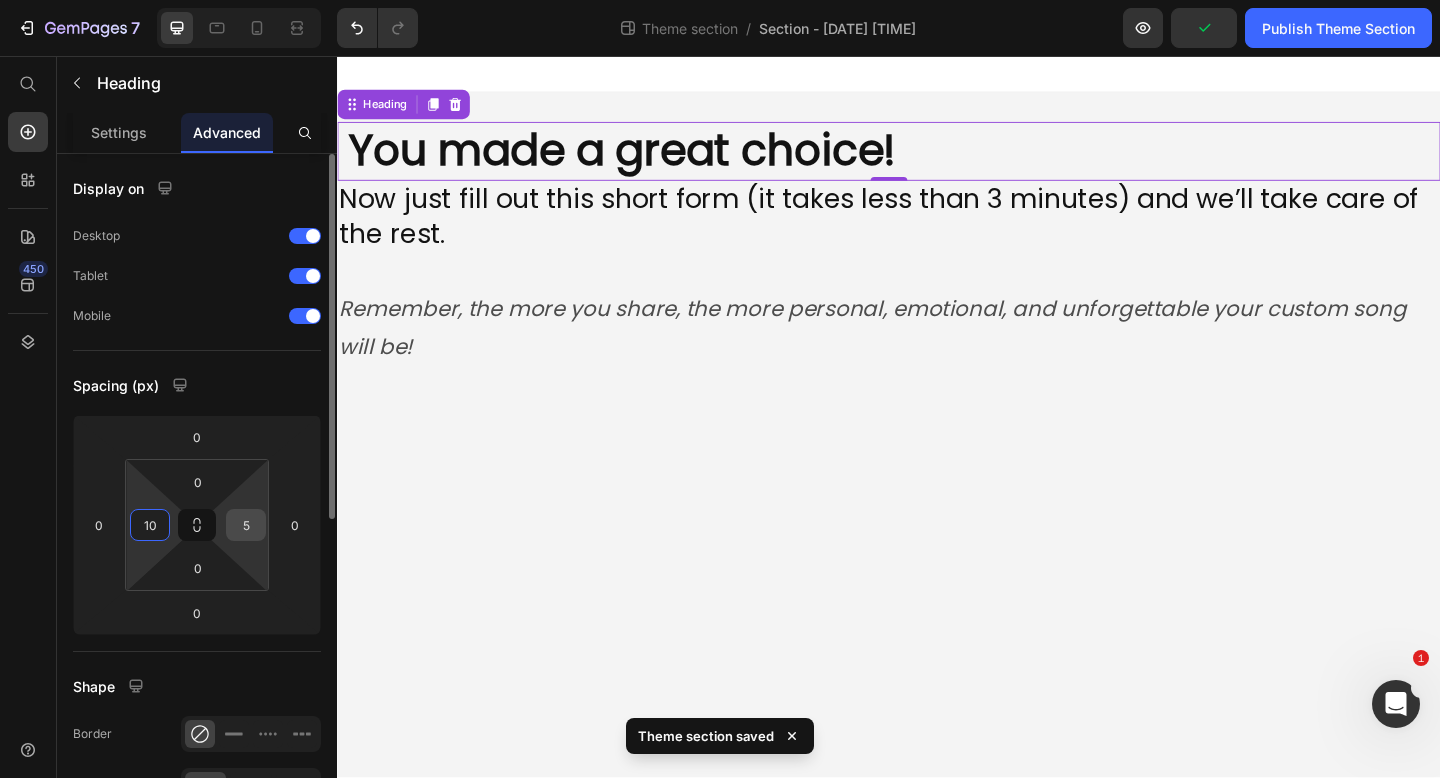 type on "10" 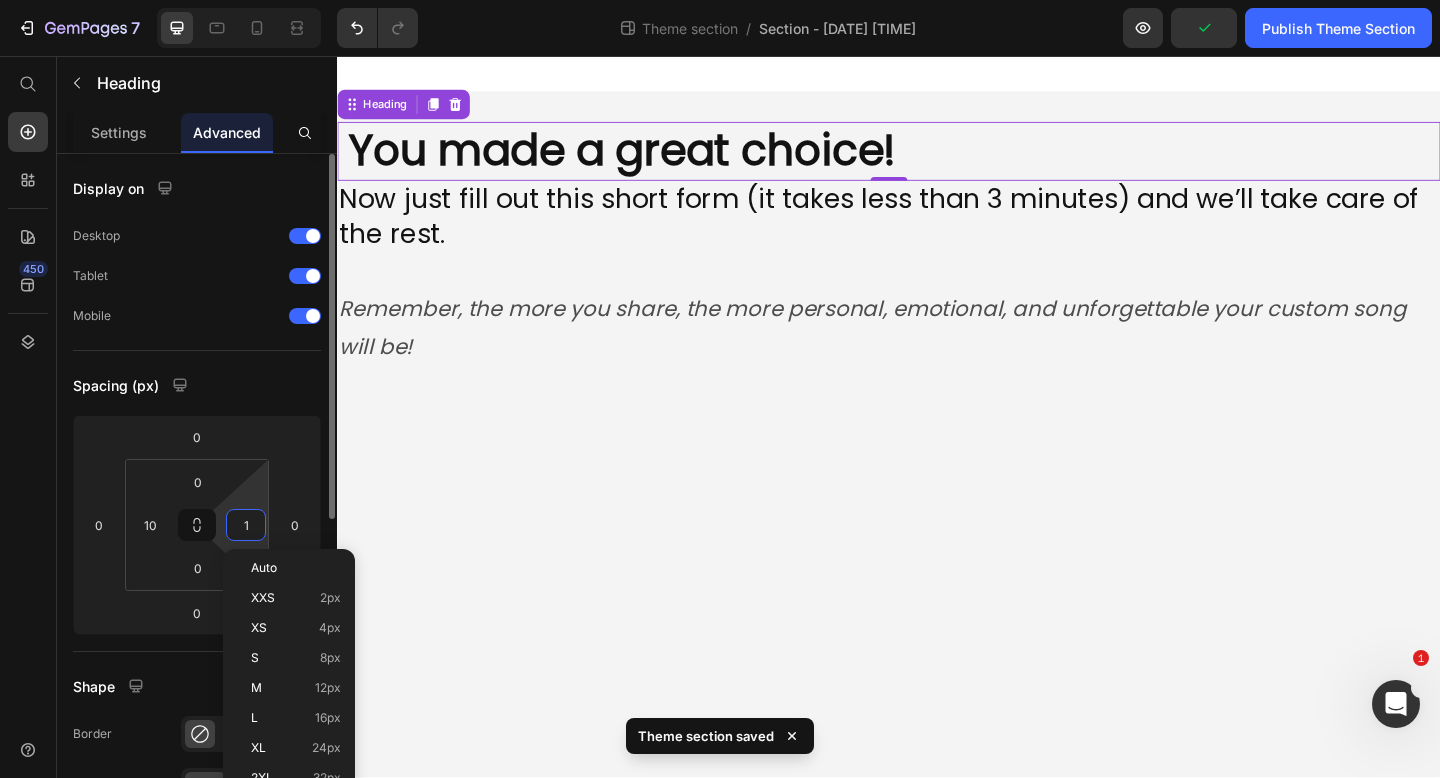type on "10" 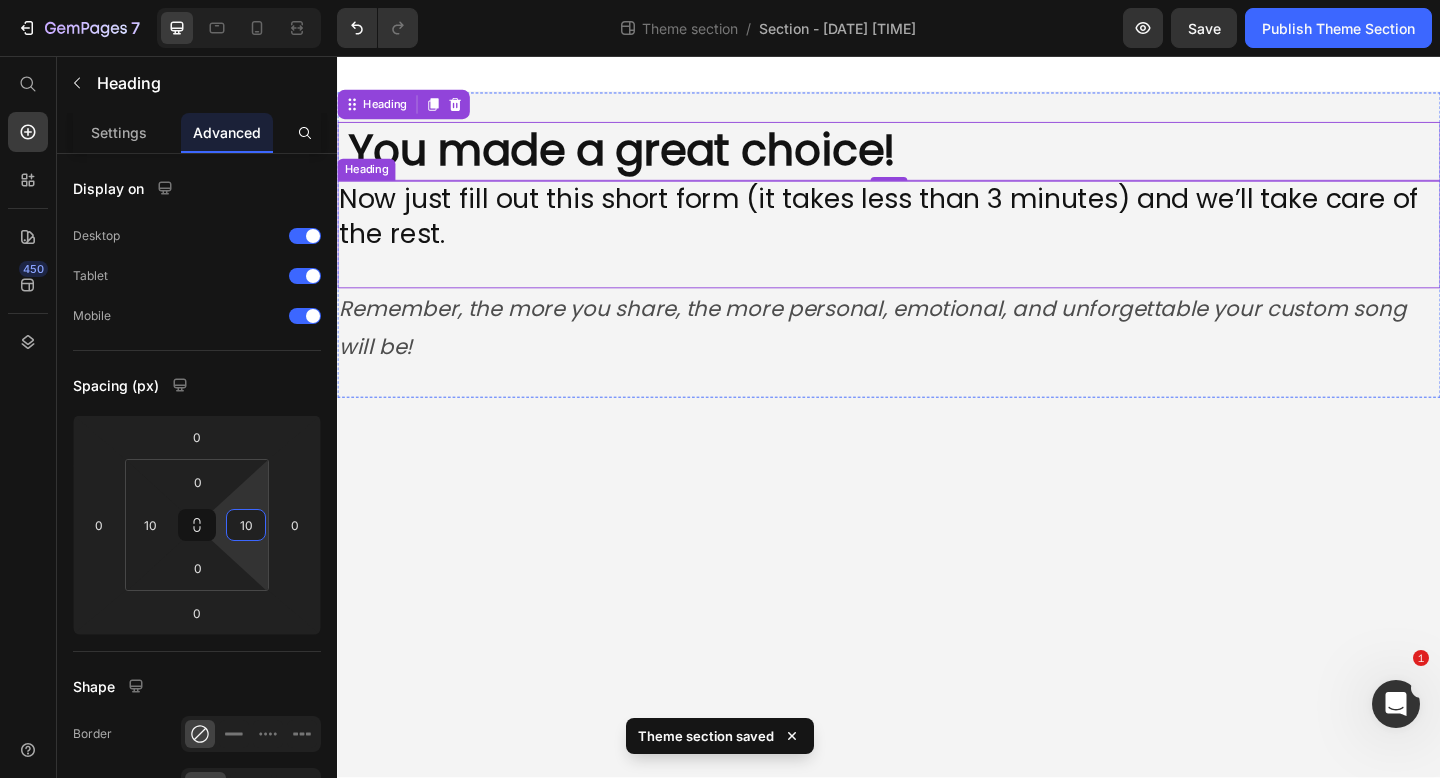 click on "Now just fill out this short form (it takes less than 3 minutes) and we’ll take care of the rest." at bounding box center [937, 250] 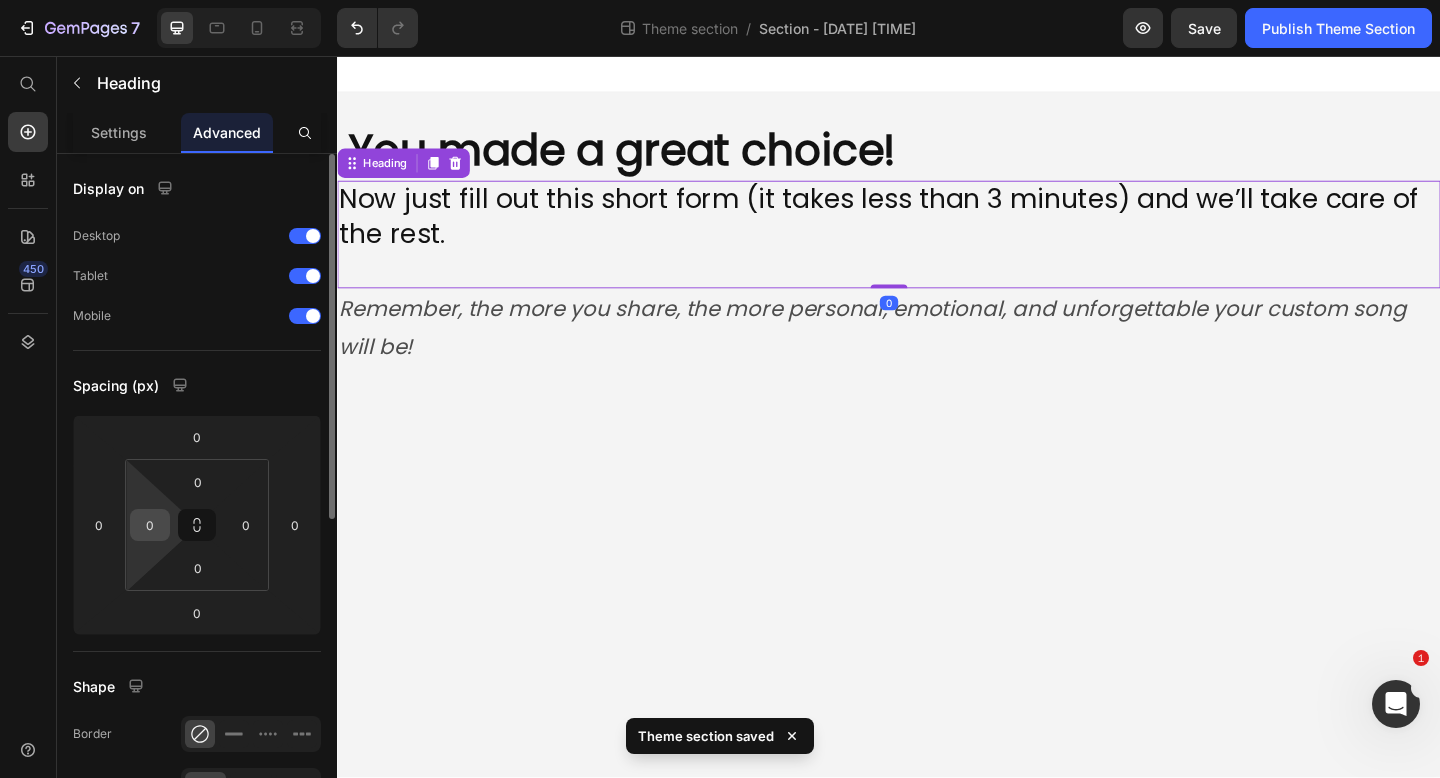 click on "0" at bounding box center [150, 525] 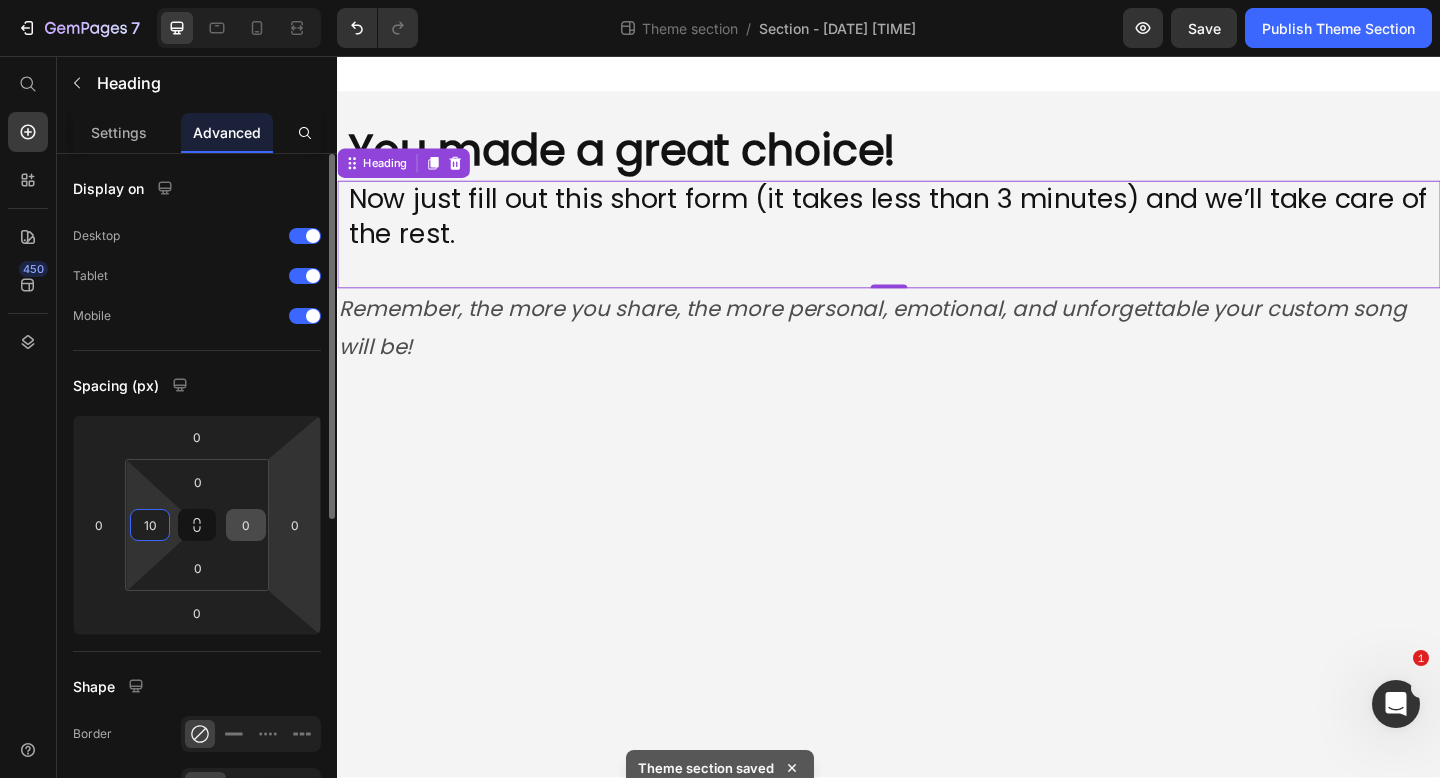 type on "10" 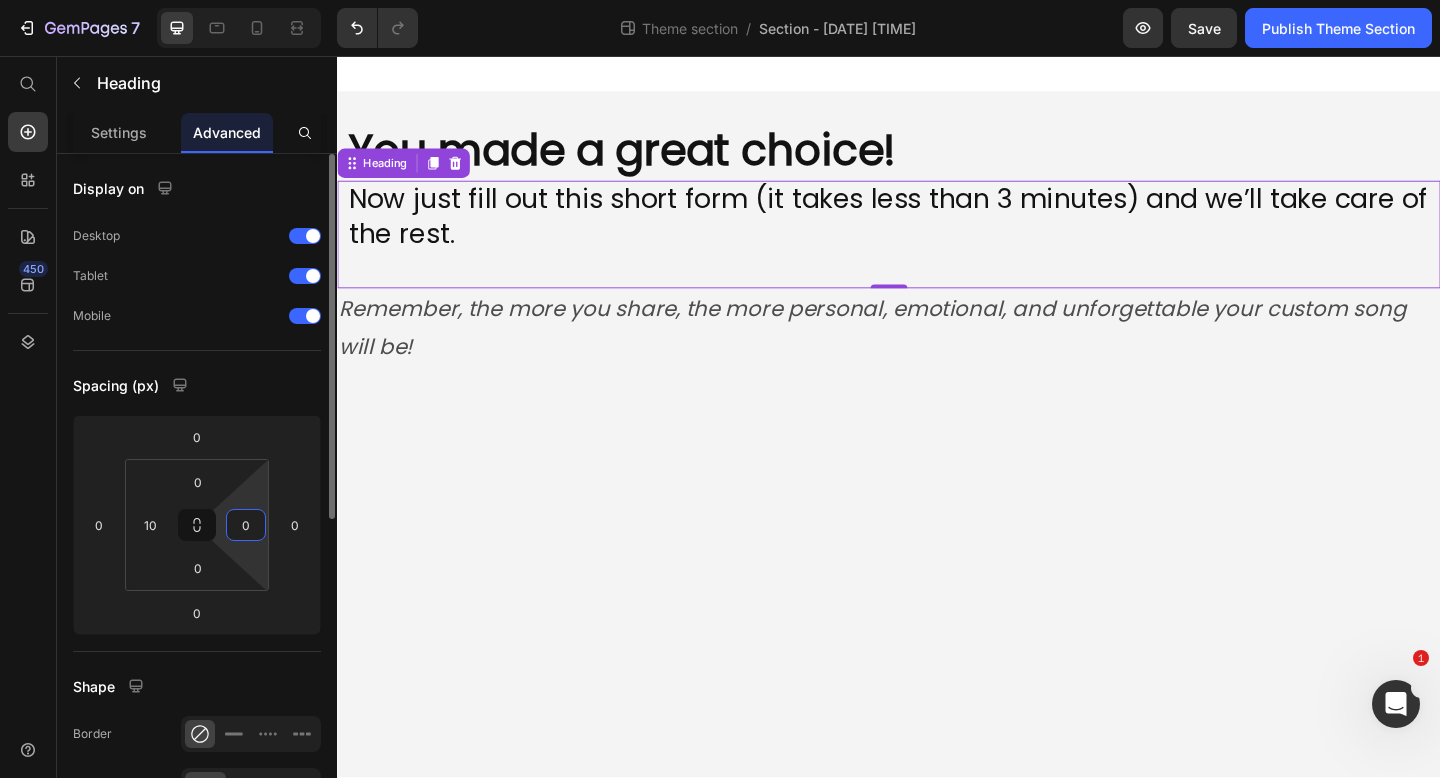 click on "0" at bounding box center [246, 525] 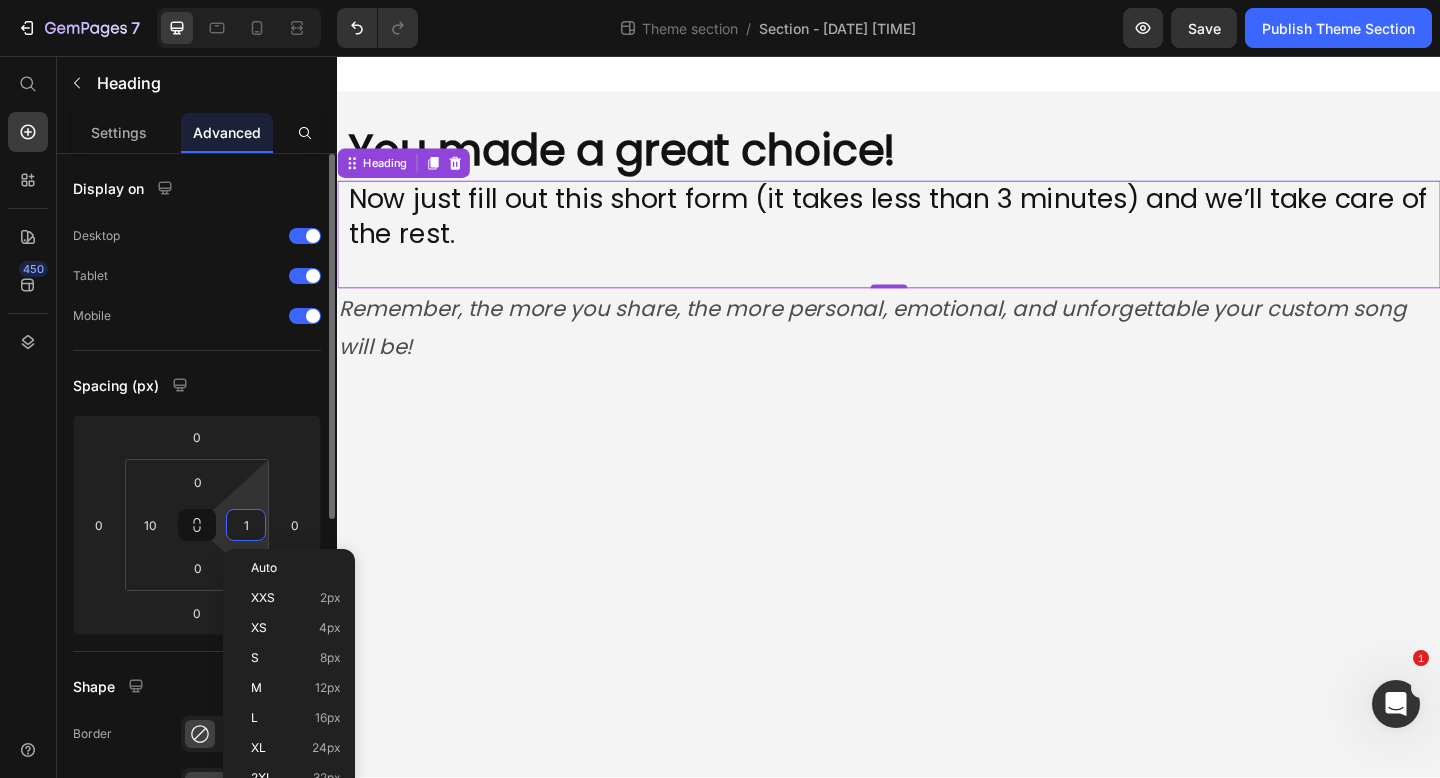 type on "10" 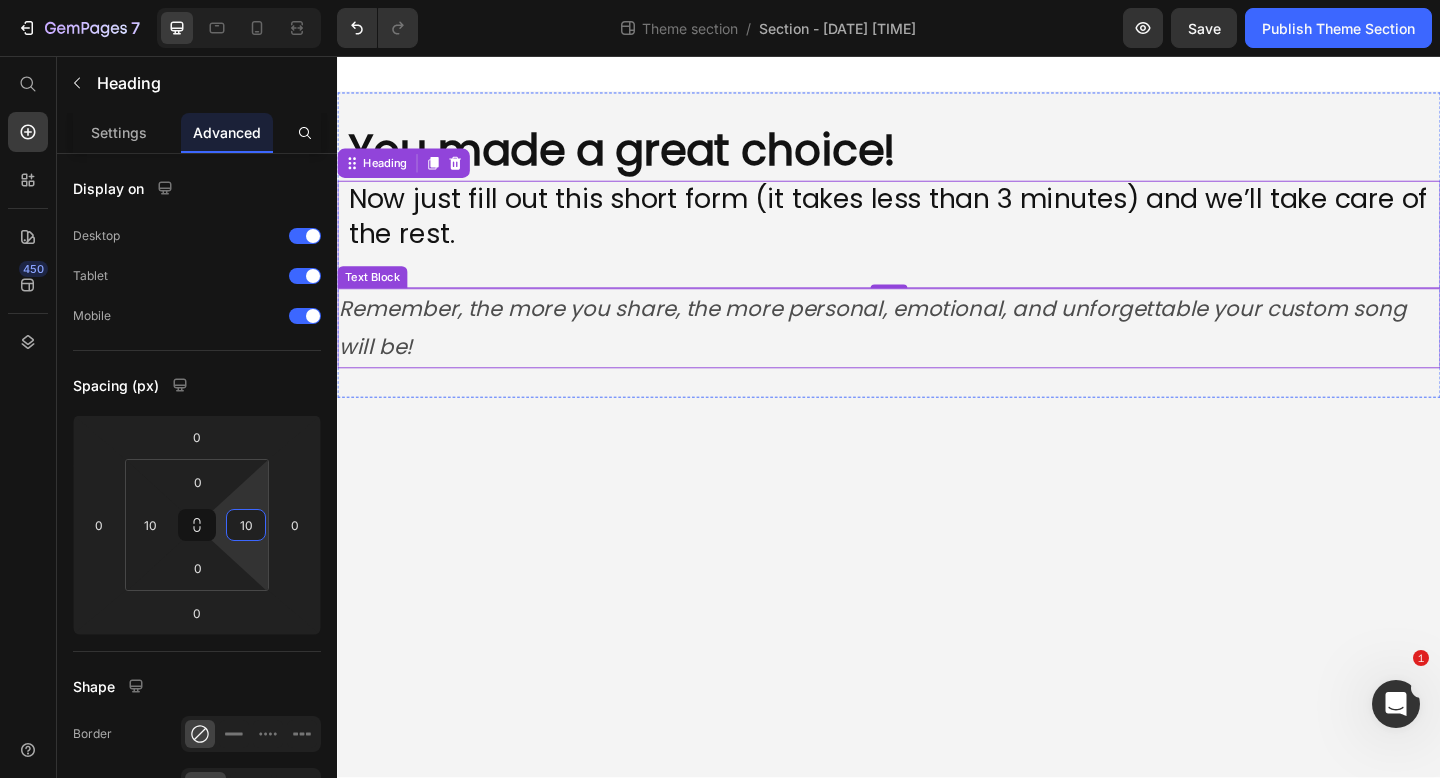 click on "Remember, the more you share, the more personal, emotional, and unforgettable your custom song will be!" at bounding box center (937, 352) 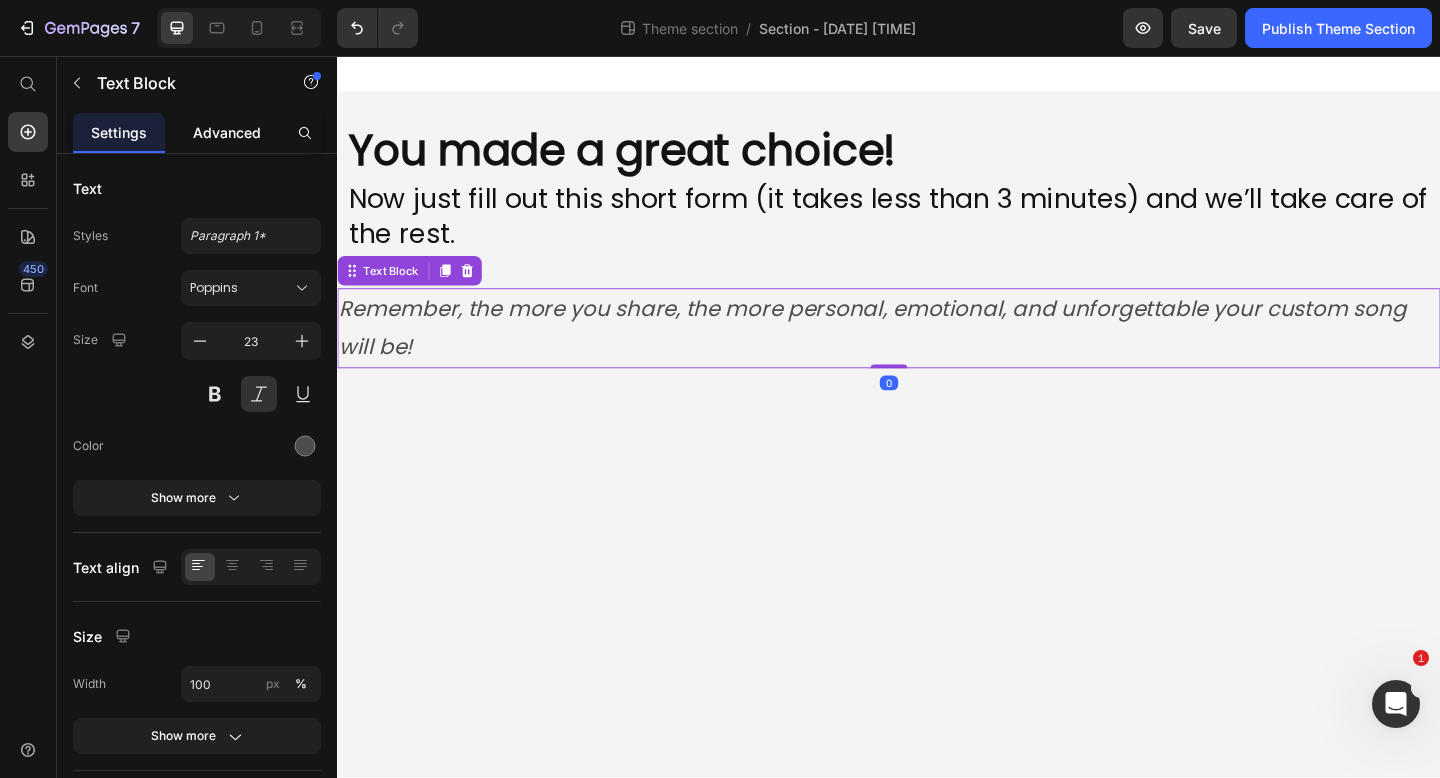 click on "Advanced" at bounding box center (227, 132) 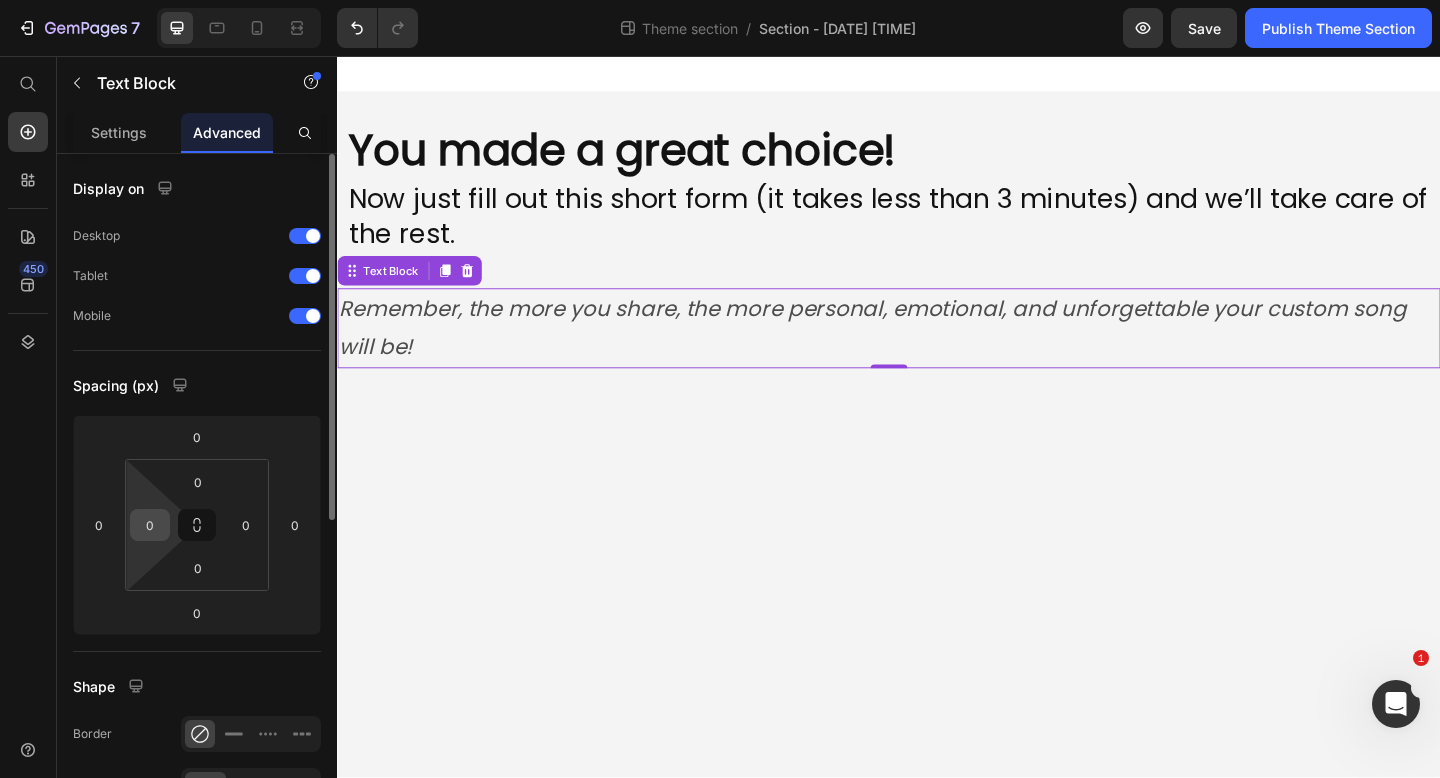 click on "0" at bounding box center [150, 525] 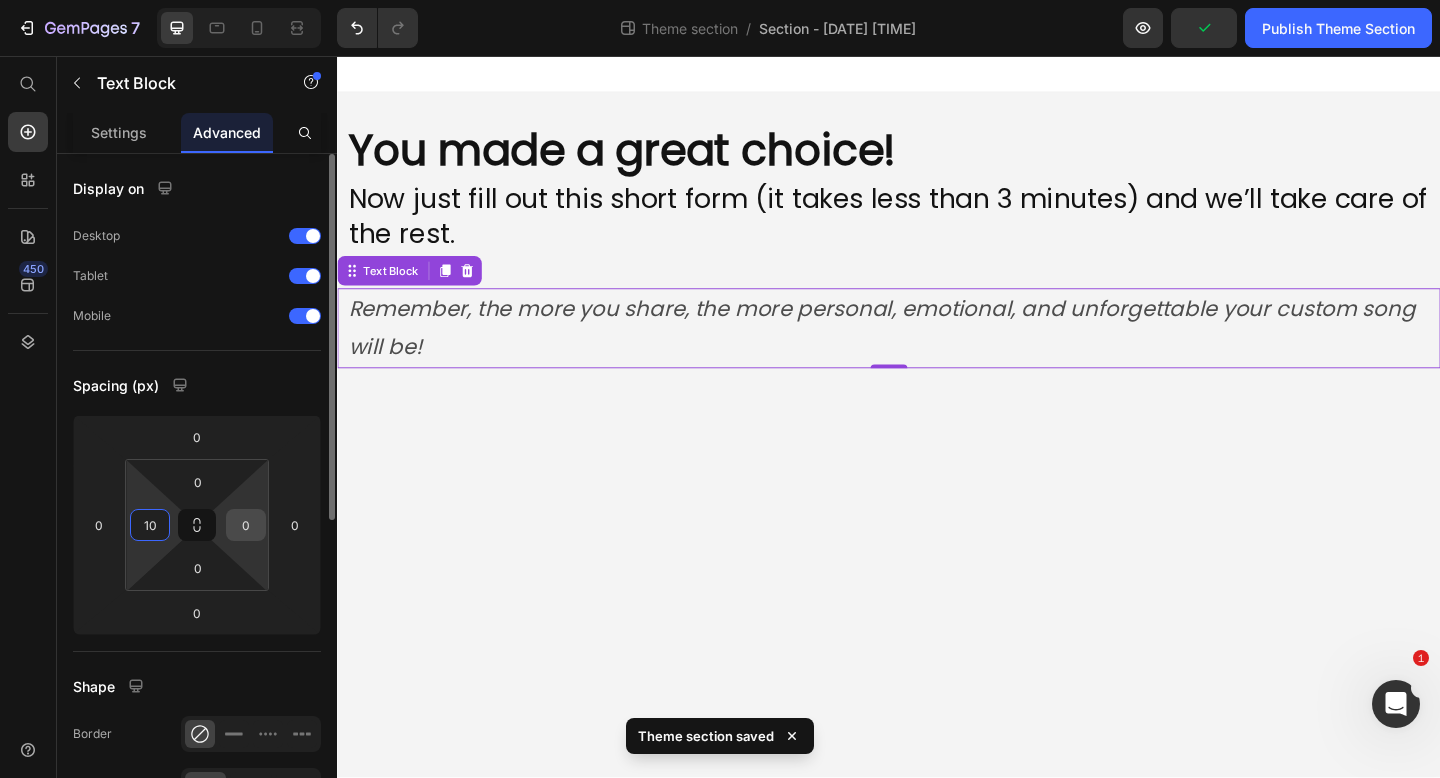 type on "10" 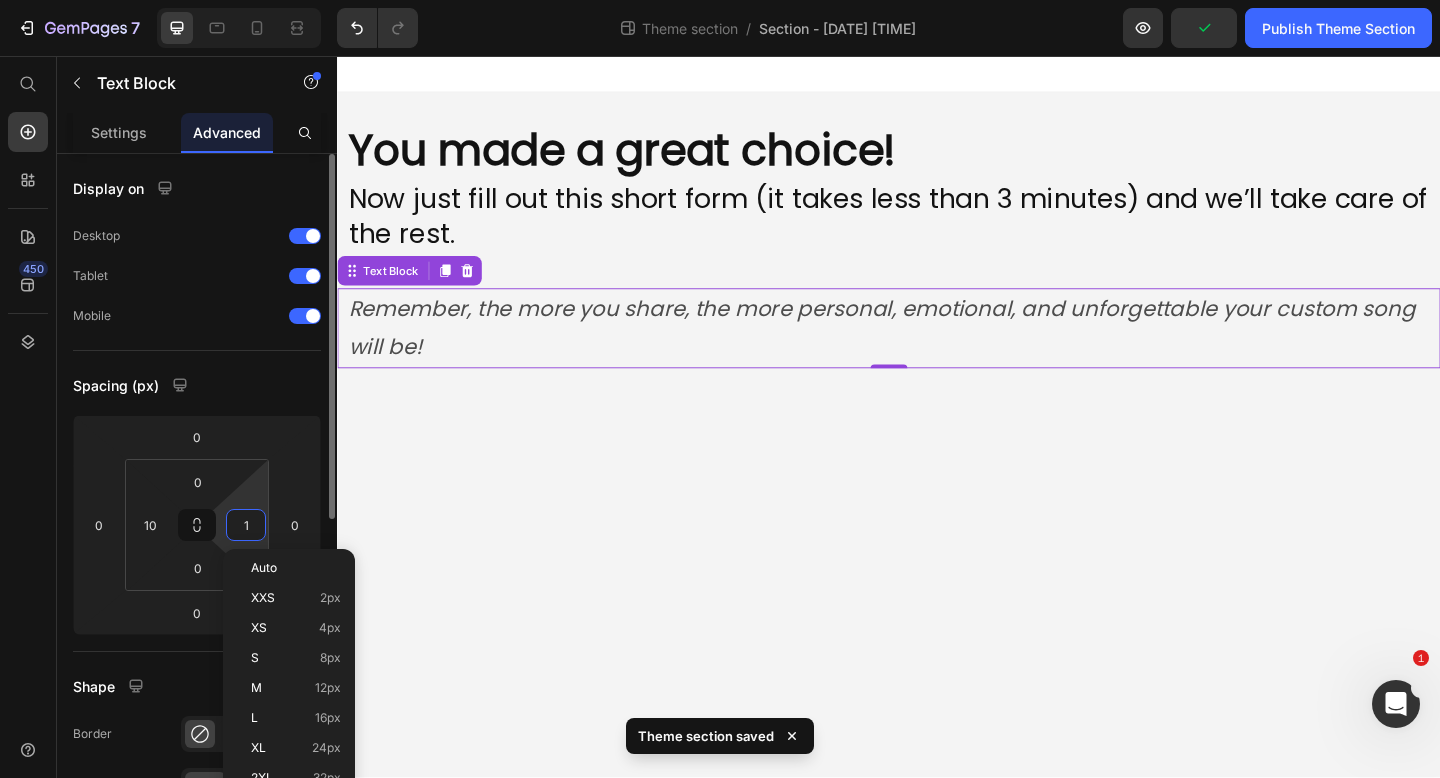 type on "10" 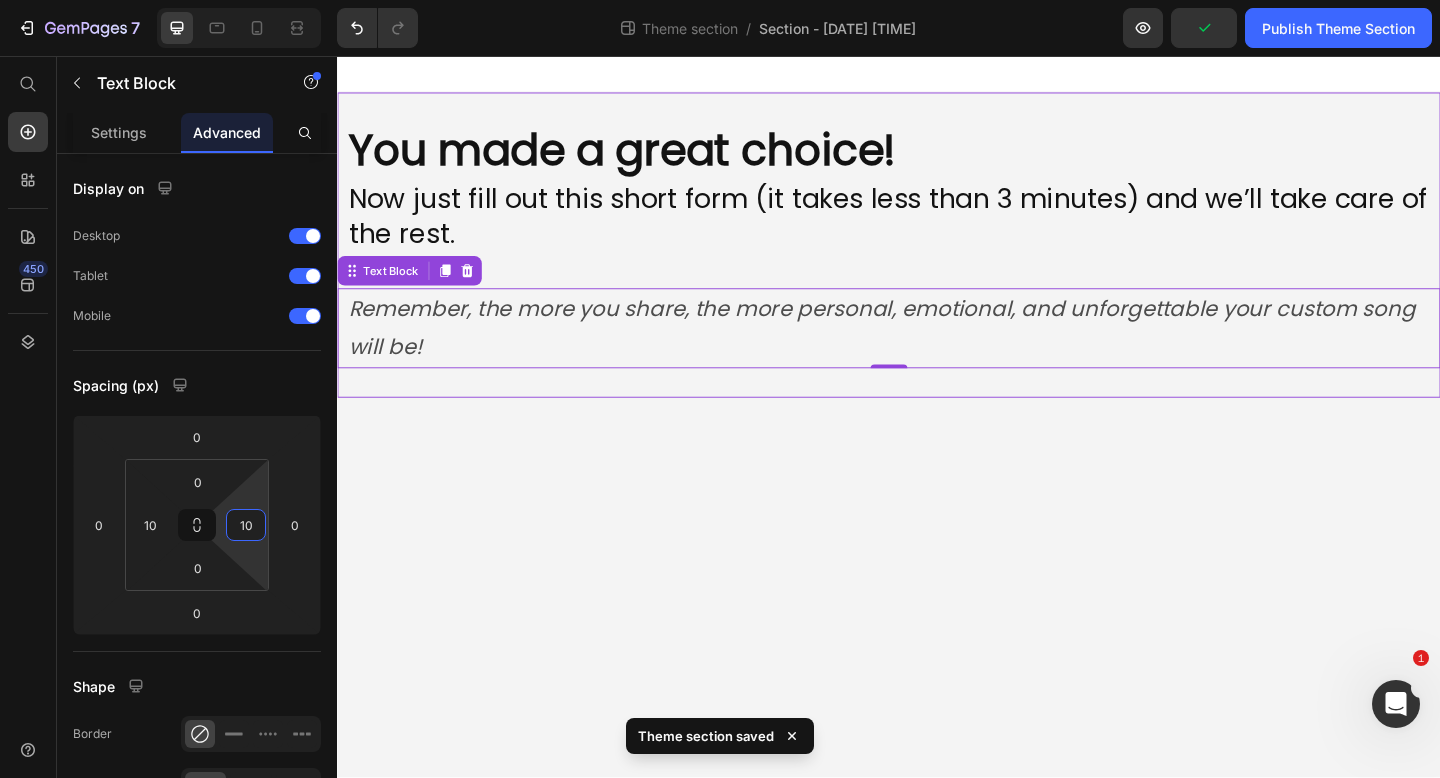 click on "You made a great choice! Heading Now just fill out this short form (it takes less than 3 minutes) and we’ll take care of the rest.   Heading Remember, the more you share, the more personal, emotional, and unforgettable your custom song will be! Text Block   0 Root
Drag & drop element from sidebar or
Explore Library
Add section Choose templates inspired by CRO experts Generate layout from URL or image Add blank section then drag & drop elements" at bounding box center (937, 448) 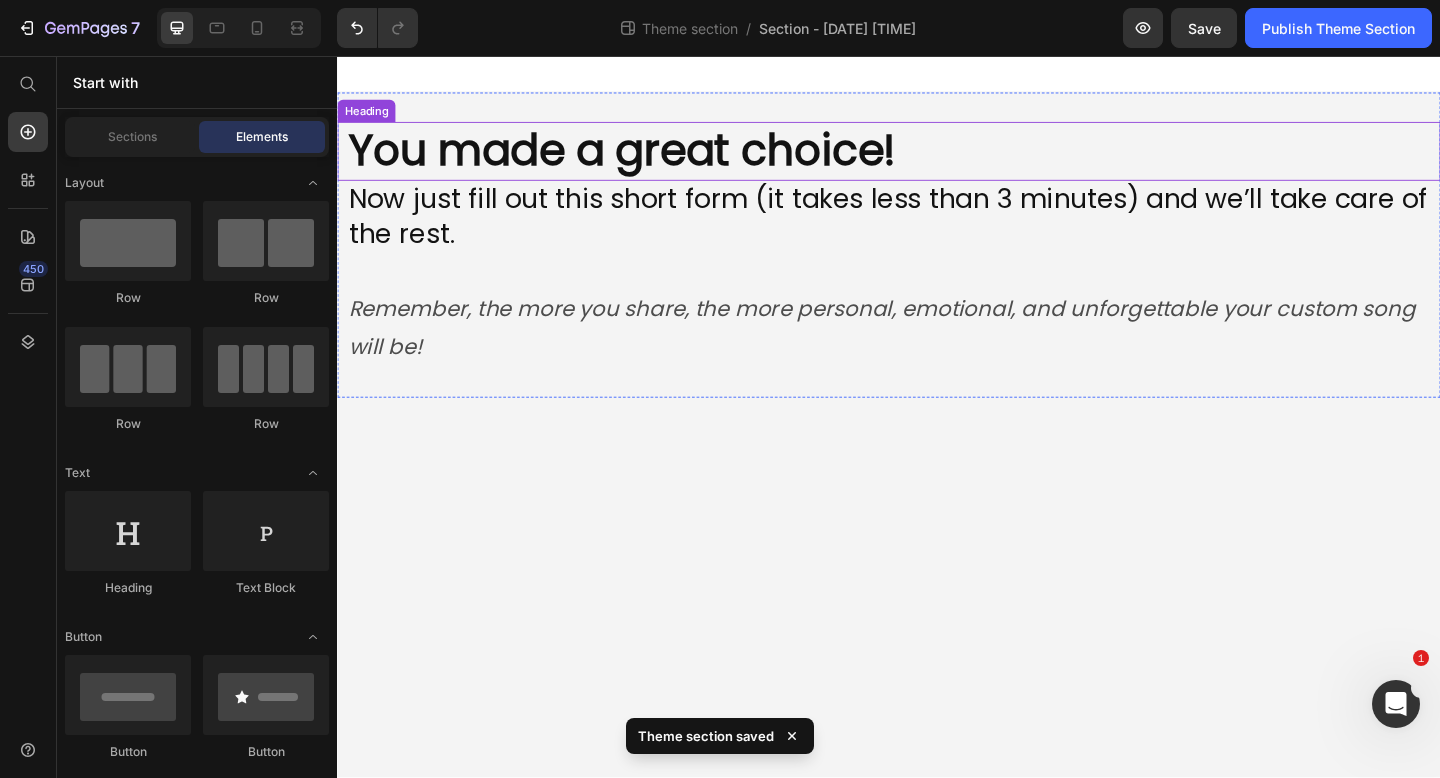 click on "You made a great choice!" at bounding box center (647, 159) 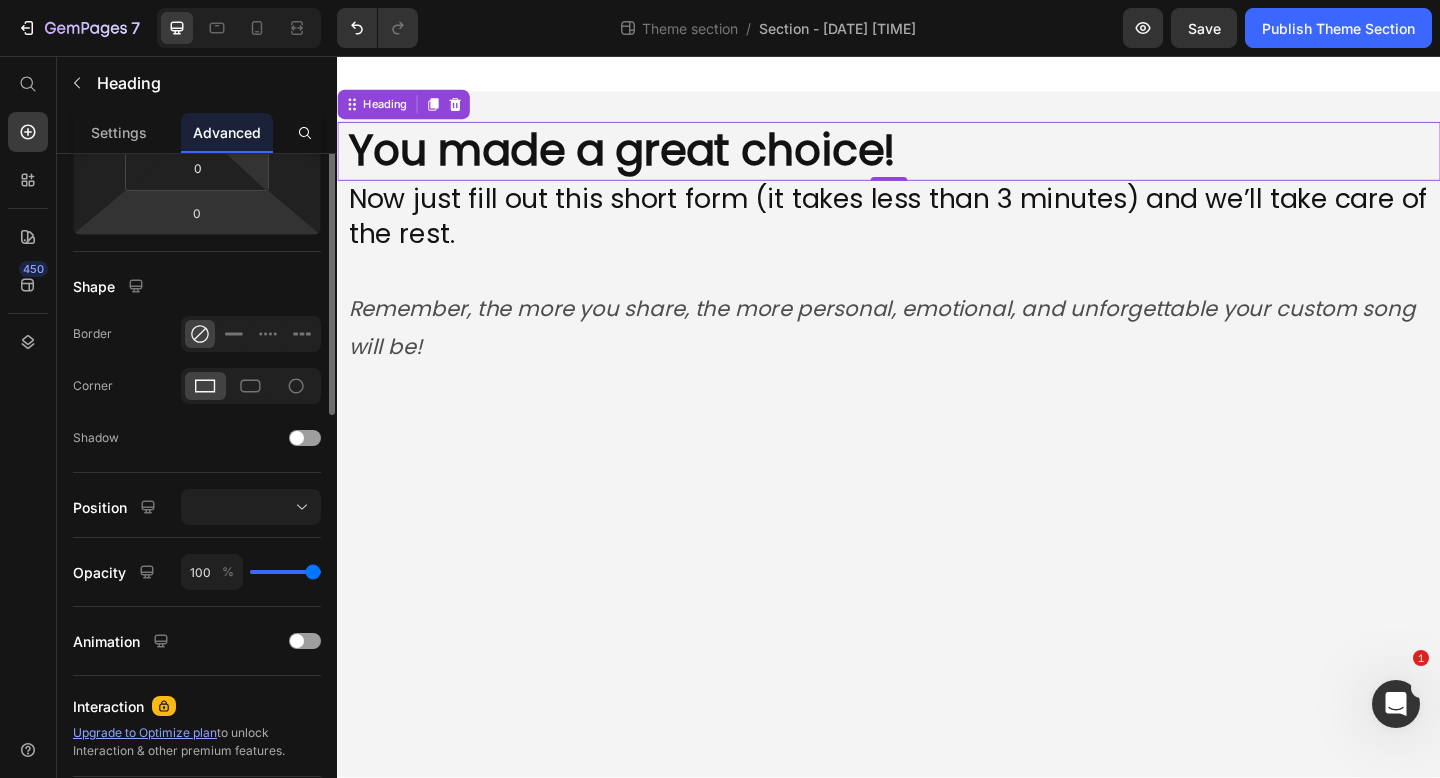 scroll, scrollTop: 89, scrollLeft: 0, axis: vertical 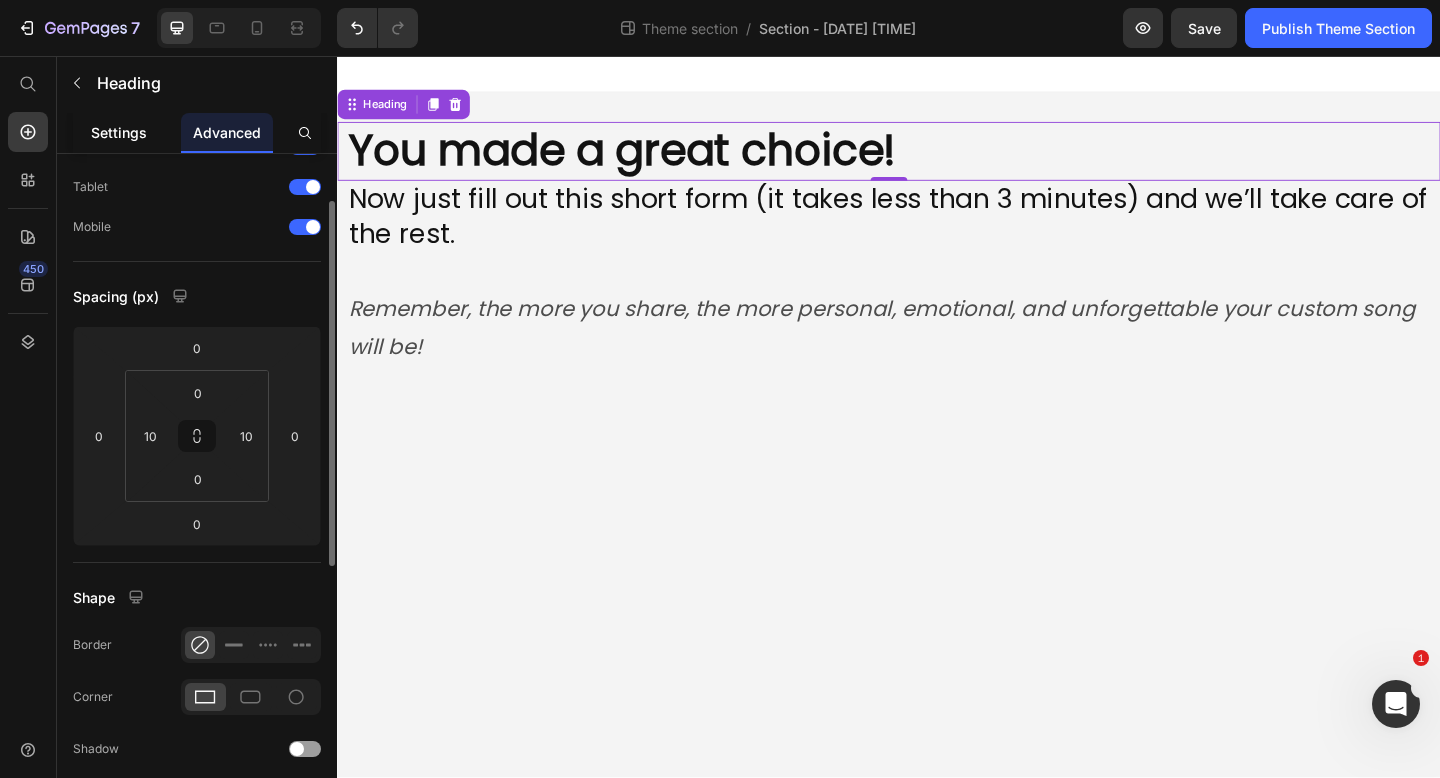 click on "Settings" at bounding box center [119, 132] 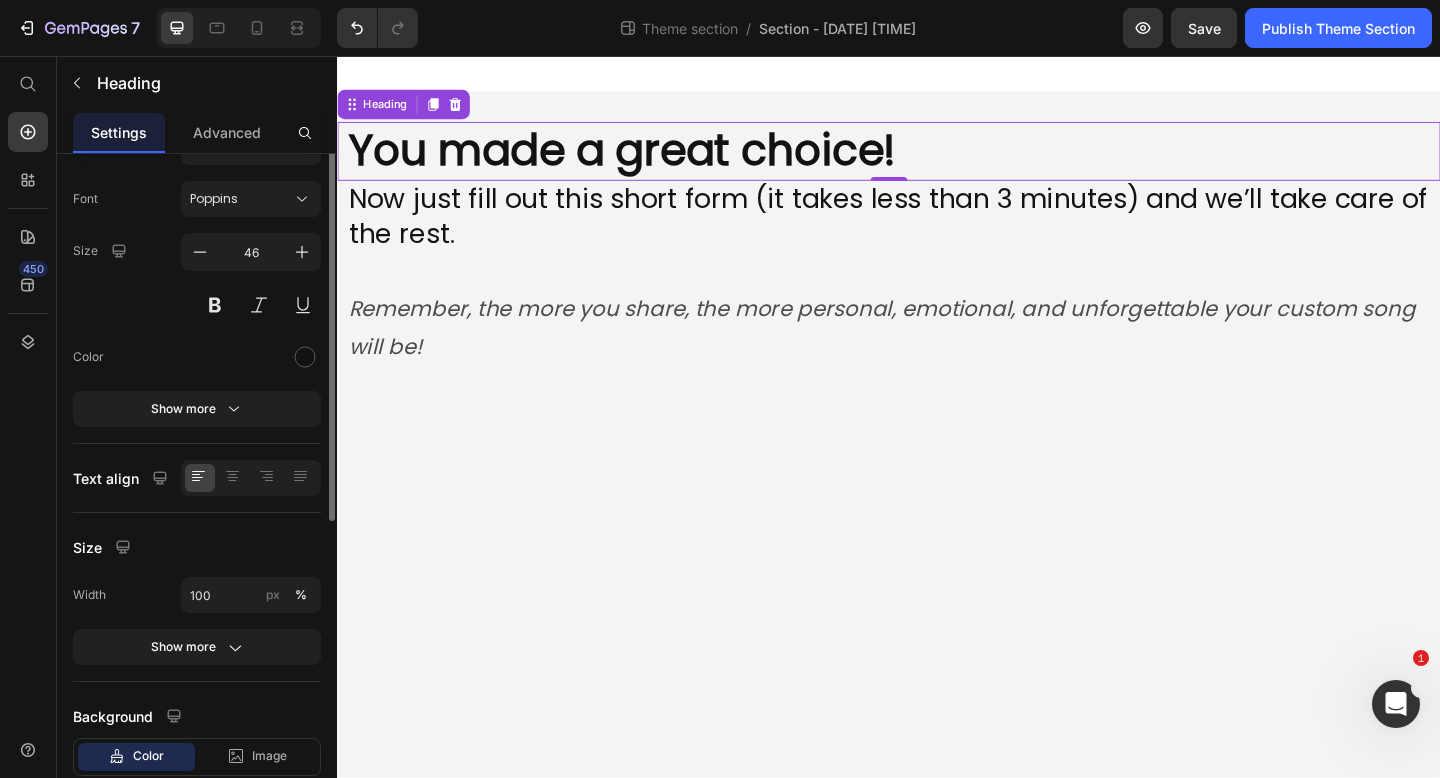 scroll, scrollTop: 0, scrollLeft: 0, axis: both 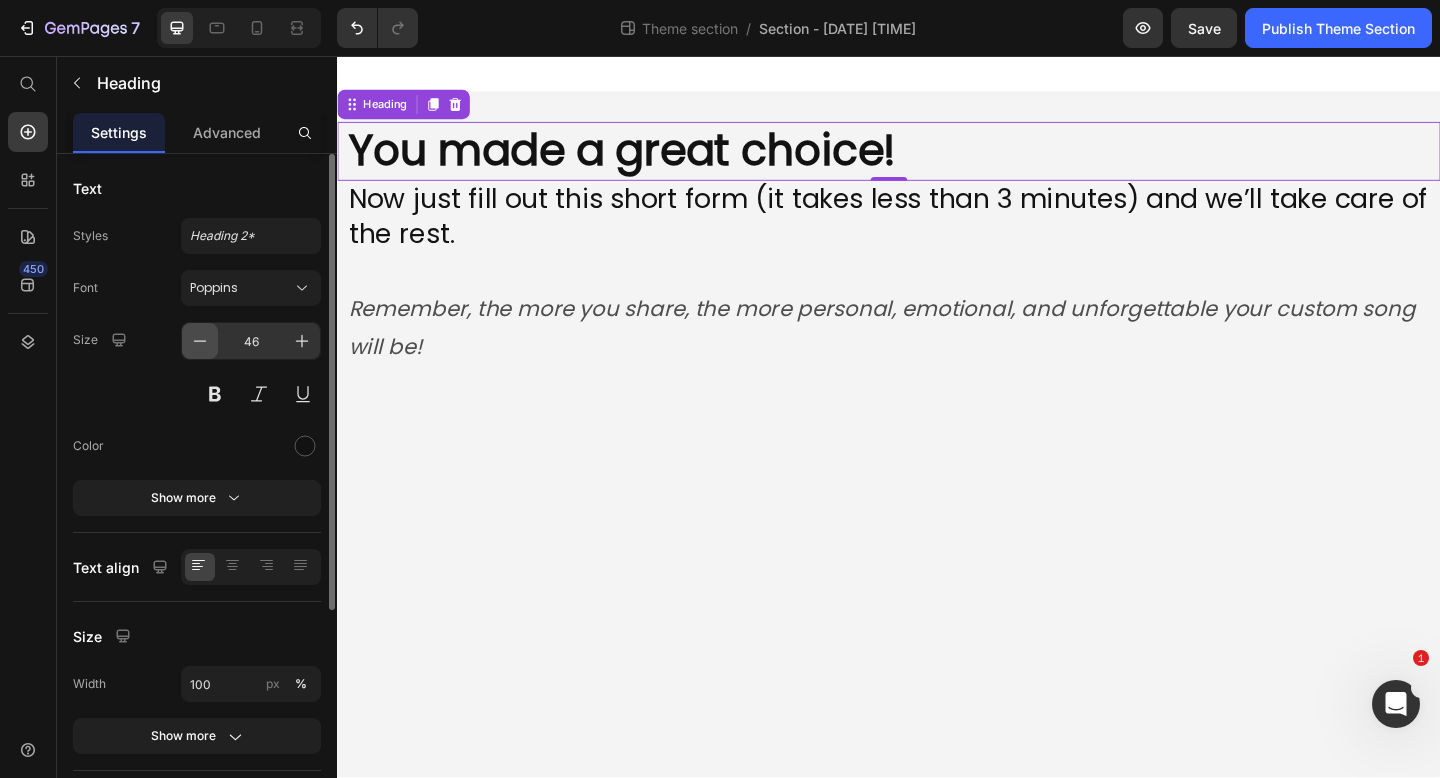 click 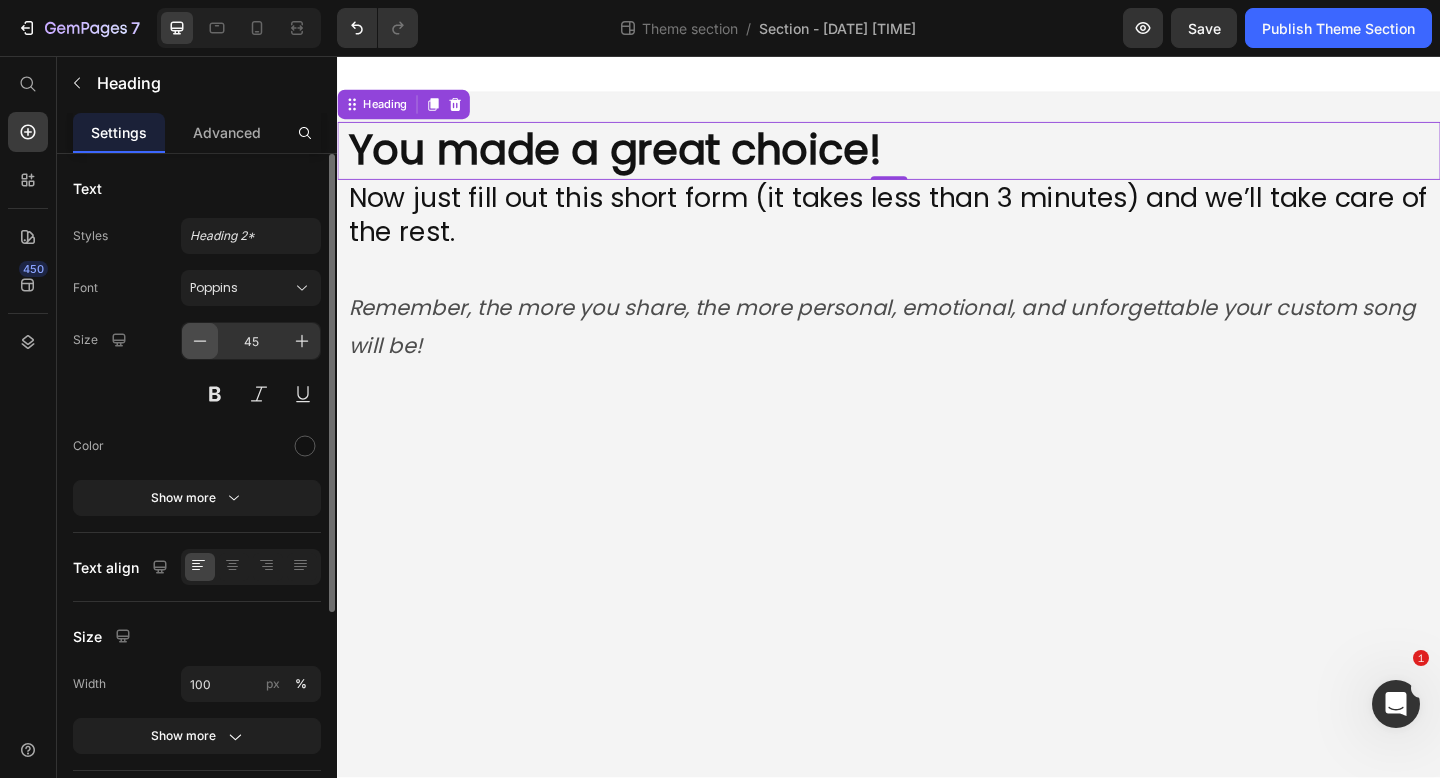 click 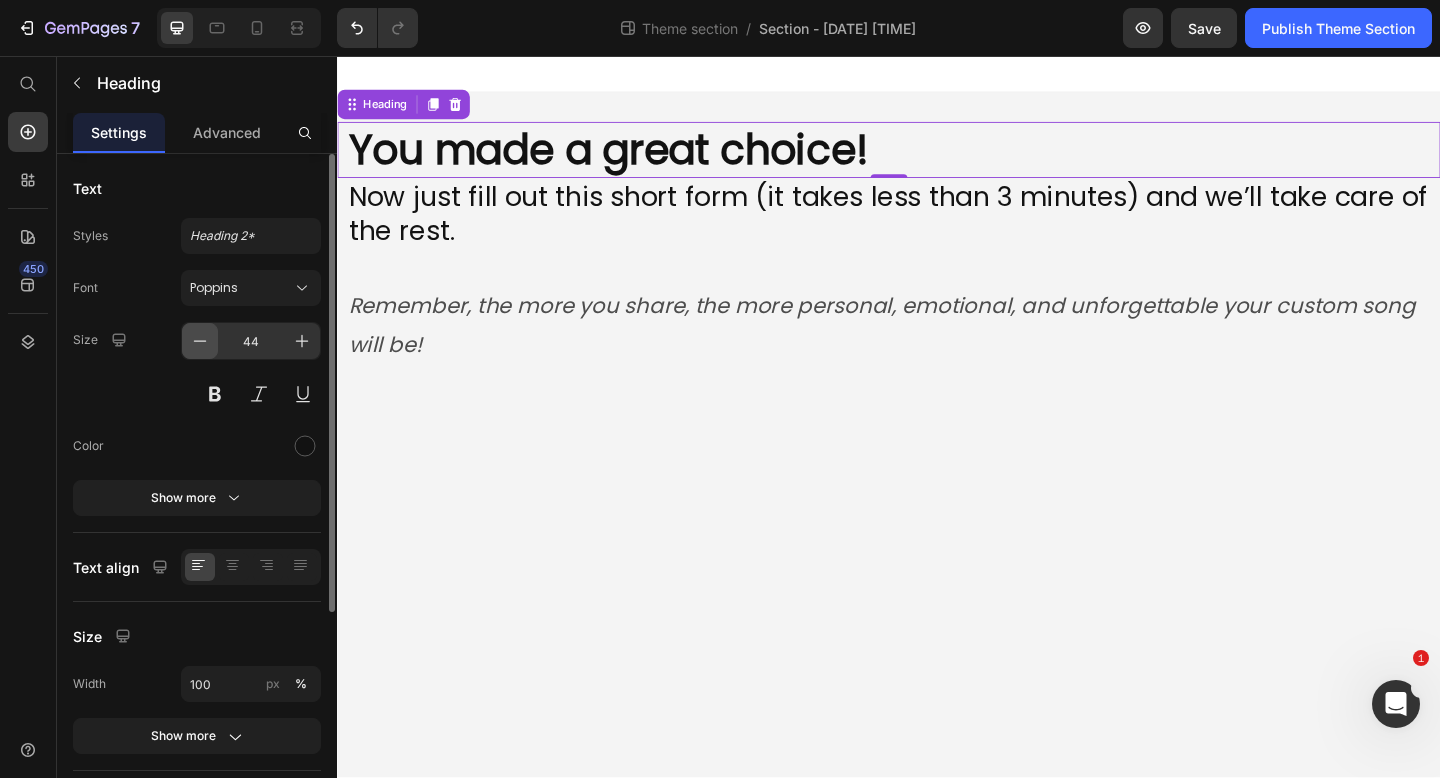 click 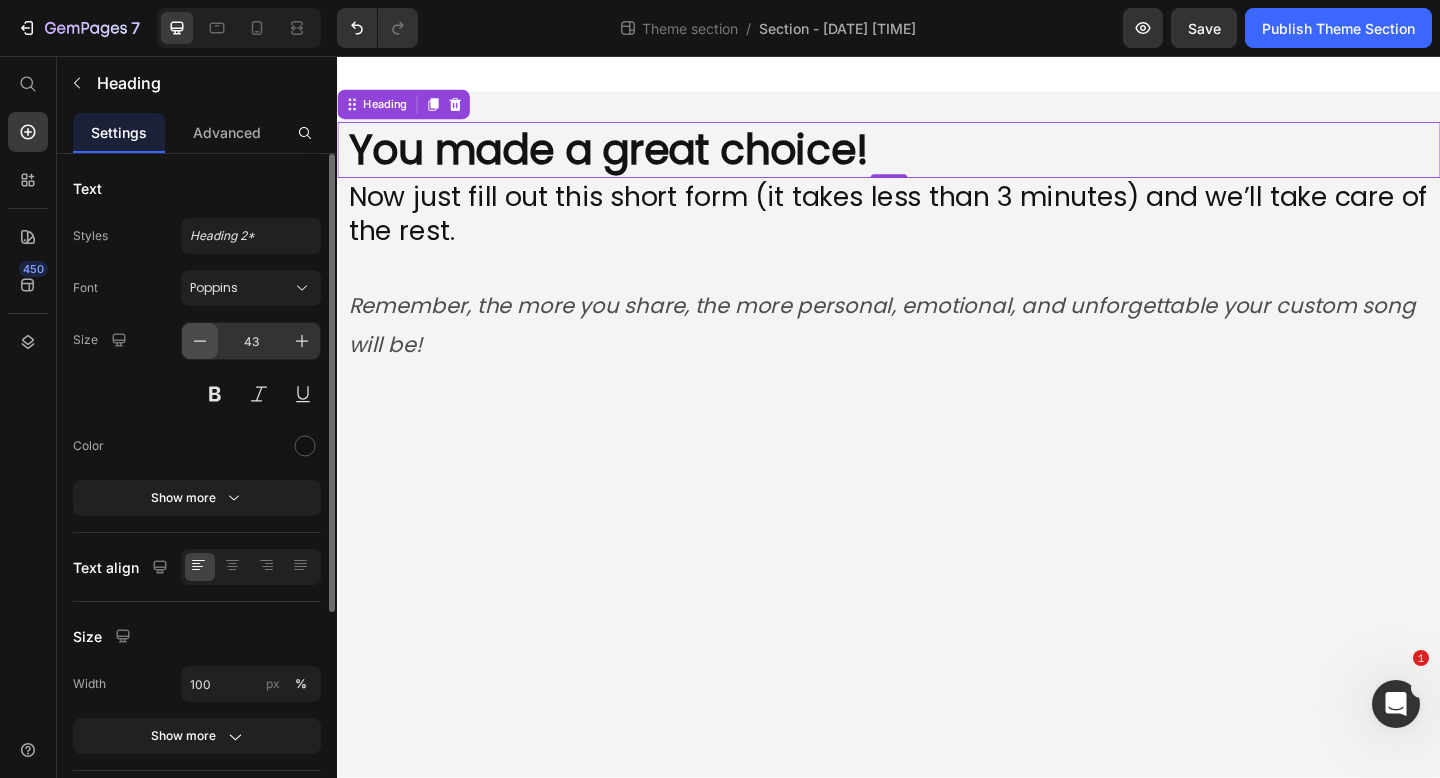 click 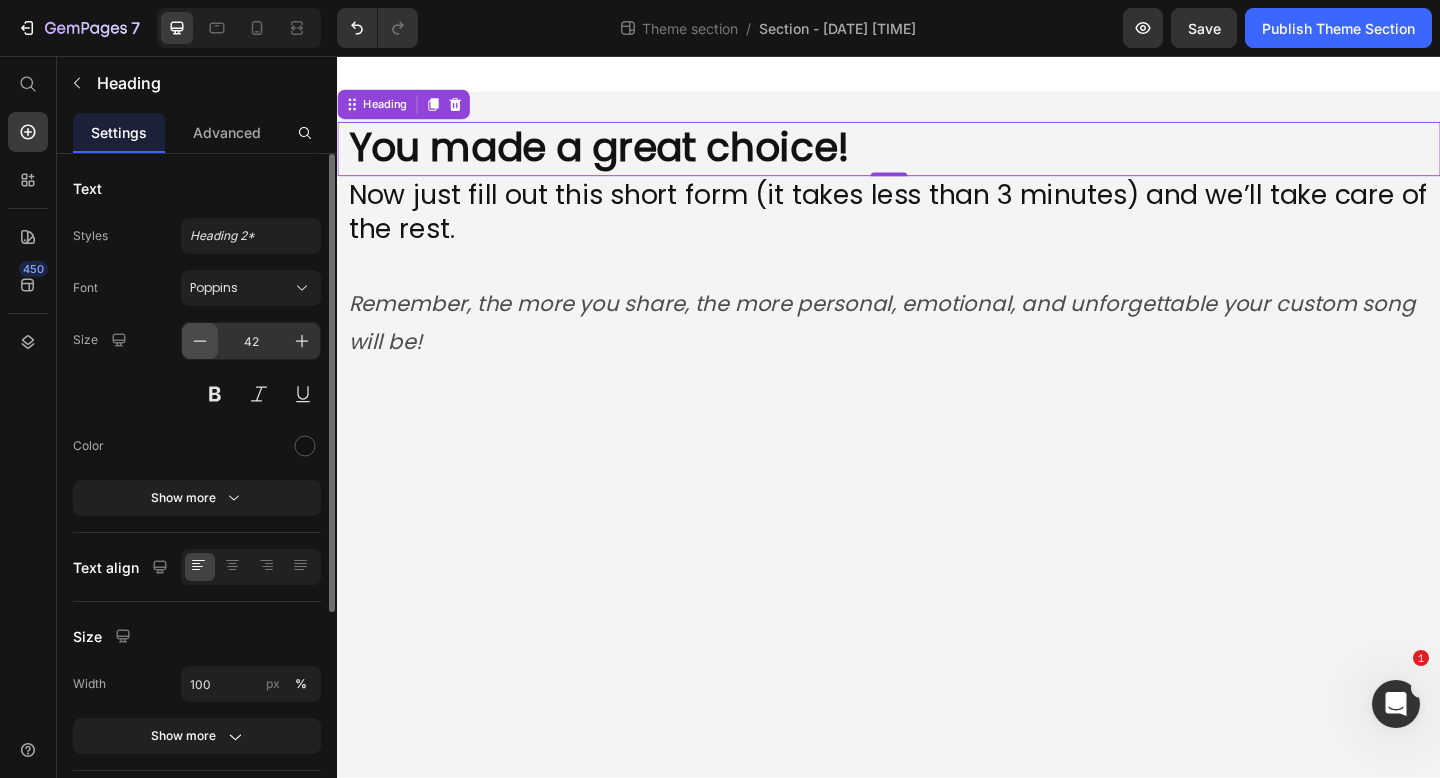 click 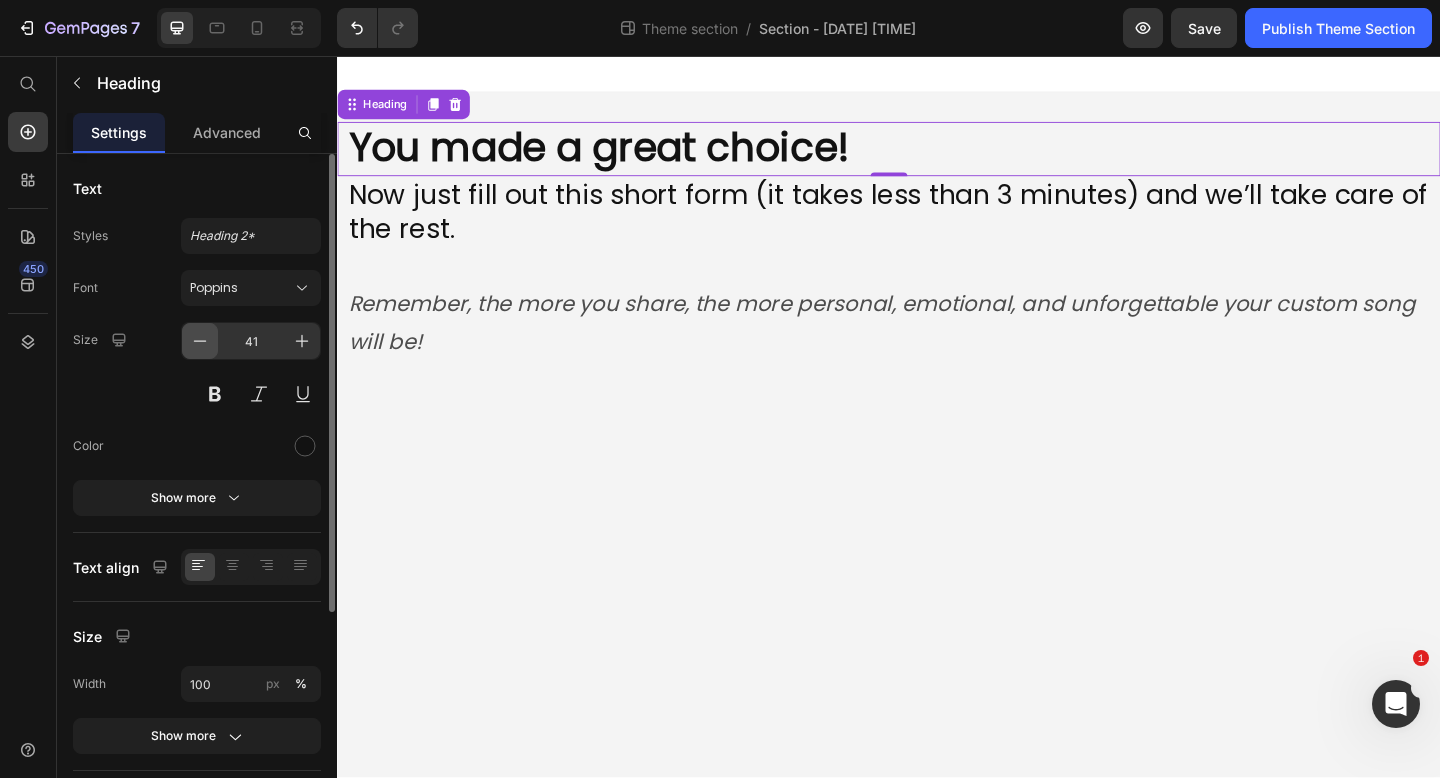 click 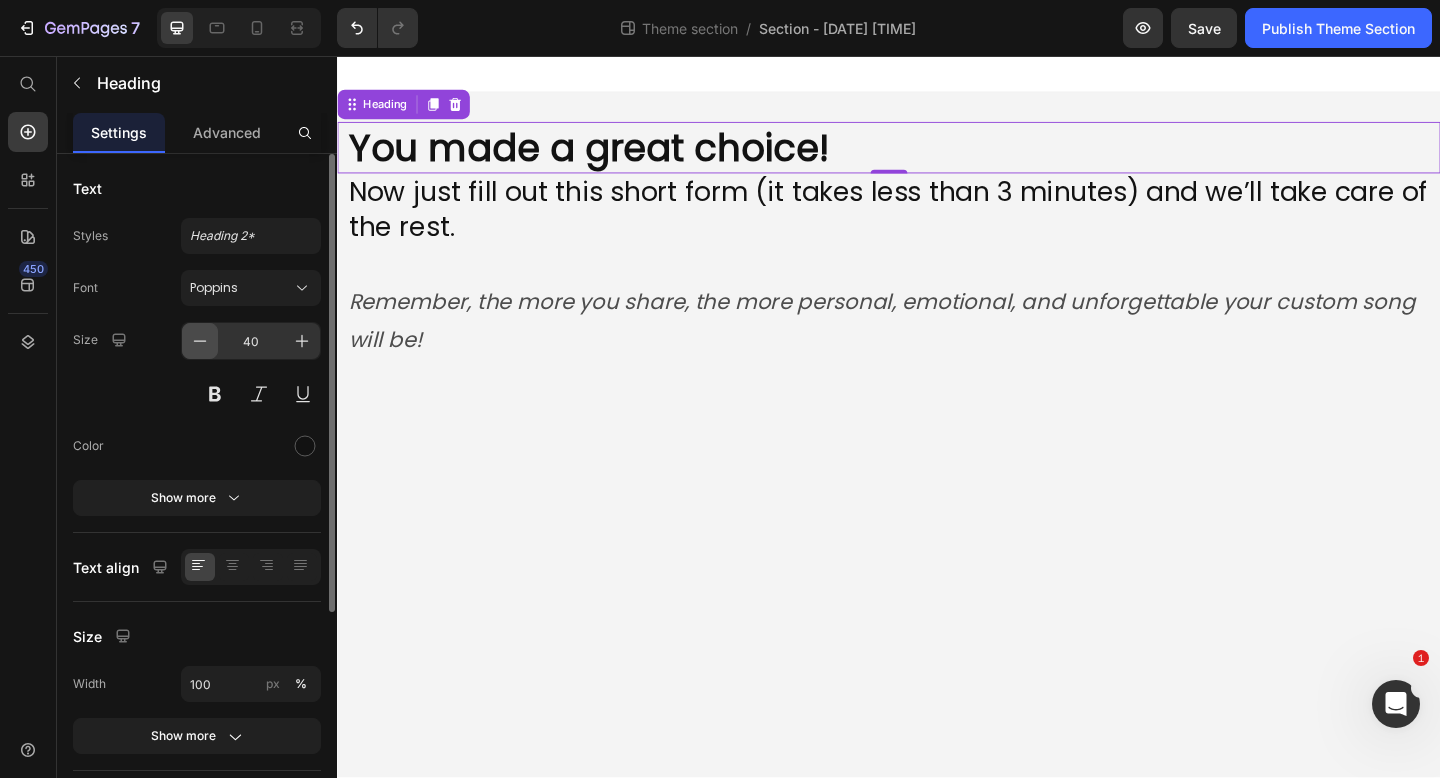 click 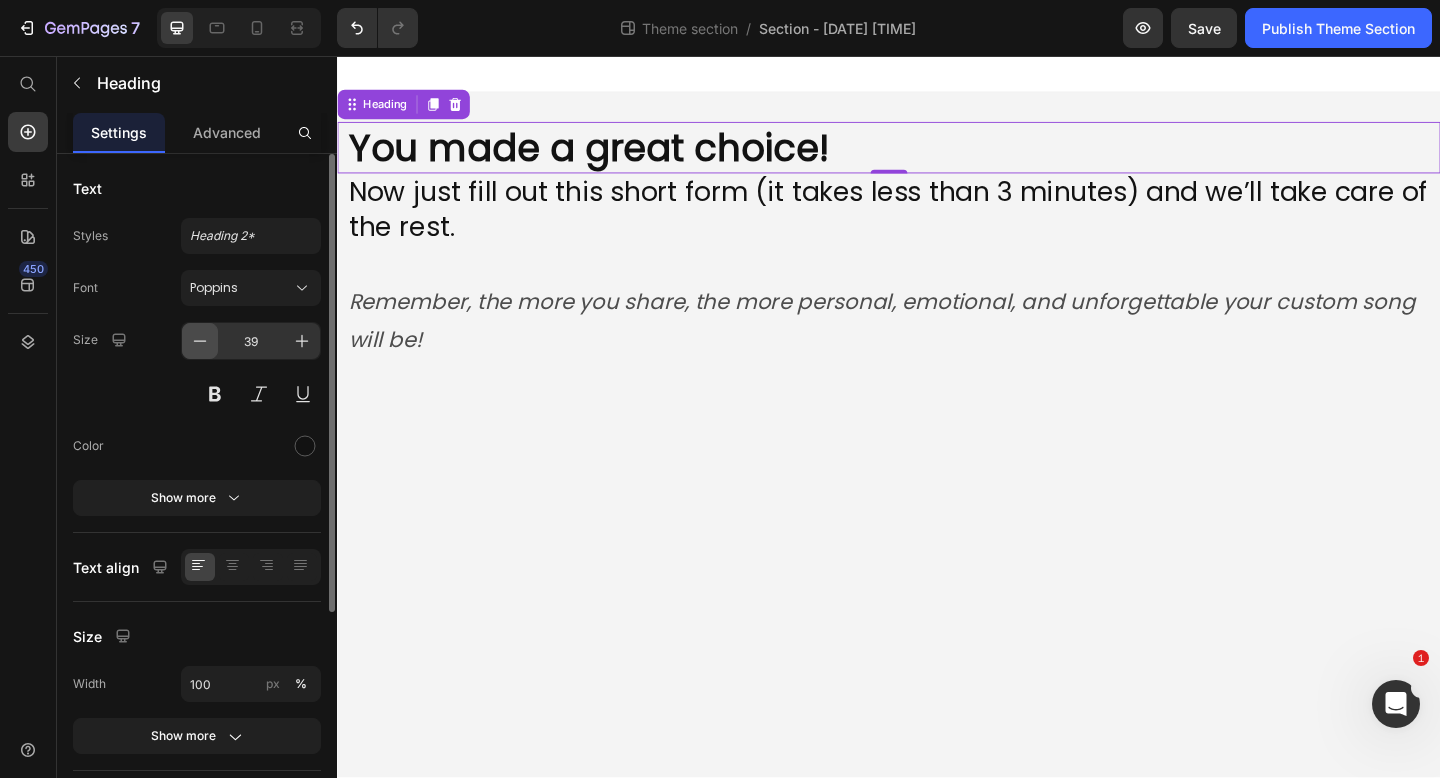 click 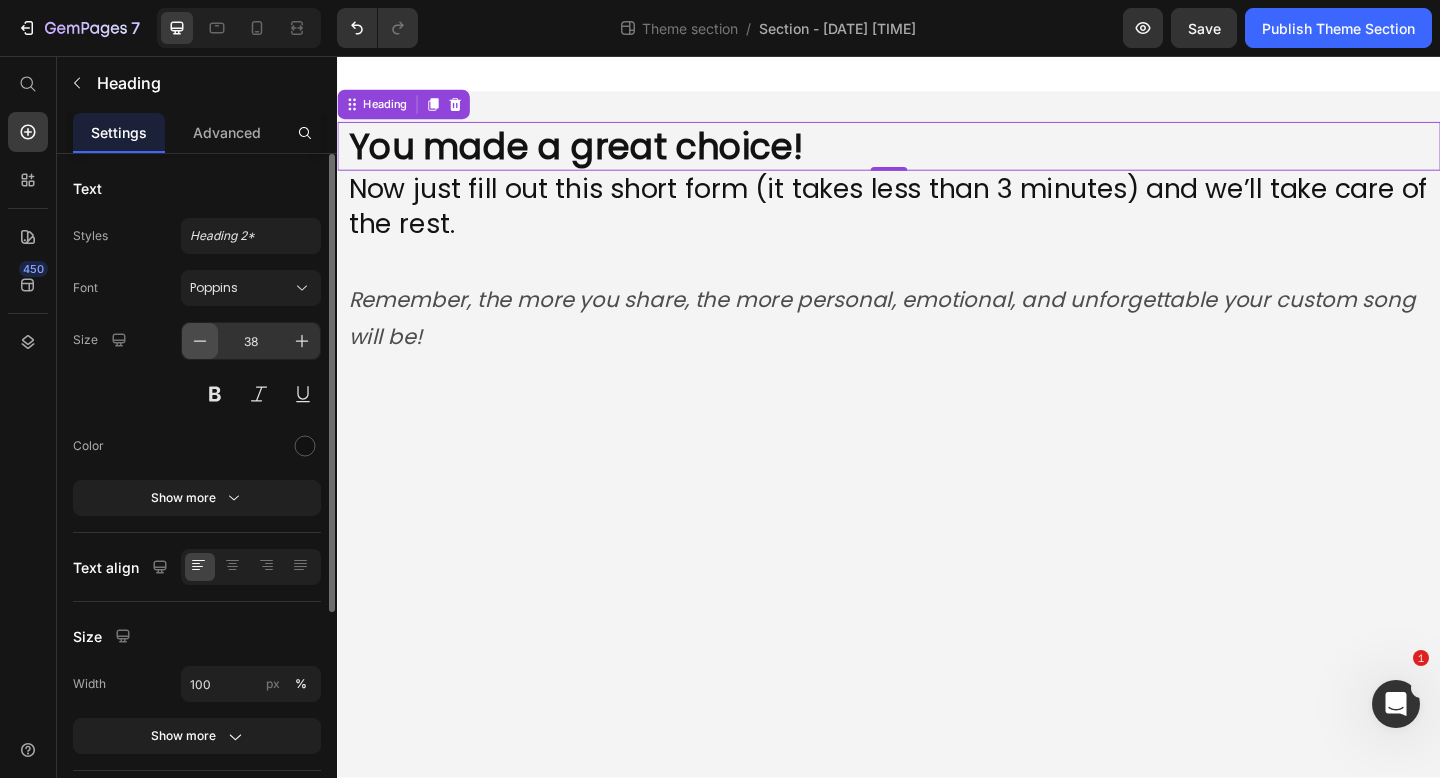 click 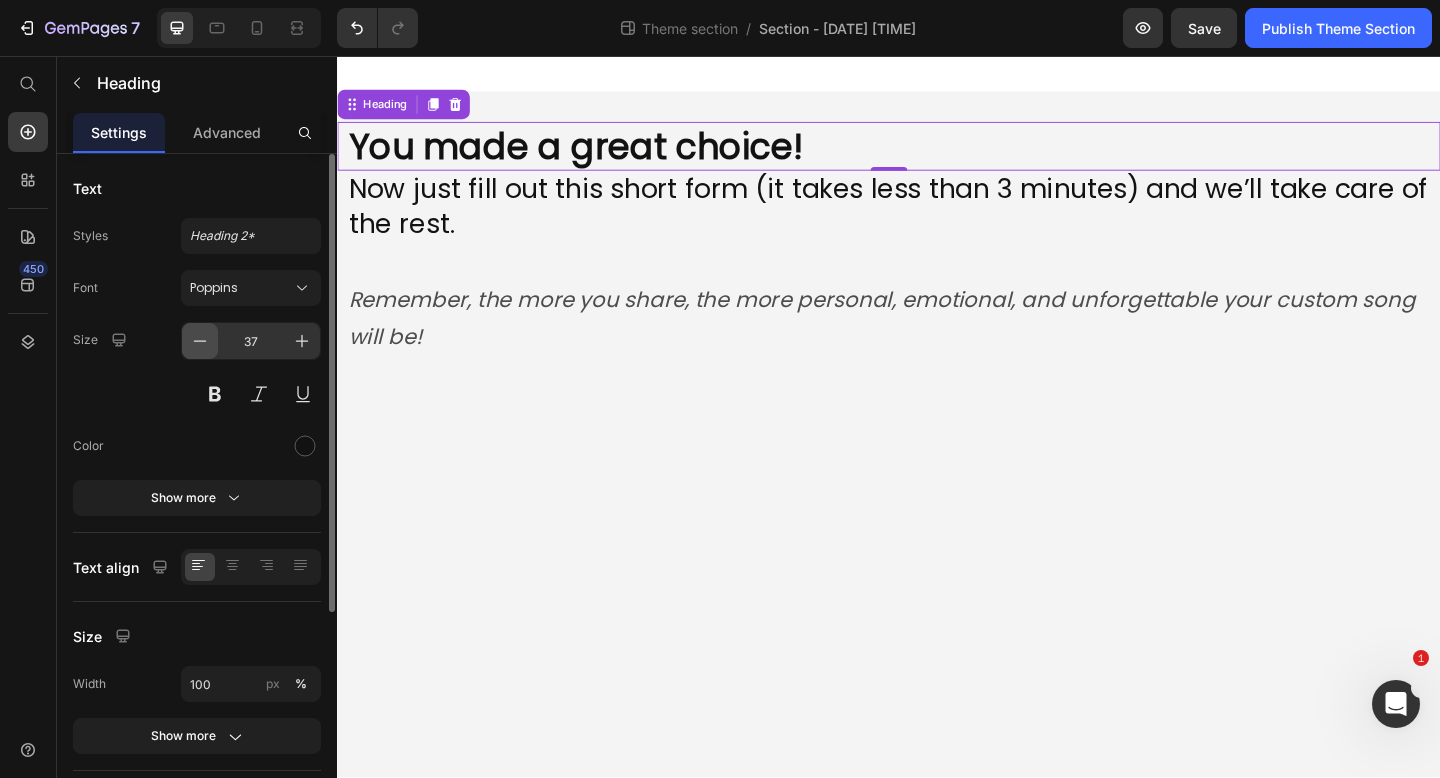 click 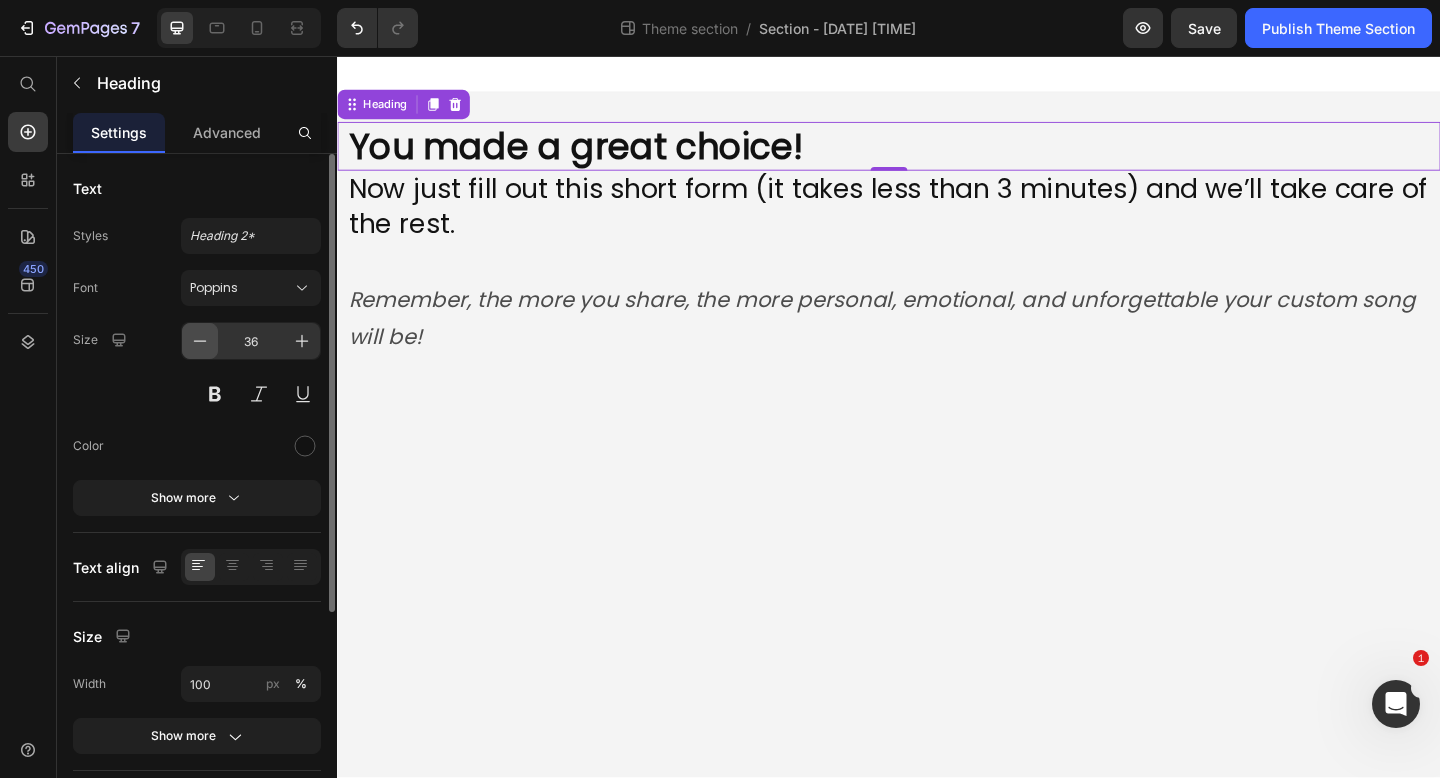 click 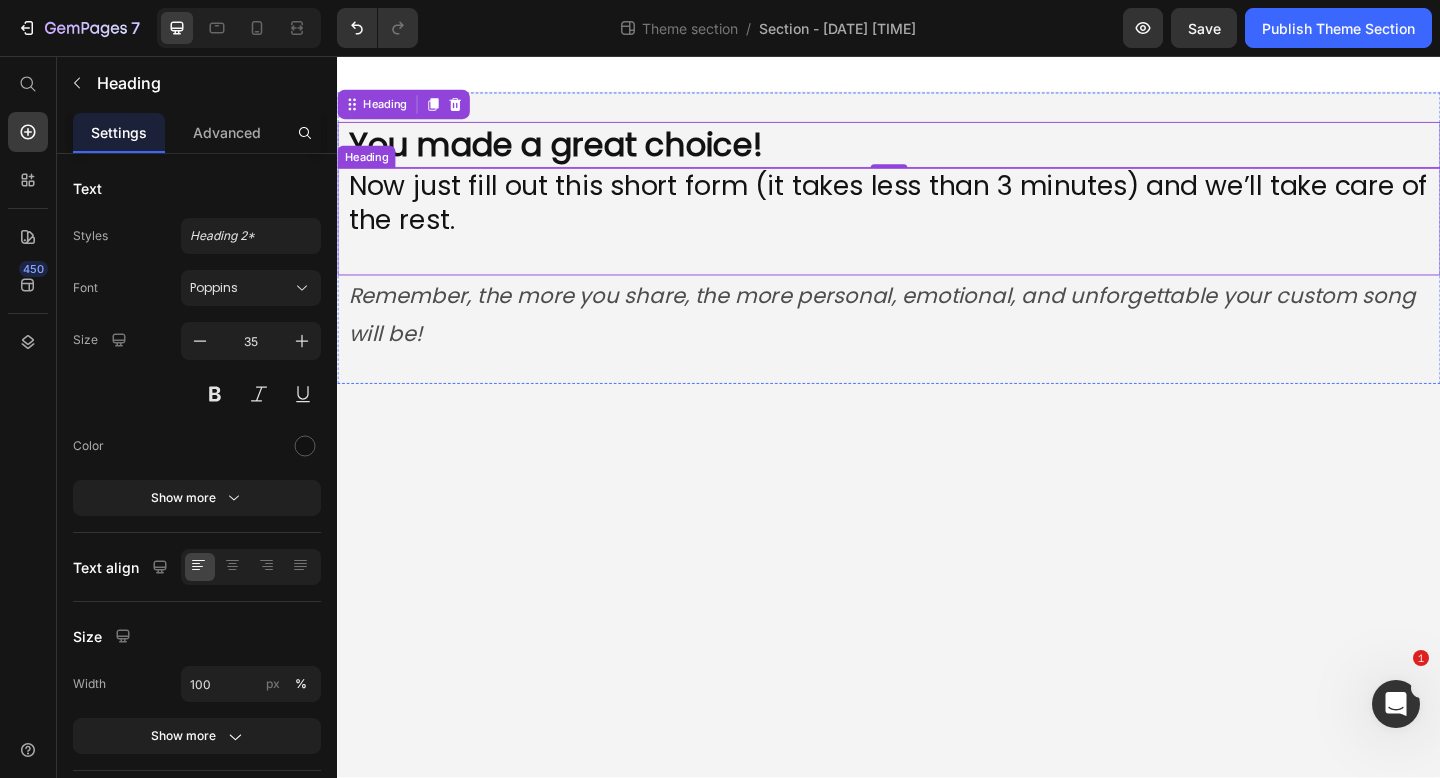 click on "Now just fill out this short form (it takes less than 3 minutes) and we’ll take care of the rest." at bounding box center [937, 236] 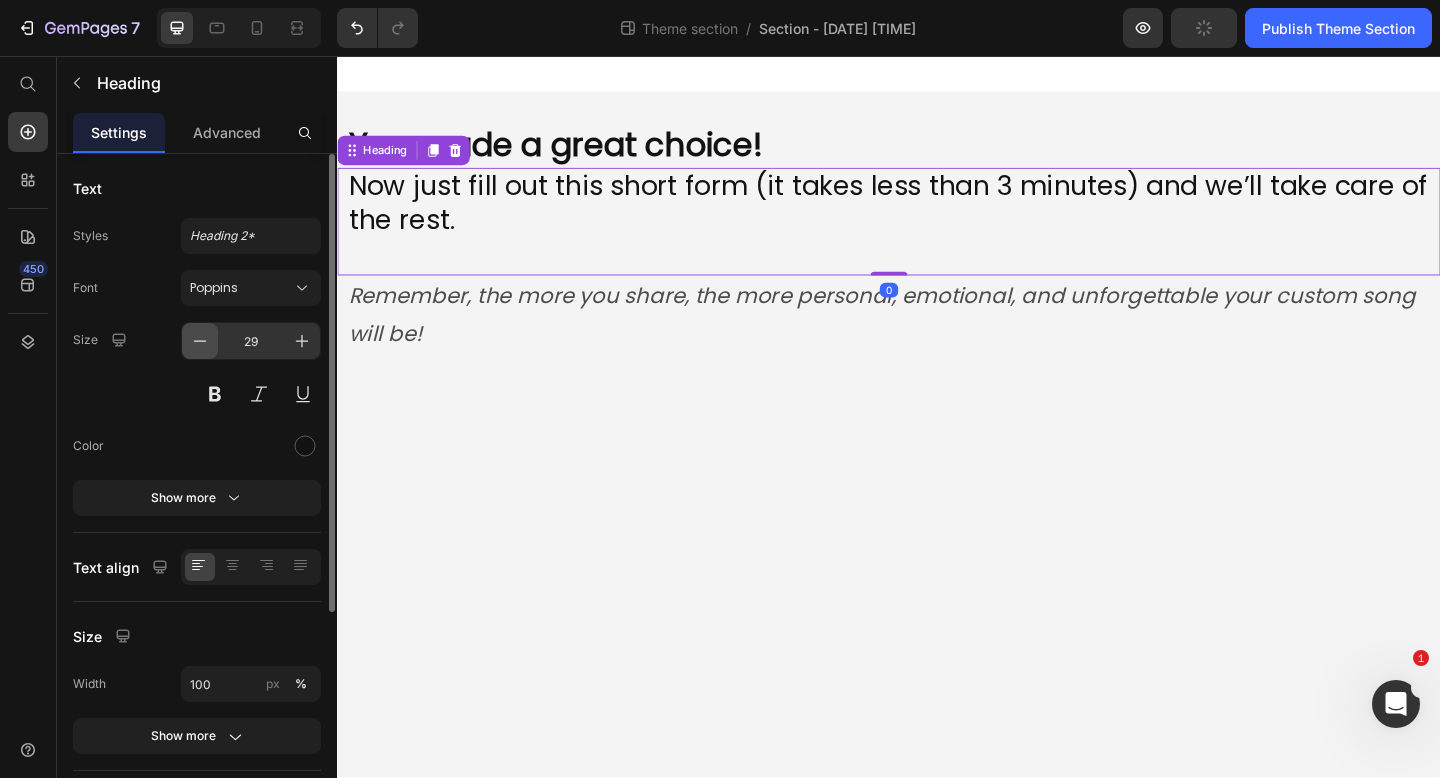 click 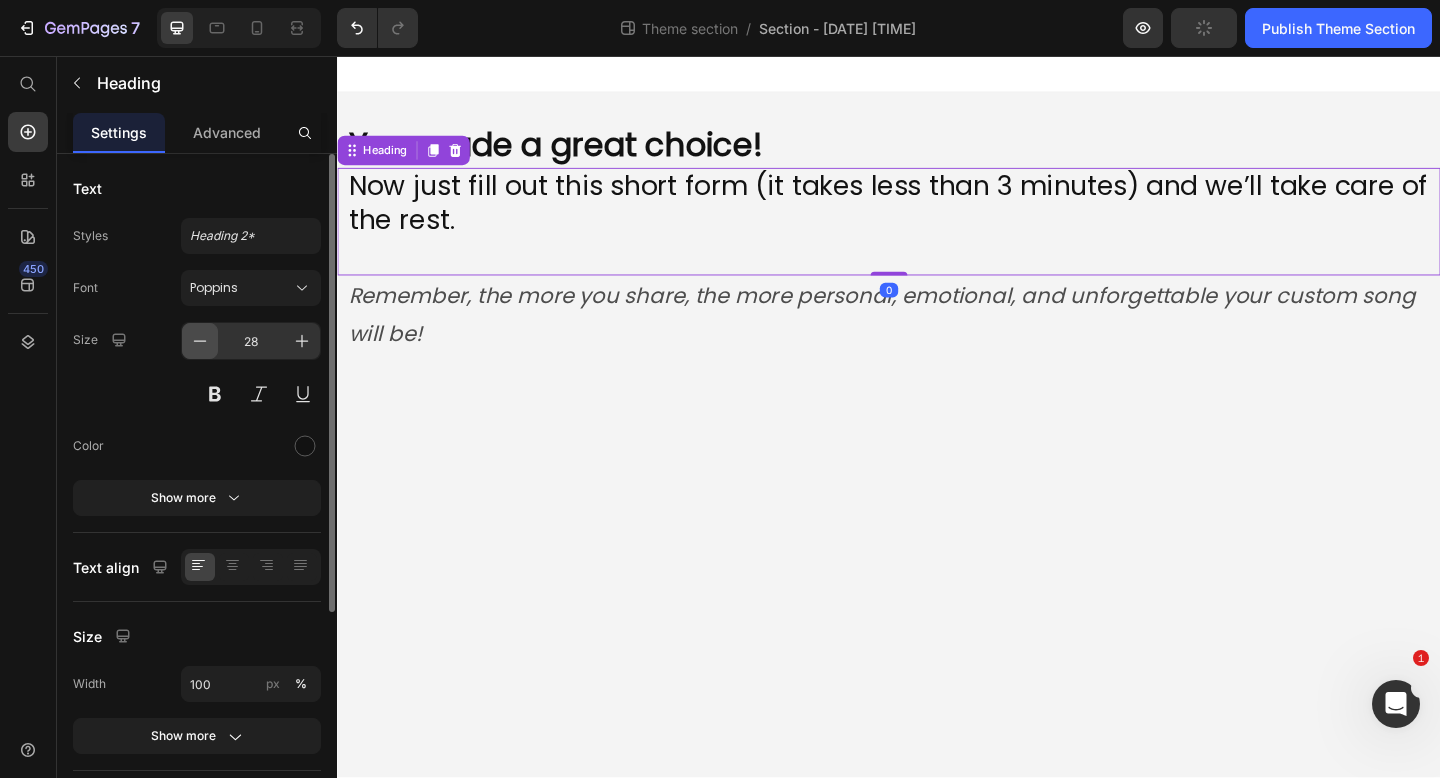 click 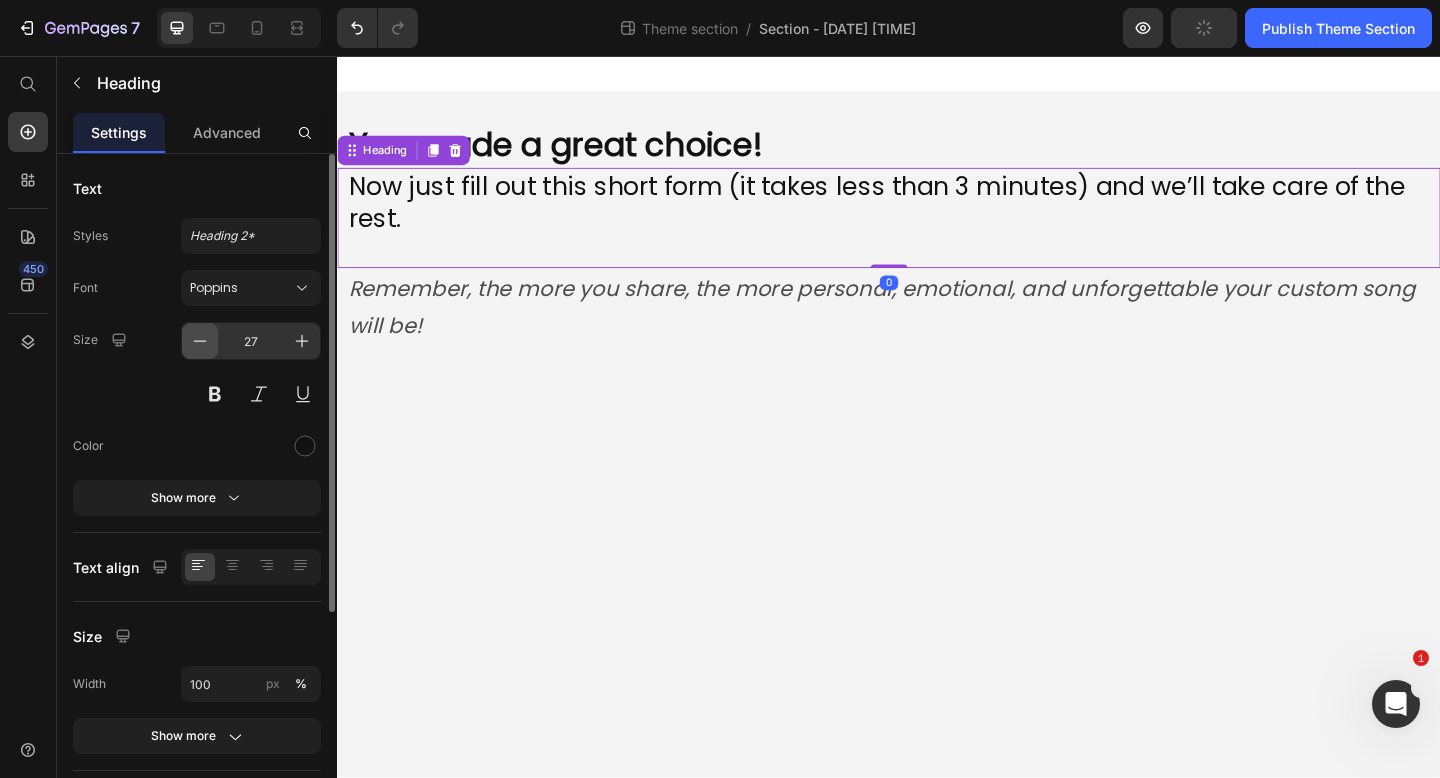 click 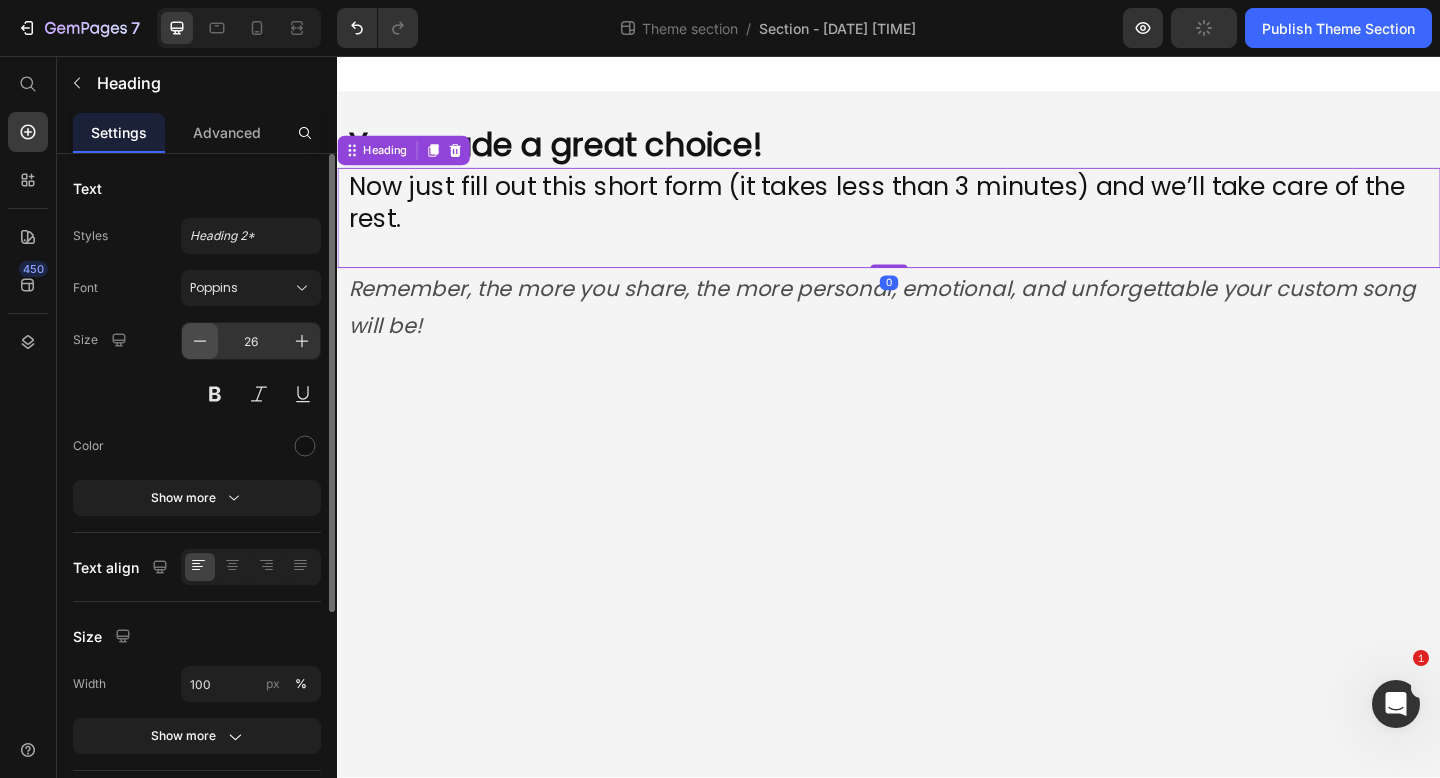 click 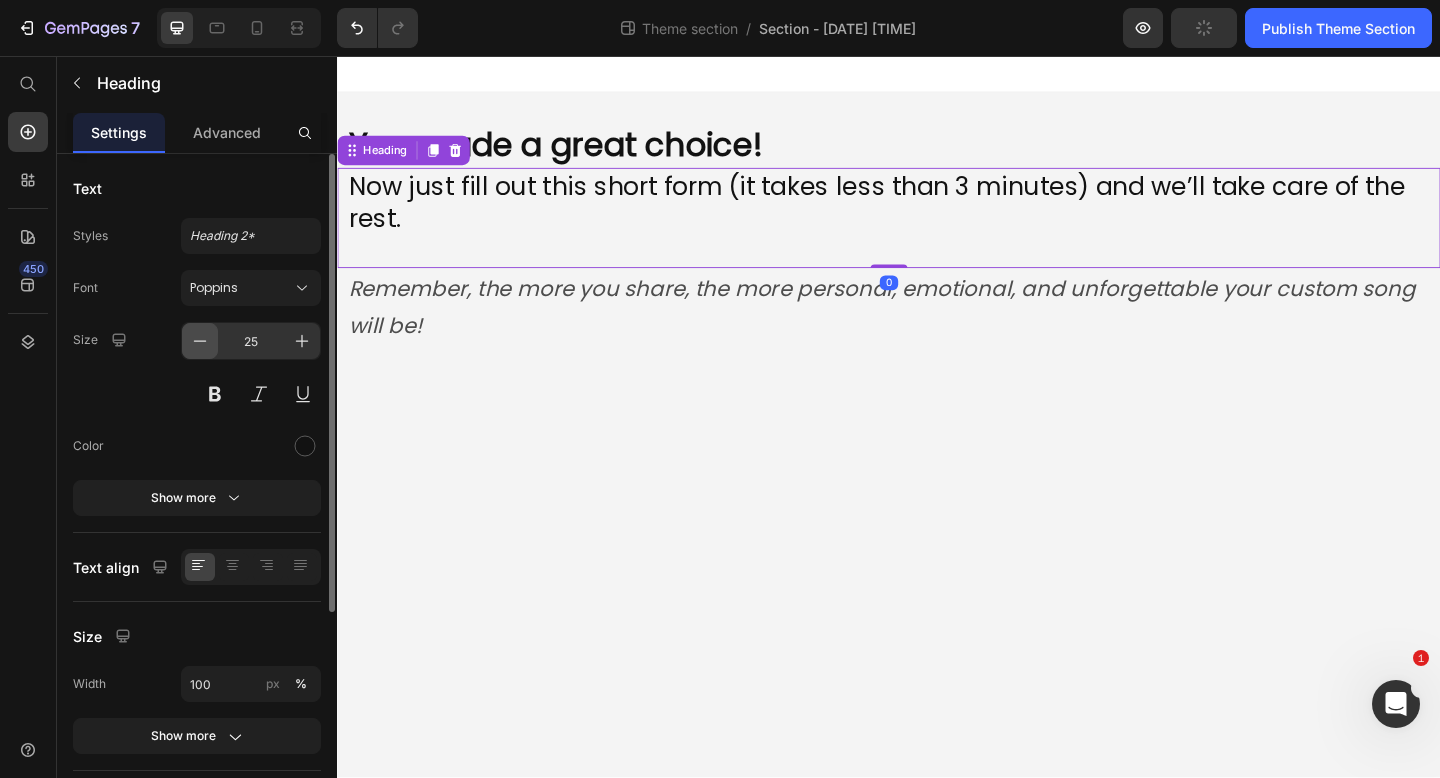 click 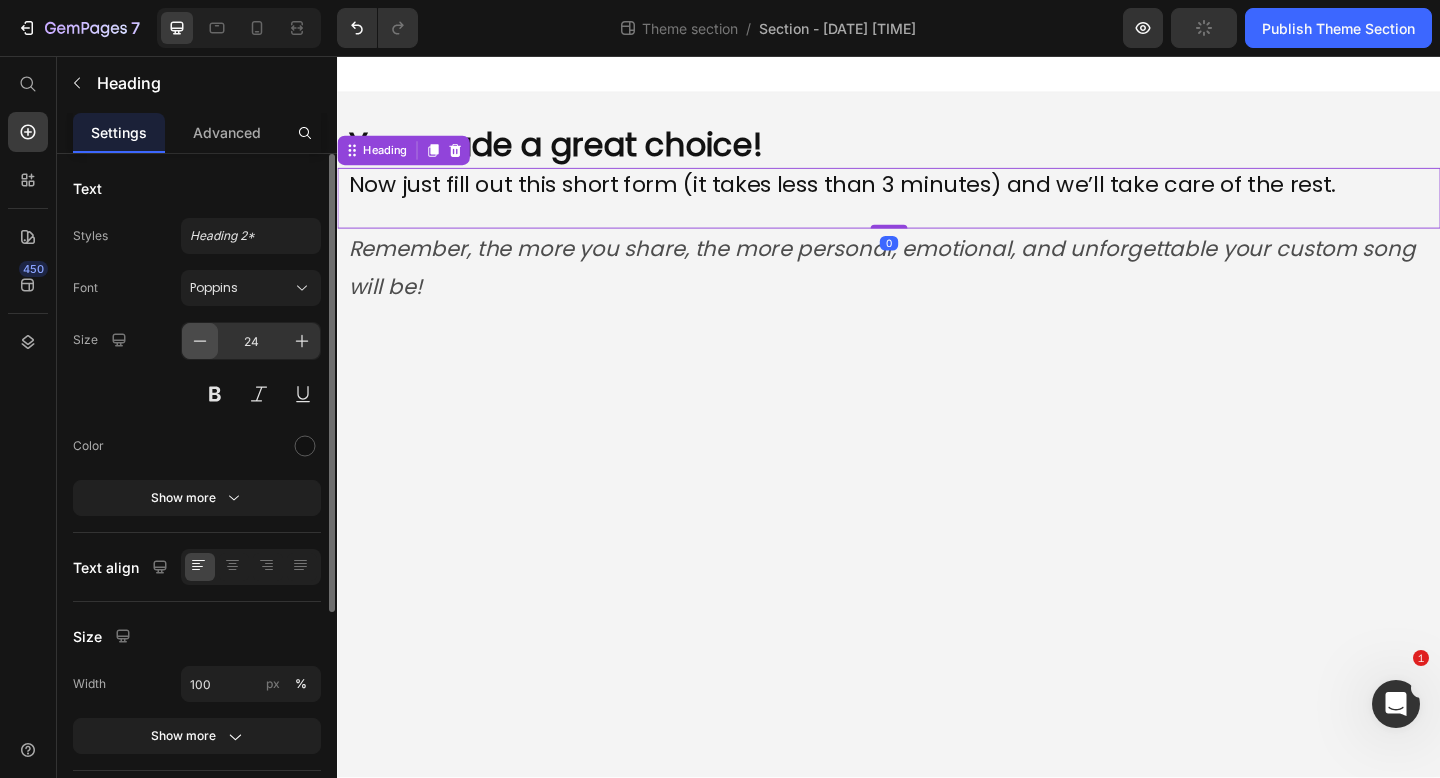 click 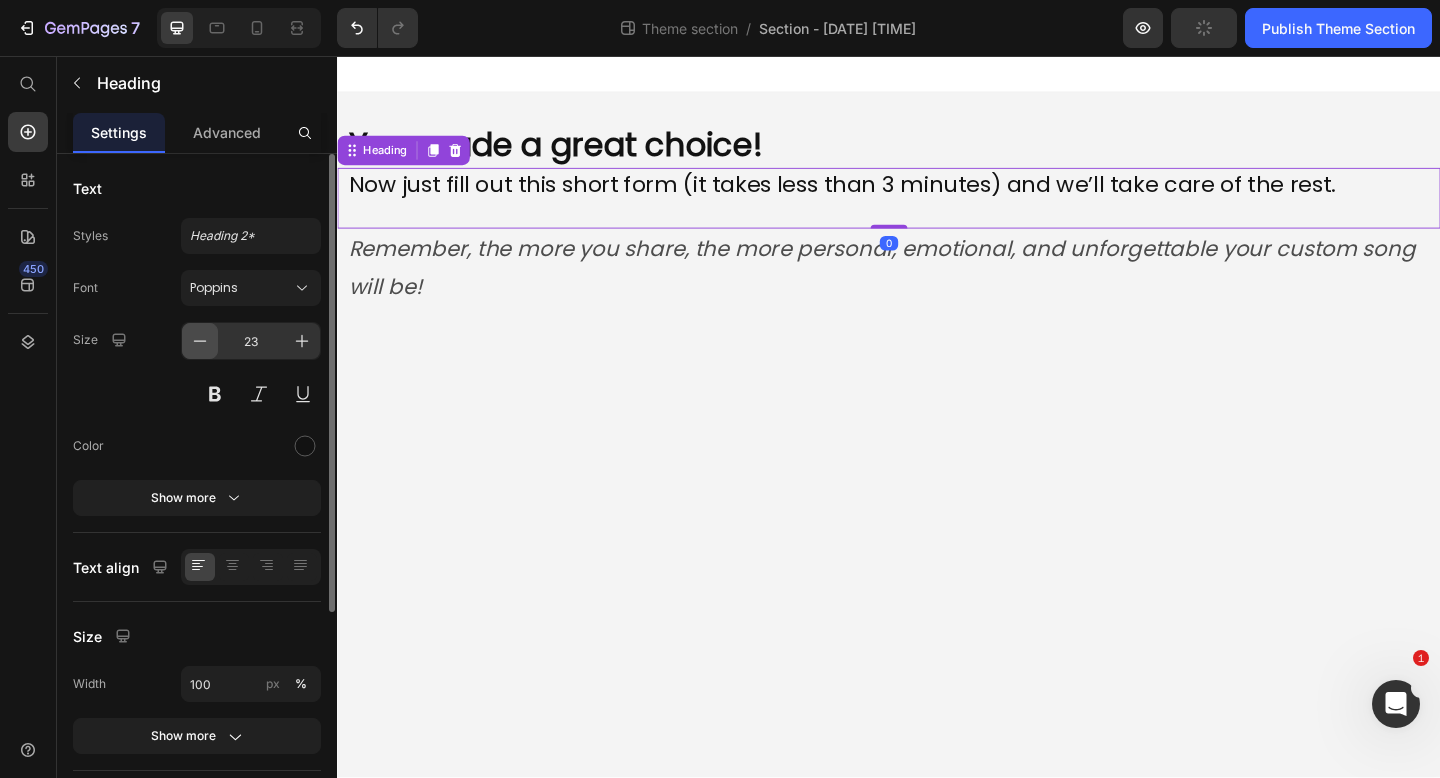 click 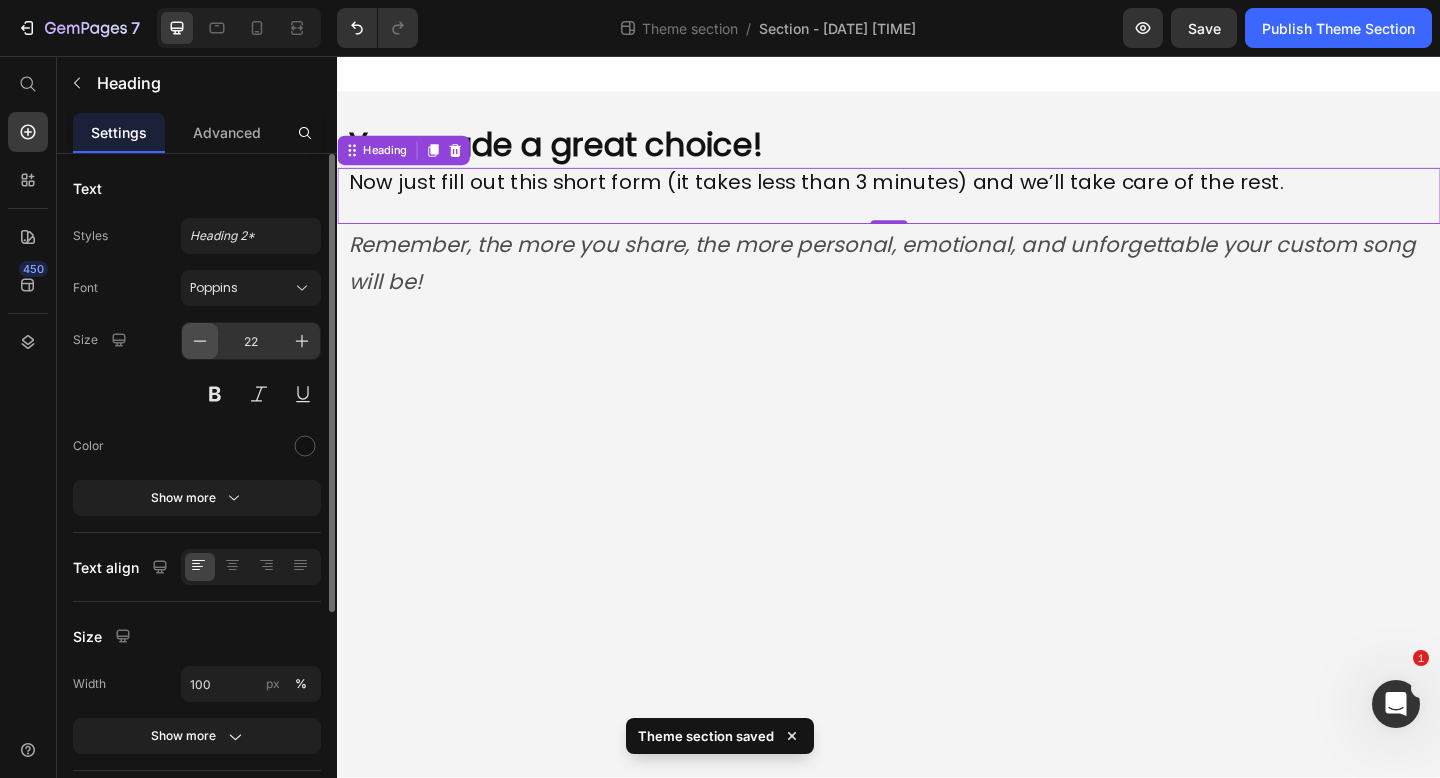 click 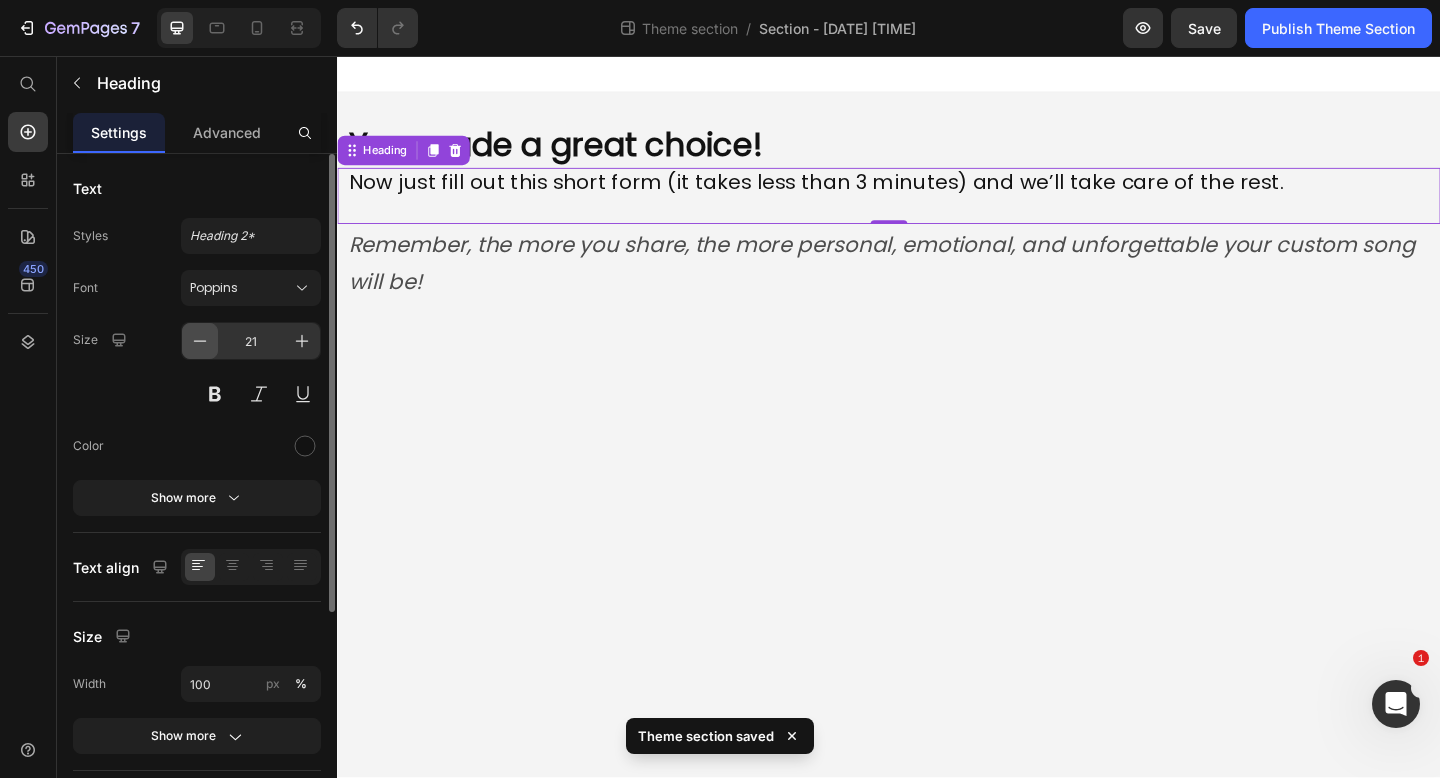 click 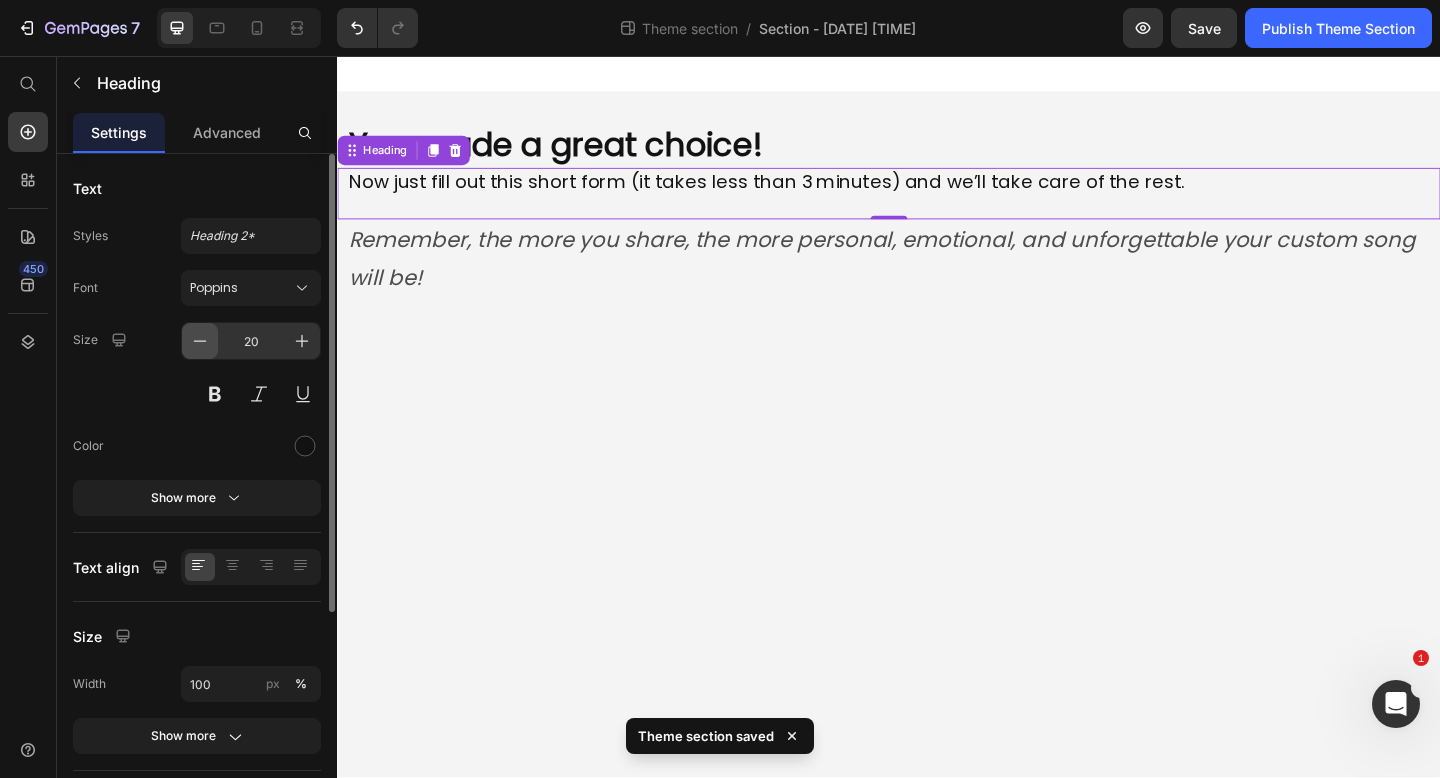 click 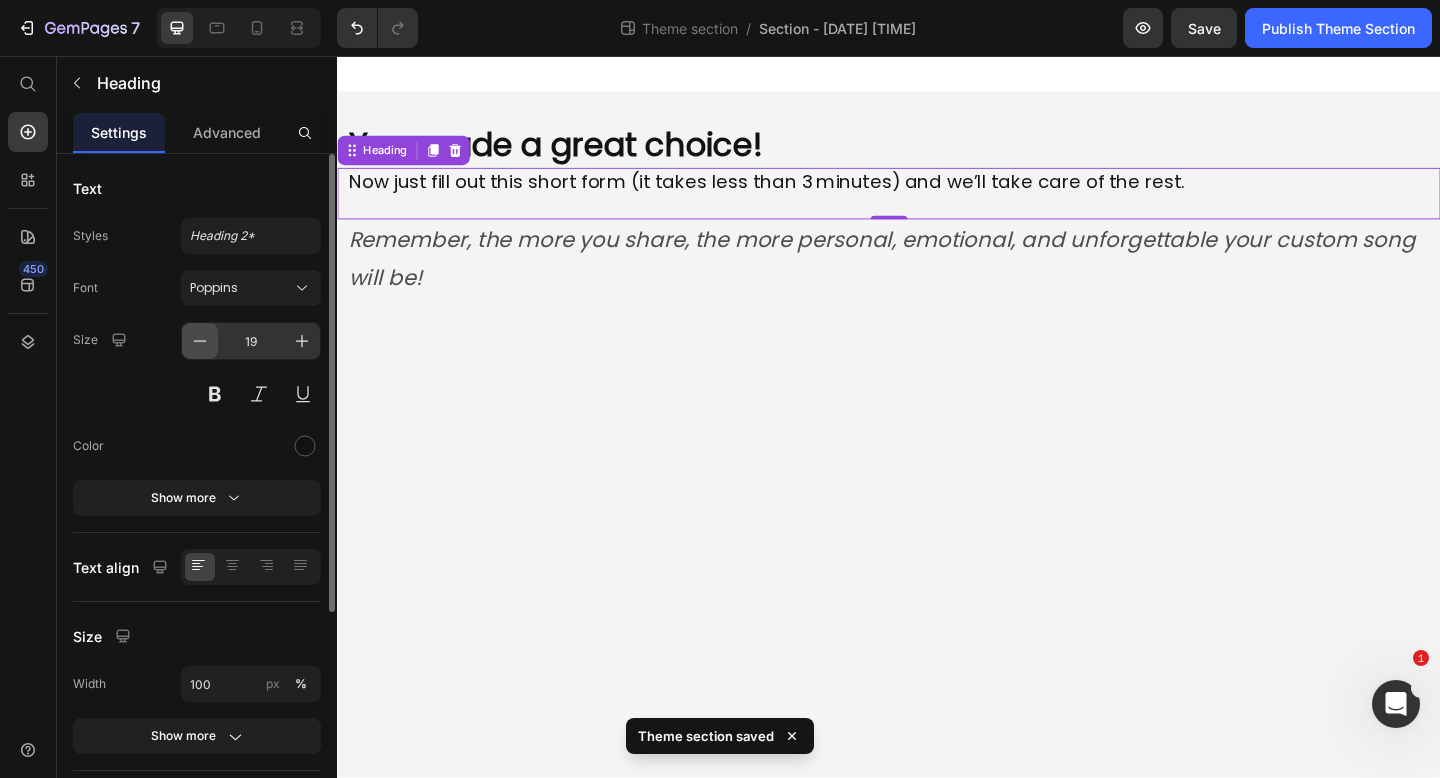 click 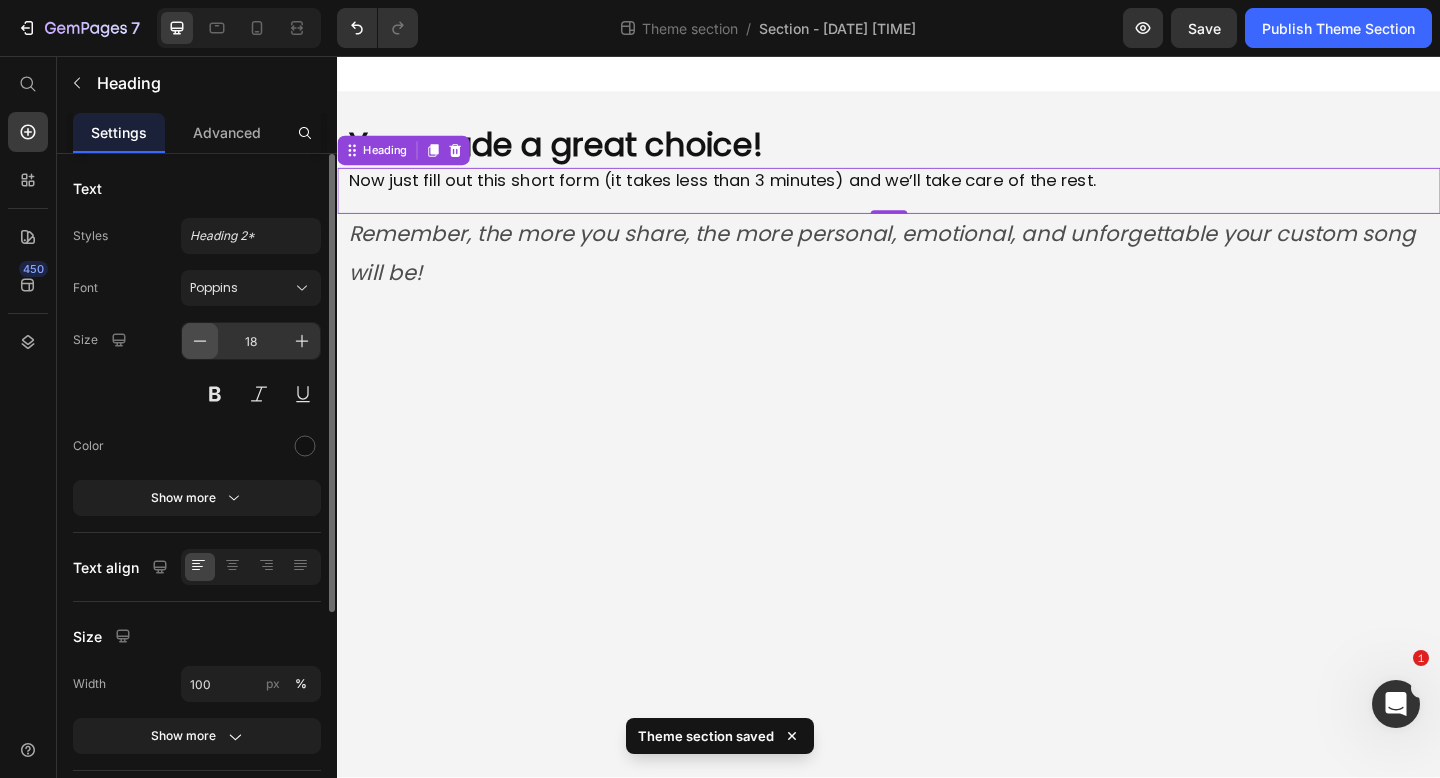 click 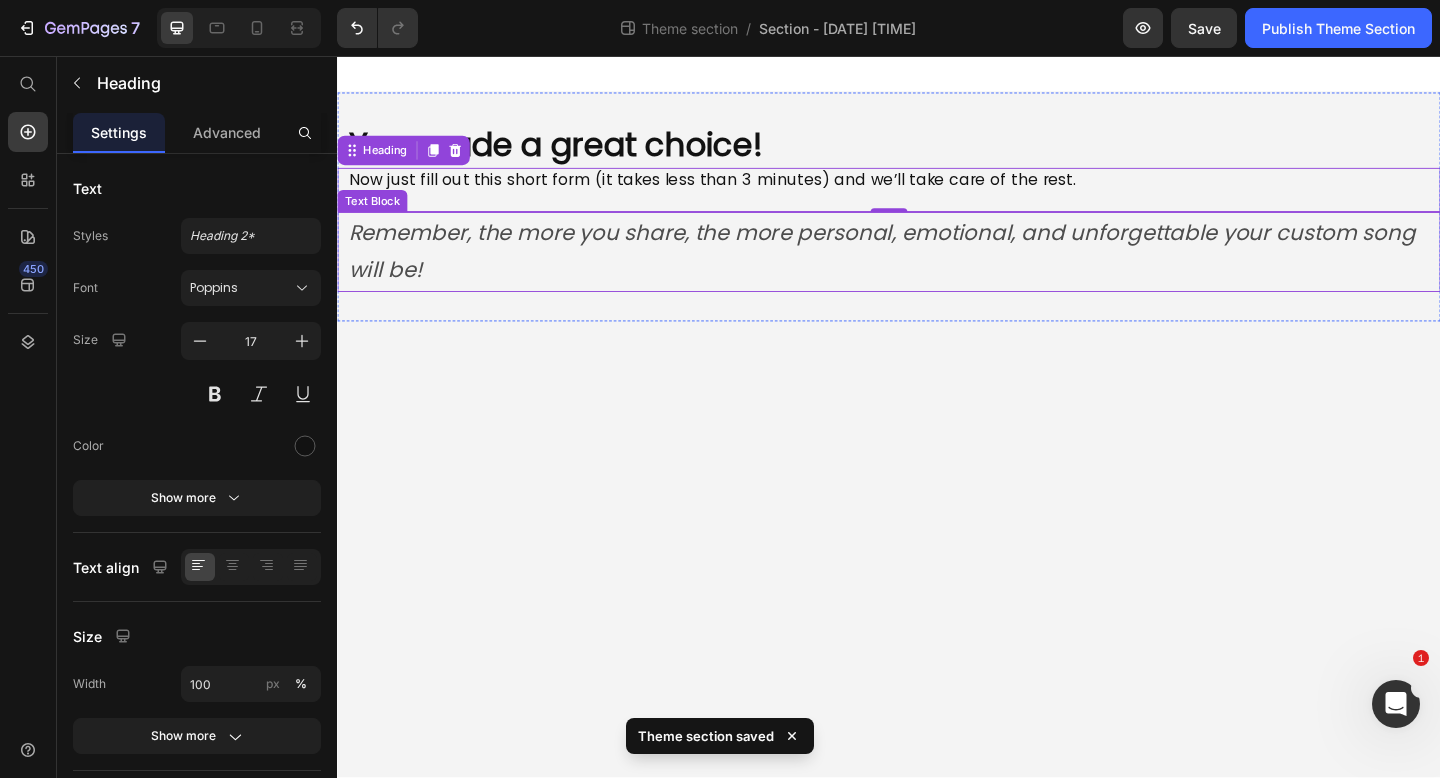 click on "Remember, the more you share, the more personal, emotional, and unforgettable your custom song will be!" at bounding box center (937, 269) 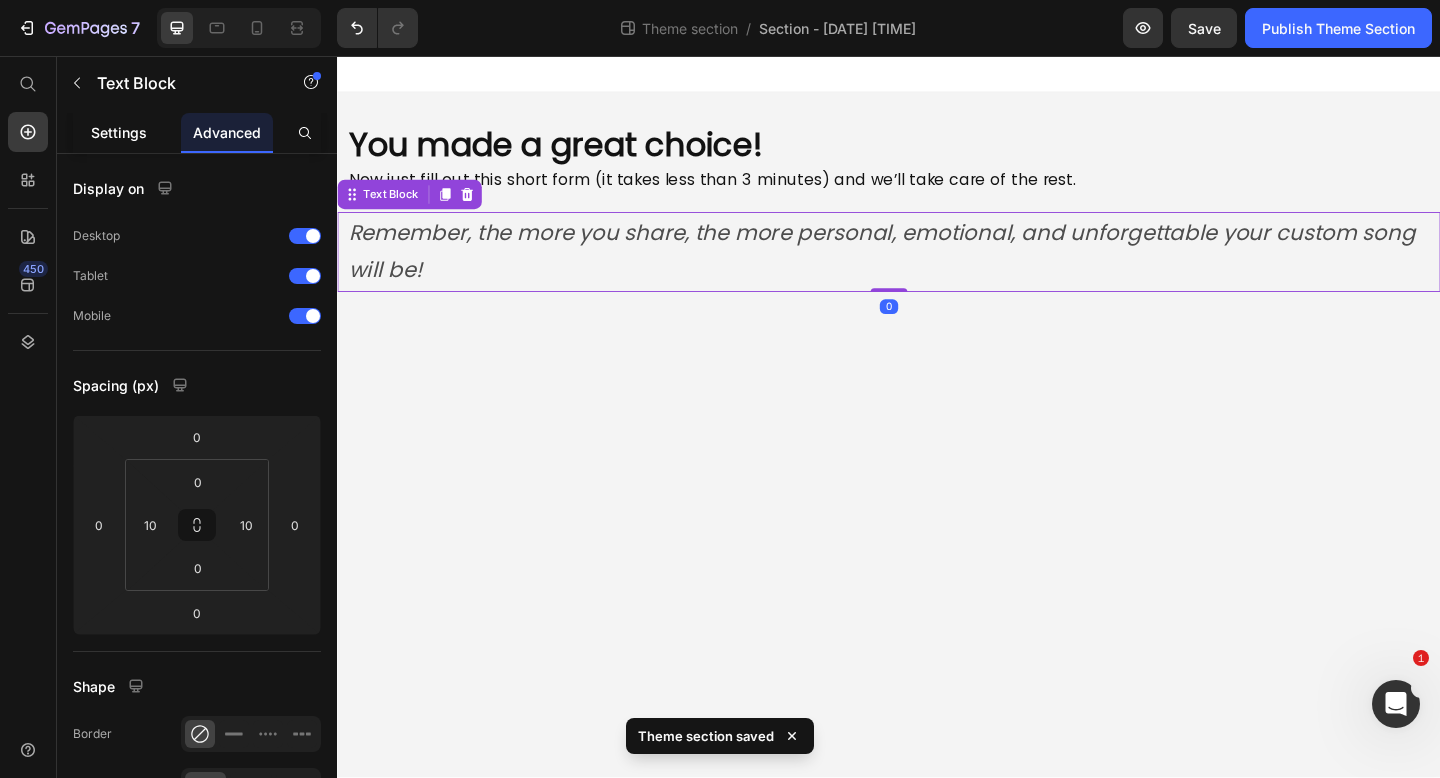 click on "Settings" at bounding box center [119, 132] 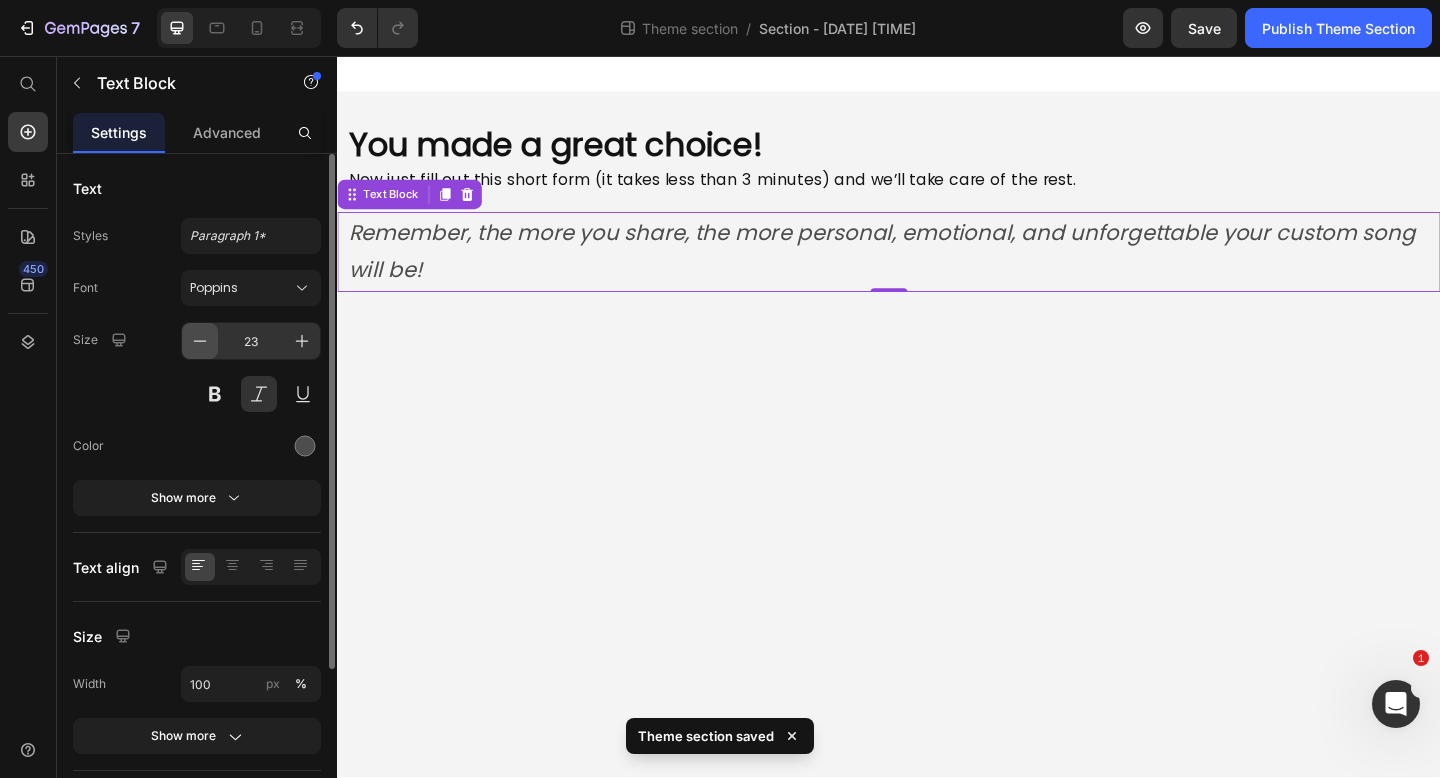 click 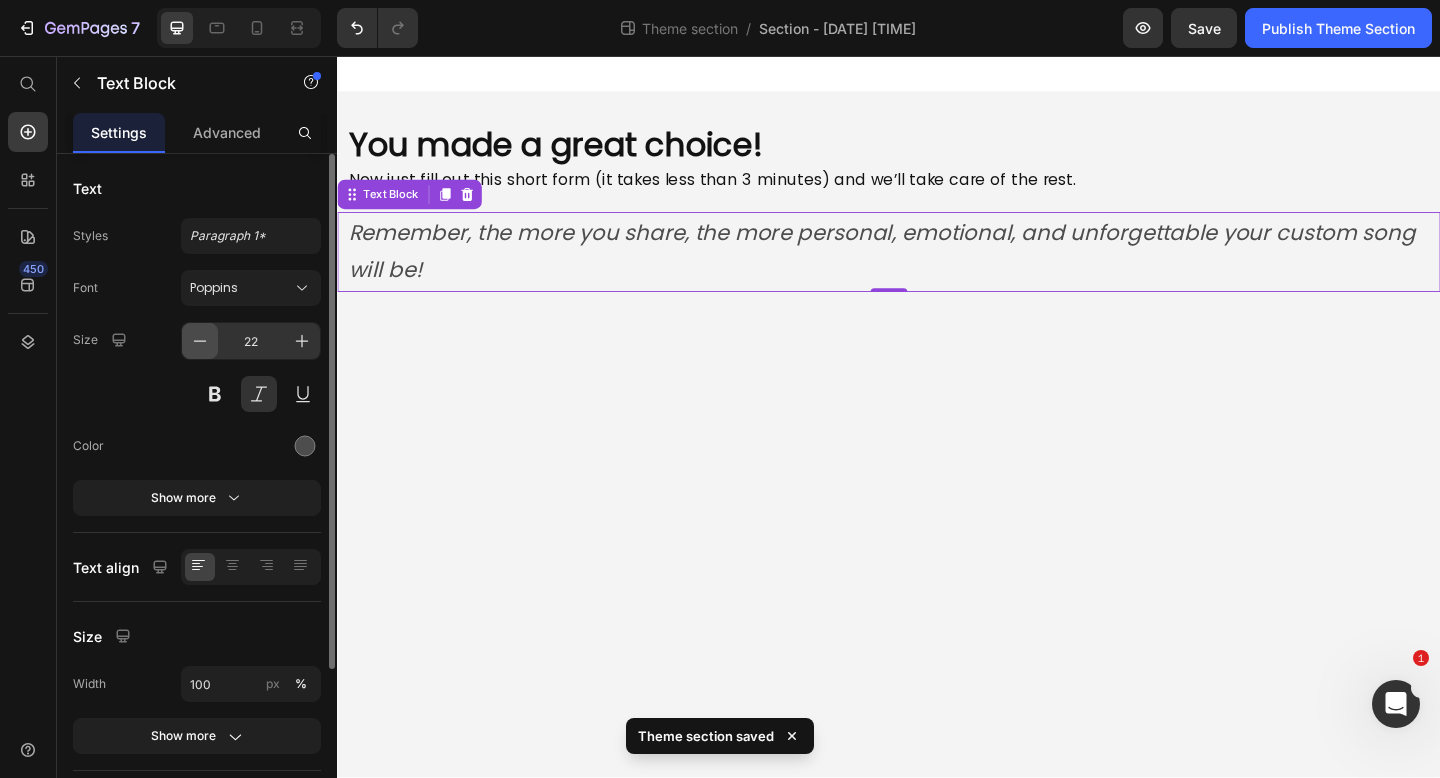 click 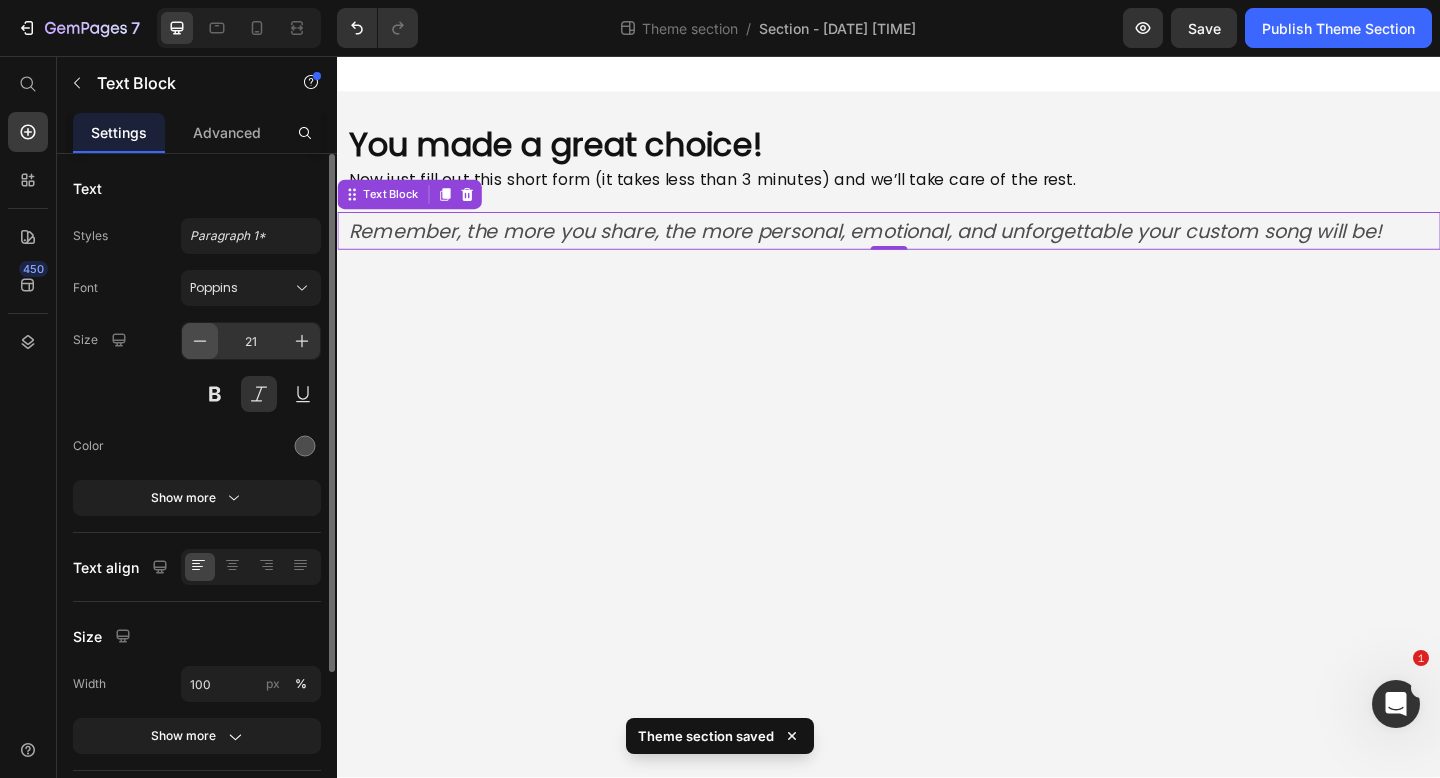 click 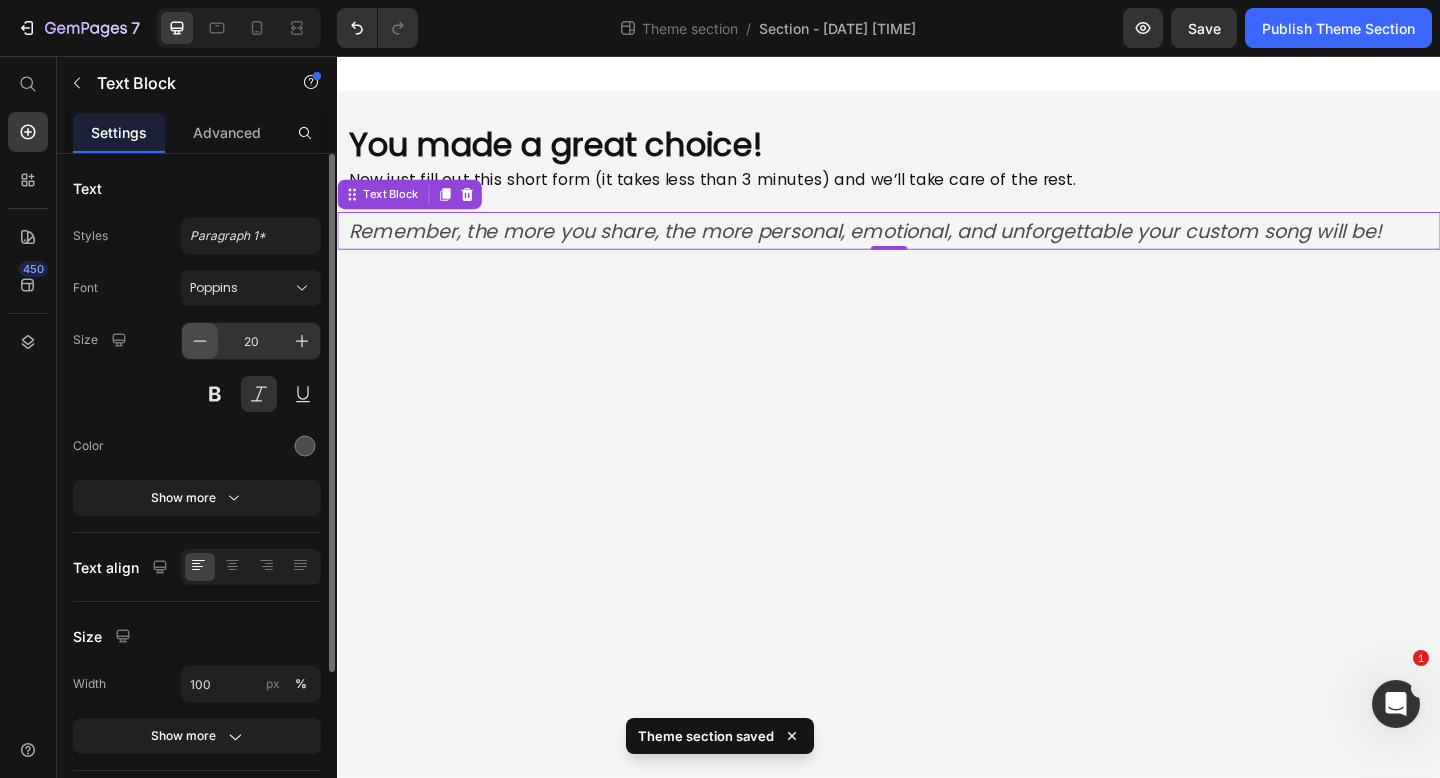 click 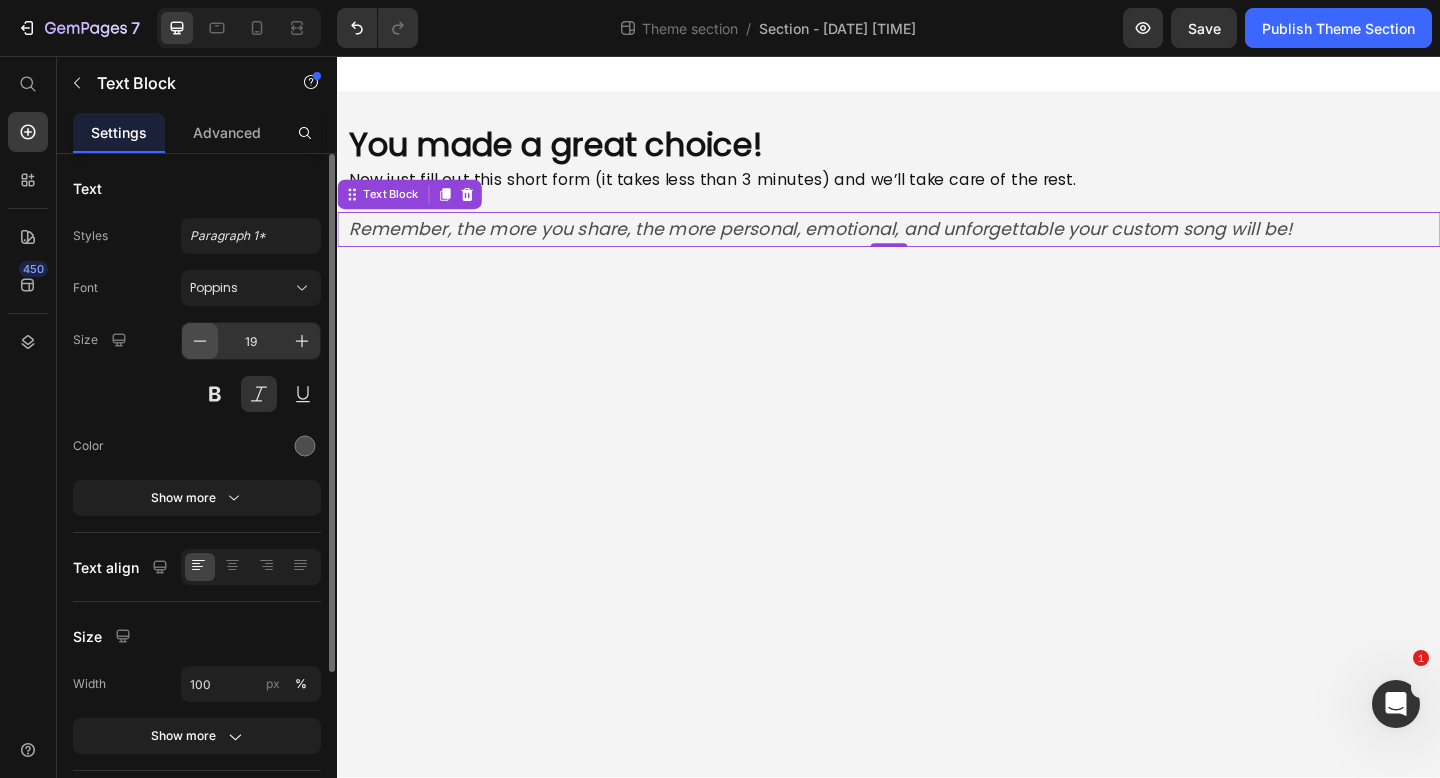 click 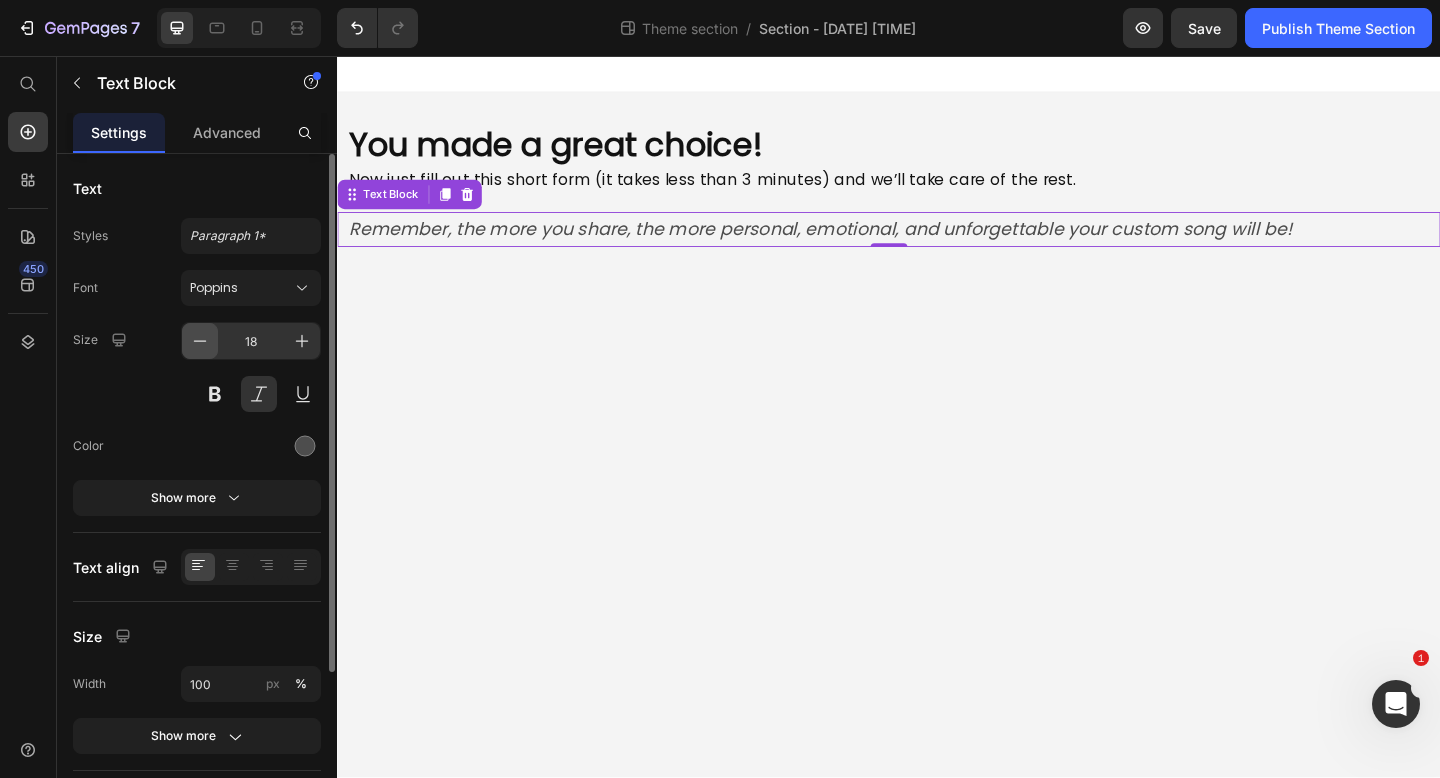 click 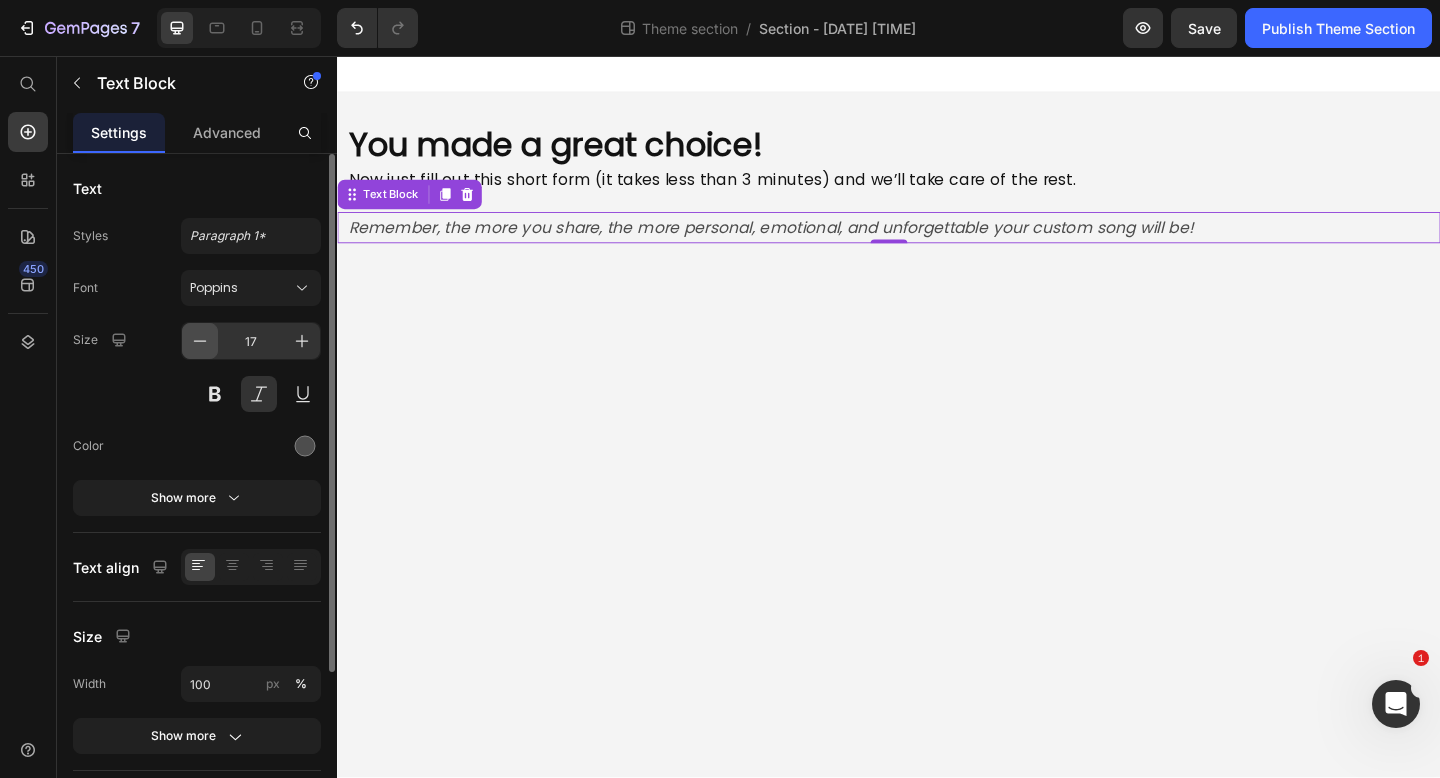 click 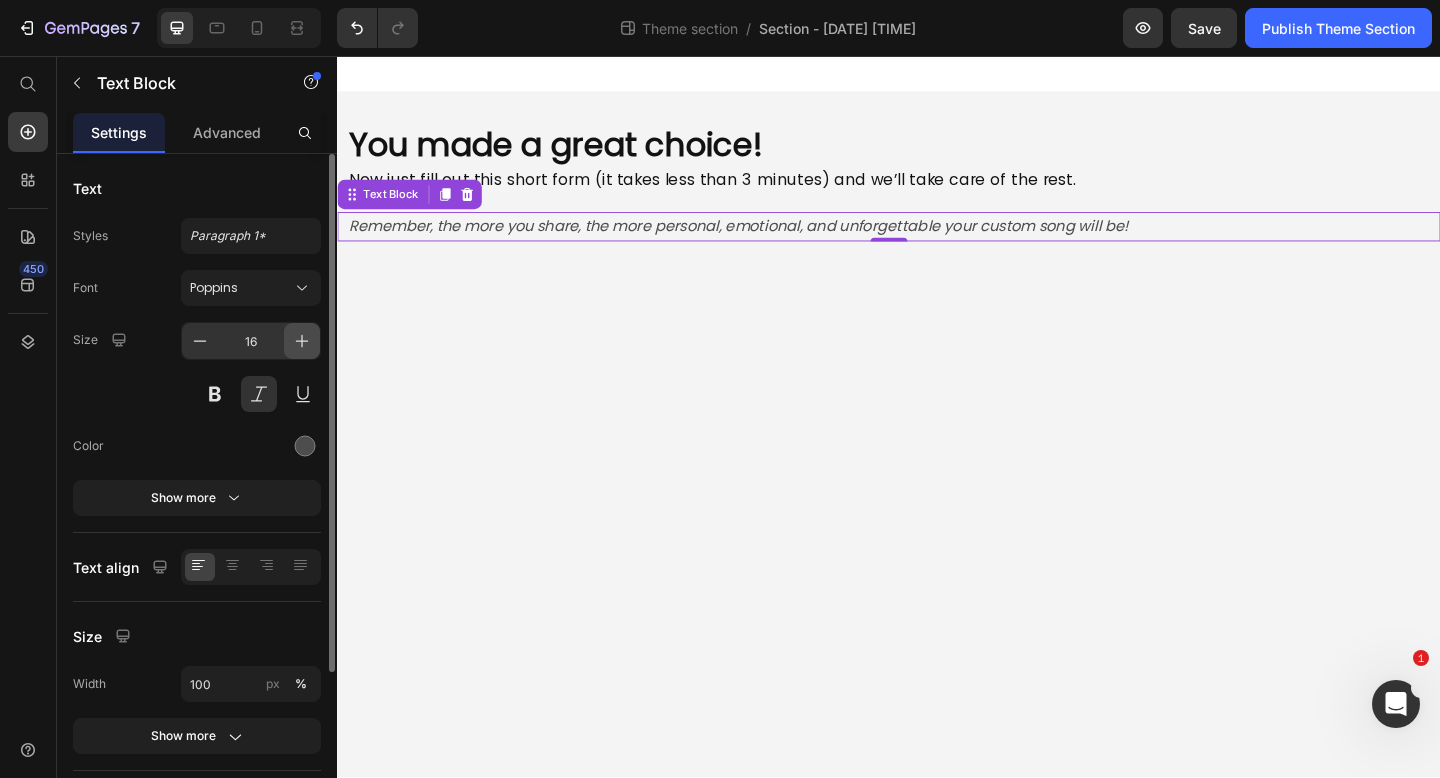 click 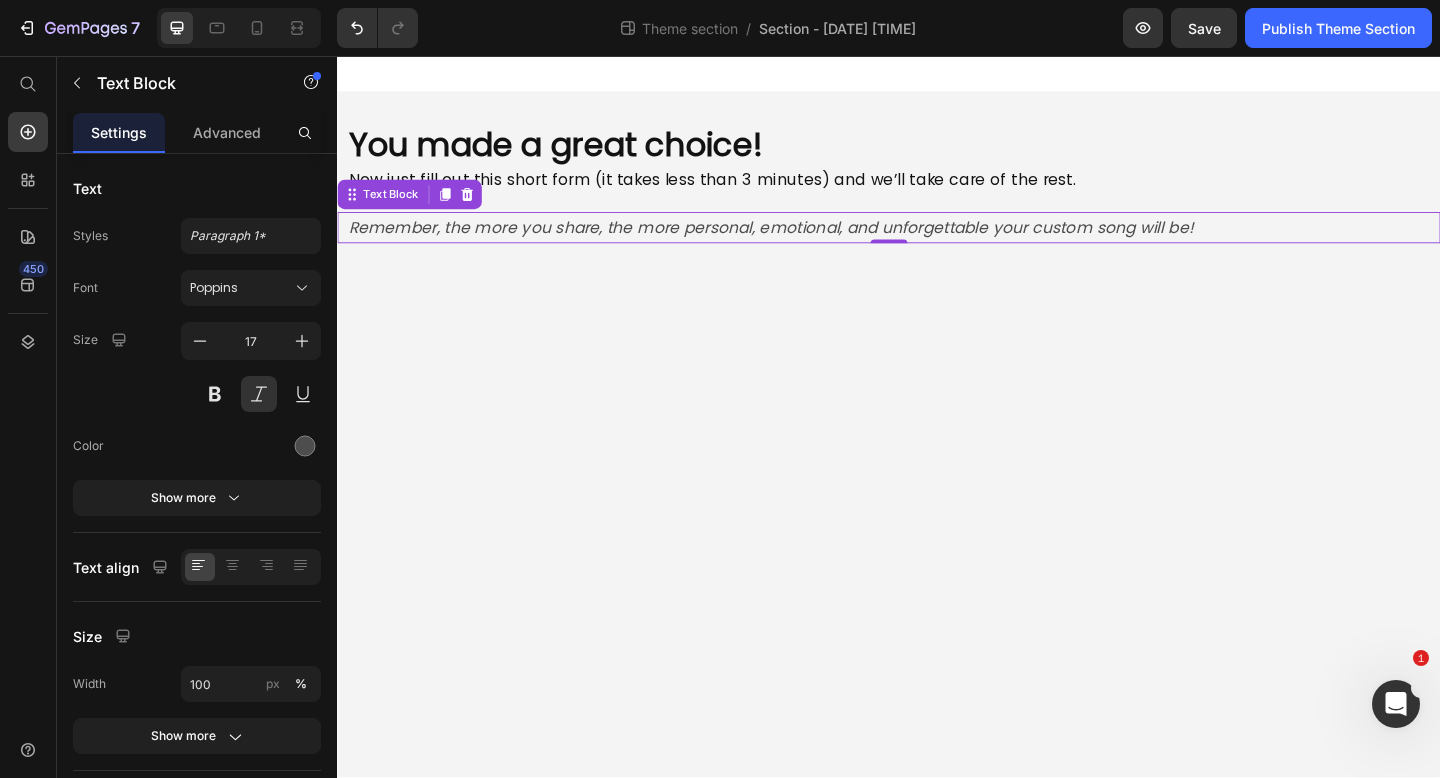 click on "You made a great choice! Heading Now just fill out this short form (it takes less than 3 minutes) and we’ll take care of the rest.   Heading Remember, the more you share, the more personal, emotional, and unforgettable your custom song will be! Text Block   0 Root
Drag & drop element from sidebar or
Explore Library
Add section Choose templates inspired by CRO experts Generate layout from URL or image Add blank section then drag & drop elements" at bounding box center (937, 448) 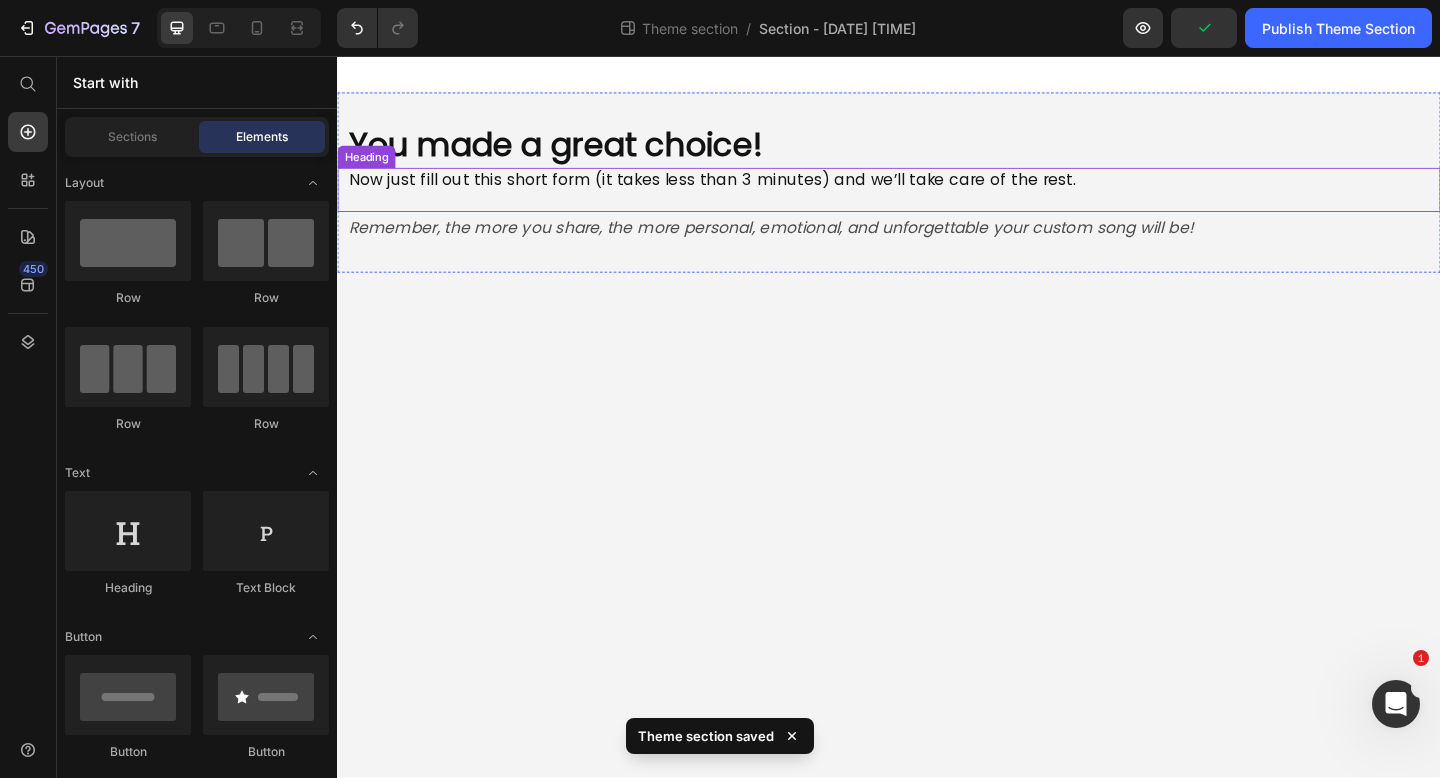 click on "Now just fill out this short form (it takes less than 3 minutes) and we’ll take care of the rest." at bounding box center (937, 202) 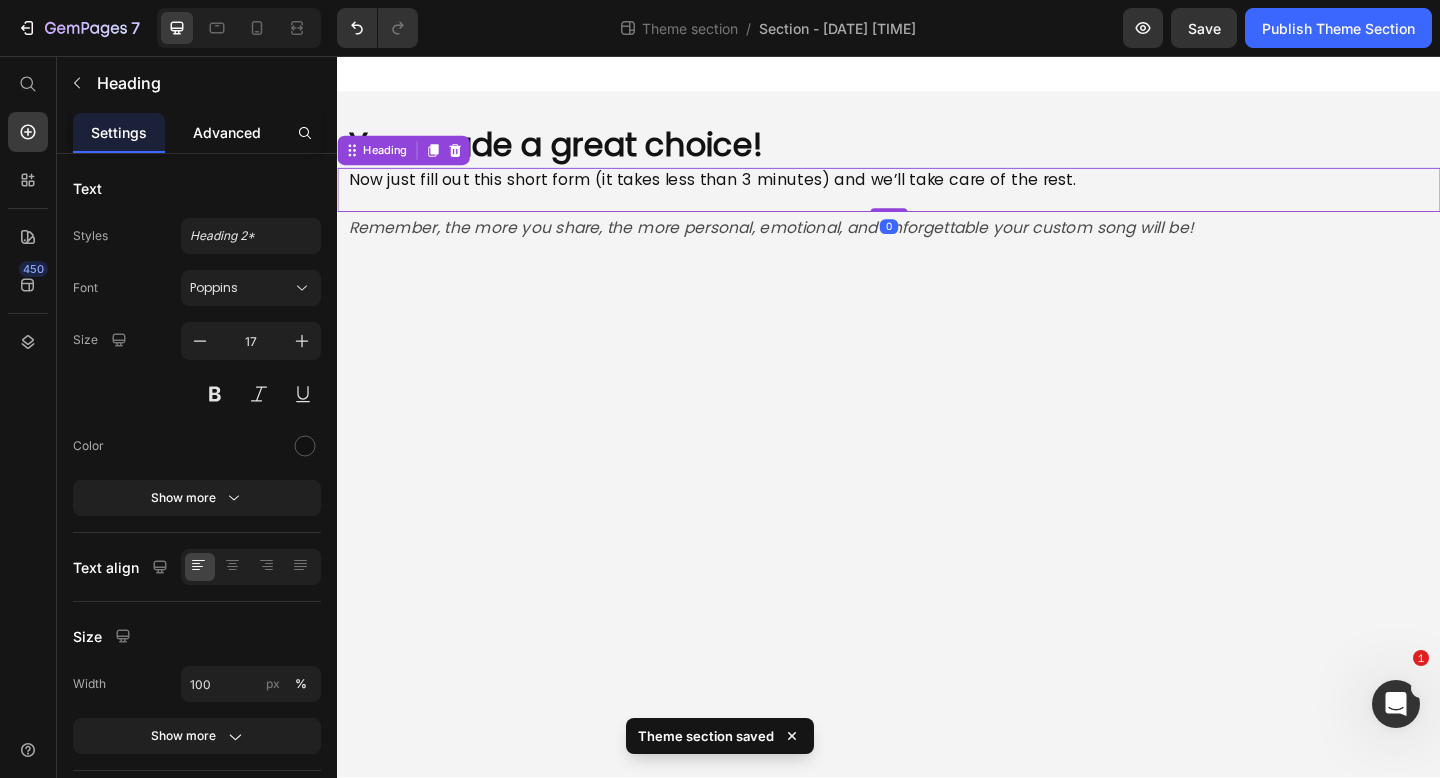 click on "Advanced" at bounding box center [227, 132] 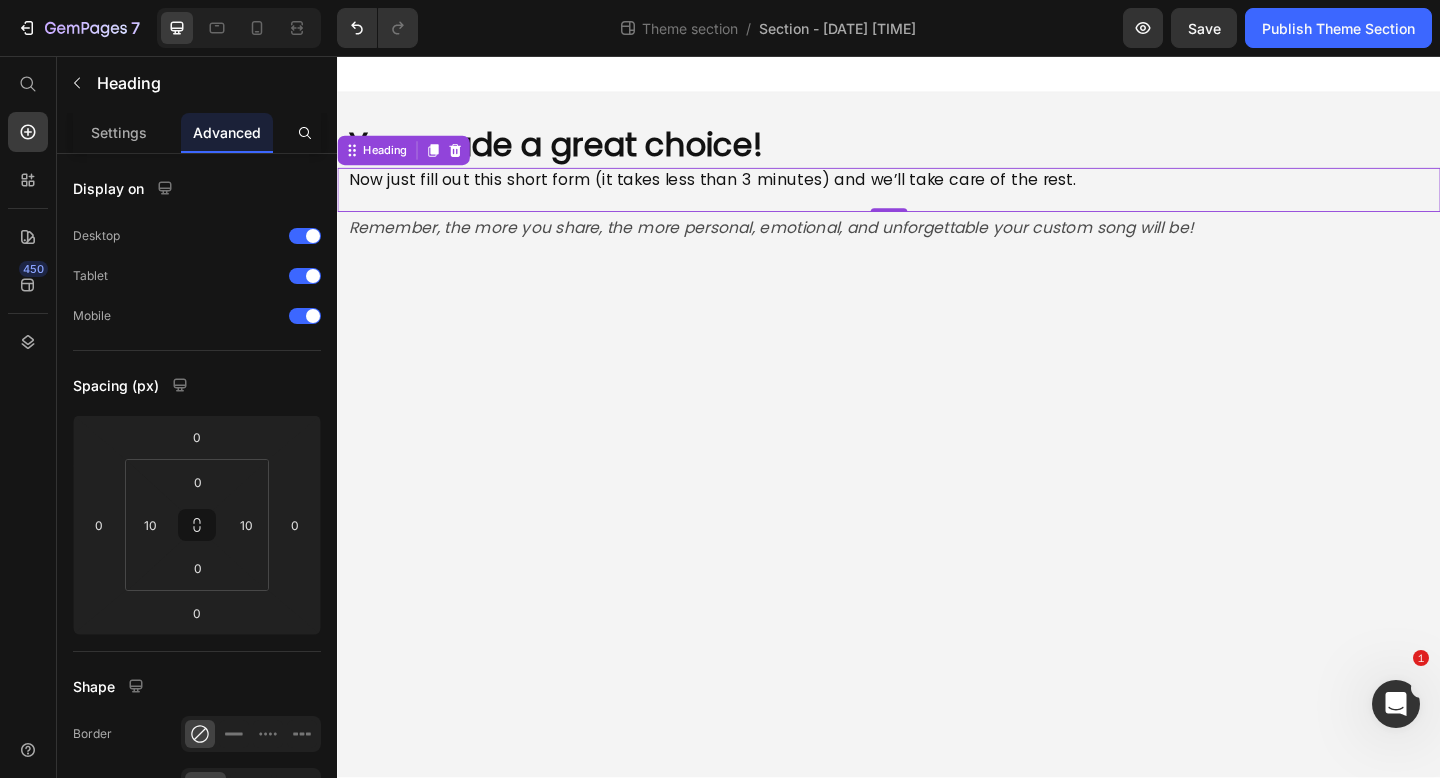 click on "You made a great choice! Heading Now just fill out this short form (it takes less than 3 minutes) and we’ll take care of the rest.   Heading   0 Remember, the more you share, the more personal, emotional, and unforgettable your custom song will be! Text Block Root
Drag & drop element from sidebar or
Explore Library
Add section Choose templates inspired by CRO experts Generate layout from URL or image Add blank section then drag & drop elements" at bounding box center [937, 448] 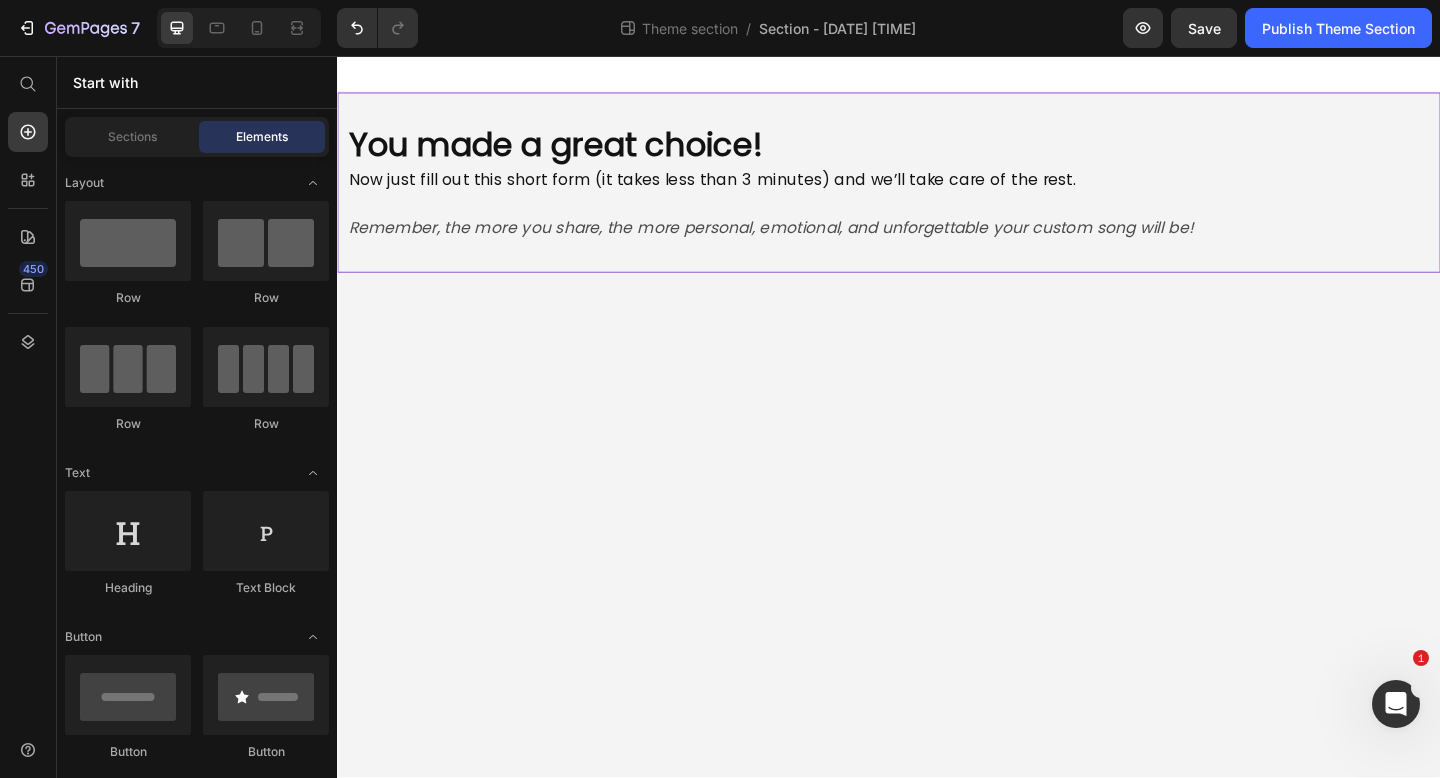click on "You made a great choice! Heading Now just fill out this short form (it takes less than 3 minutes) and we’ll take care of the rest.   Heading Remember, the more you share, the more personal, emotional, and unforgettable your custom song will be! Text Block" at bounding box center (937, 194) 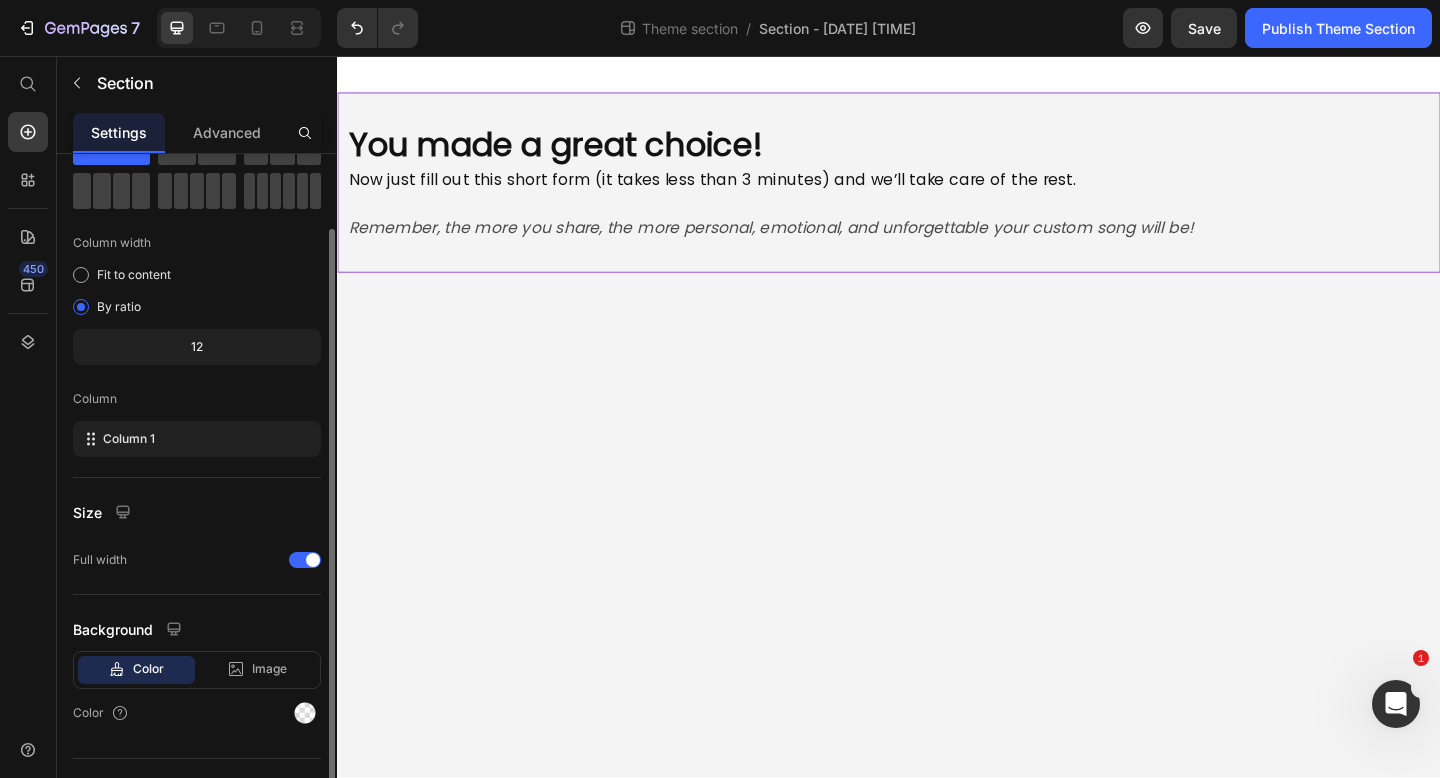 scroll, scrollTop: 127, scrollLeft: 0, axis: vertical 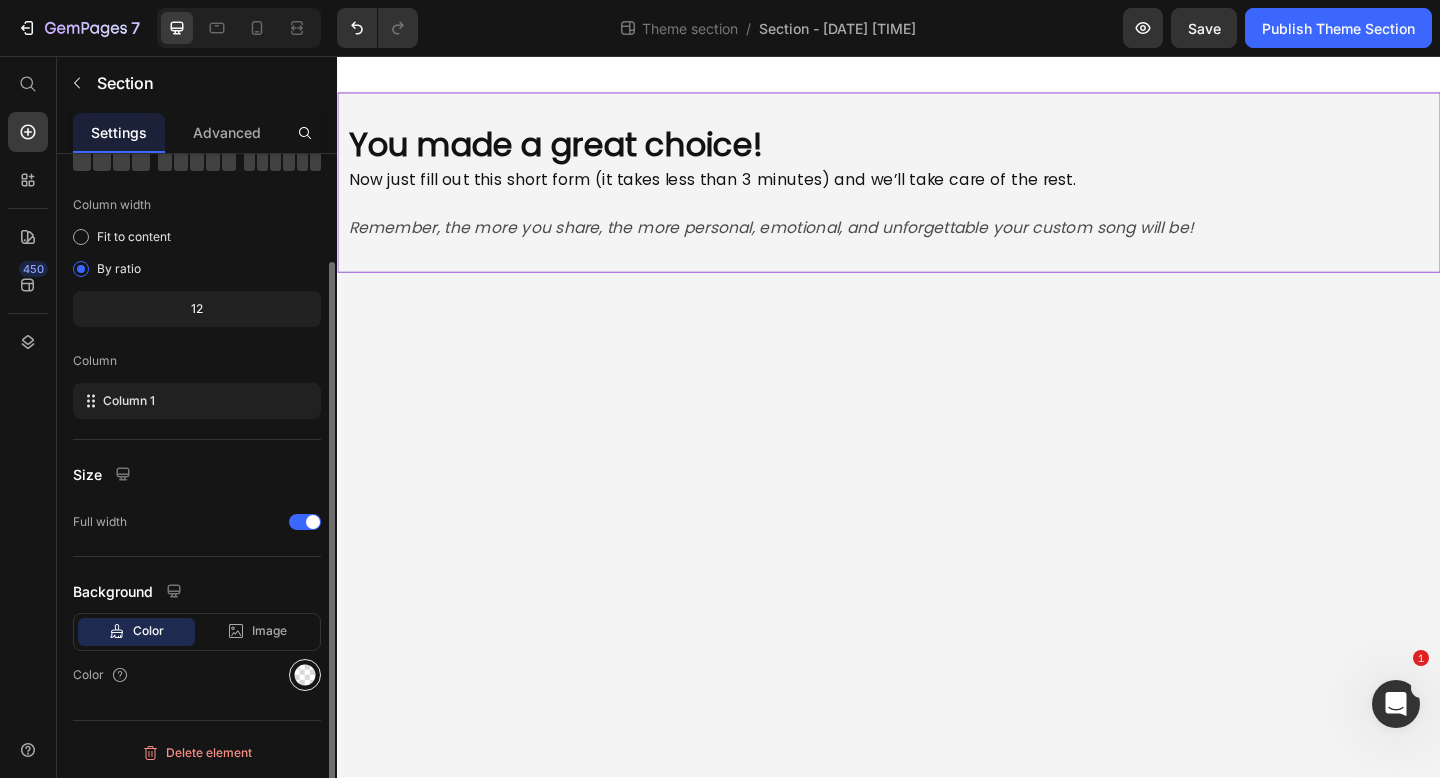 click at bounding box center [305, 675] 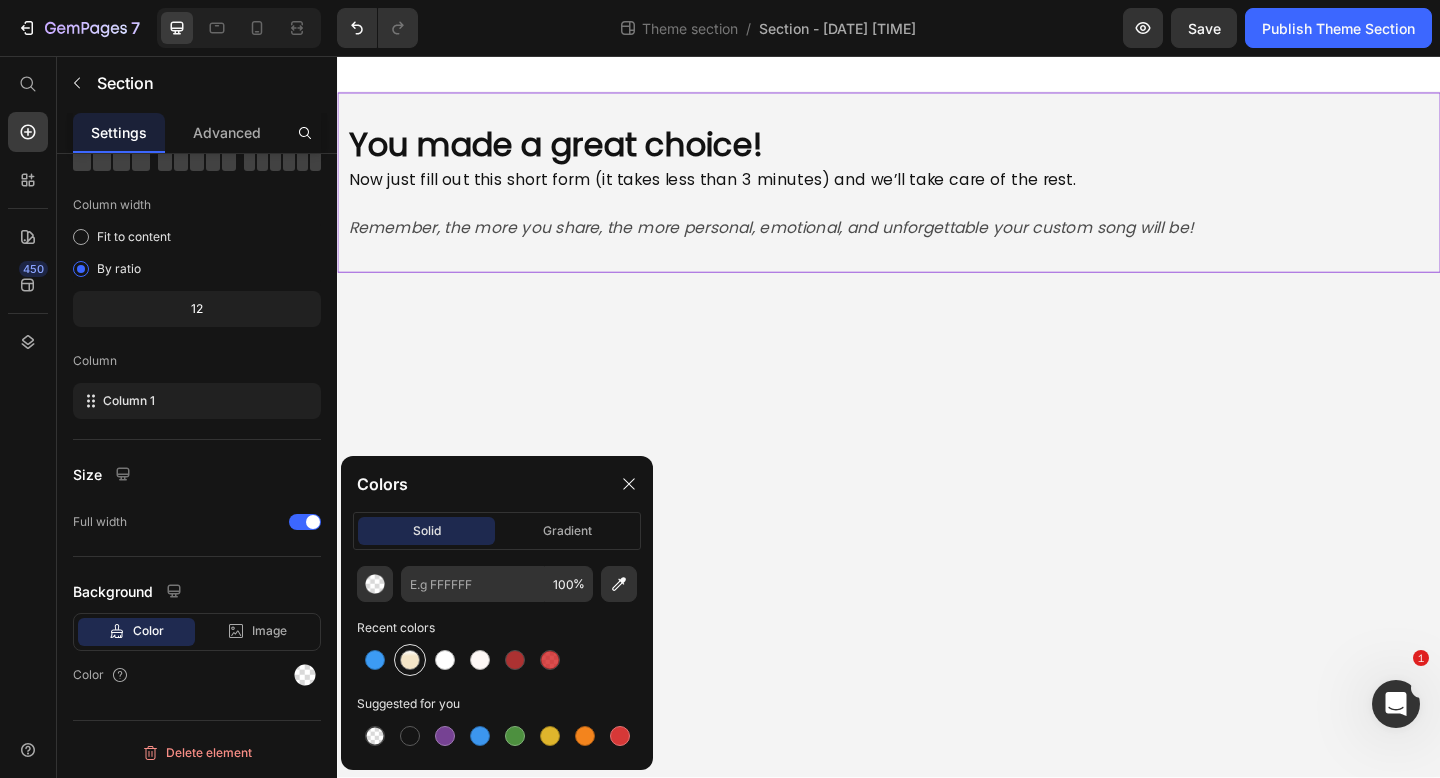 click at bounding box center [410, 660] 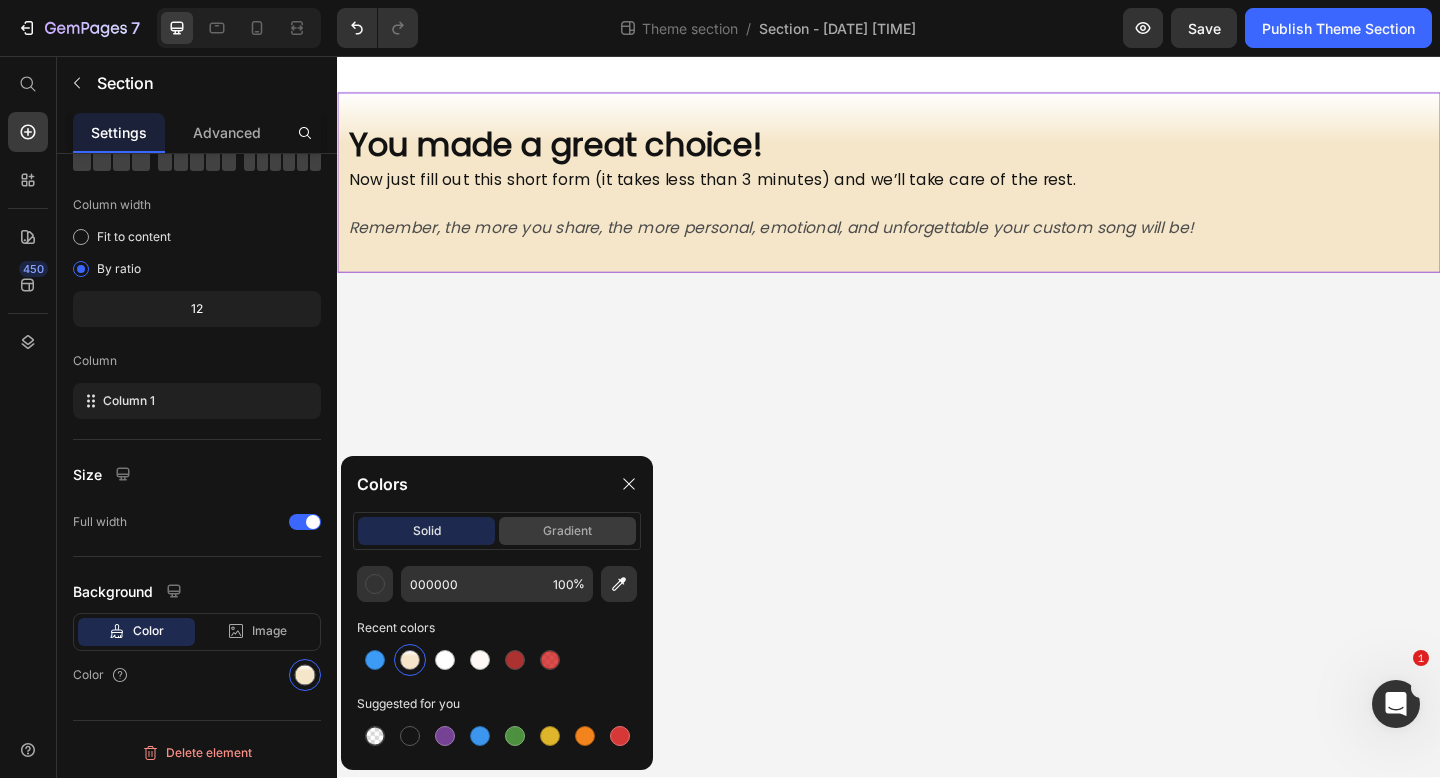 click on "gradient" 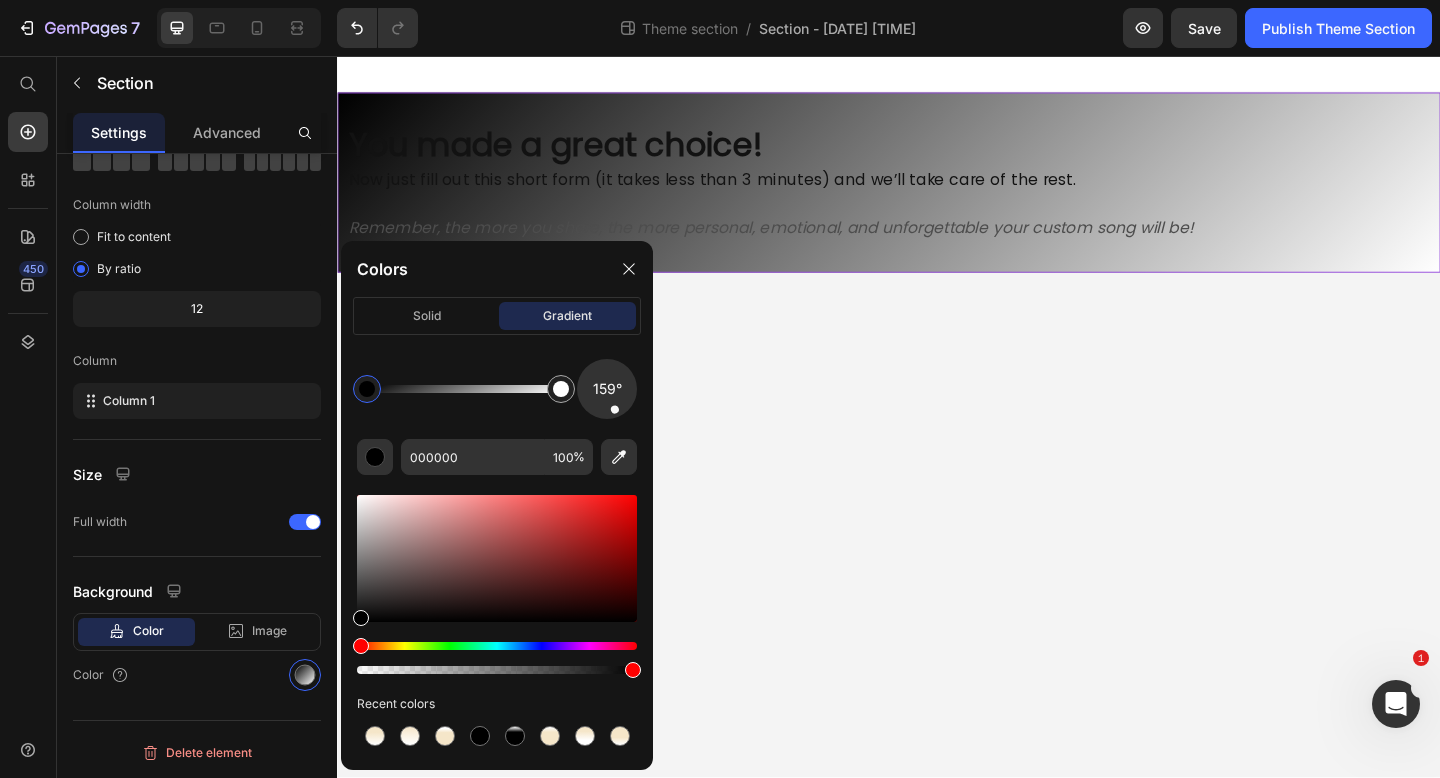 drag, startPoint x: 626, startPoint y: 408, endPoint x: 617, endPoint y: 419, distance: 14.21267 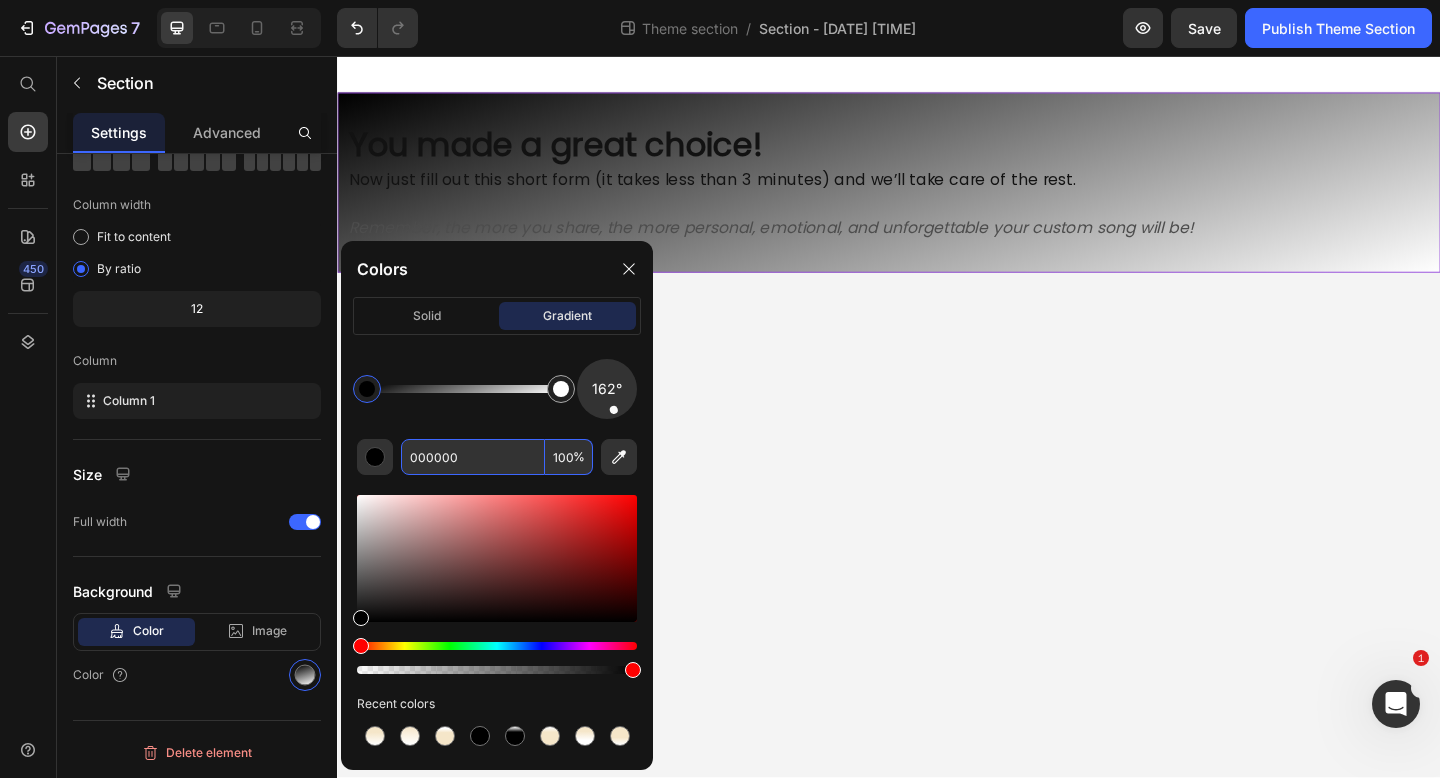 click on "000000" at bounding box center (473, 457) 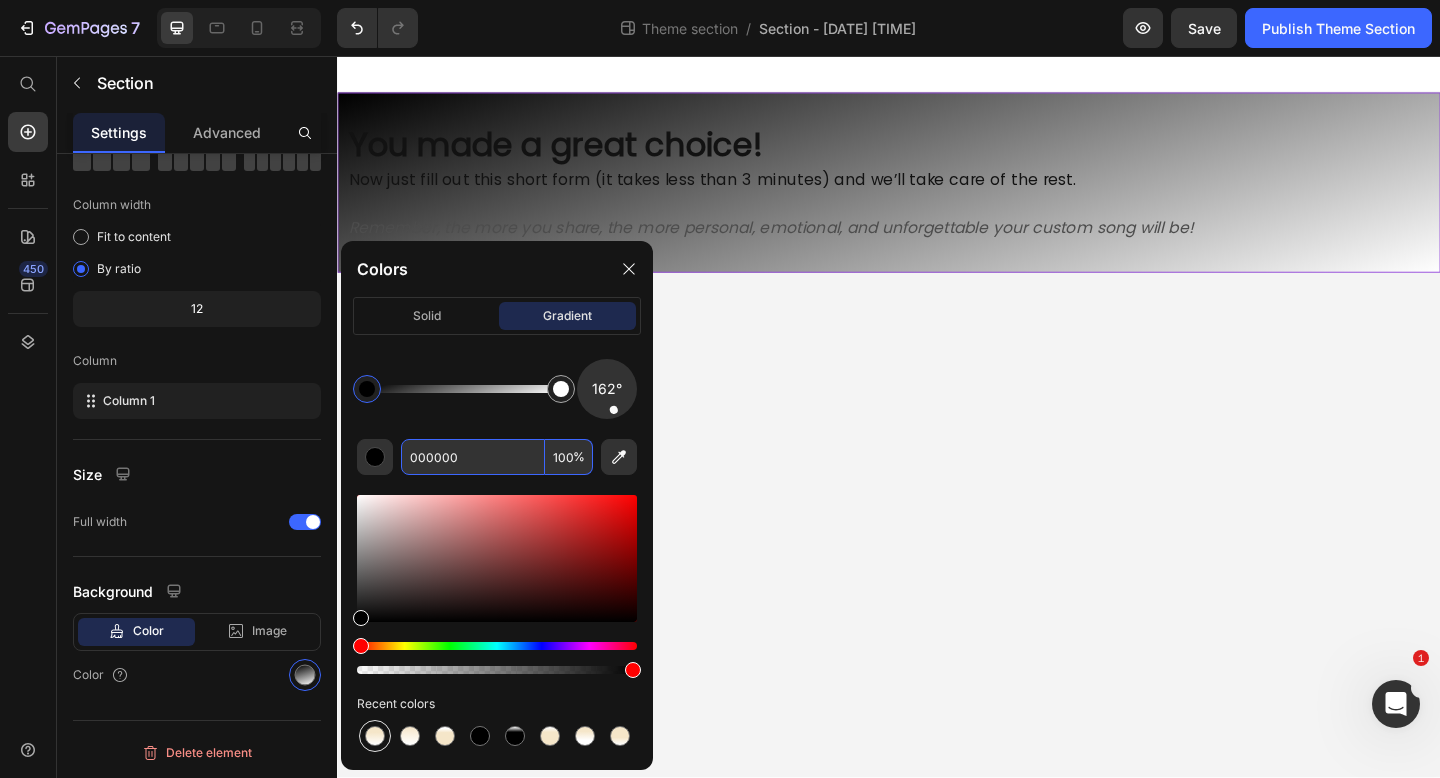 click at bounding box center [375, 736] 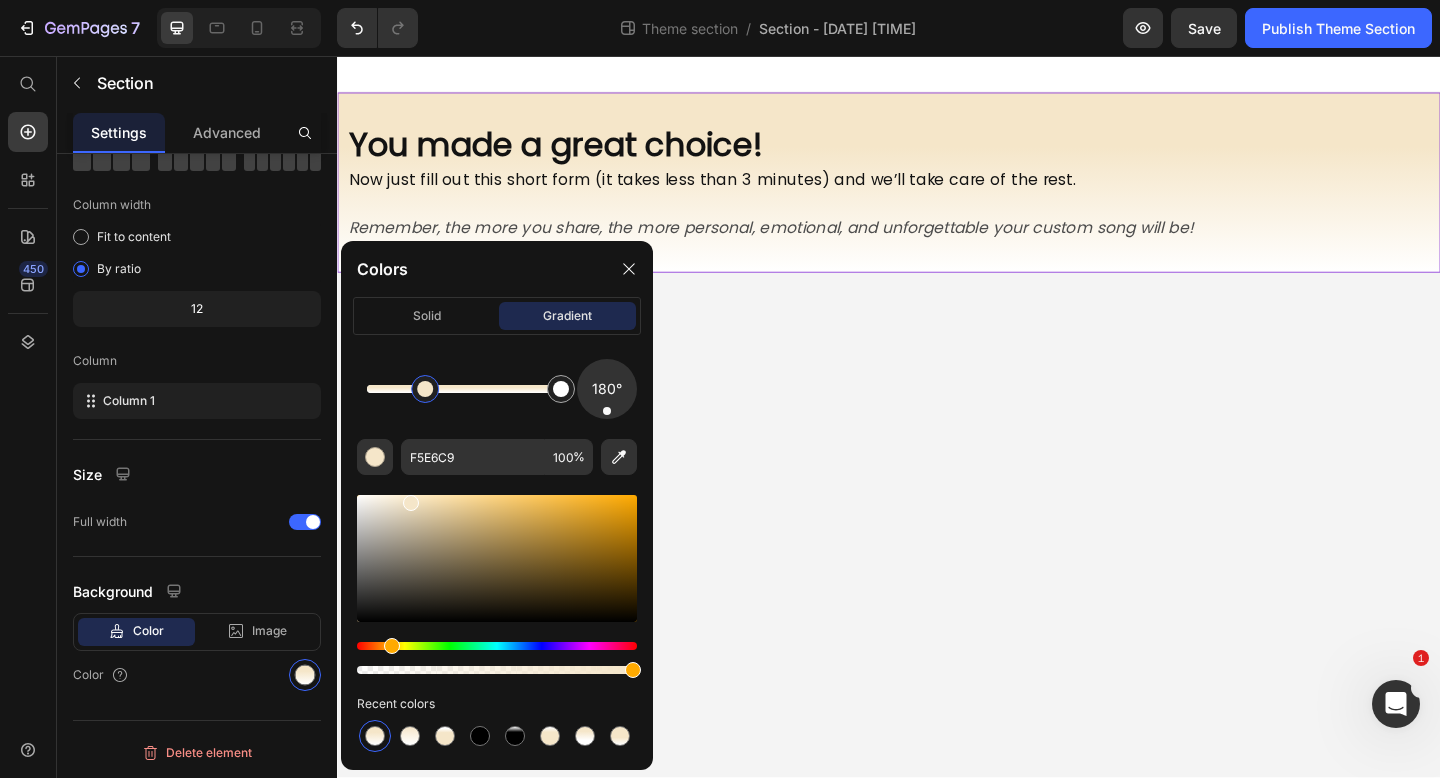 click on "You made a great choice! Heading Now just fill out this short form (it takes less than 3 minutes) and we’ll take care of the rest.   Heading Remember, the more you share, the more personal, emotional, and unforgettable your custom song will be! Text Block Root
Drag & drop element from sidebar or
Explore Library
Add section Choose templates inspired by CRO experts Generate layout from URL or image Add blank section then drag & drop elements" at bounding box center [937, 448] 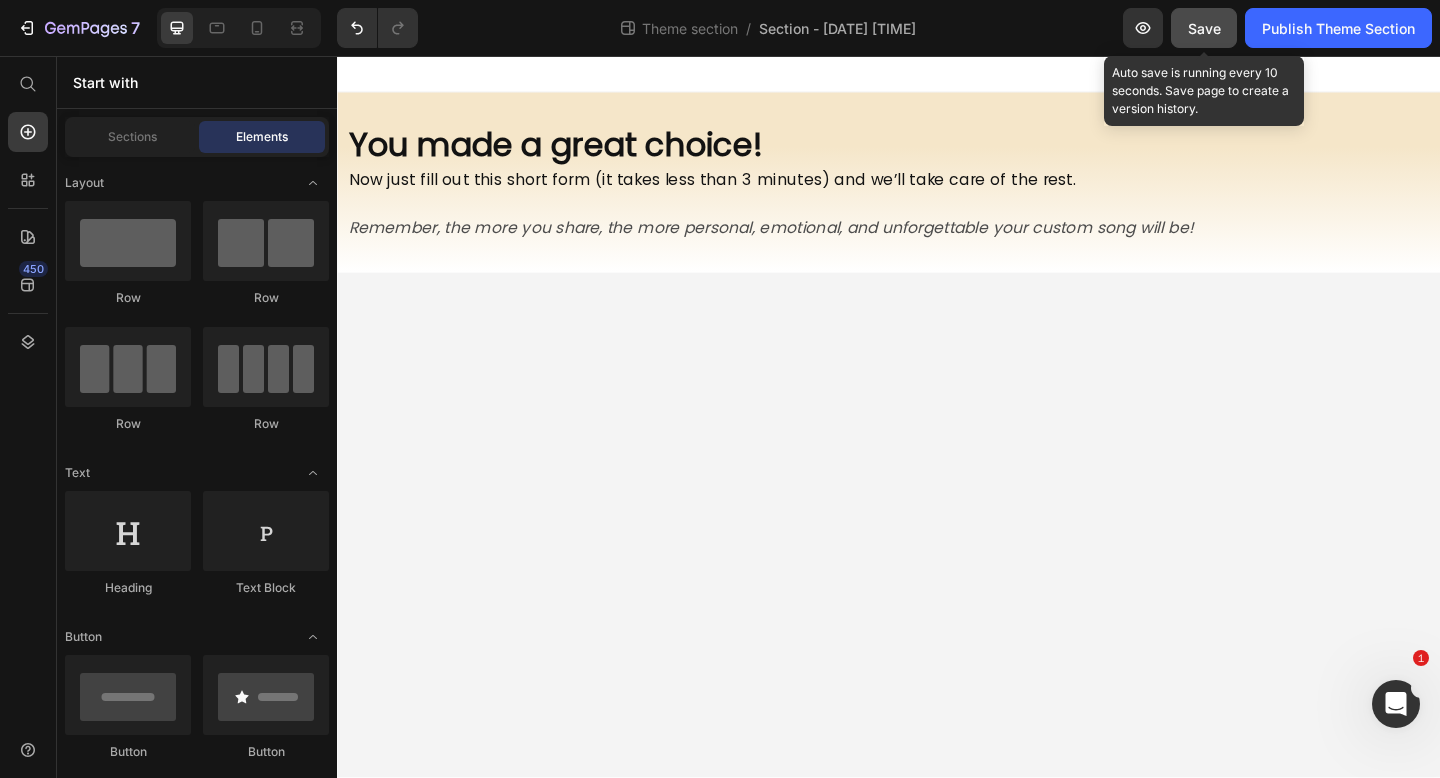 click on "Save" 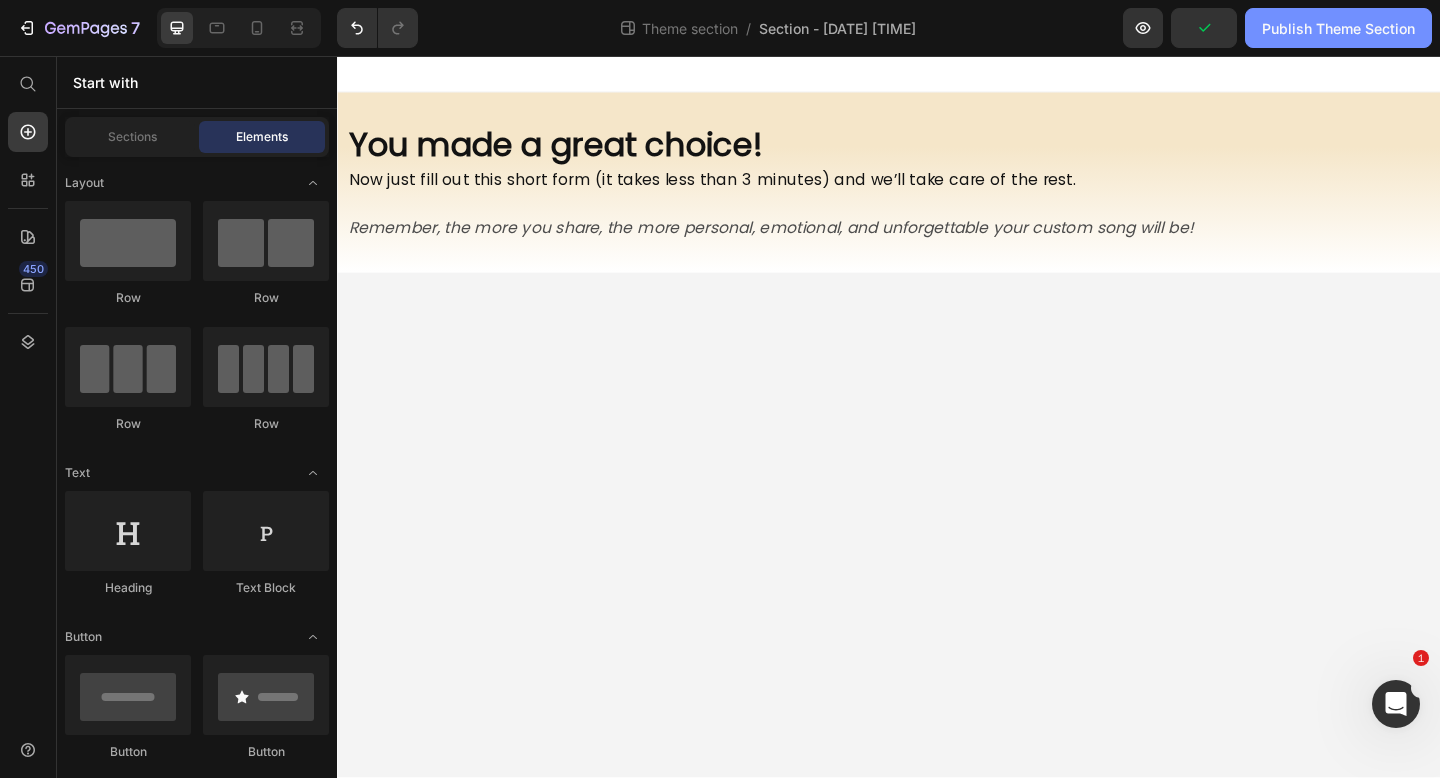 click on "Publish Theme Section" 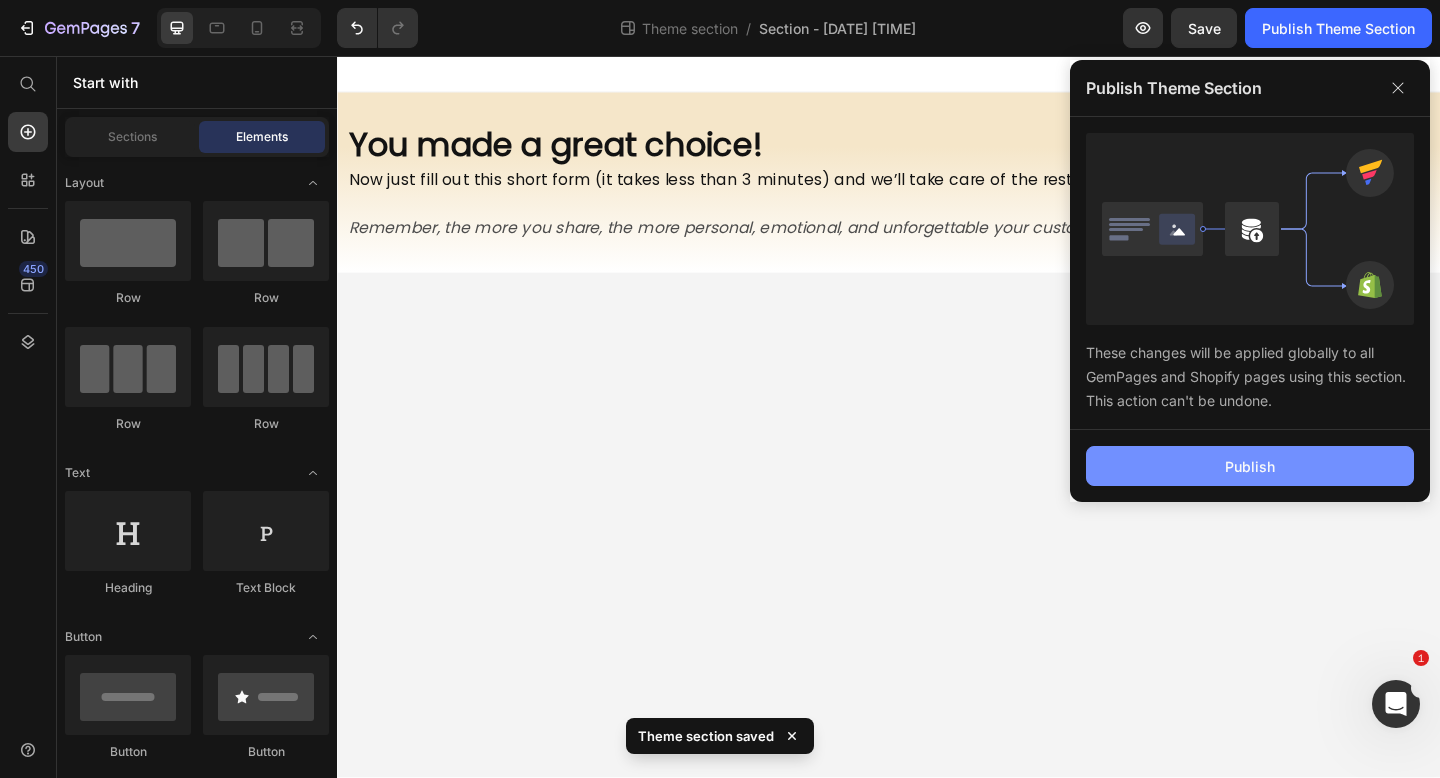click on "Publish" at bounding box center (1250, 466) 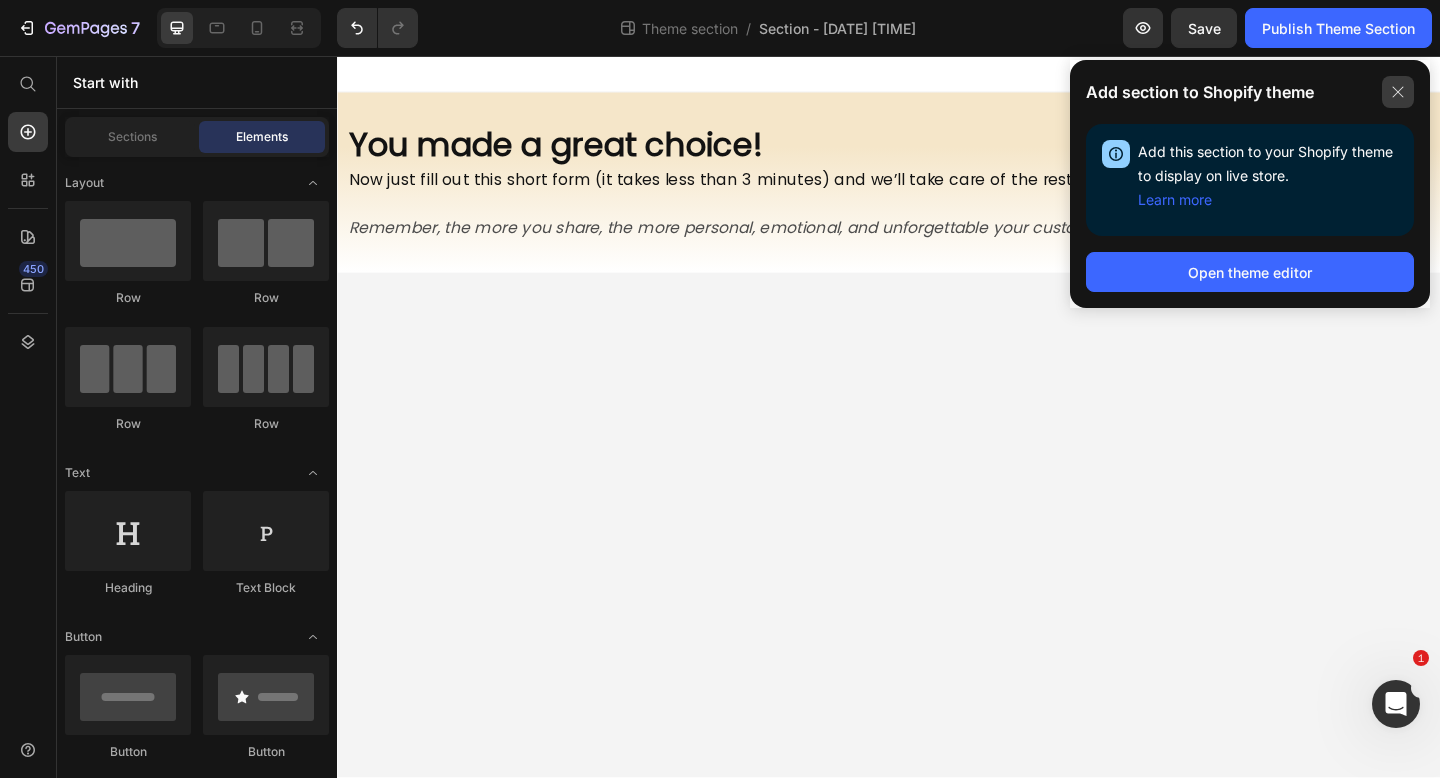 click 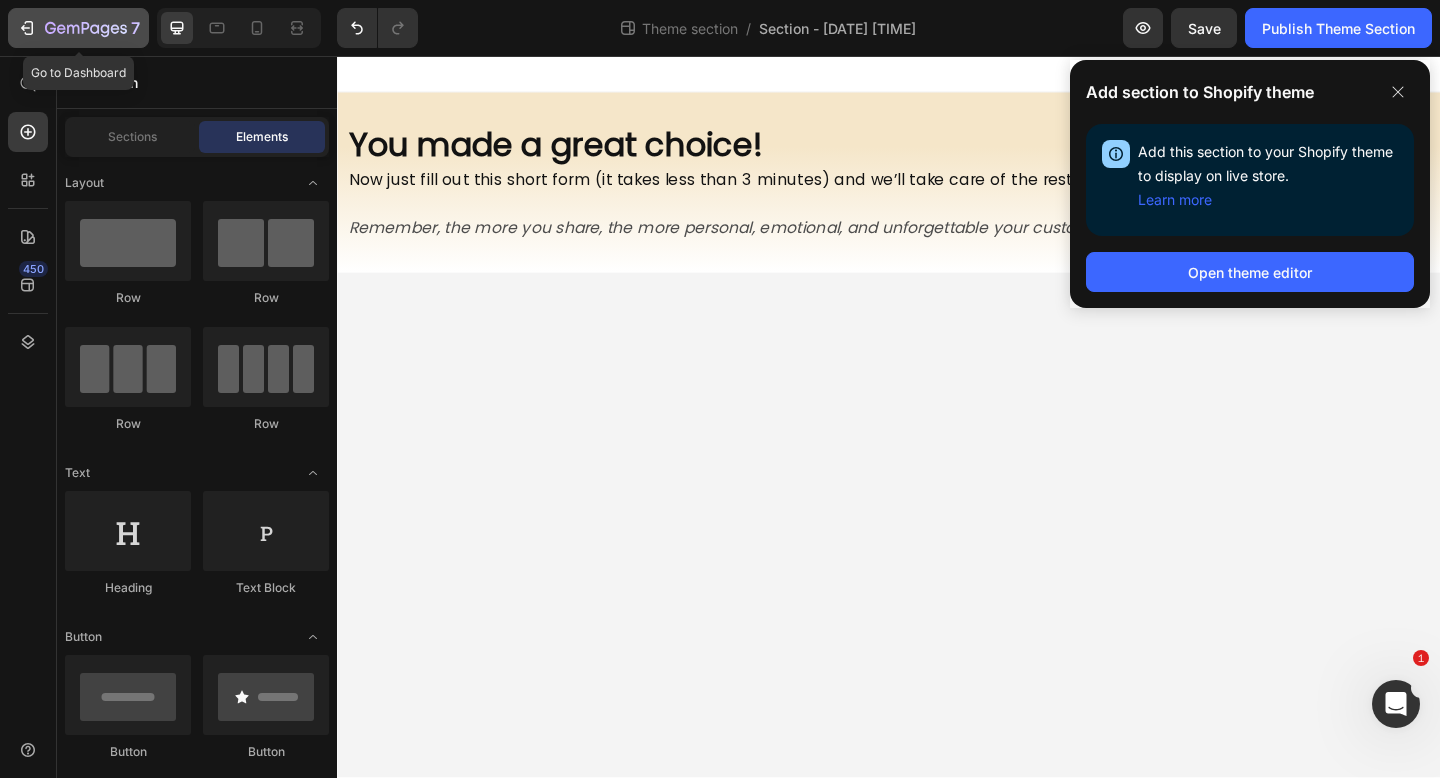 click on "7" 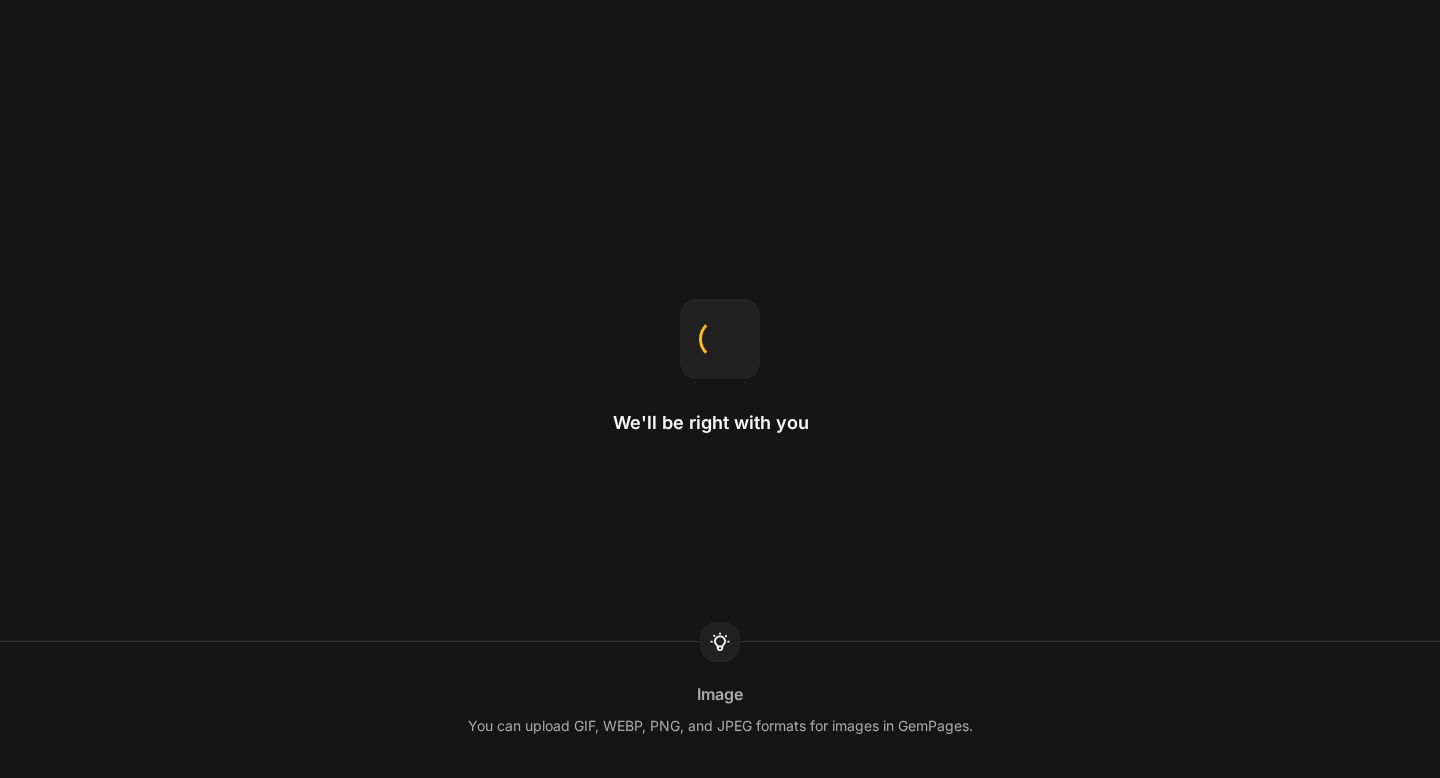scroll, scrollTop: 0, scrollLeft: 0, axis: both 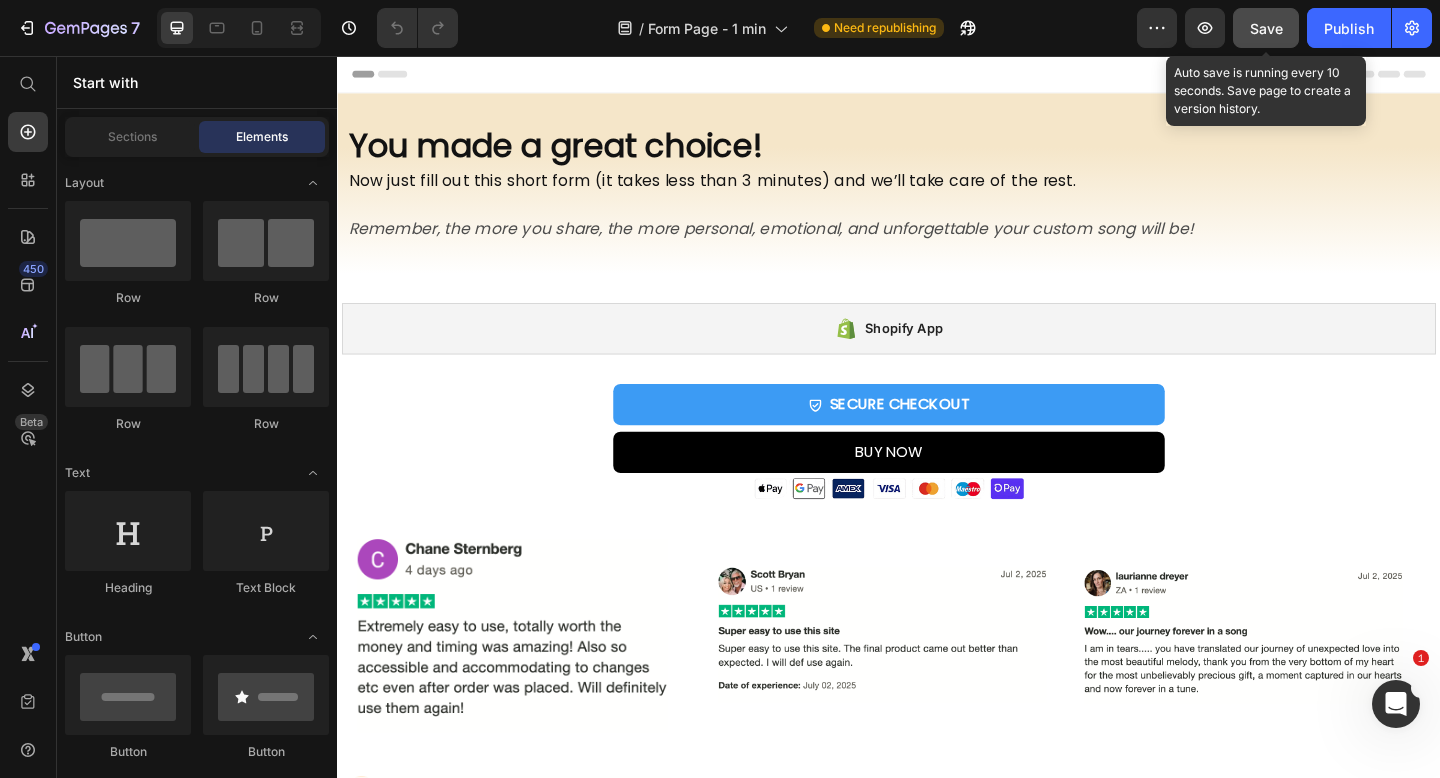 click on "Save" at bounding box center (1266, 28) 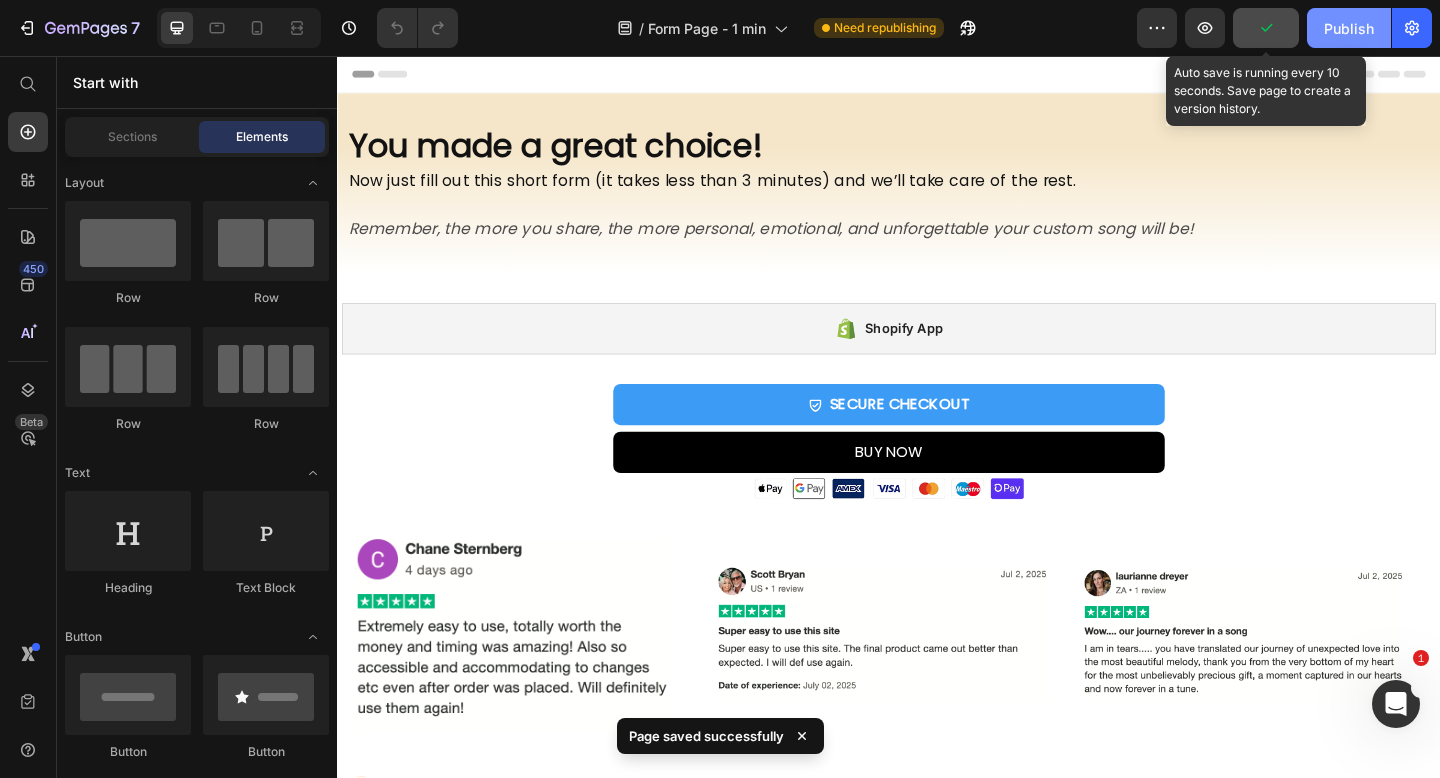 click on "Publish" at bounding box center [1349, 28] 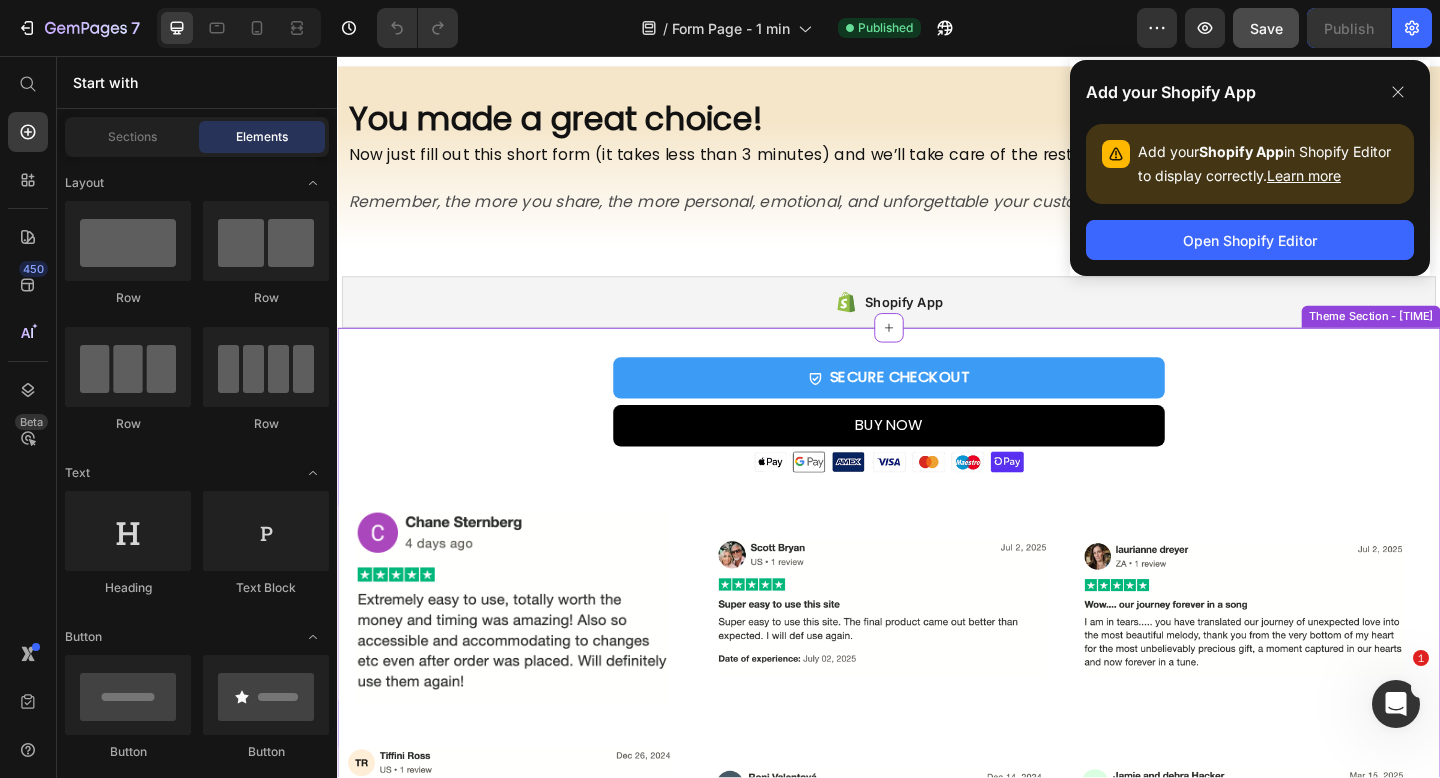 scroll, scrollTop: 38, scrollLeft: 0, axis: vertical 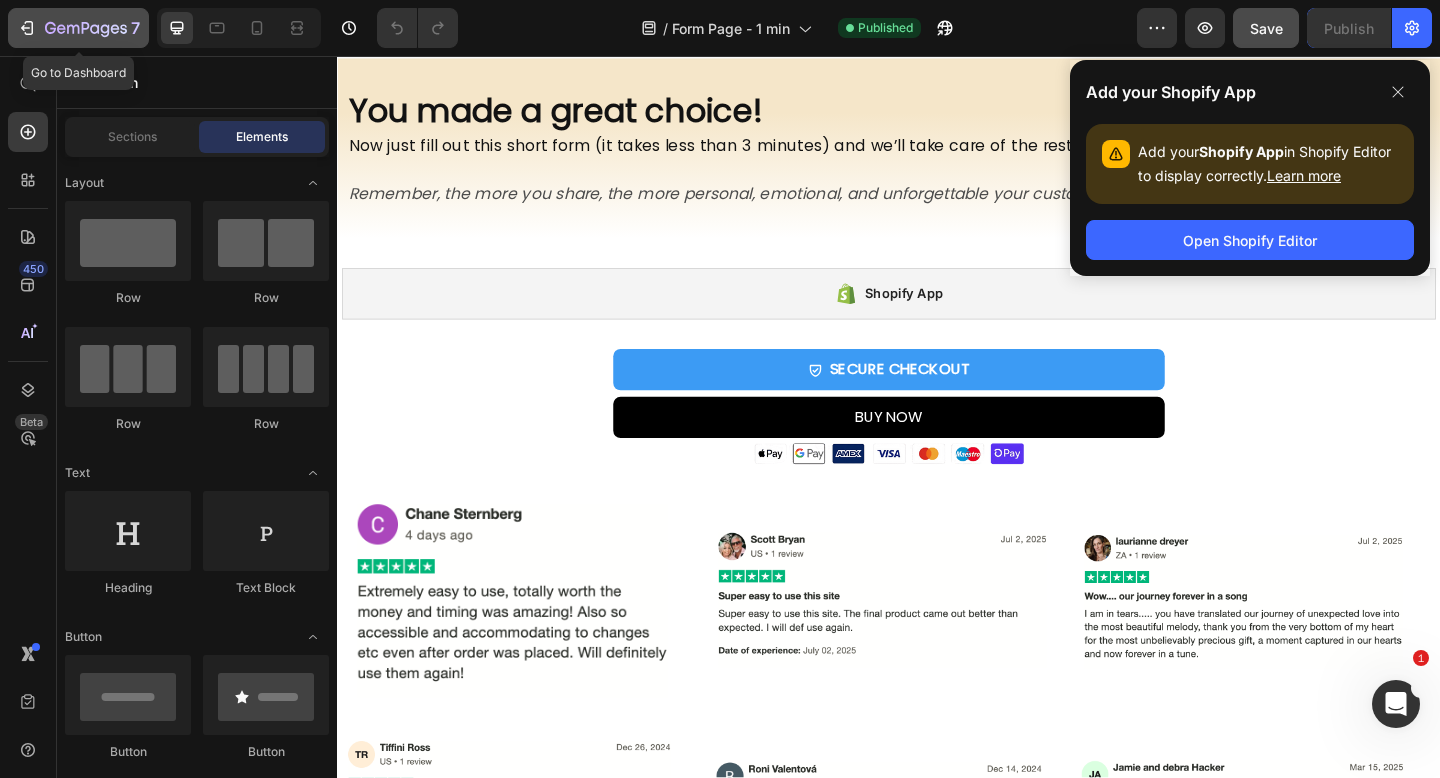 click on "7" at bounding box center (78, 28) 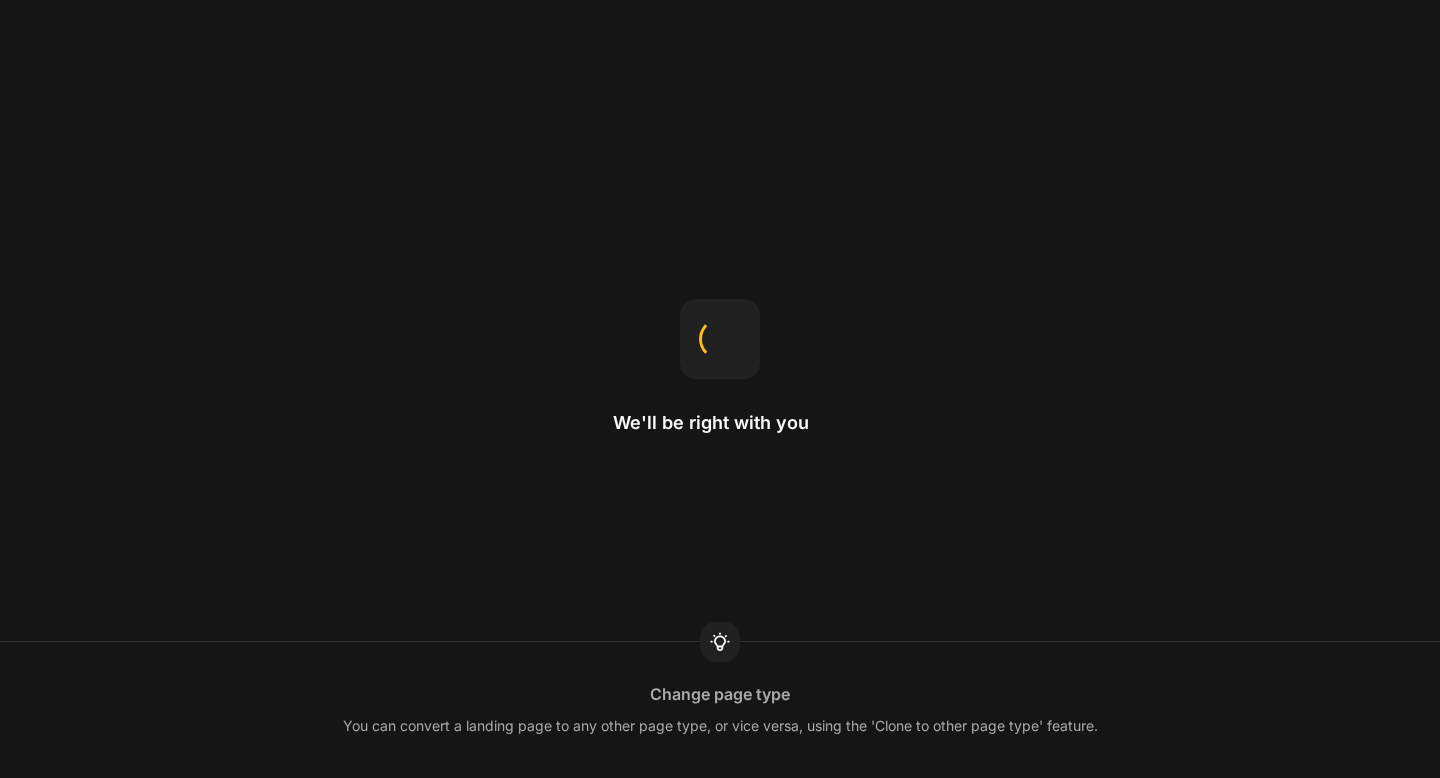 scroll, scrollTop: 0, scrollLeft: 0, axis: both 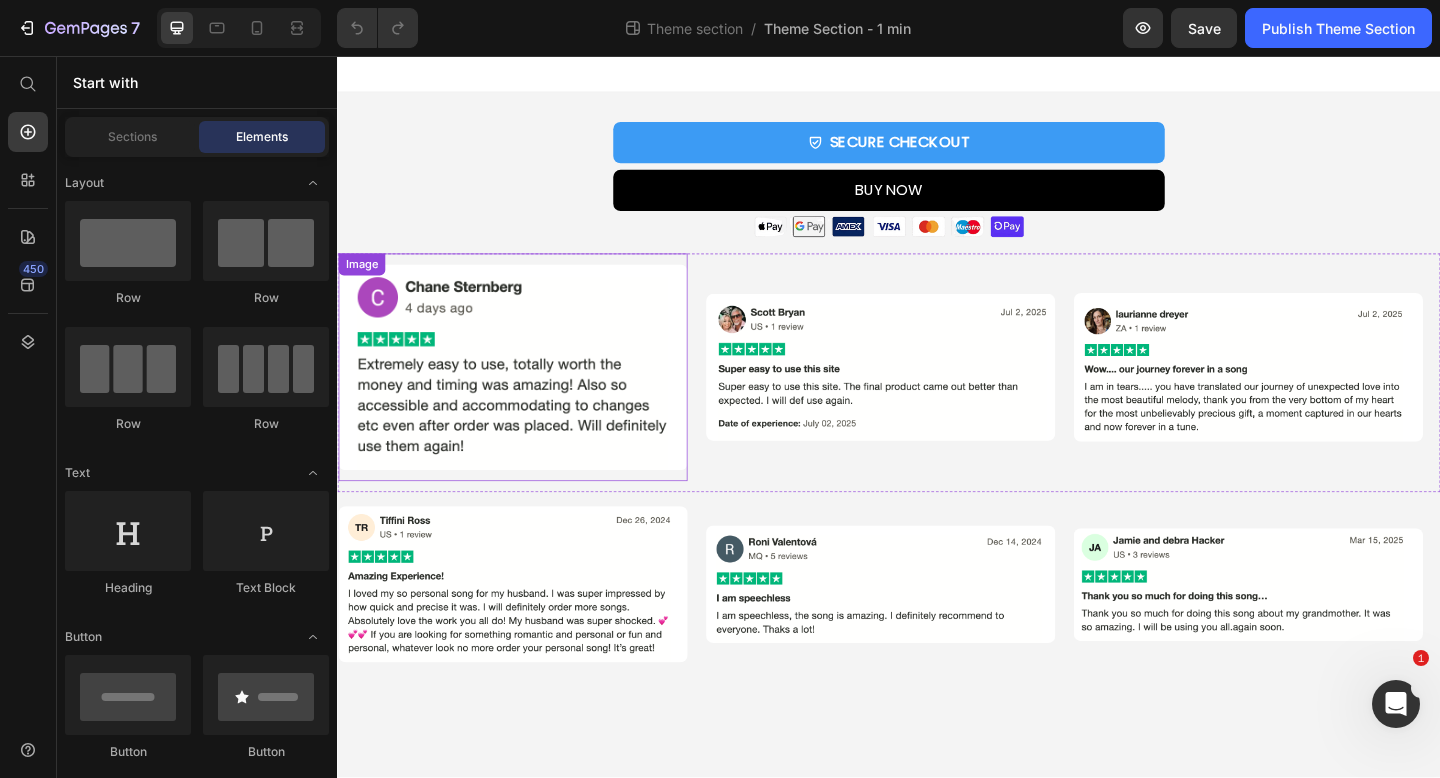 click at bounding box center (528, 395) 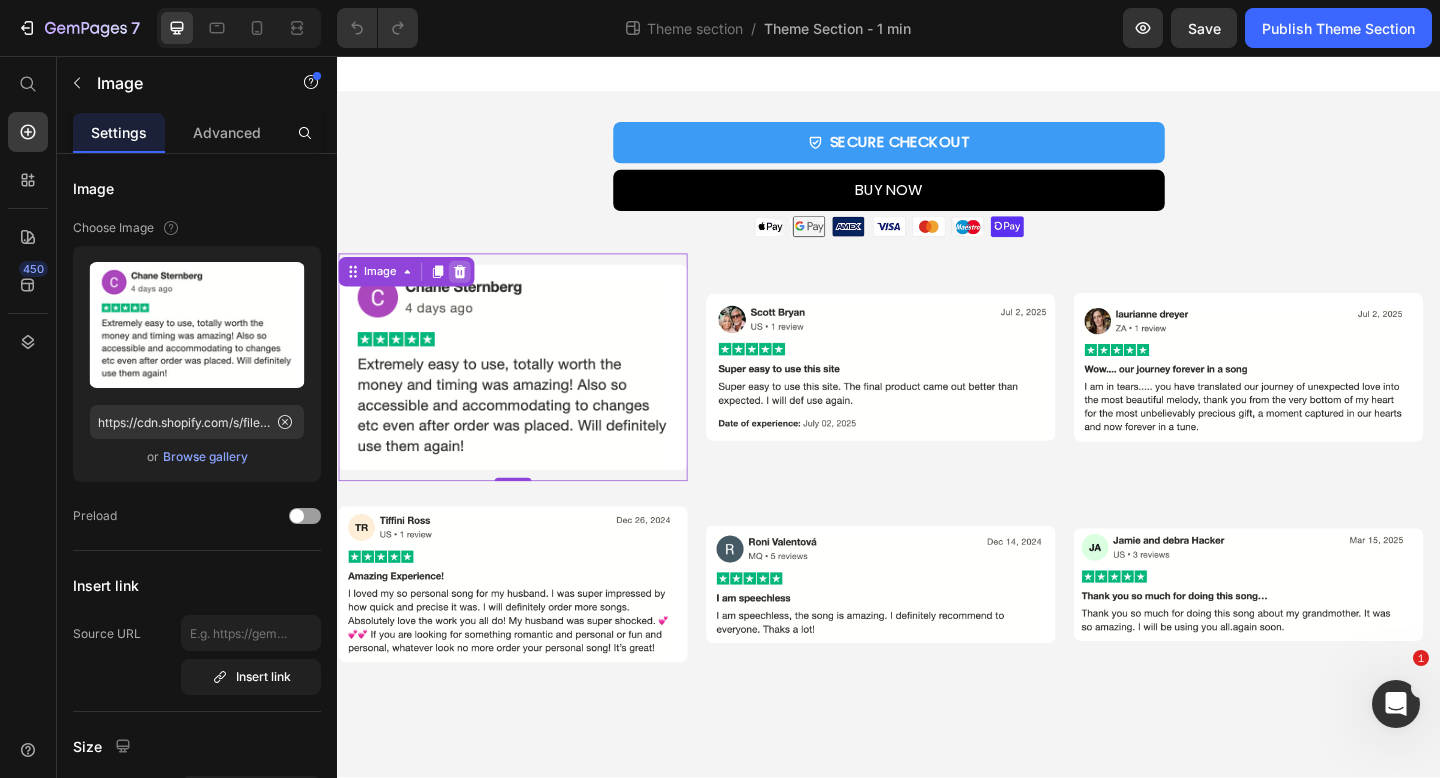 click 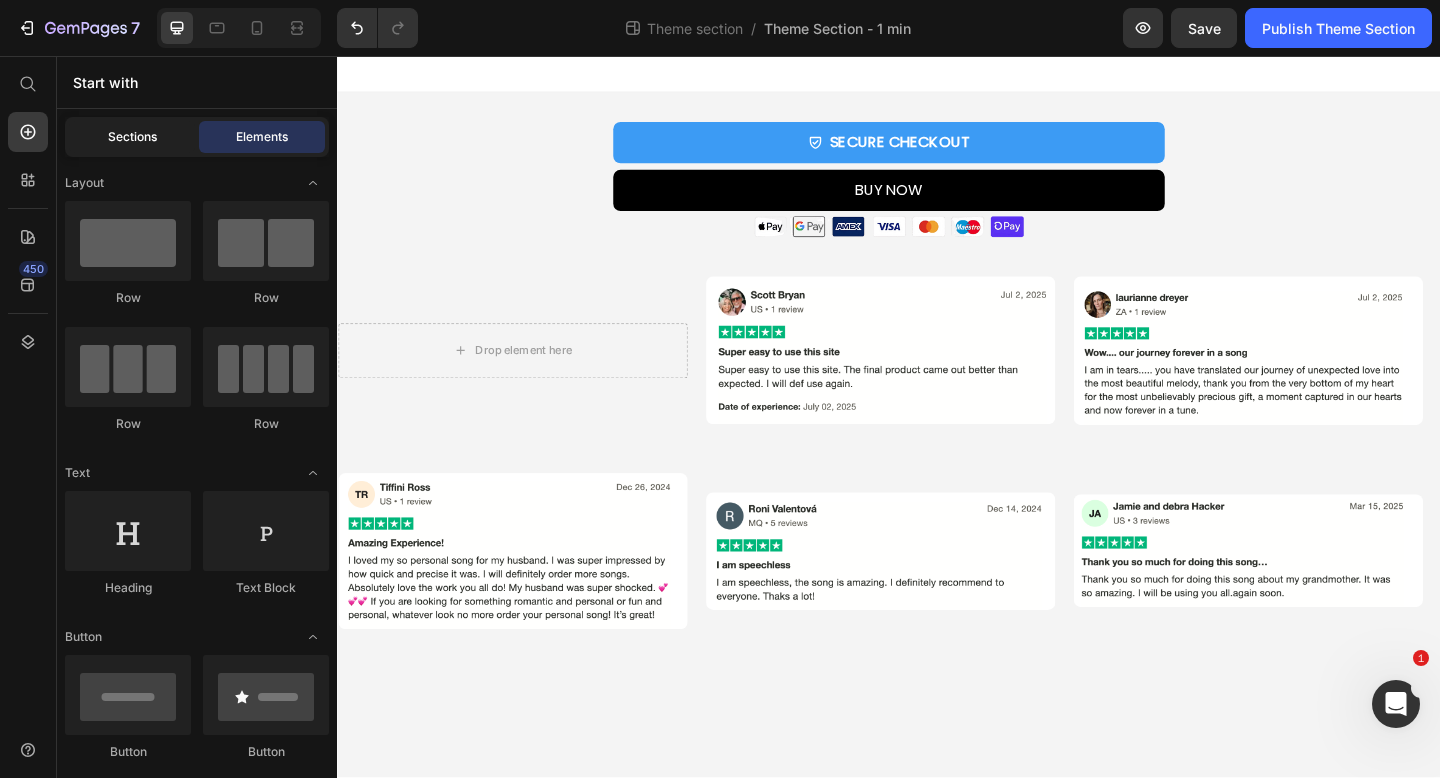 click on "Sections" at bounding box center [132, 137] 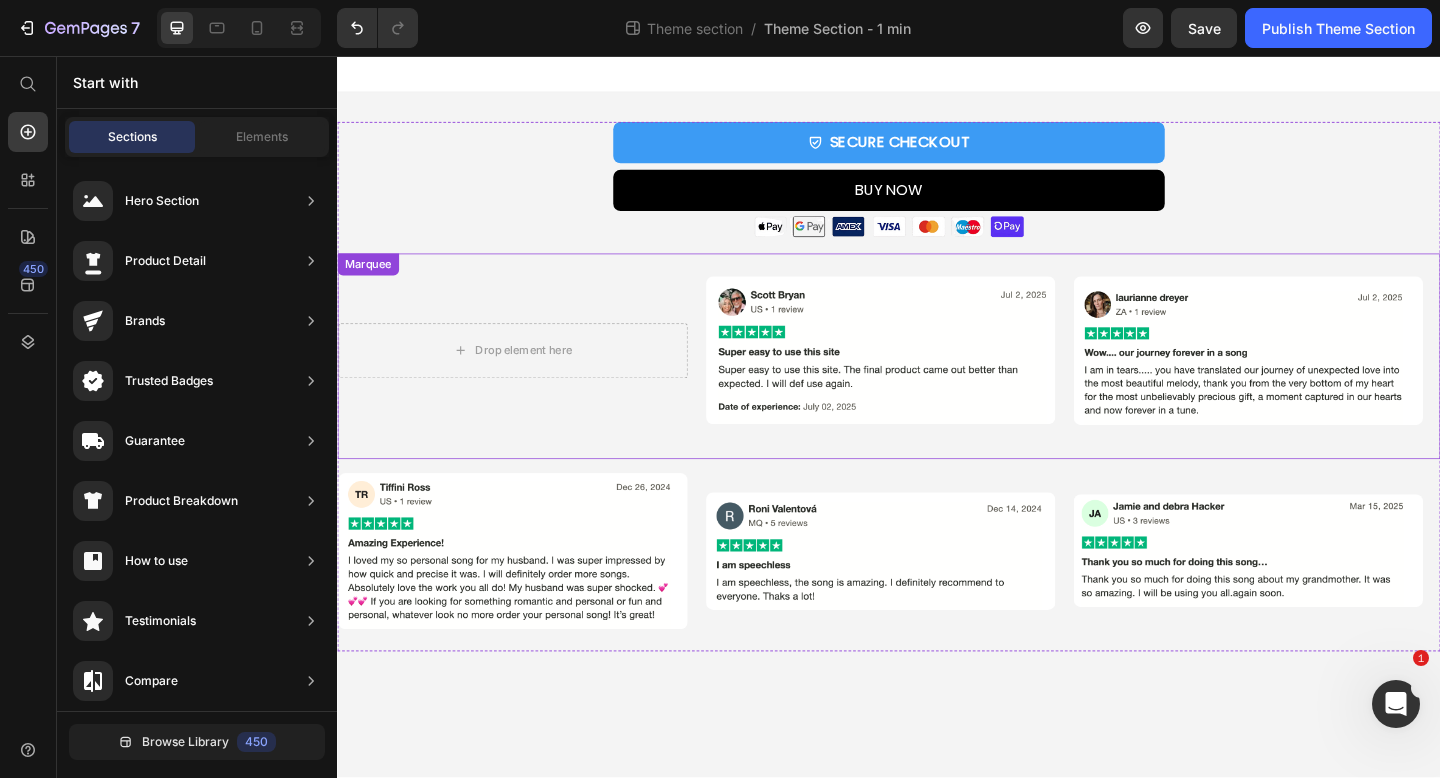 click on "Drop element here Image Image Image Image" at bounding box center [1338, 377] 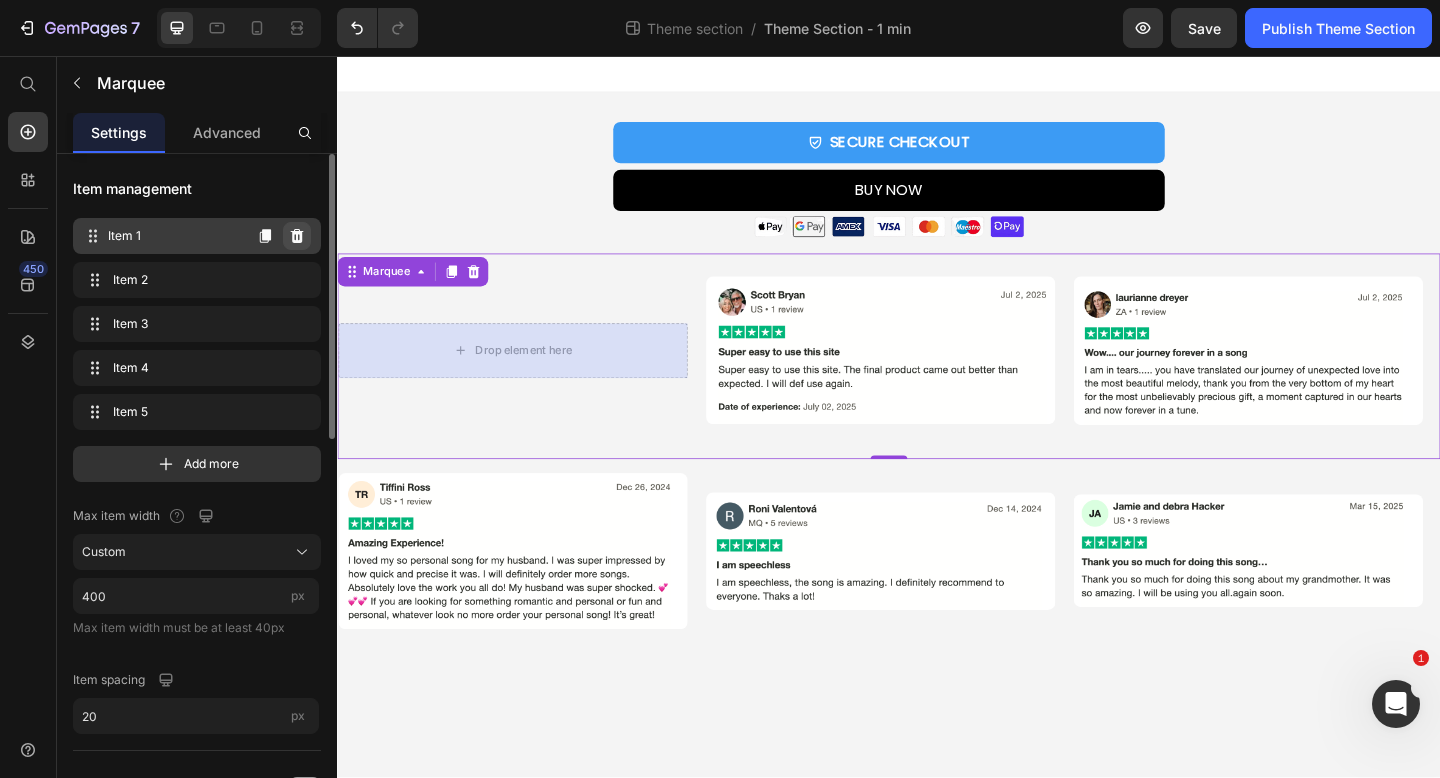 click 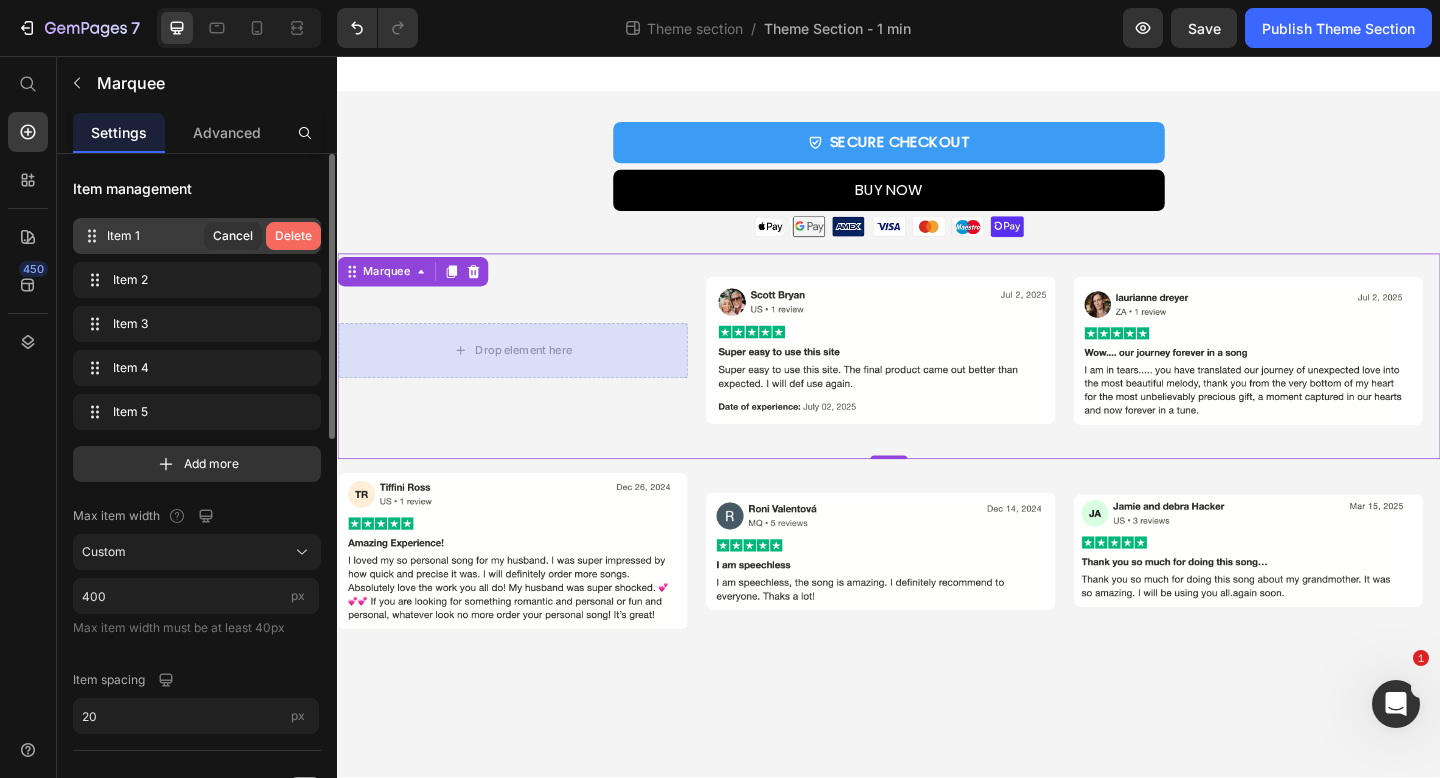 click on "Delete" at bounding box center (293, 236) 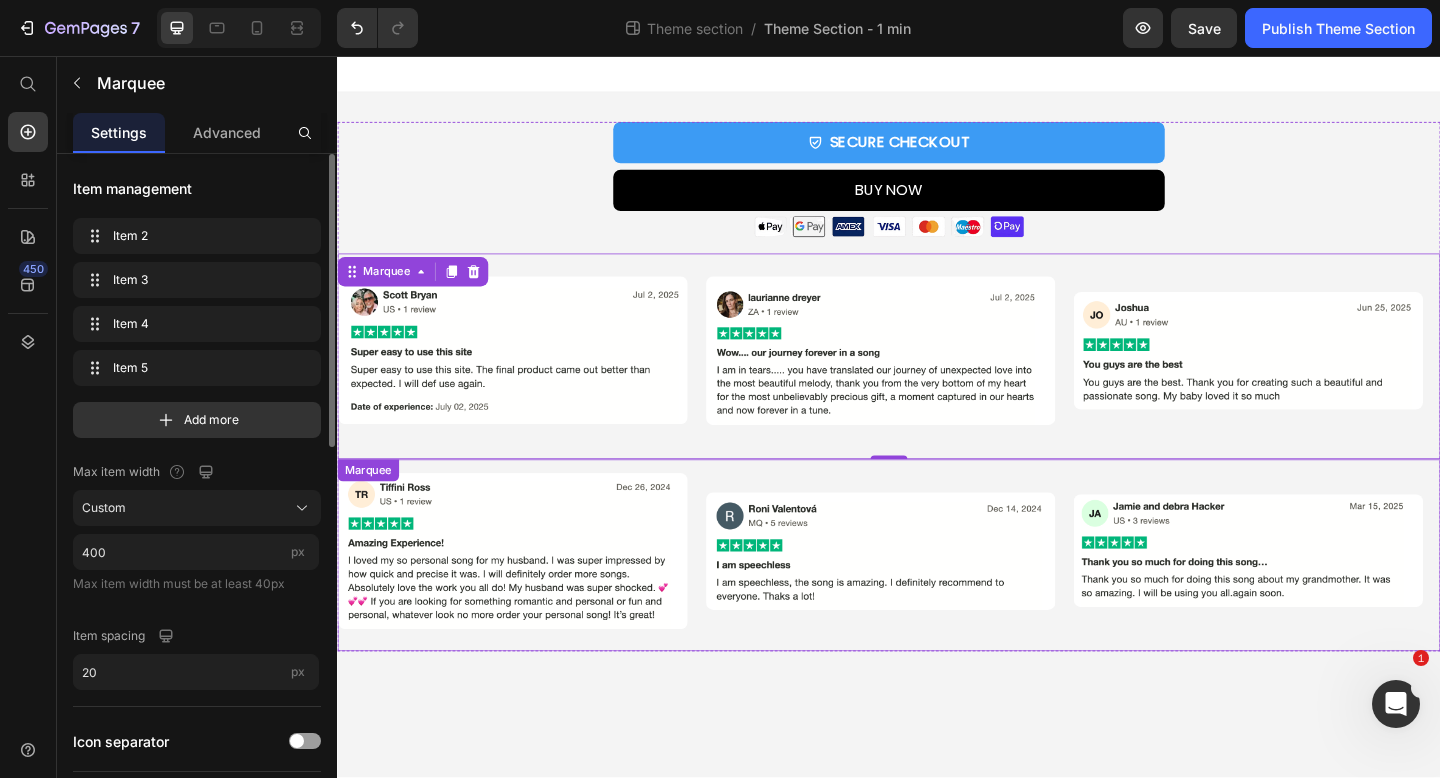 click on "Image" at bounding box center [538, 595] 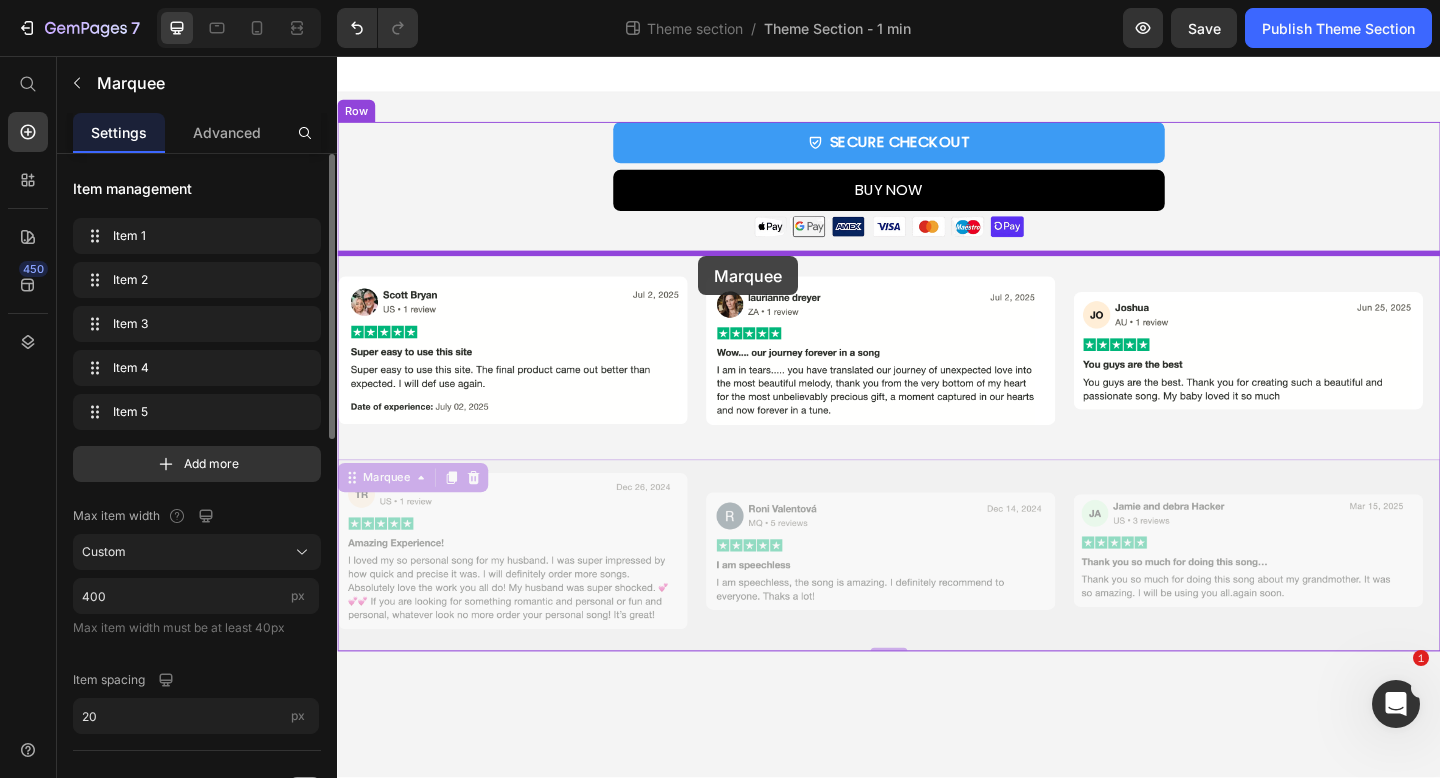 drag, startPoint x: 733, startPoint y: 511, endPoint x: 730, endPoint y: 274, distance: 237.01898 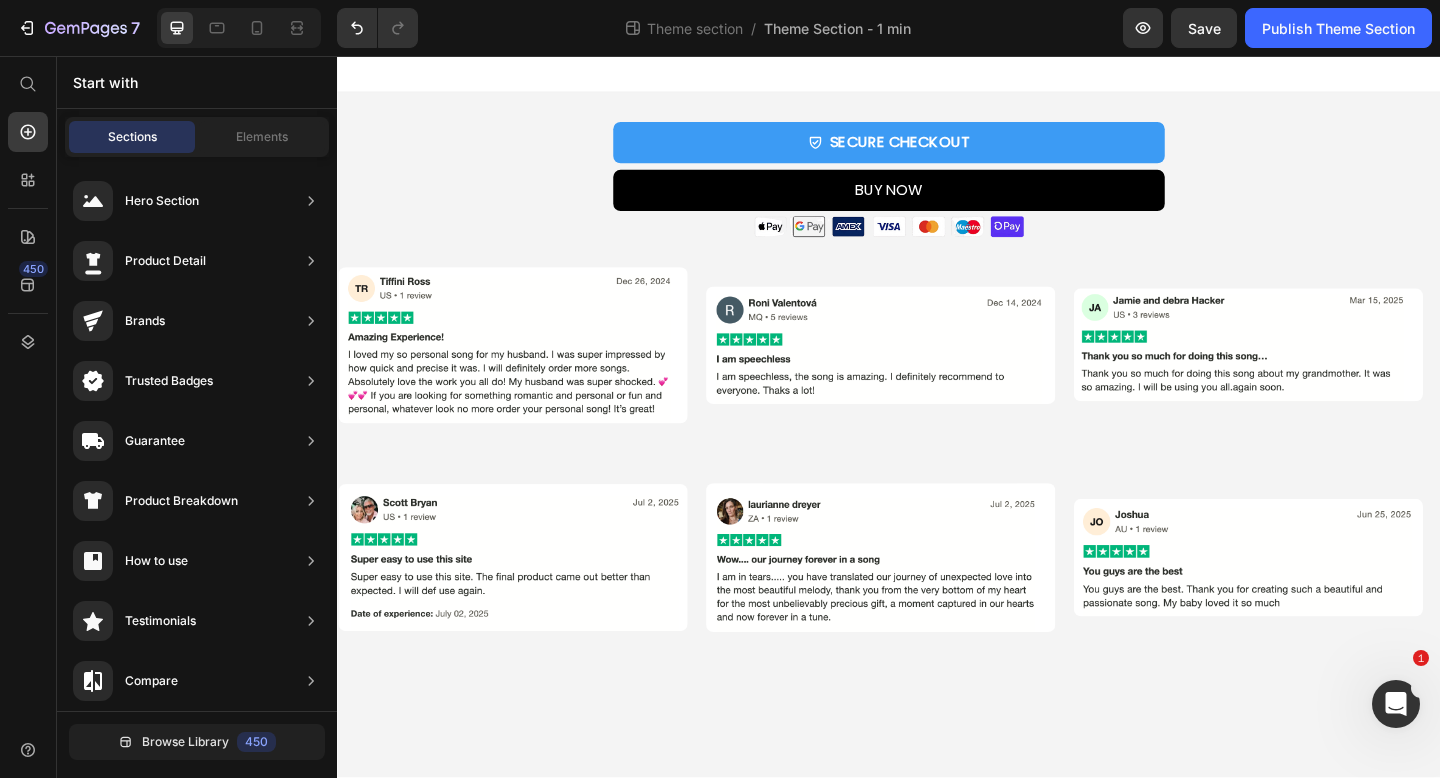 click on "SECURE CHECKOUT Add to Cart BUY NOW Dynamic Checkout Image Product Row Image Image Image Image Image Image Image Image Image Image Marquee Image Image Image Image Image Image Image Image Marquee Row Root
Drag & drop element from sidebar or
Explore Library
Add section Choose templates inspired by CRO experts Generate layout from URL or image Add blank section then drag & drop elements" at bounding box center [937, 448] 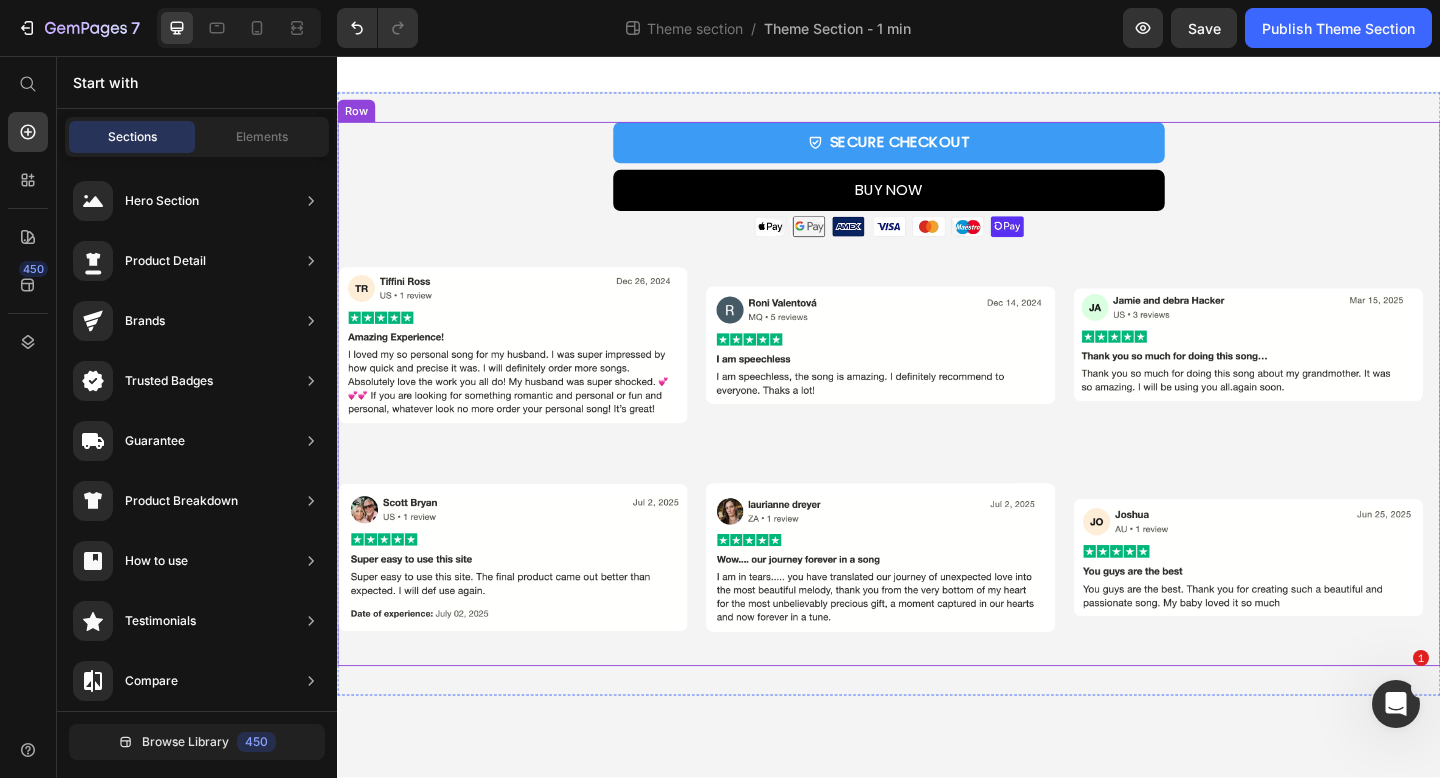 click on "Image Image Image Image Image Image Image Image Image Image Marquee" at bounding box center (937, 383) 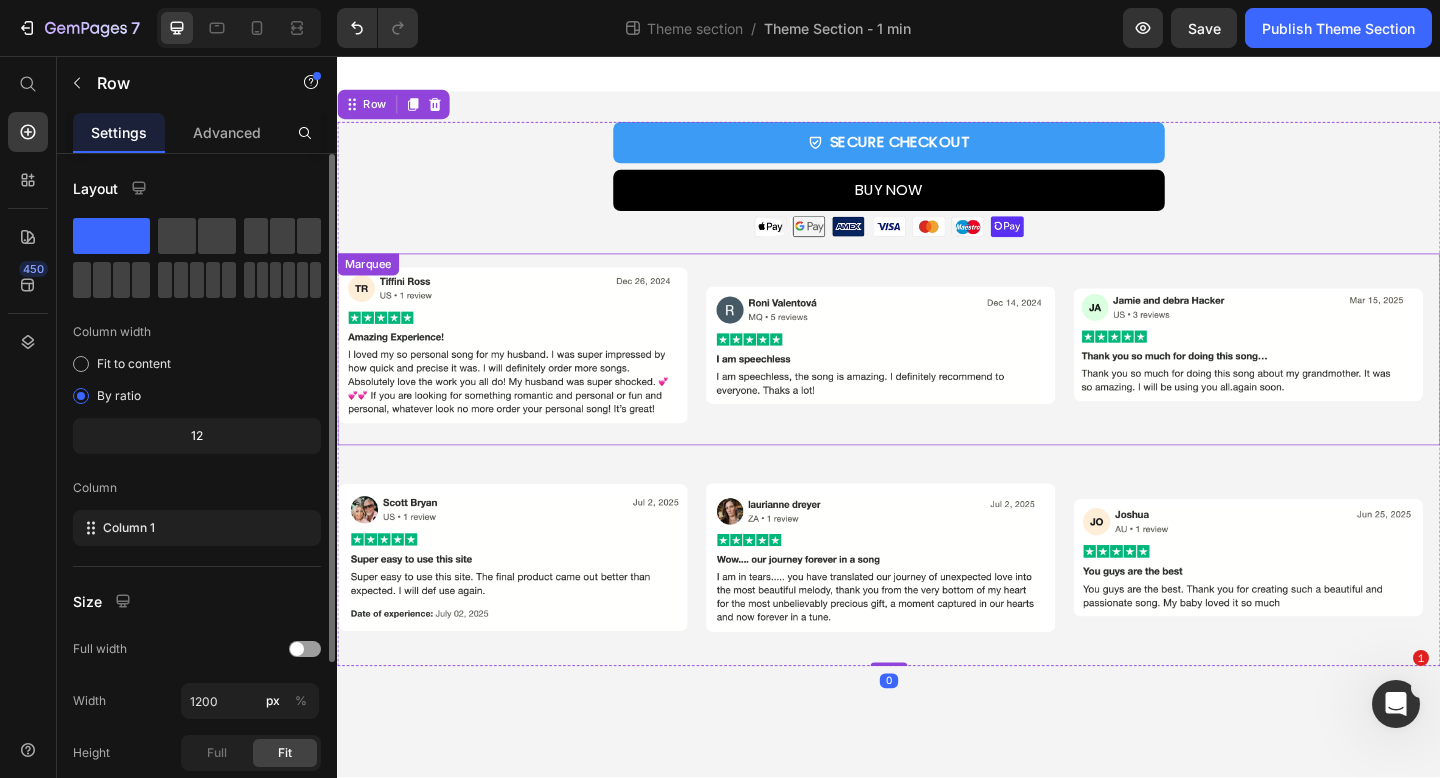 click on "Image Image Image Image Image Image Image Image Image Image Marquee" at bounding box center [937, 375] 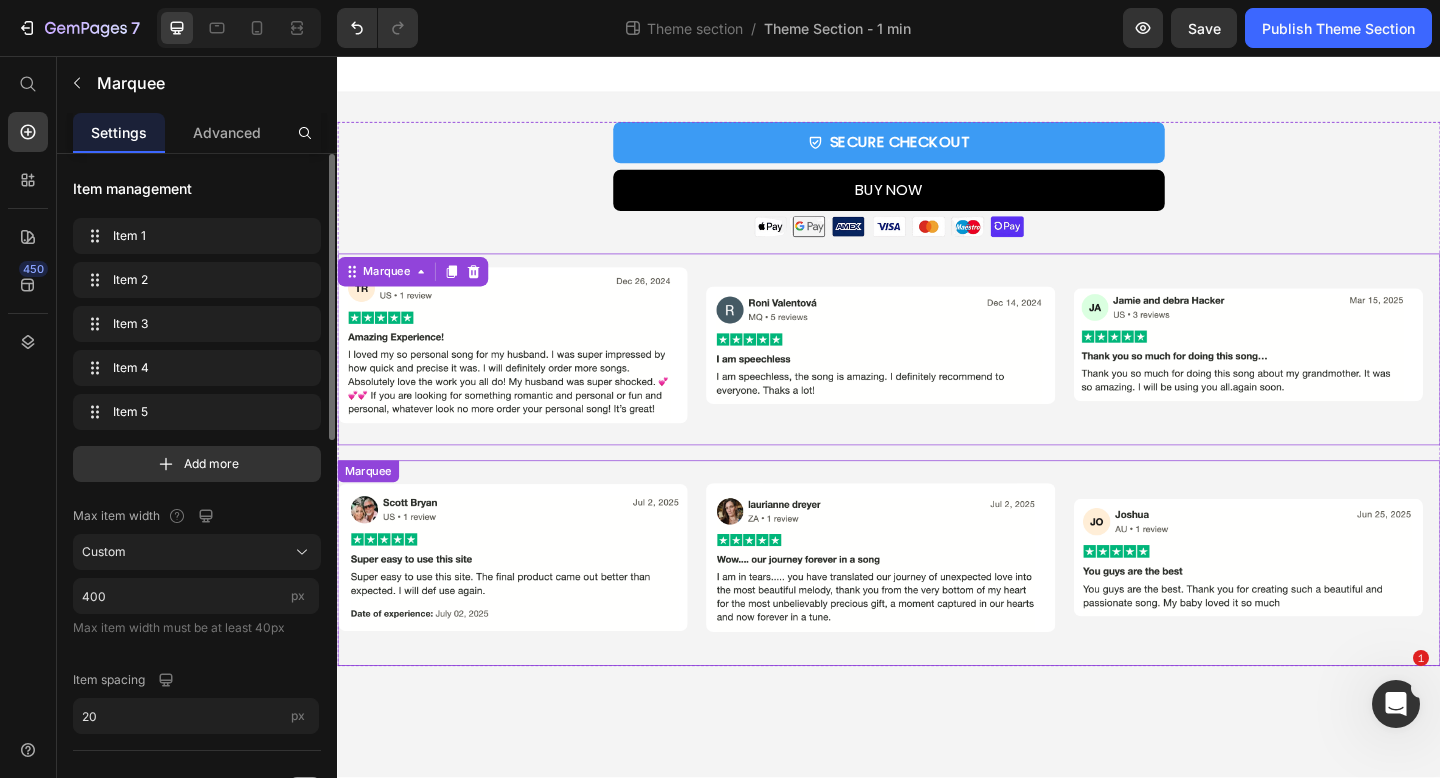 click on "Image Image Image Image" at bounding box center [1138, 602] 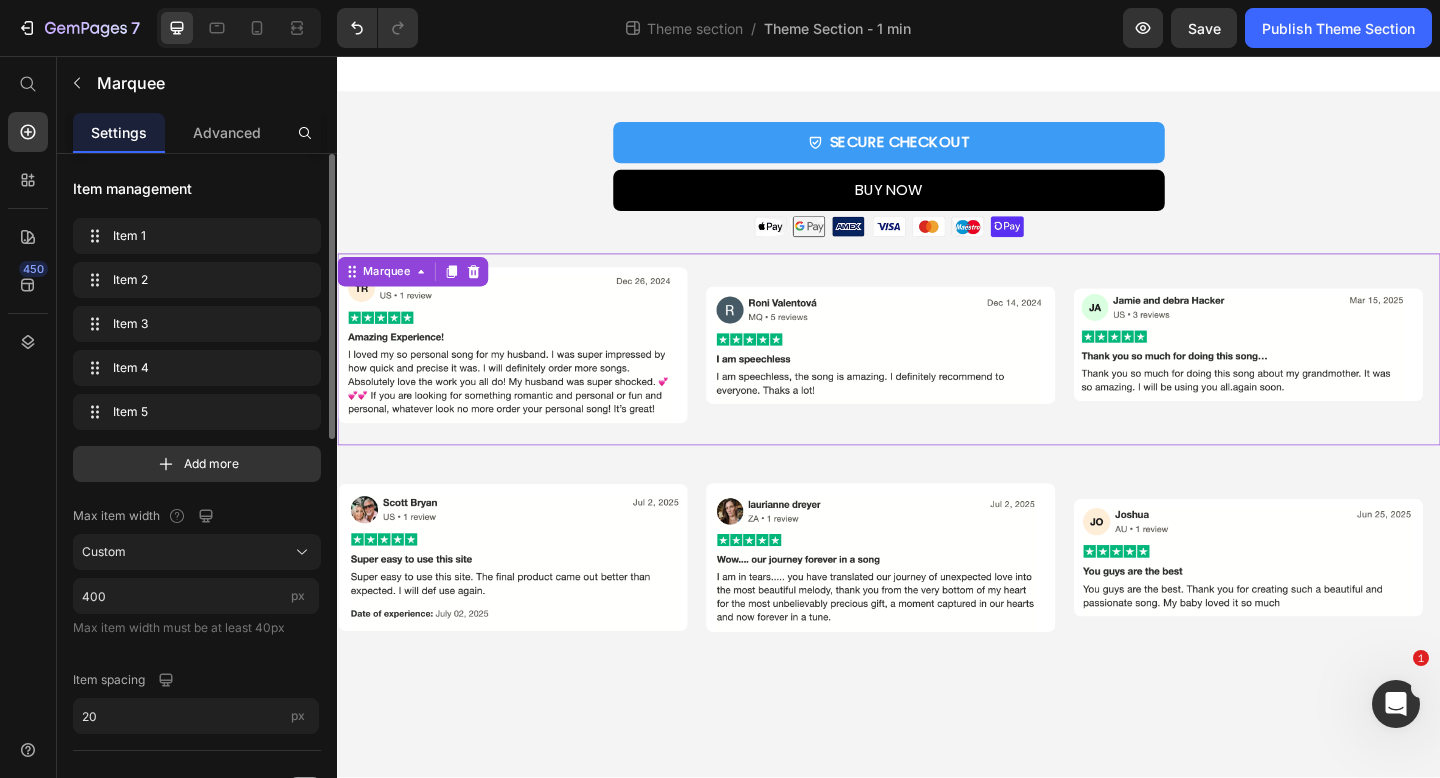 click on "Image Image Image Image Image Image Image Image Image Image Marquee   16" at bounding box center [937, 375] 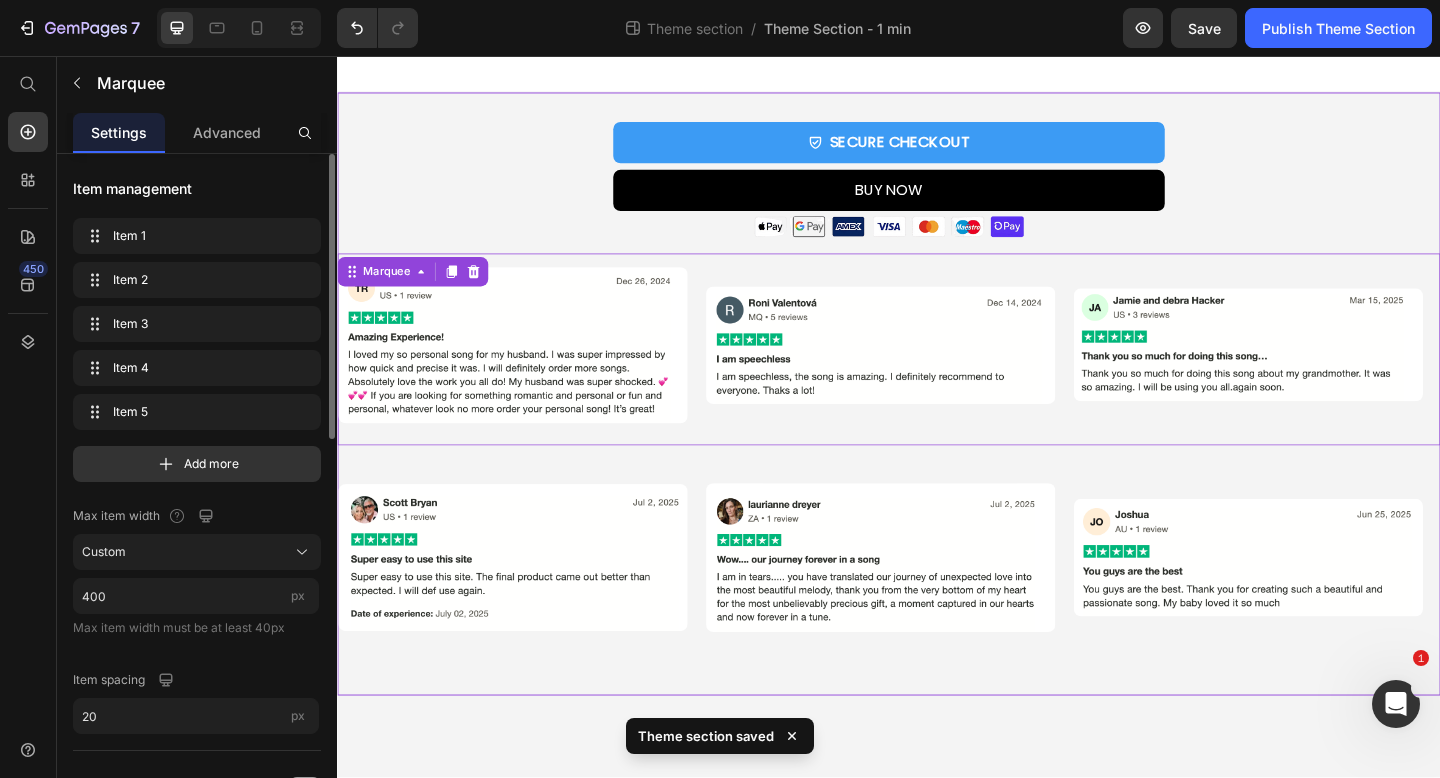click on "SECURE CHECKOUT Add to Cart BUY NOW Dynamic Checkout Image Product Row Image Image Image Image Image Image Image Image Image Image Marquee   16 Image Image Image Image Image Image Image Image Marquee Row" at bounding box center [937, 424] 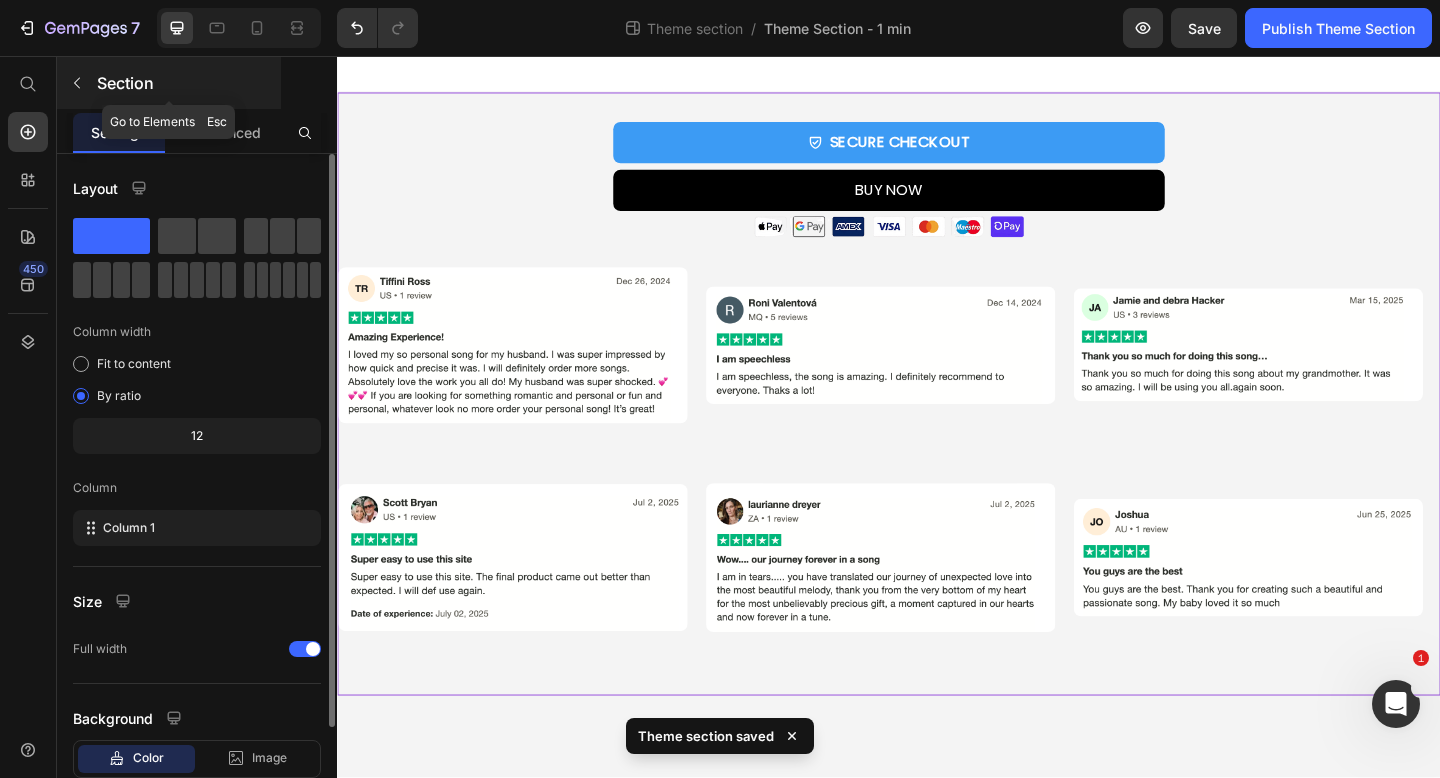 click at bounding box center [77, 83] 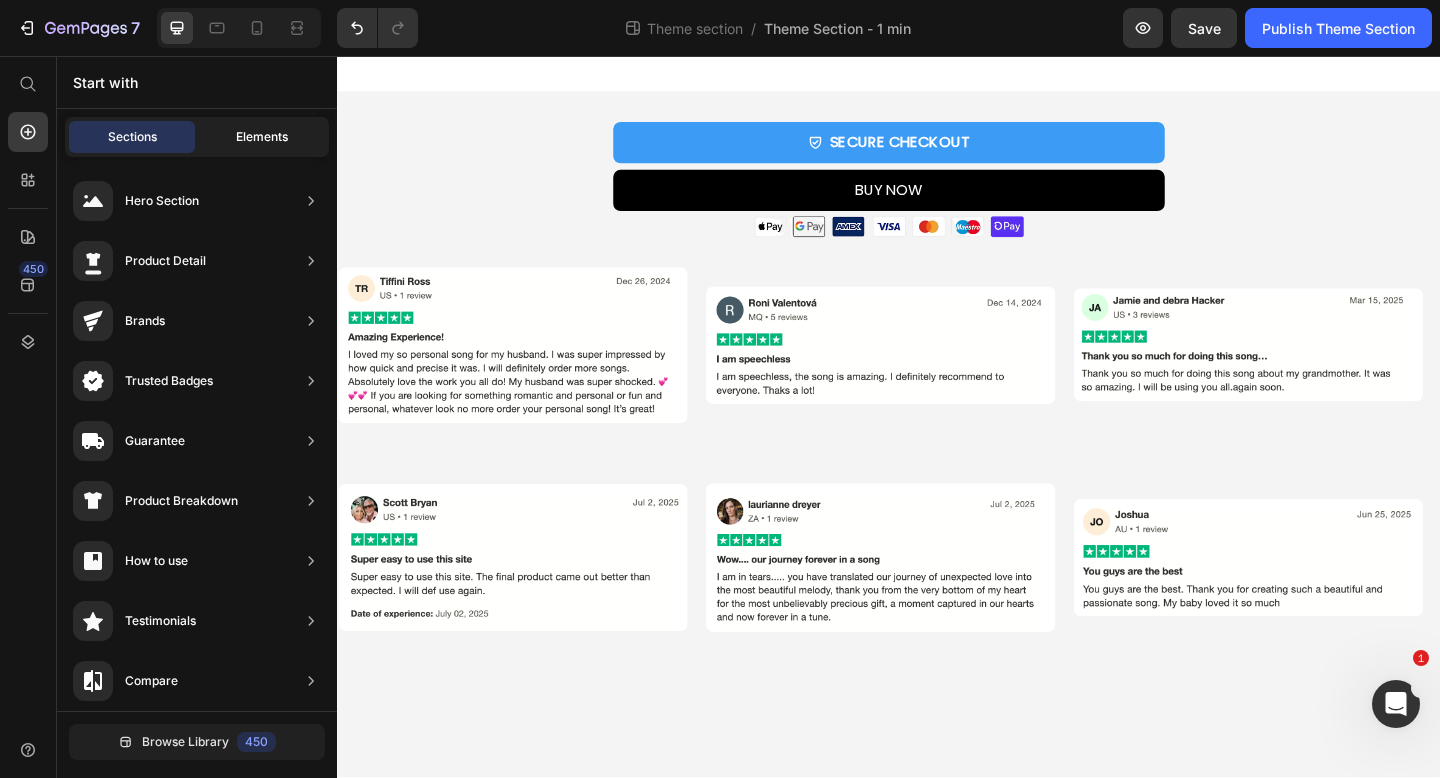 click on "Elements" 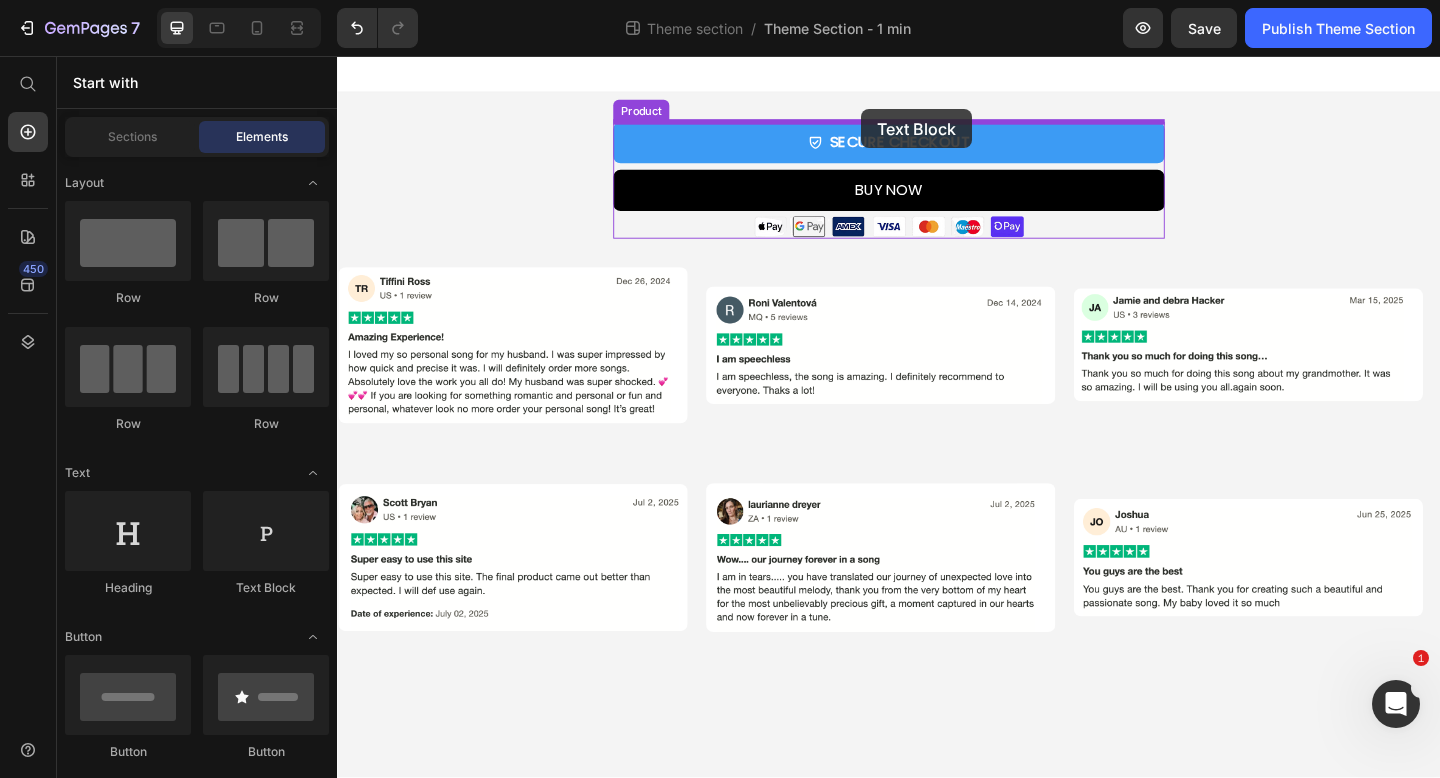 drag, startPoint x: 597, startPoint y: 579, endPoint x: 907, endPoint y: 115, distance: 558.0287 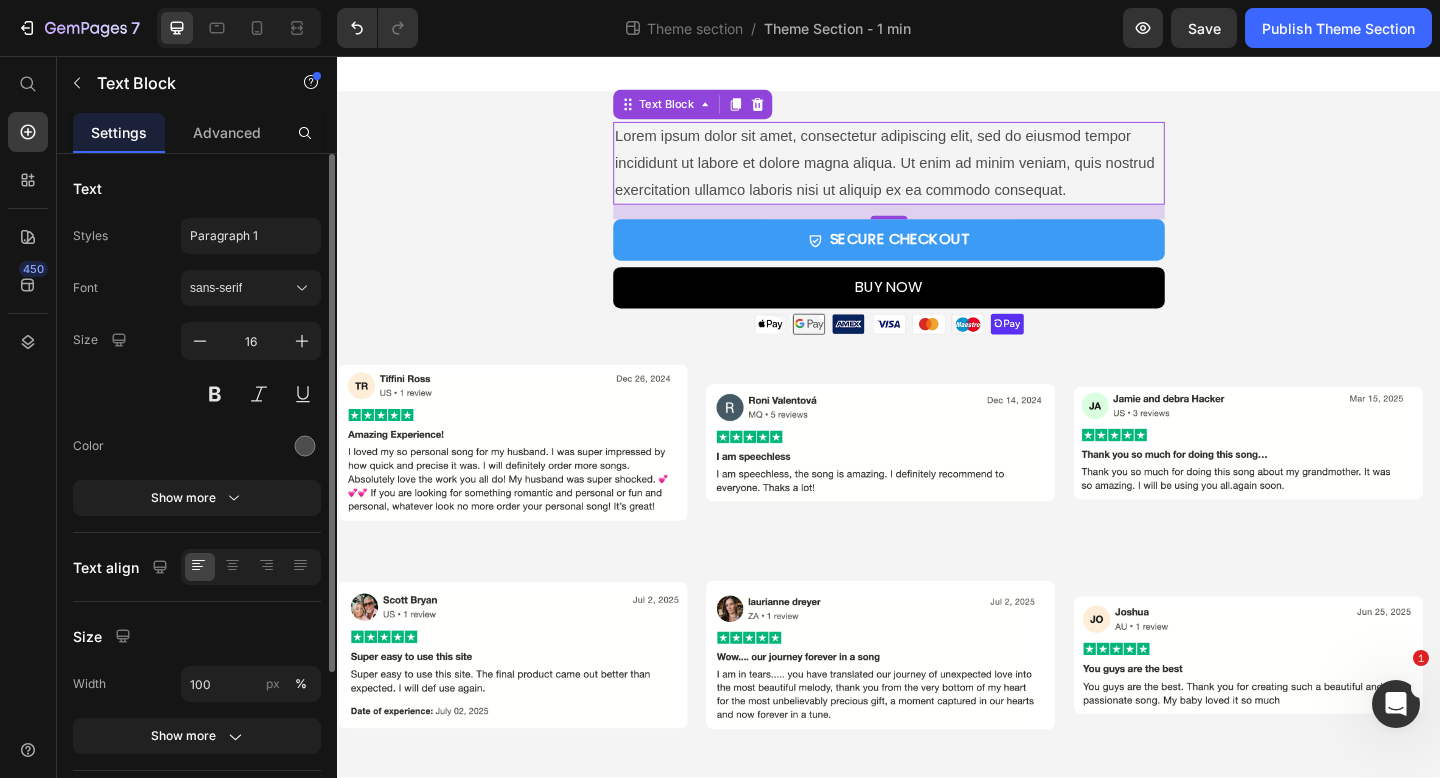 click on "Lorem ipsum dolor sit amet, consectetur adipiscing elit, sed do eiusmod tempor incididunt ut labore et dolore magna aliqua. Ut enim ad minim veniam, quis nostrud exercitation ullamco laboris nisi ut aliquip ex ea commodo consequat." at bounding box center (937, 173) 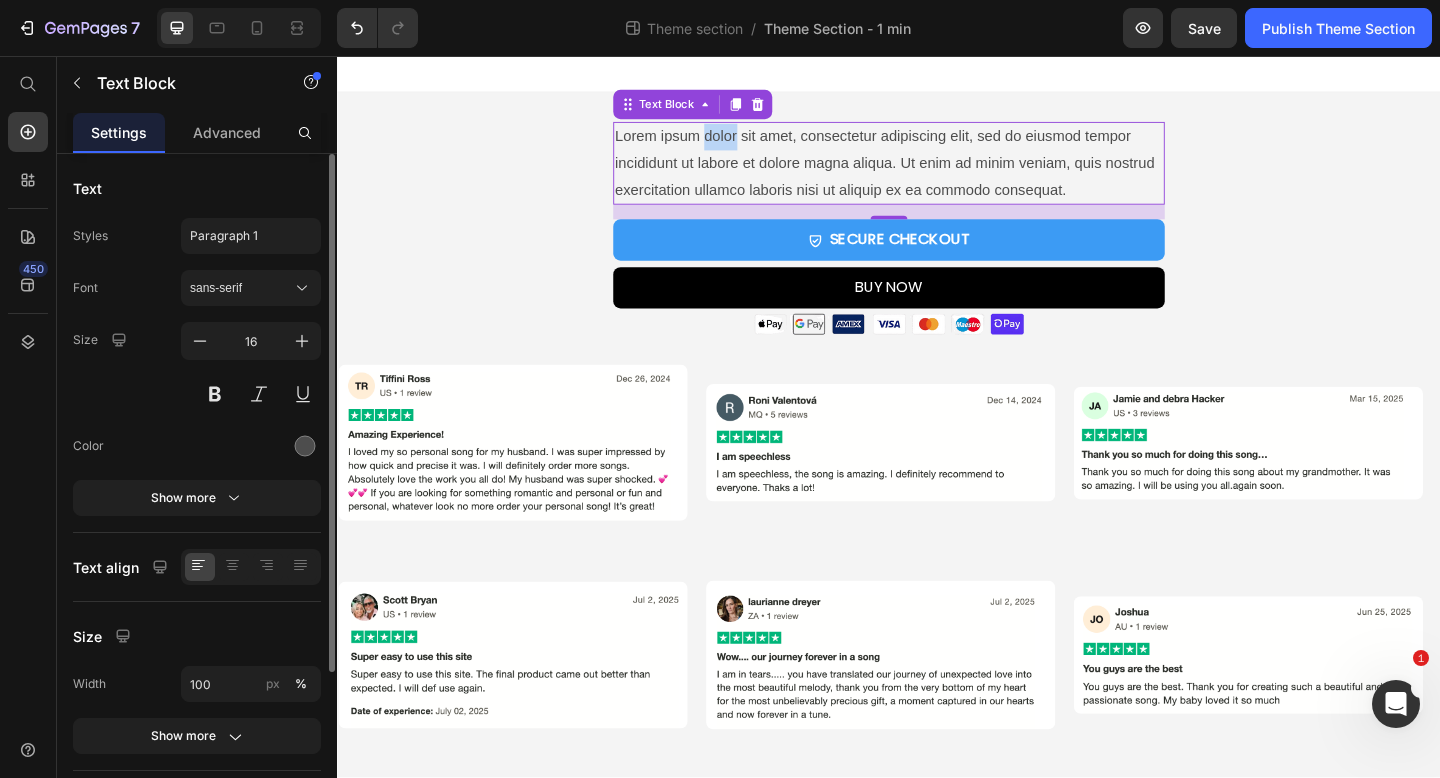 click on "Lorem ipsum dolor sit amet, consectetur adipiscing elit, sed do eiusmod tempor incididunt ut labore et dolore magna aliqua. Ut enim ad minim veniam, quis nostrud exercitation ullamco laboris nisi ut aliquip ex ea commodo consequat." at bounding box center [937, 173] 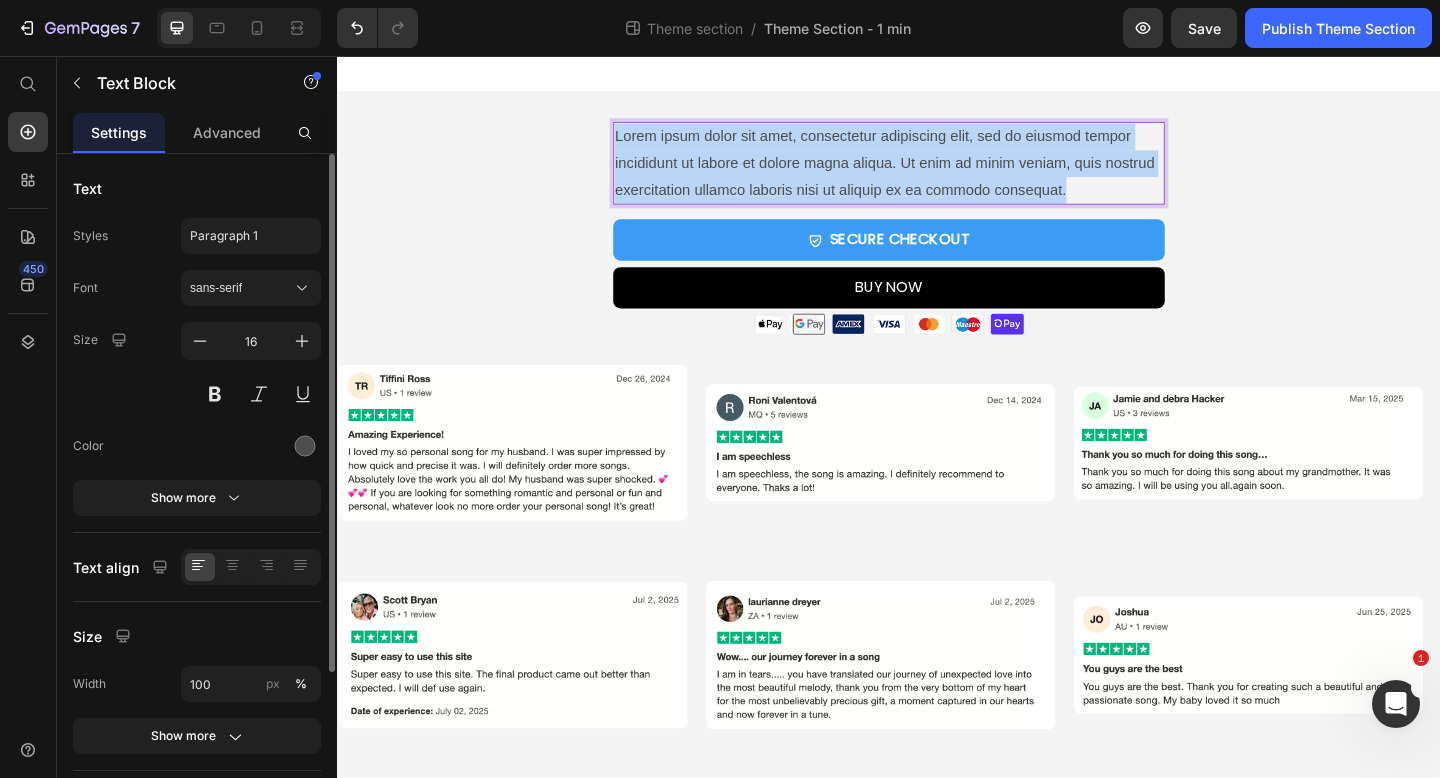 click on "Lorem ipsum dolor sit amet, consectetur adipiscing elit, sed do eiusmod tempor incididunt ut labore et dolore magna aliqua. Ut enim ad minim veniam, quis nostrud exercitation ullamco laboris nisi ut aliquip ex ea commodo consequat." at bounding box center [937, 173] 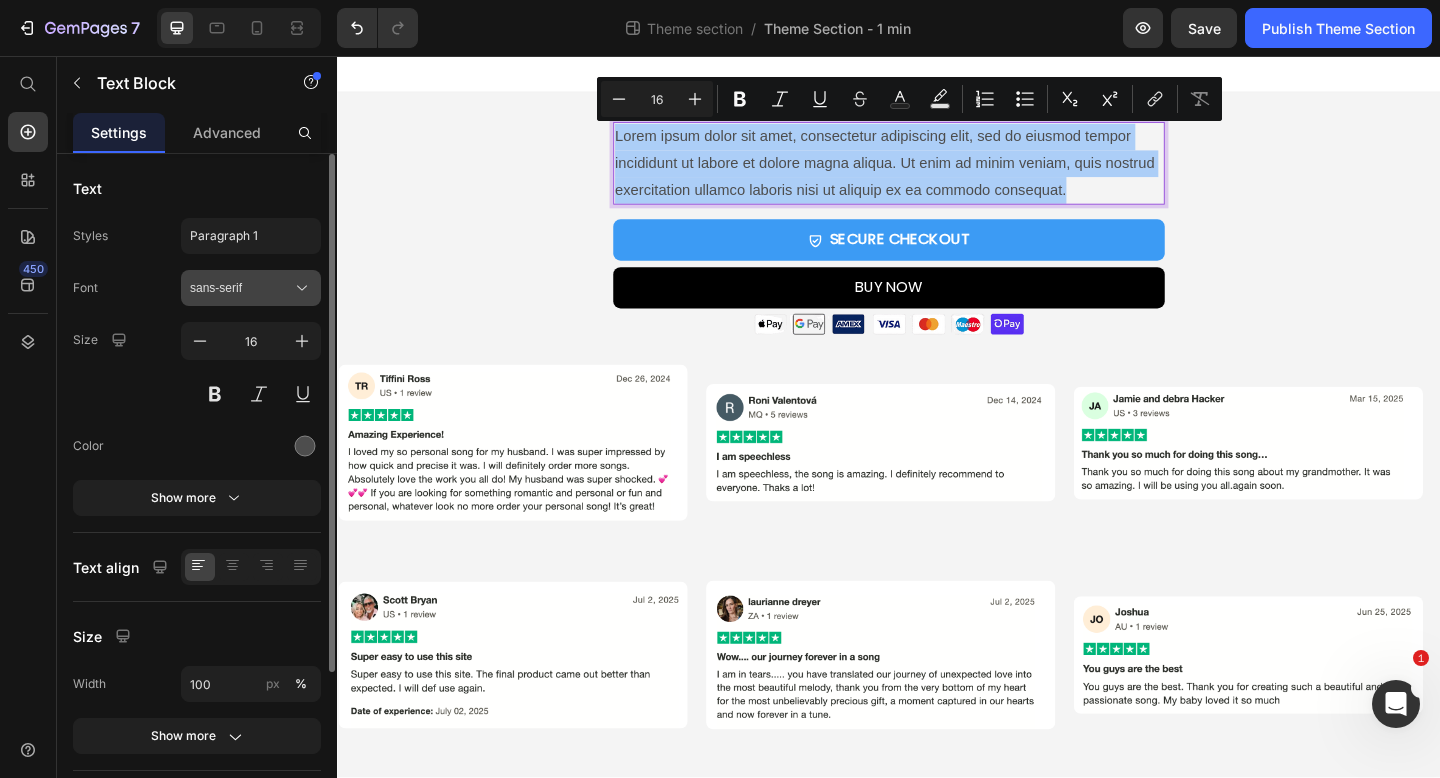 click on "sans-serif" at bounding box center (241, 288) 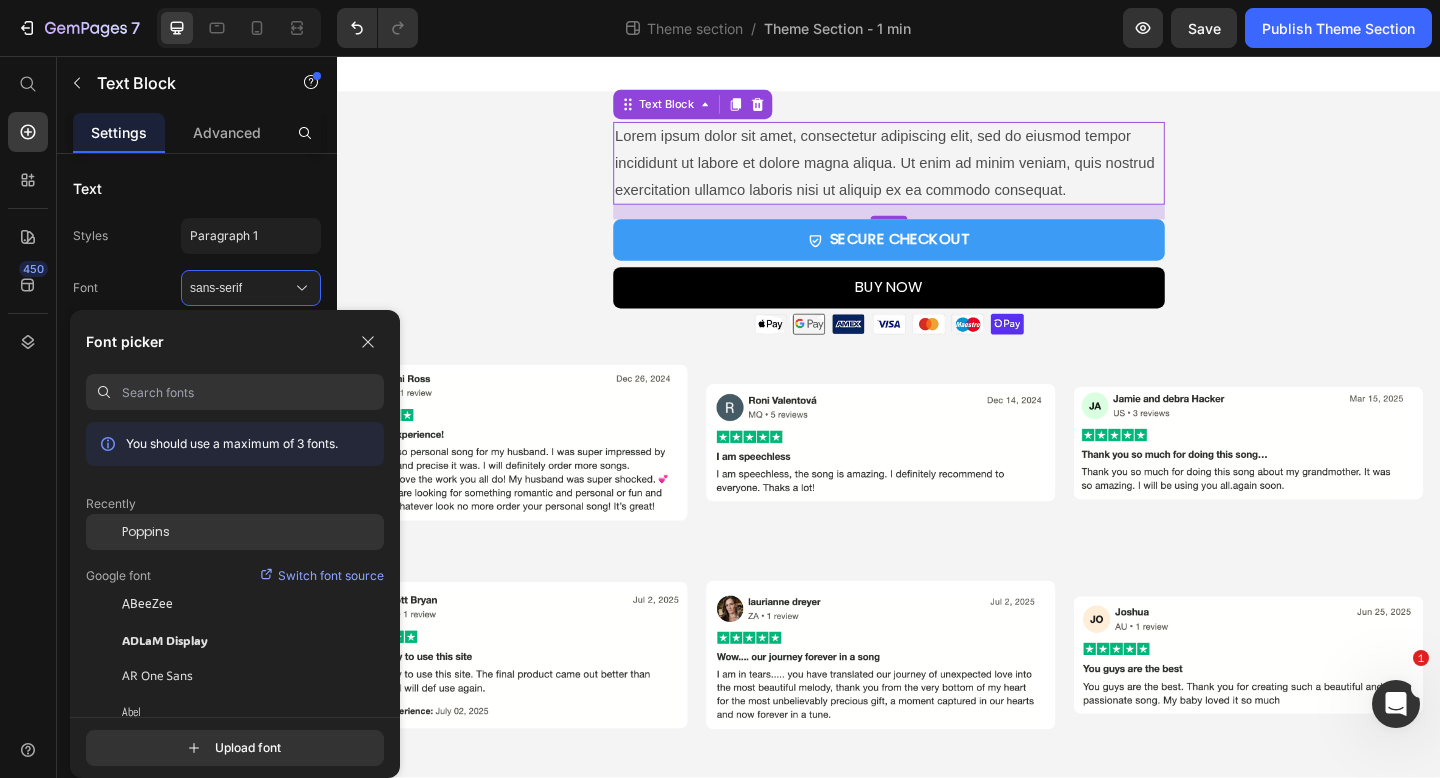 click on "Poppins" at bounding box center (146, 532) 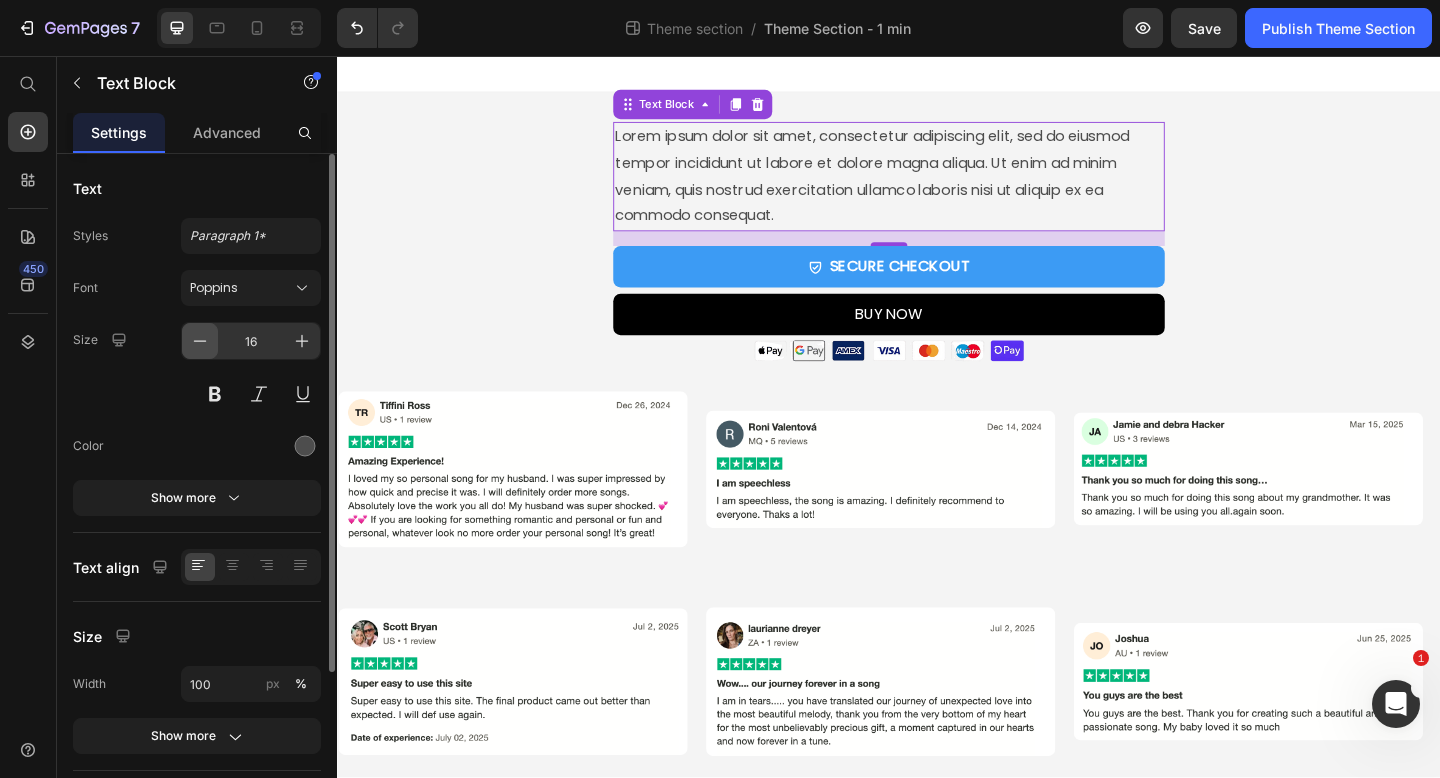 click 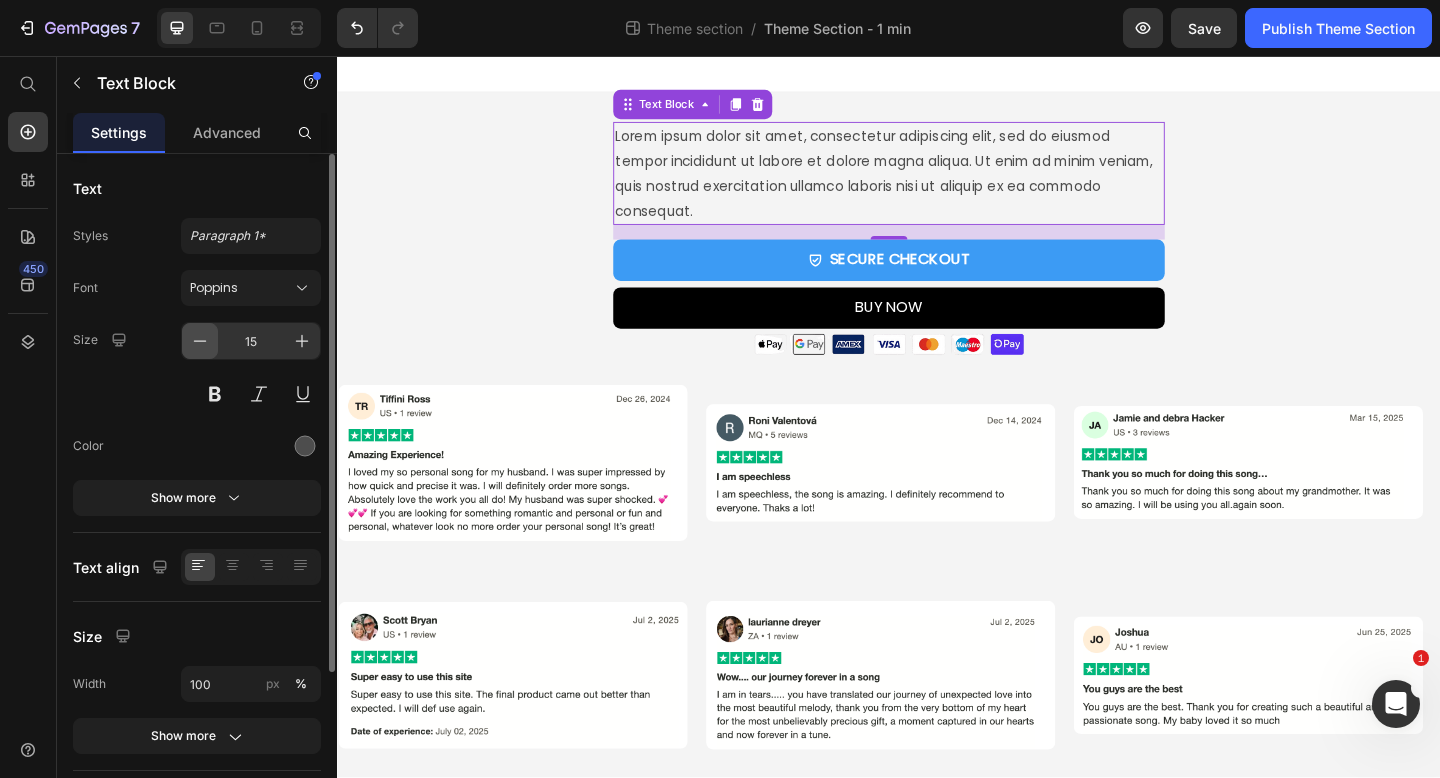 click 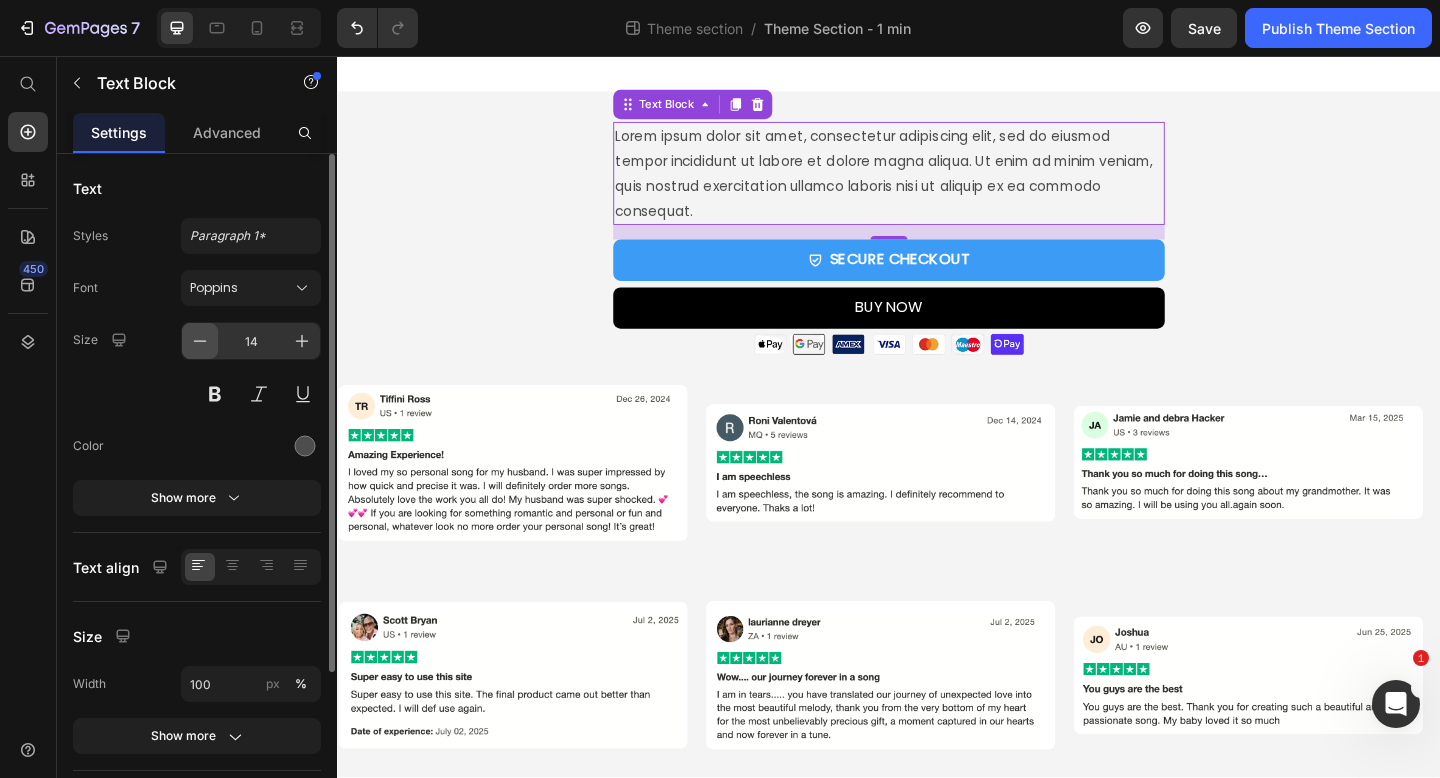 click 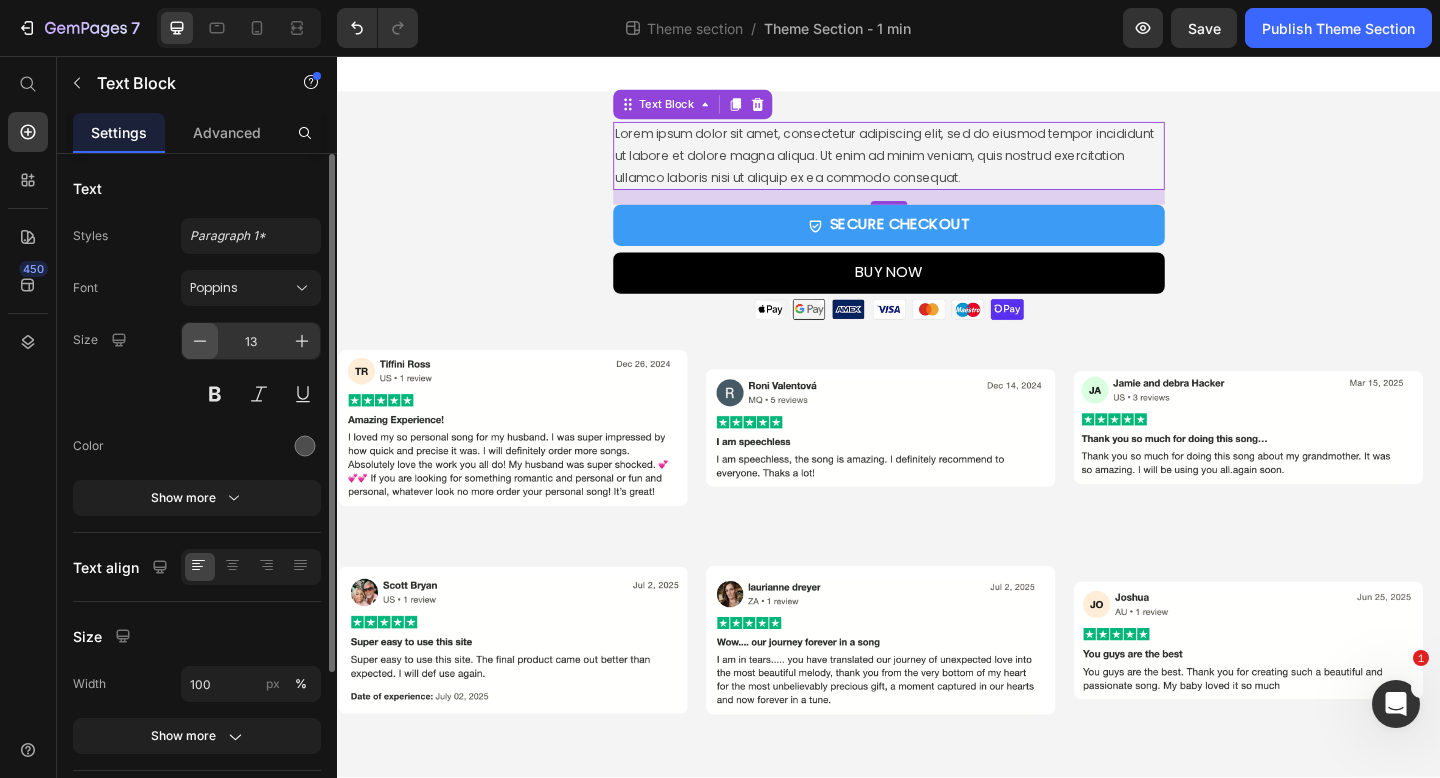 click 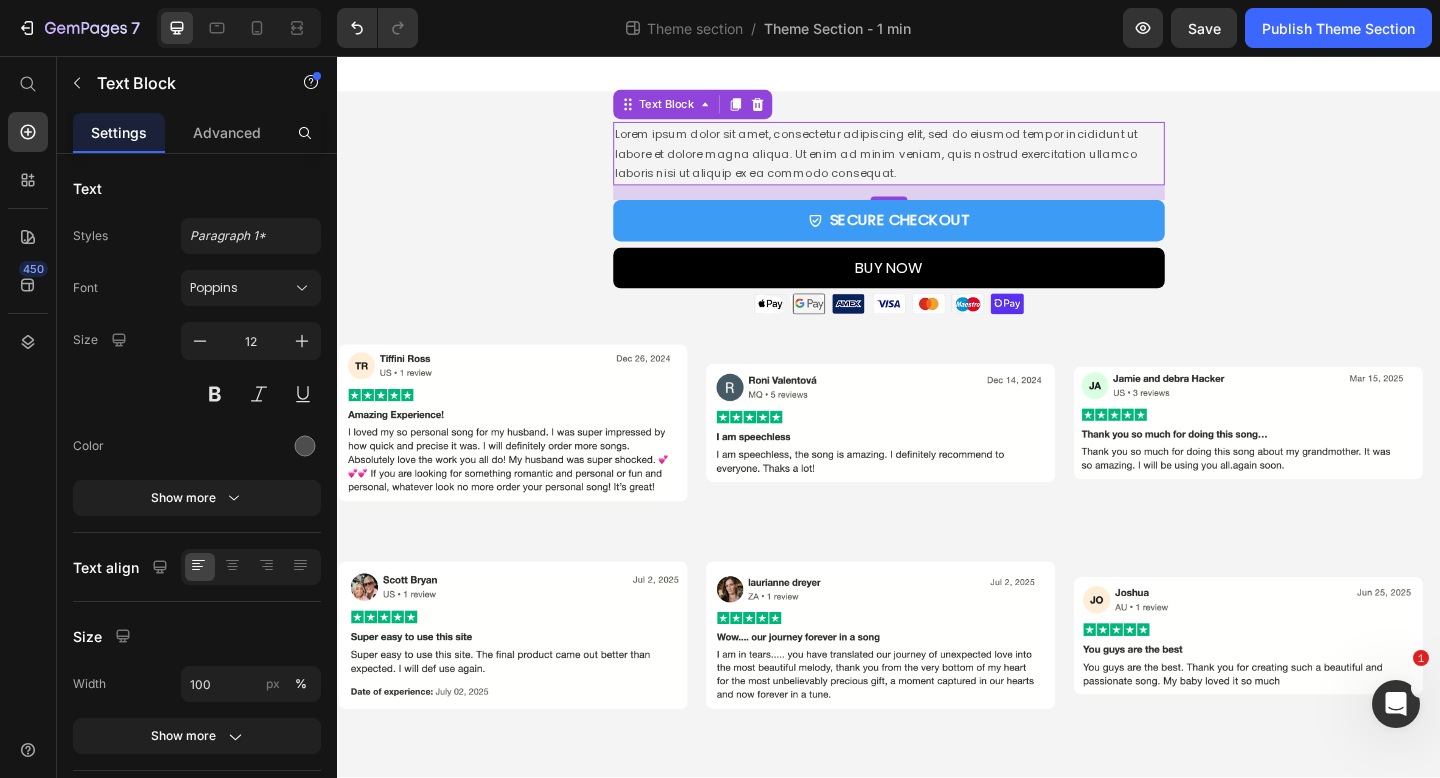 click on "Lorem ipsum dolor sit amet, consectetur adipiscing elit, sed do eiusmod tempor incididunt ut labore et dolore magna aliqua. Ut enim ad minim veniam, quis nostrud exercitation ullamco laboris nisi ut aliquip ex ea commodo consequat." at bounding box center [937, 162] 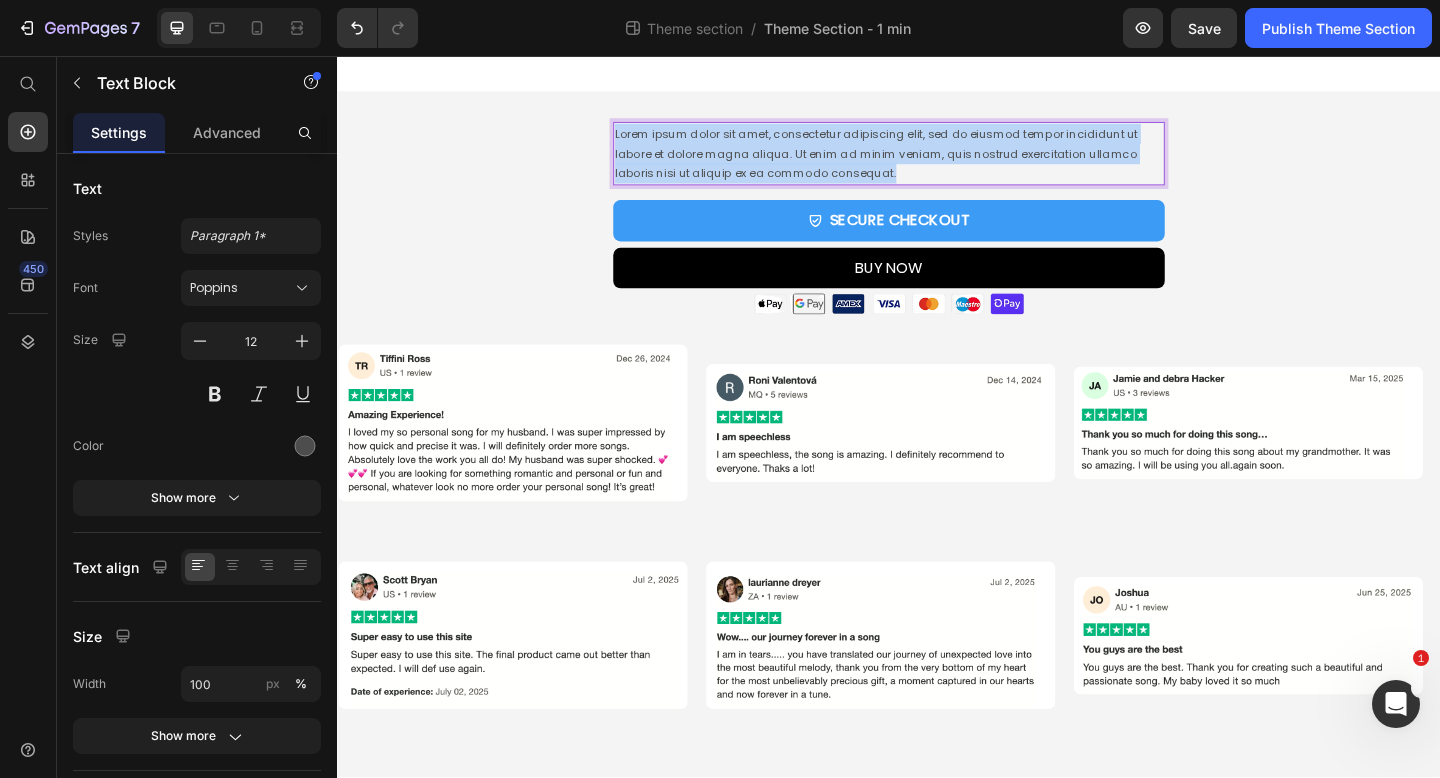 click on "Lorem ipsum dolor sit amet, consectetur adipiscing elit, sed do eiusmod tempor incididunt ut labore et dolore magna aliqua. Ut enim ad minim veniam, quis nostrud exercitation ullamco laboris nisi ut aliquip ex ea commodo consequat." at bounding box center [937, 162] 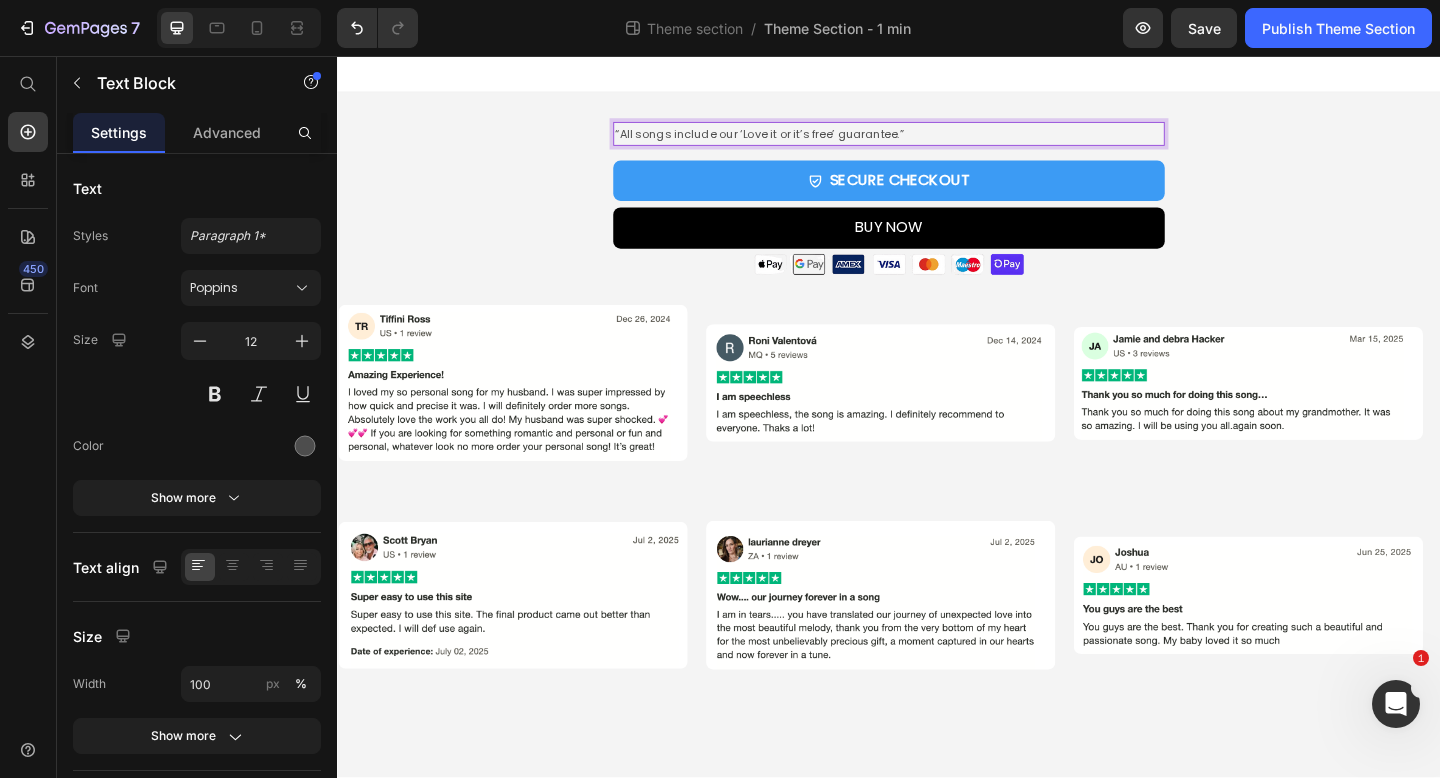 click on "“All songs include our ‘Love it or it’s free’ guarantee.”" at bounding box center (937, 141) 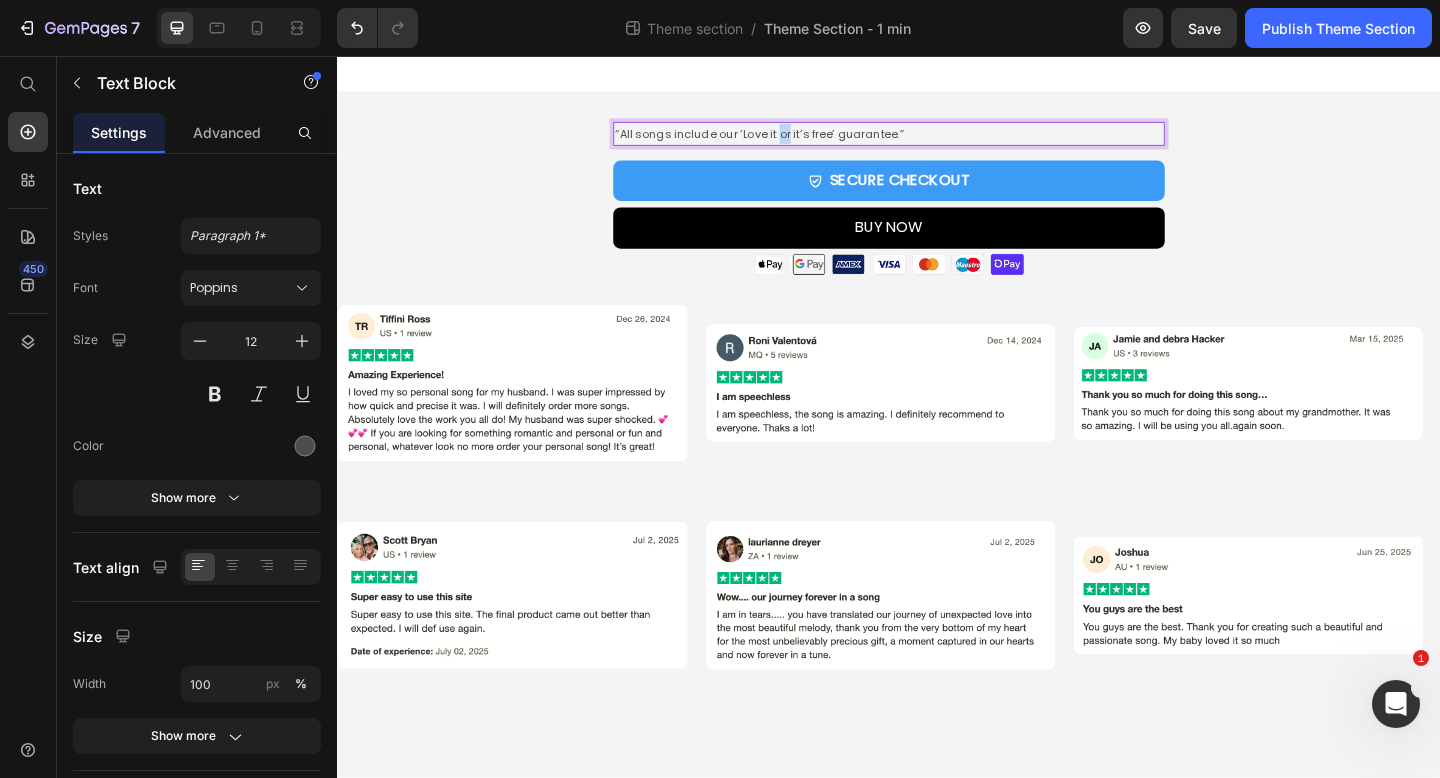 click on "“All songs include our ‘Love it or it’s free’ guarantee.”" at bounding box center (937, 141) 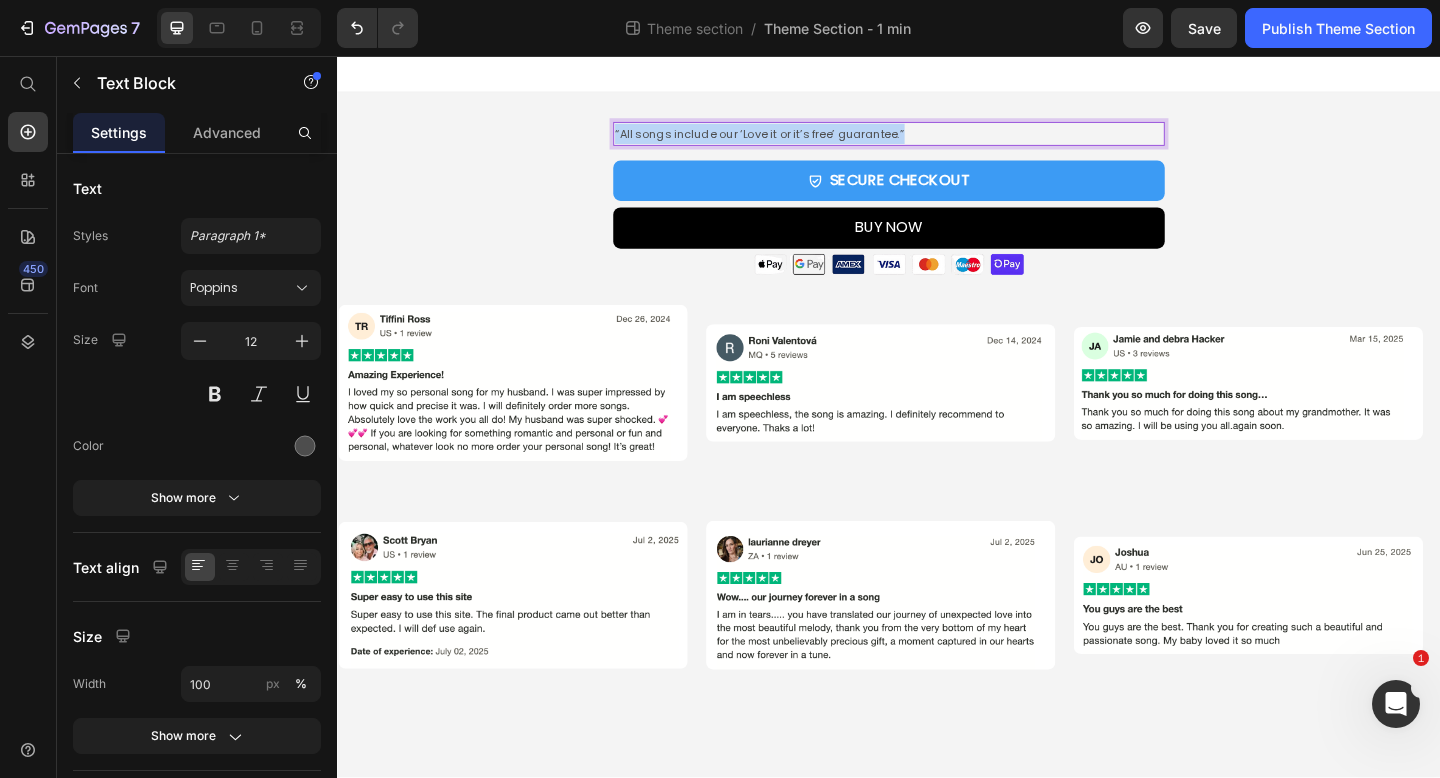 click on "“All songs include our ‘Love it or it’s free’ guarantee.”" at bounding box center (937, 141) 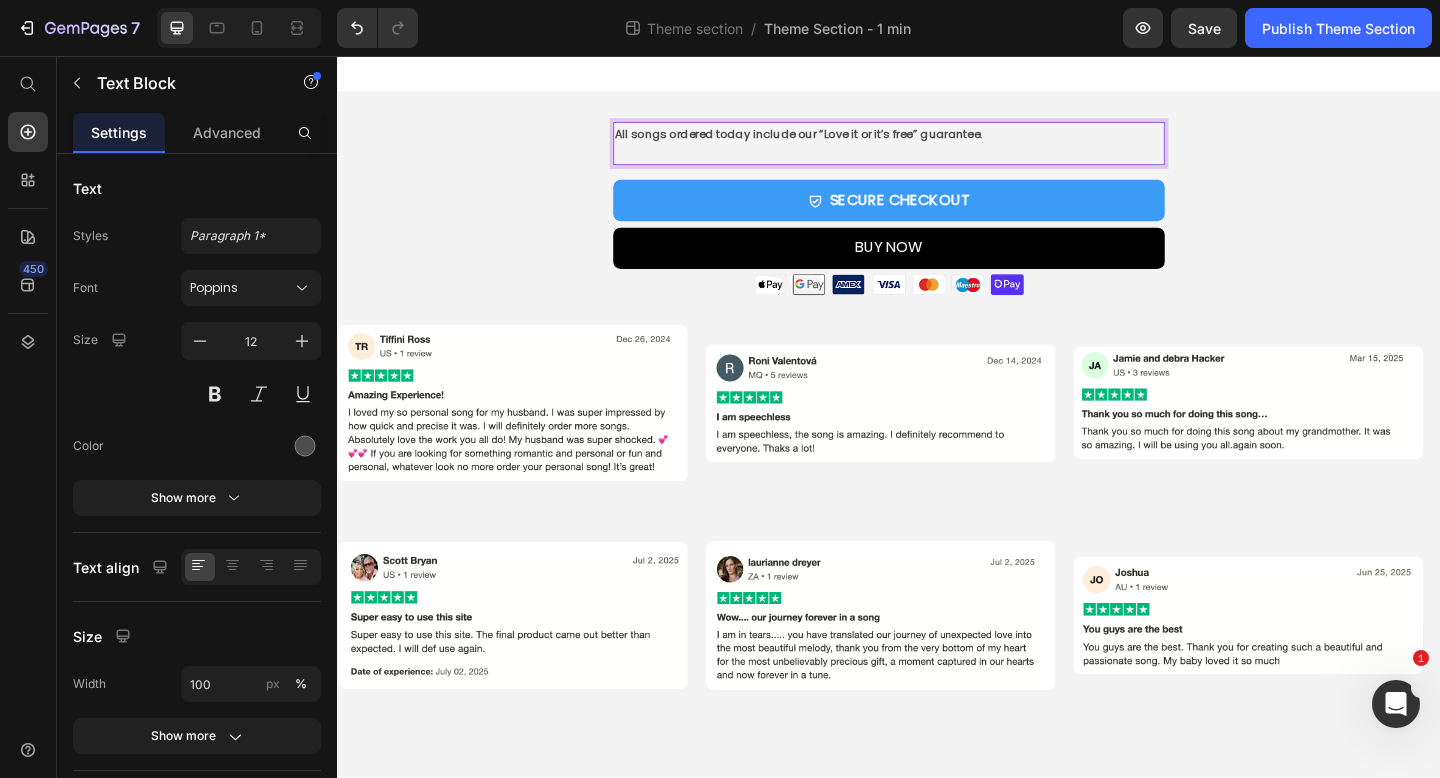 click on "All songs ordered today include our “Love it or it’s free” guarantee." at bounding box center [937, 141] 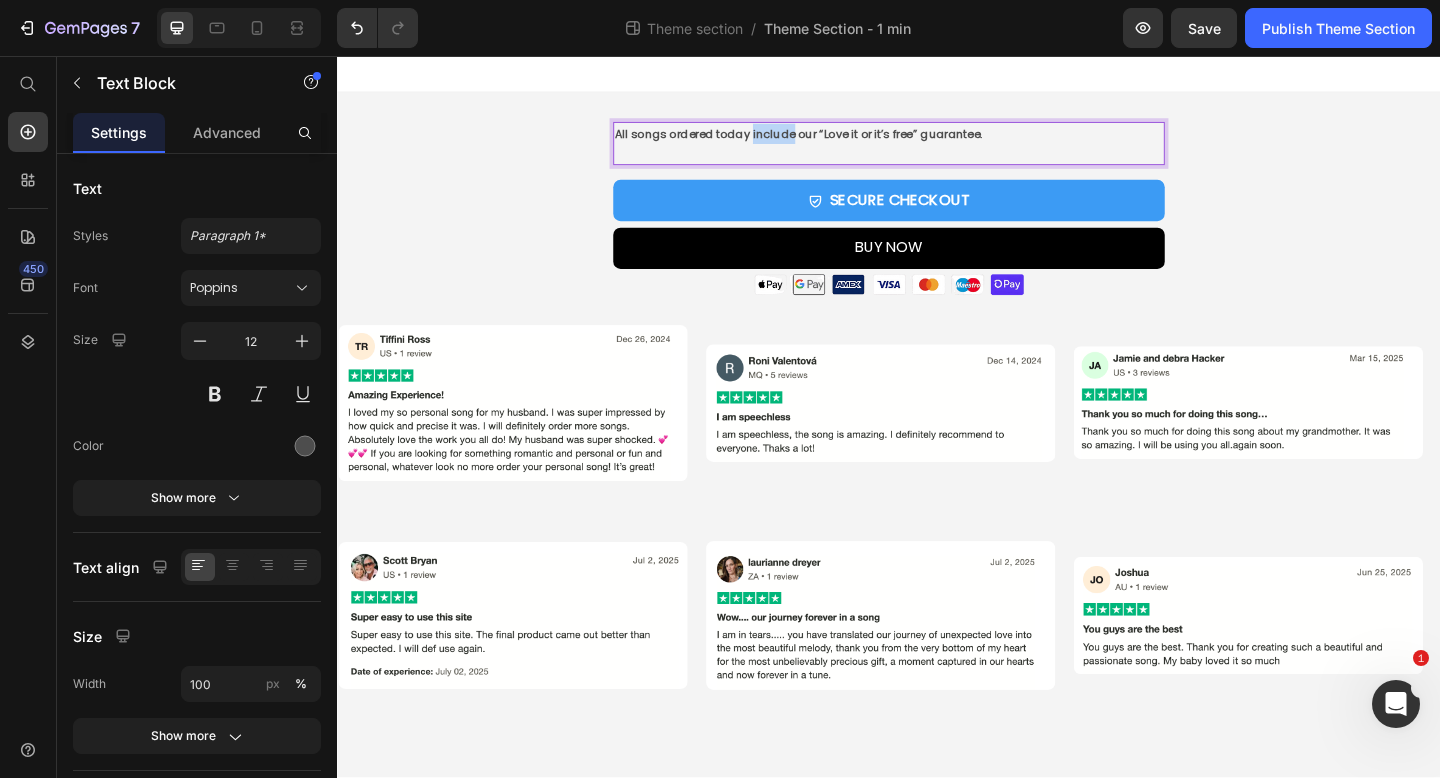 click on "All songs ordered today include our “Love it or it’s free” guarantee." at bounding box center [937, 141] 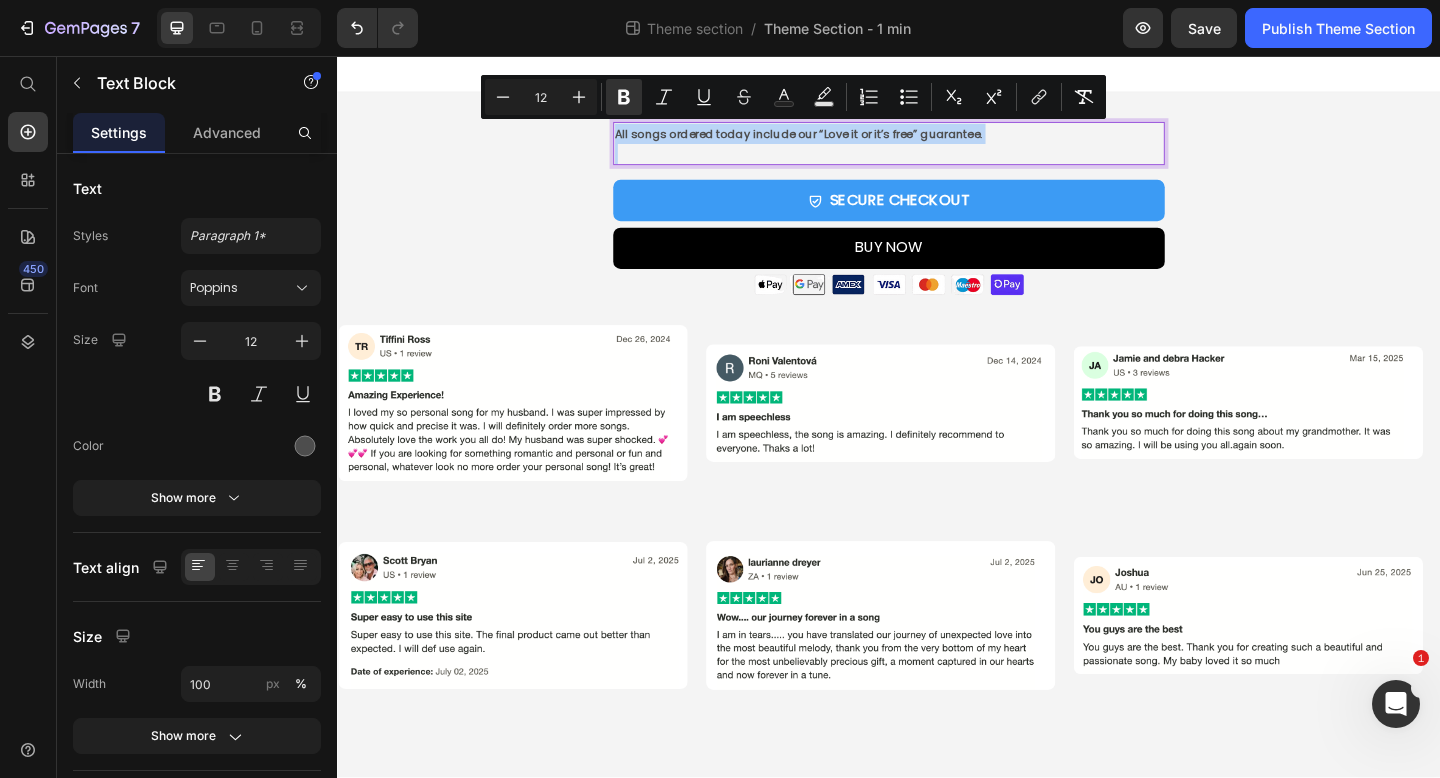click on "All songs ordered today include our “Love it or it’s free” guarantee." at bounding box center [937, 141] 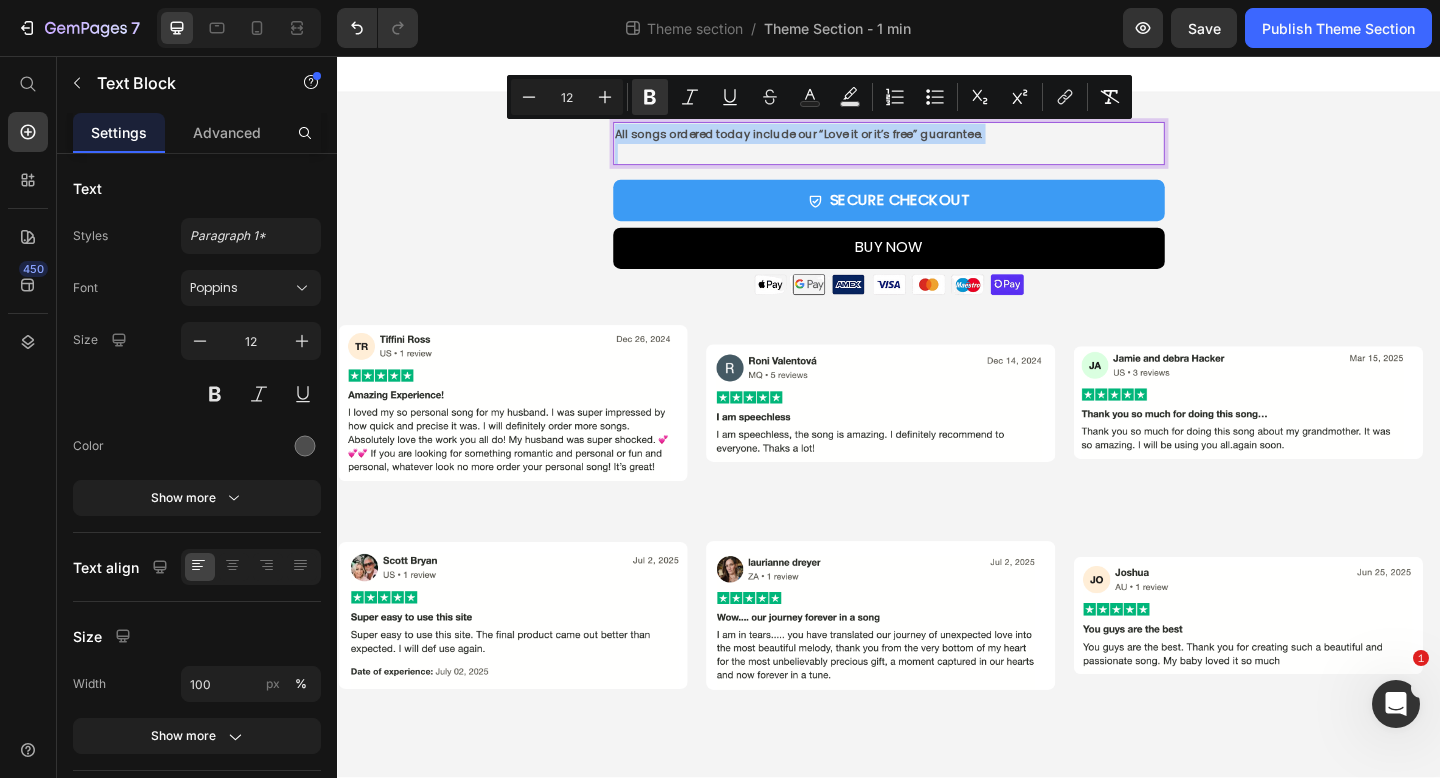 click at bounding box center [937, 163] 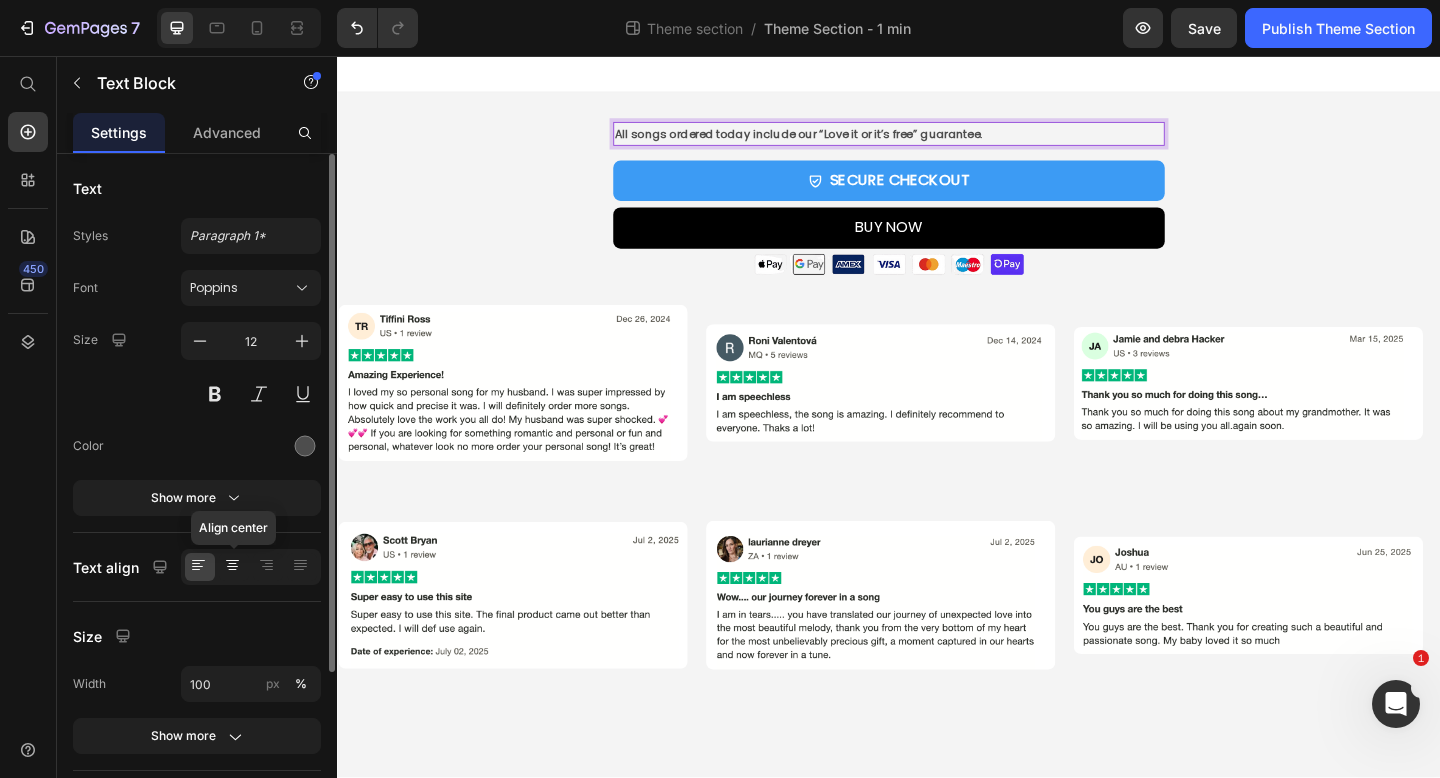click 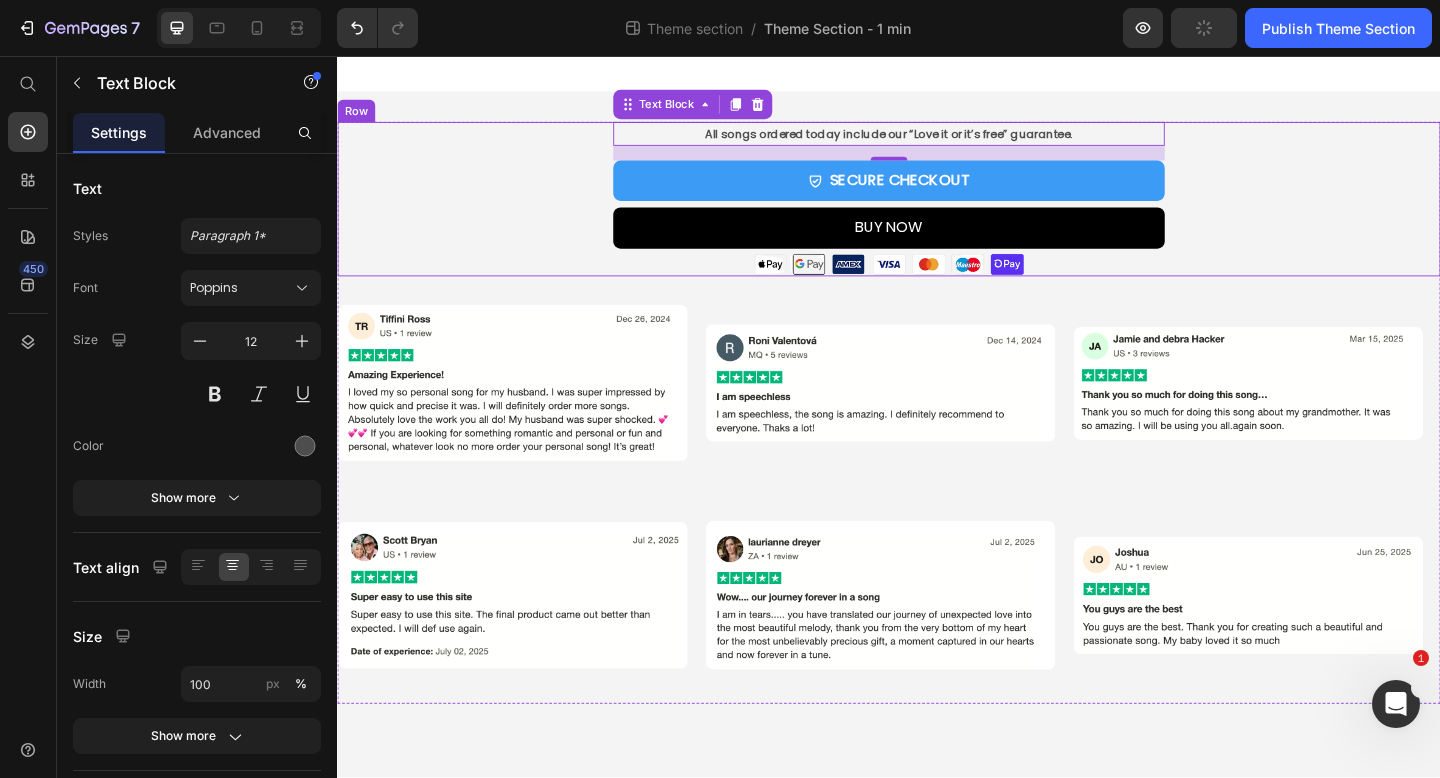 click on "All songs ordered today include our “Love it or it’s free” guarantee. Text Block   16
SECURE CHECKOUT Add to Cart BUY NOW Dynamic Checkout Image Product" at bounding box center [937, 212] 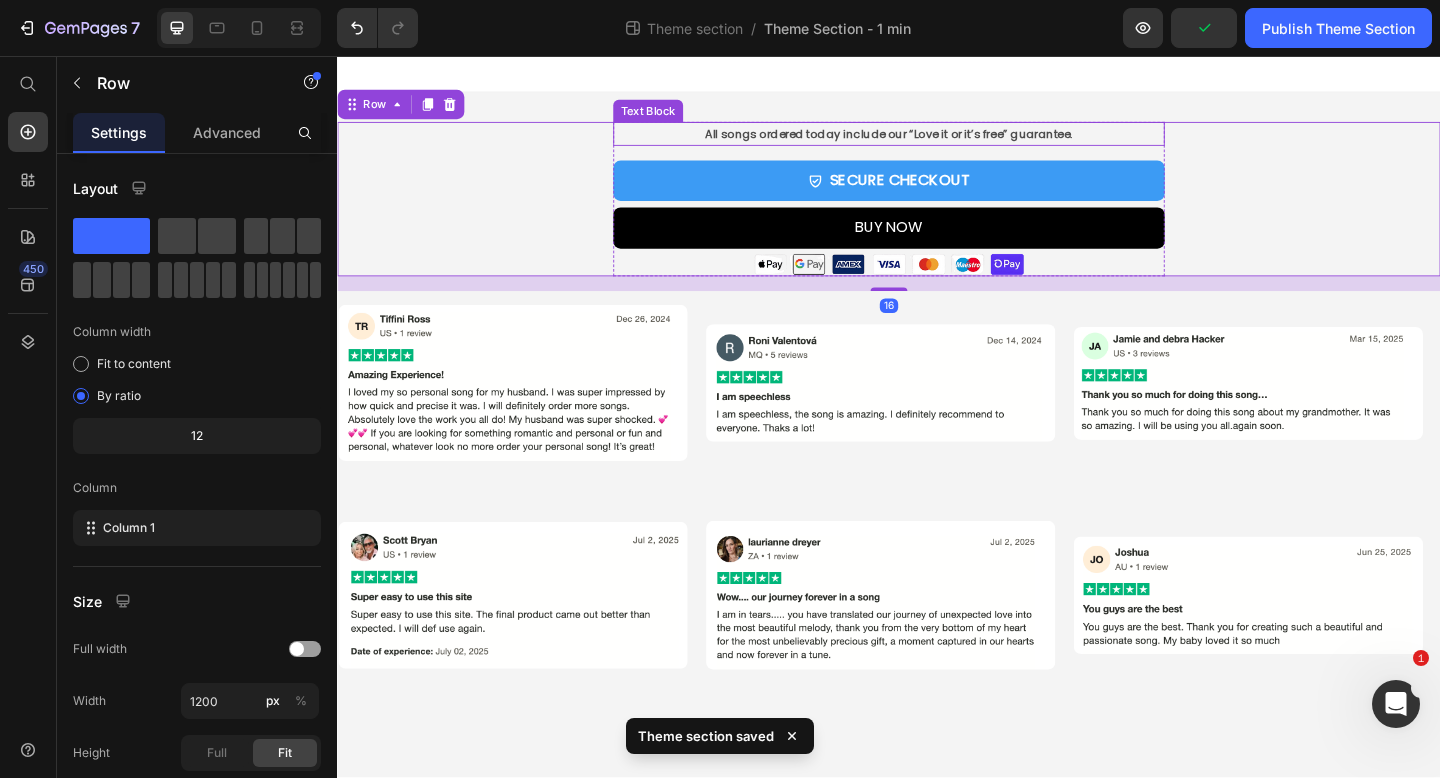 click on "All songs ordered today include our “Love it or it’s free” guarantee." at bounding box center (937, 141) 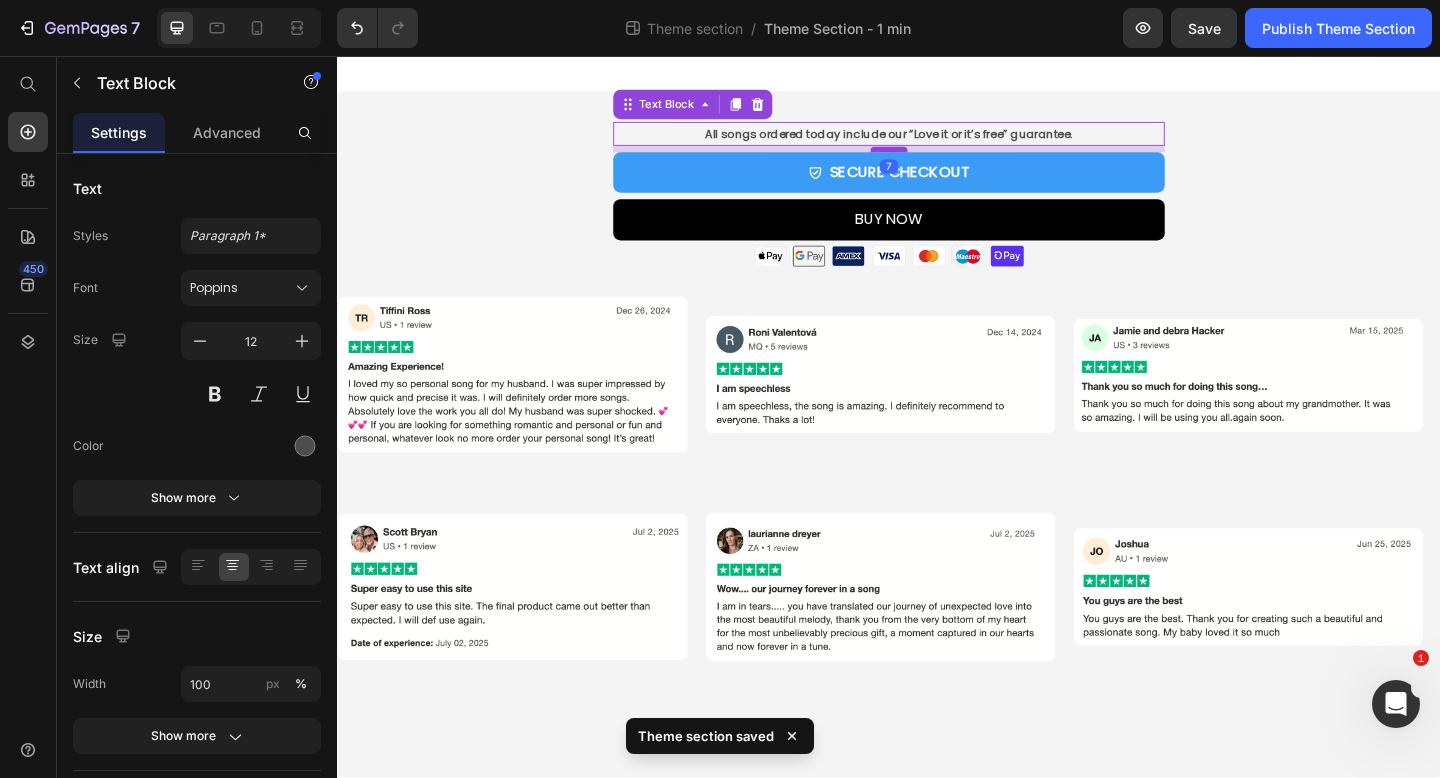 click at bounding box center [937, 158] 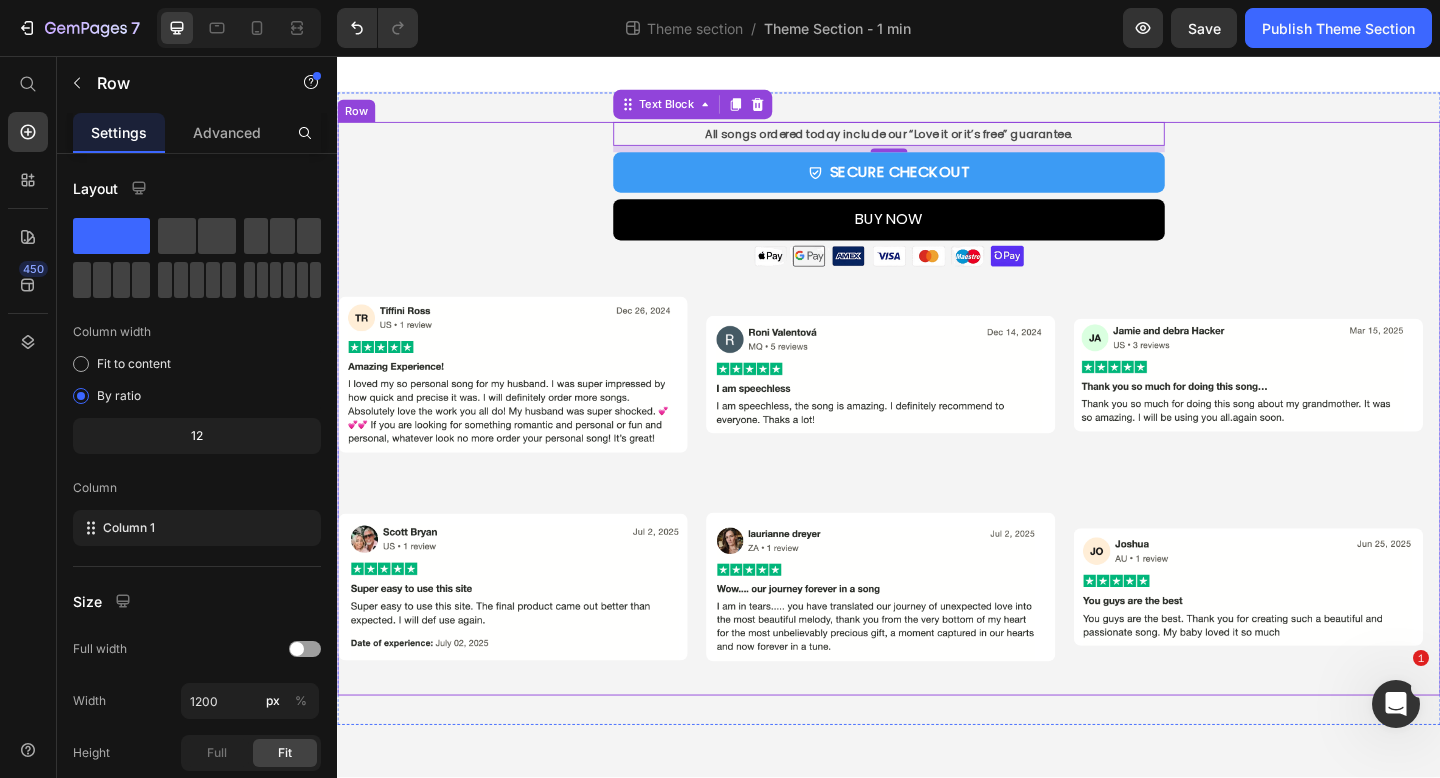 click on "All songs ordered today include our “Love it or it’s free” guarantee. Text Block   7
SECURE CHECKOUT Add to Cart BUY NOW Dynamic Checkout Image Product Row Image Image Image Image Image Image Image Image Image Image Marquee Image Image Image Image Image Image Image Image Marquee" at bounding box center (937, 440) 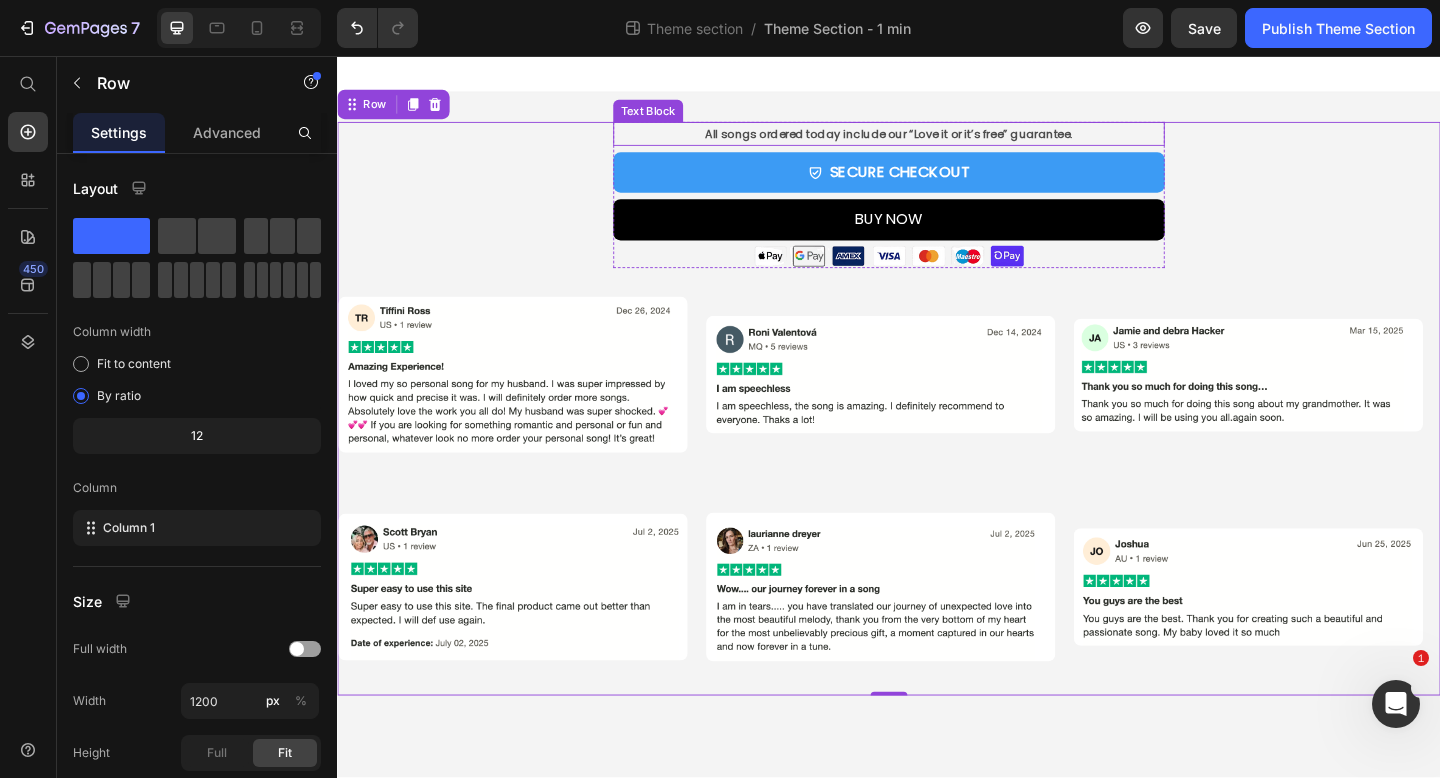 click on "All songs ordered today include our “Love it or it’s free” guarantee." at bounding box center [937, 141] 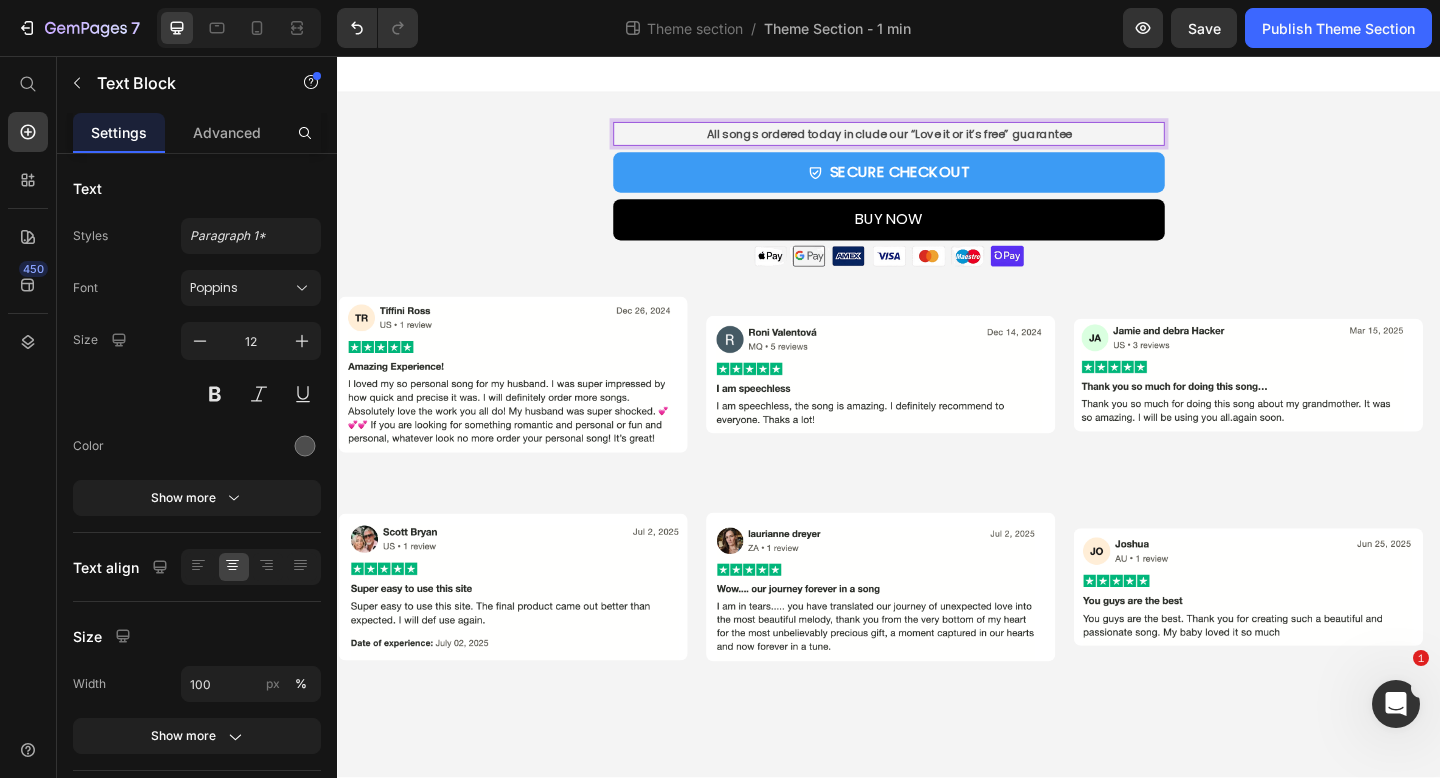 click on "All songs ordered today include our “Love it or it’s free” guarantee" at bounding box center (937, 141) 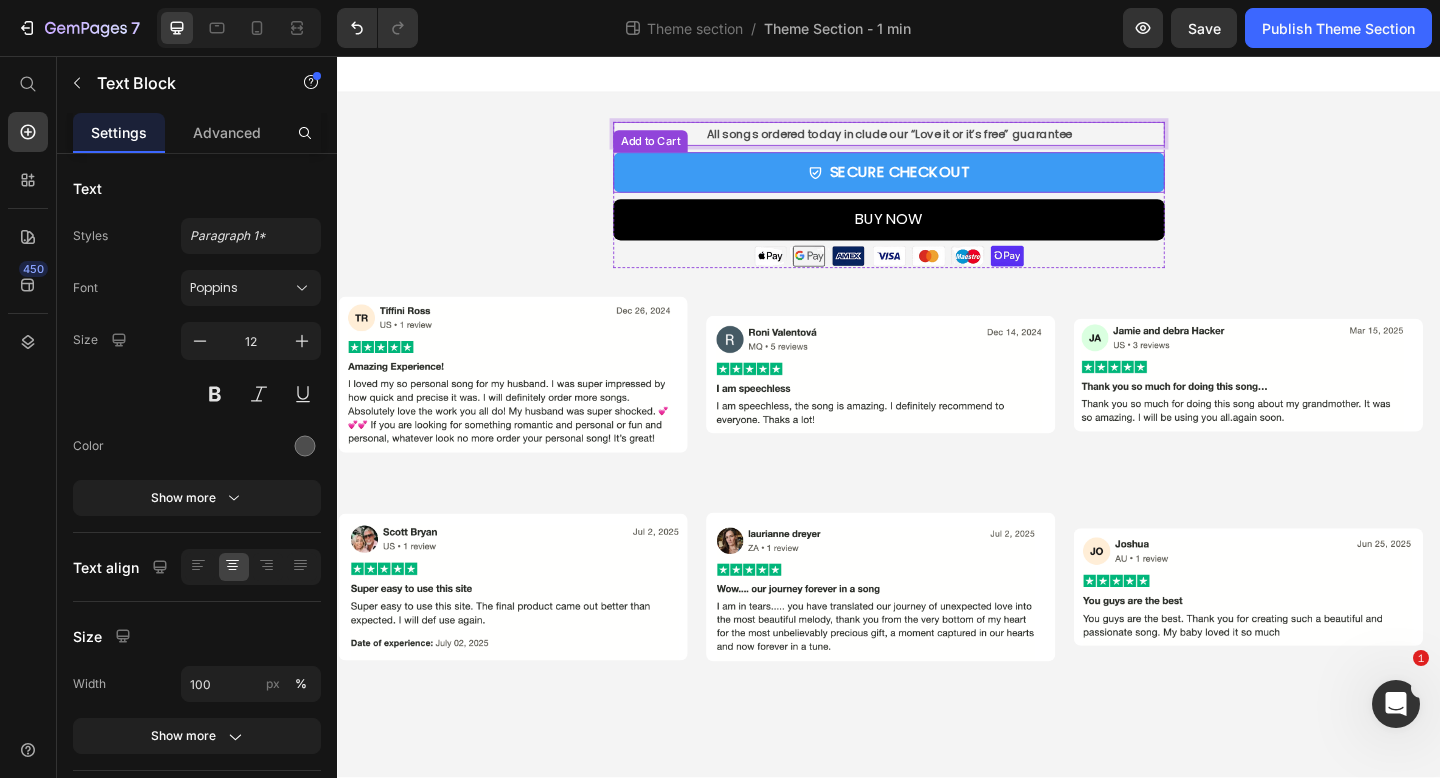 click on "All songs ordered today include our “Love it or it’s free” guarantee Text Block   7
SECURE CHECKOUT Add to Cart BUY NOW Dynamic Checkout Image Product" at bounding box center [937, 207] 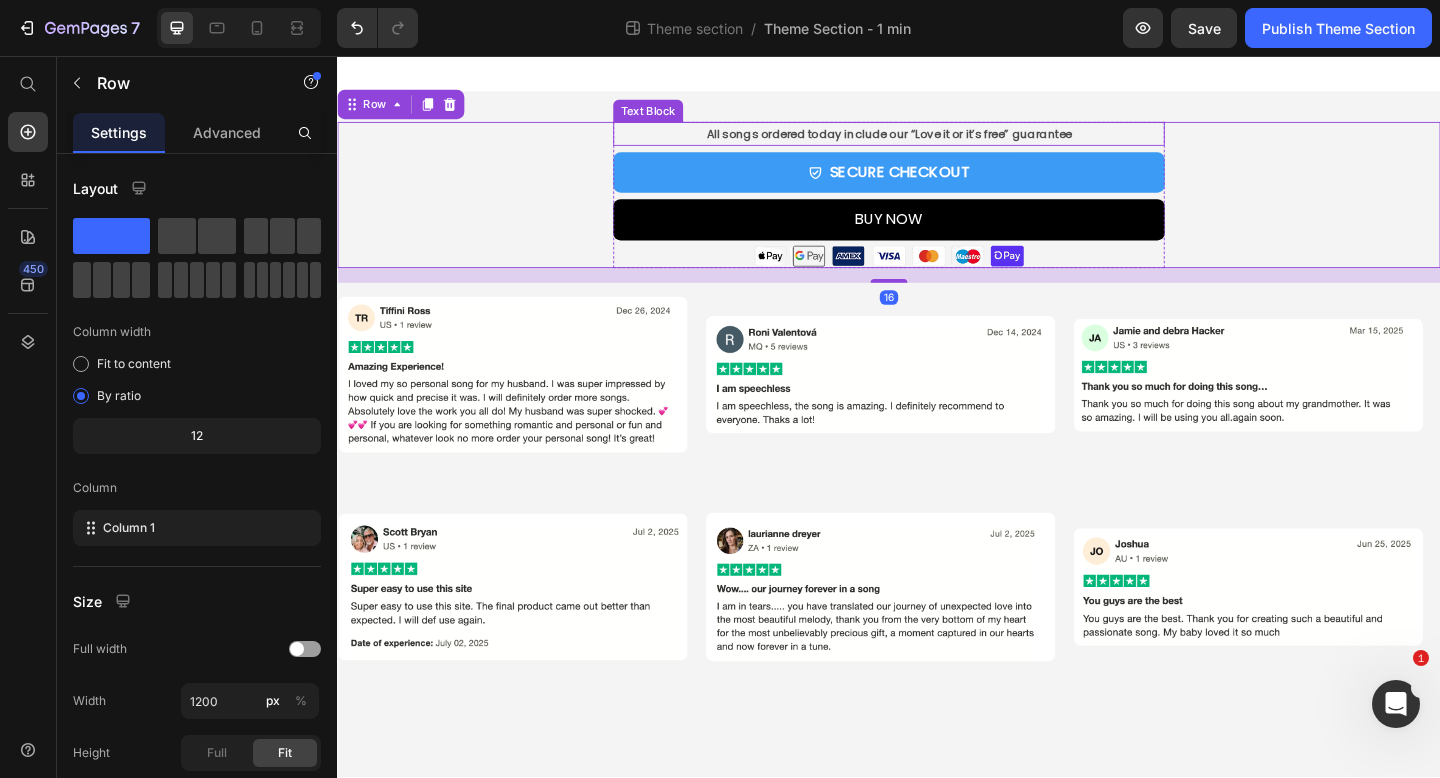 click on "All songs ordered today include our “Love it or it’s free” guarantee" at bounding box center [937, 141] 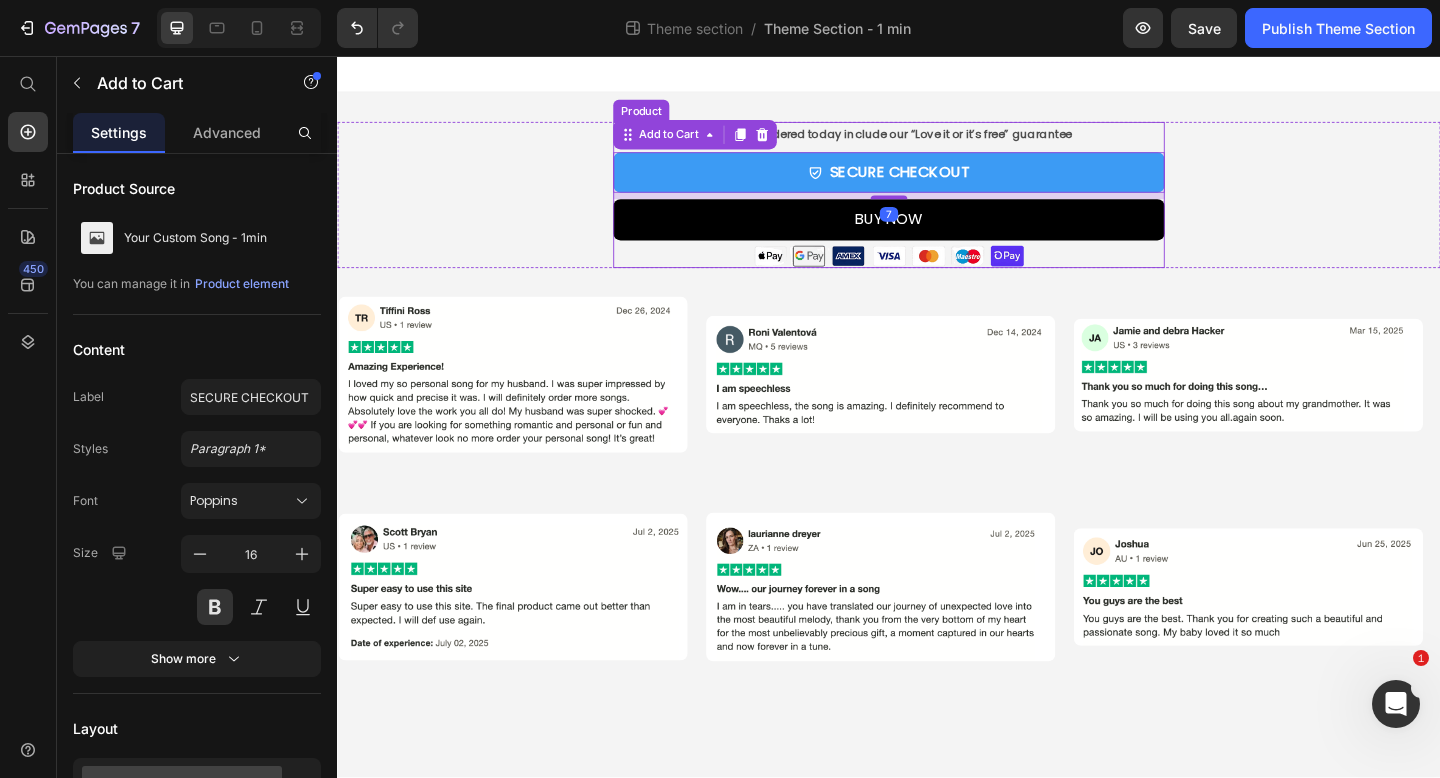 click on "All songs ordered today include our “Love it or it’s free” guarantee" at bounding box center (937, 140) 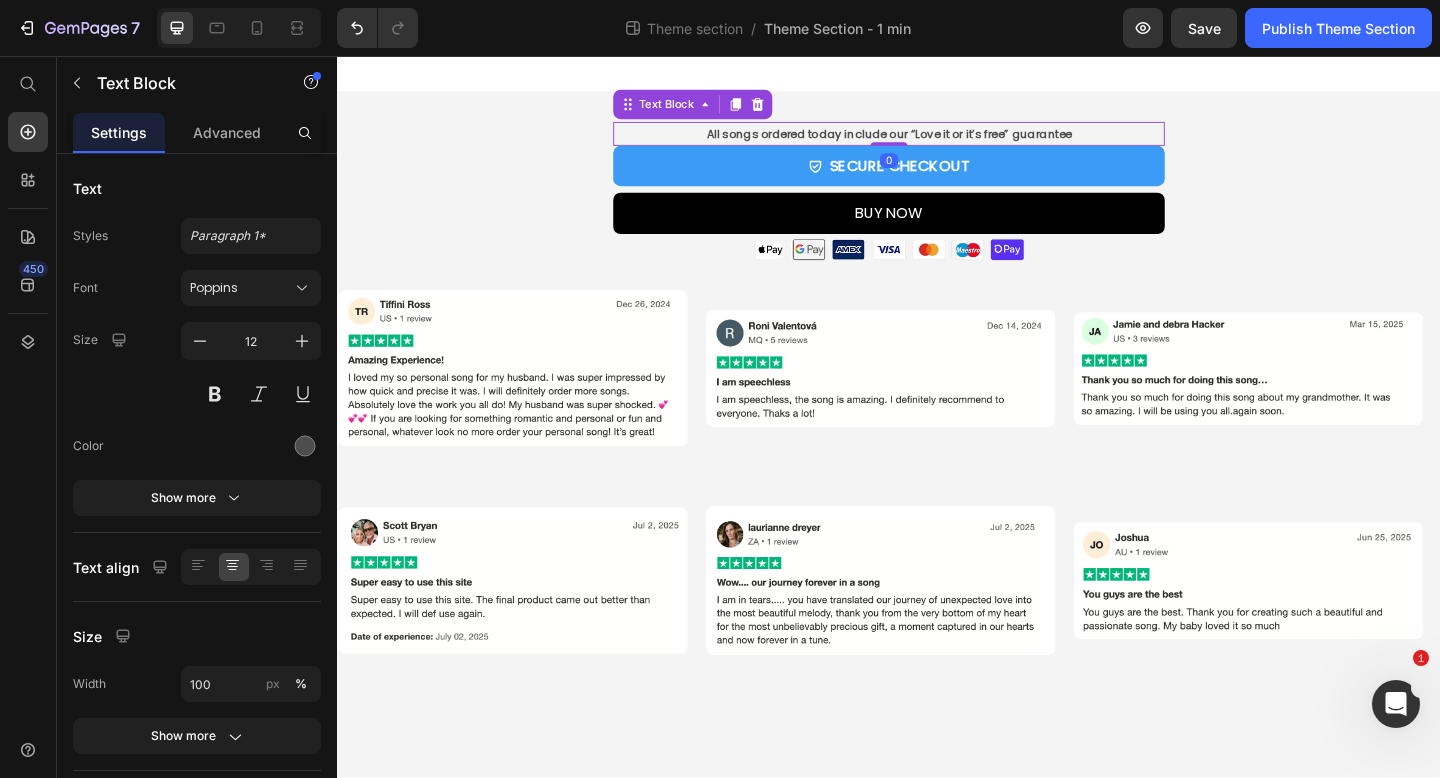drag, startPoint x: 944, startPoint y: 158, endPoint x: 946, endPoint y: 144, distance: 14.142136 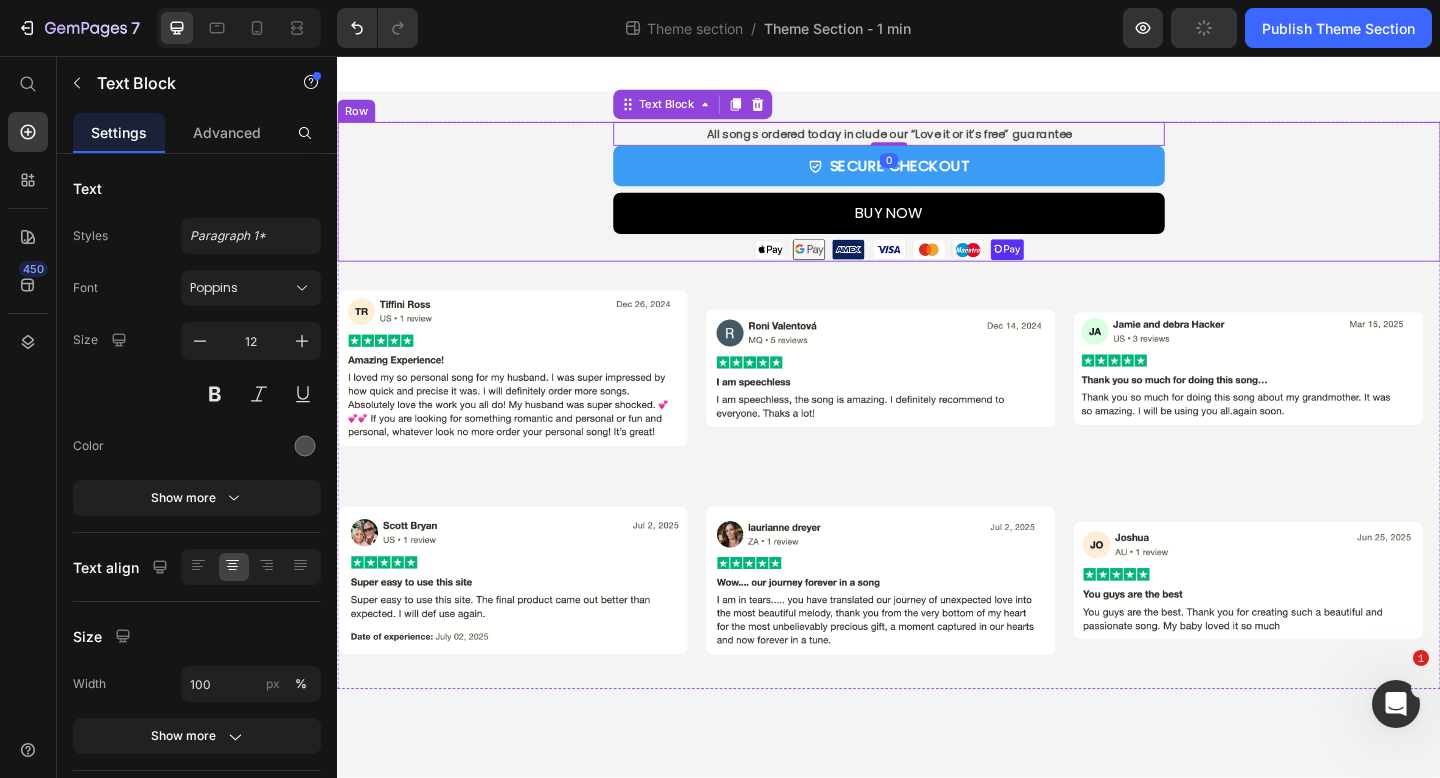 click on "All songs ordered today include our “Love it or it’s free” guarantee Text Block   0
SECURE CHECKOUT Add to Cart BUY NOW Dynamic Checkout Image Product" at bounding box center (937, 204) 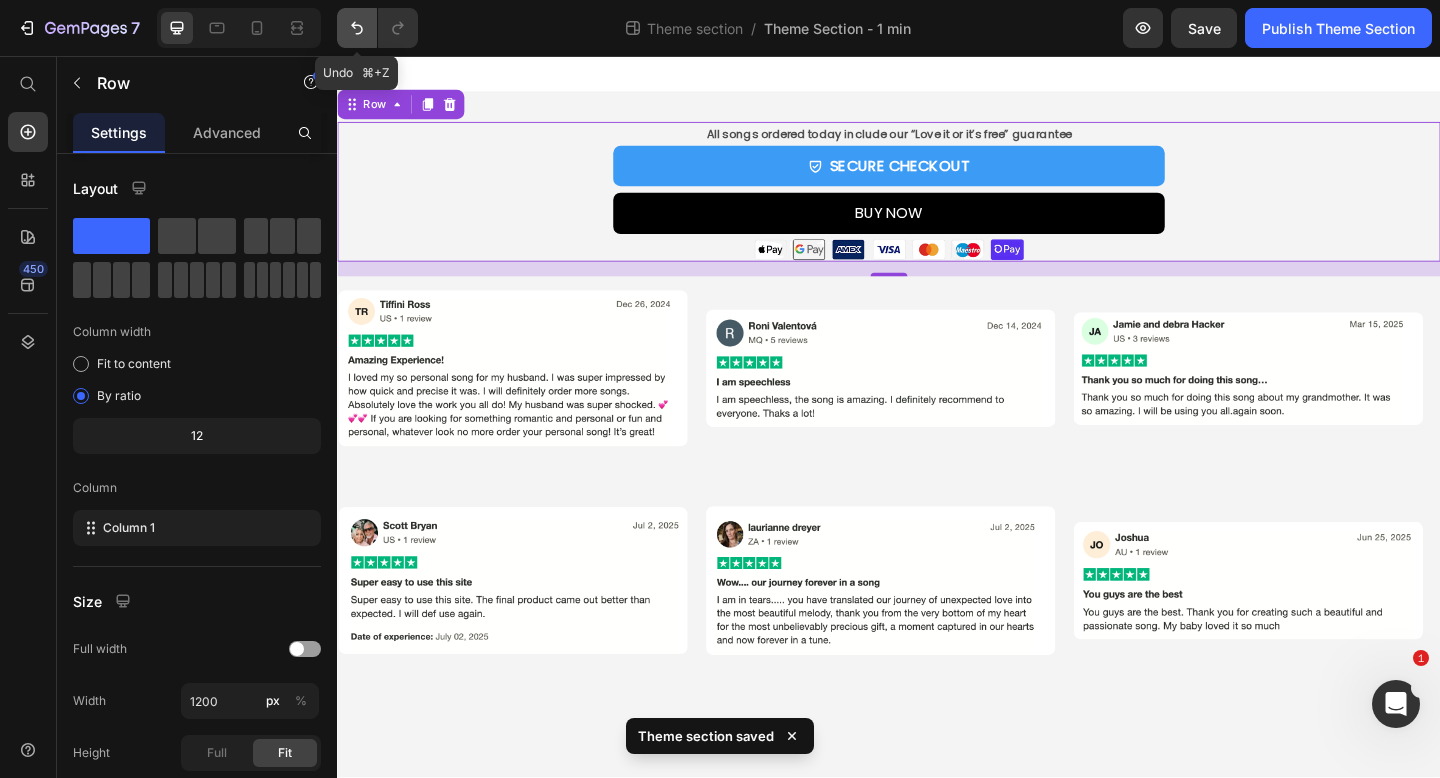 click 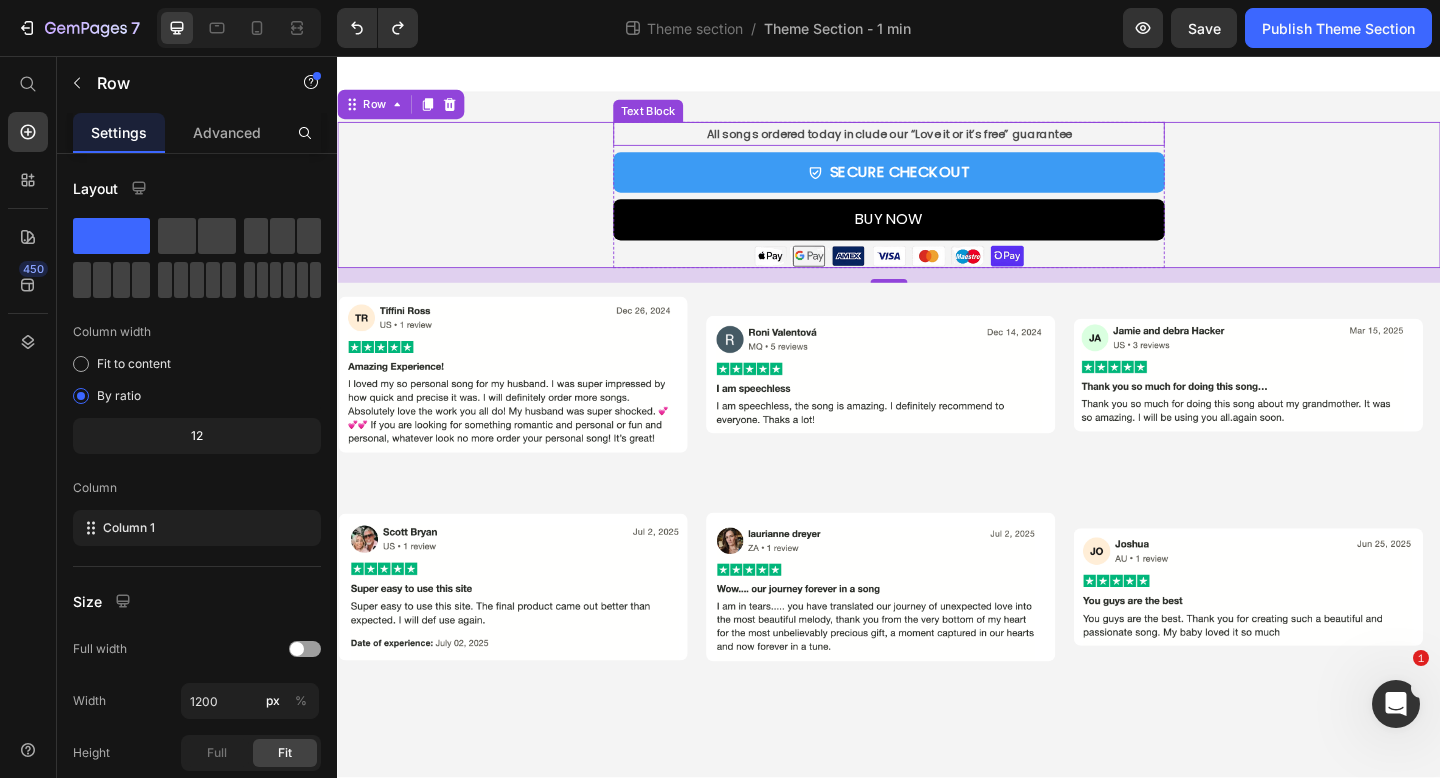 click on "All songs ordered today include our “Love it or it’s free” guarantee" at bounding box center (937, 141) 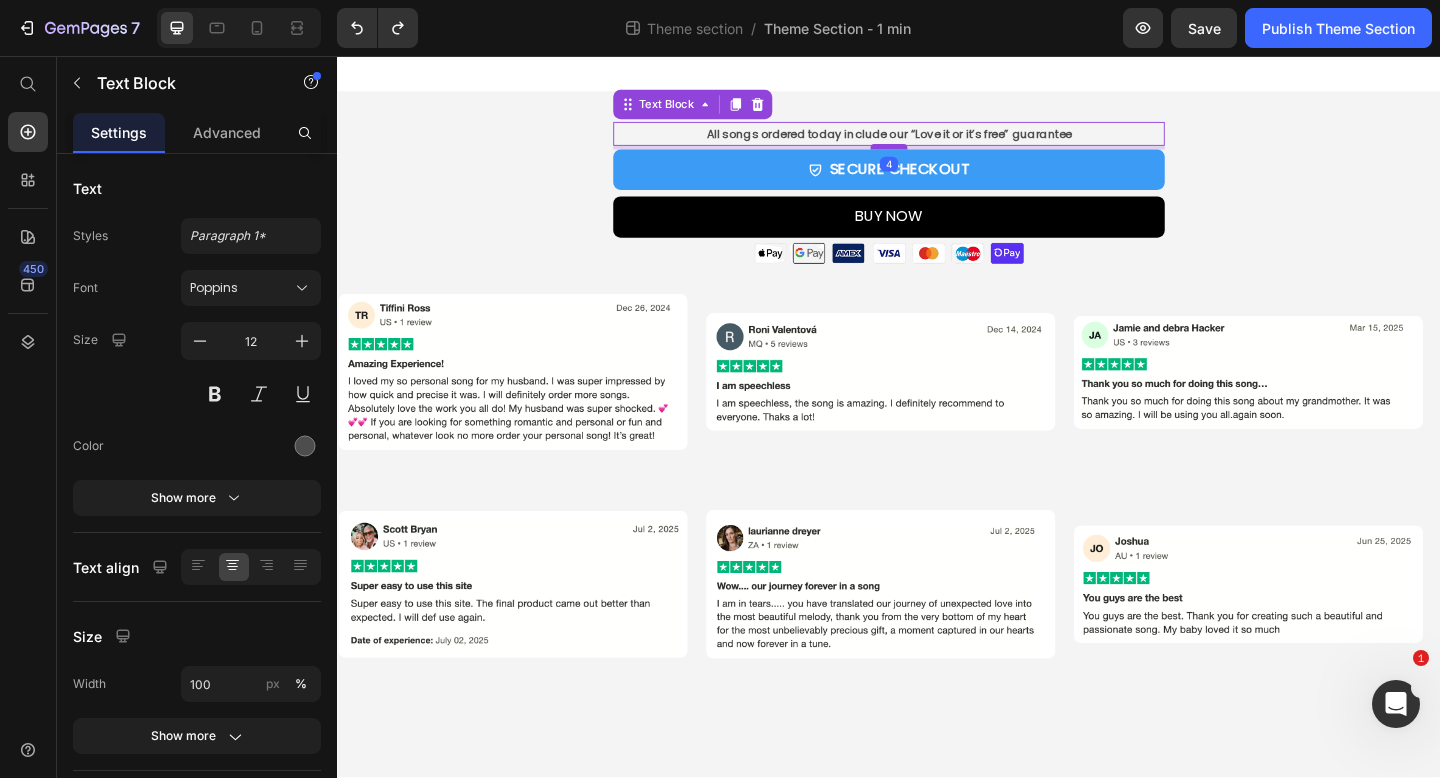 click at bounding box center [937, 155] 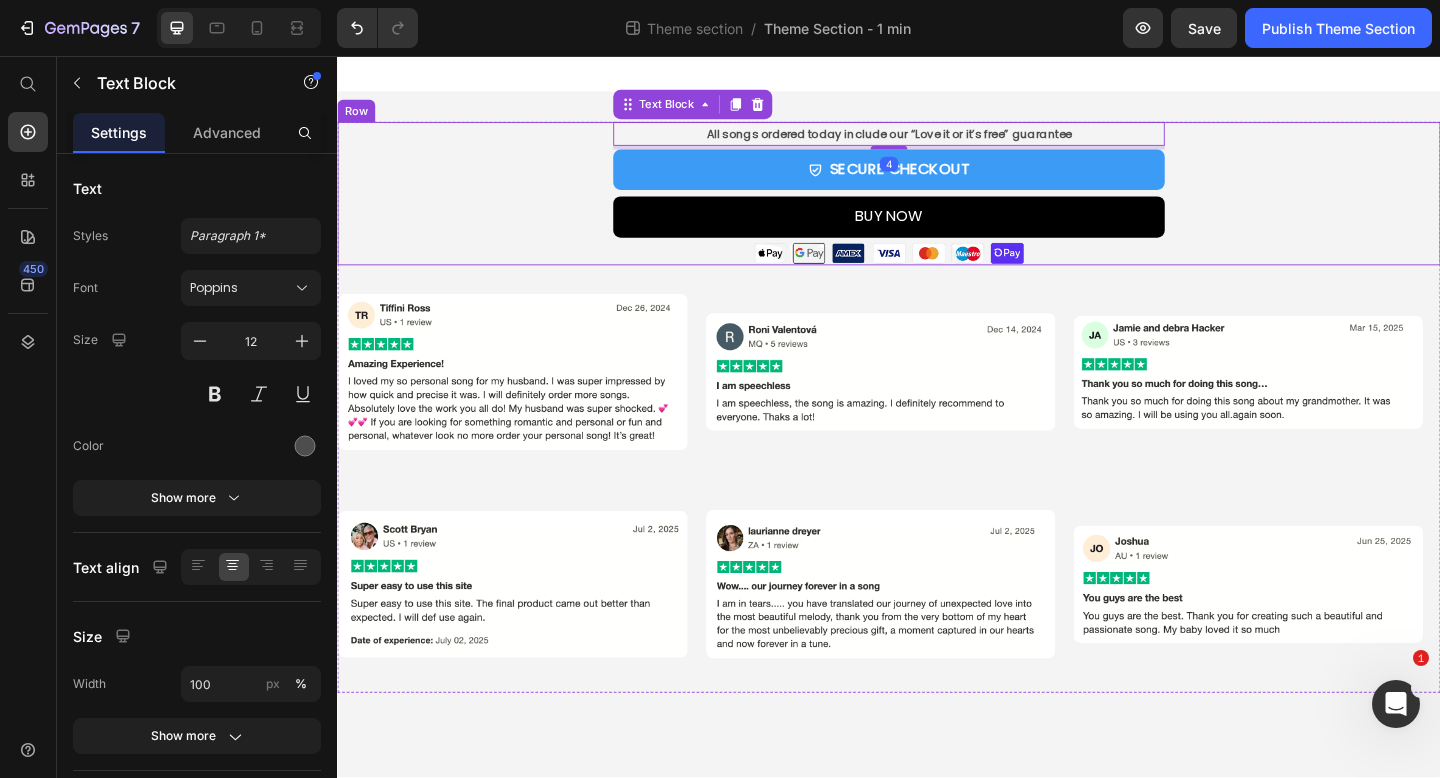 click on "All songs ordered today include our “Love it or it’s free” guarantee Text Block   4
SECURE CHECKOUT Add to Cart BUY NOW Dynamic Checkout Image Product" at bounding box center [937, 206] 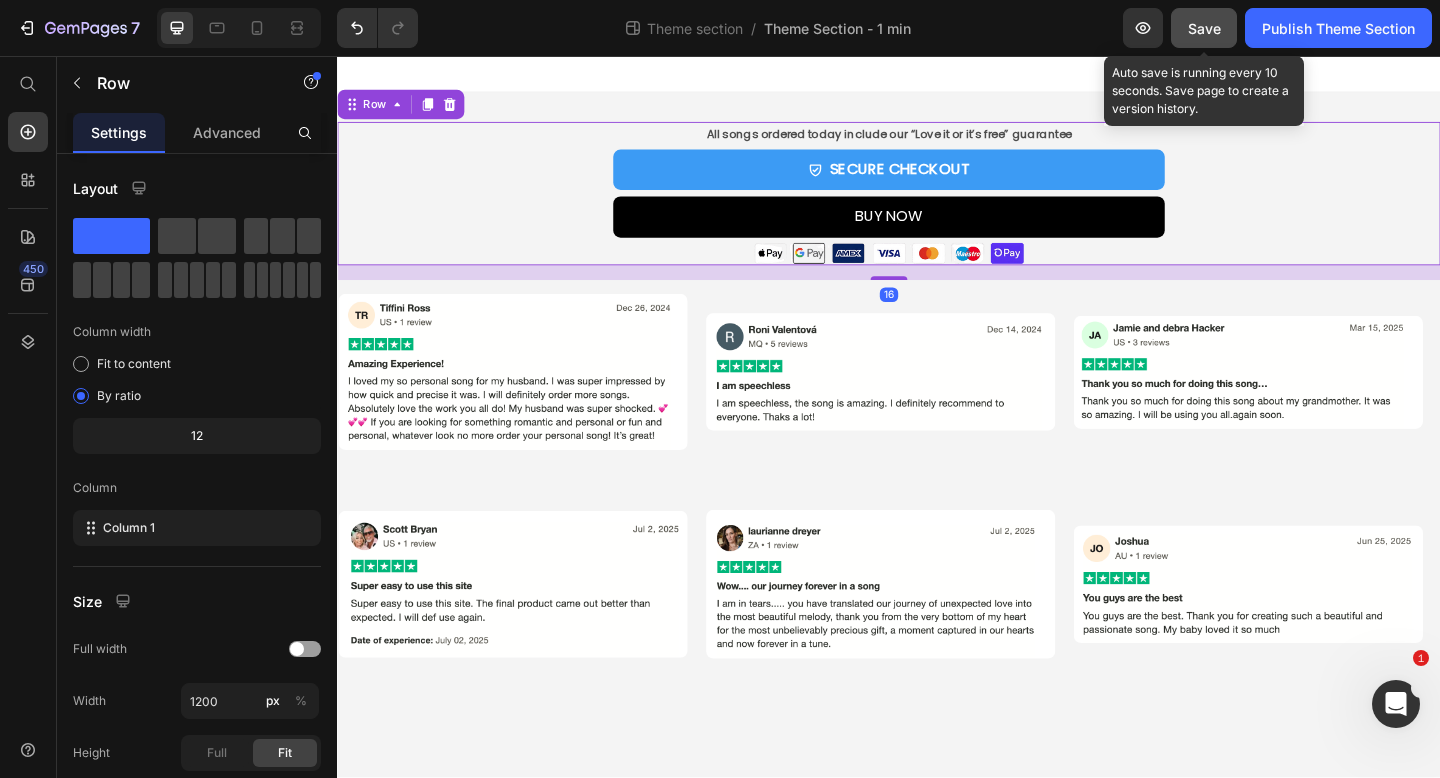 click on "Save" at bounding box center (1204, 28) 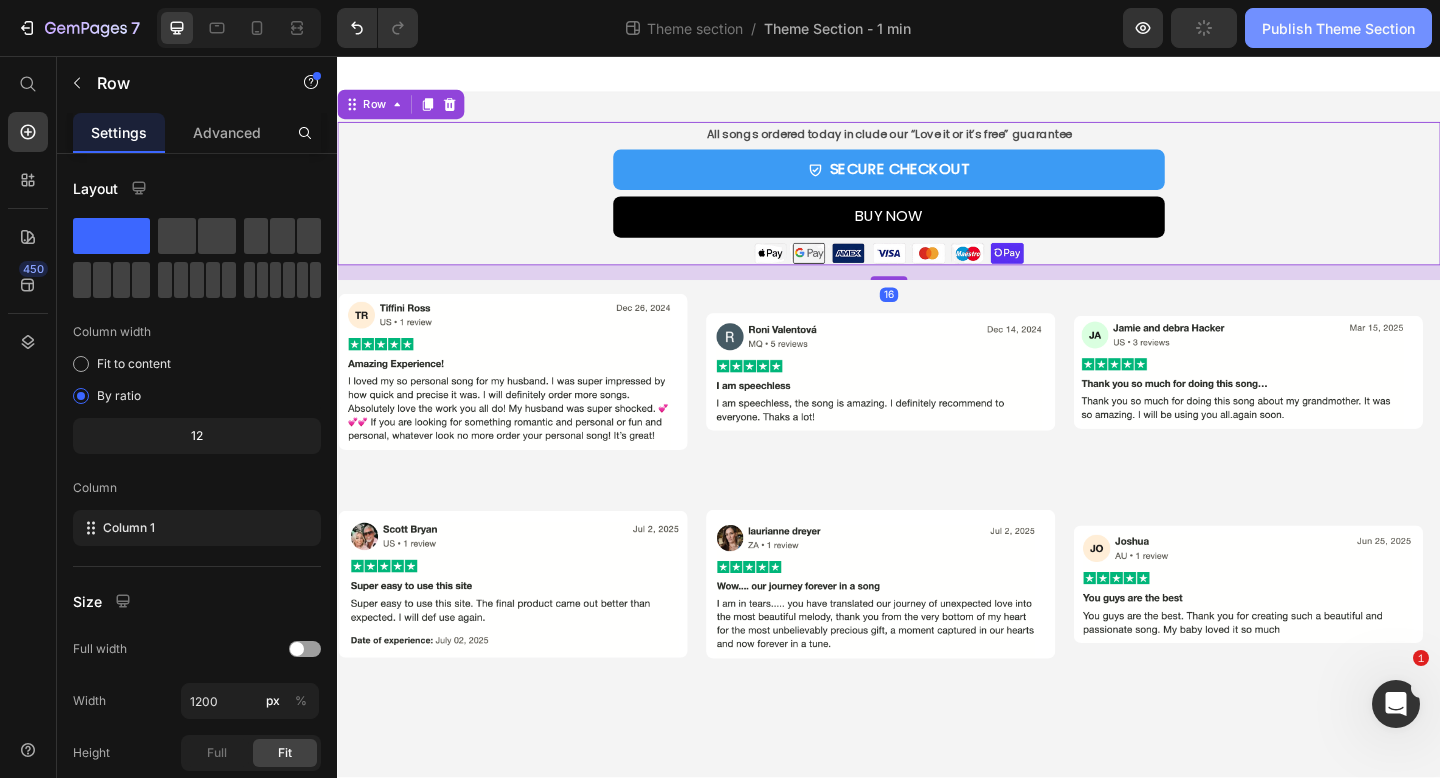 click on "Publish Theme Section" at bounding box center [1338, 28] 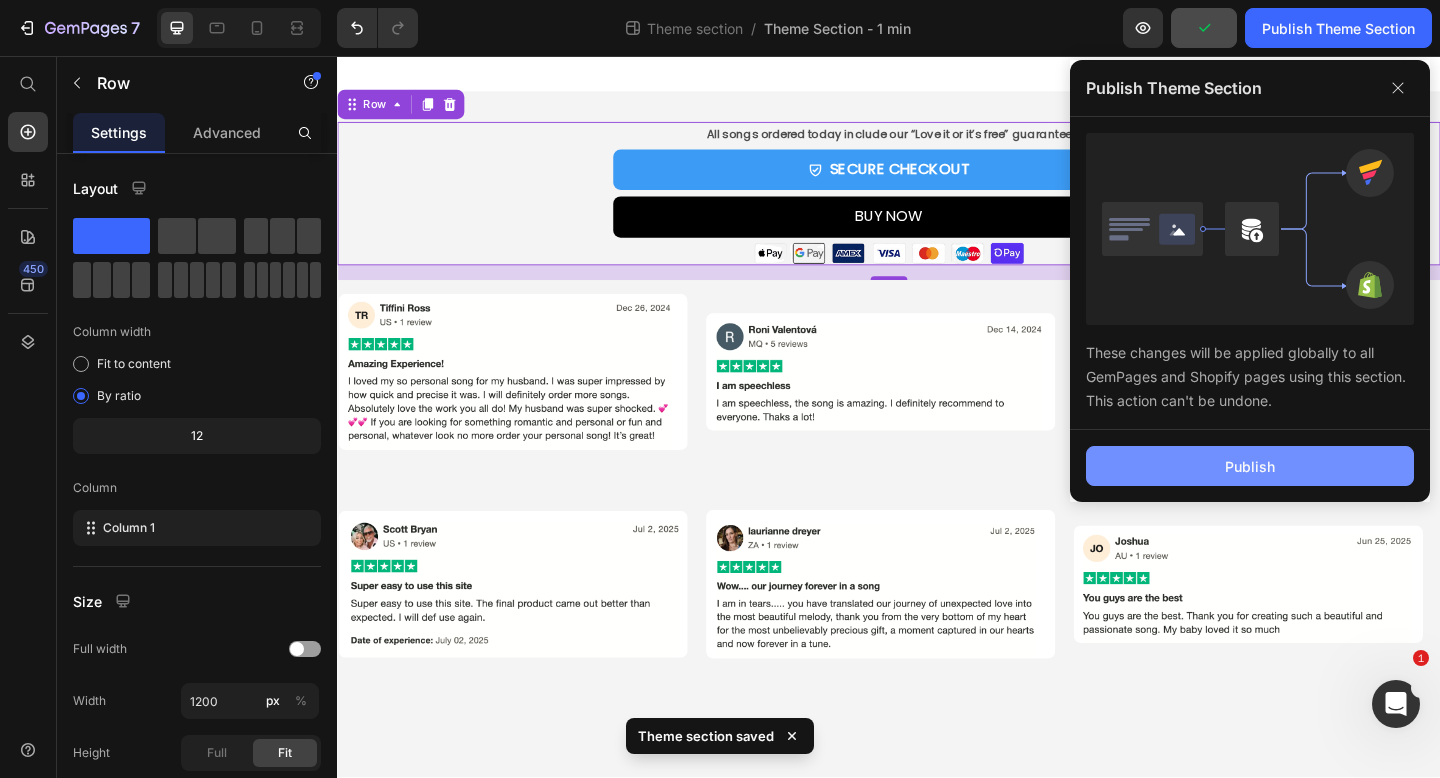 click on "Publish" at bounding box center [1250, 466] 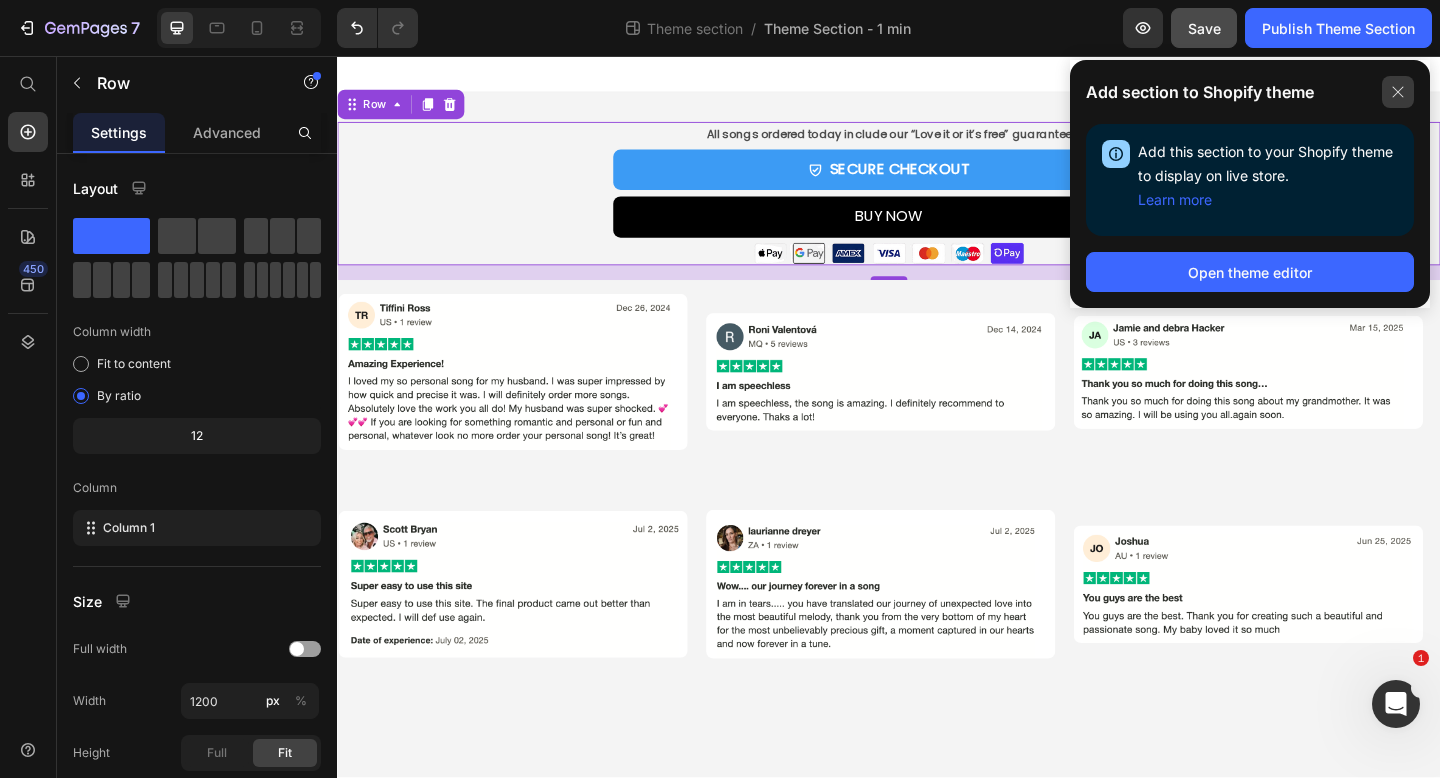 click 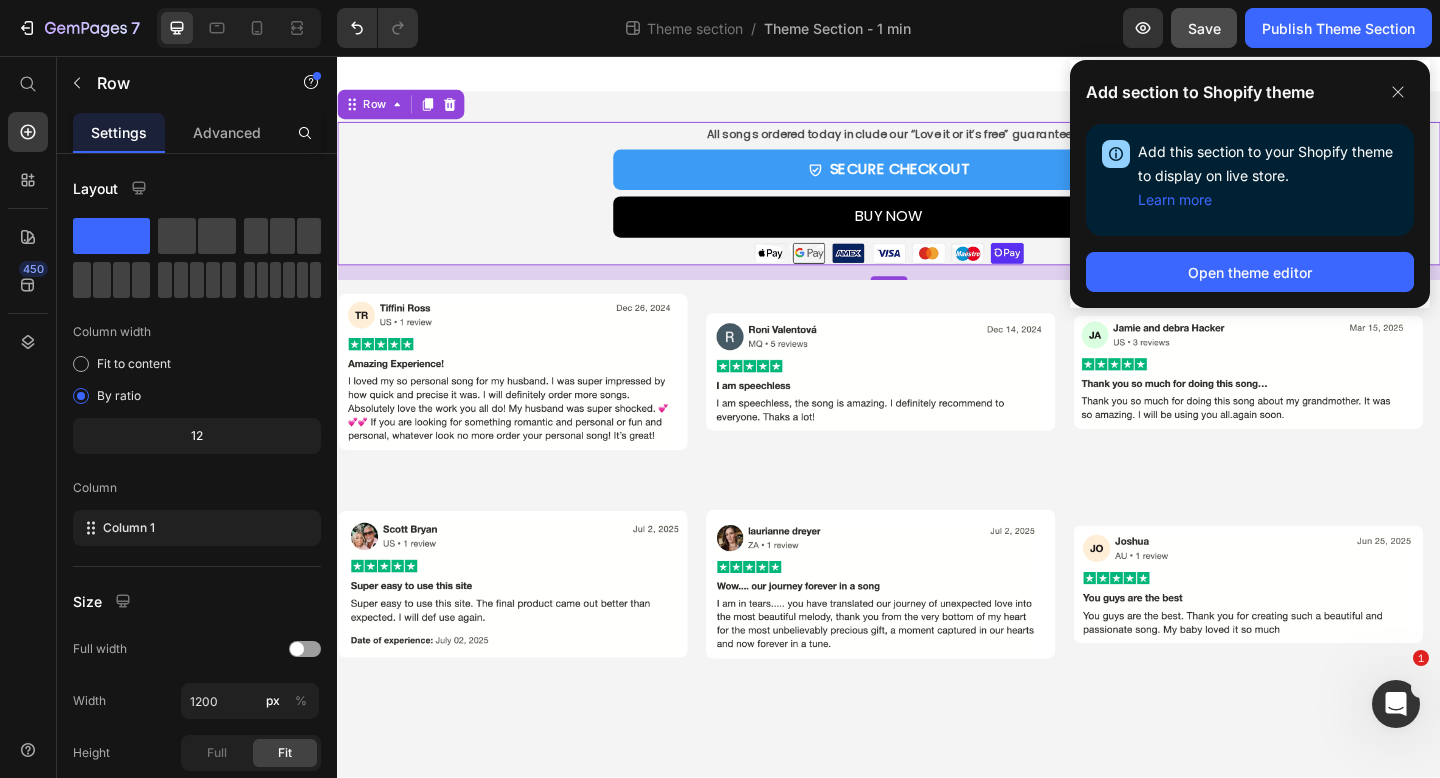 click on "All songs ordered today include our “Love it or it’s free” guarantee Text Block
SECURE CHECKOUT Add to Cart BUY NOW Dynamic Checkout Image Product Row   16 Image Image Image Image Image Image Image Image Image Image Marquee Image Image Image Image Image Image Image Image Marquee Row Root
Drag & drop element from sidebar or
Explore Library
Add section Choose templates inspired by CRO experts Generate layout from URL or image Add blank section then drag & drop elements" at bounding box center (937, 448) 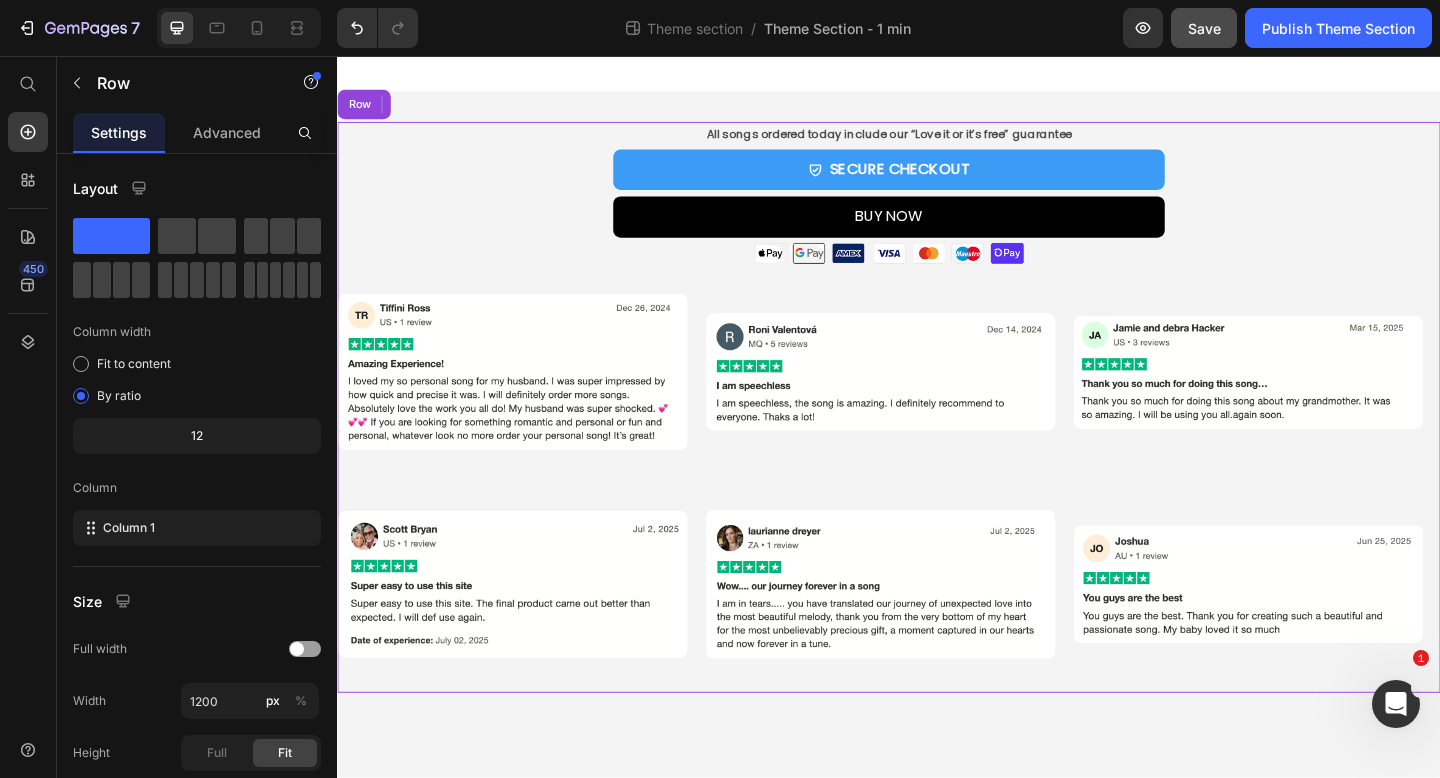 click on "All songs ordered today include our “Love it or it’s free” guarantee Text Block
SECURE CHECKOUT Add to Cart BUY NOW Dynamic Checkout Image Product Row Image Image Image Image Image Image Image Image Image Image Marquee Image Image Image Image Image Image Image Image Marquee" at bounding box center (937, 438) 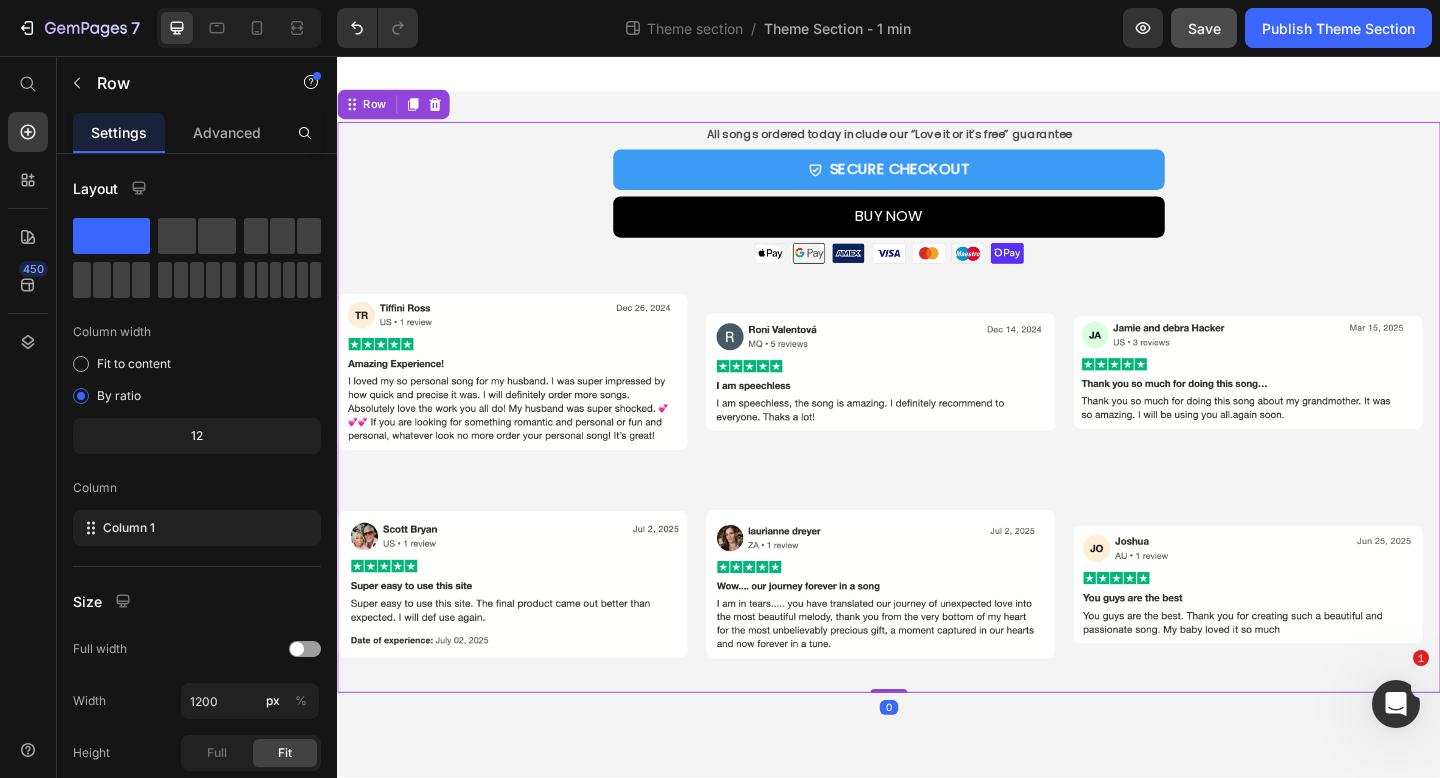click on "Image Image Image Image Image Image Image Image Image Image Marquee" at bounding box center (937, 404) 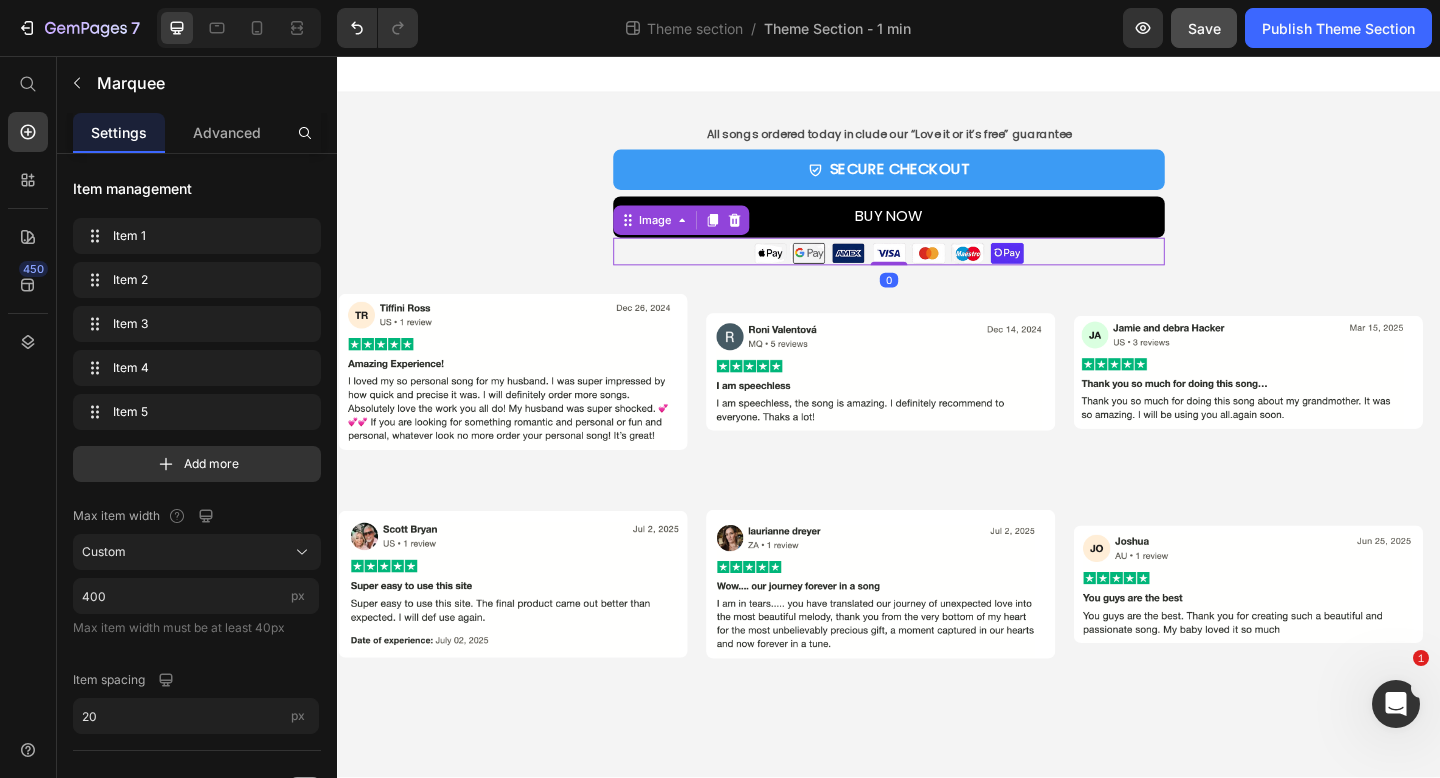click at bounding box center [937, 269] 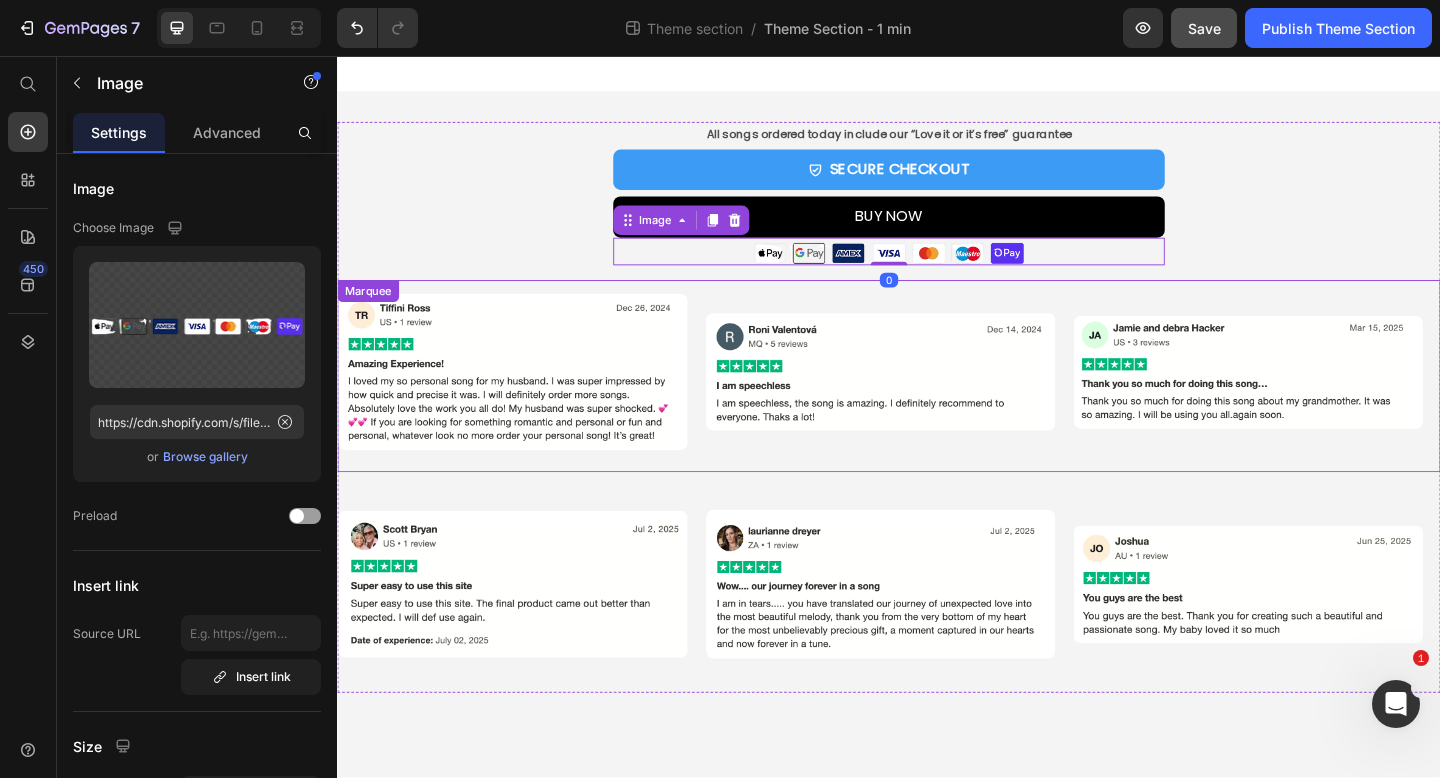 click on "Image Image Image Image Image" at bounding box center [1338, 400] 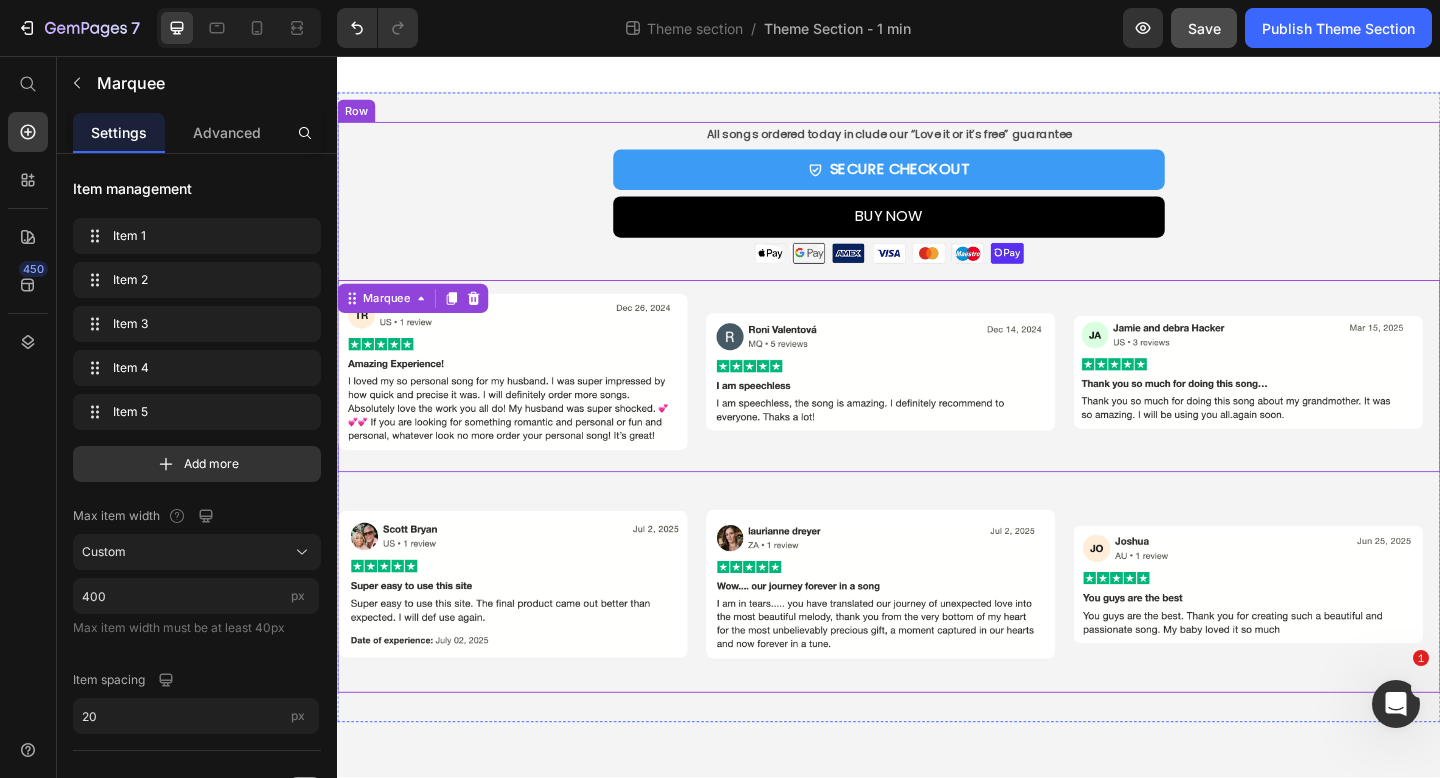 click on "All songs ordered today include our “Love it or it’s free” guarantee Text Block
SECURE CHECKOUT Add to Cart BUY NOW Dynamic Checkout Image Product Row Image Image Image Image Image Image Image Image Image Image Marquee   16 Image Image Image Image Image Image Image Image Marquee" at bounding box center [937, 438] 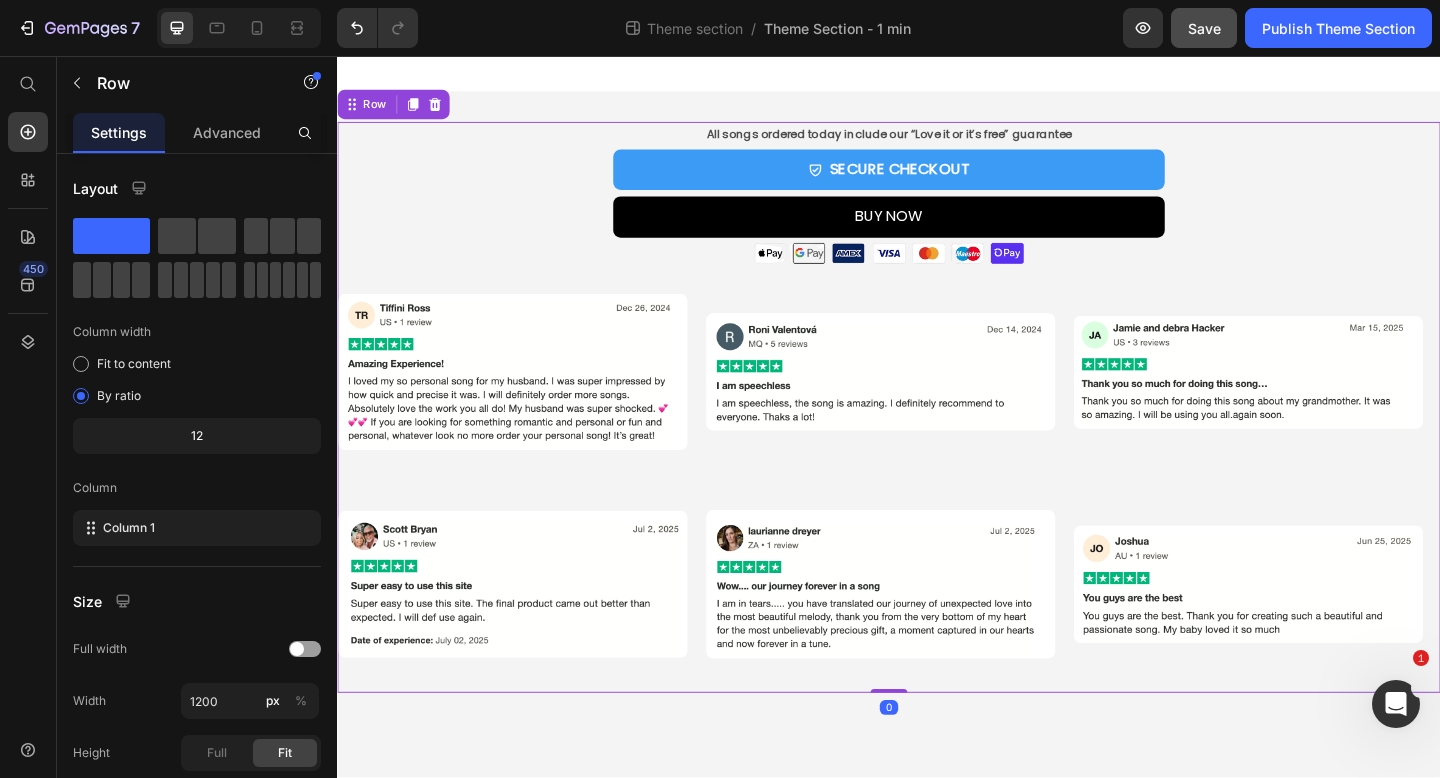 click on "All songs ordered today include our “Love it or it’s free” guarantee Text Block
SECURE CHECKOUT Add to Cart BUY NOW Dynamic Checkout Image Product Row Image Image Image Image Image Image Image Image Image Image Marquee Image Image Image Image Image Image Image Image Marquee" at bounding box center (937, 438) 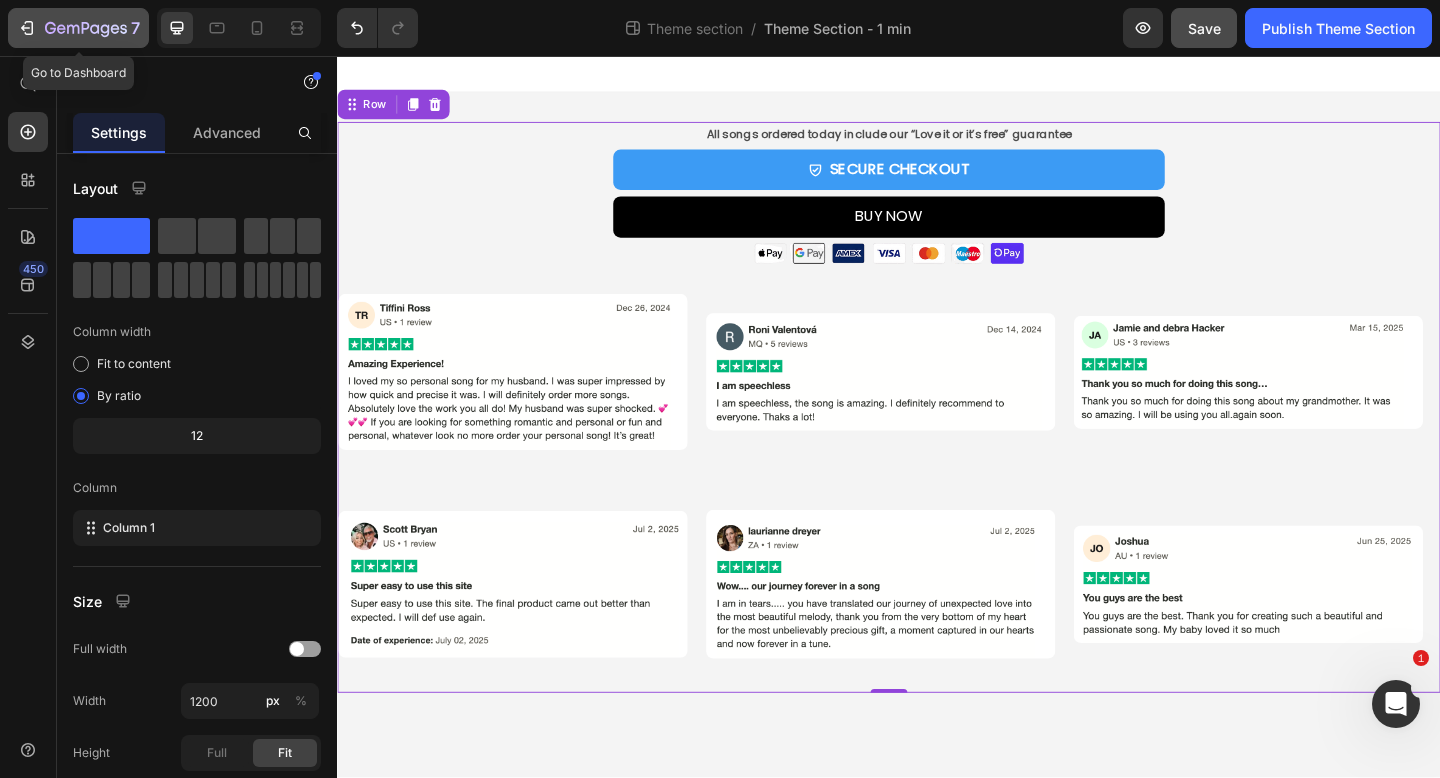 click on "7" 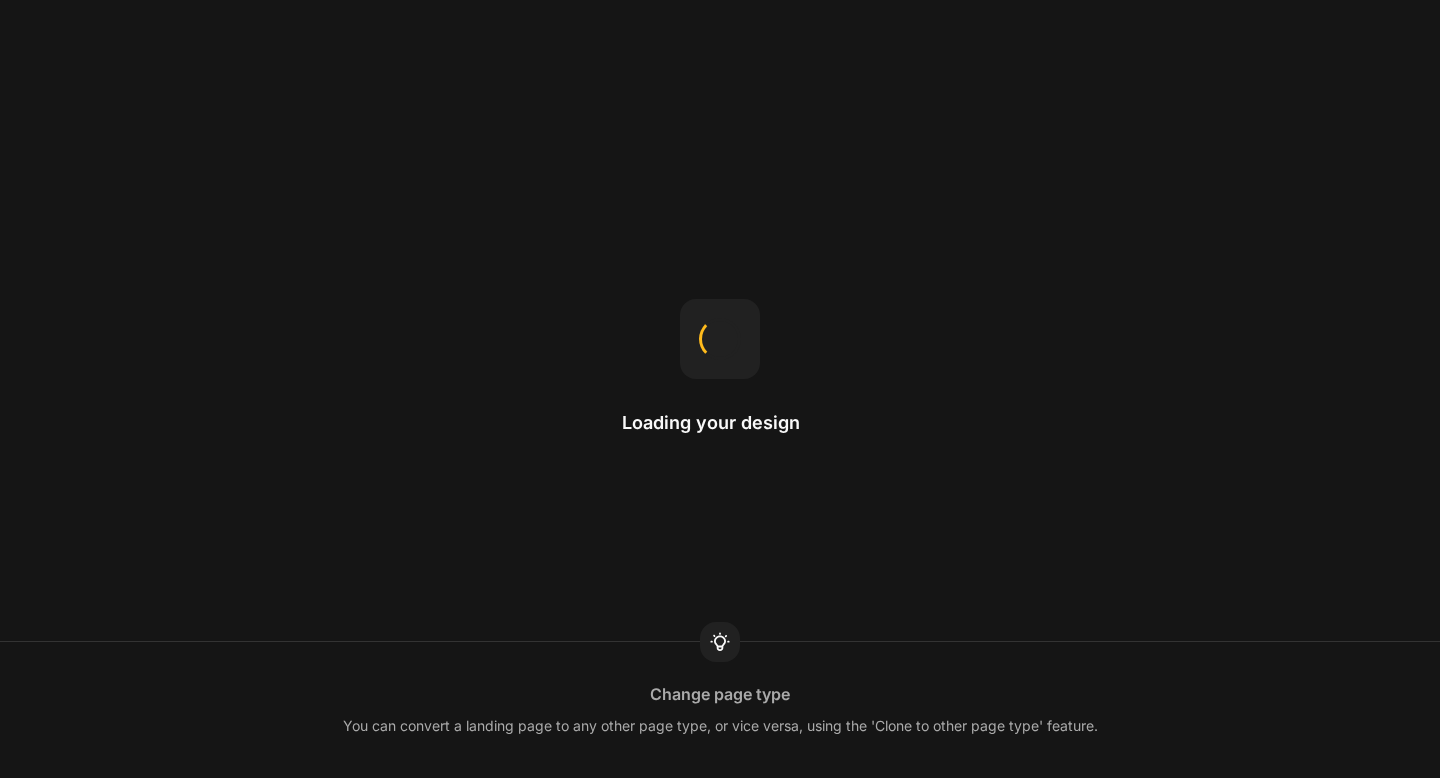 scroll, scrollTop: 0, scrollLeft: 0, axis: both 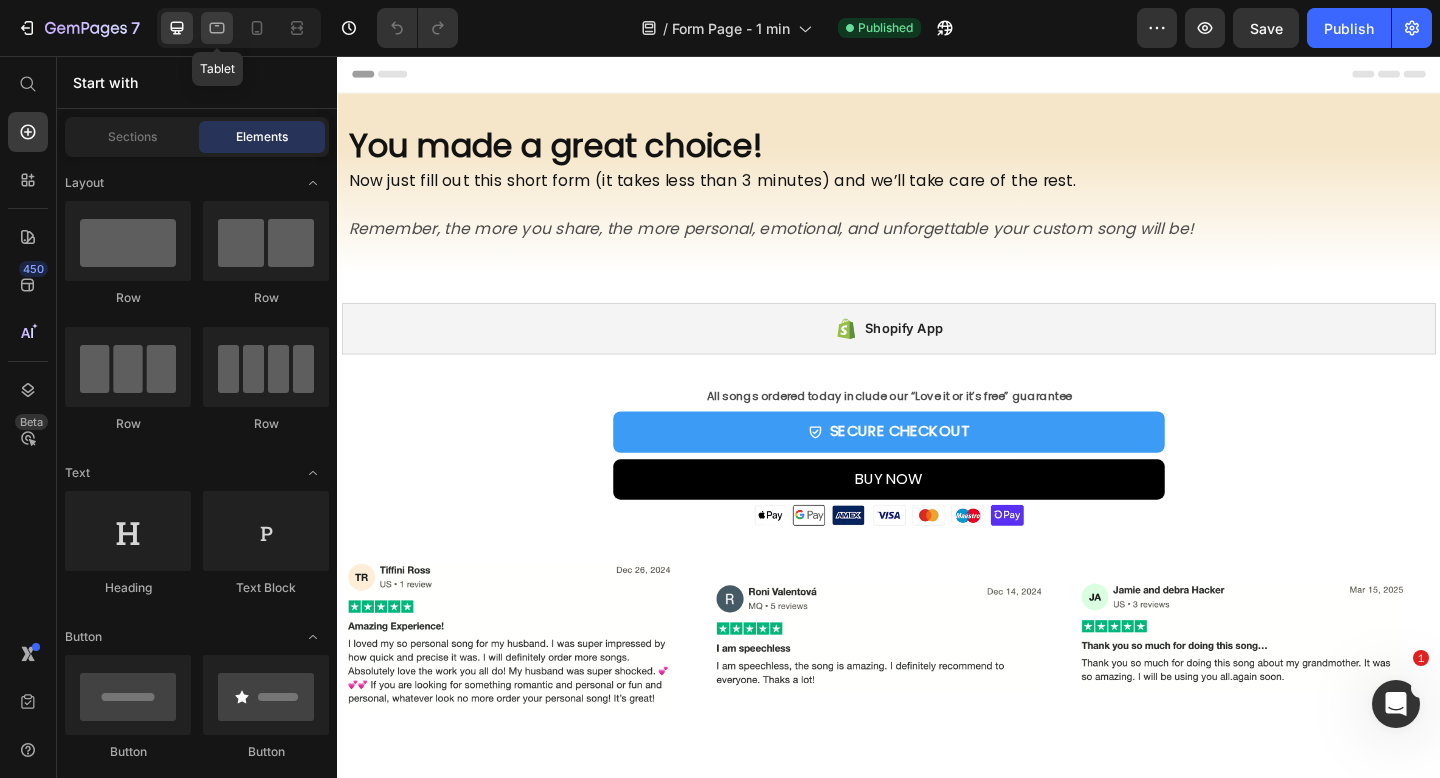 click 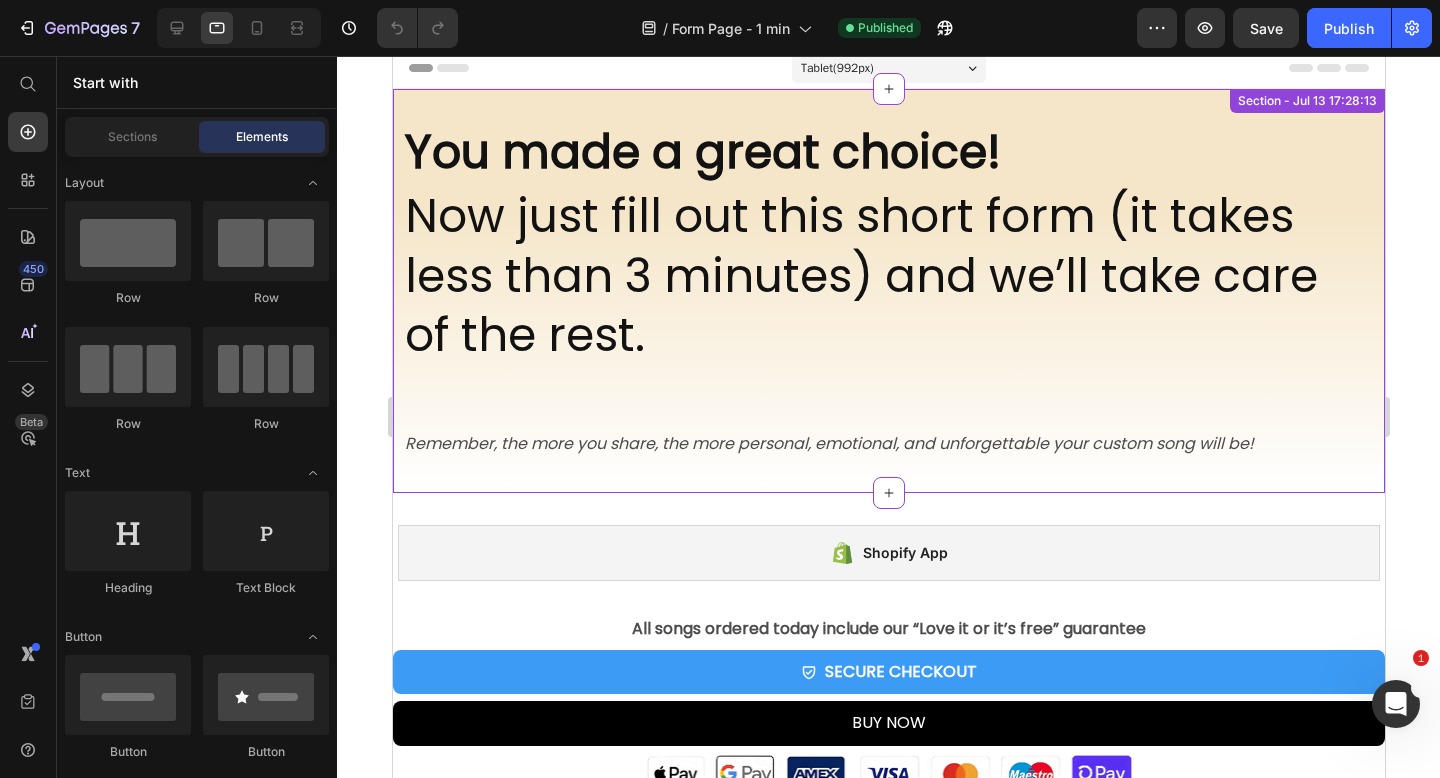 scroll, scrollTop: 4, scrollLeft: 0, axis: vertical 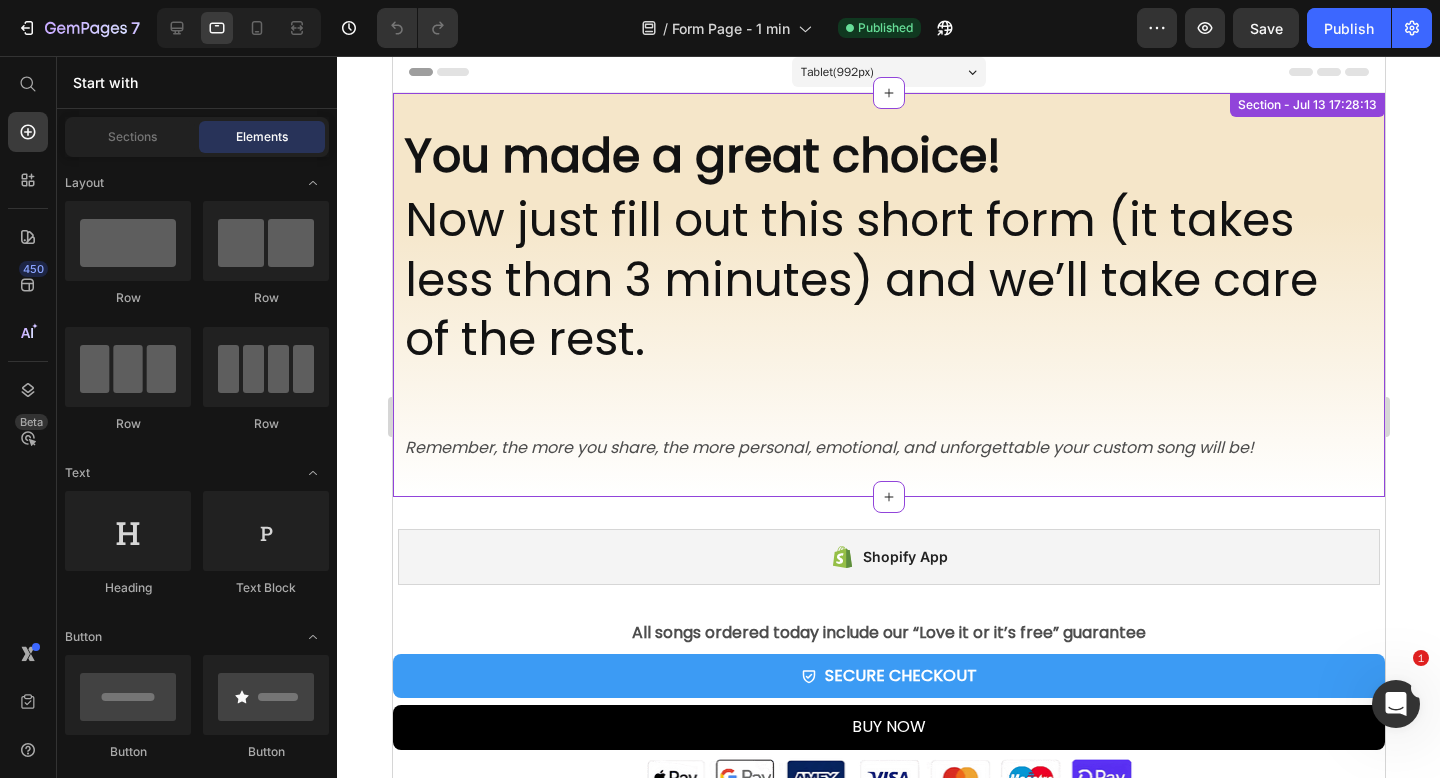 click on "You made a great choice!" at bounding box center (702, 156) 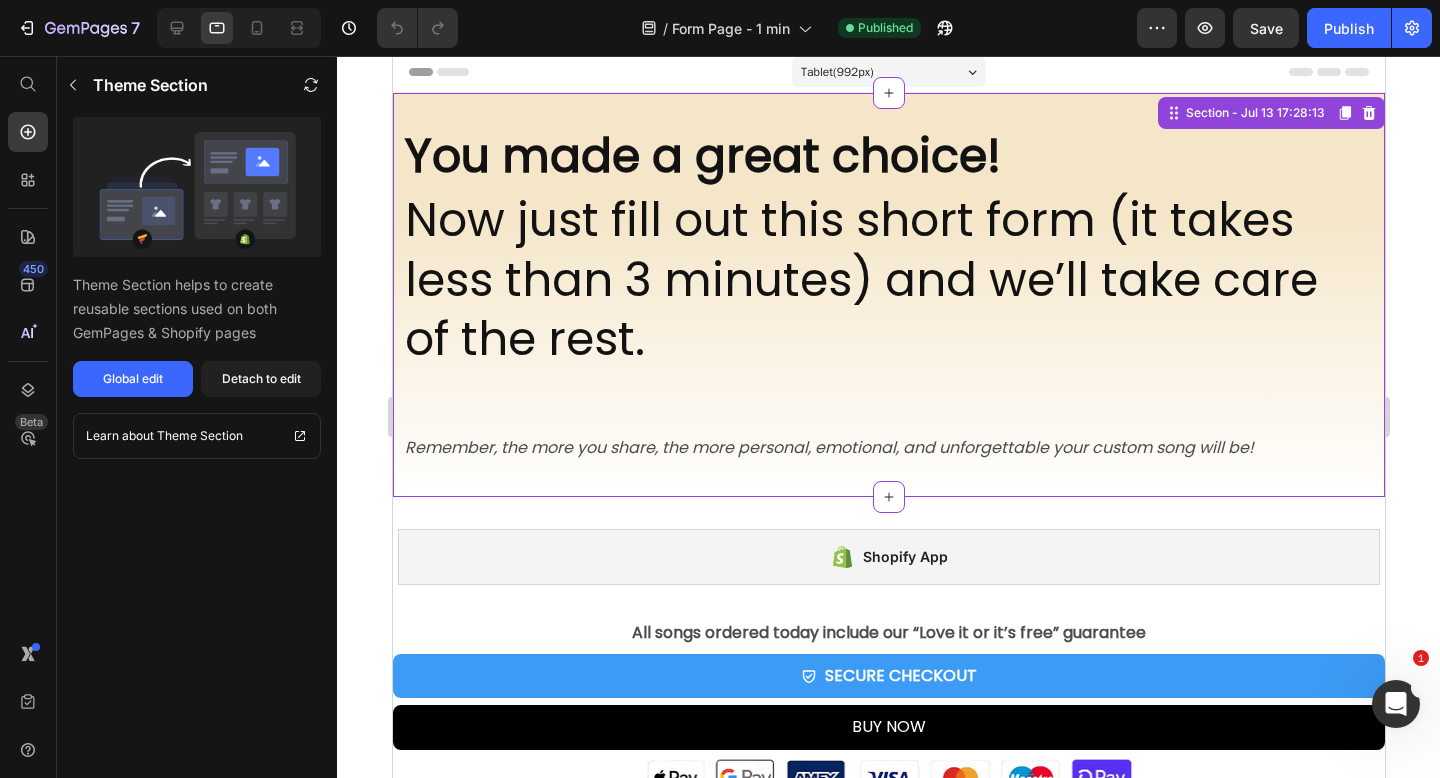 click on "You made a great choice!" at bounding box center [702, 156] 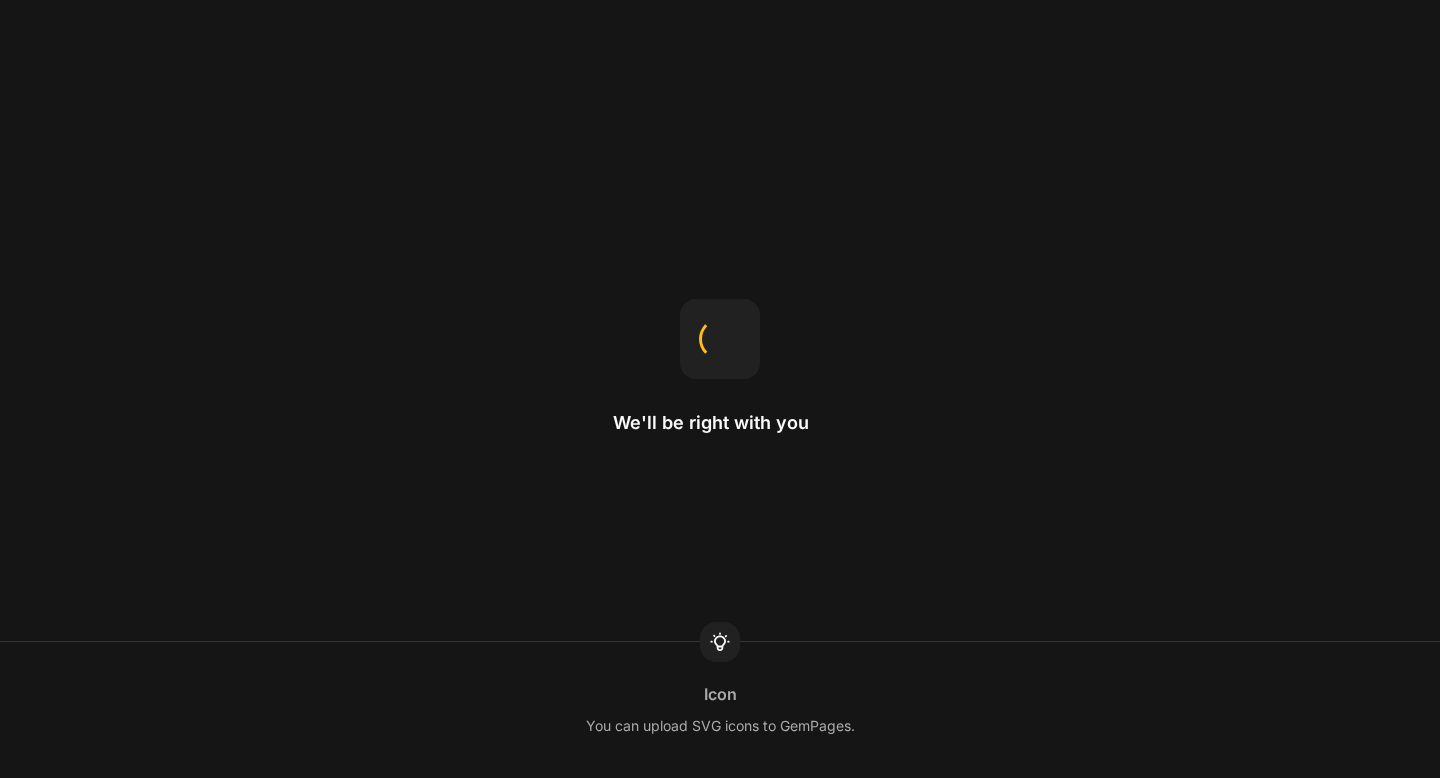 scroll, scrollTop: 0, scrollLeft: 0, axis: both 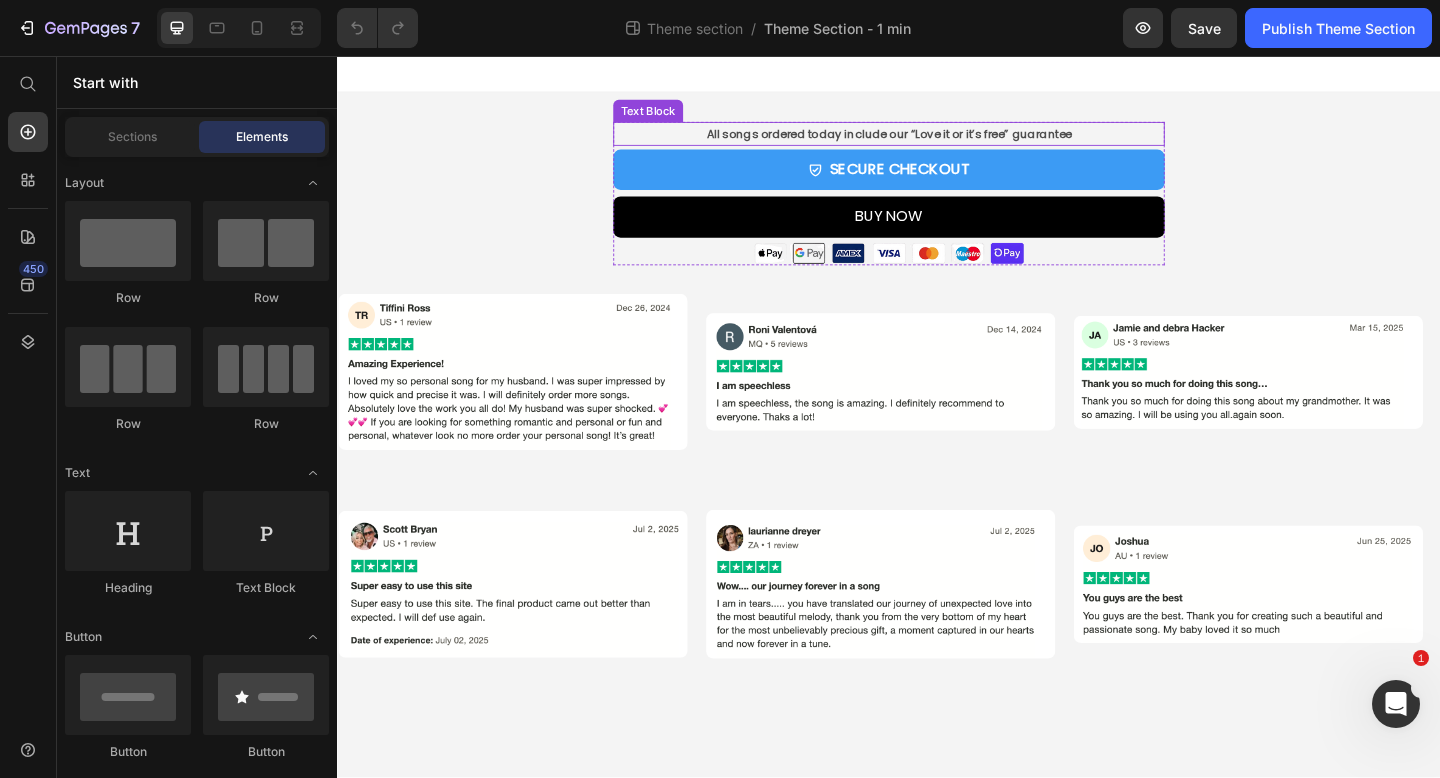 click on "All songs ordered today include our “Love it or it’s free” guarantee" at bounding box center [937, 140] 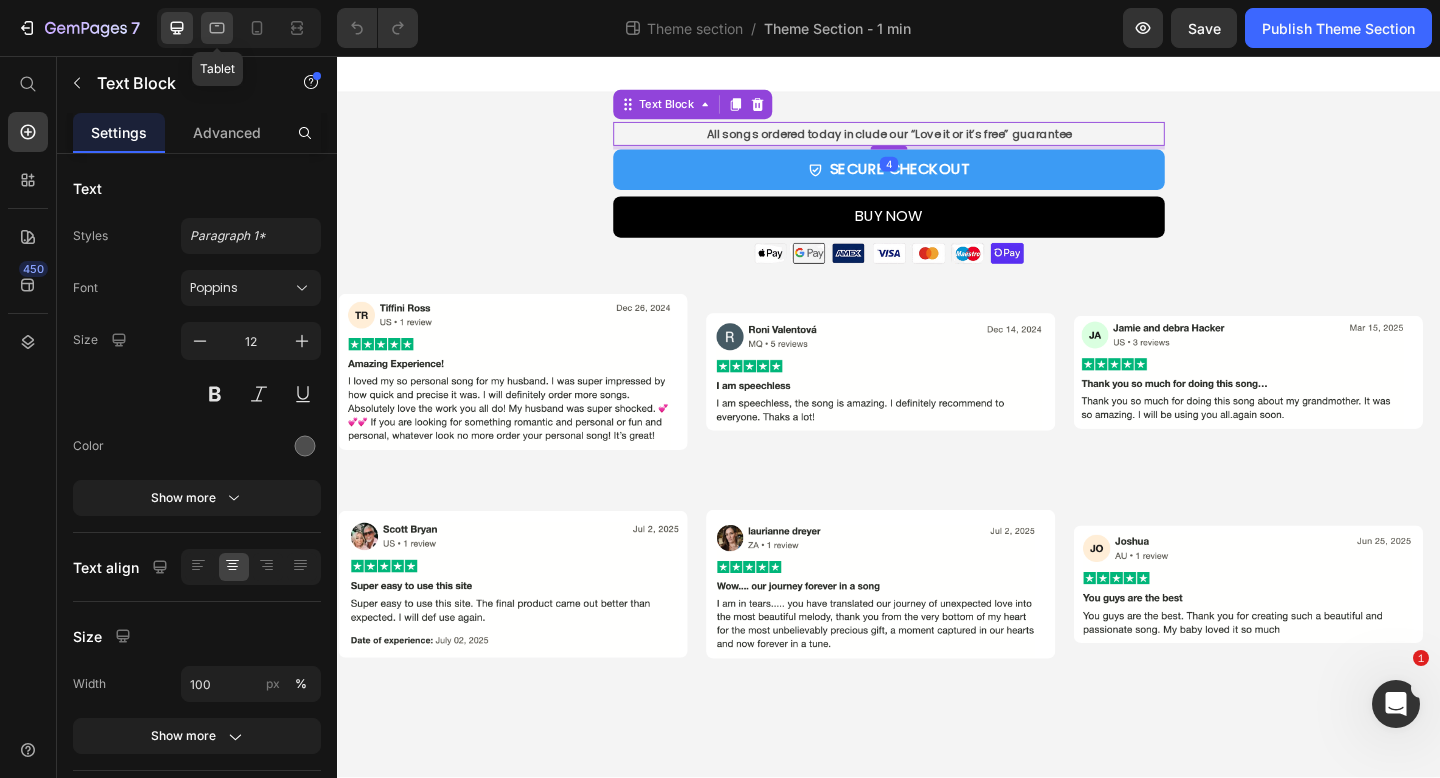 click 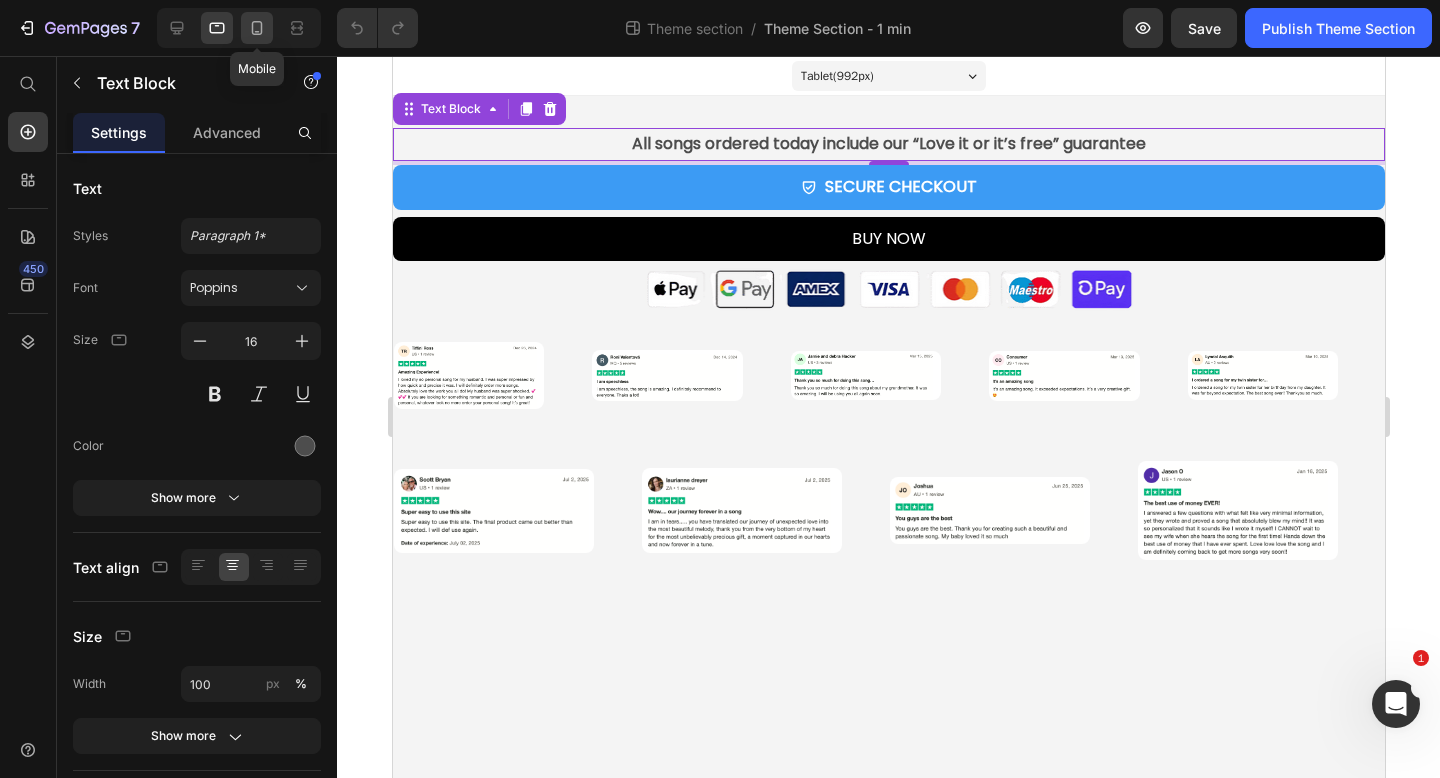 click 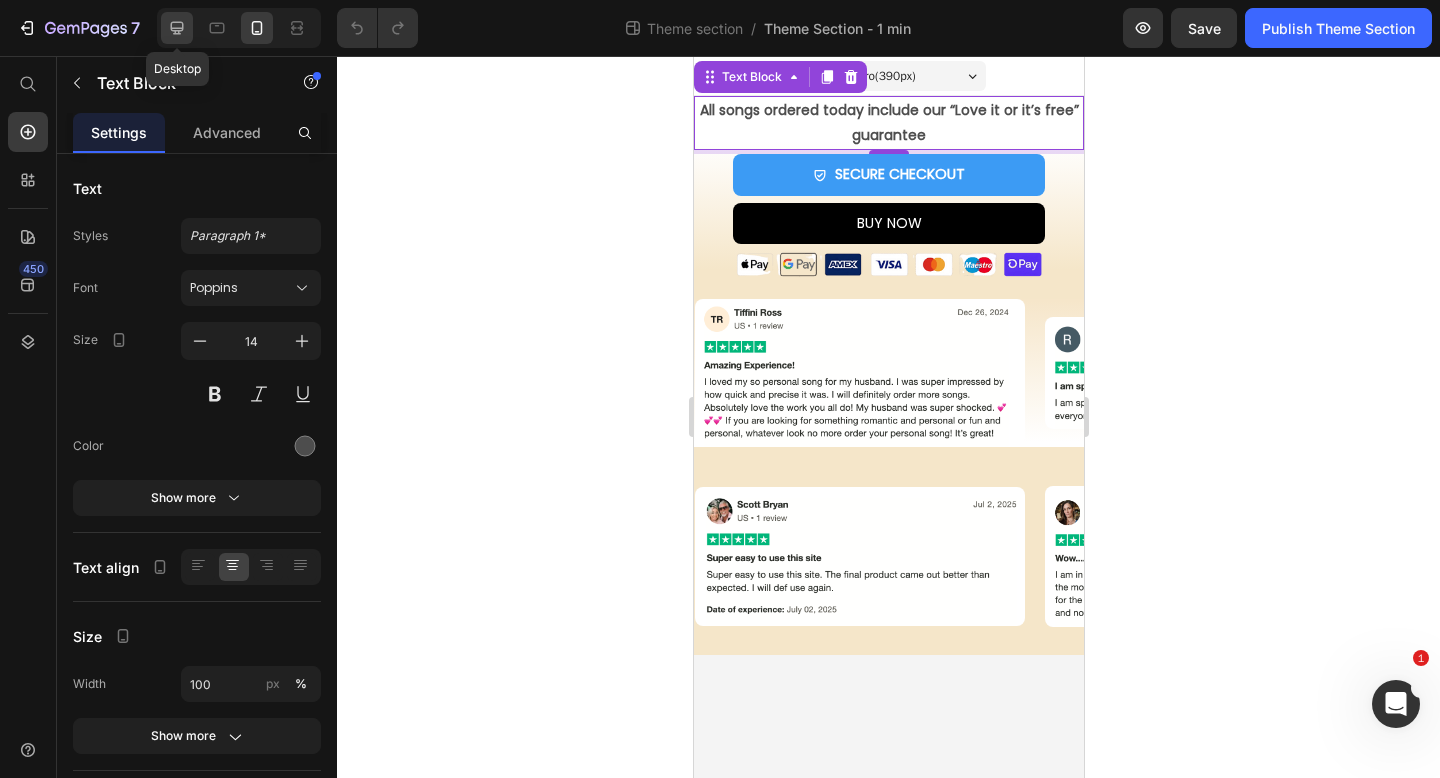 click 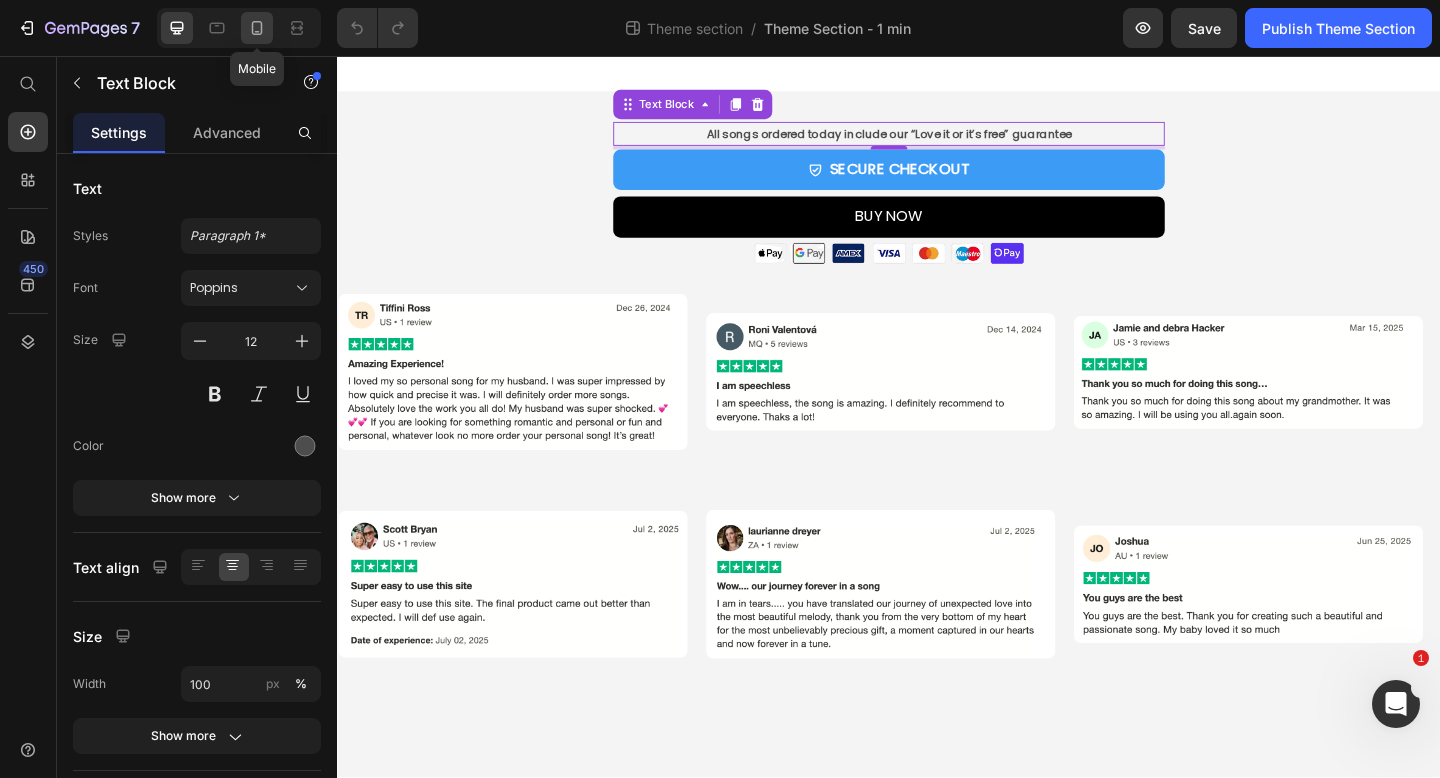 click 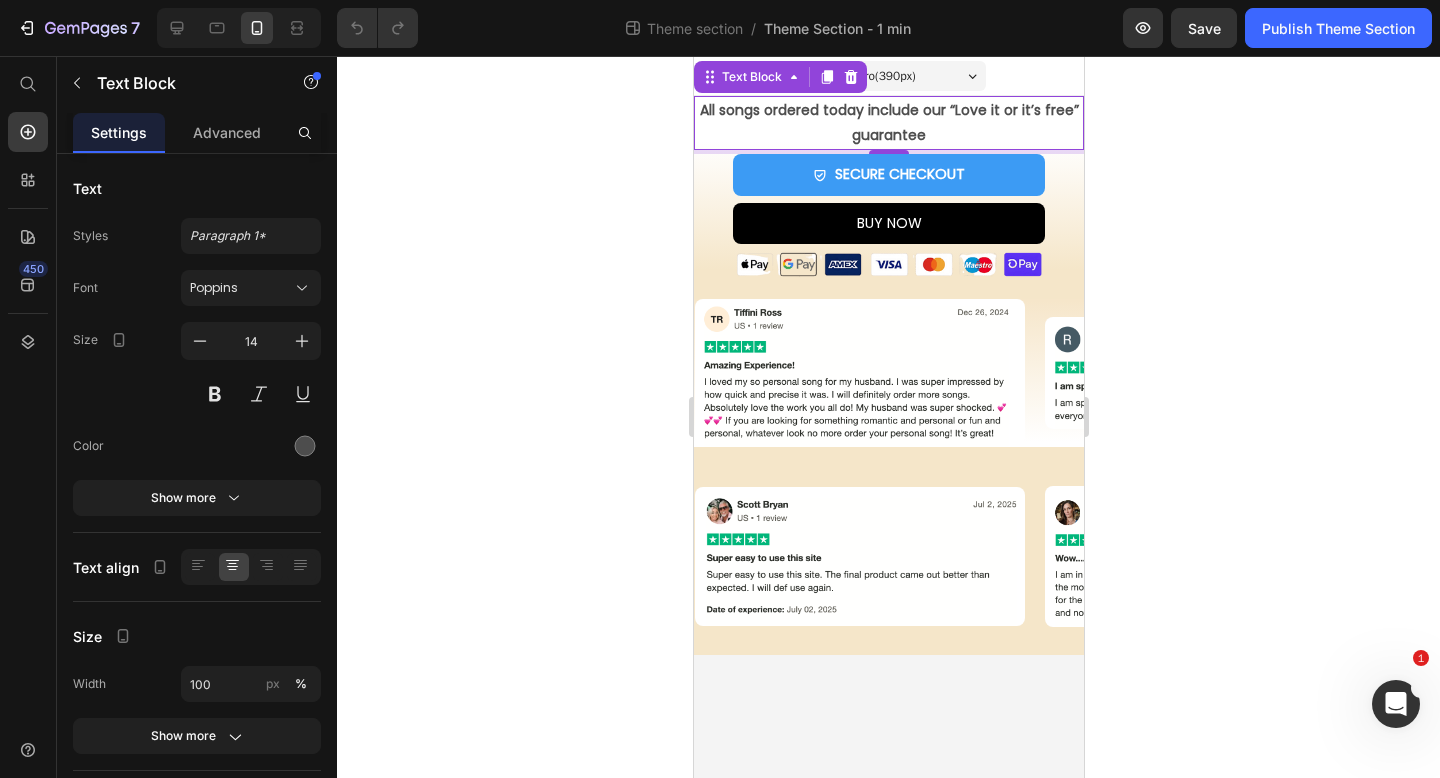 click on "All songs ordered today include our “Love it or it’s free” guarantee" at bounding box center [888, 123] 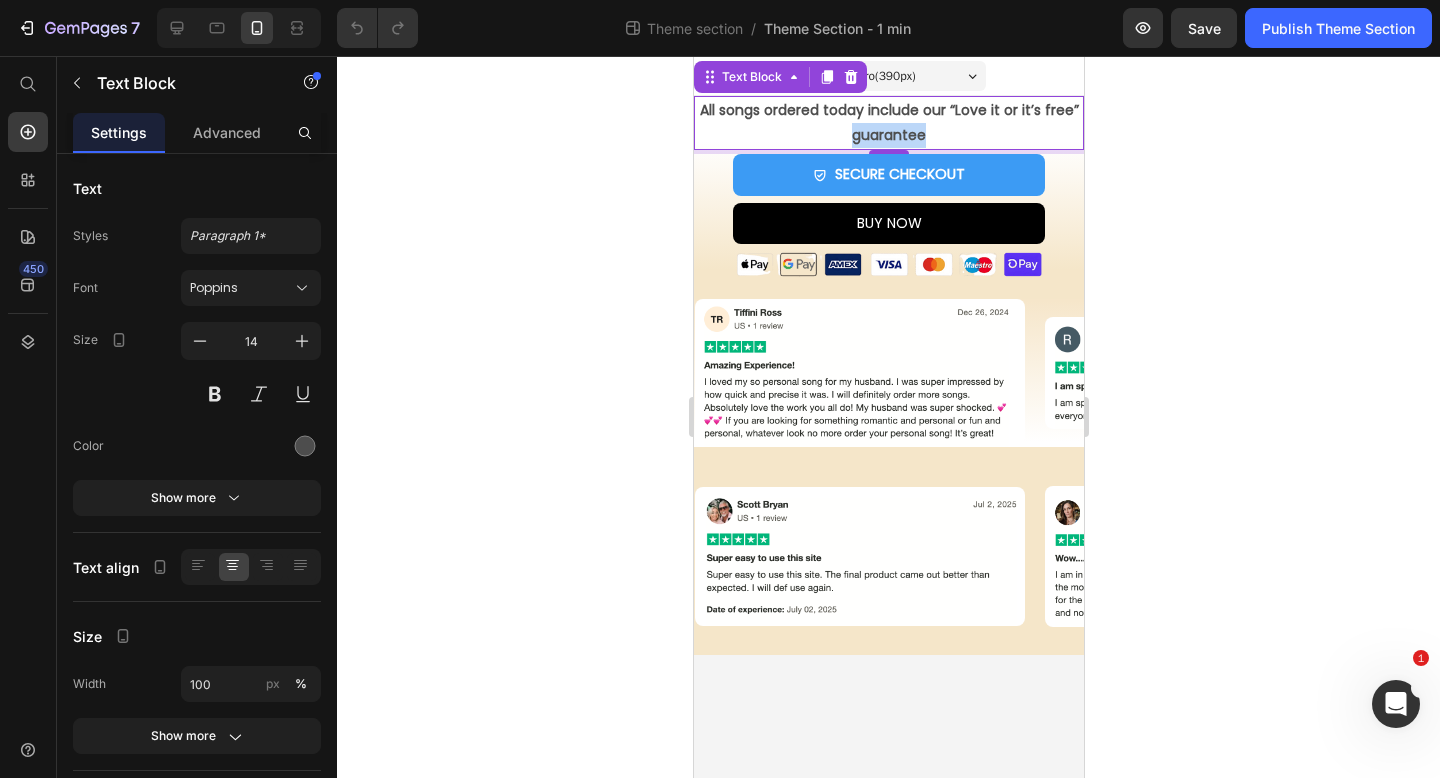 click on "All songs ordered today include our “Love it or it’s free” guarantee" at bounding box center (888, 123) 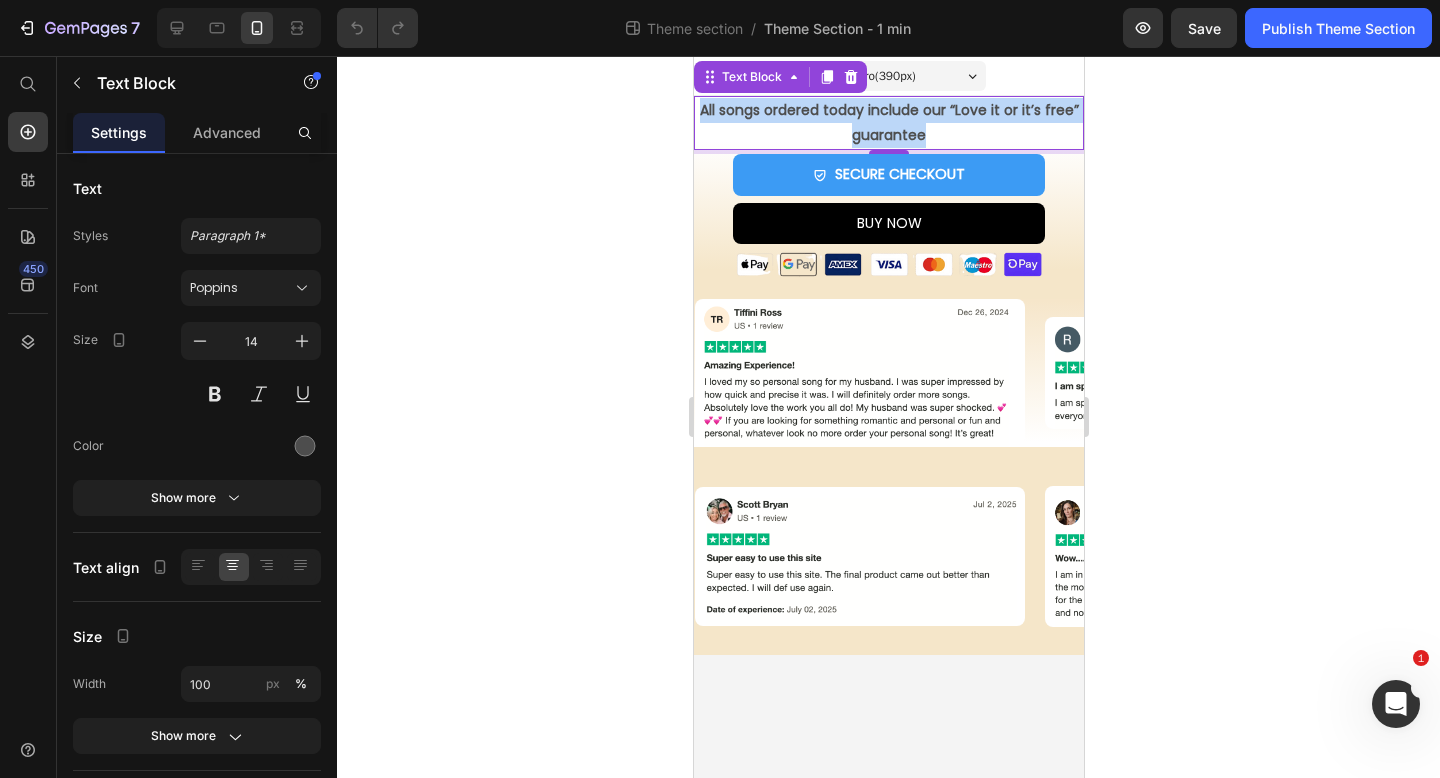 click on "All songs ordered today include our “Love it or it’s free” guarantee" at bounding box center [888, 123] 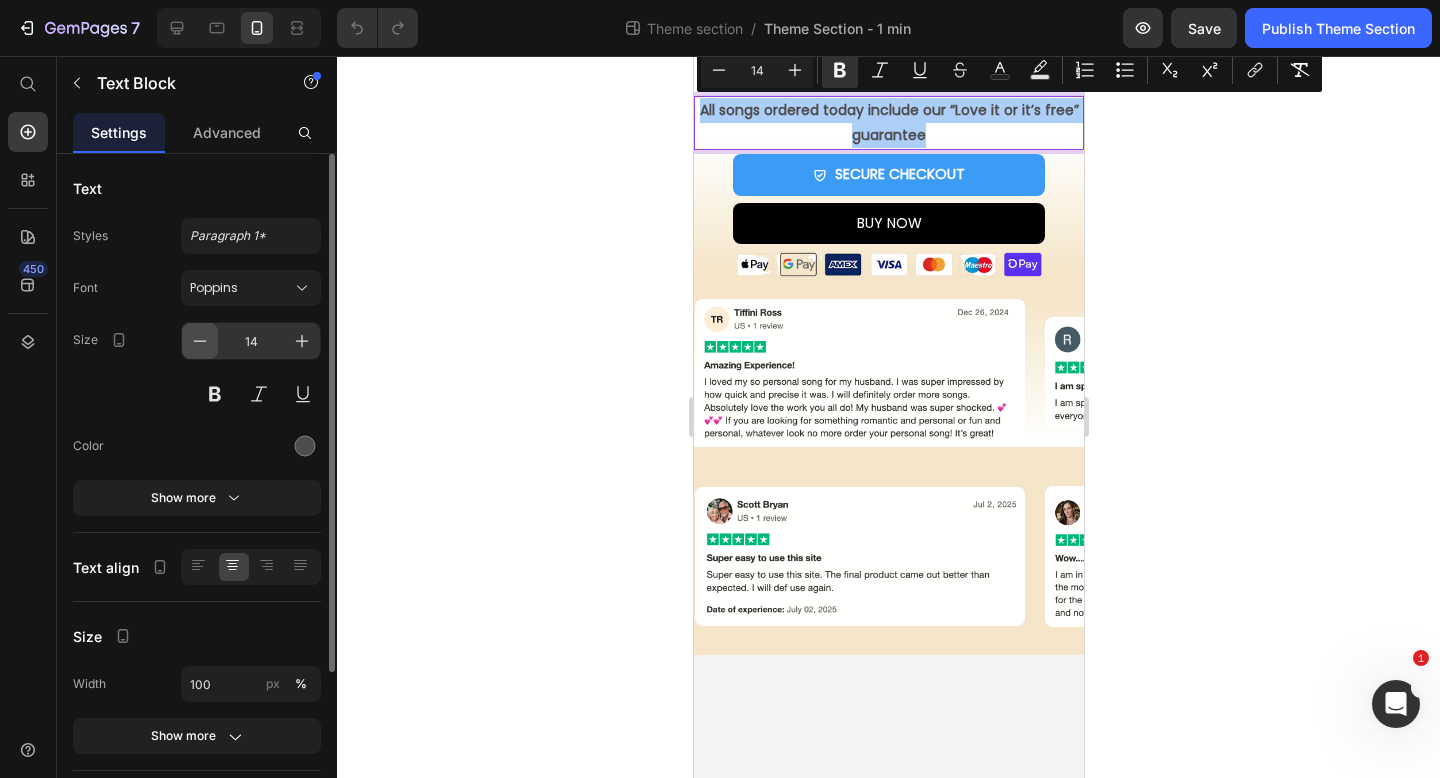 click 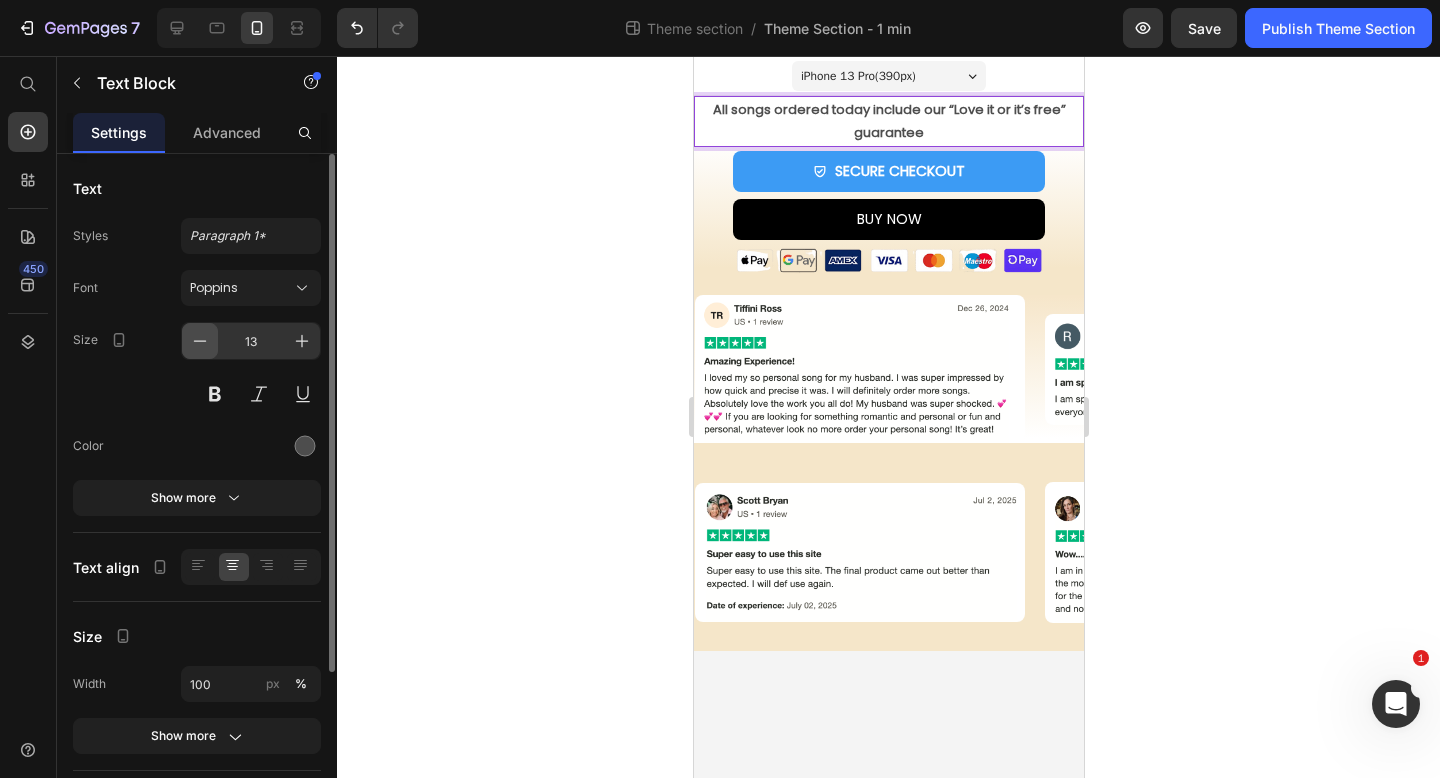 click 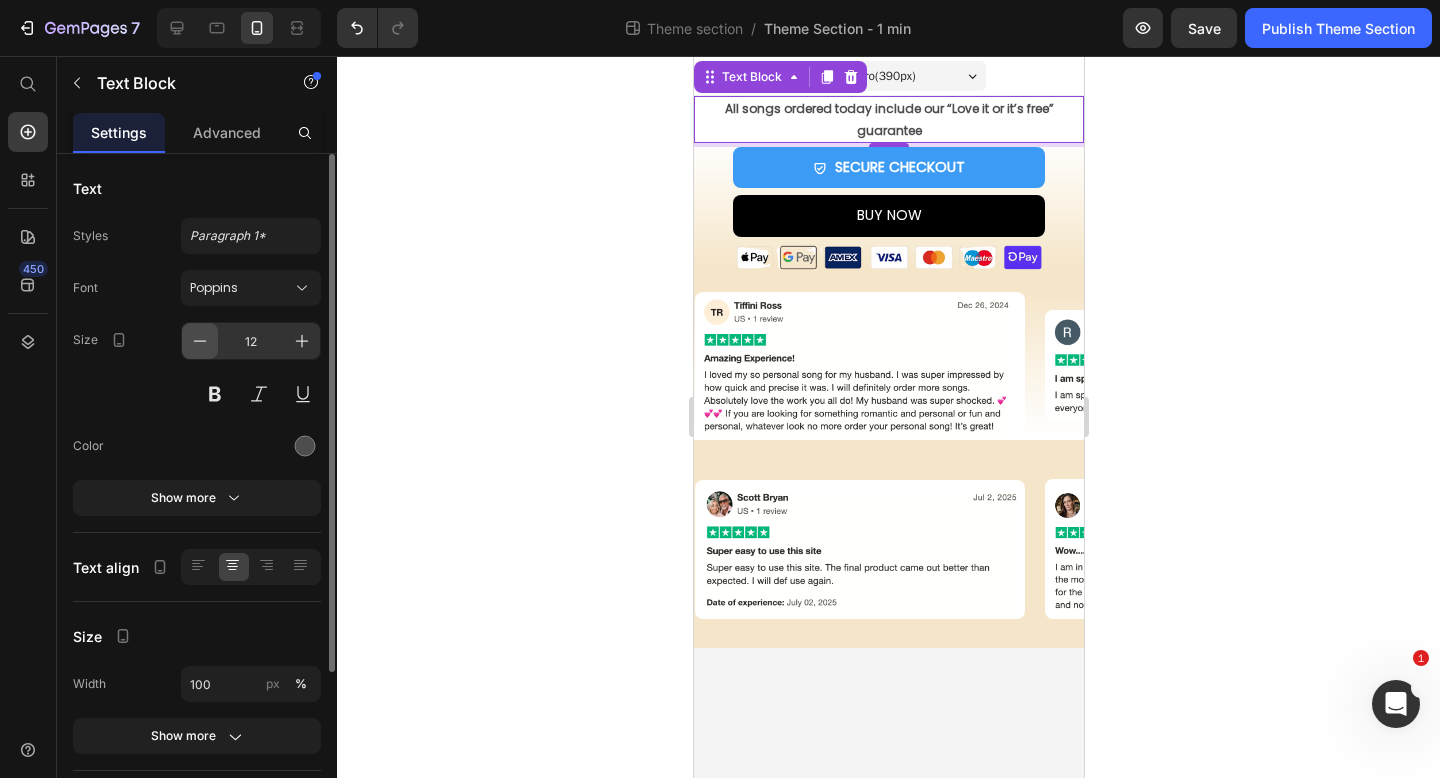 click 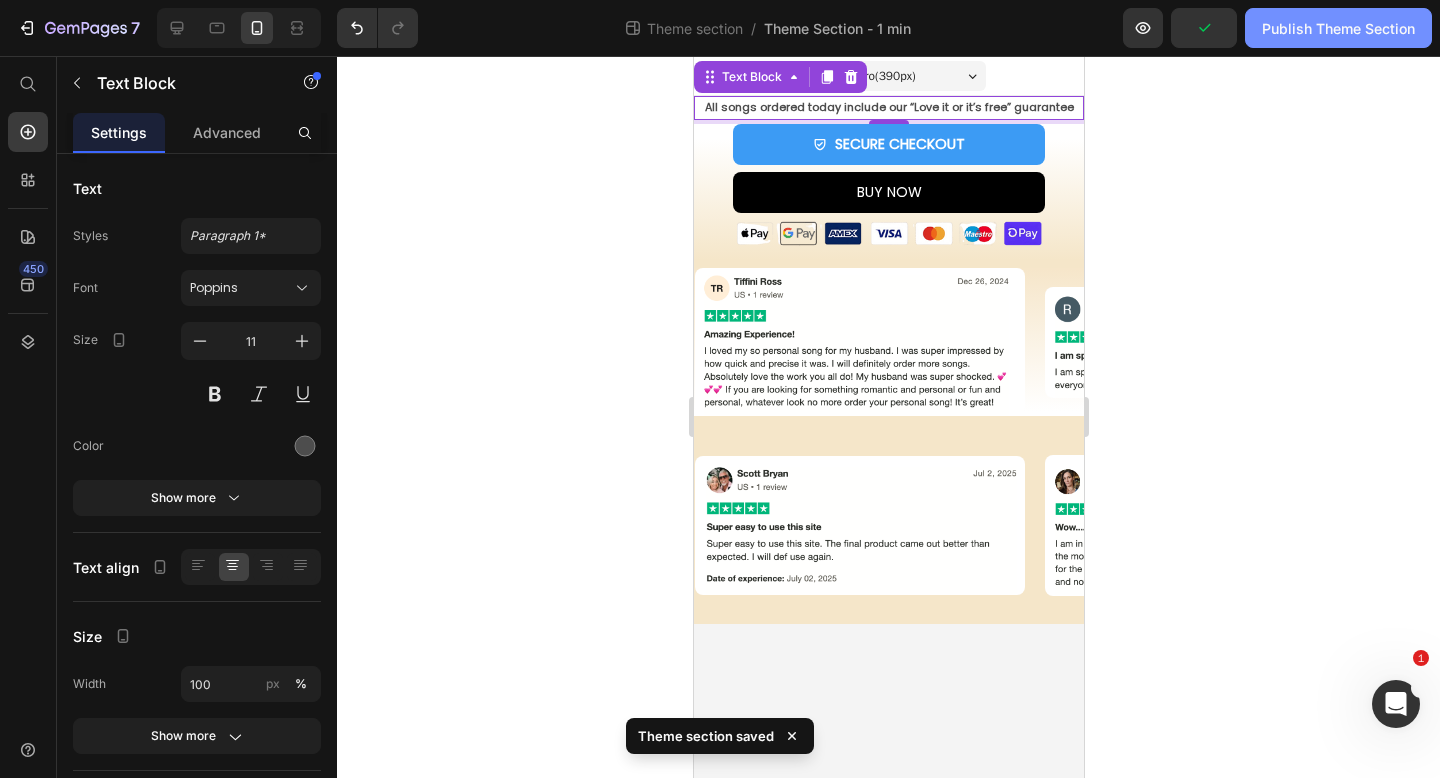 click on "Publish Theme Section" 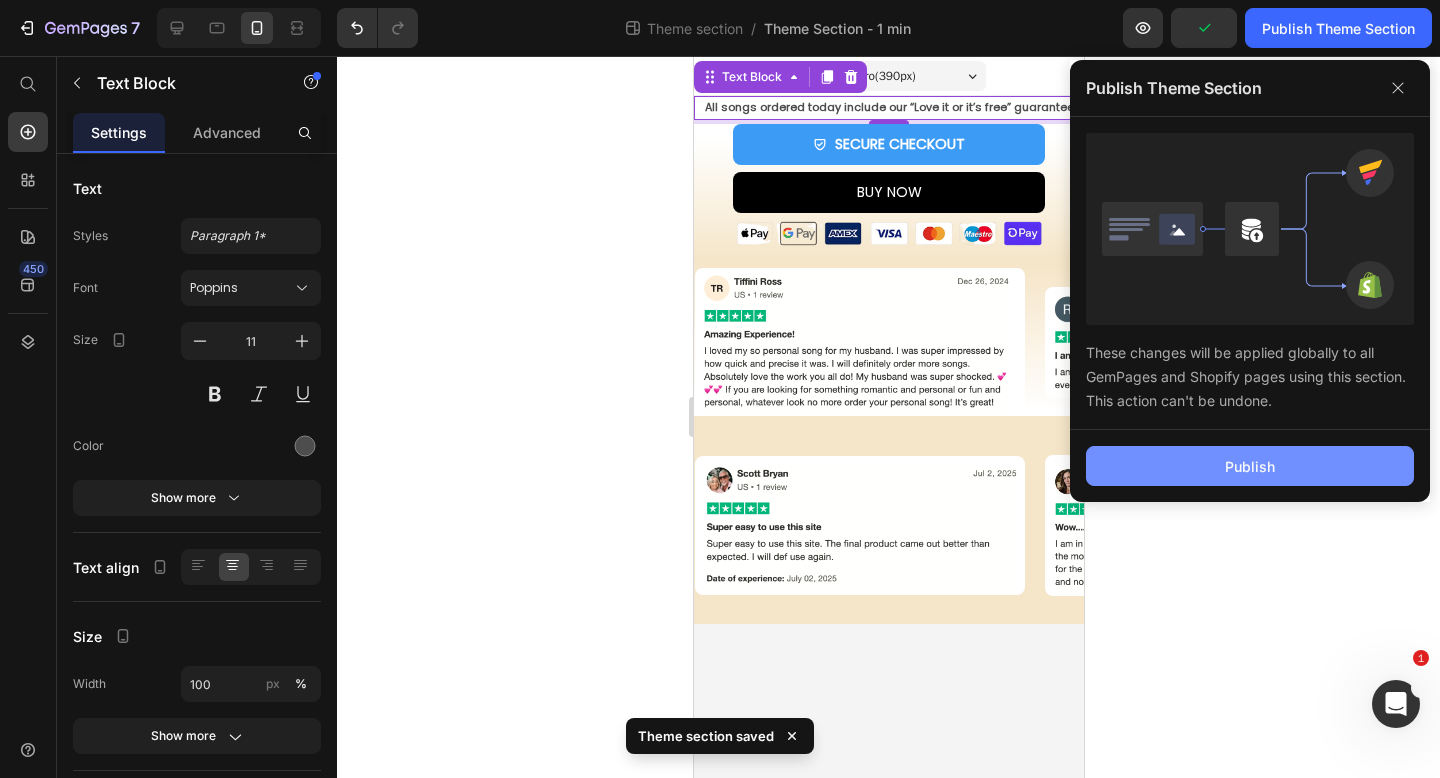 click on "Publish" 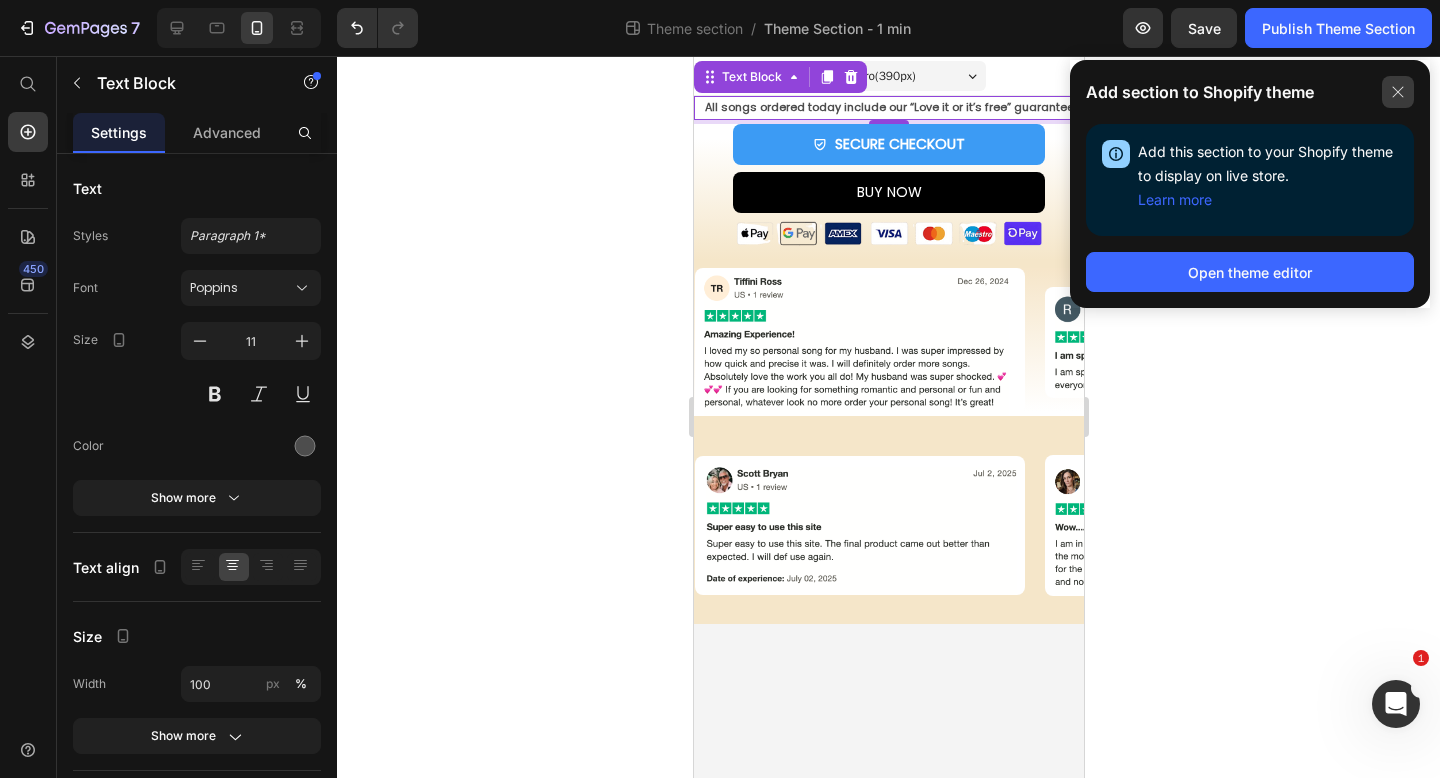 click 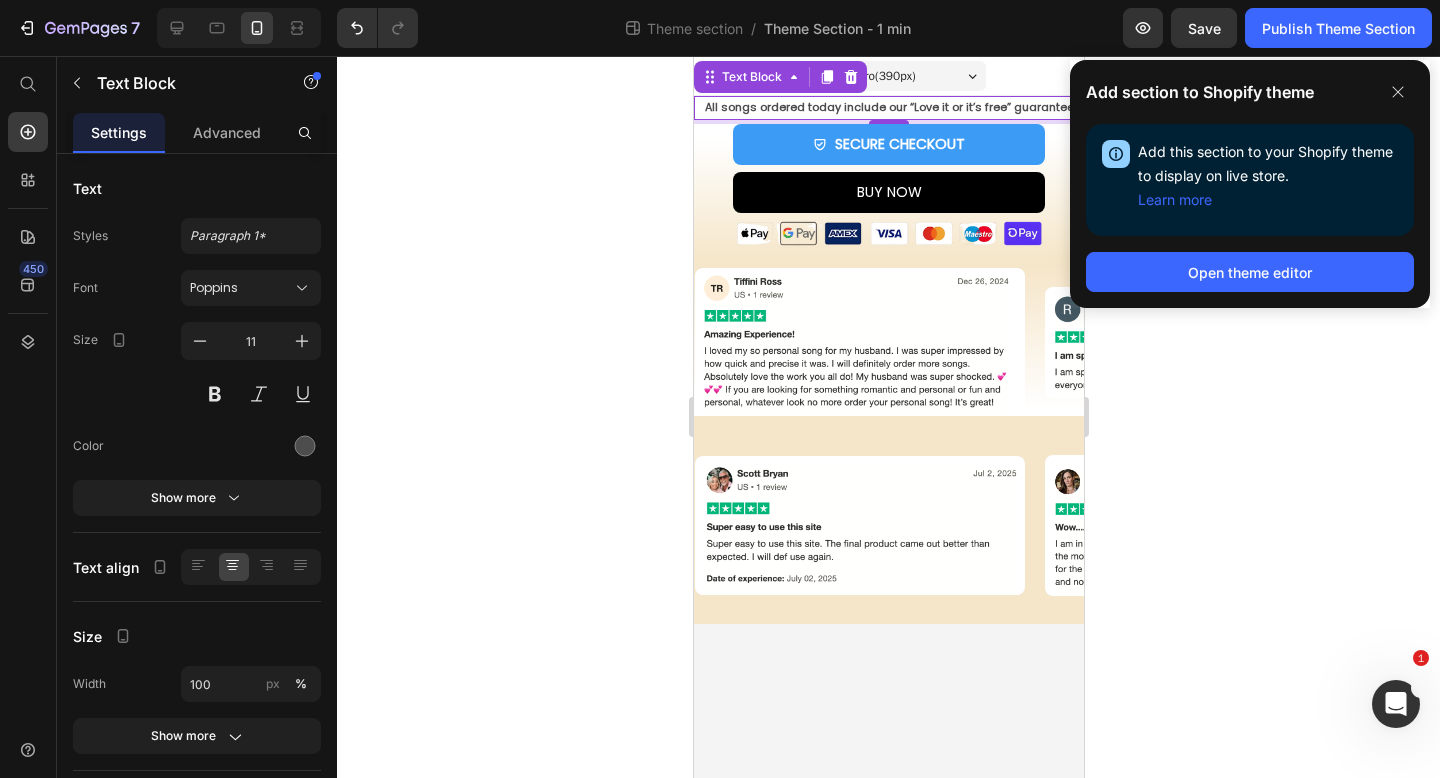 click 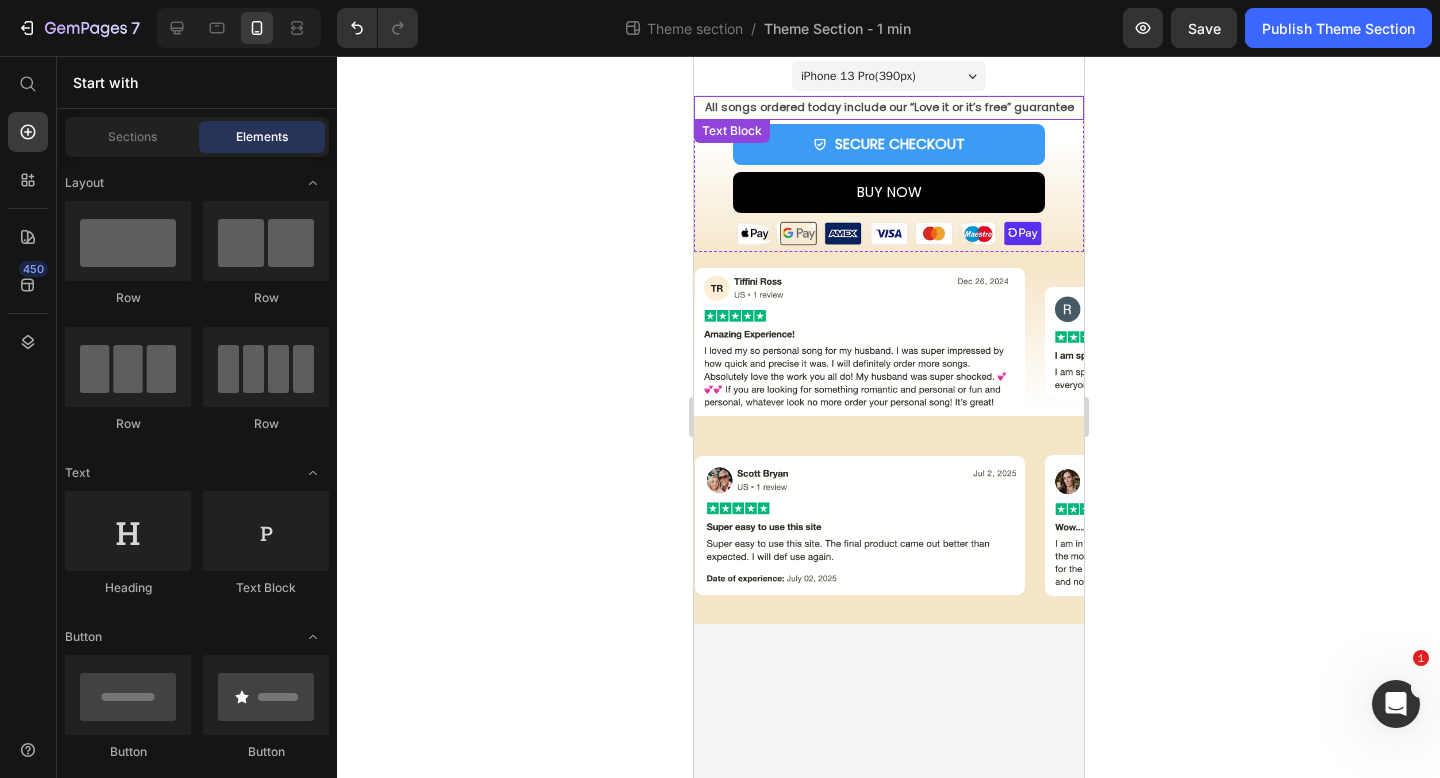 click on "All songs ordered today include our “Love it or it’s free” guarantee" at bounding box center (888, 107) 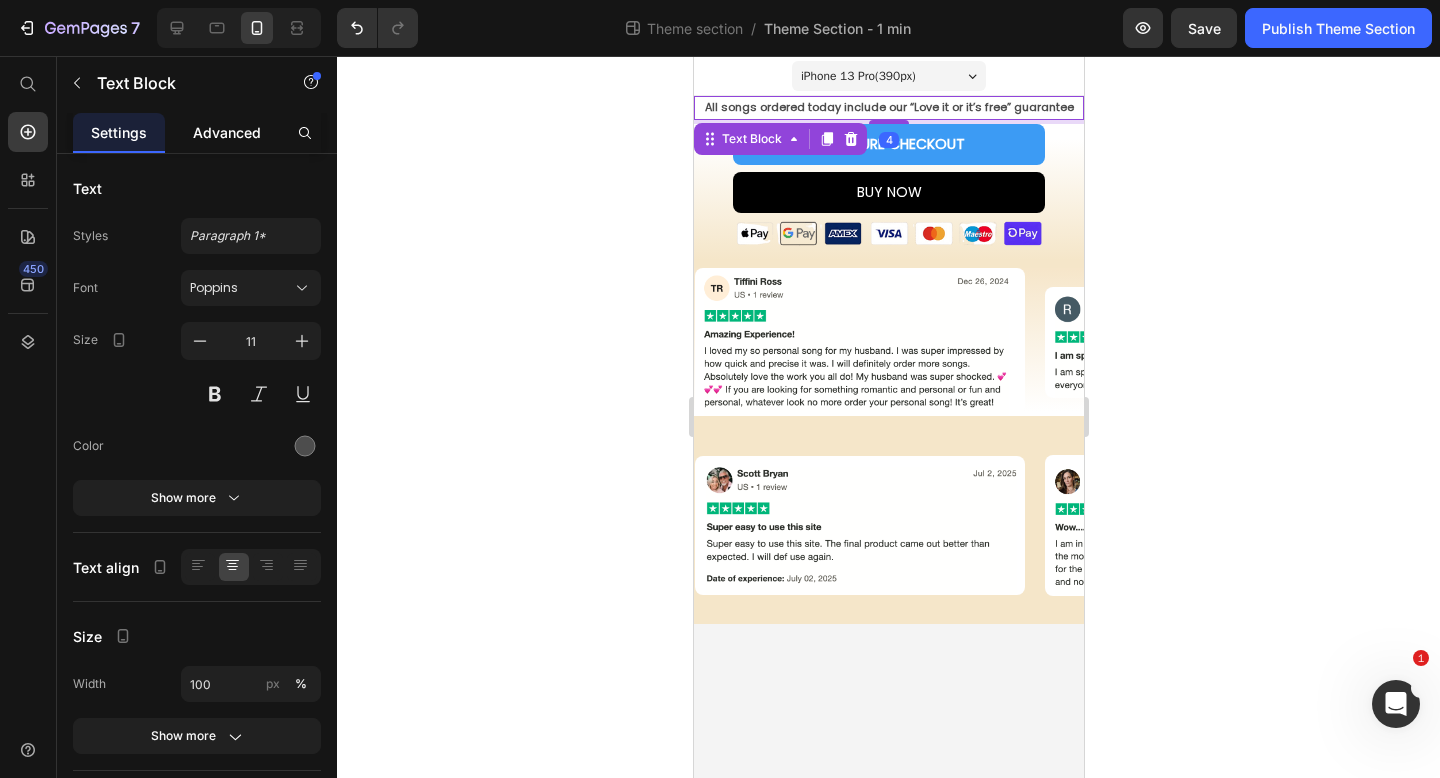 click on "Advanced" at bounding box center (227, 132) 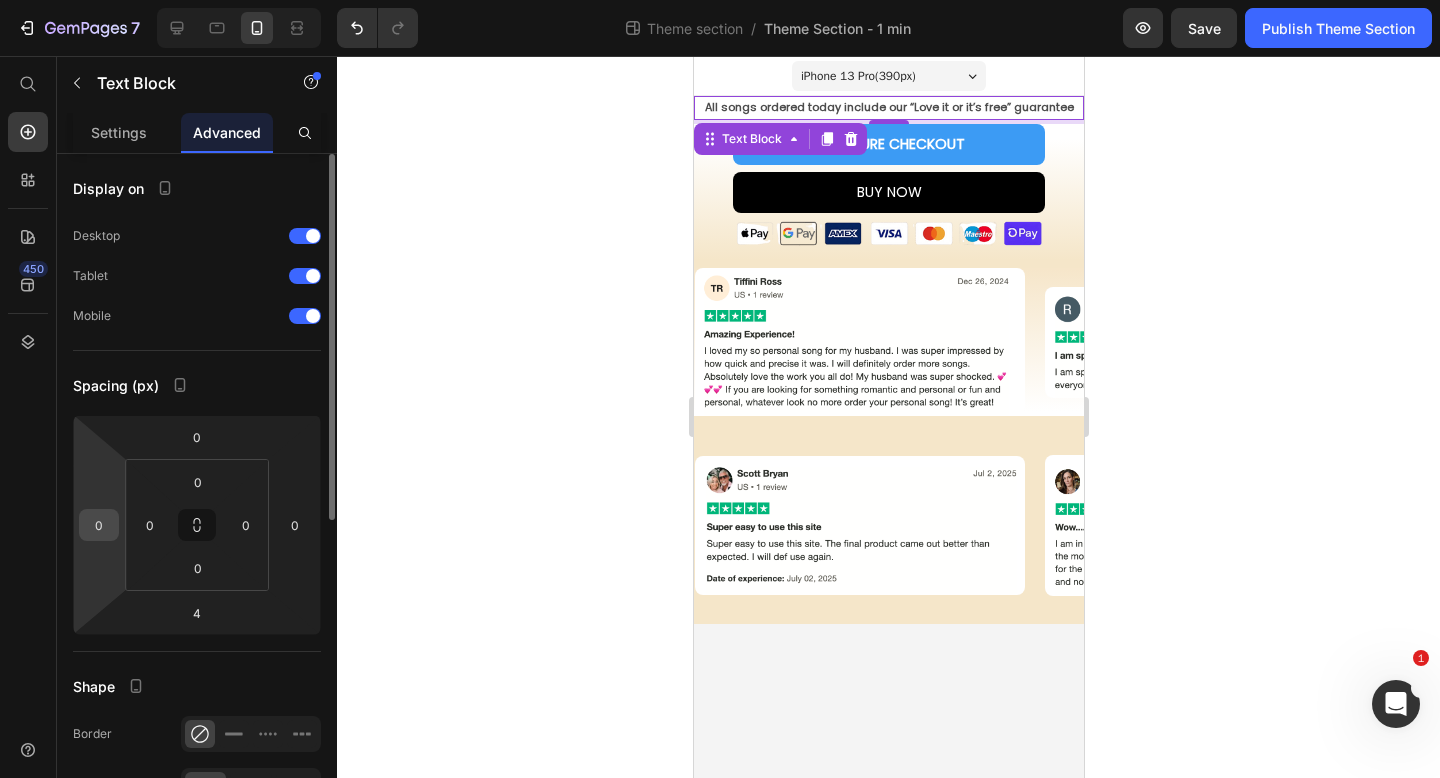 click on "0" at bounding box center (99, 525) 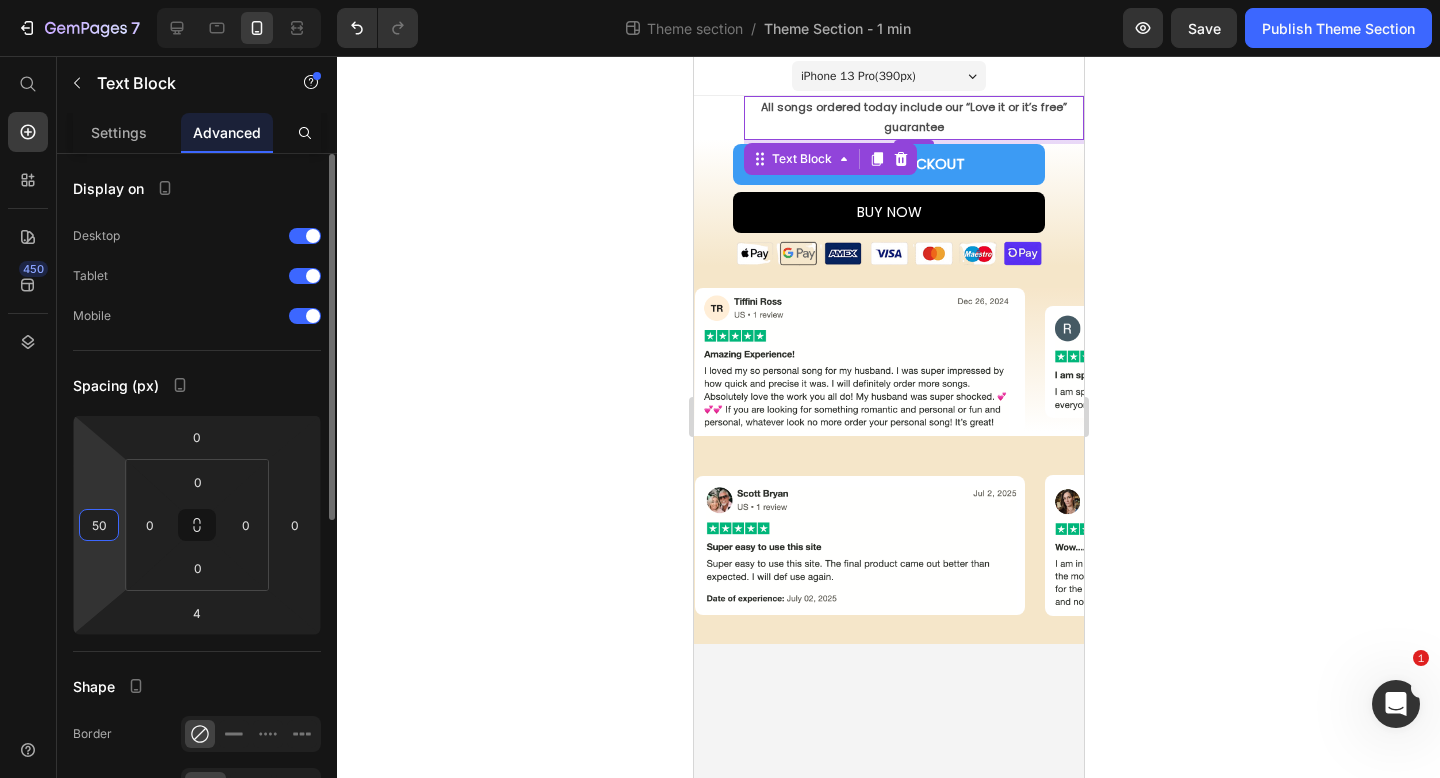 type on "5" 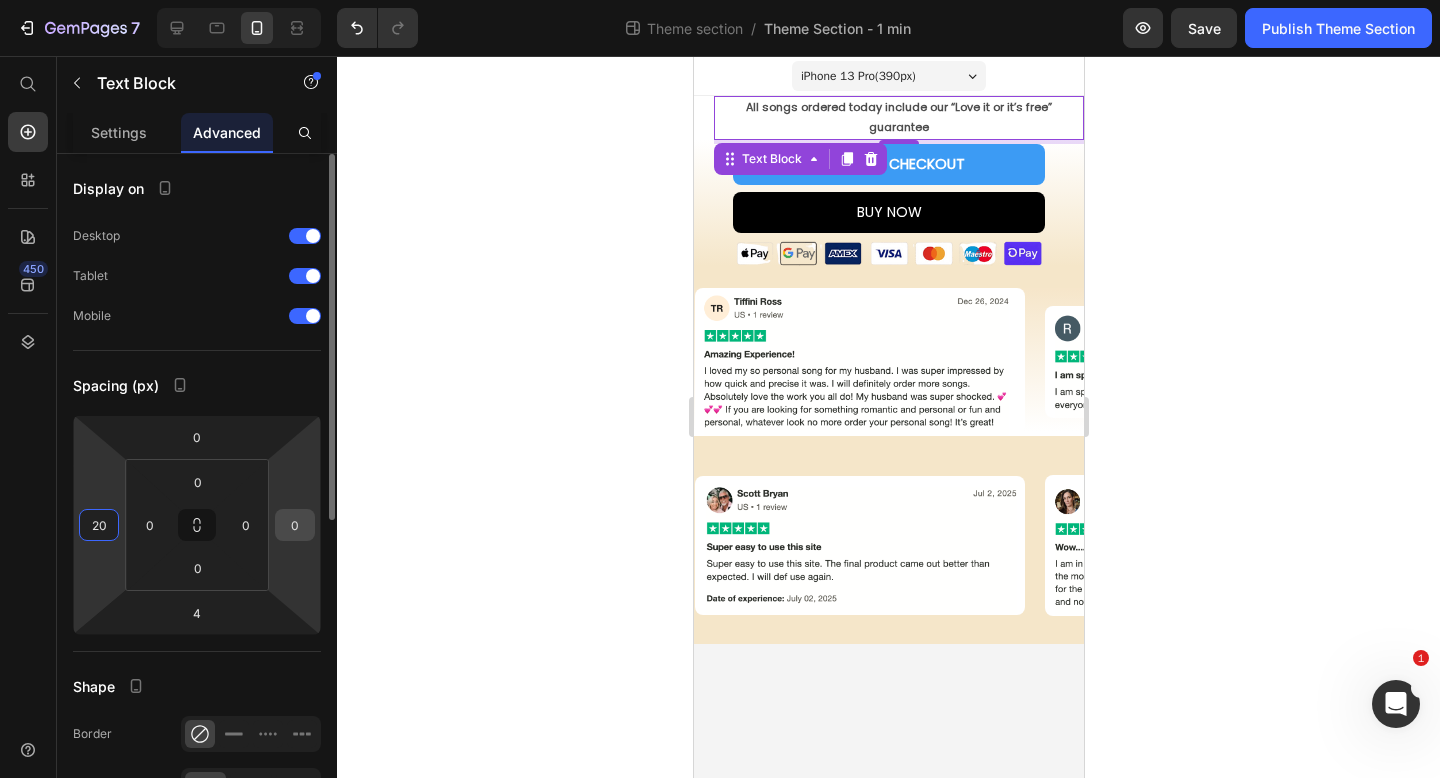 type on "20" 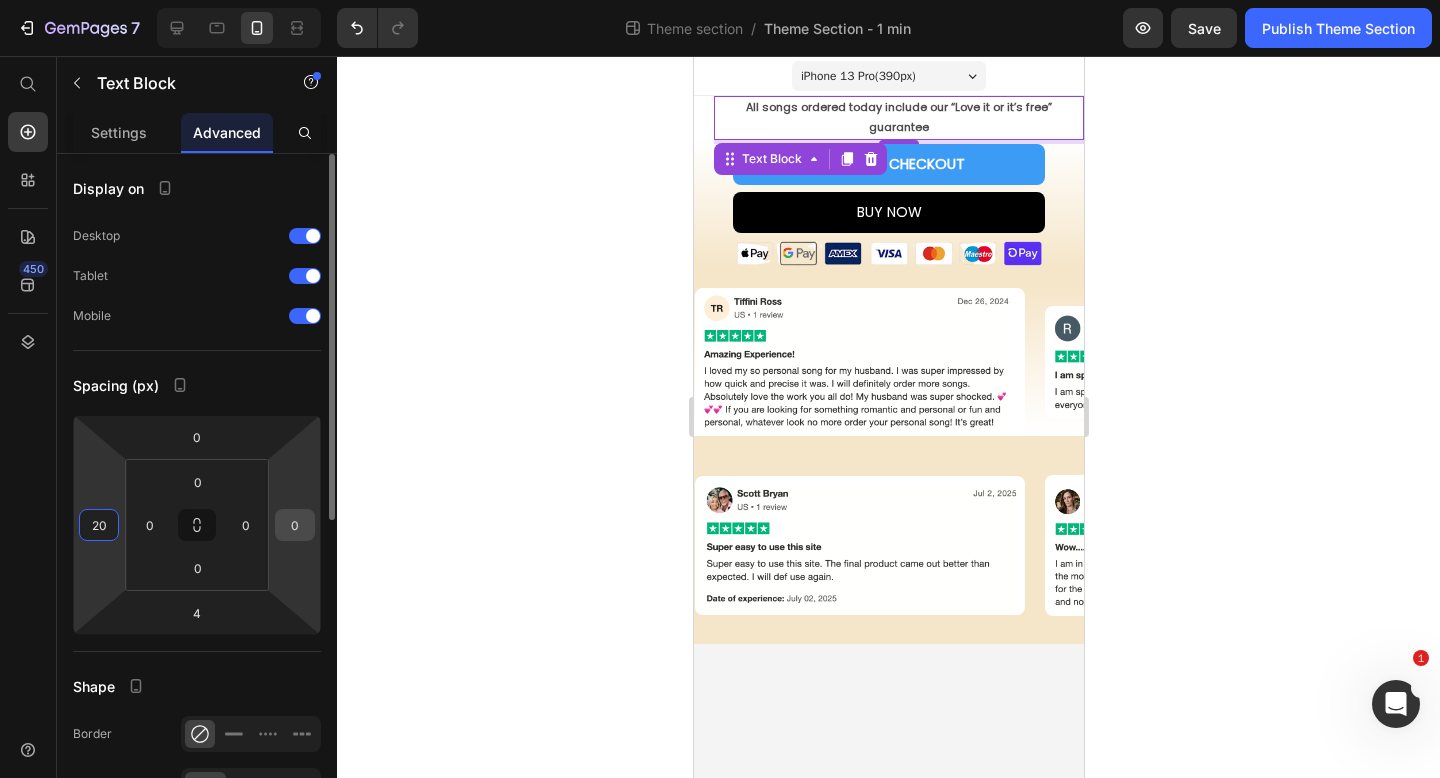 click on "0" at bounding box center (295, 525) 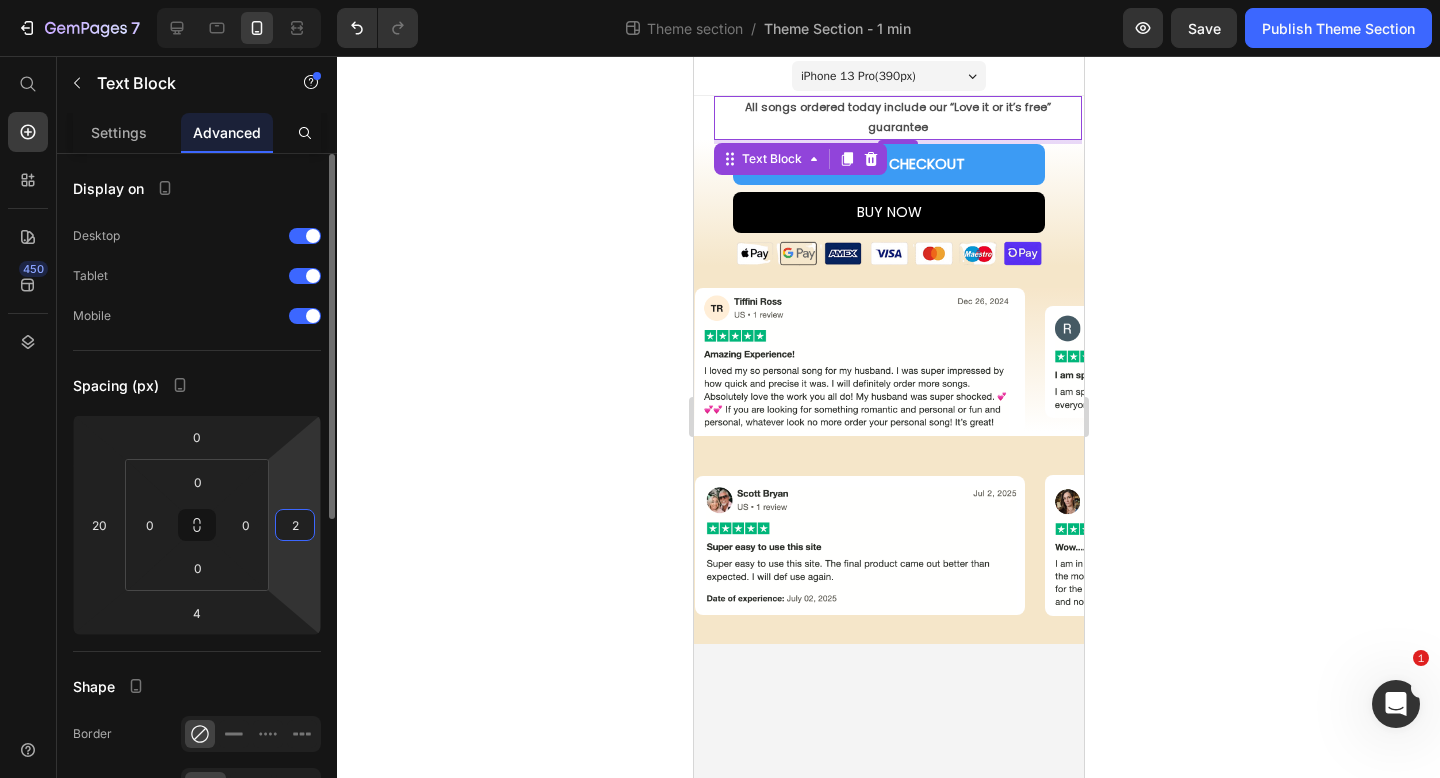 type on "20" 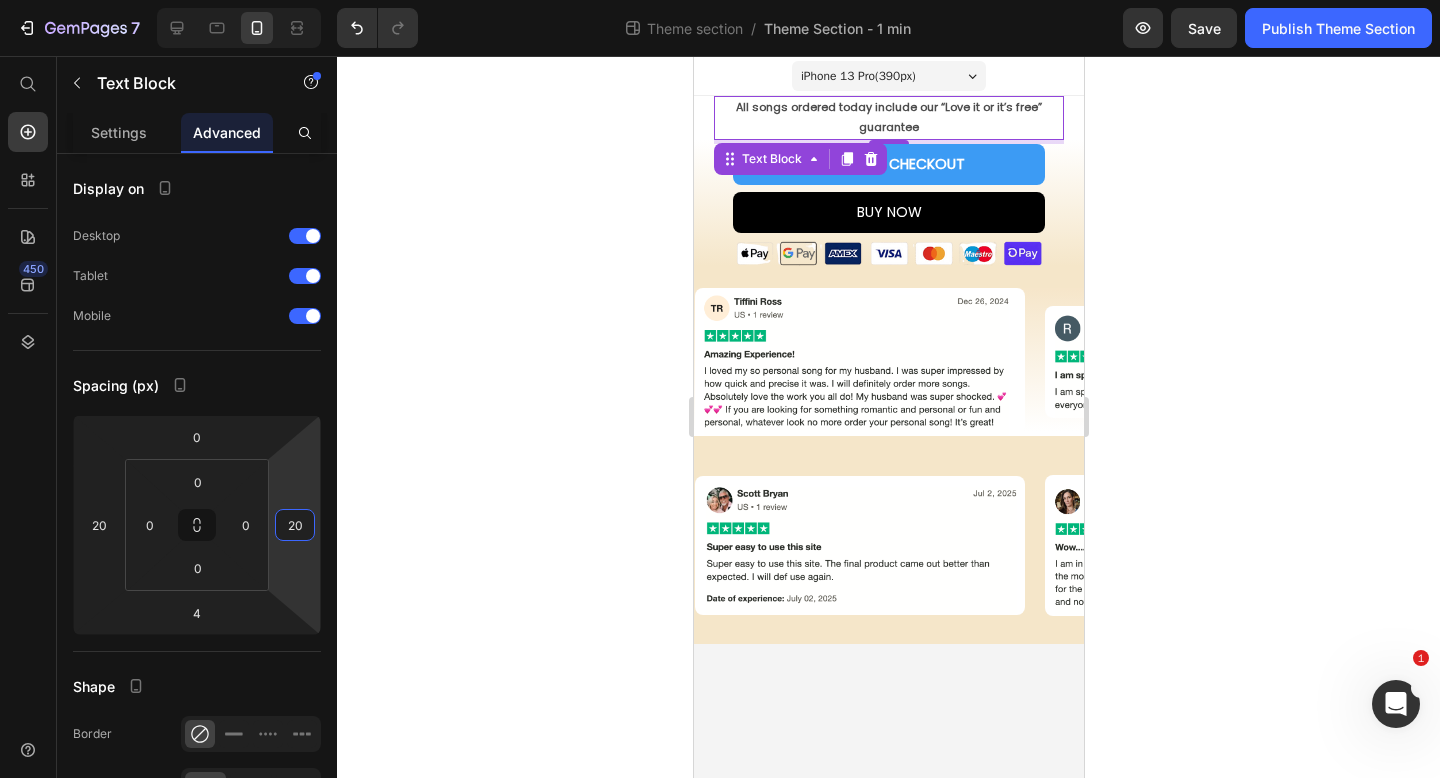 click 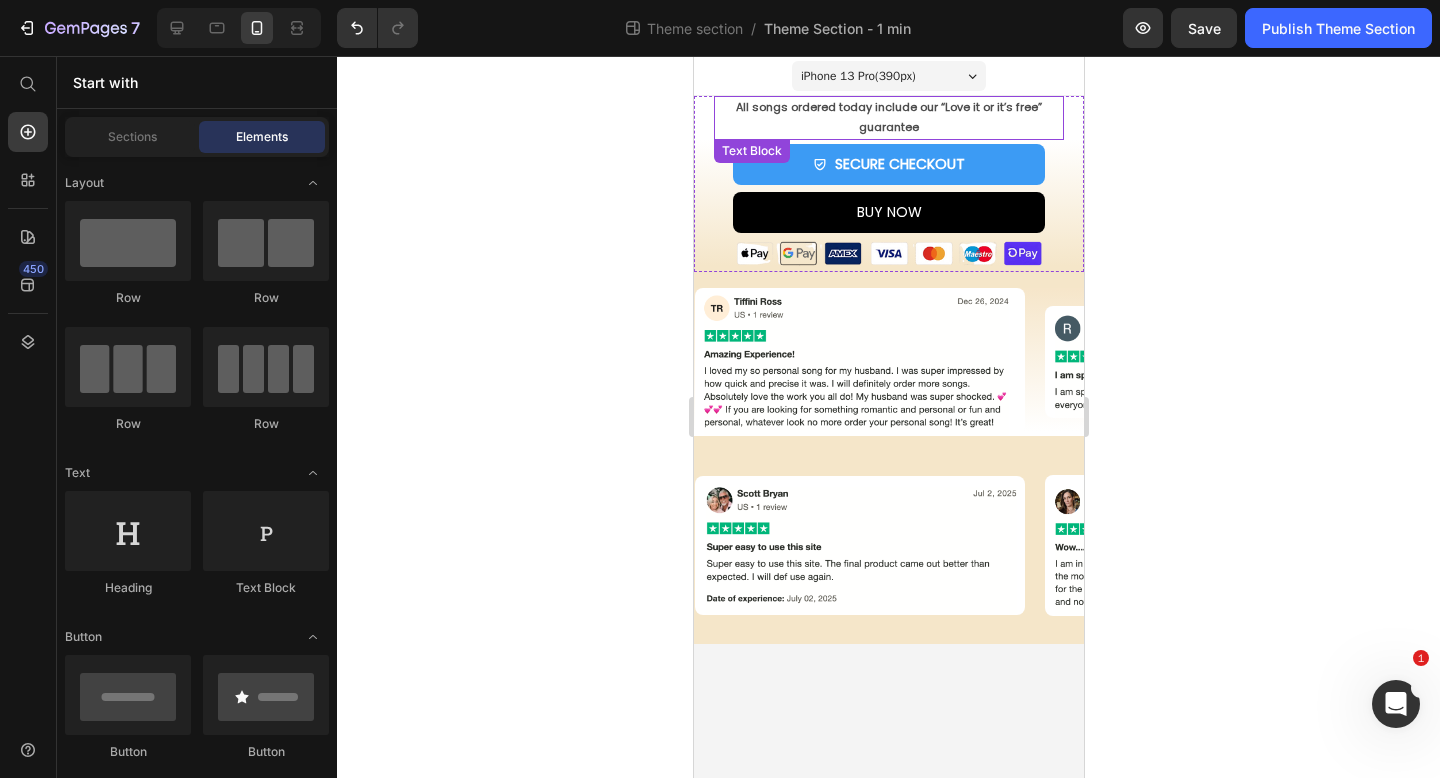 click on "All songs ordered today include our “Love it or it’s free” guarantee" at bounding box center [888, 118] 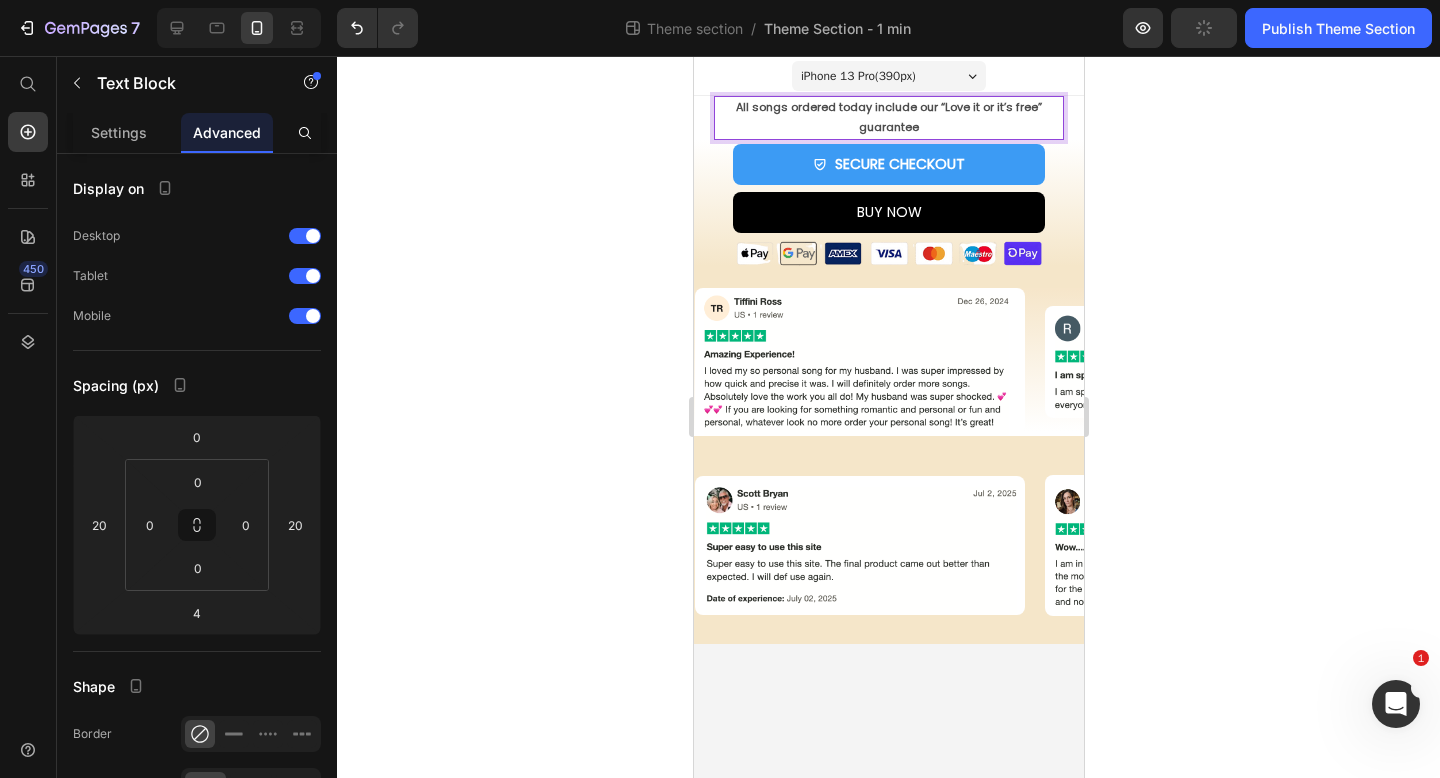 click on "All songs ordered today include our “Love it or it’s free” guarantee" at bounding box center (888, 118) 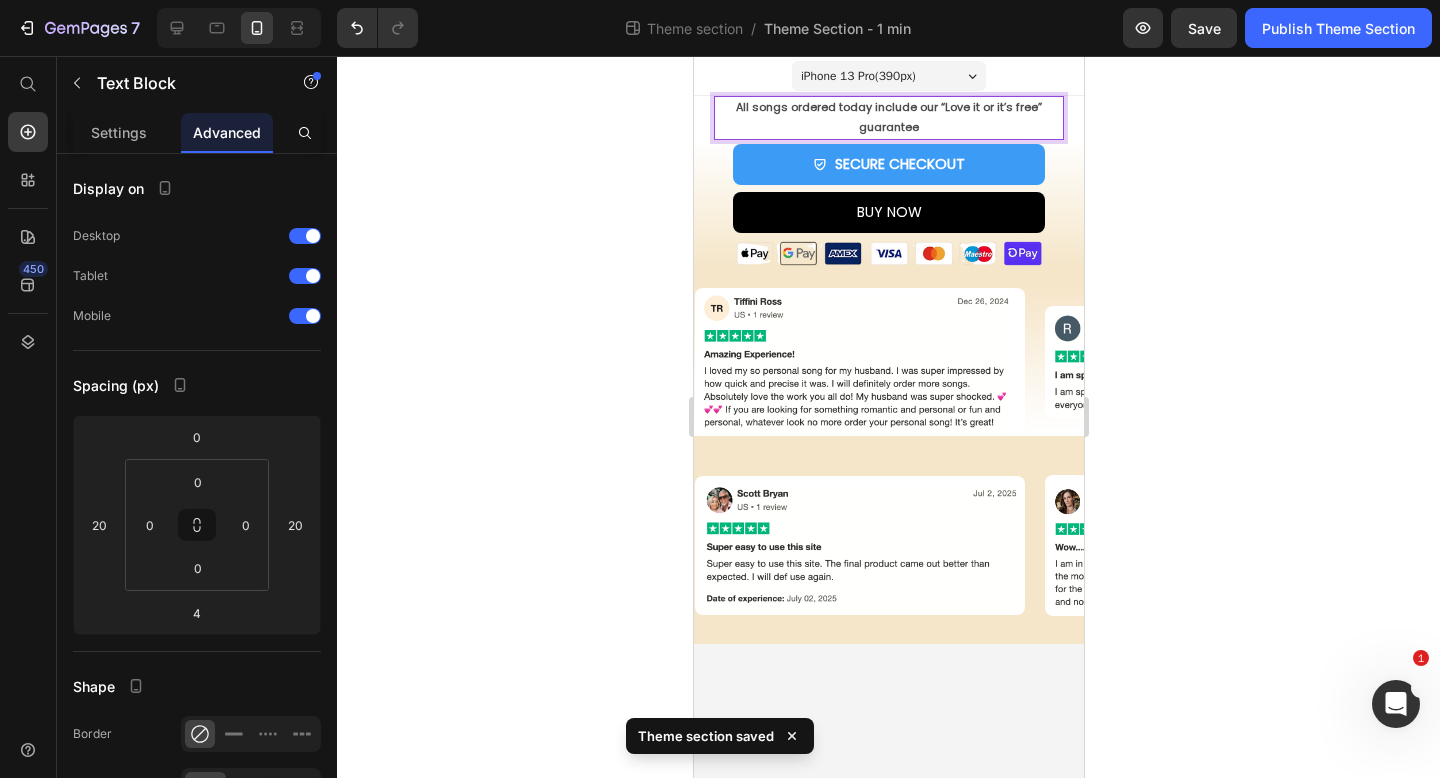click on "All songs ordered today include our “Love it or it’s free” guarantee" at bounding box center (888, 117) 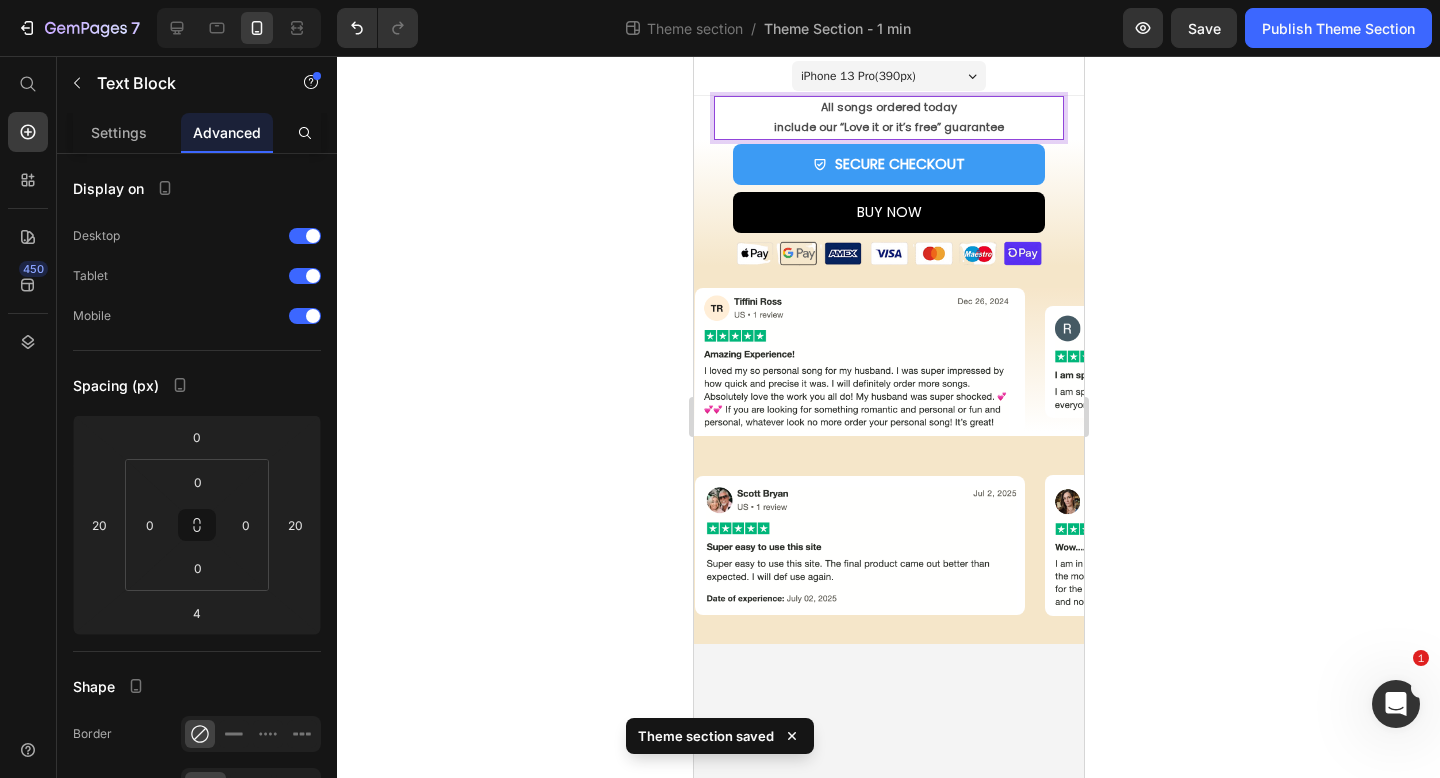 click 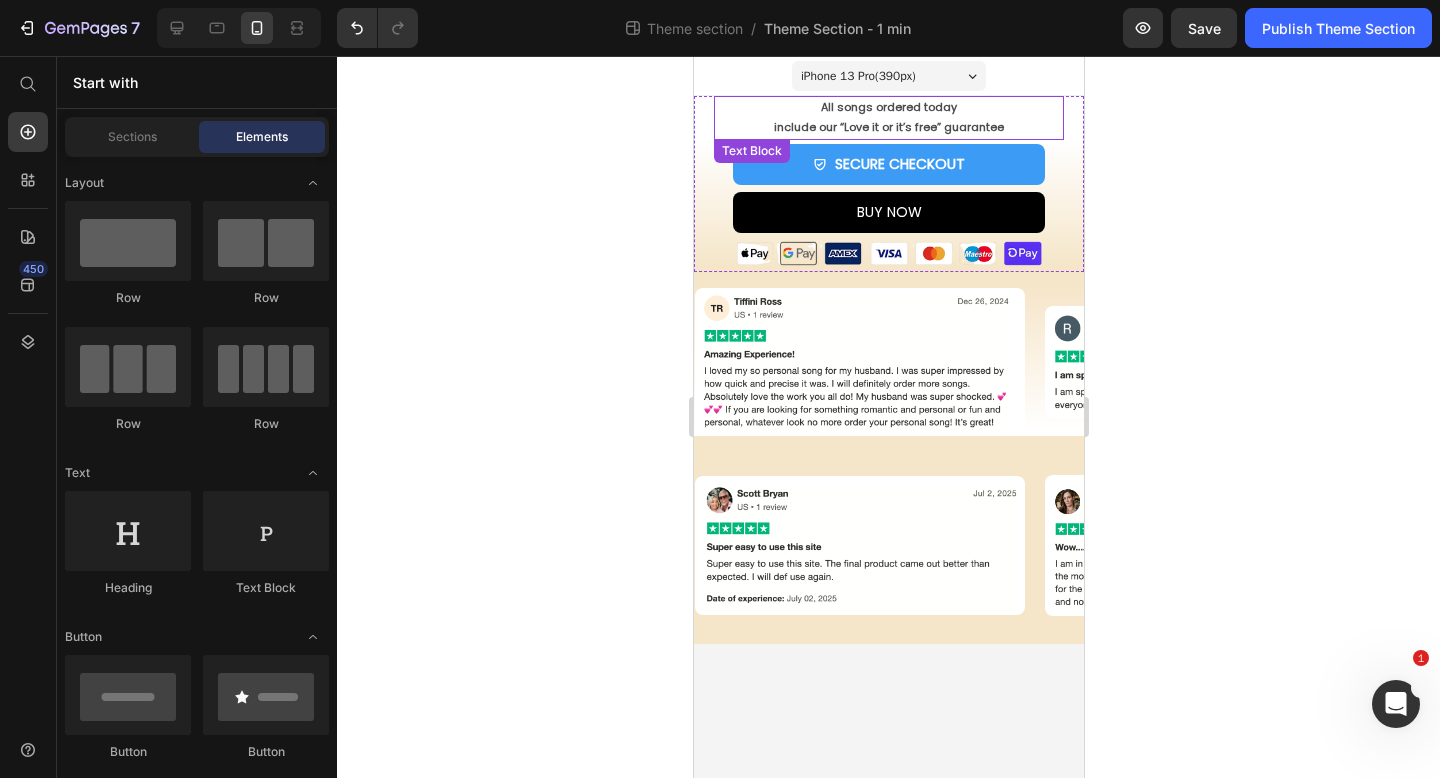 click on "include our “Love it or it’s free” guarantee" at bounding box center (888, 127) 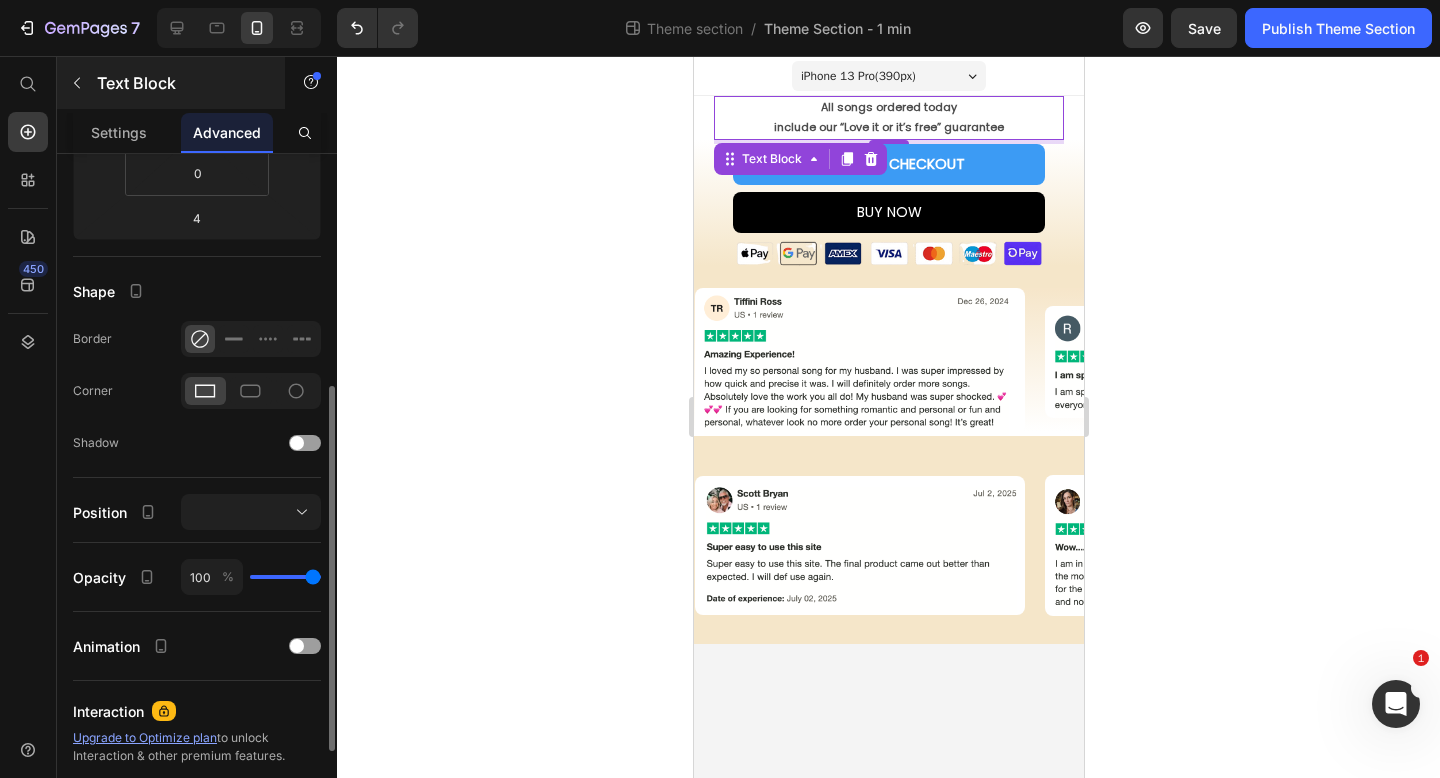 scroll, scrollTop: 408, scrollLeft: 0, axis: vertical 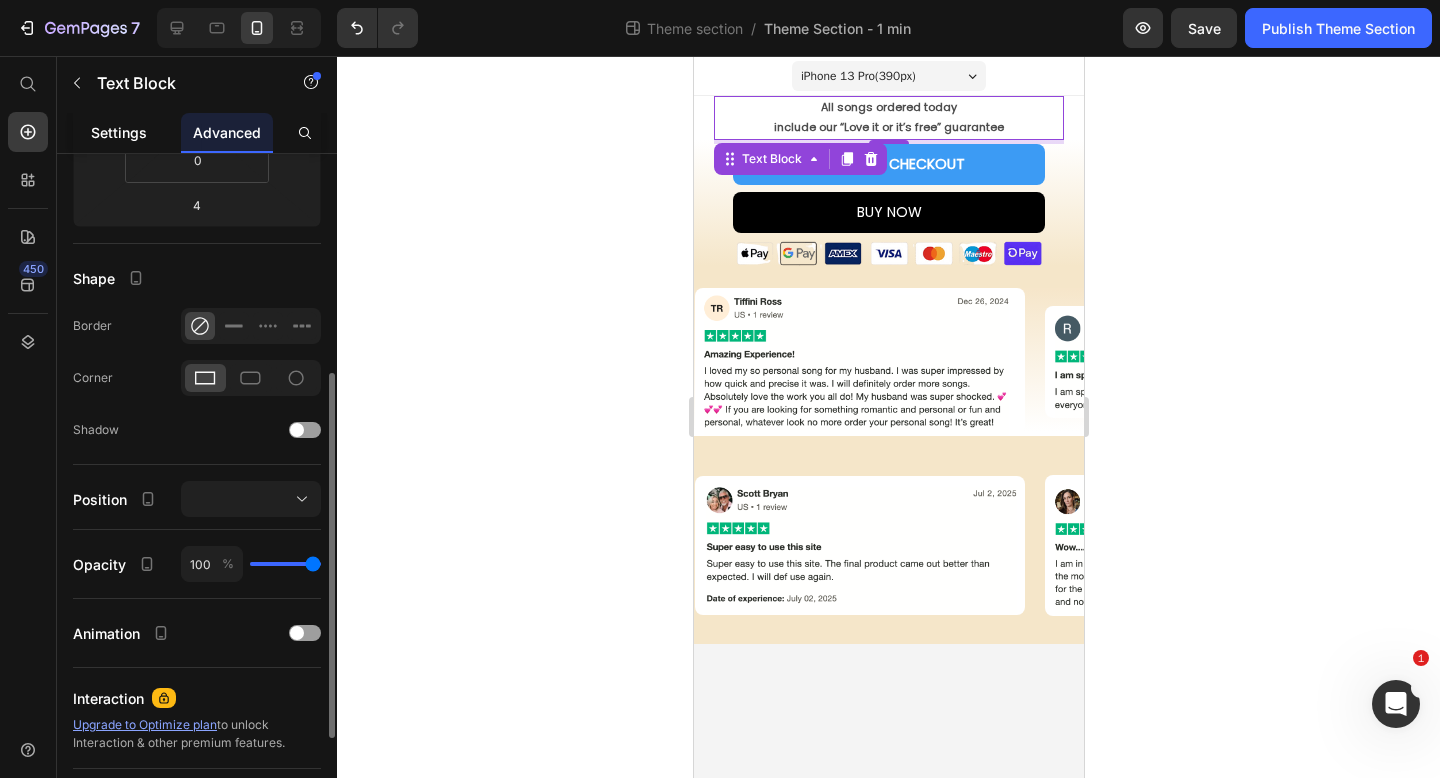 click on "Settings" at bounding box center (119, 132) 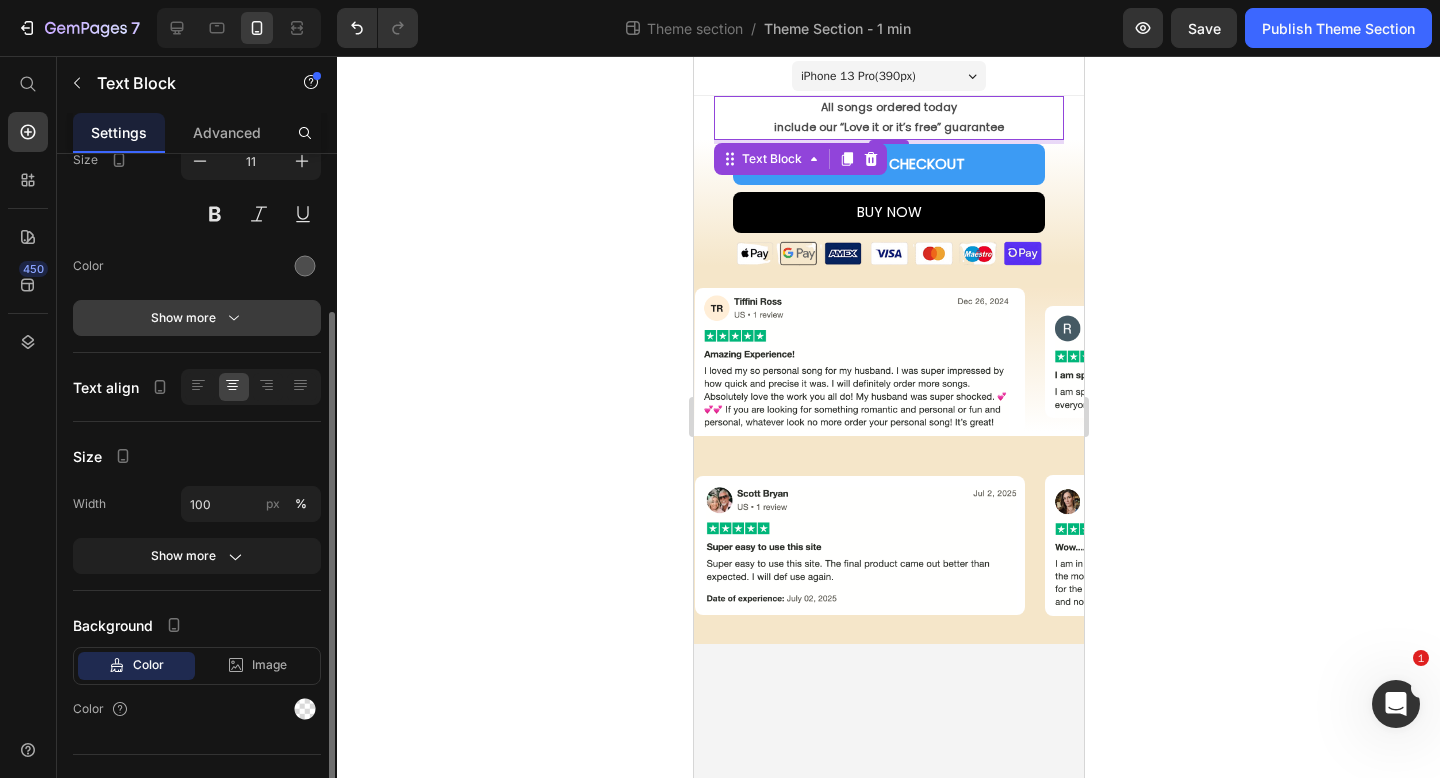 scroll, scrollTop: 193, scrollLeft: 0, axis: vertical 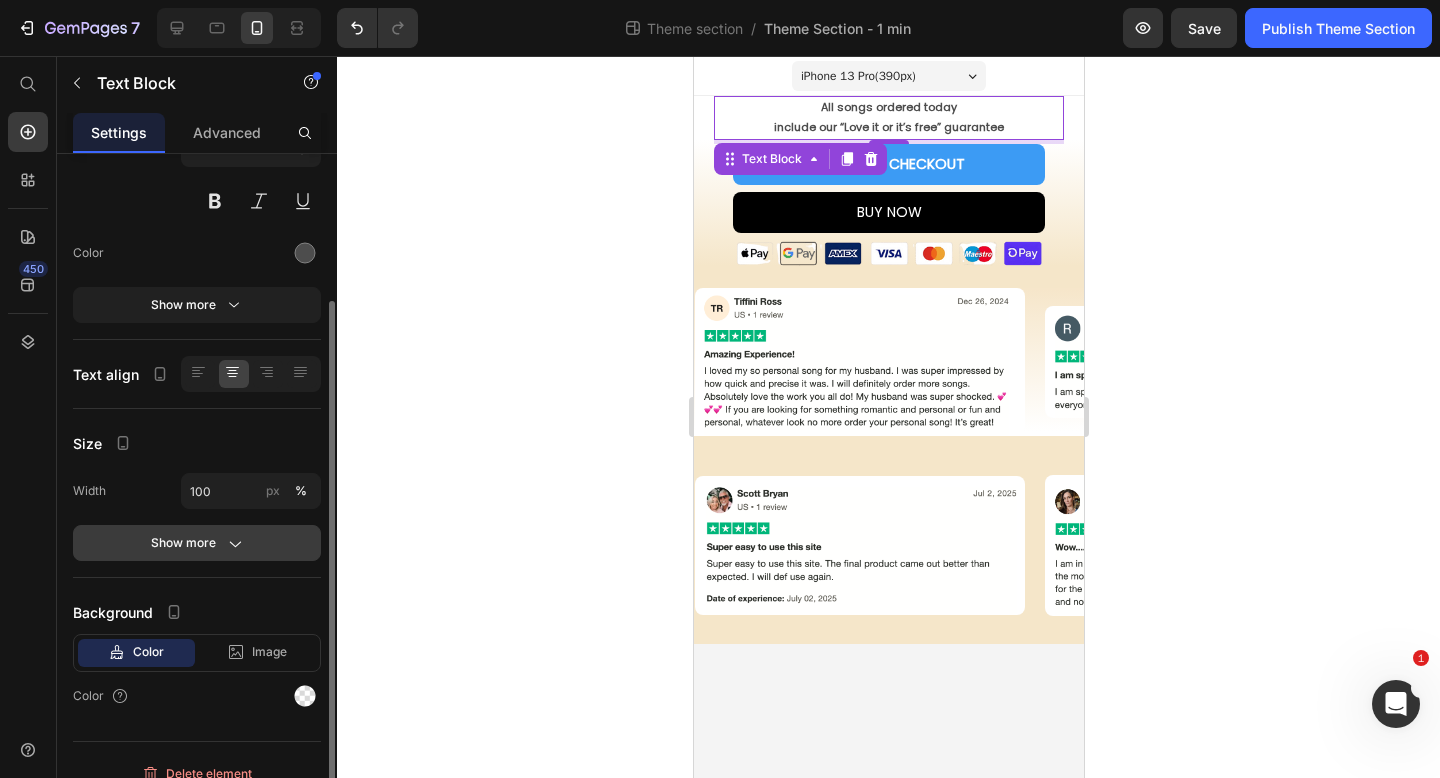 click on "Show more" at bounding box center [197, 543] 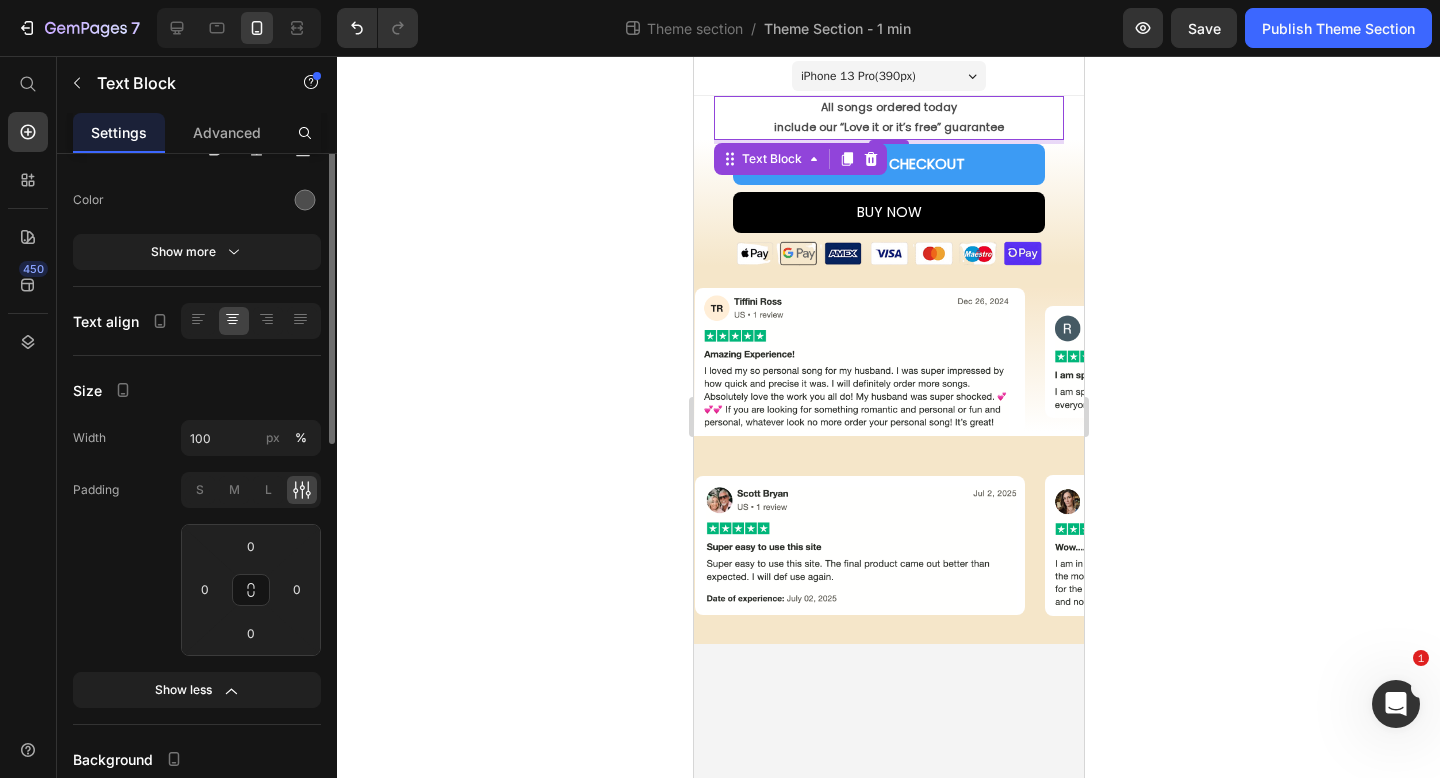scroll, scrollTop: 0, scrollLeft: 0, axis: both 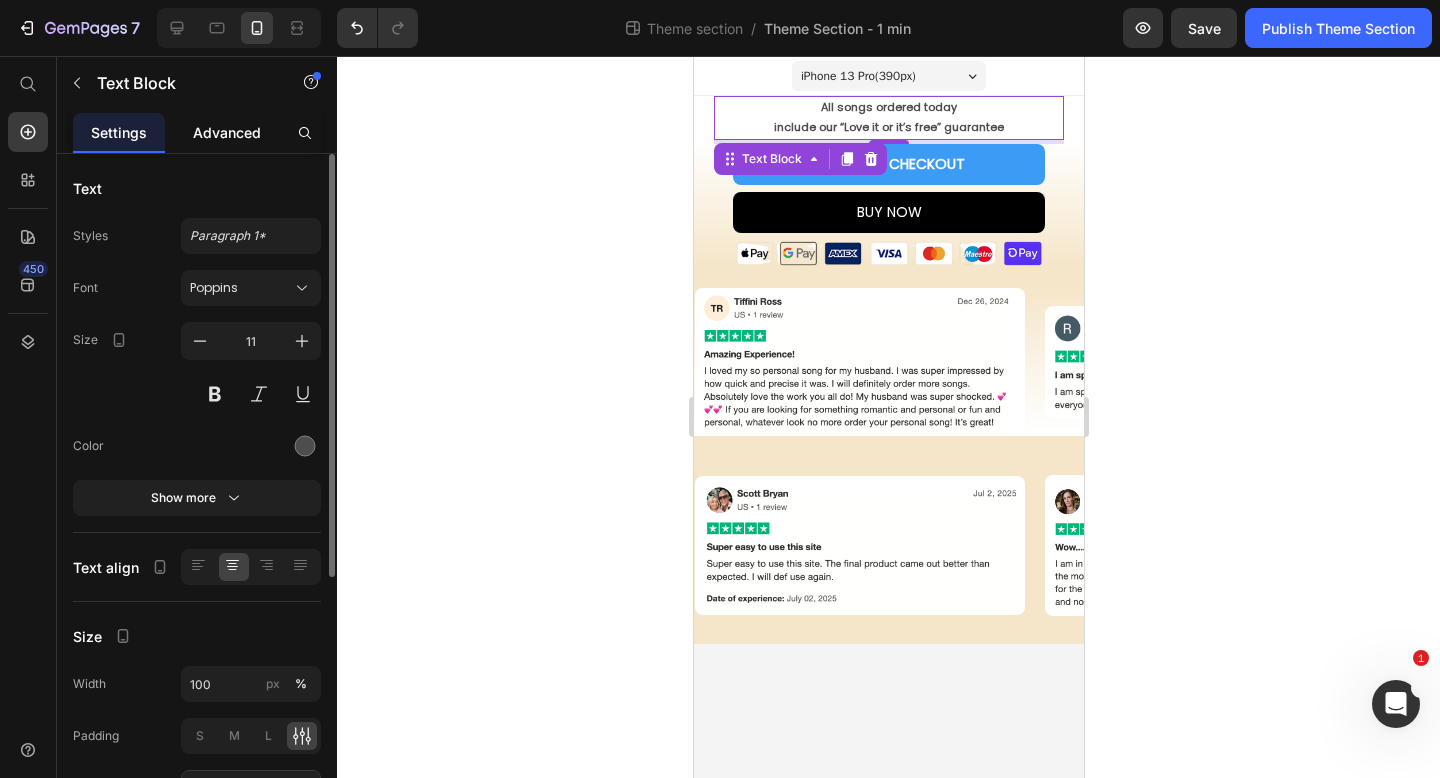 click on "Advanced" at bounding box center [227, 132] 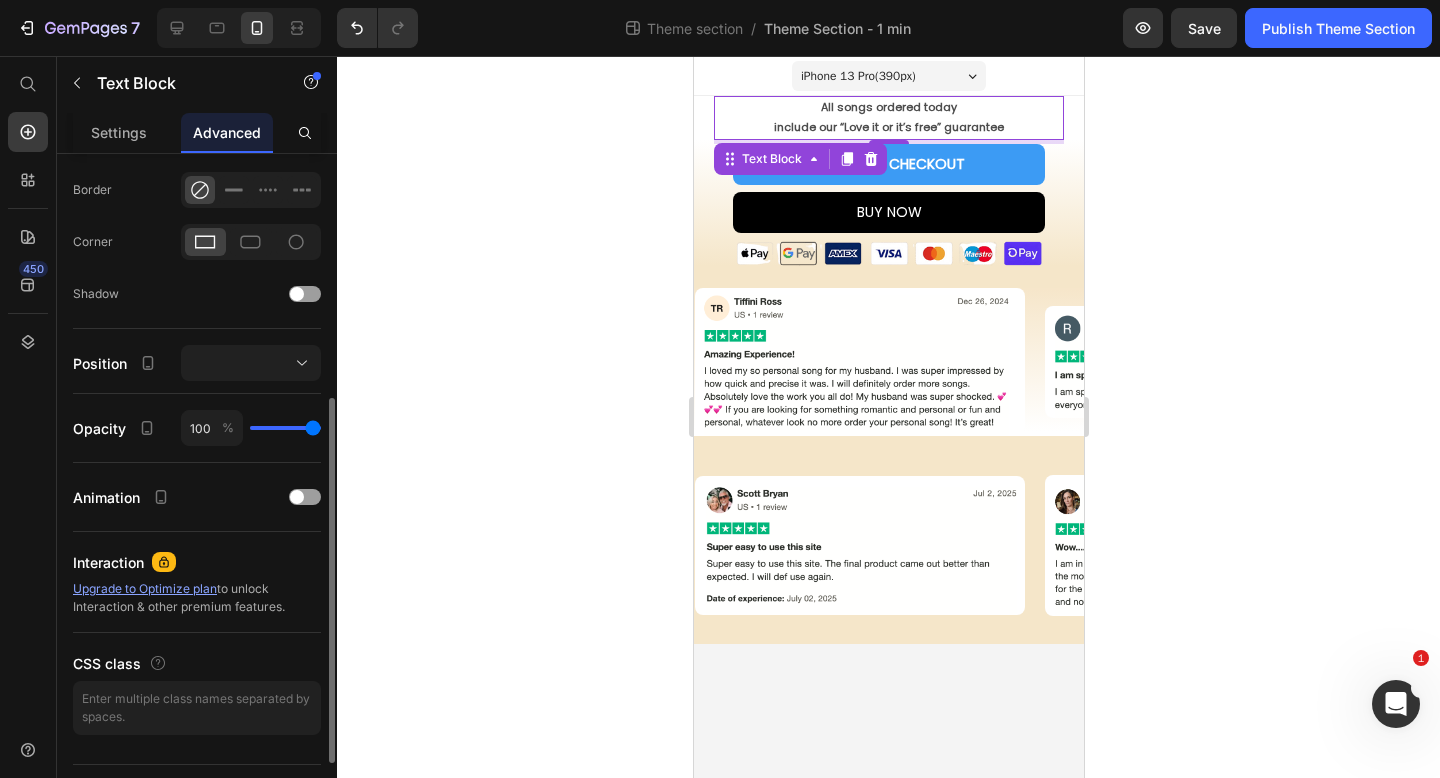 scroll, scrollTop: 555, scrollLeft: 0, axis: vertical 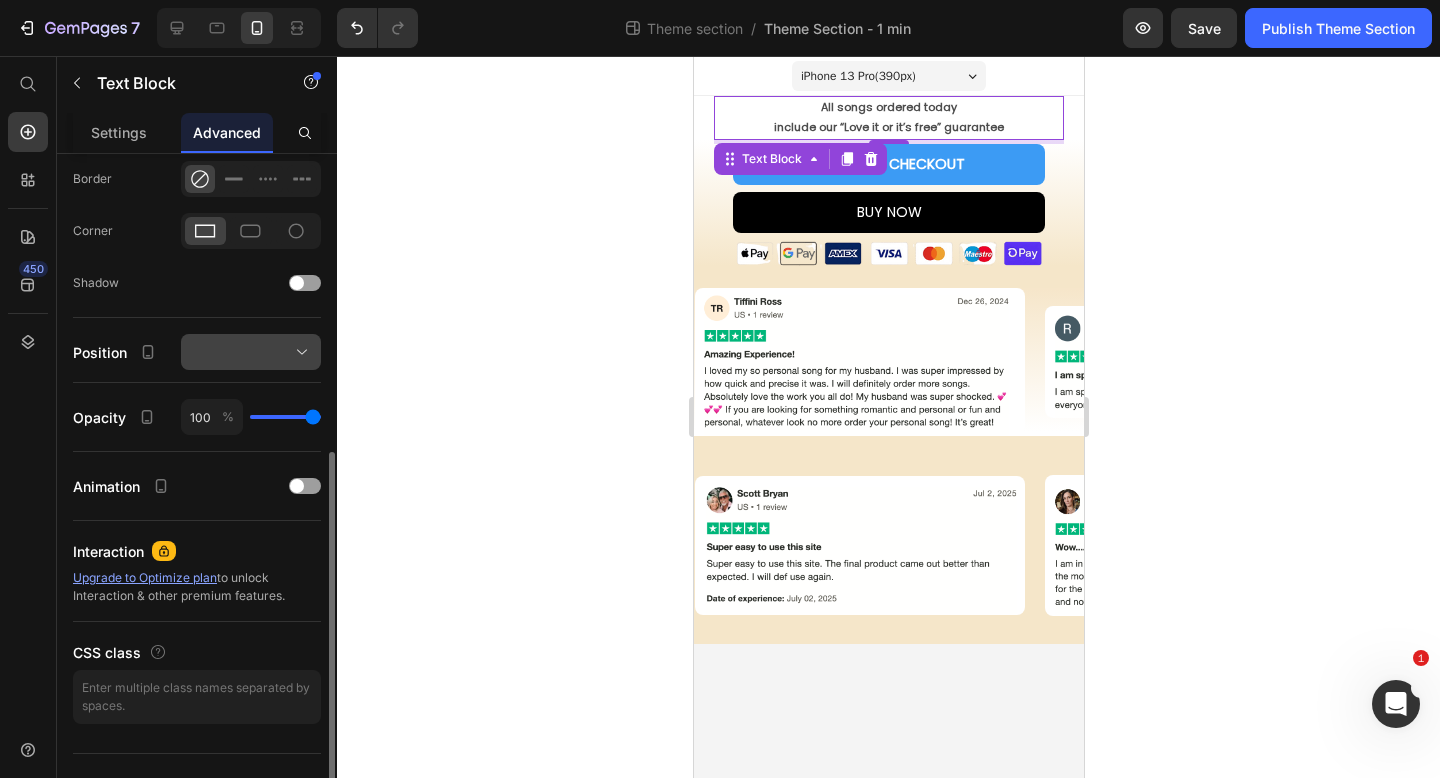 click 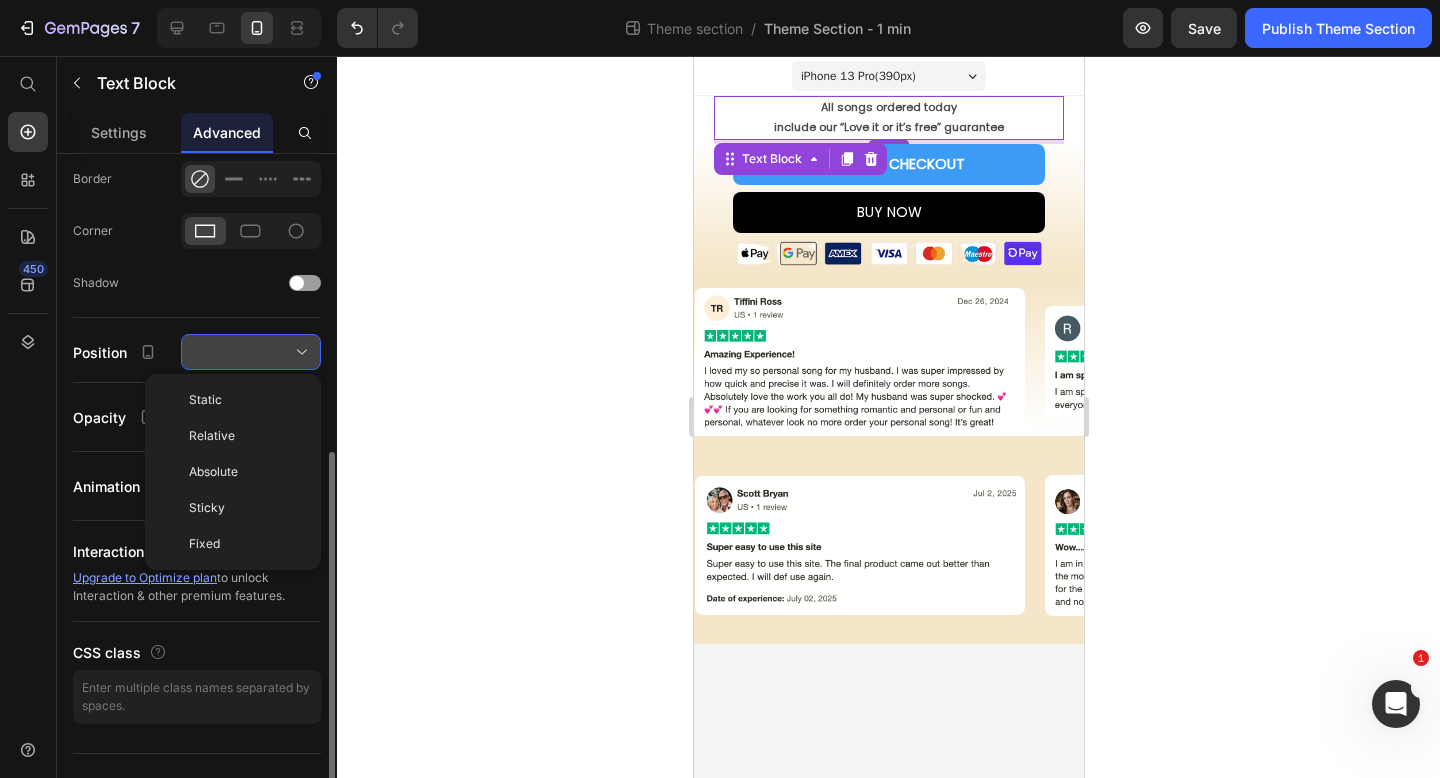 click 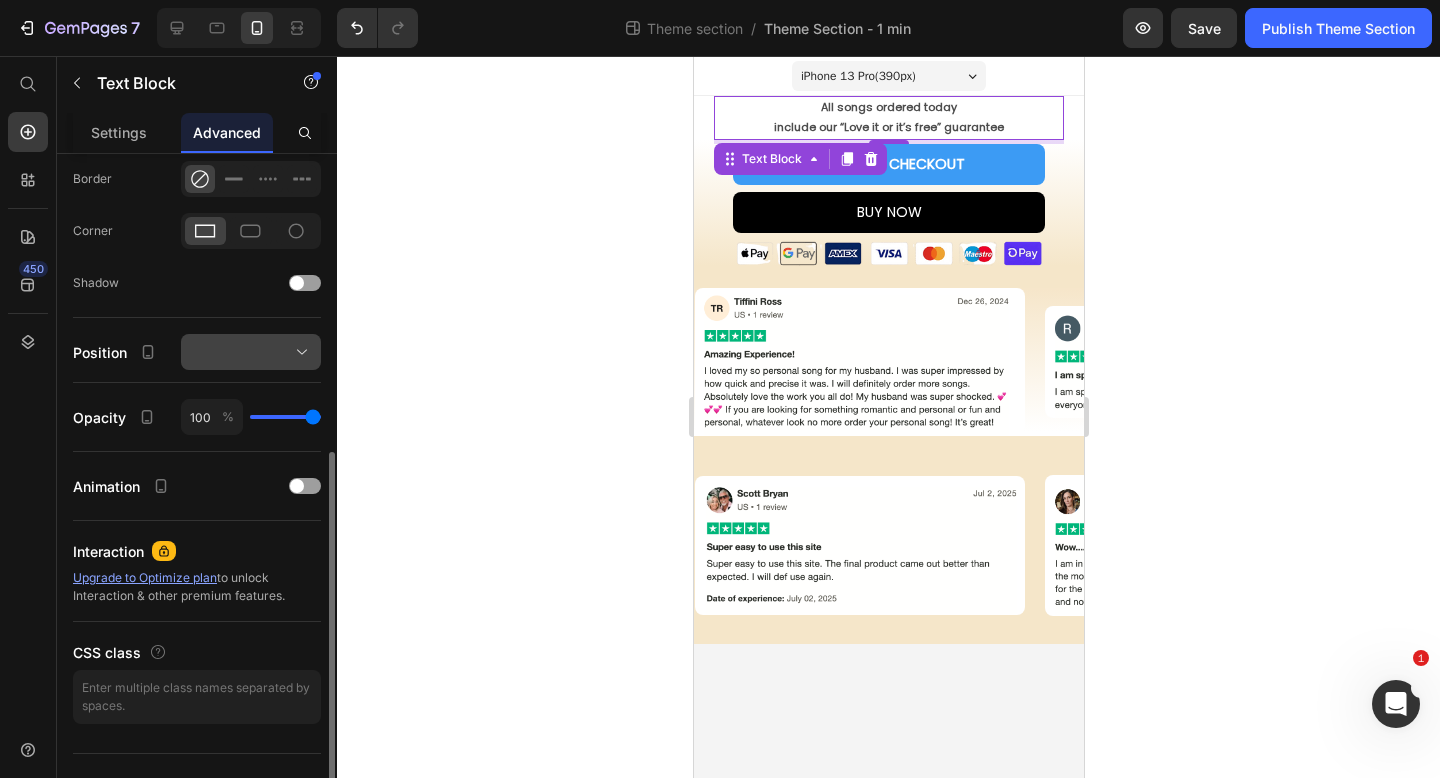 scroll, scrollTop: 588, scrollLeft: 0, axis: vertical 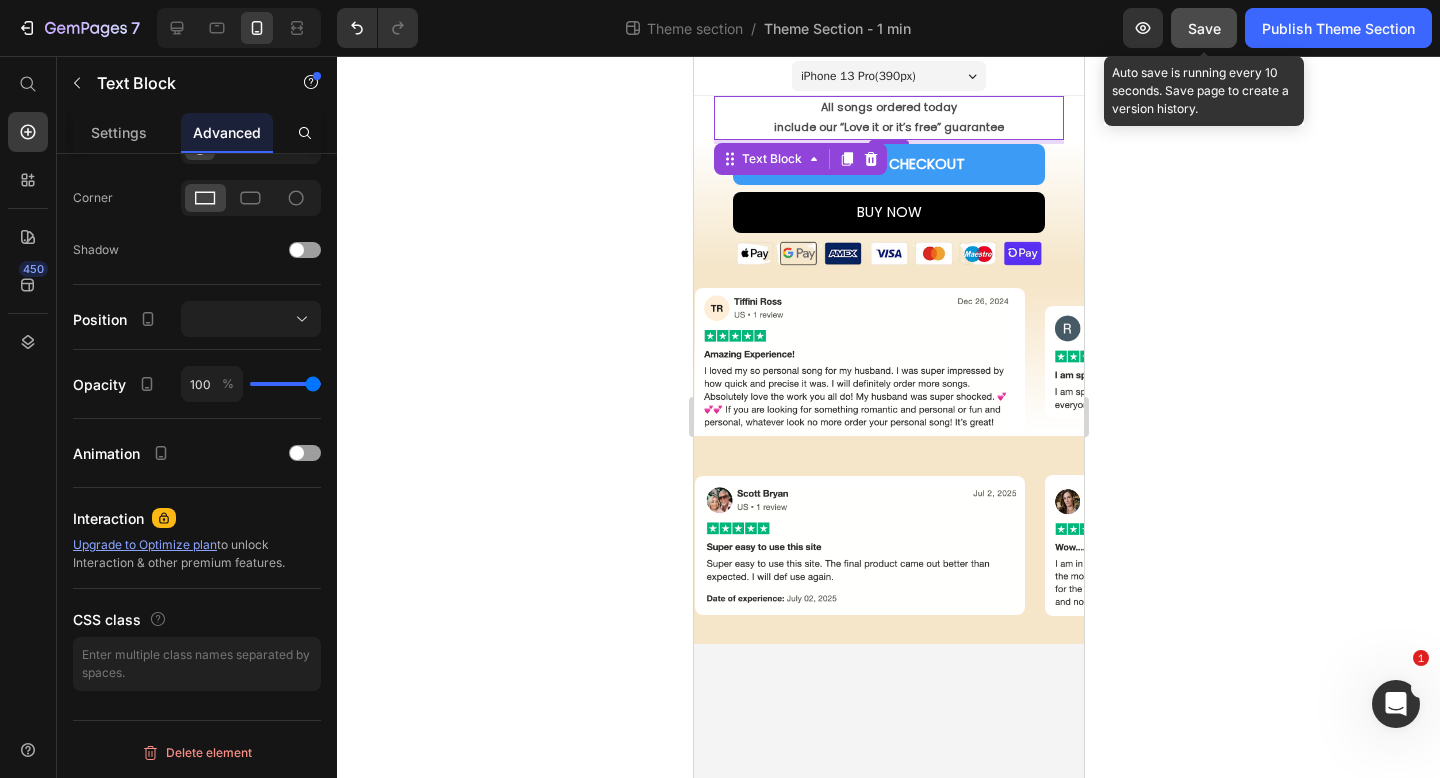 click on "Save" at bounding box center [1204, 28] 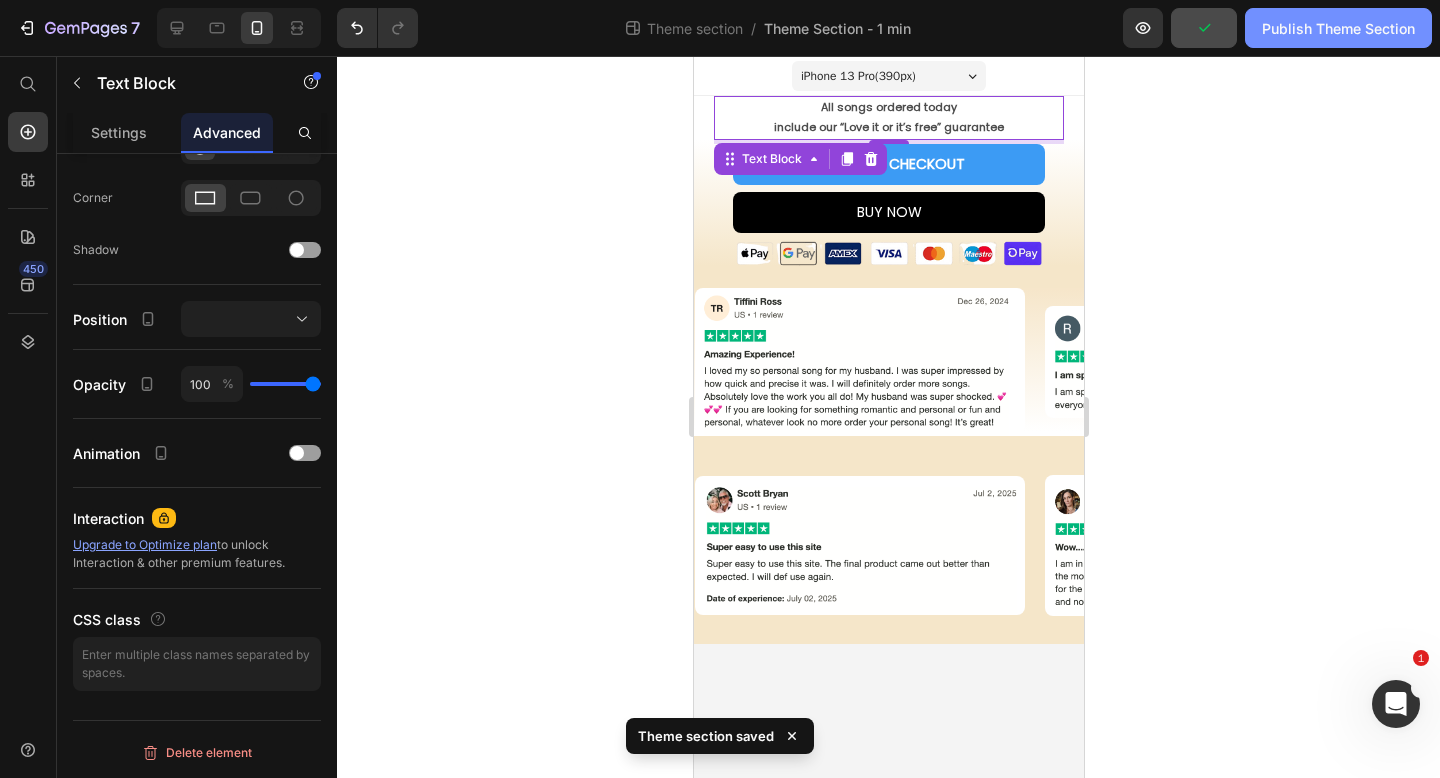 click on "Publish Theme Section" 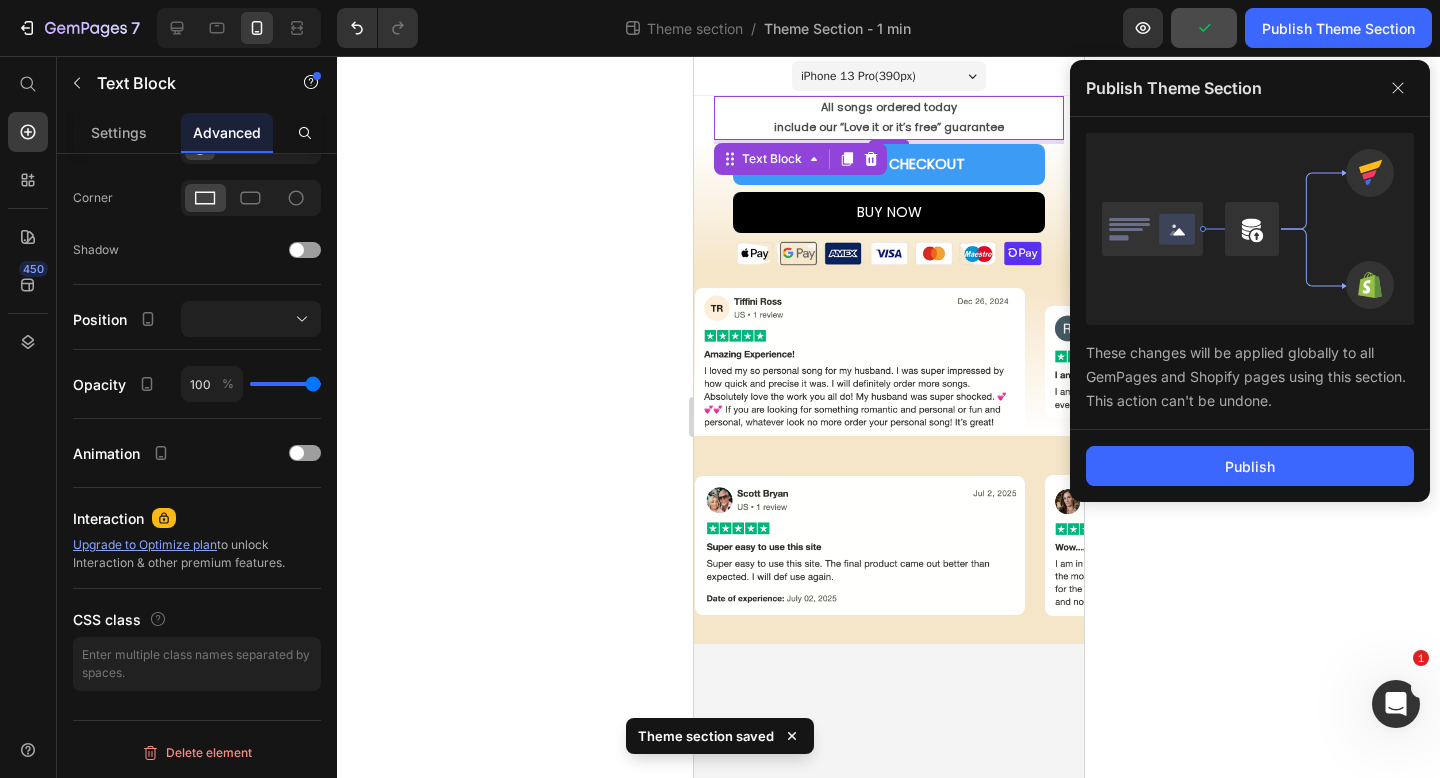 click on "Publish" 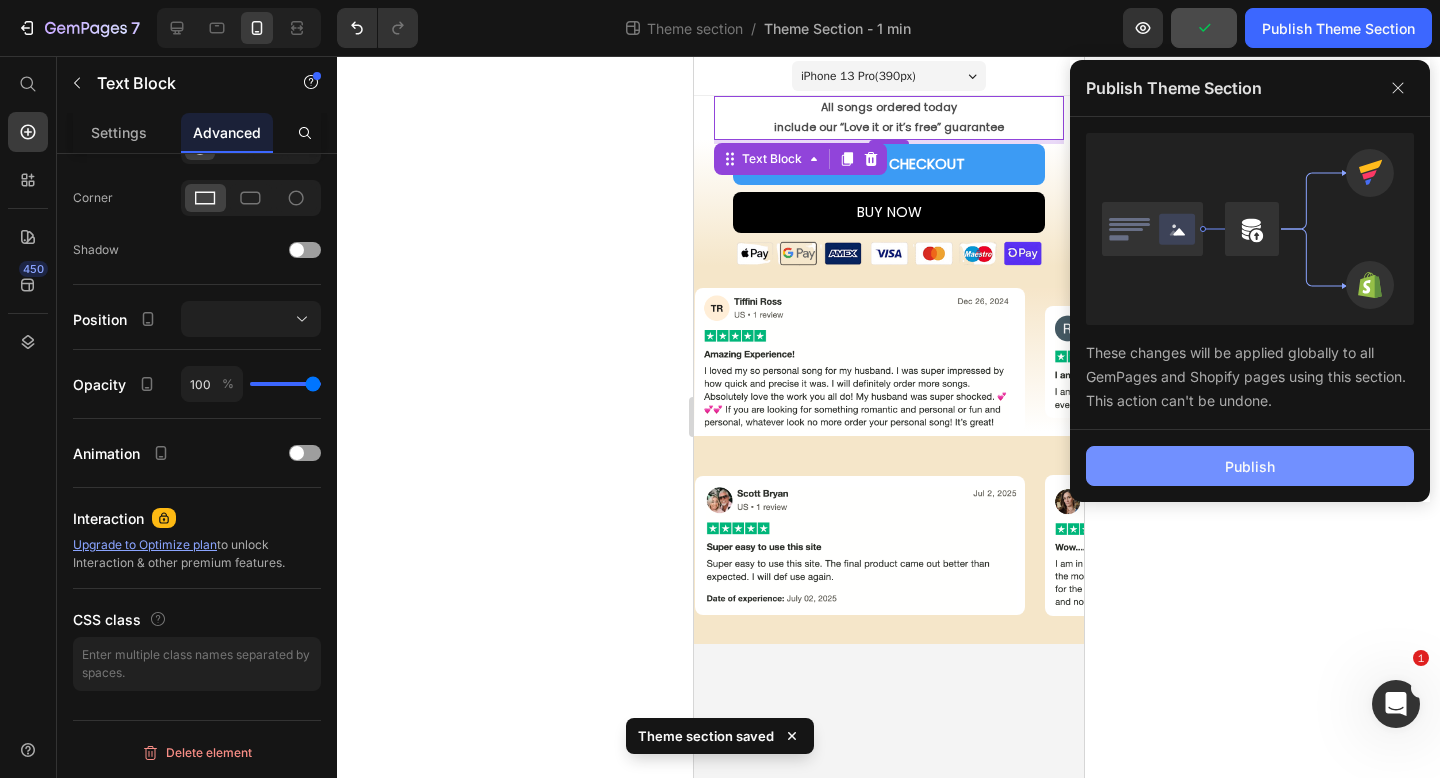 click on "Publish" at bounding box center (1250, 466) 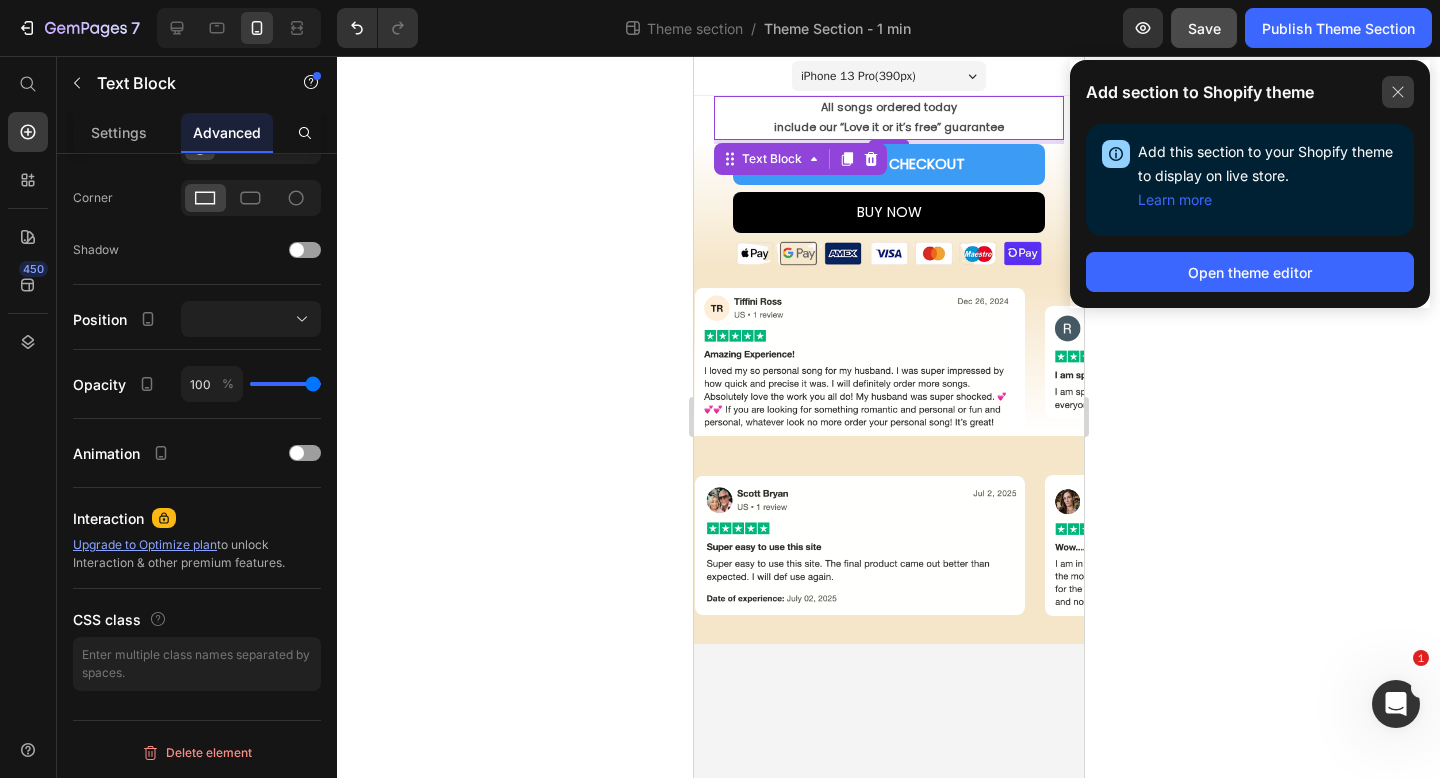 click 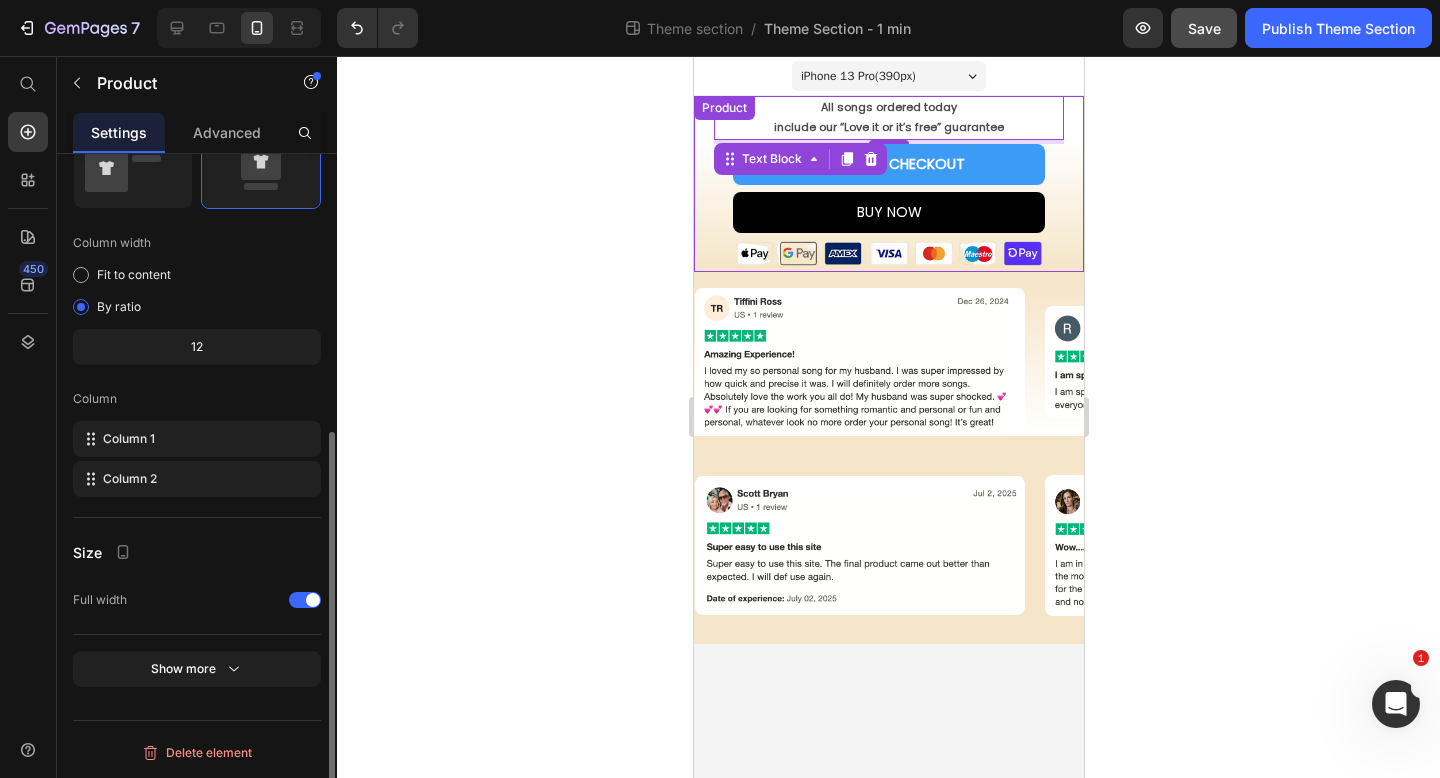 click on "Product" at bounding box center (723, 108) 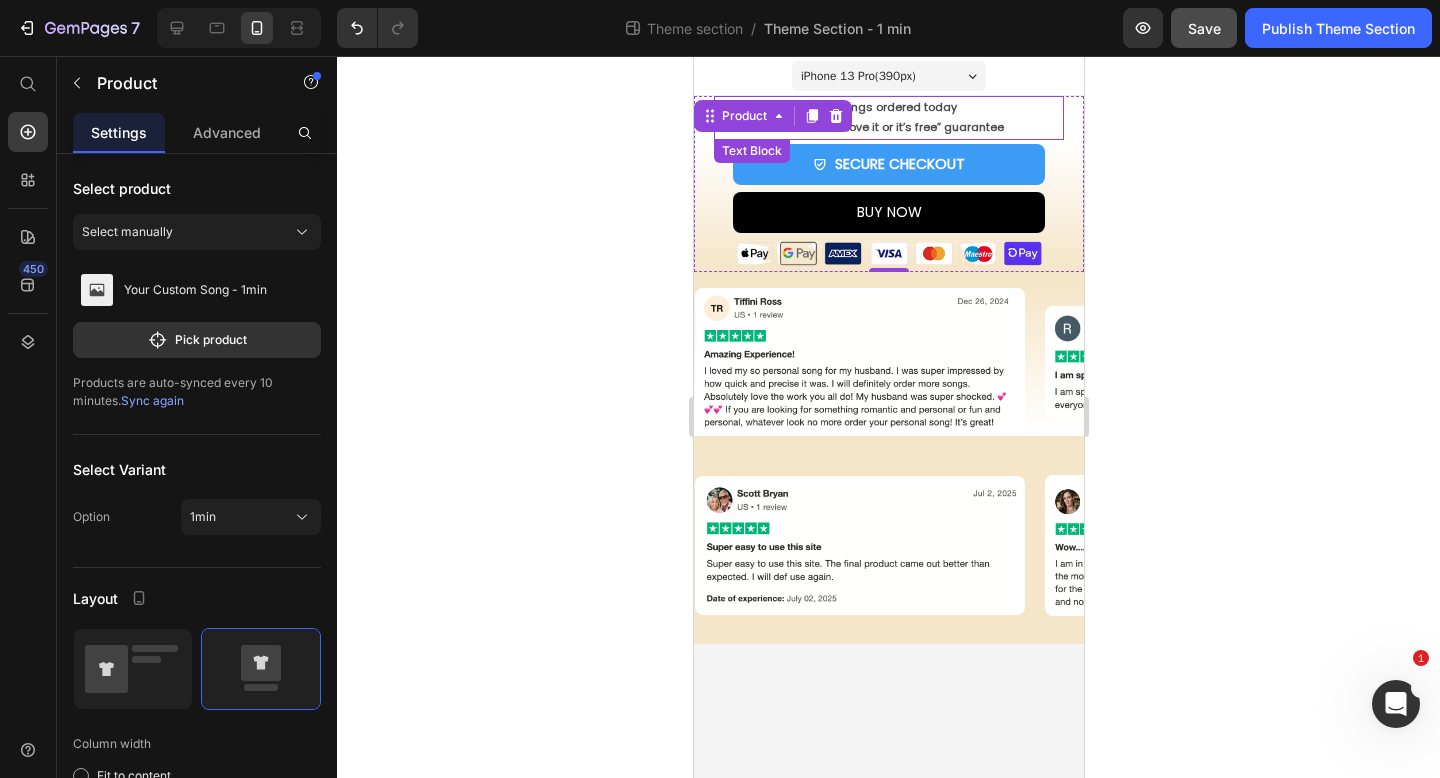 click on "include our “Love it or it’s free” guarantee" at bounding box center [888, 127] 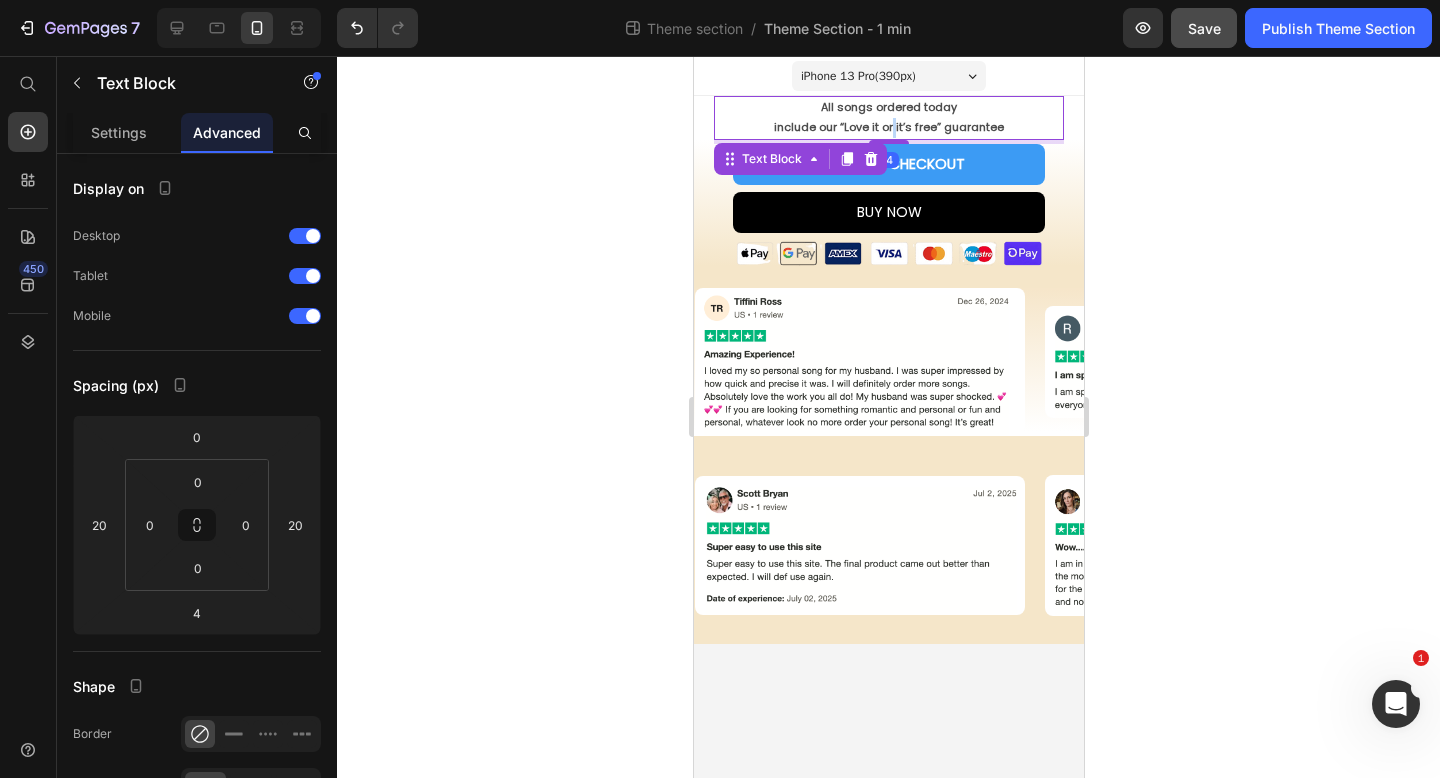 click on "include our “Love it or it’s free” guarantee" at bounding box center [888, 127] 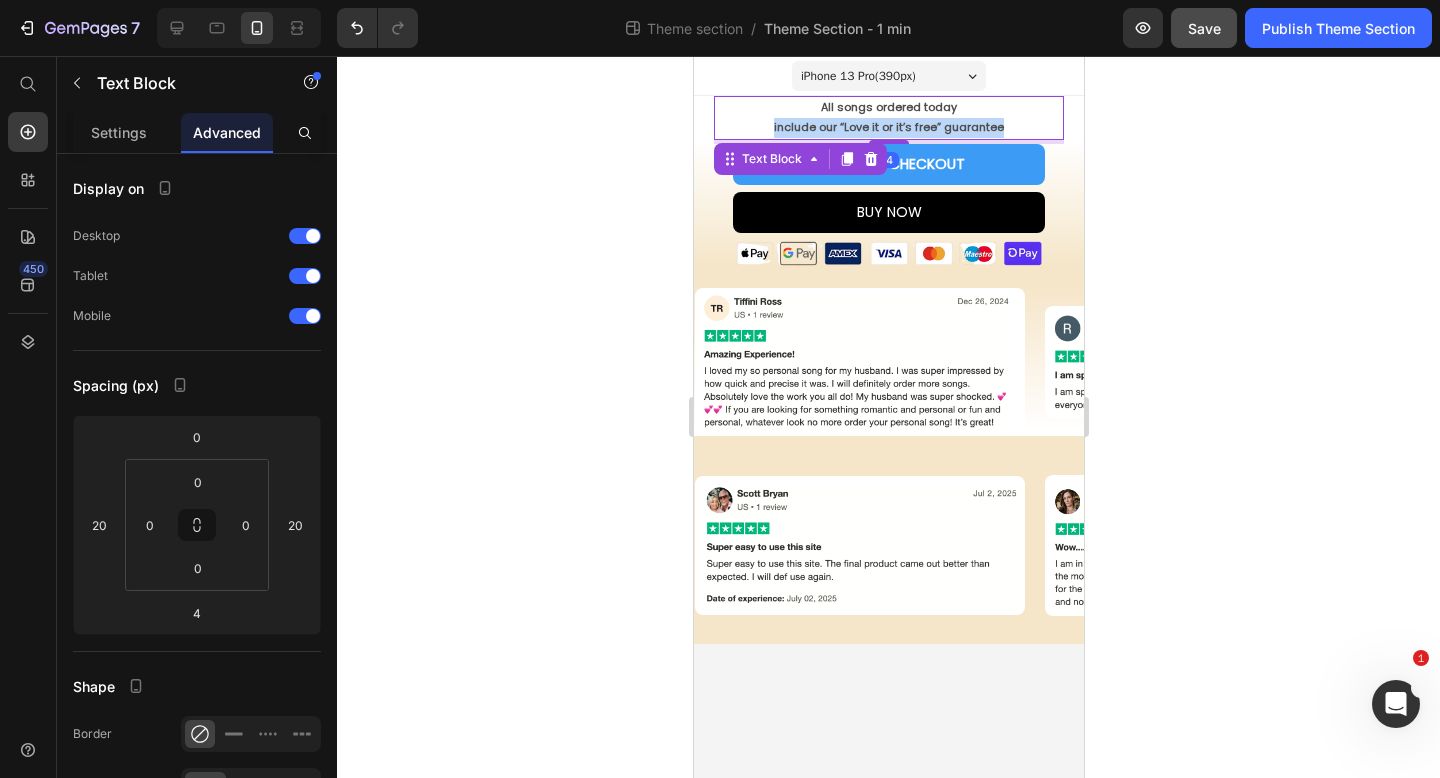click on "include our “Love it or it’s free” guarantee" at bounding box center (888, 127) 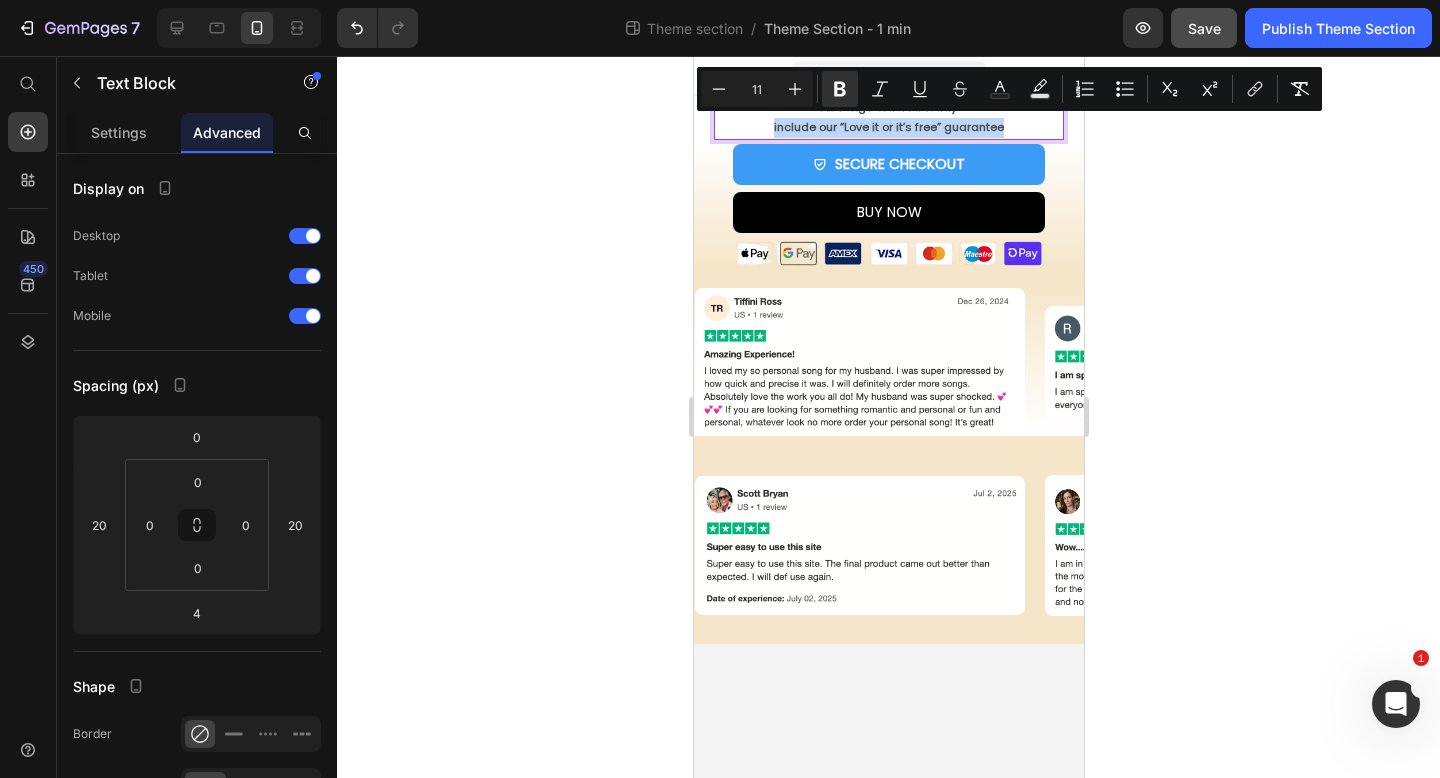 click on "include our “Love it or it’s free” guarantee" at bounding box center (888, 127) 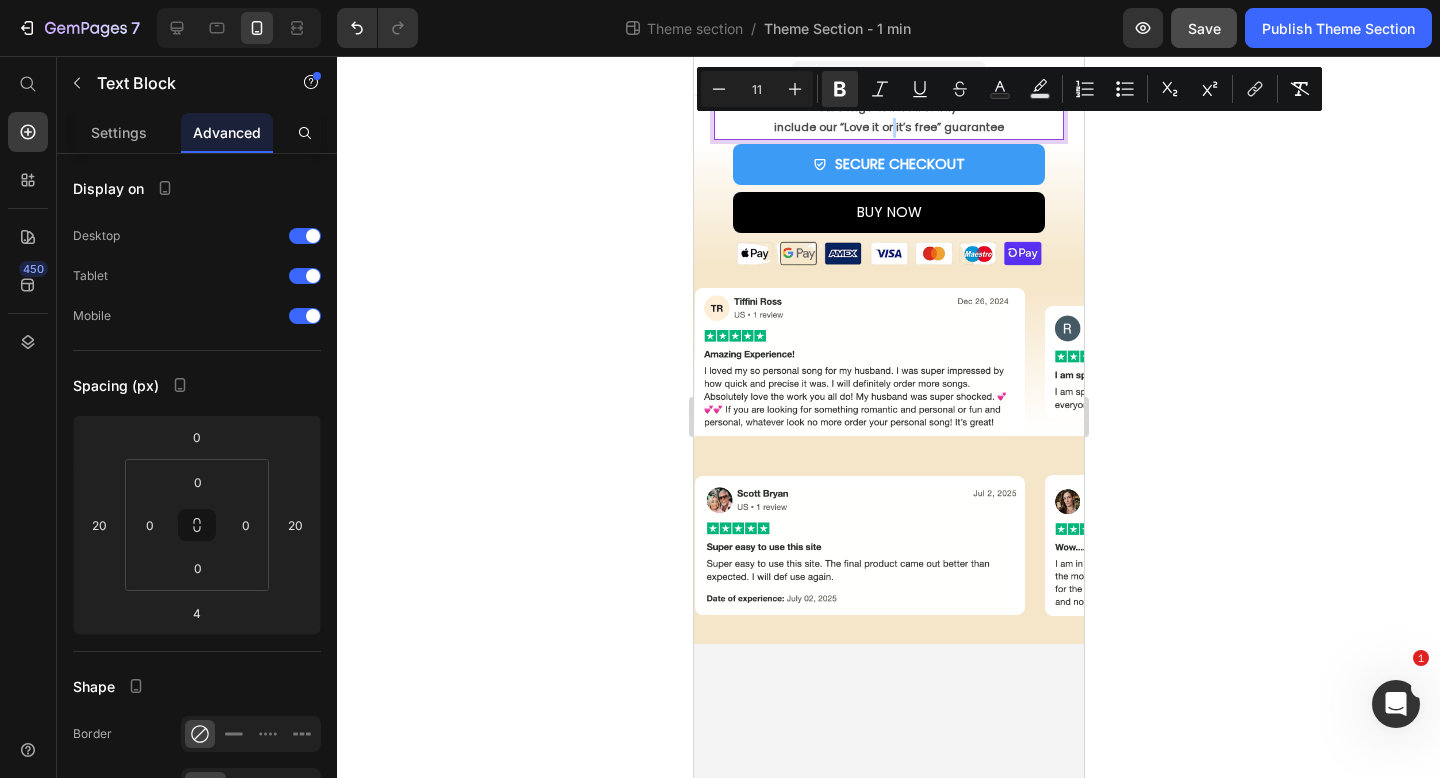 click on "include our “Love it or it’s free” guarantee" at bounding box center (888, 127) 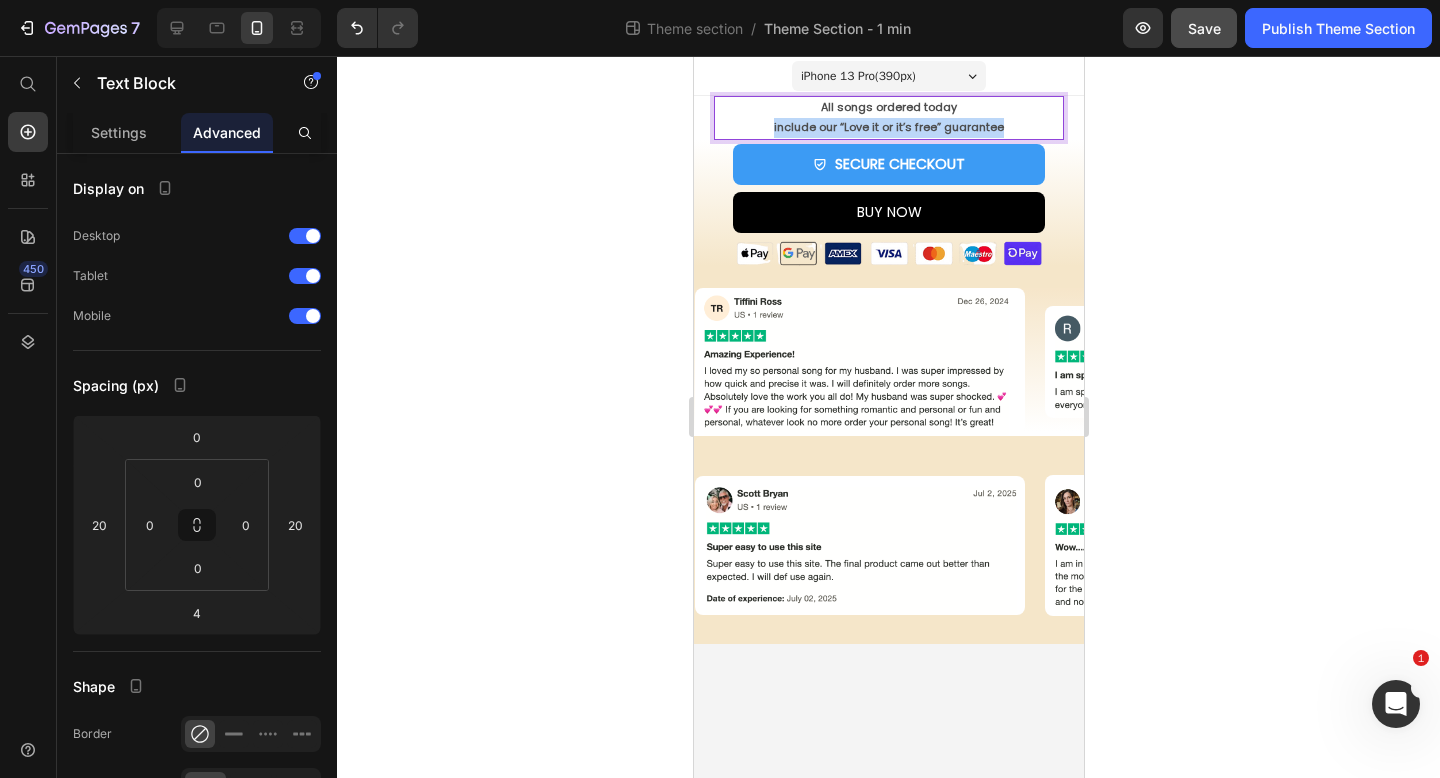 click on "include our “Love it or it’s free” guarantee" at bounding box center [888, 127] 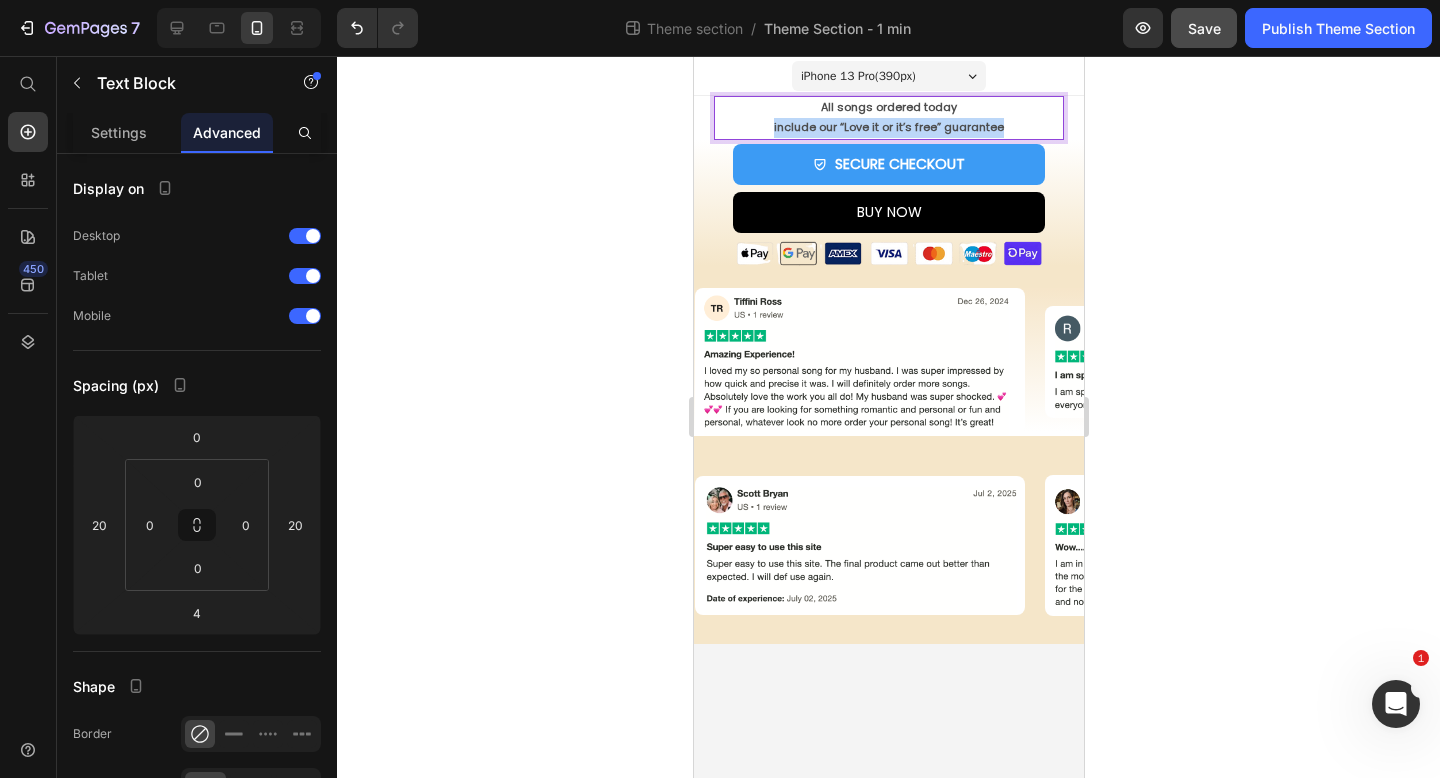 click on "include our “Love it or it’s free” guarantee" at bounding box center [888, 127] 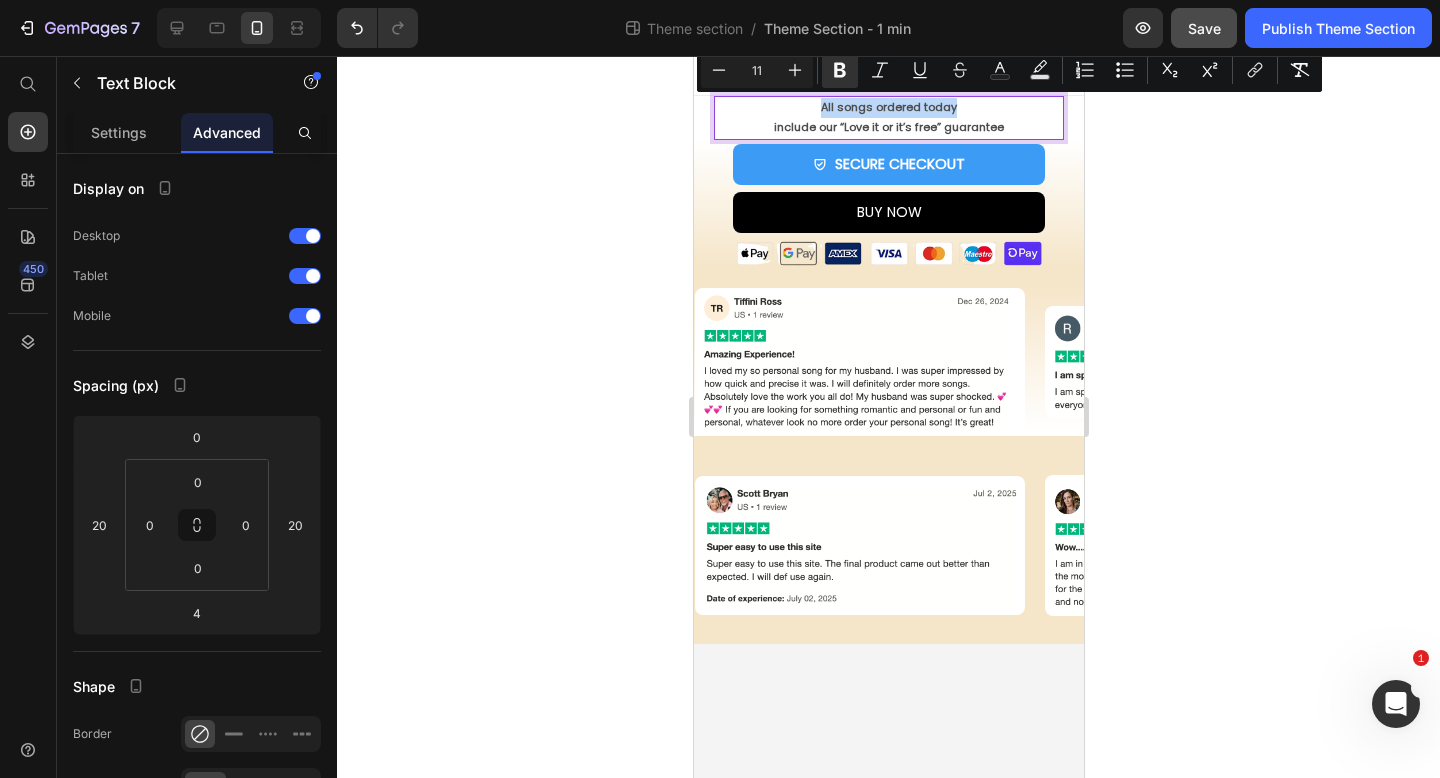 copy on "All songs ordered today" 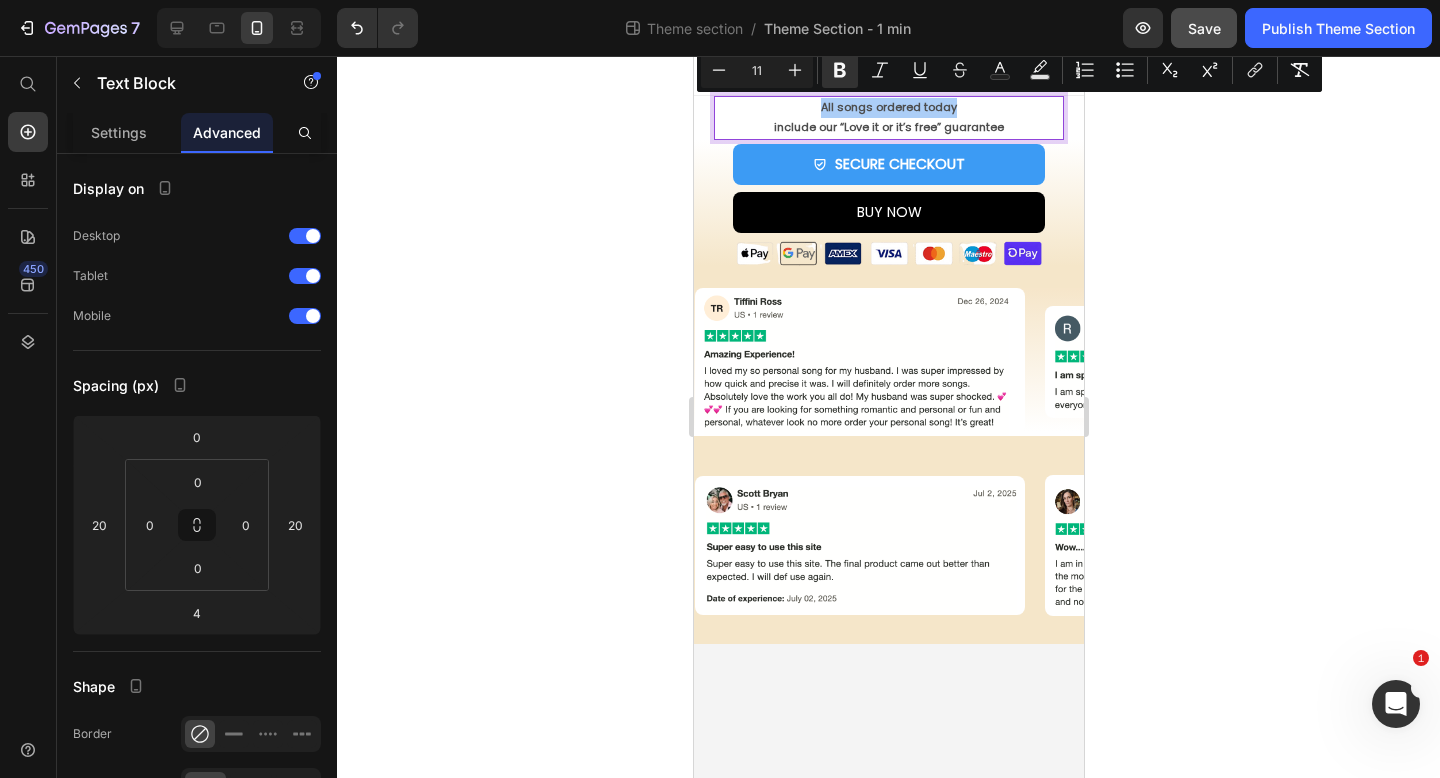 click 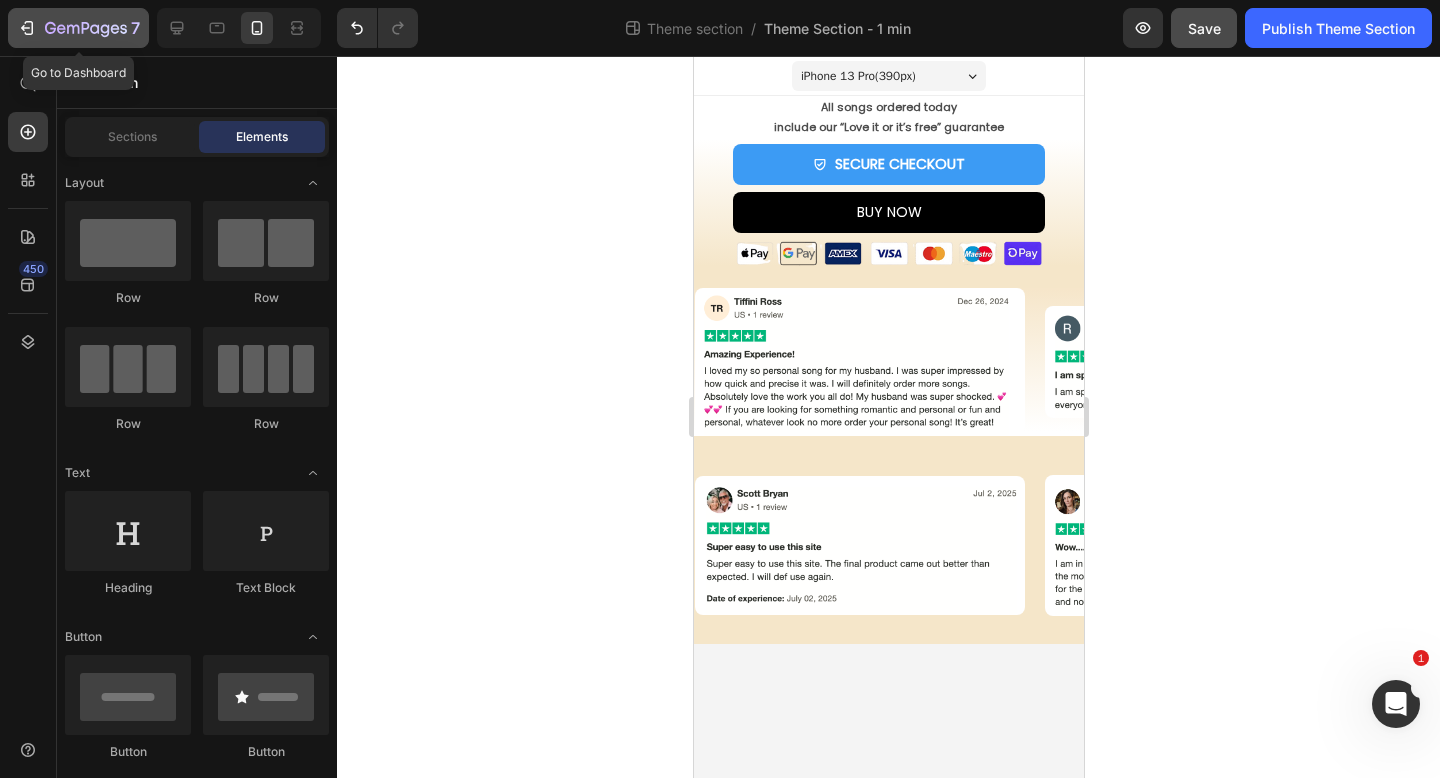 click 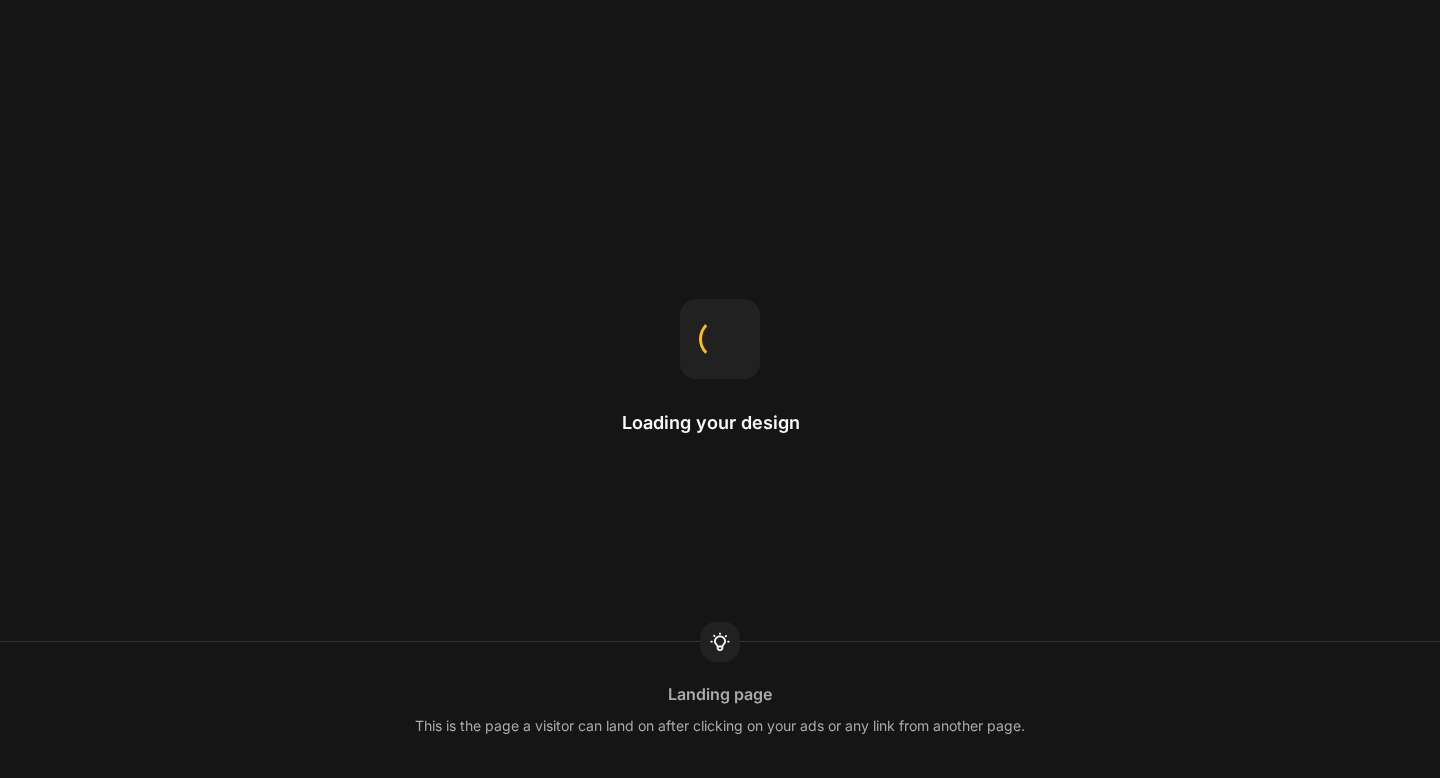 scroll, scrollTop: 0, scrollLeft: 0, axis: both 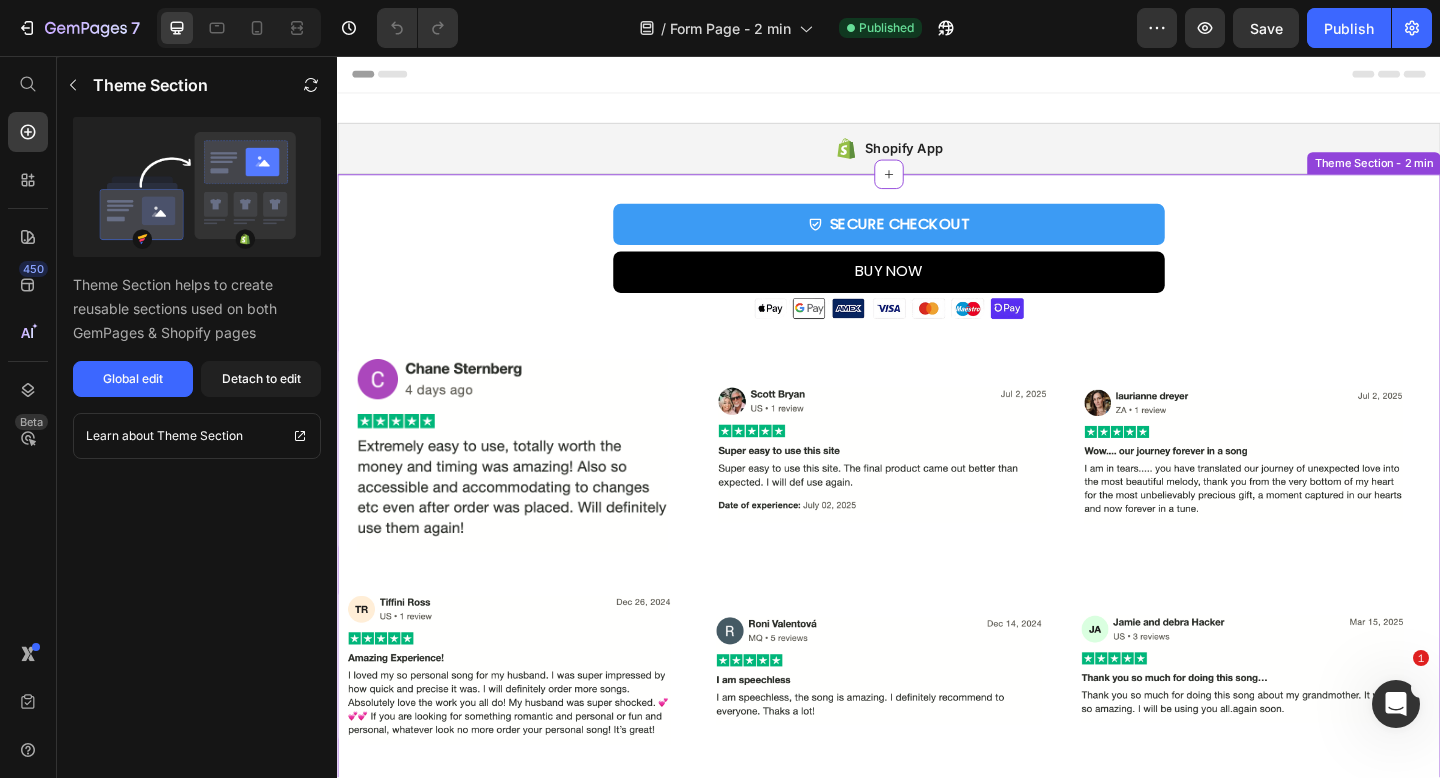click on "SECURE CHECKOUT Add to Cart BUY NOW Dynamic Checkout Image Product" at bounding box center (937, 280) 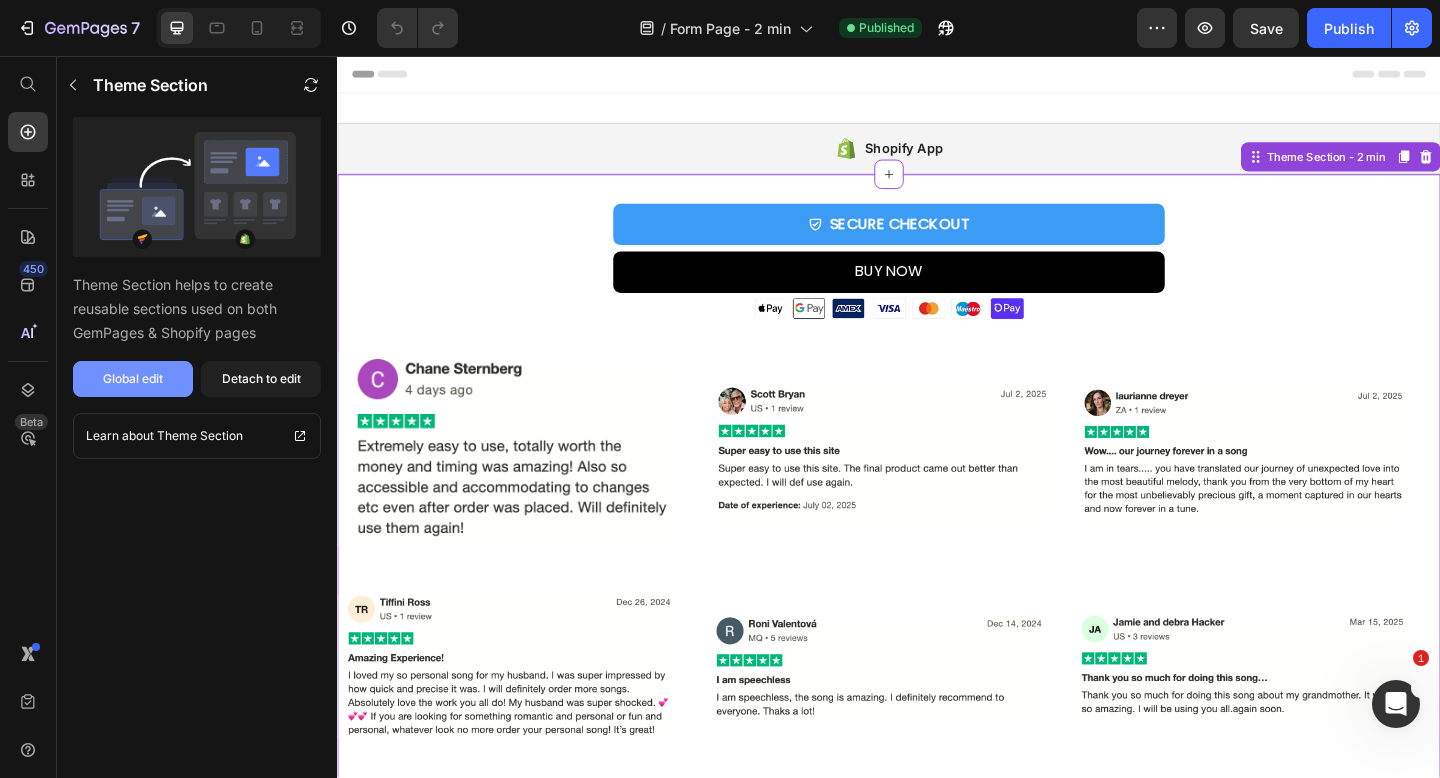 click on "Global edit" at bounding box center (133, 379) 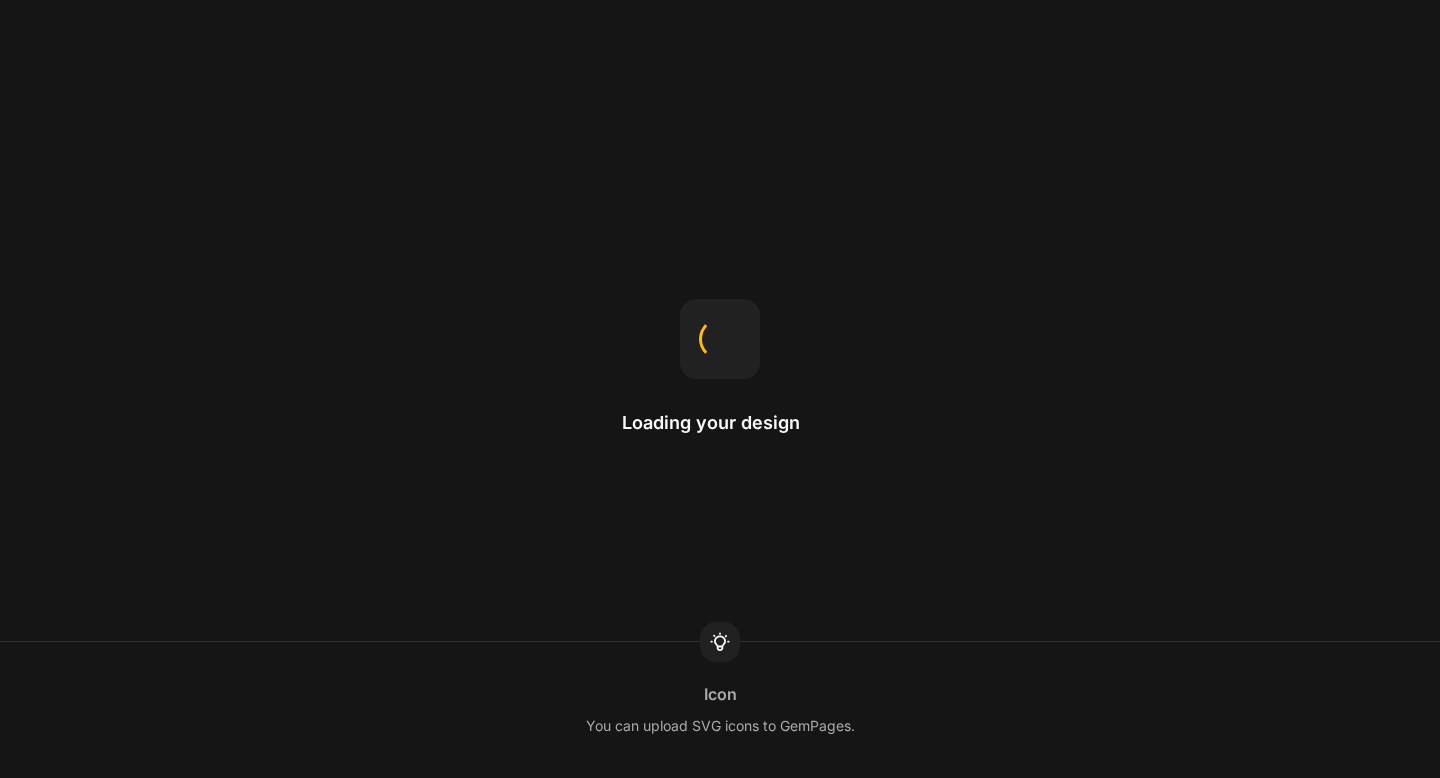 scroll, scrollTop: 0, scrollLeft: 0, axis: both 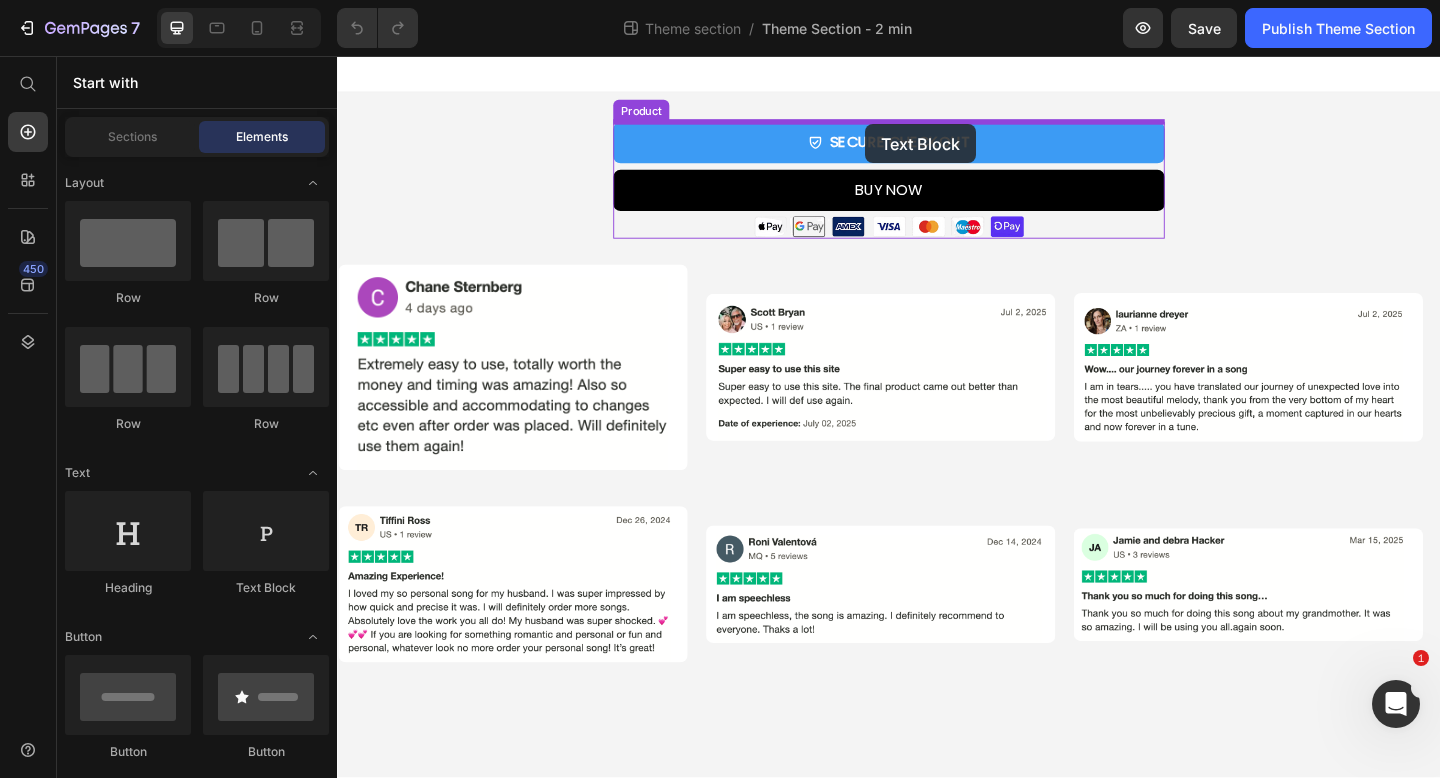 drag, startPoint x: 578, startPoint y: 585, endPoint x: 911, endPoint y: 130, distance: 563.8386 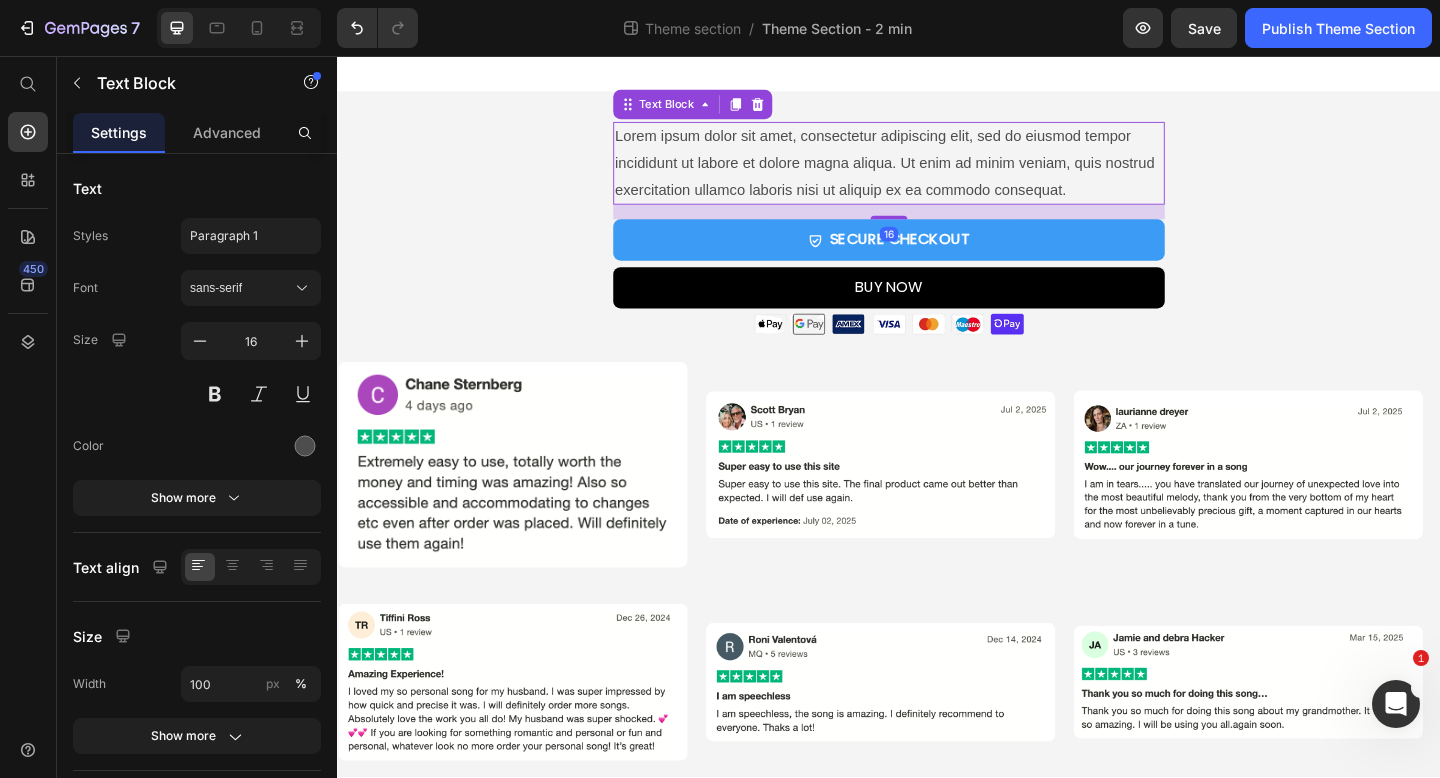 click on "Lorem ipsum dolor sit amet, consectetur adipiscing elit, sed do eiusmod tempor incididunt ut labore et dolore magna aliqua. Ut enim ad minim veniam, quis nostrud exercitation ullamco laboris nisi ut aliquip ex ea commodo consequat." at bounding box center [937, 173] 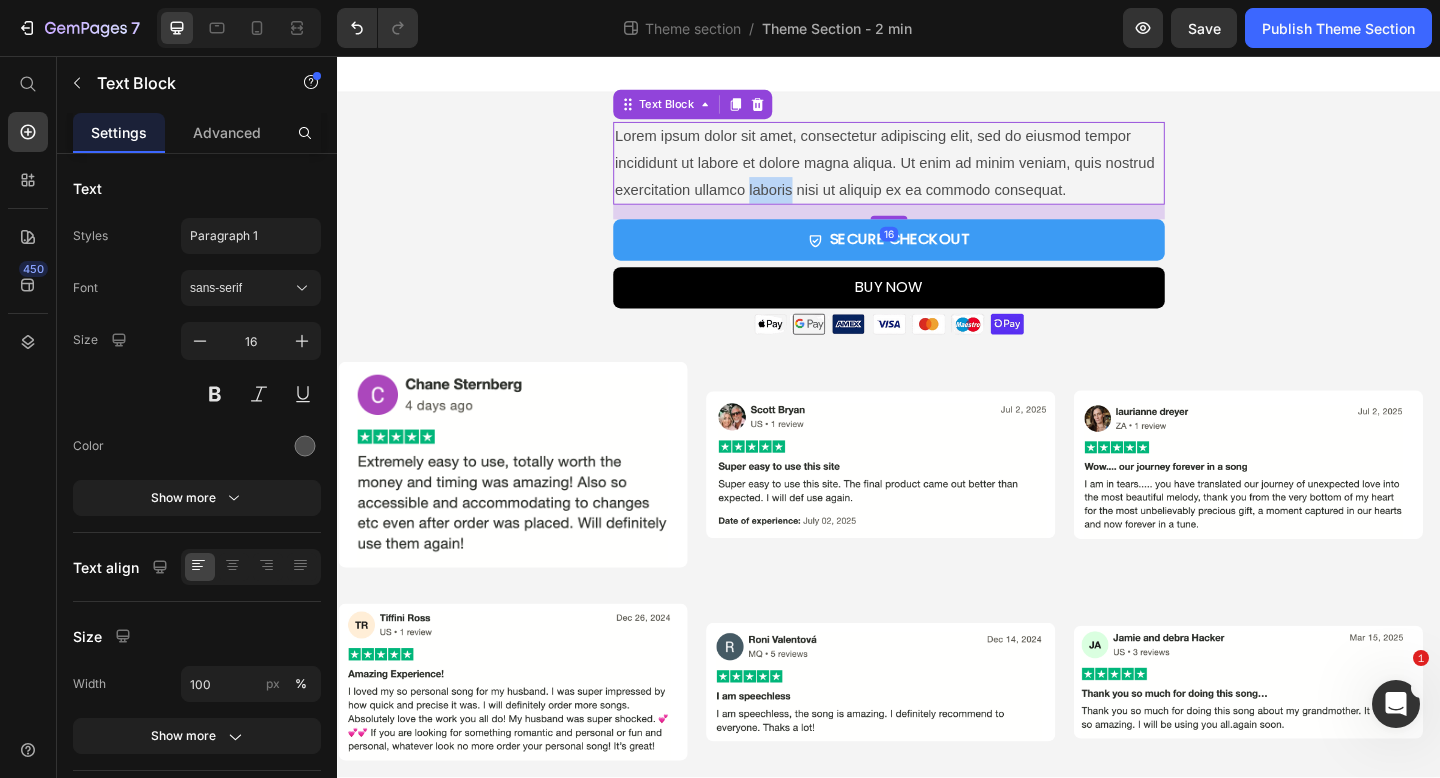 click on "Lorem ipsum dolor sit amet, consectetur adipiscing elit, sed do eiusmod tempor incididunt ut labore et dolore magna aliqua. Ut enim ad minim veniam, quis nostrud exercitation ullamco laboris nisi ut aliquip ex ea commodo consequat." at bounding box center (937, 173) 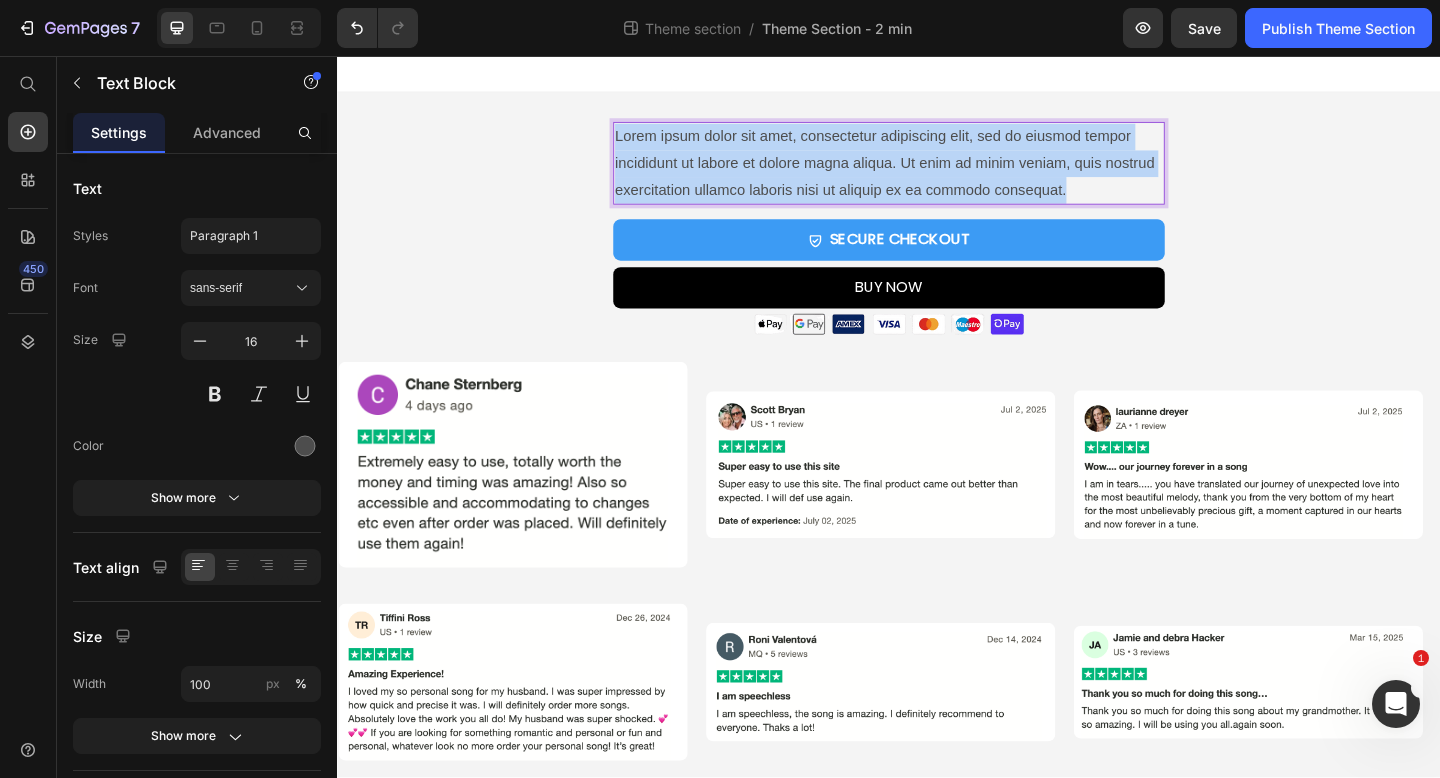 click on "Lorem ipsum dolor sit amet, consectetur adipiscing elit, sed do eiusmod tempor incididunt ut labore et dolore magna aliqua. Ut enim ad minim veniam, quis nostrud exercitation ullamco laboris nisi ut aliquip ex ea commodo consequat." at bounding box center [937, 173] 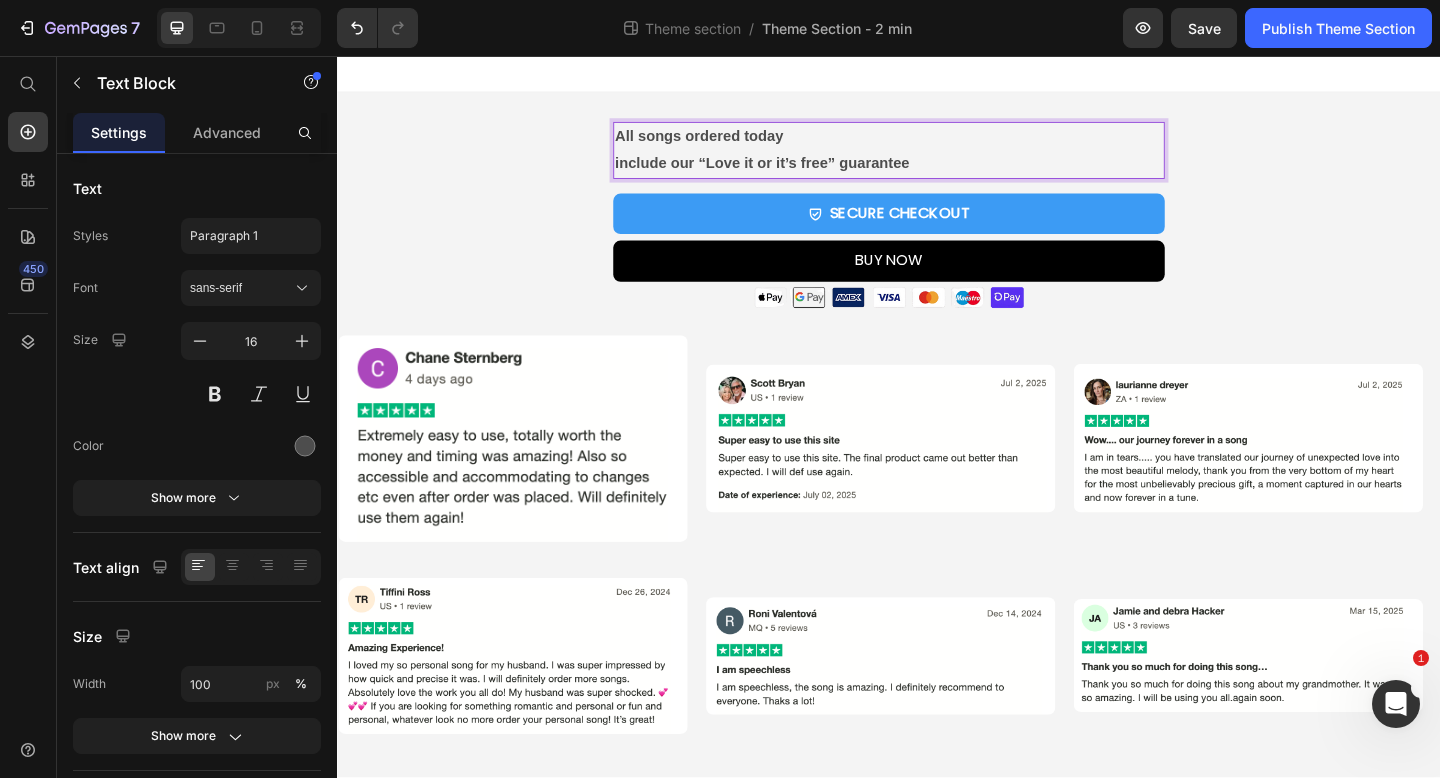 click on "include our “Love it or it’s free” guarantee" at bounding box center [799, 172] 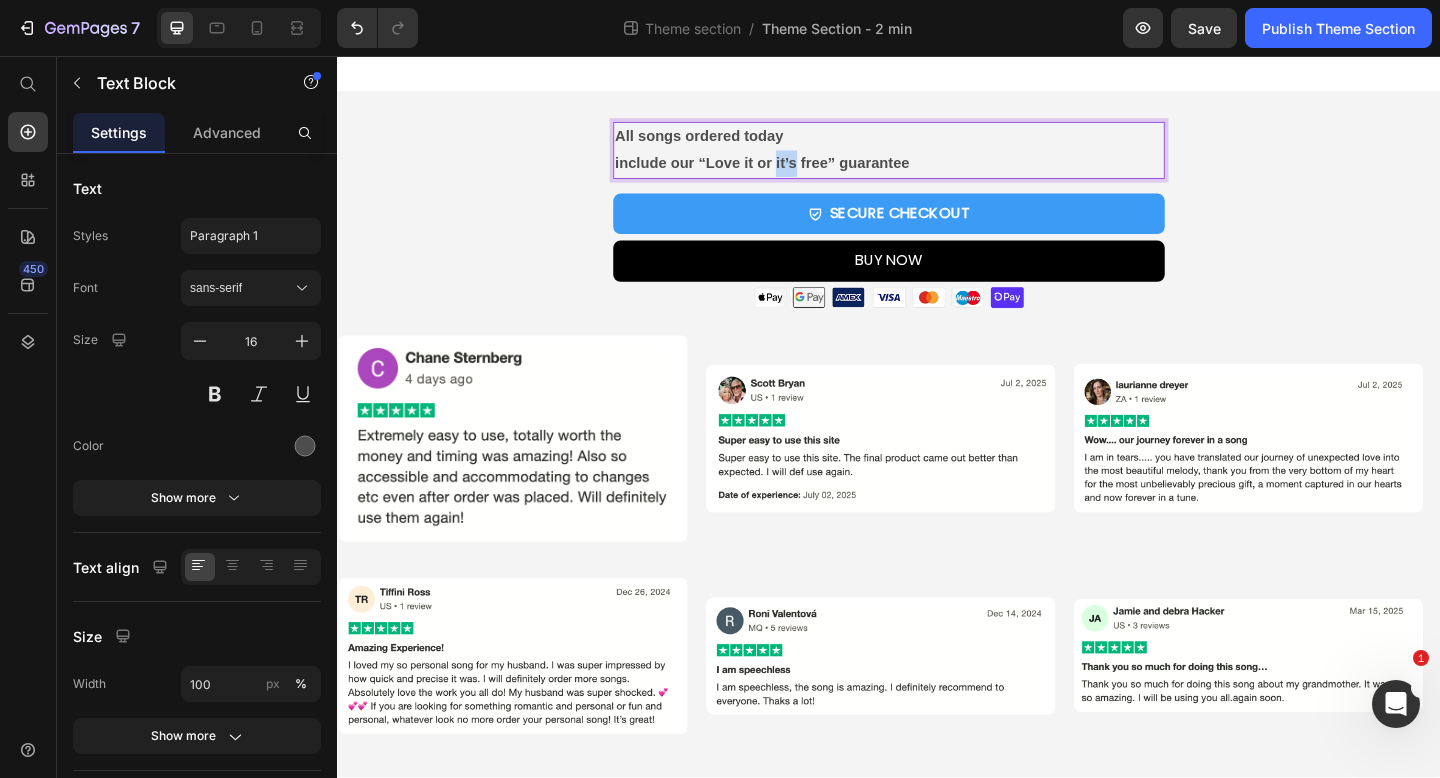 click on "include our “Love it or it’s free” guarantee" at bounding box center [799, 172] 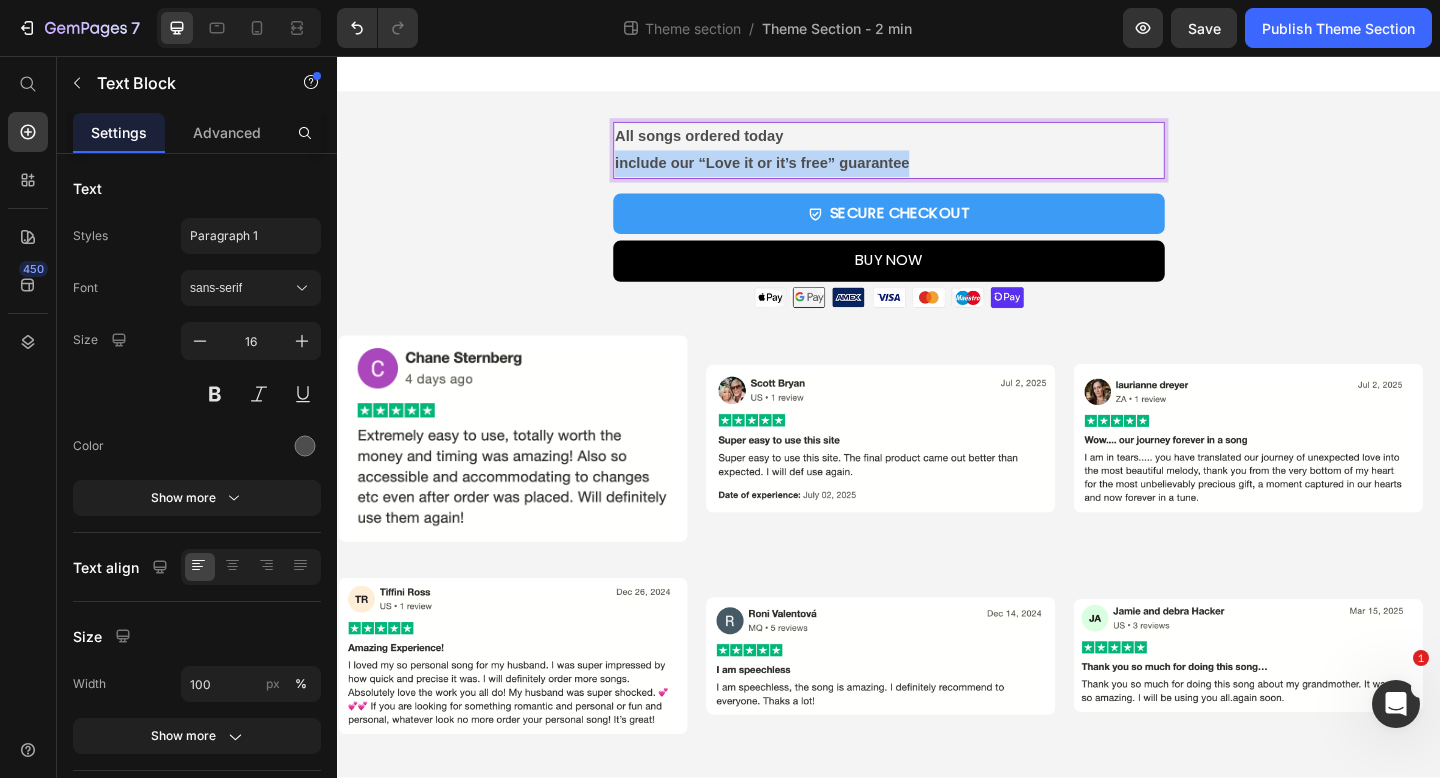 click on "include our “Love it or it’s free” guarantee" at bounding box center (799, 172) 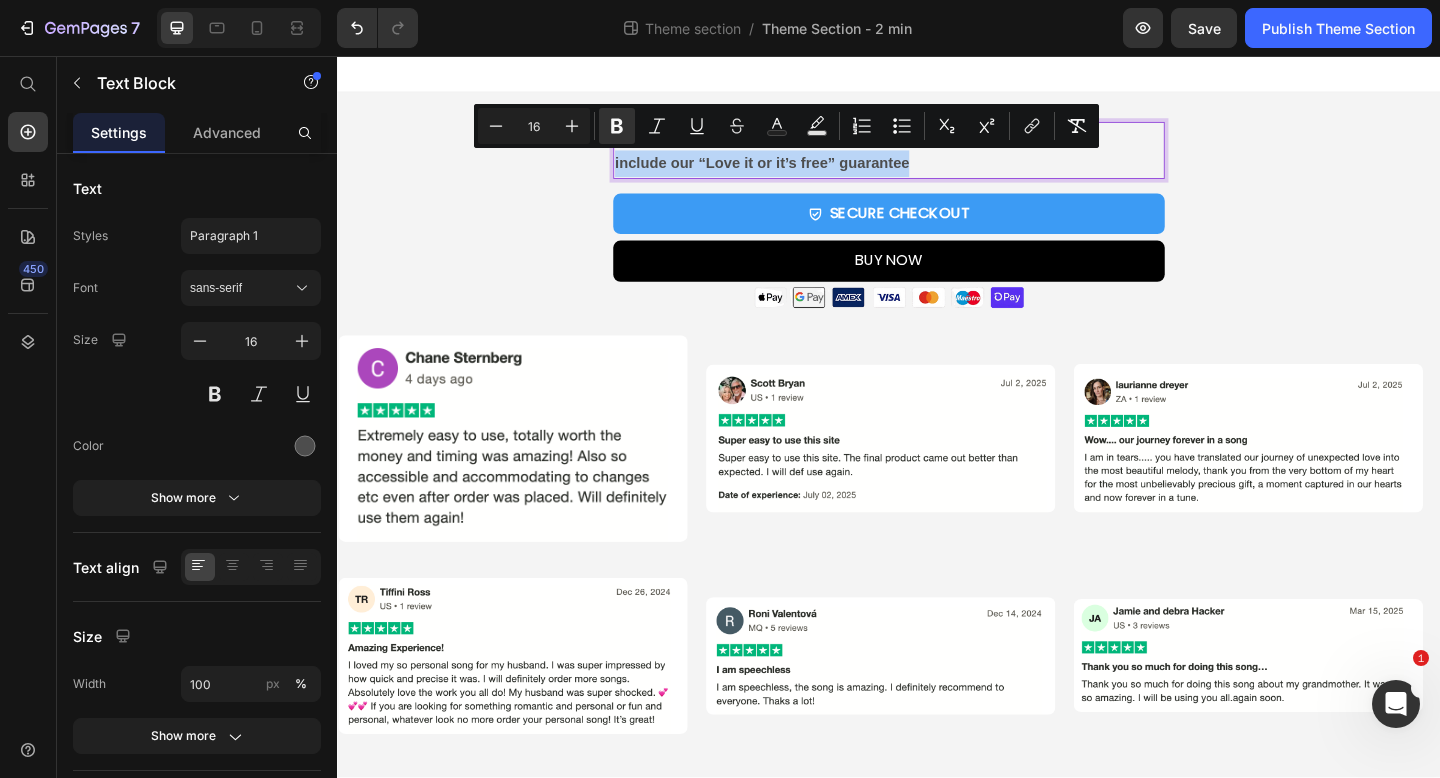 click on "include our “Love it or it’s free” guarantee" at bounding box center [799, 172] 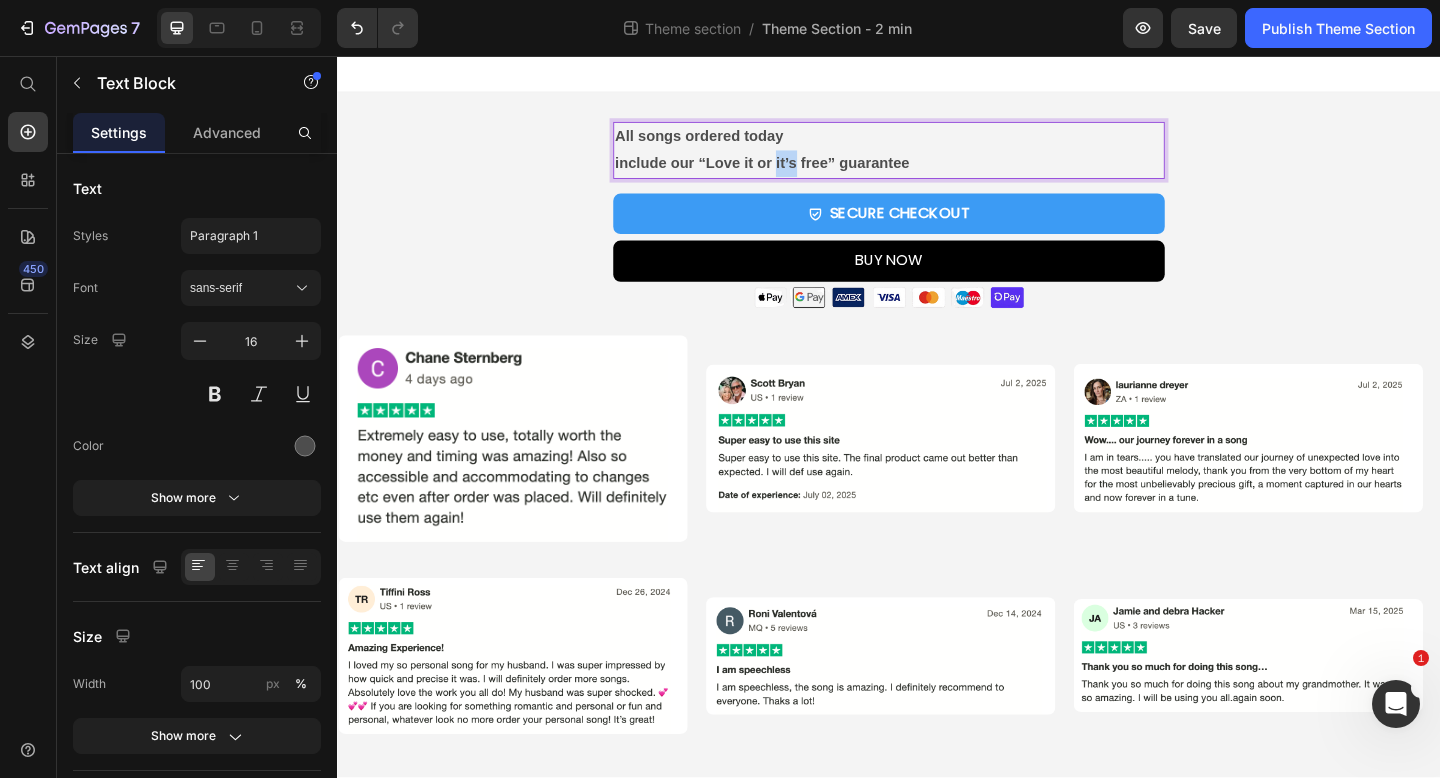click on "include our “Love it or it’s free” guarantee" at bounding box center (799, 172) 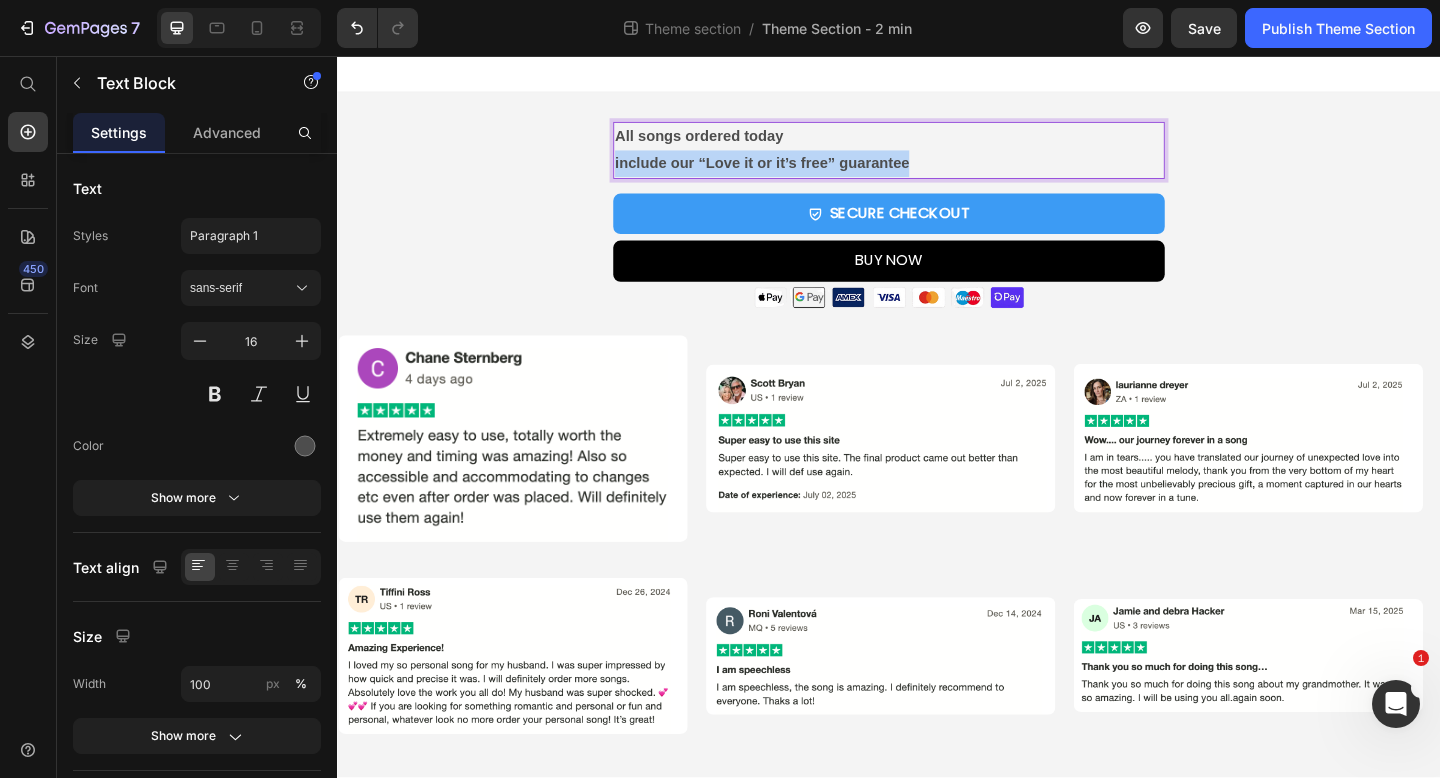 click on "include our “Love it or it’s free” guarantee" at bounding box center (799, 172) 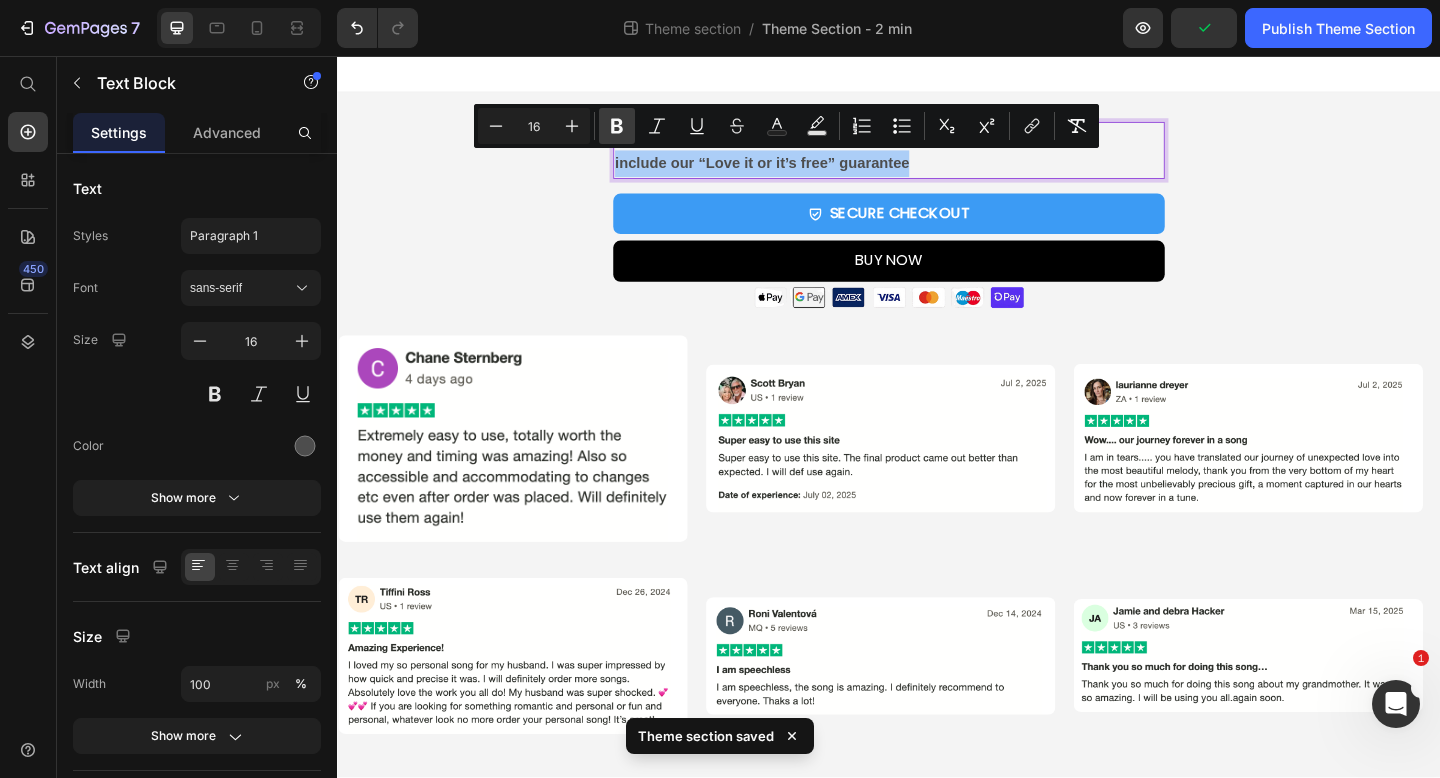 click 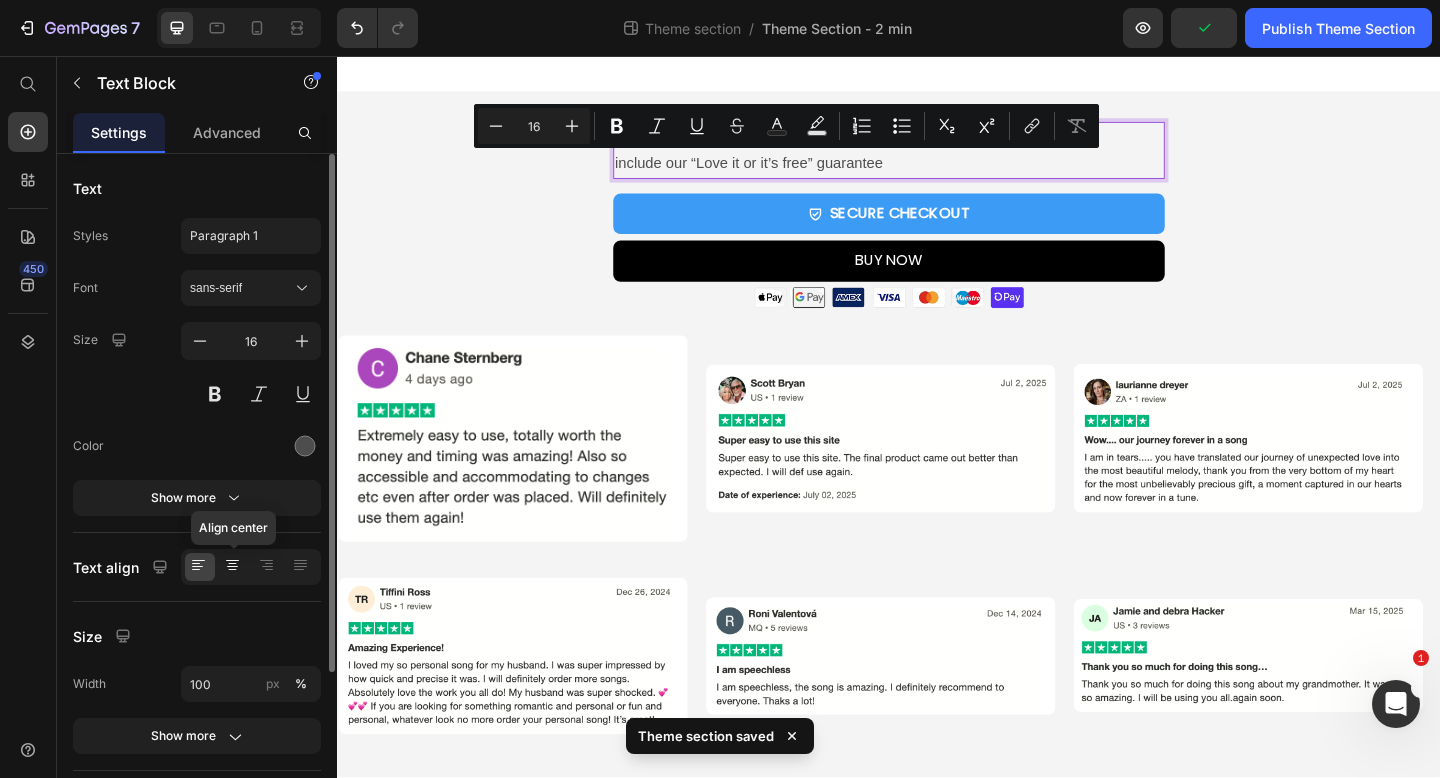 click 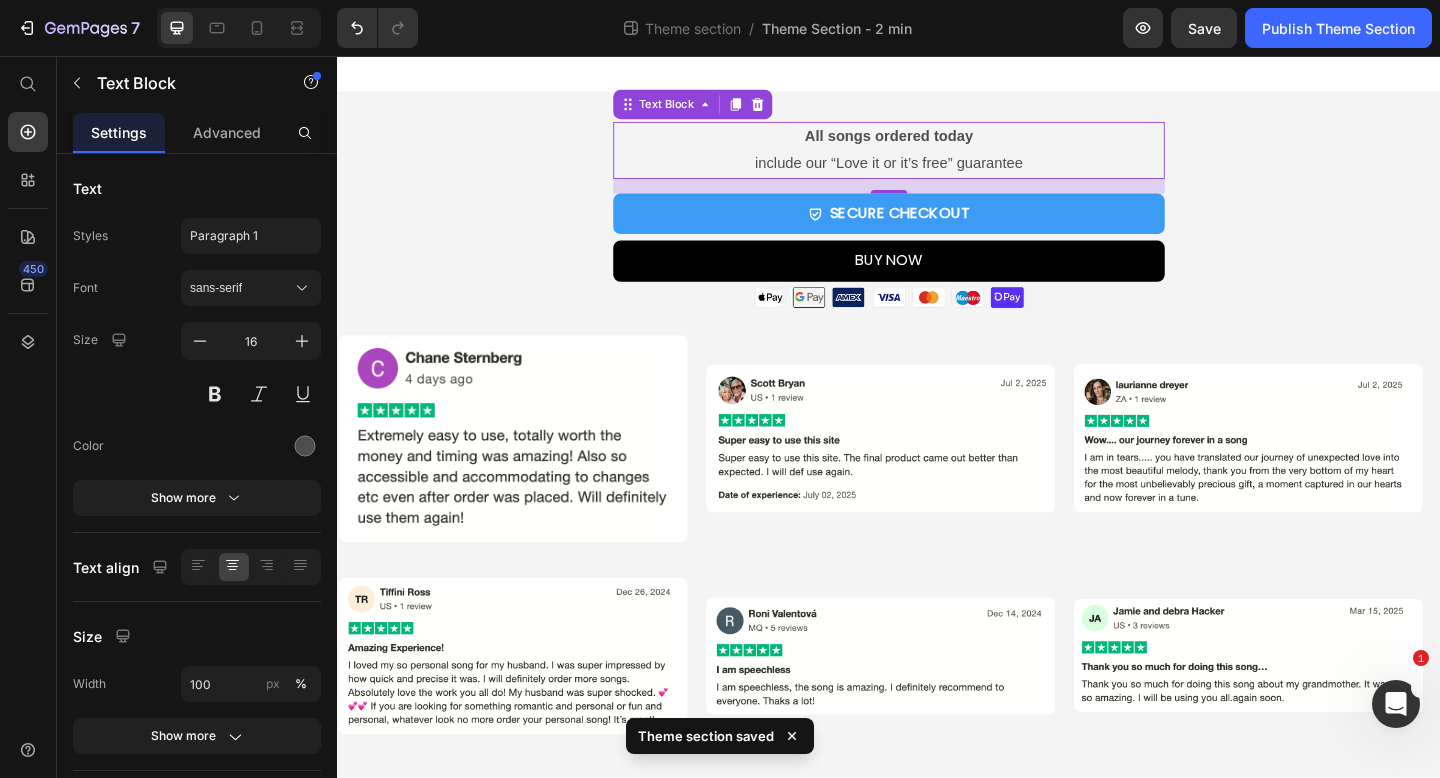 click on "include our “Love it or it’s free” guarantee" at bounding box center [937, 173] 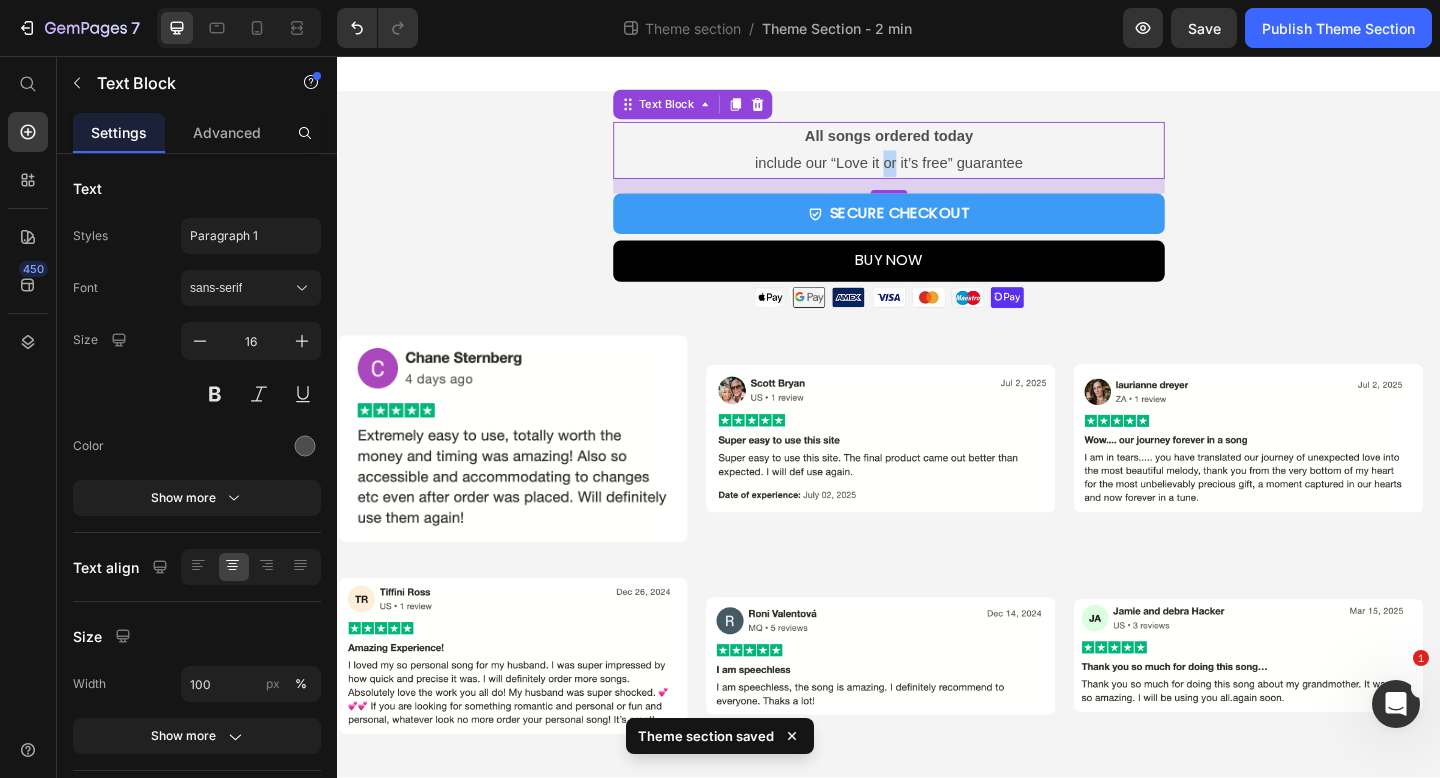 click on "include our “Love it or it’s free” guarantee" at bounding box center [937, 173] 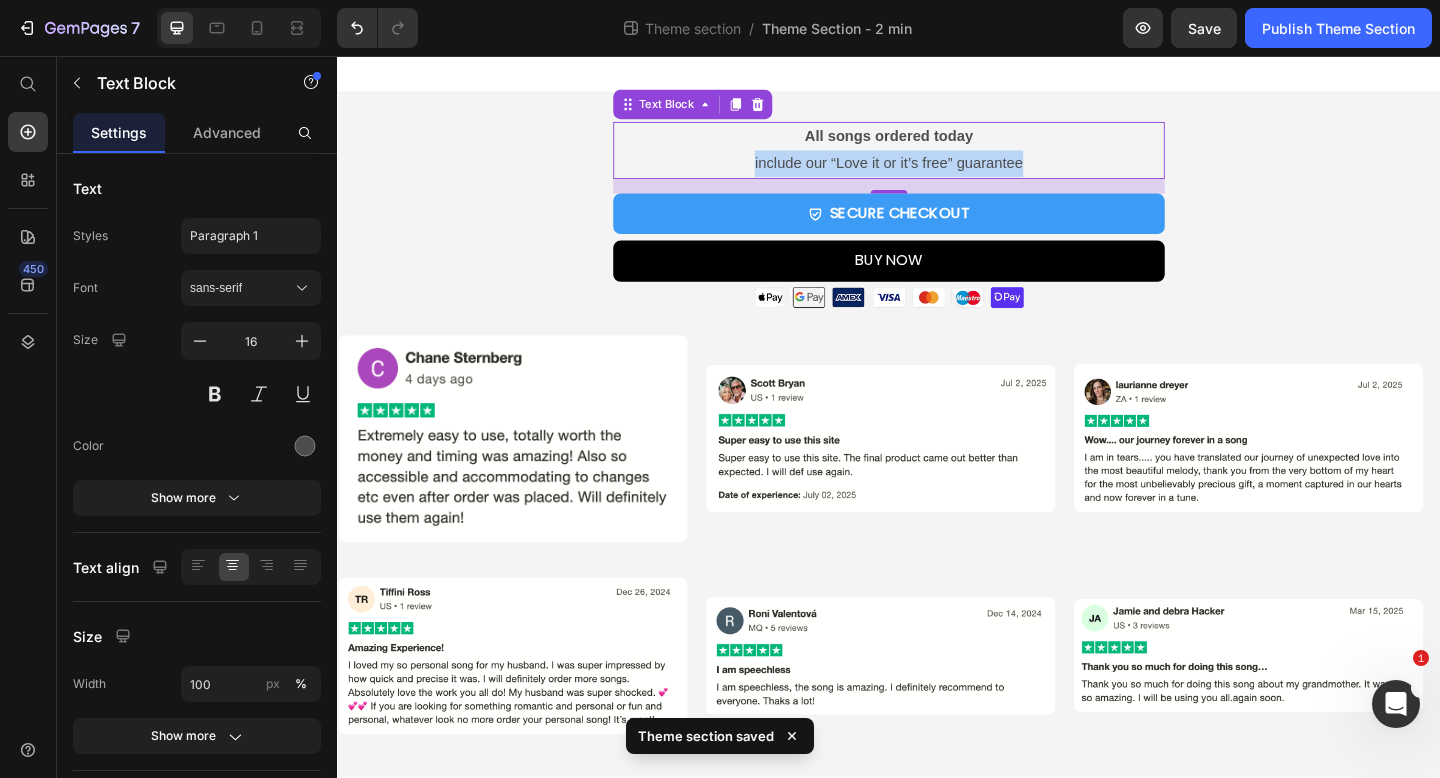 click on "include our “Love it or it’s free” guarantee" at bounding box center (937, 173) 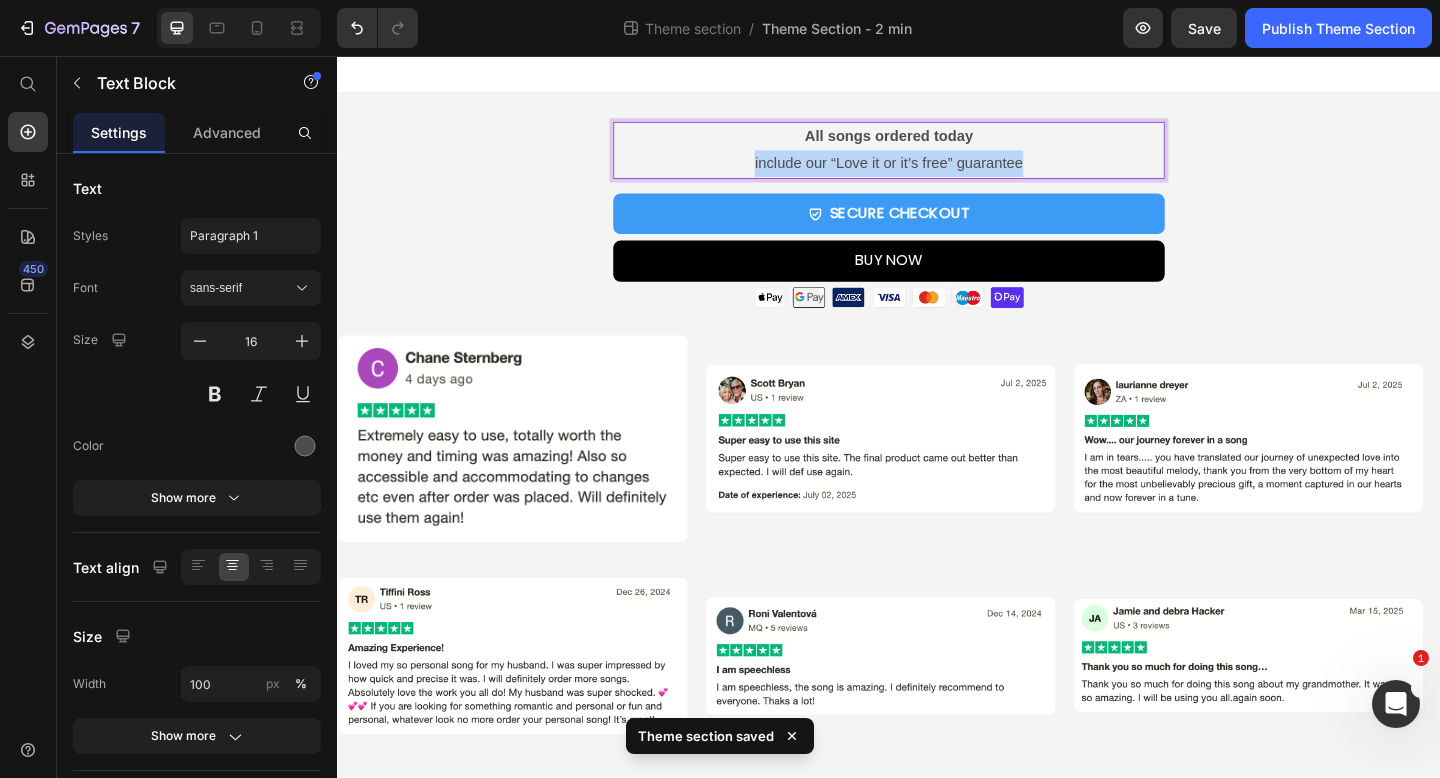 click on "include our “Love it or it’s free” guarantee" at bounding box center [937, 173] 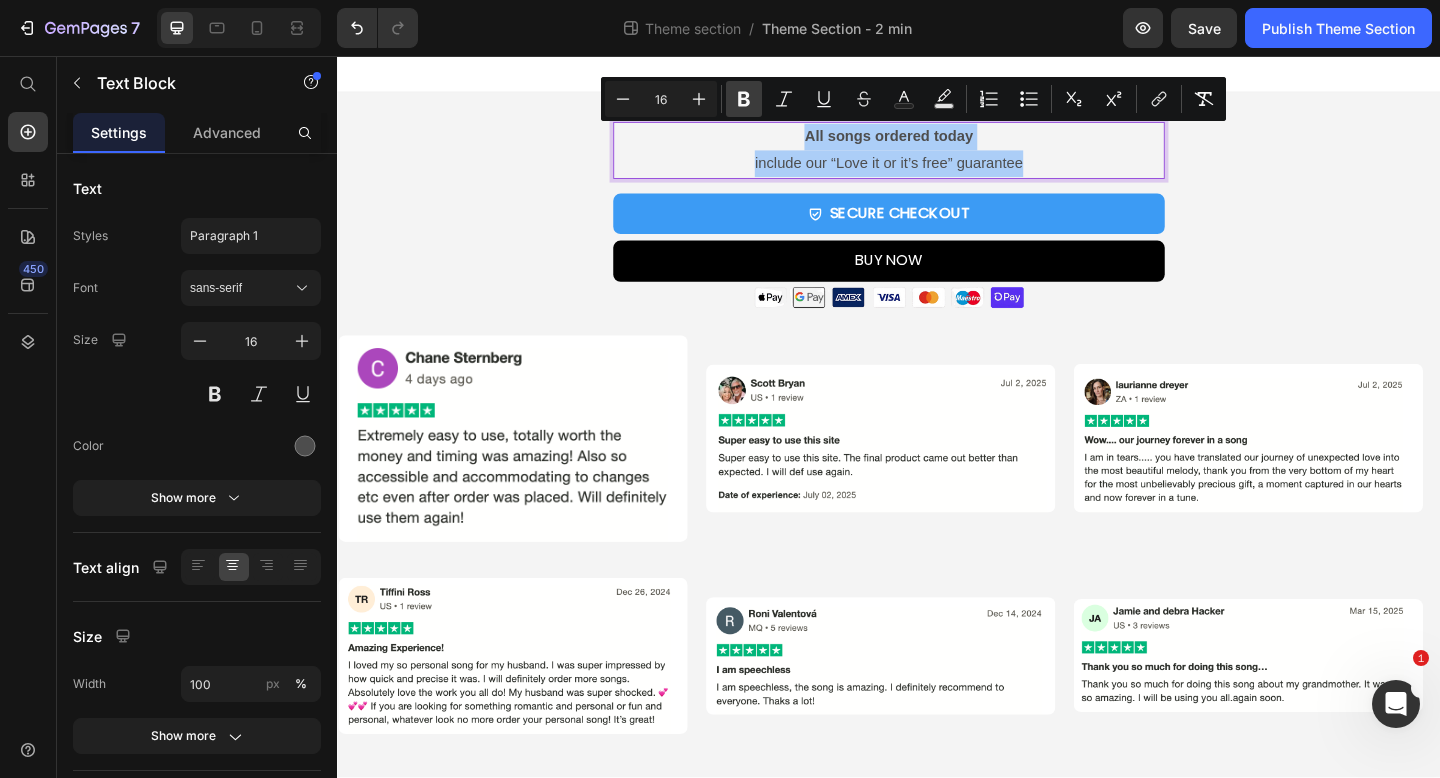 click 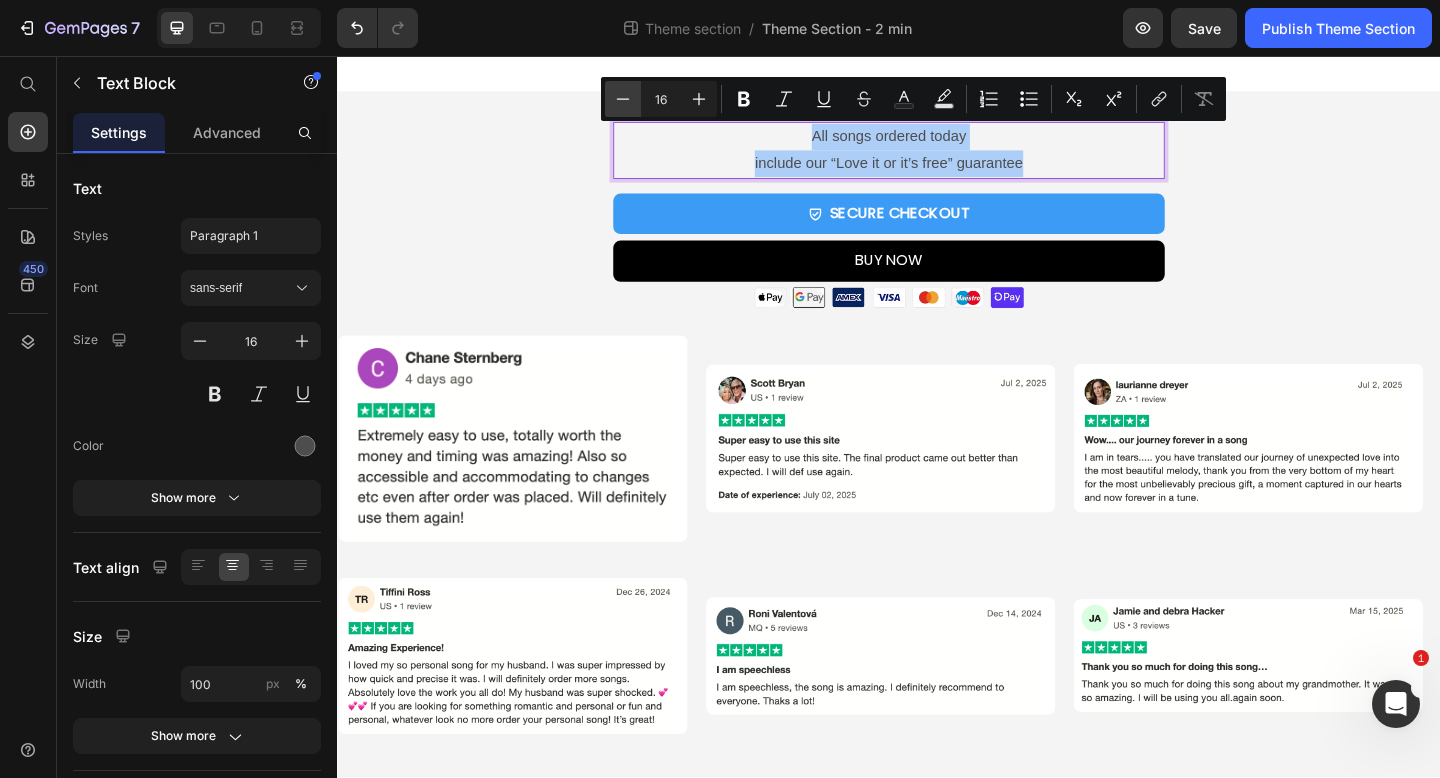 click 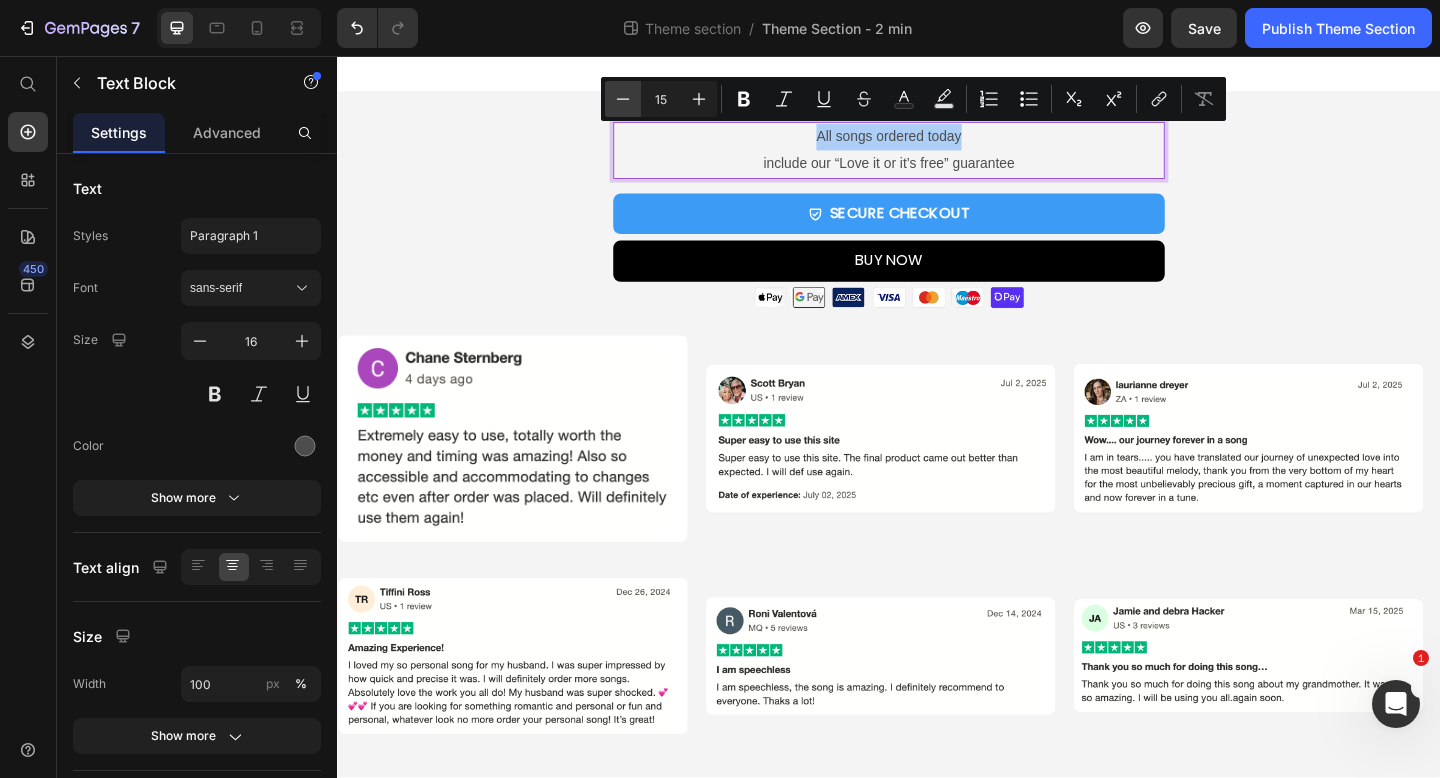 click 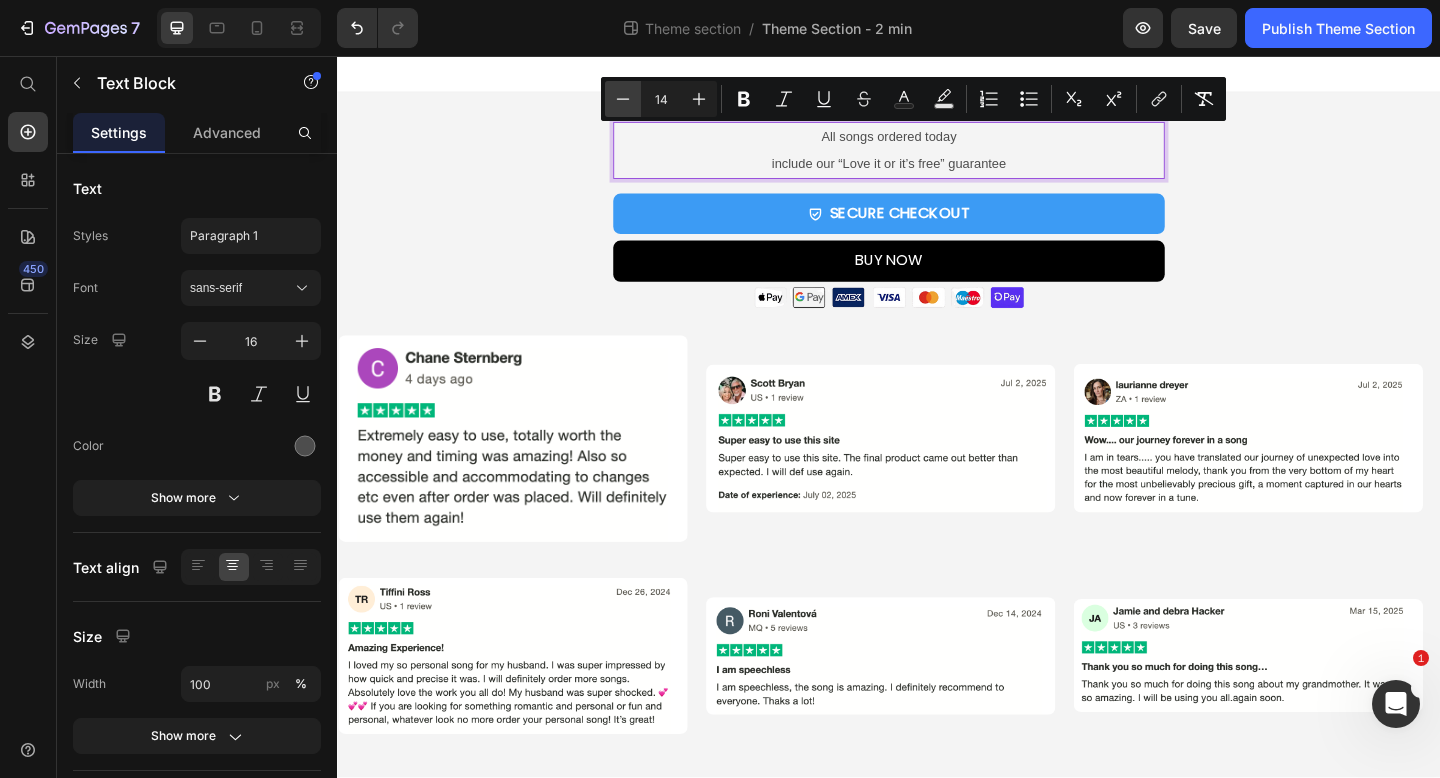 click 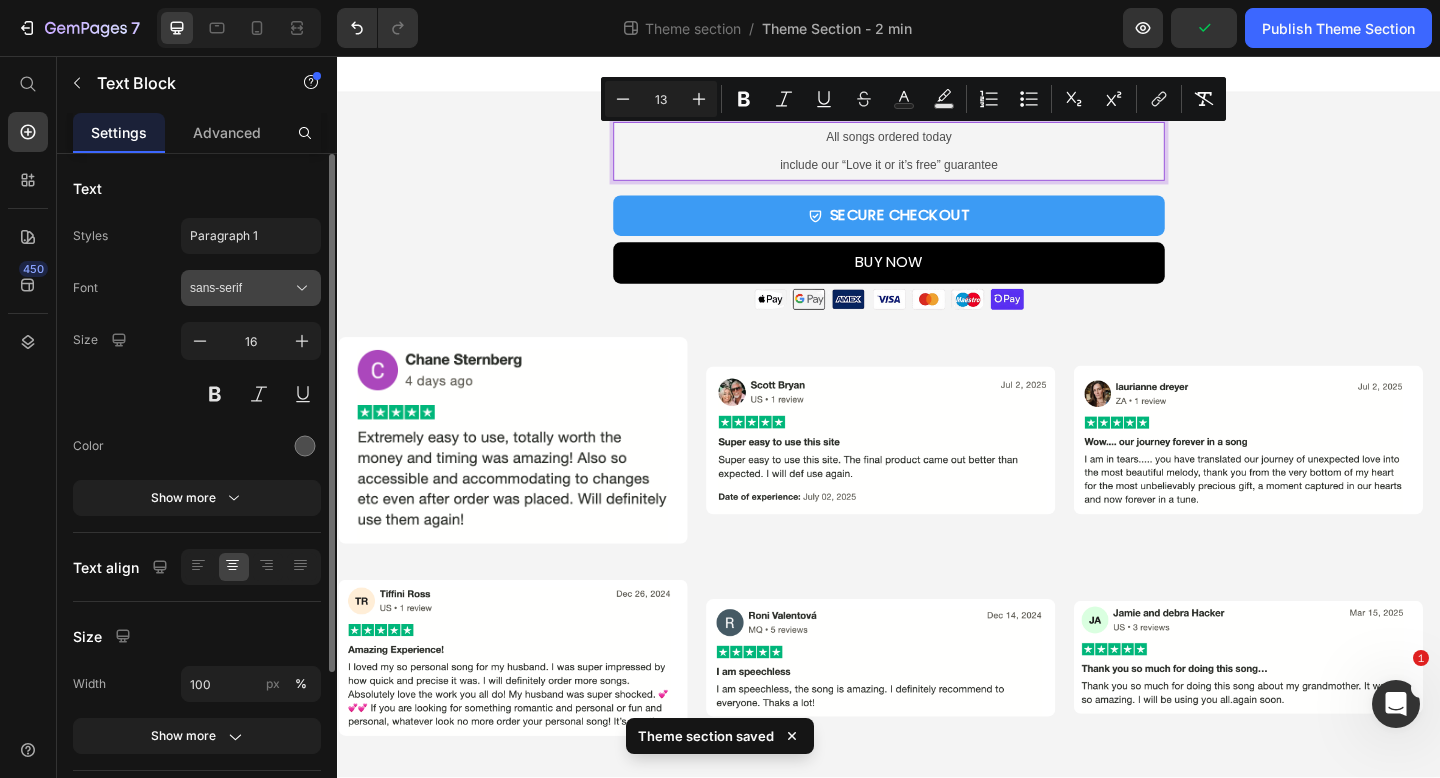 click on "sans-serif" at bounding box center (251, 288) 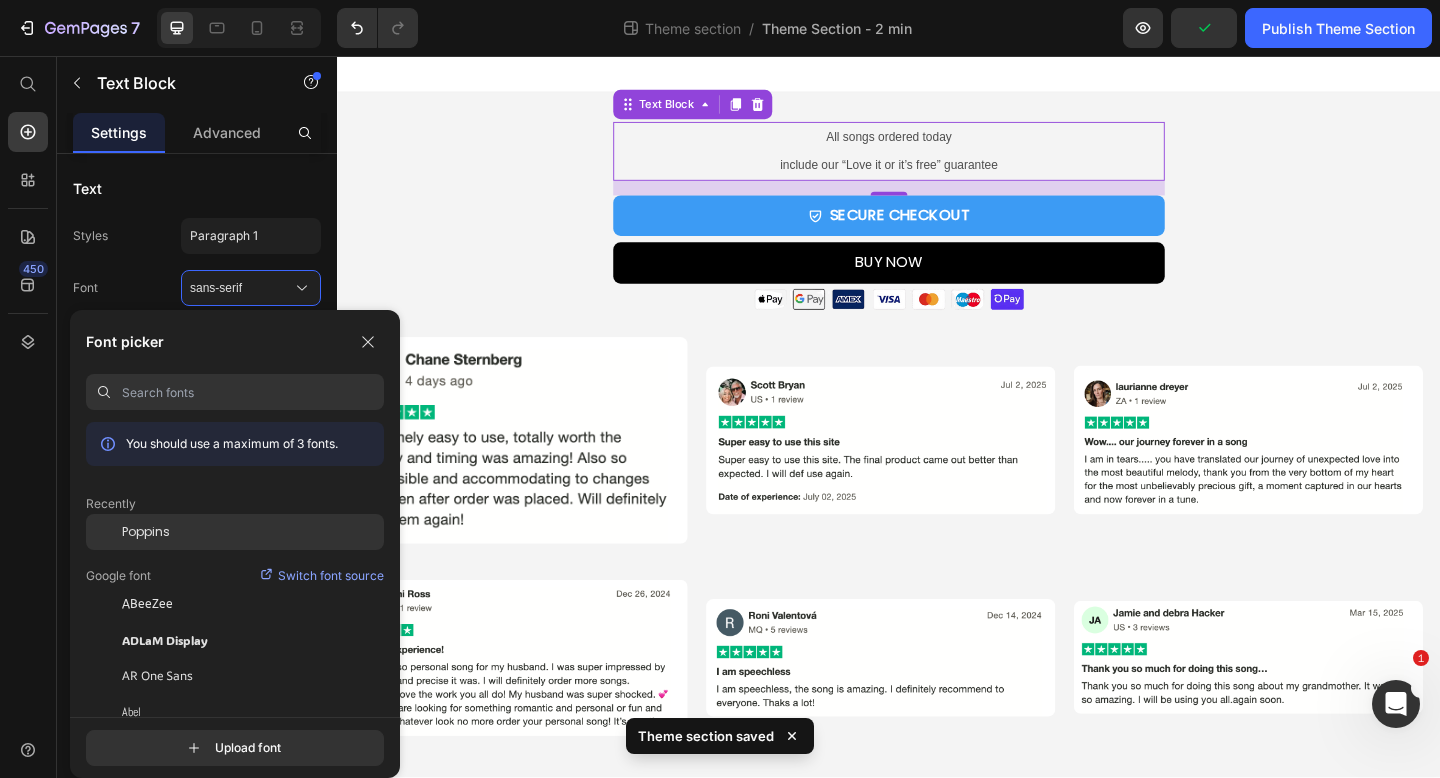 click on "Poppins" at bounding box center (146, 532) 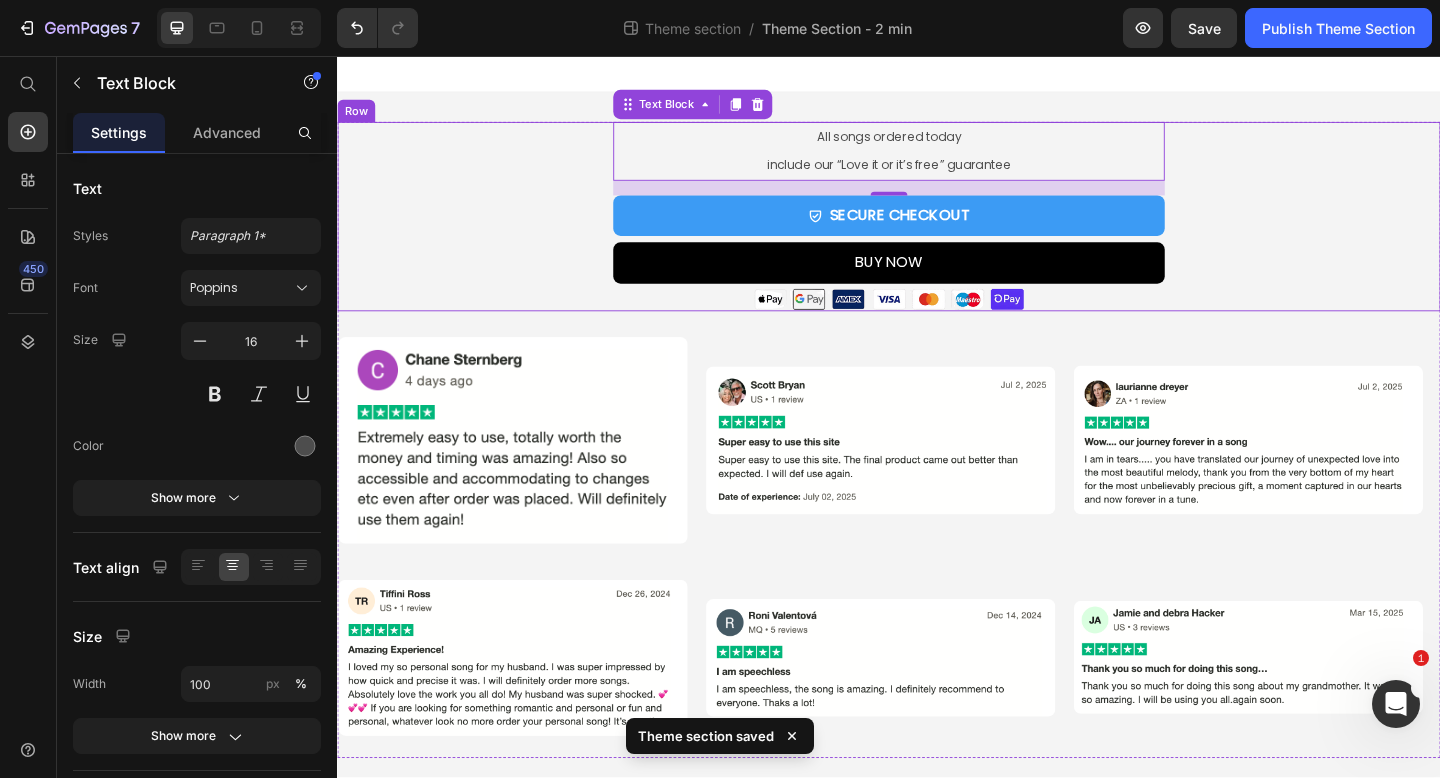 click on "All songs ordered today  include our “Love it or it’s free” guarantee Text Block   16
SECURE CHECKOUT Add to Cart BUY NOW Dynamic Checkout Image Product" at bounding box center [937, 231] 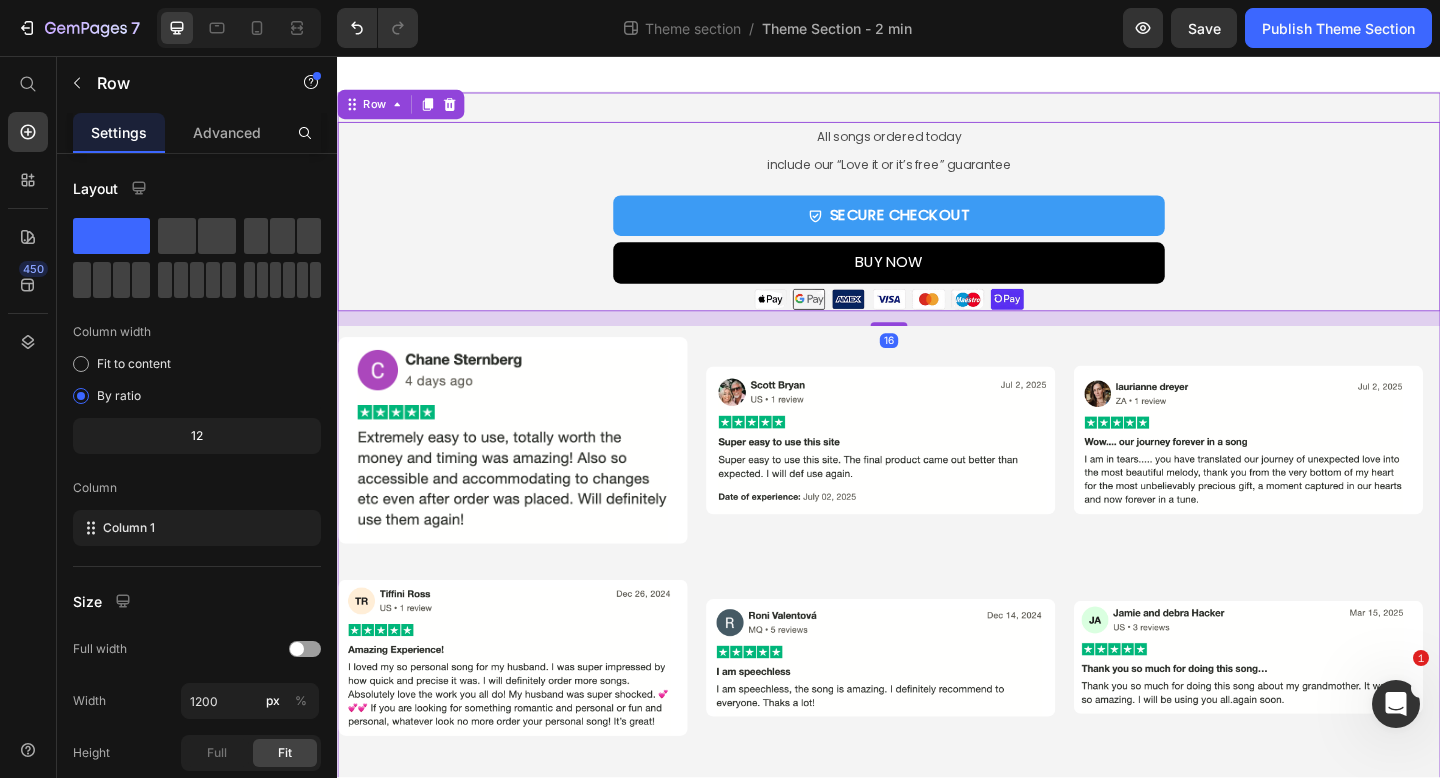 click on "All songs ordered today" at bounding box center [937, 145] 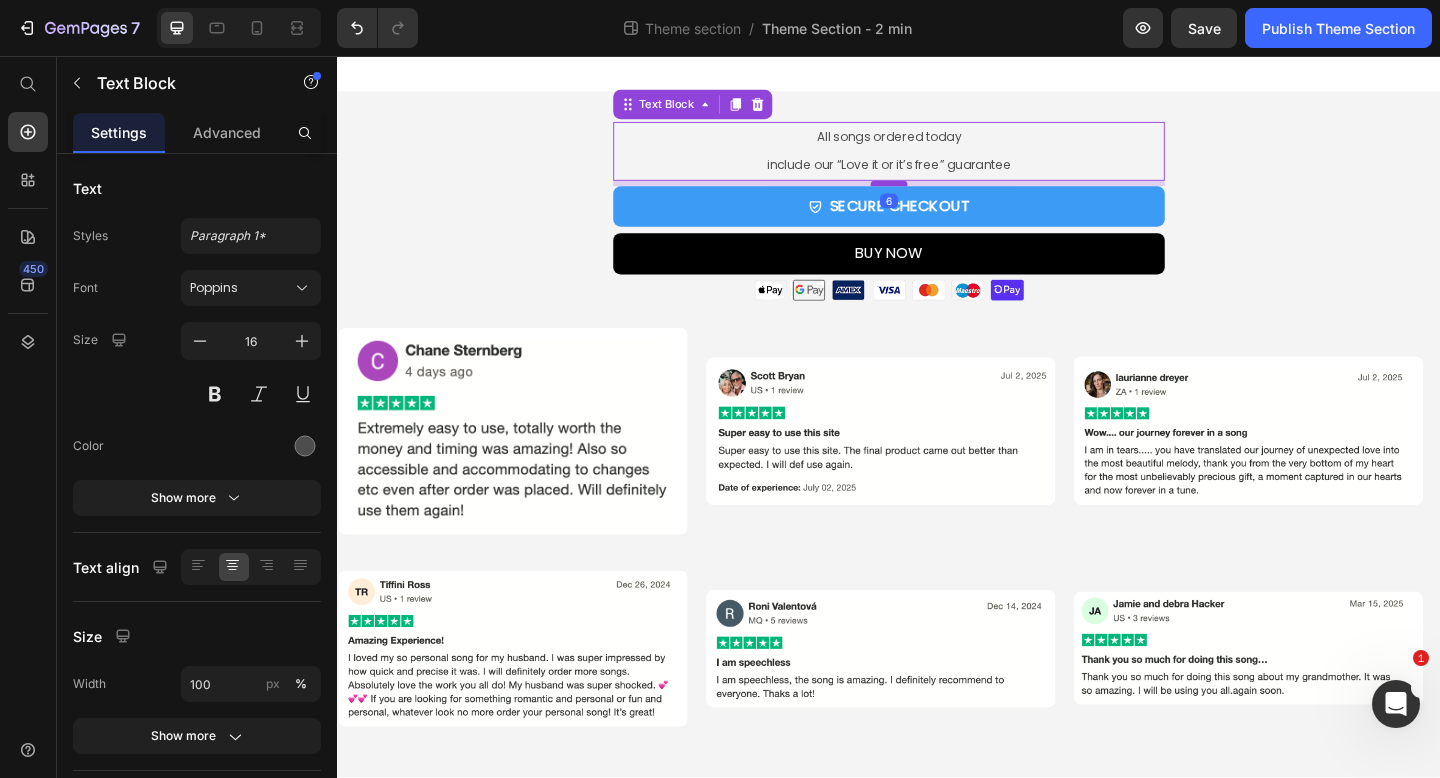 drag, startPoint x: 929, startPoint y: 205, endPoint x: 933, endPoint y: 195, distance: 10.770329 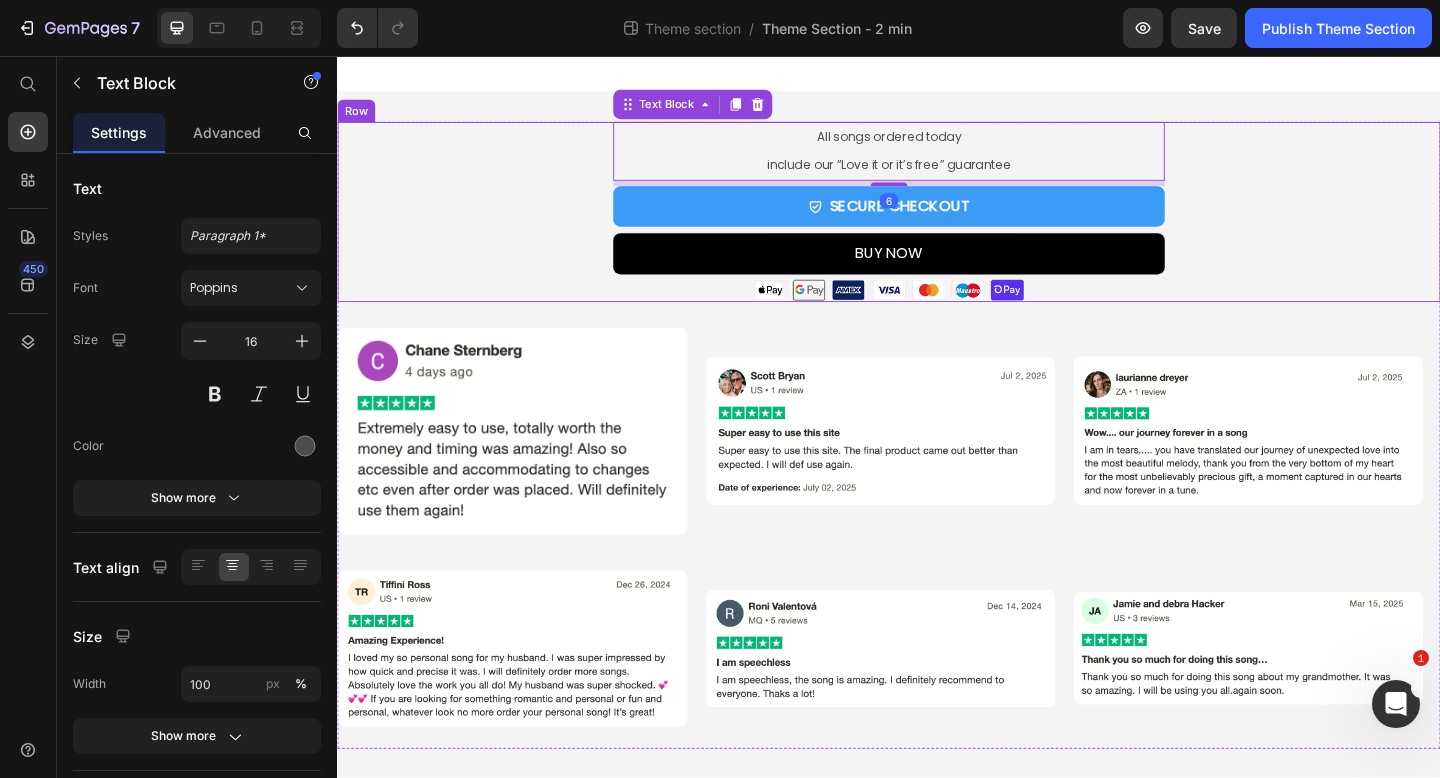 click on "All songs ordered today  include our “Love it or it’s free” guarantee Text Block   6
SECURE CHECKOUT Add to Cart BUY NOW Dynamic Checkout Image Product" at bounding box center (937, 226) 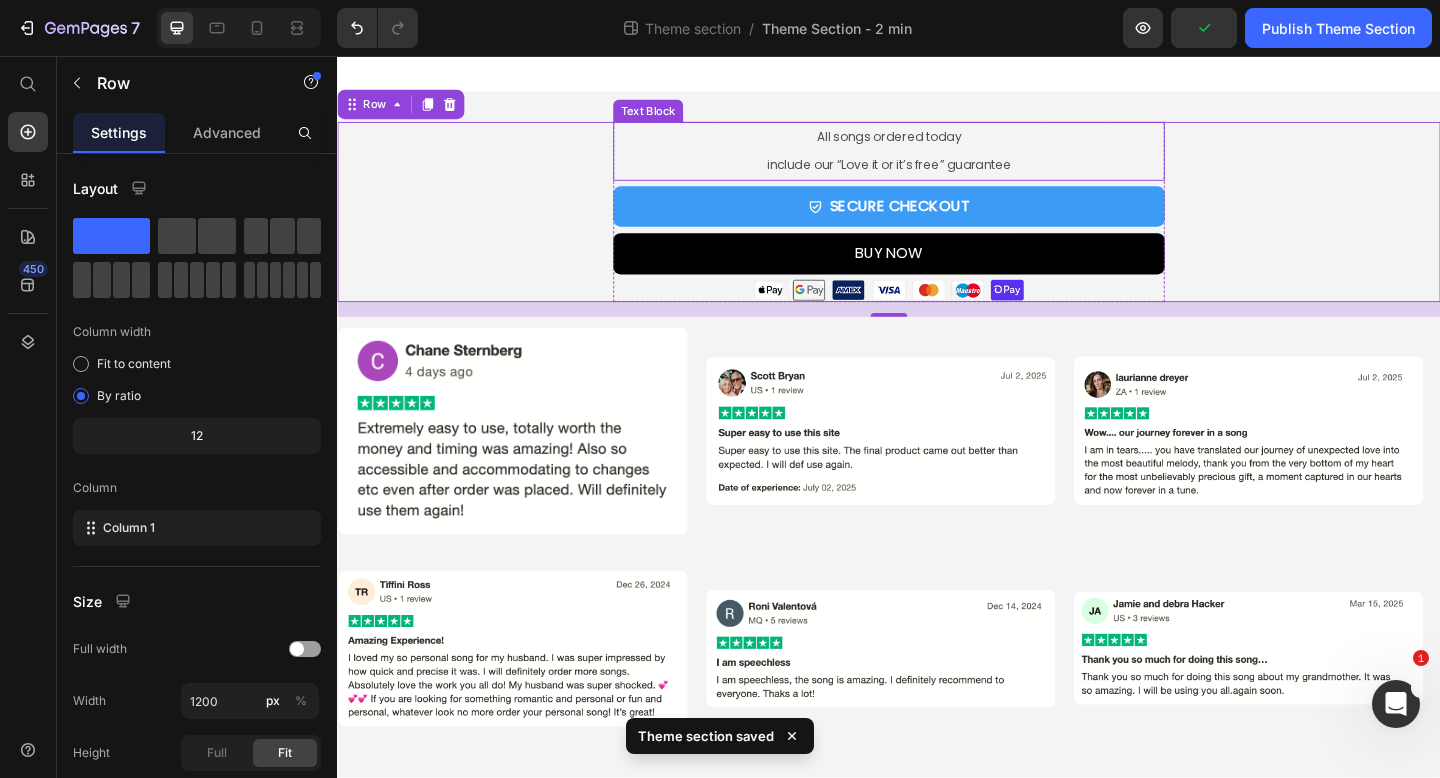 click on "include our “Love it or it’s free” guarantee" at bounding box center [937, 174] 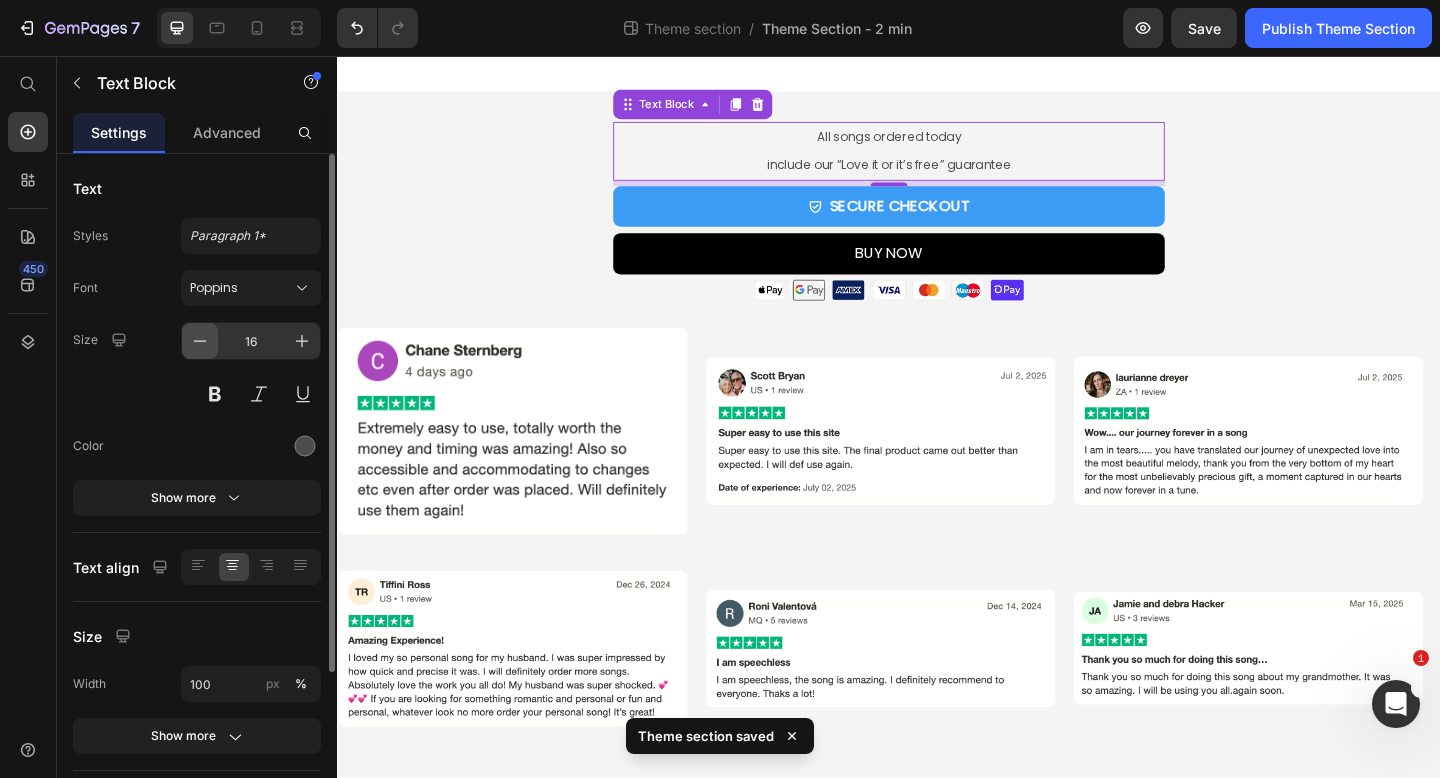 click 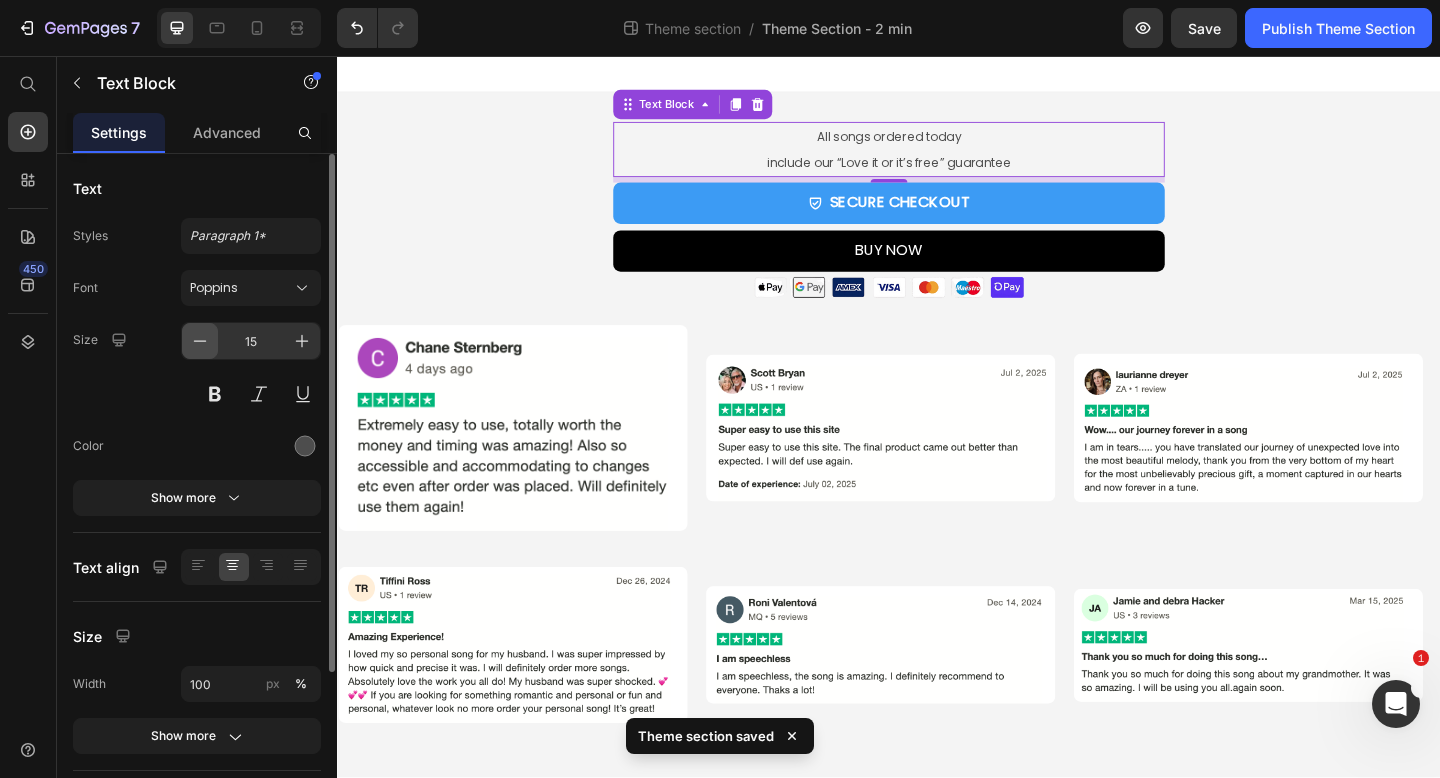 click 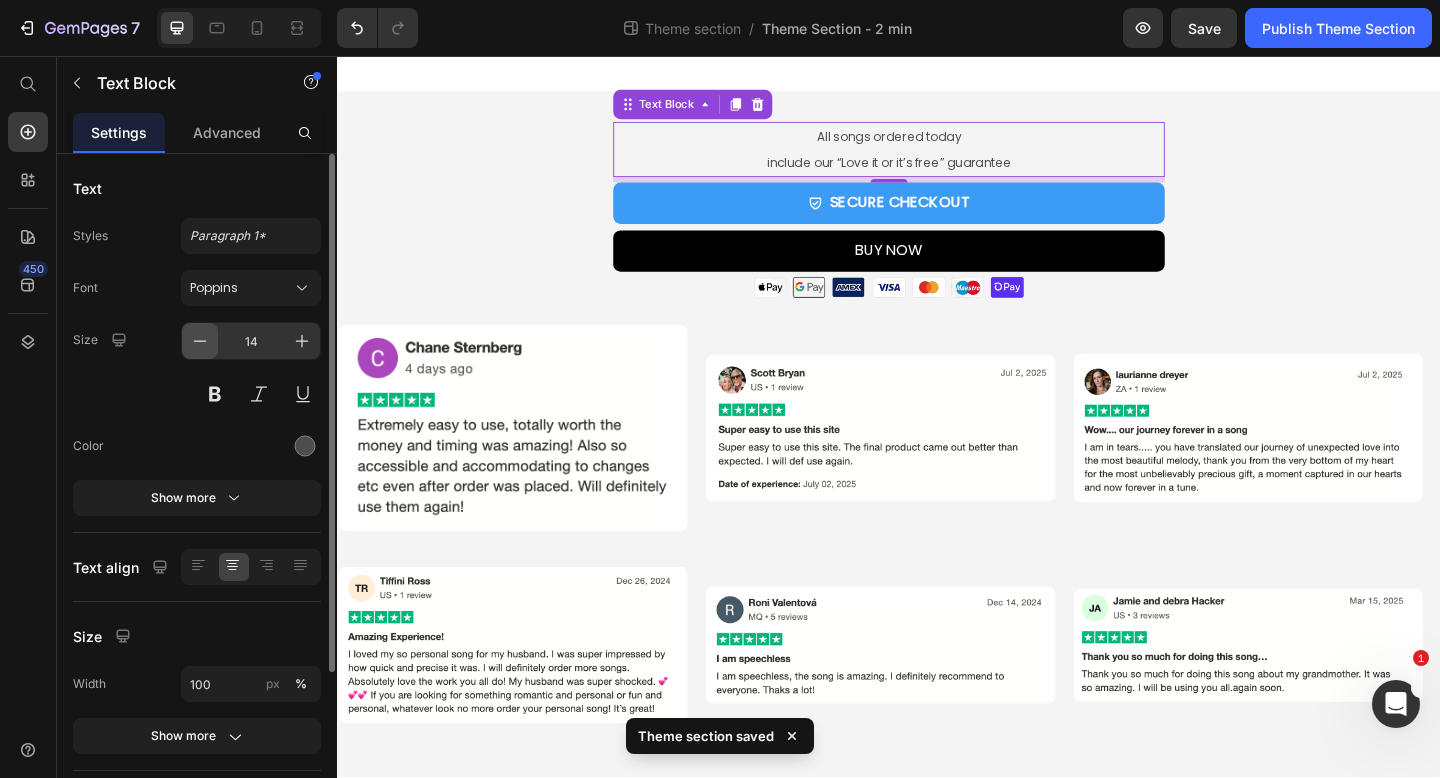 click 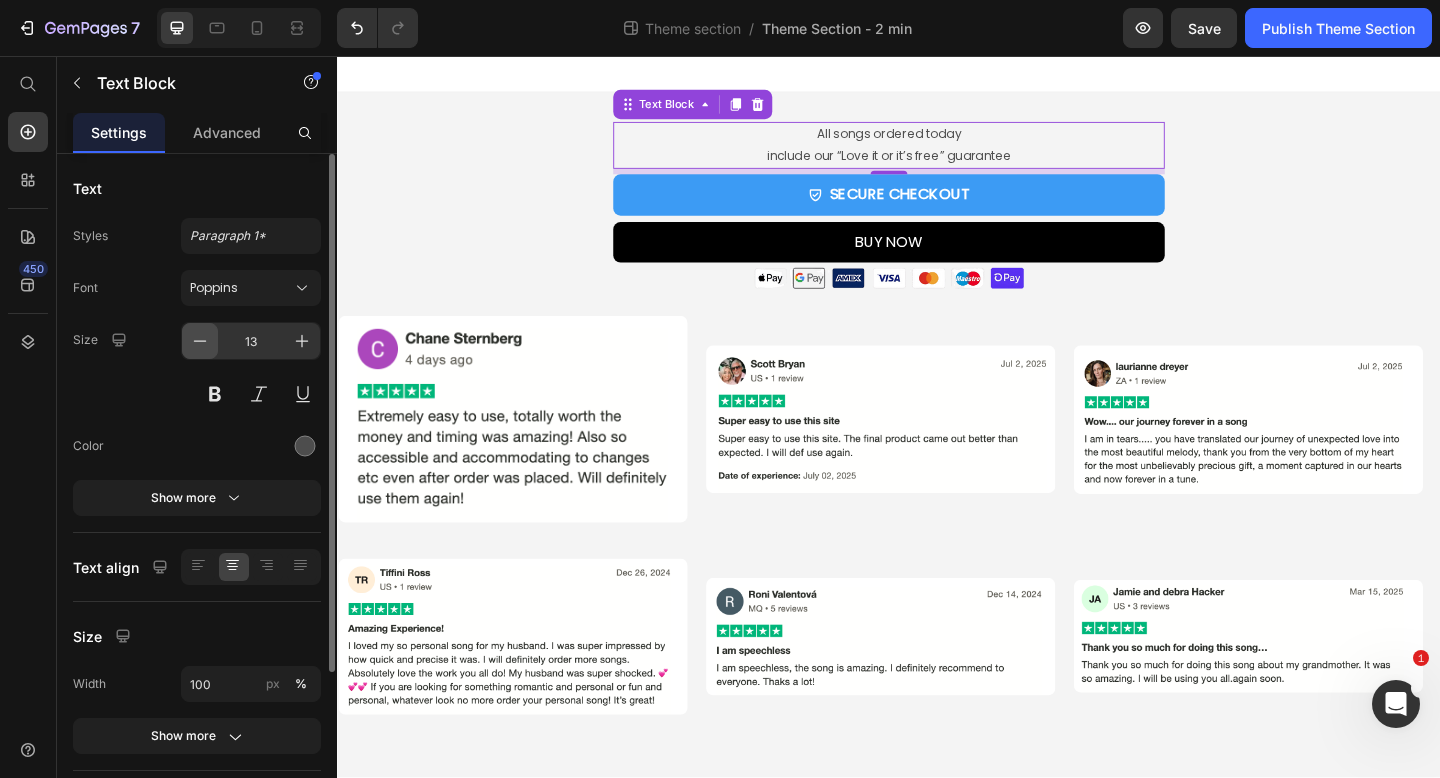 click 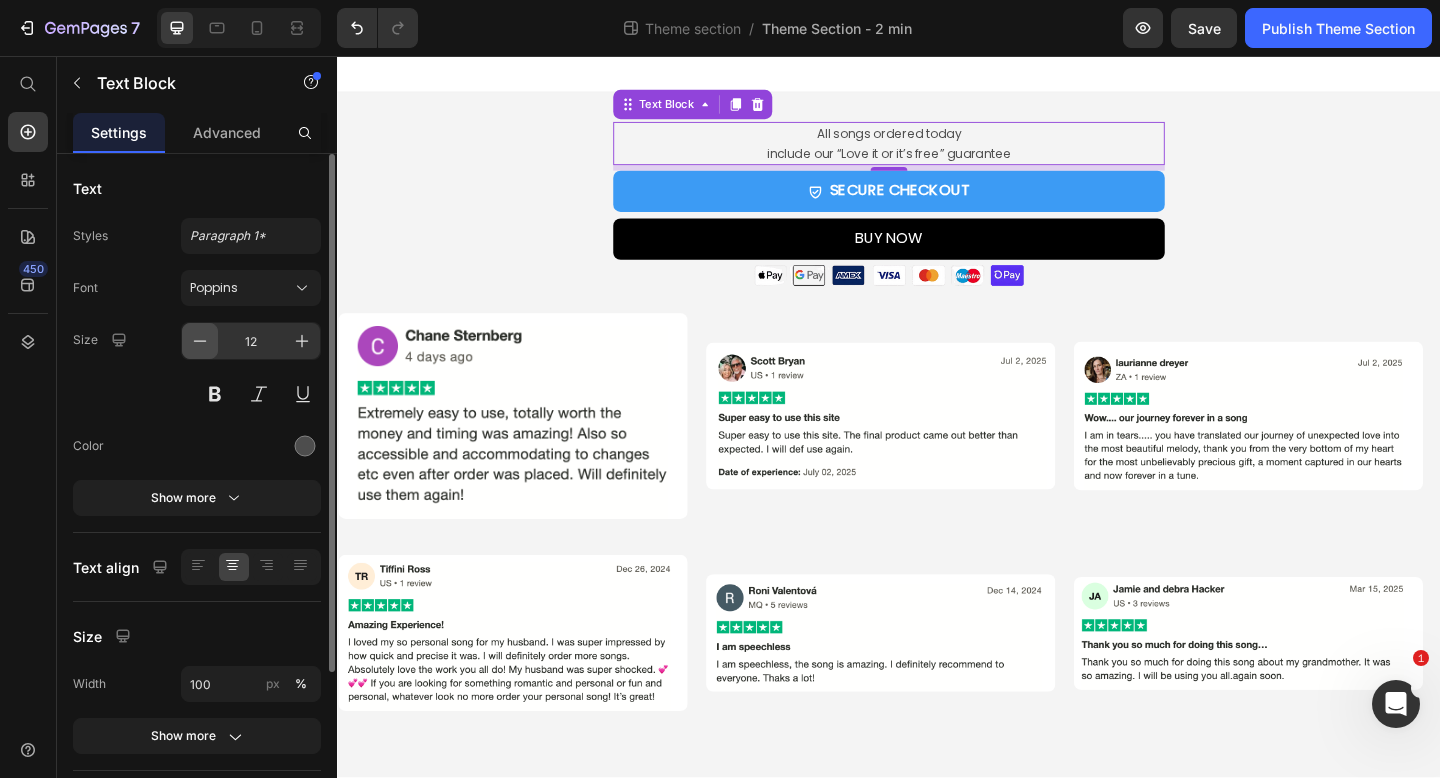click 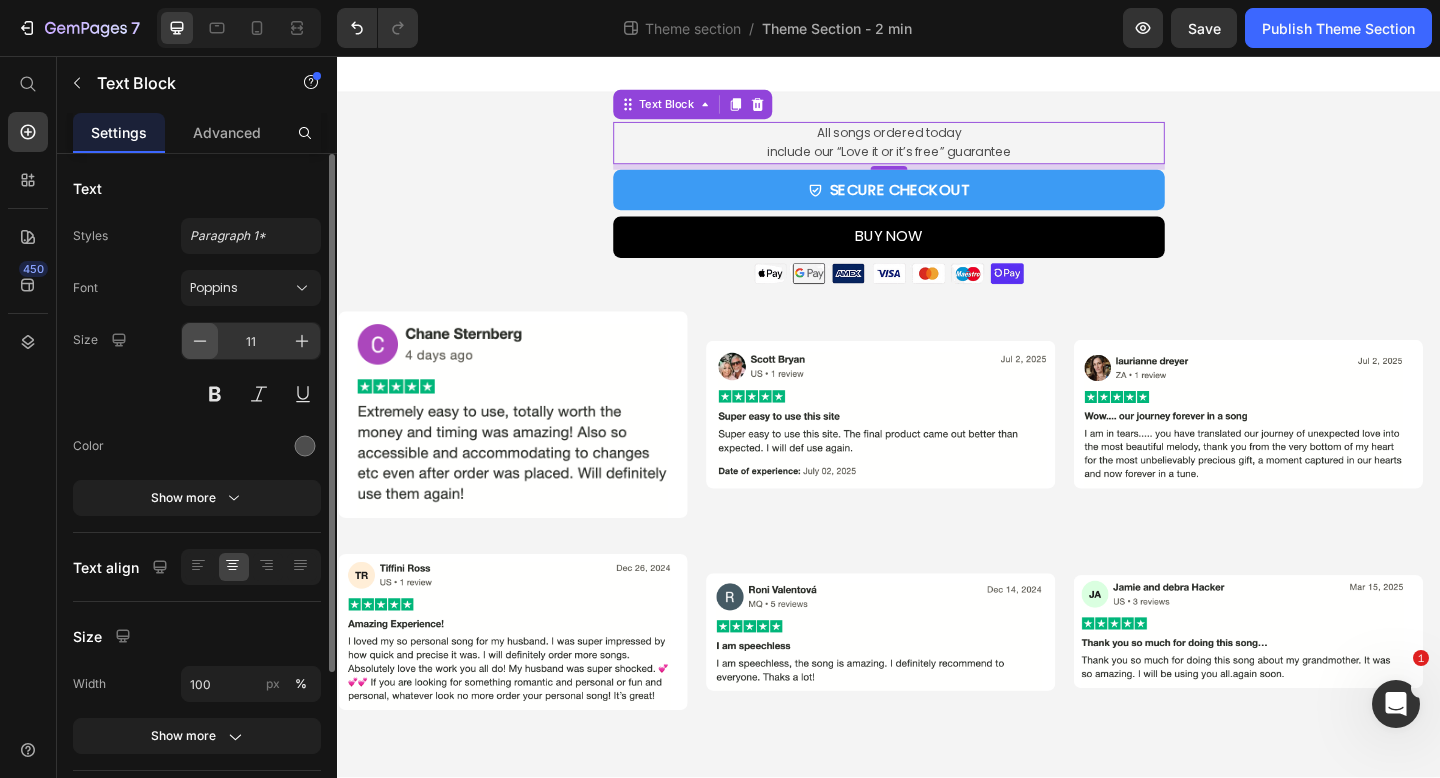 click at bounding box center (200, 341) 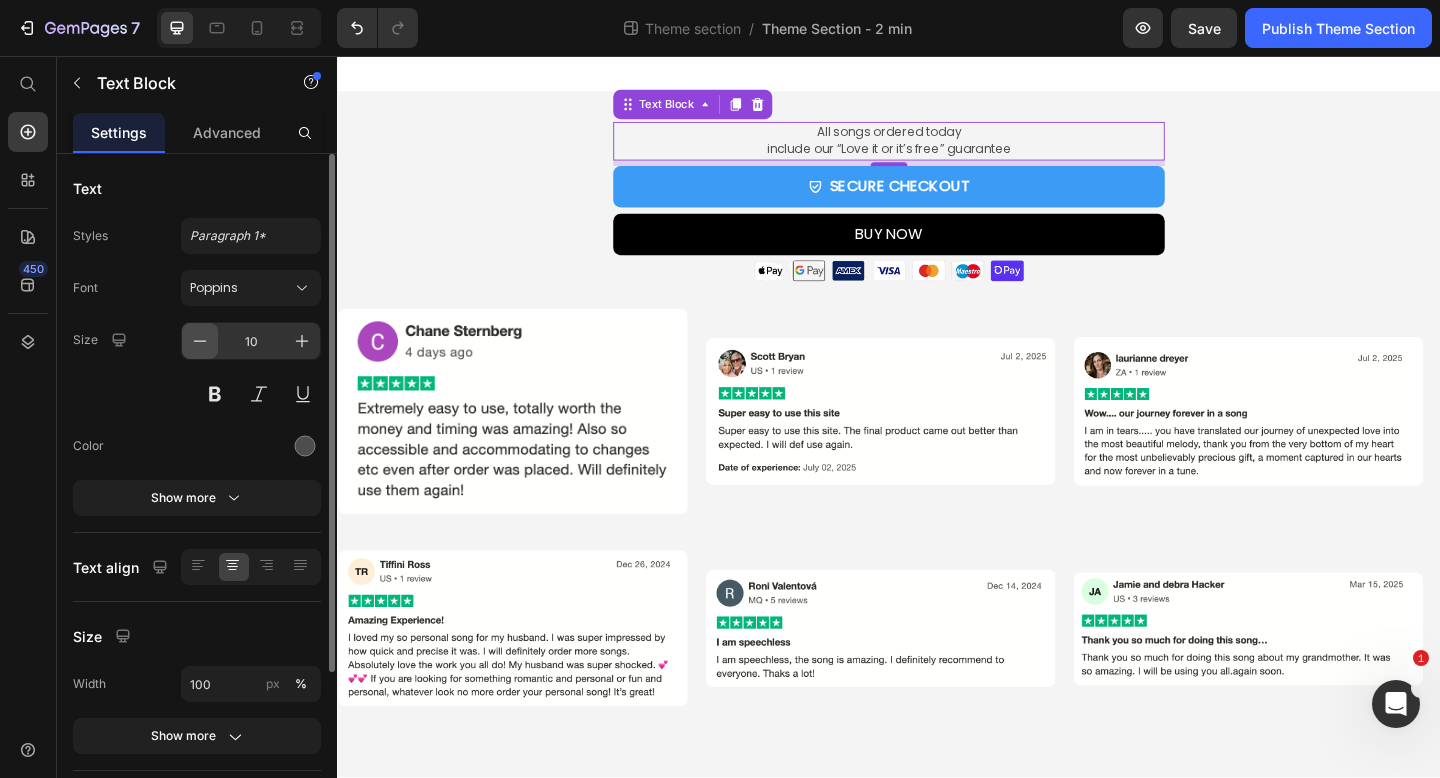 click at bounding box center (200, 341) 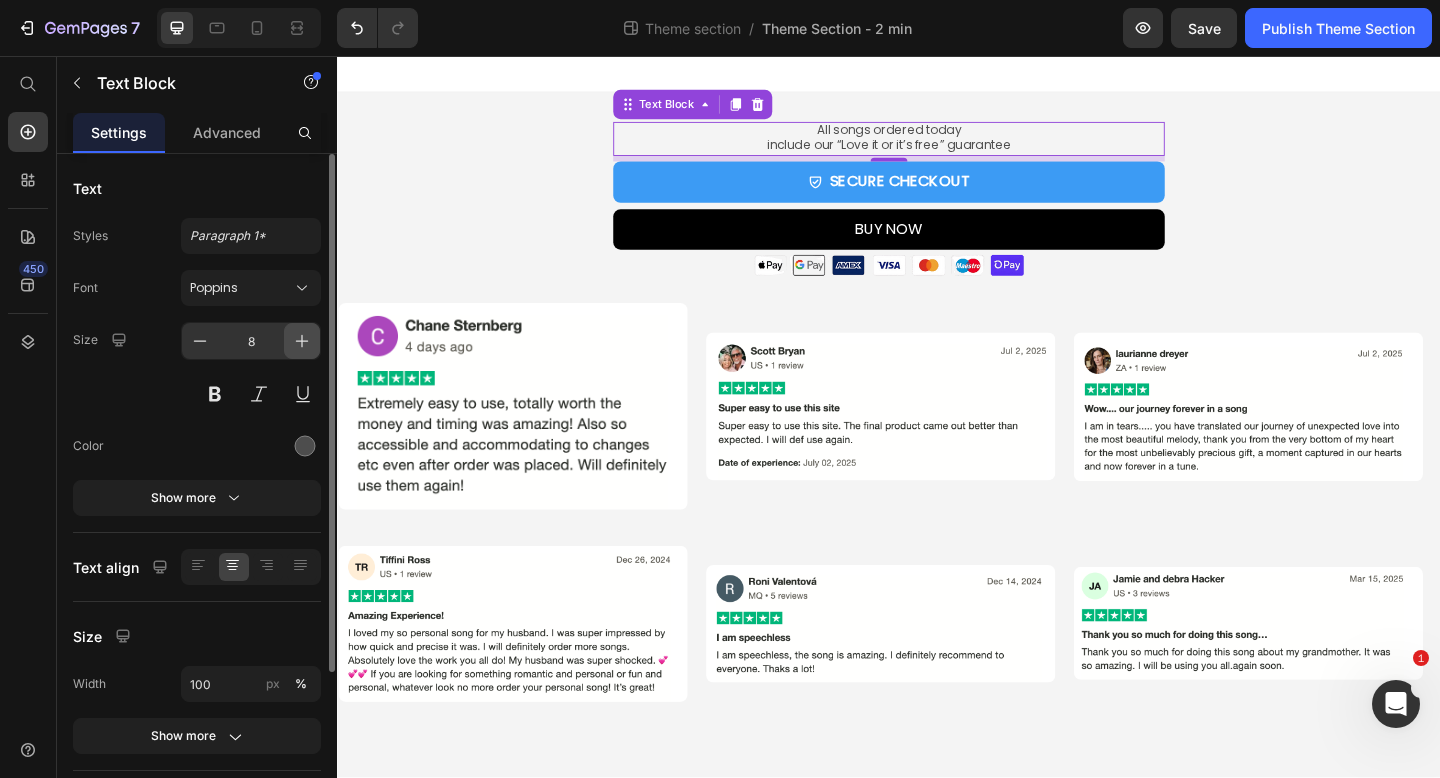 click 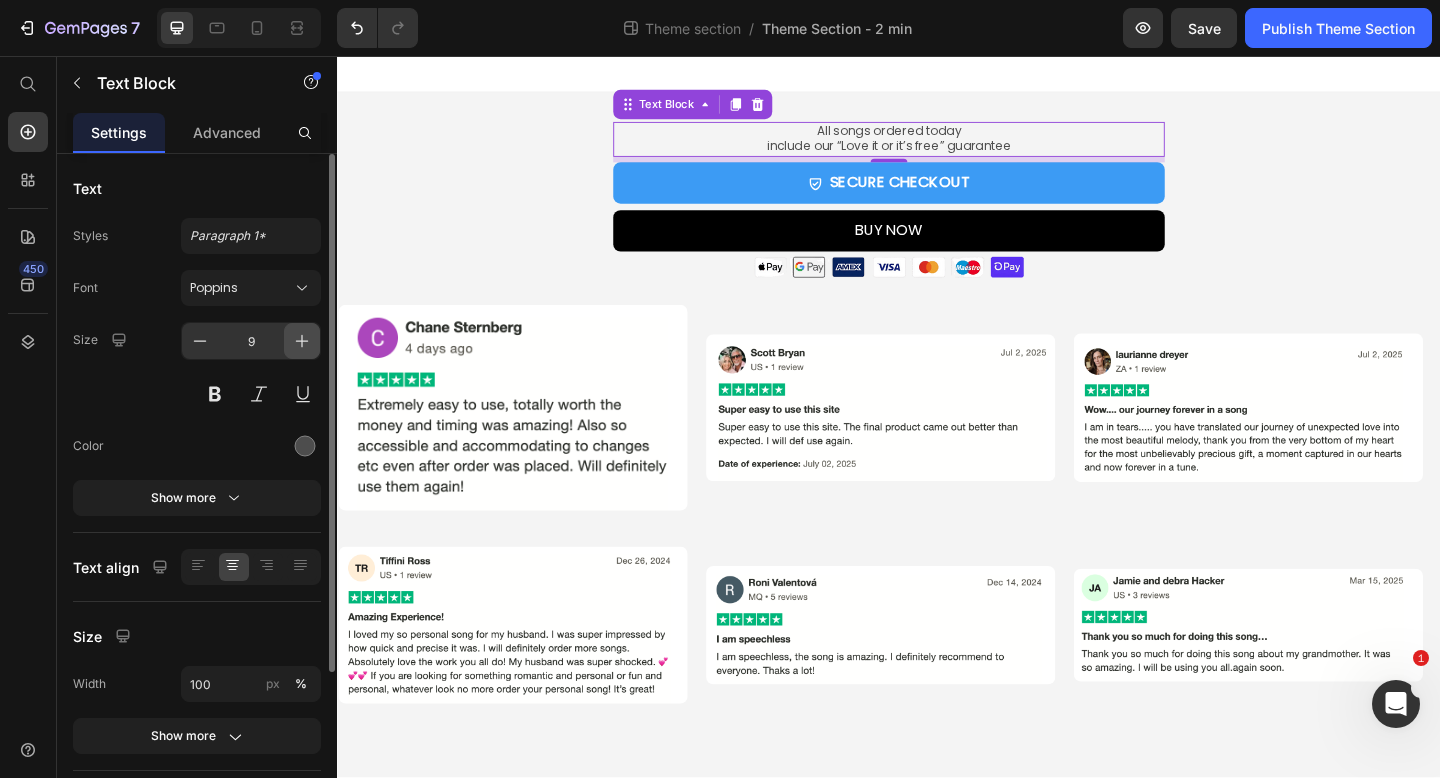 click 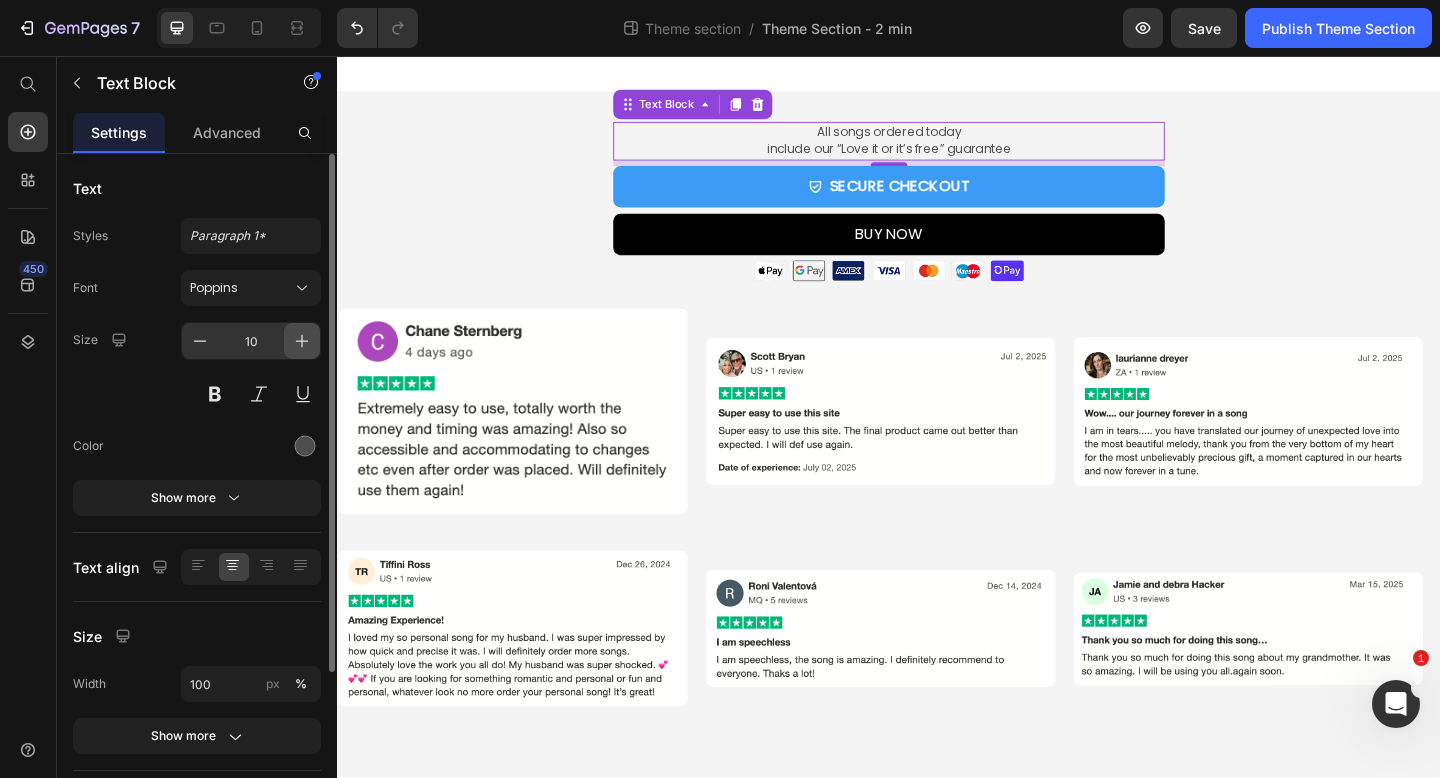 click 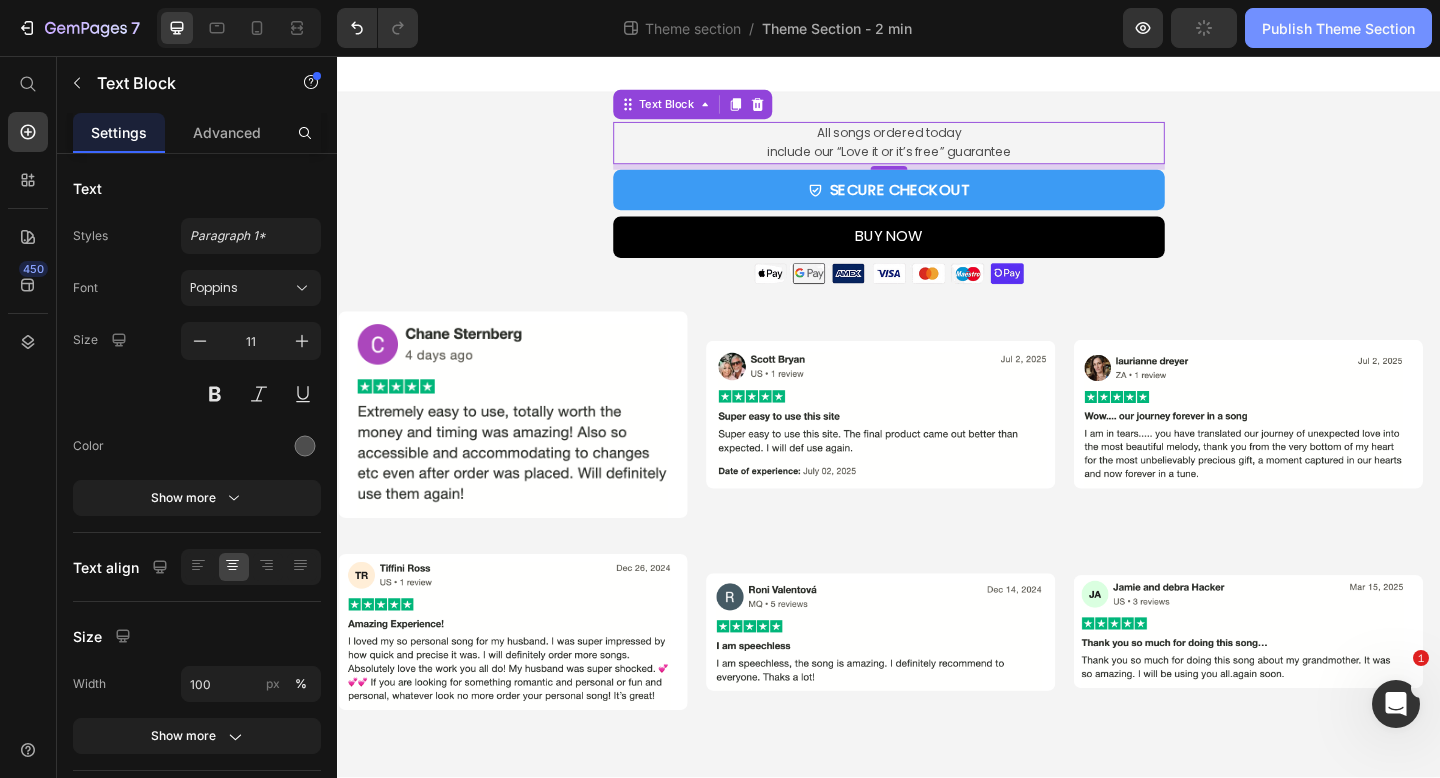 click on "Publish Theme Section" at bounding box center [1338, 28] 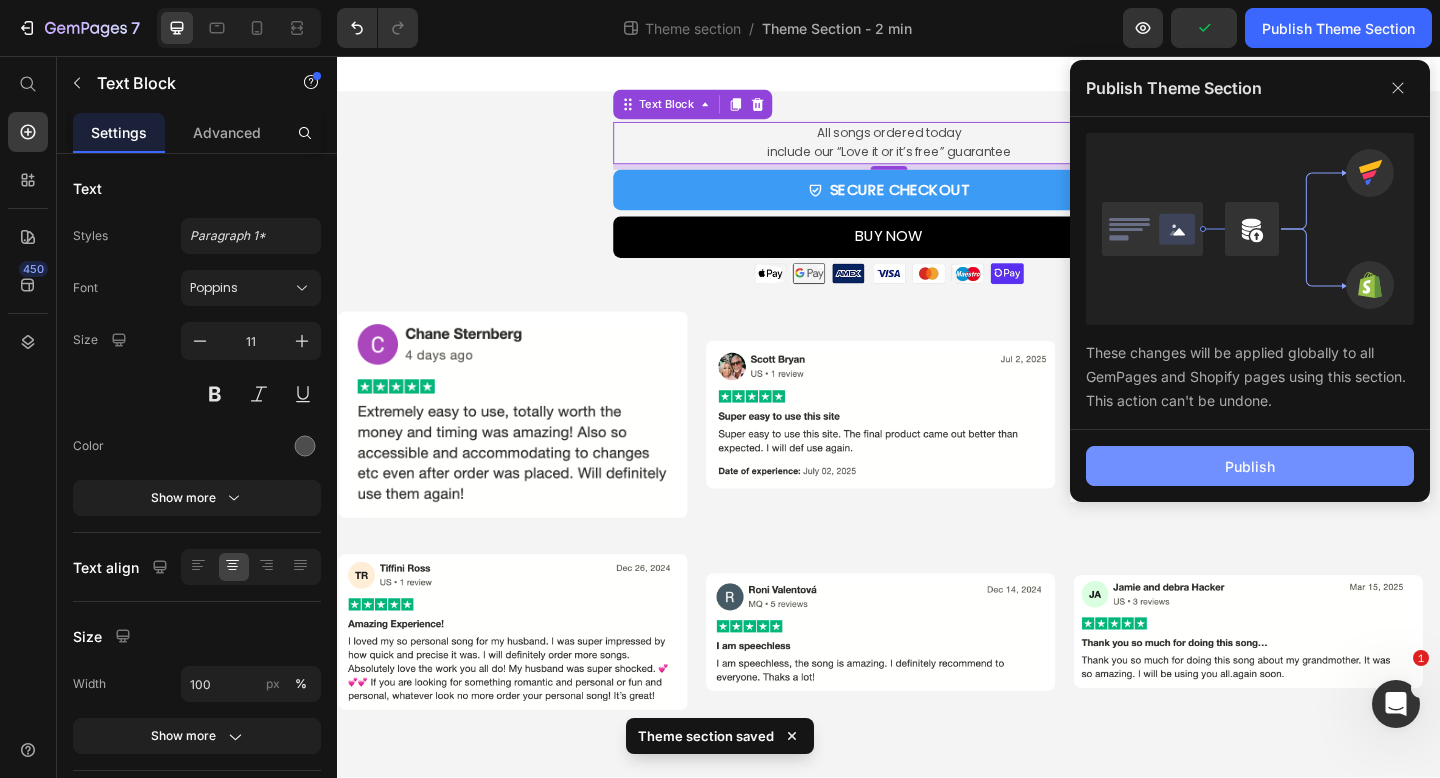 click on "Publish" 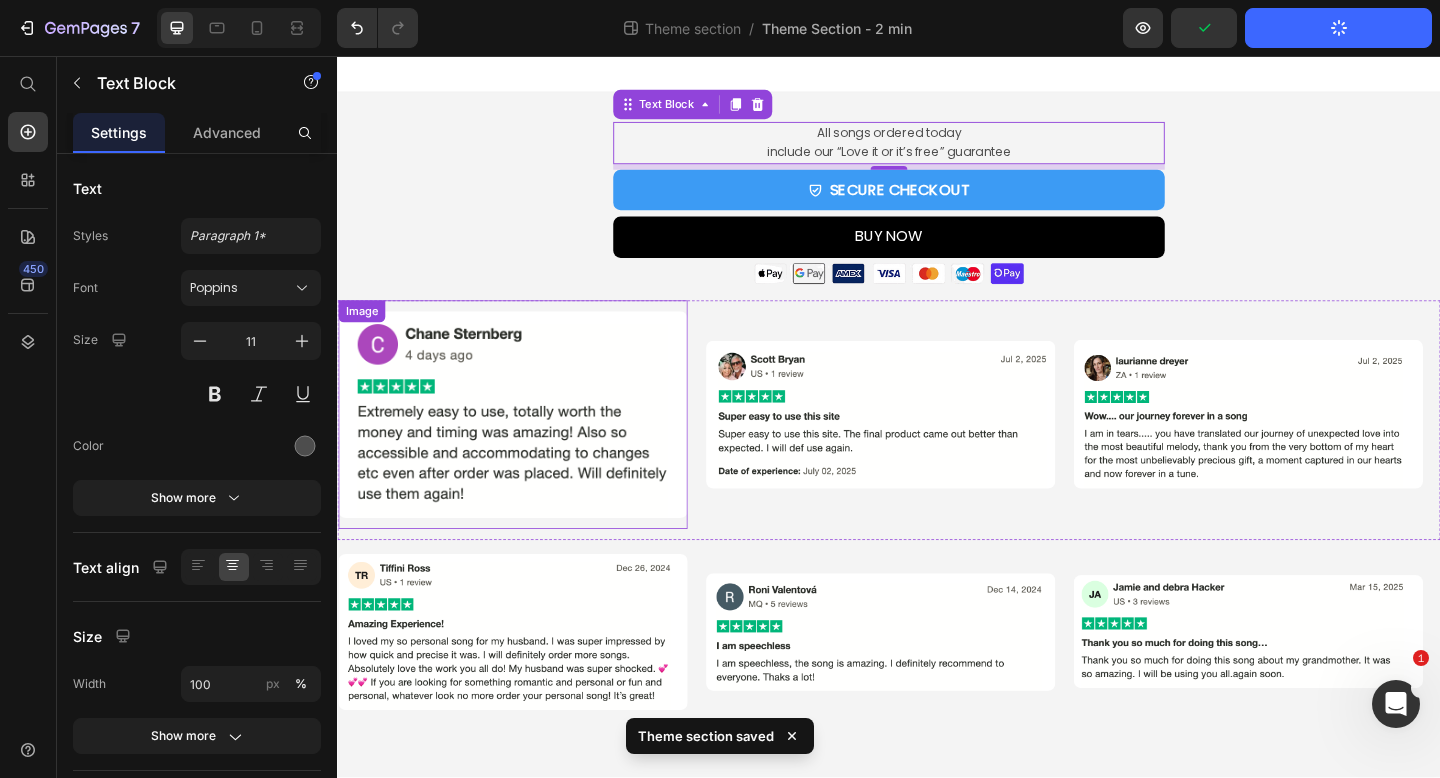 click at bounding box center [528, 446] 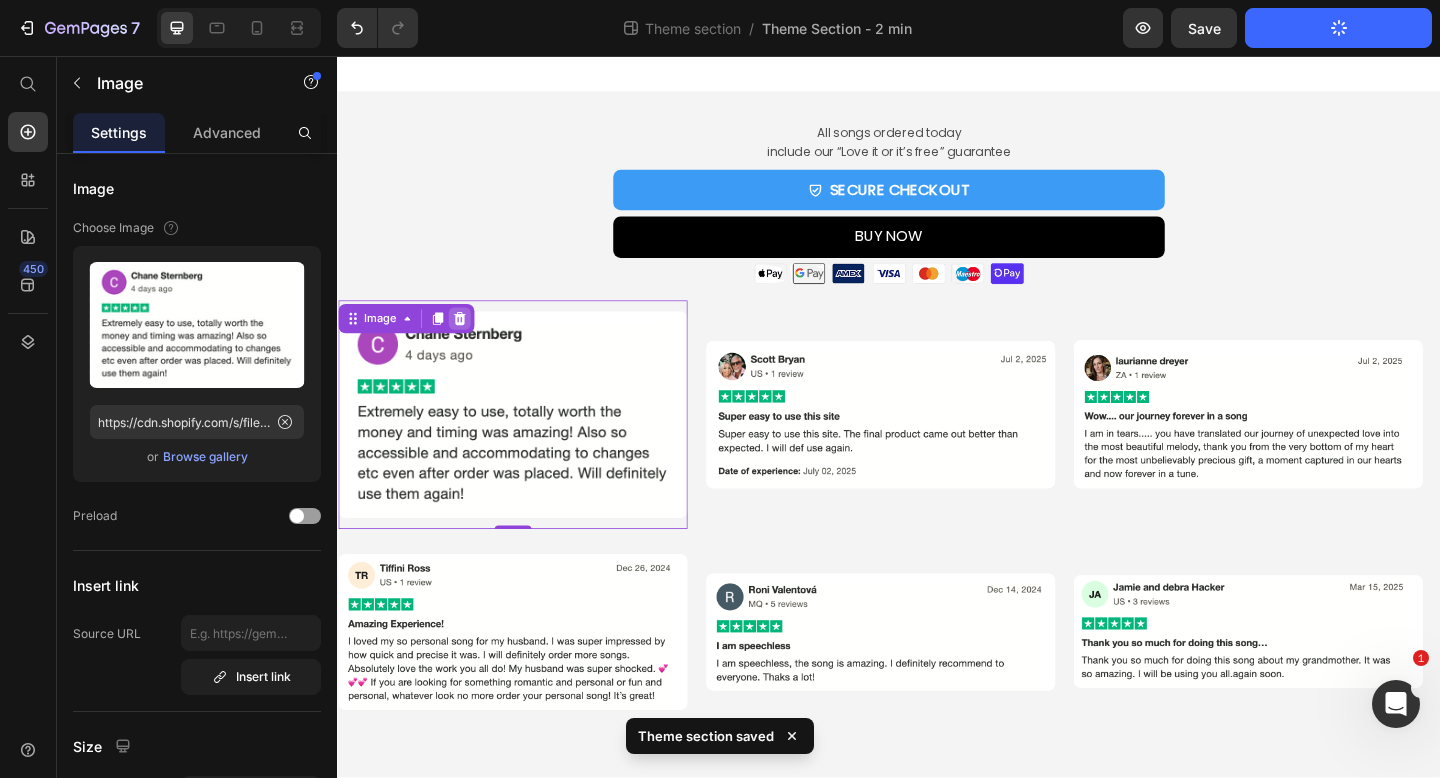 click 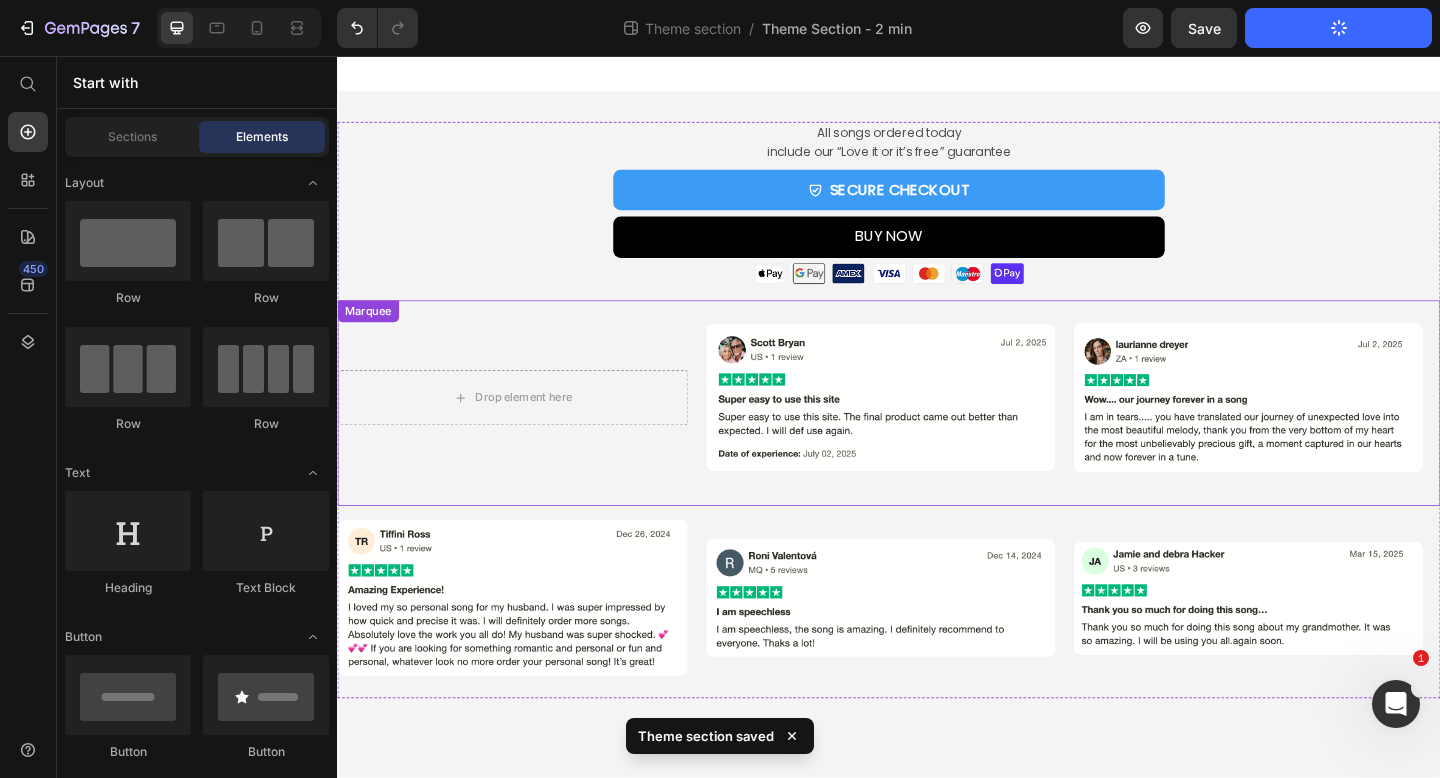 click on "Drop element here Image Image Image Image" at bounding box center (1338, 428) 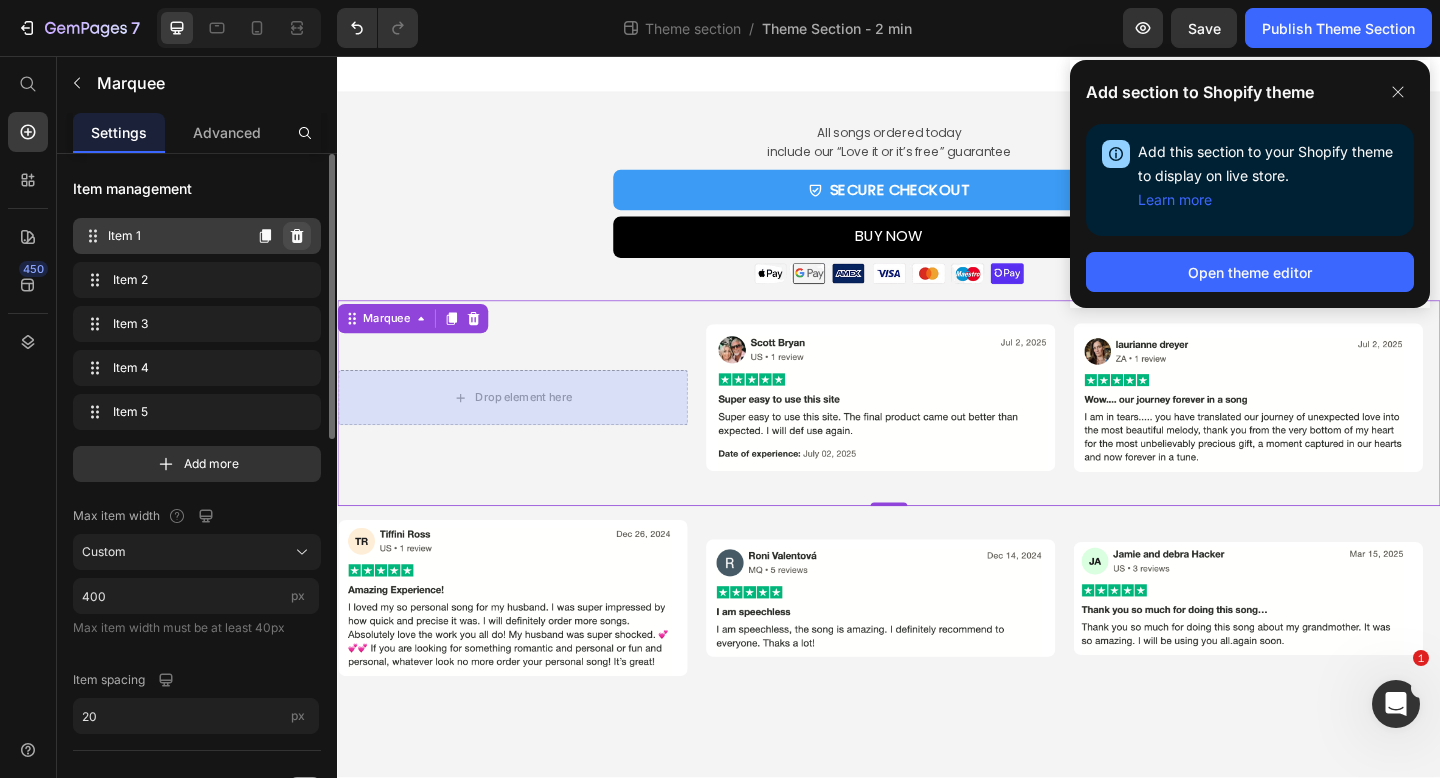 click 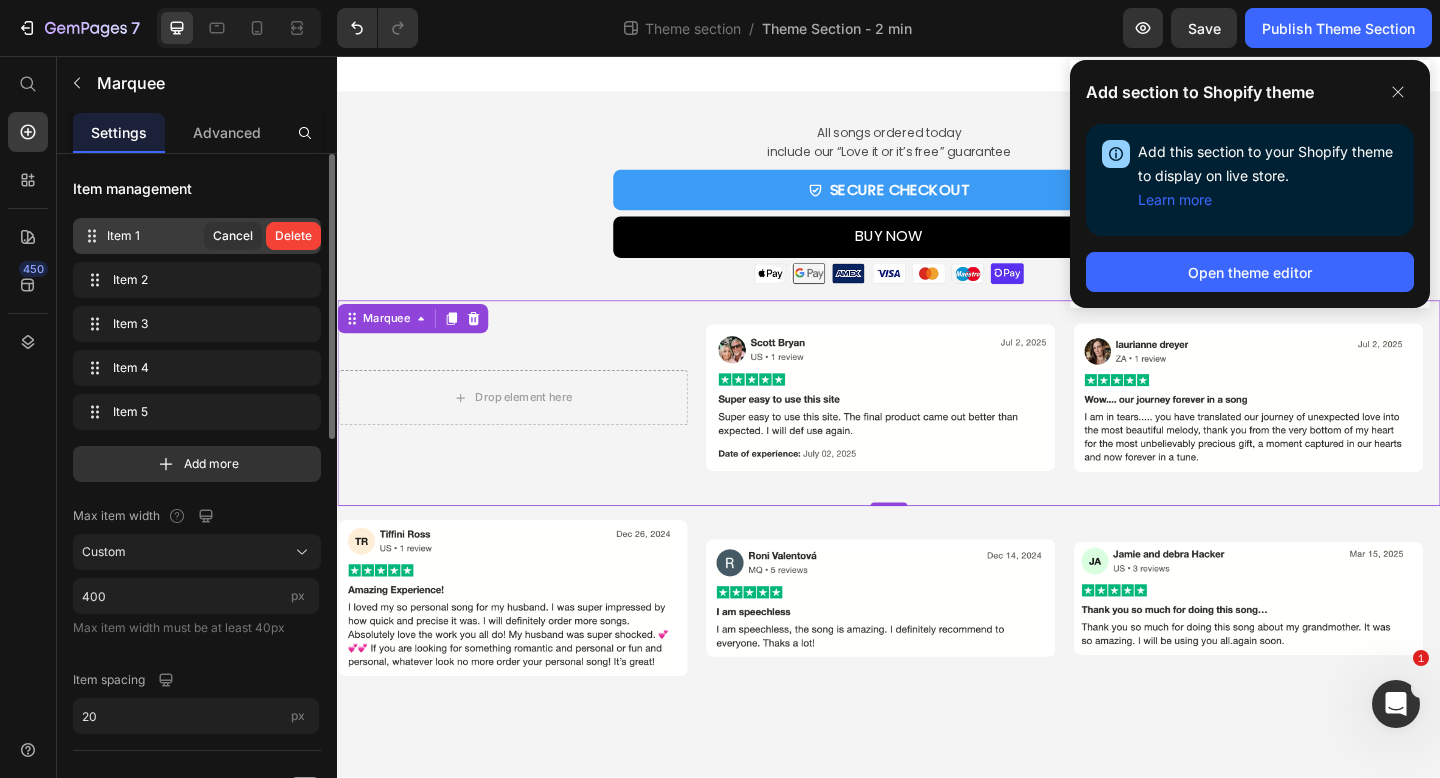 click on "Delete" at bounding box center [293, 236] 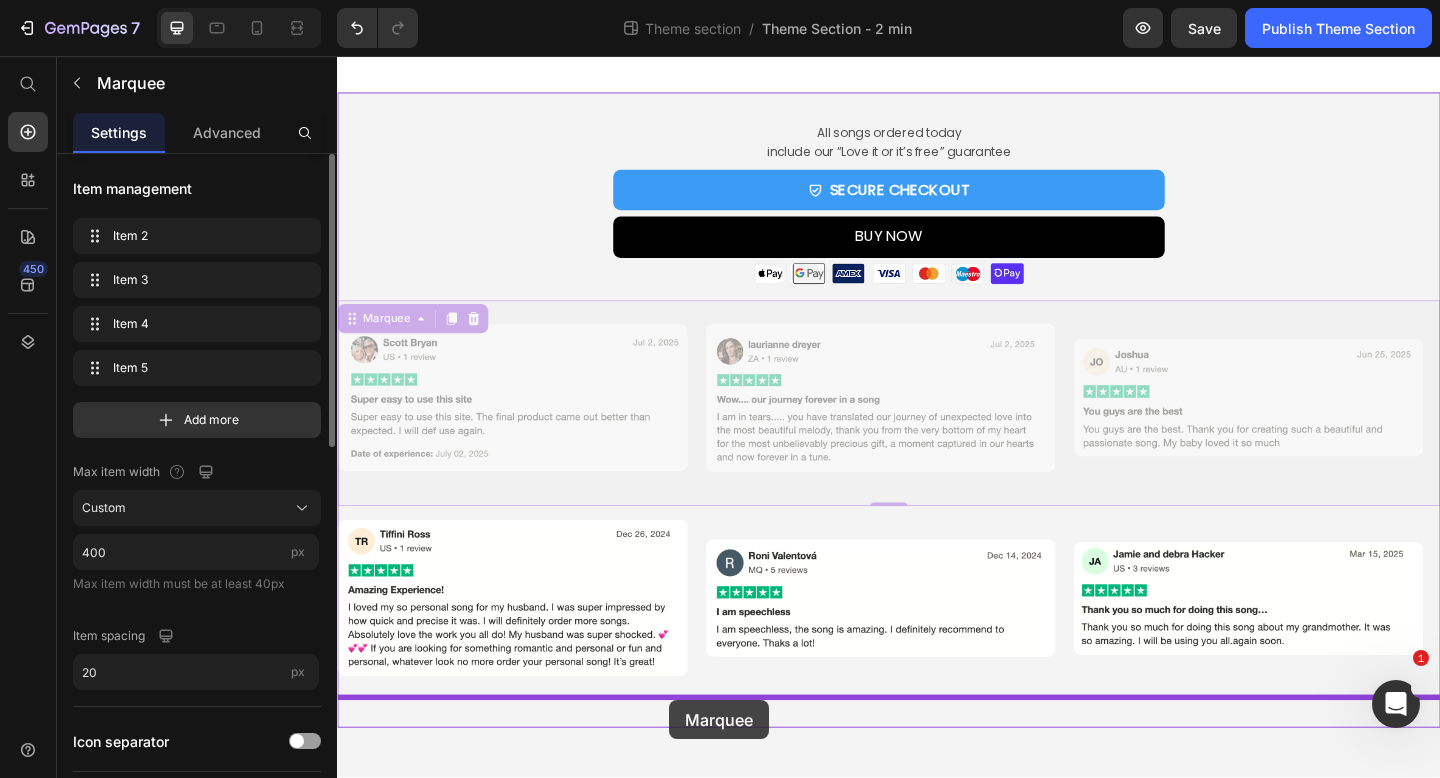drag, startPoint x: 731, startPoint y: 331, endPoint x: 698, endPoint y: 757, distance: 427.27625 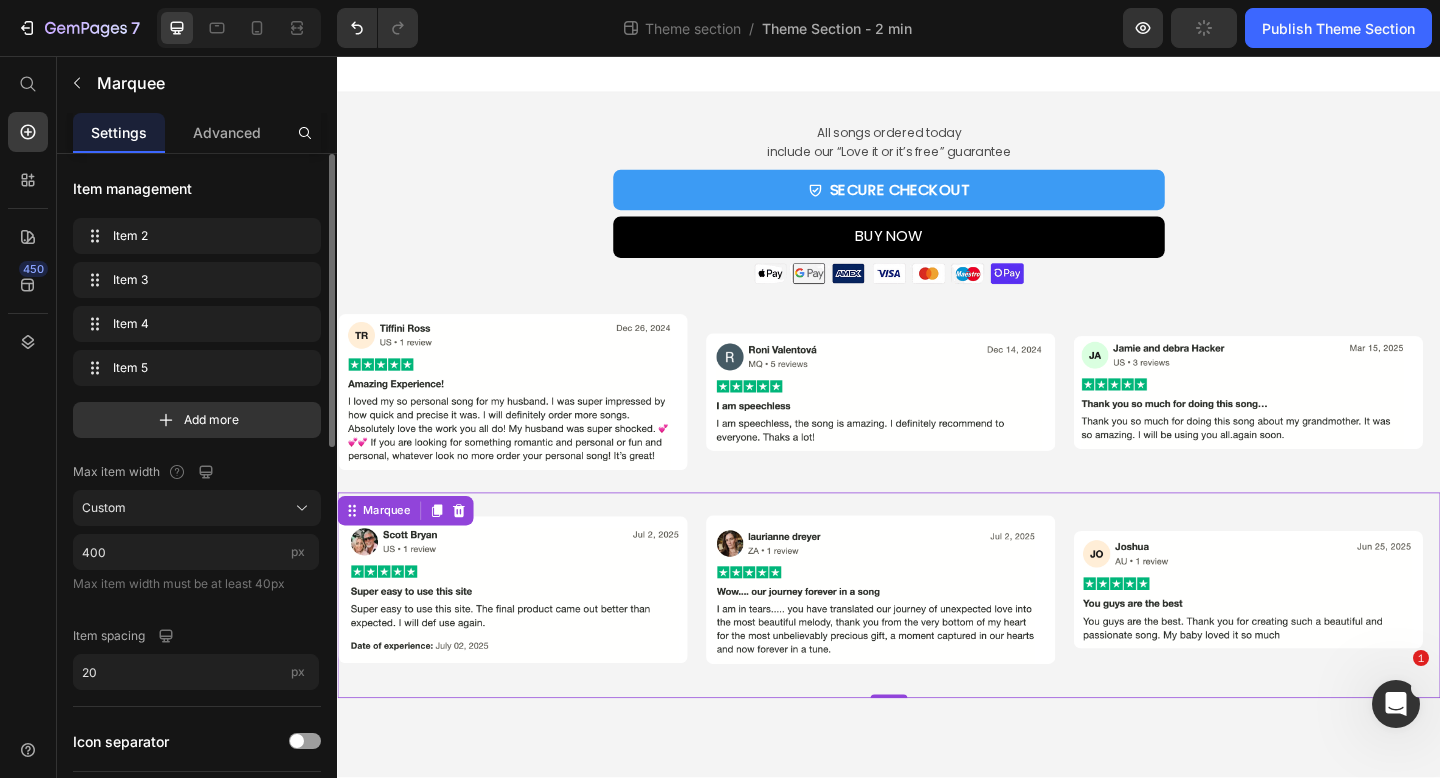 click on "7  Theme section  /  Theme Section - 2 min Preview  Publish Theme Section" 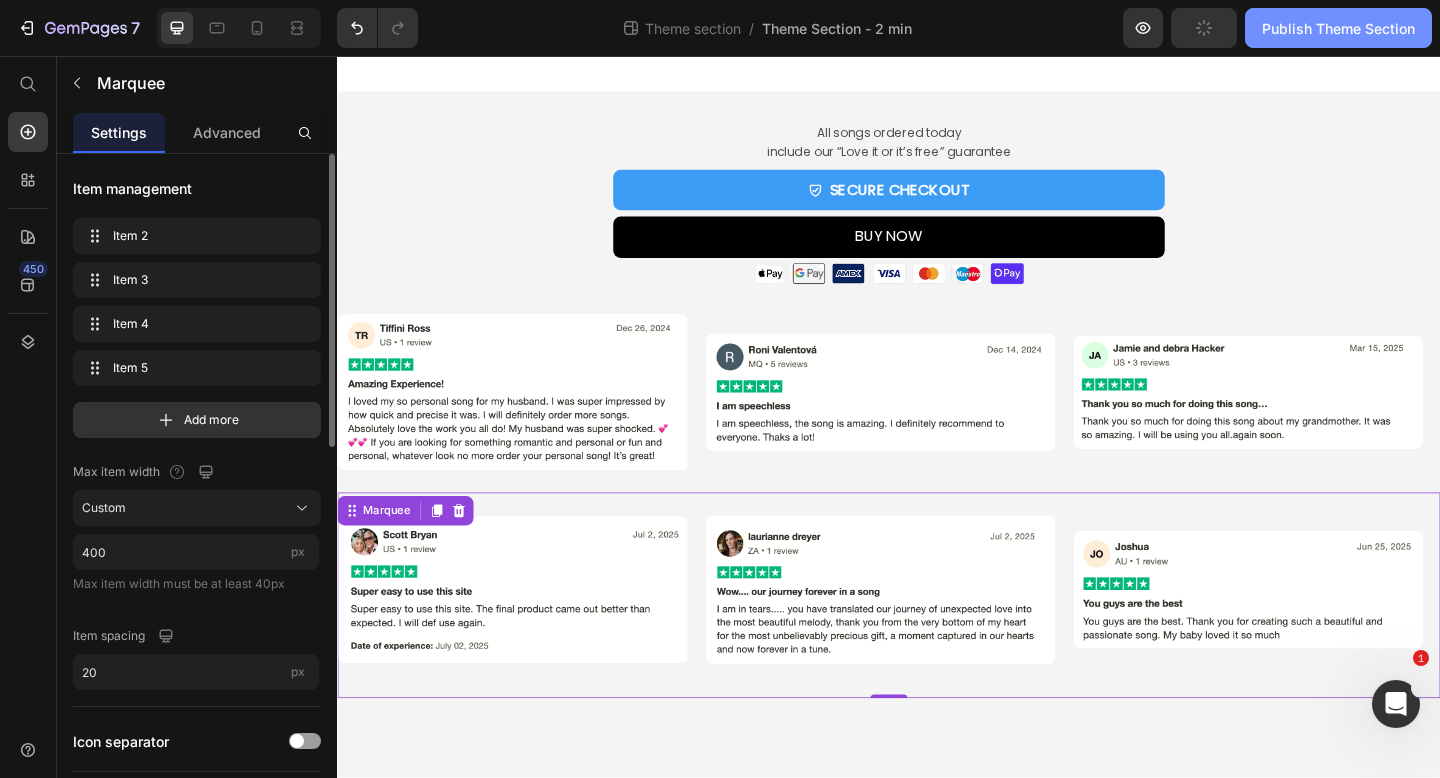 click on "Publish Theme Section" at bounding box center (1338, 28) 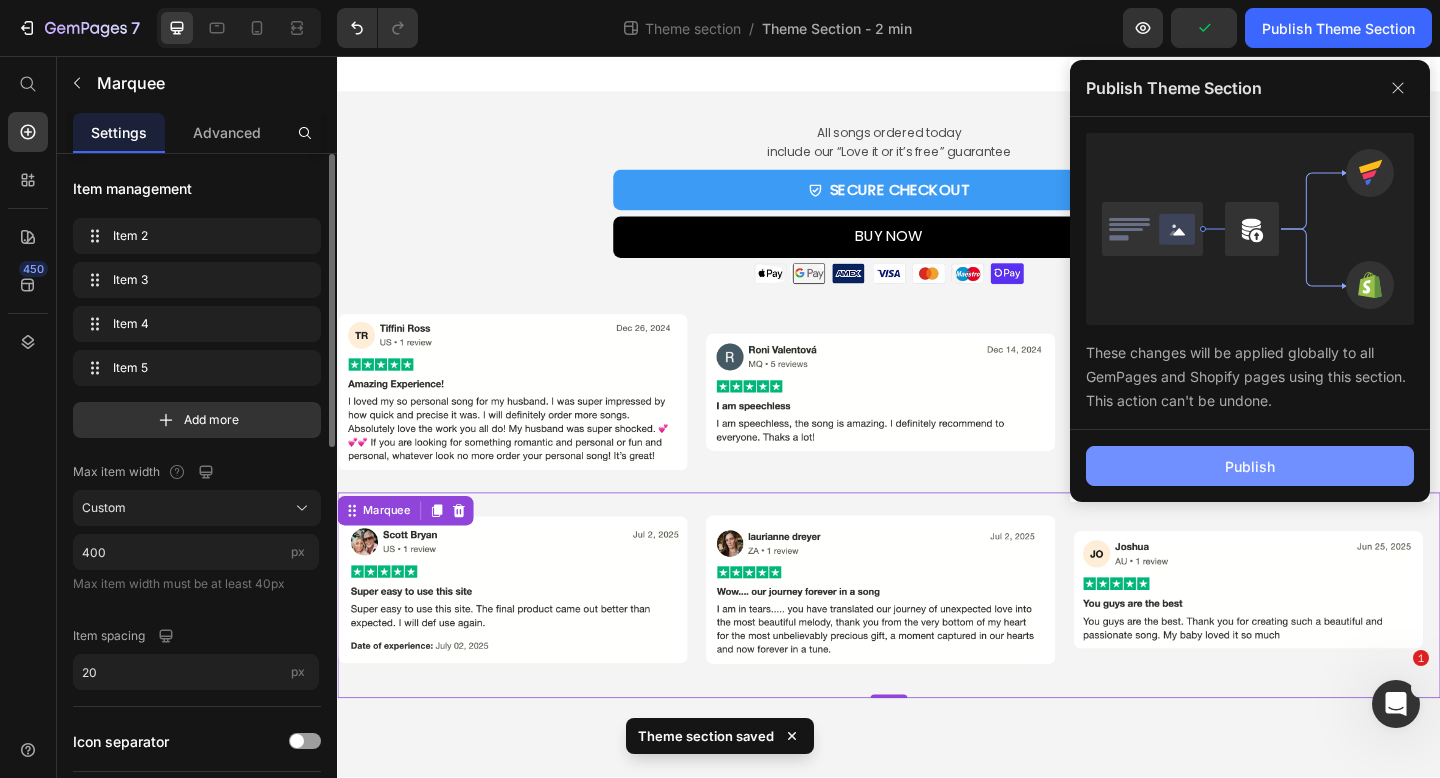 click on "Publish" 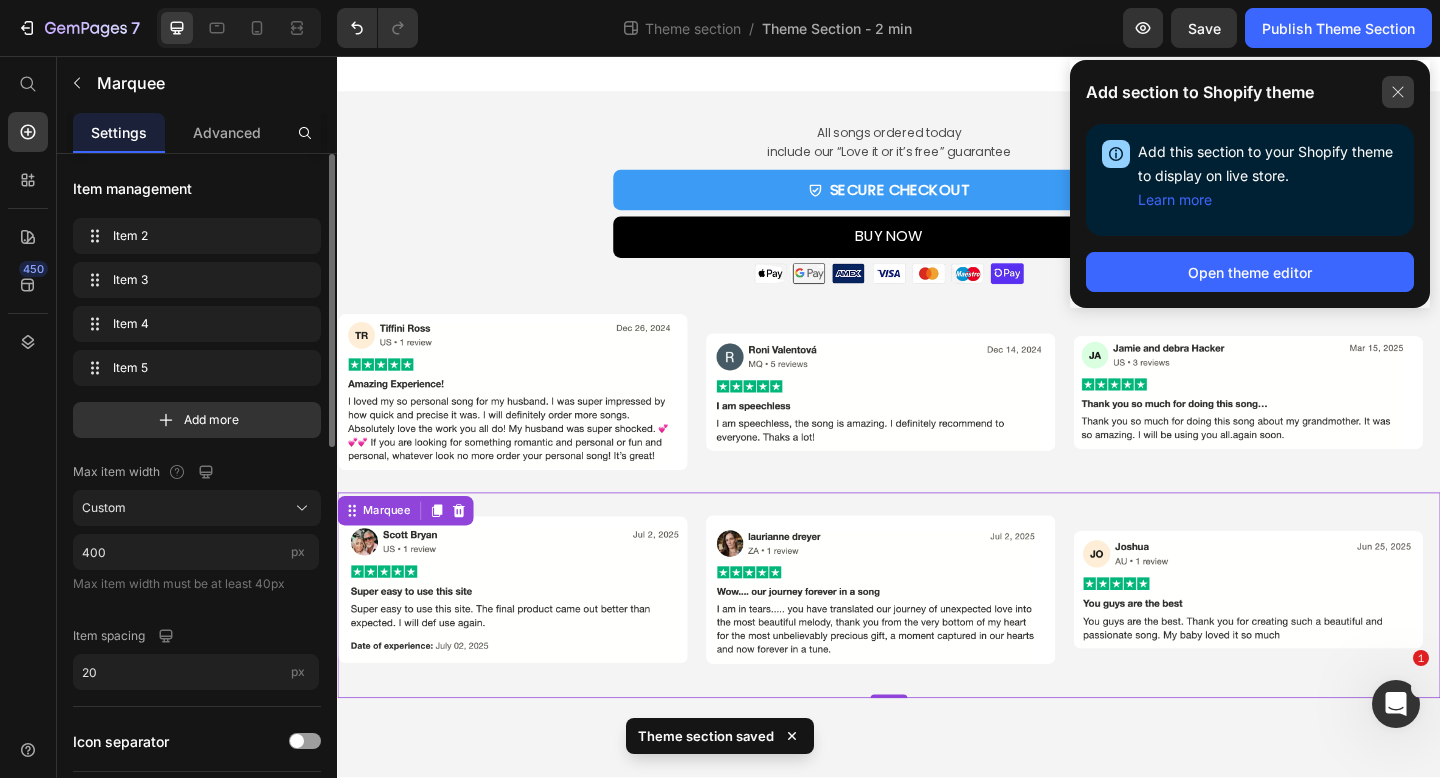 click 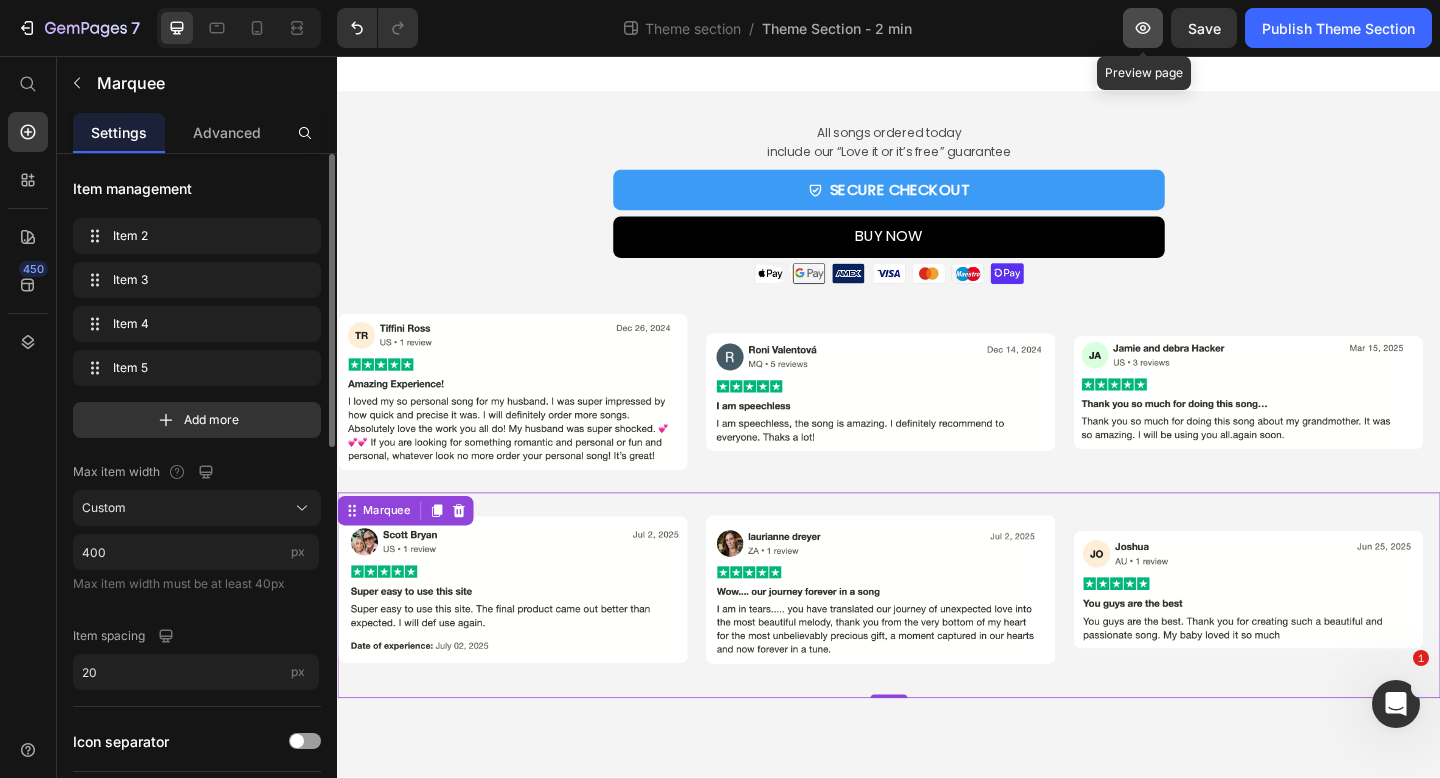 click 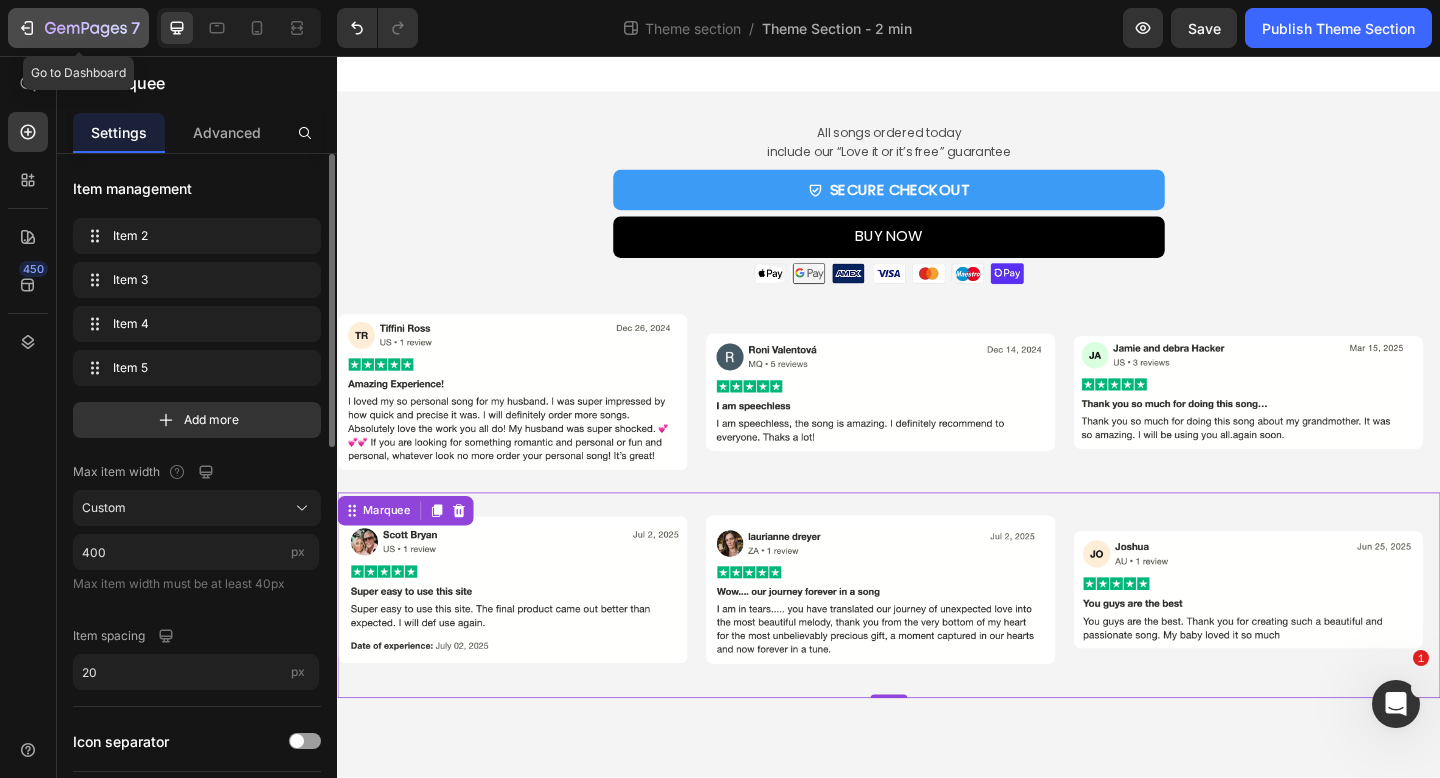 click 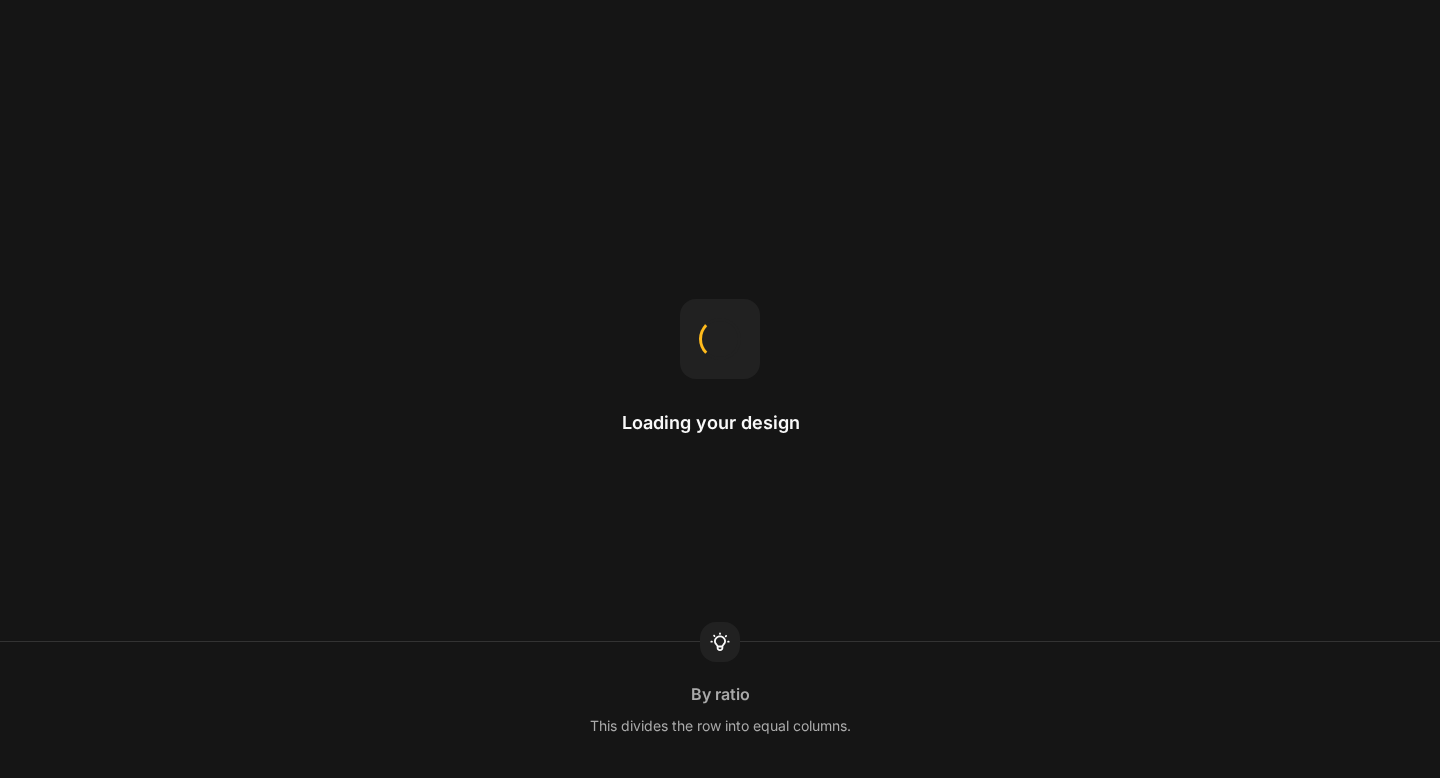 scroll, scrollTop: 0, scrollLeft: 0, axis: both 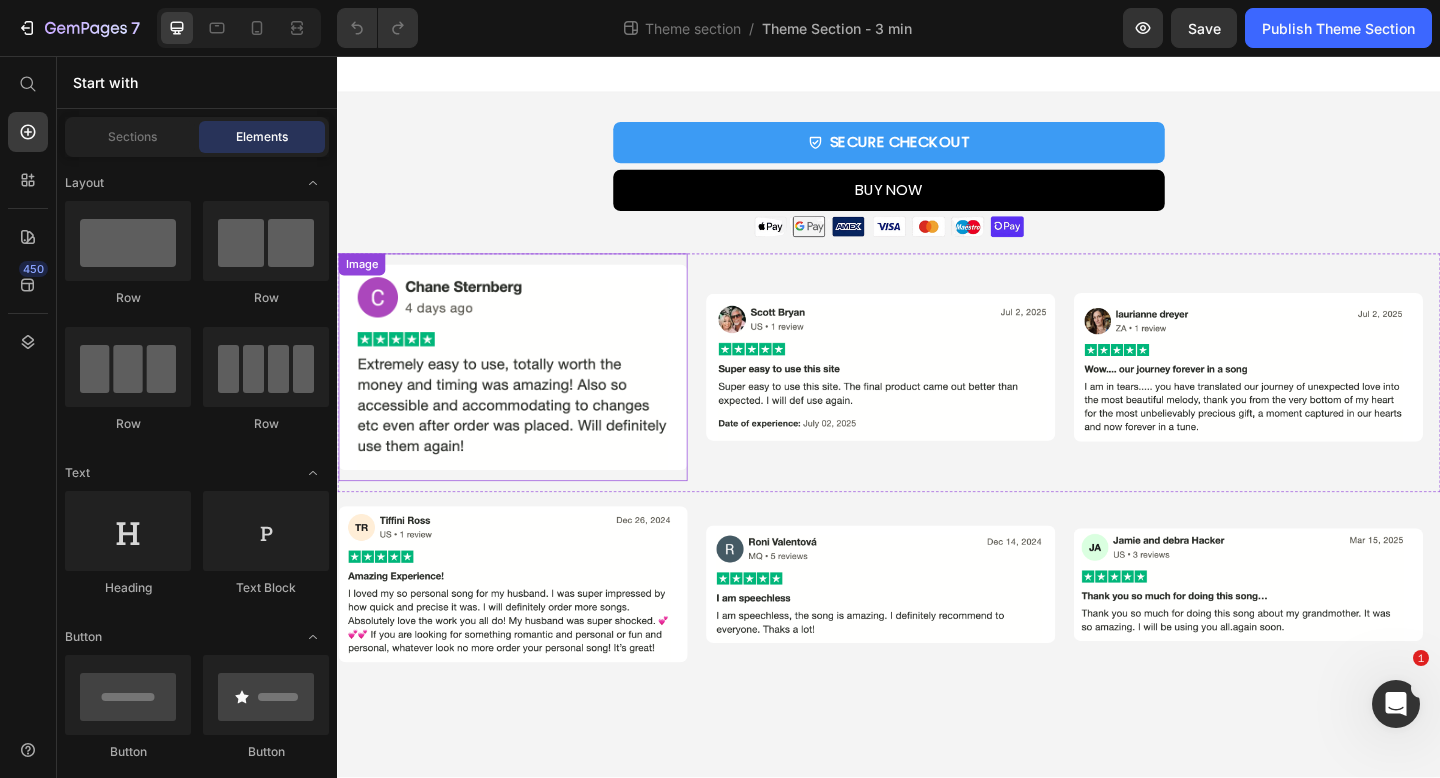 click at bounding box center (528, 395) 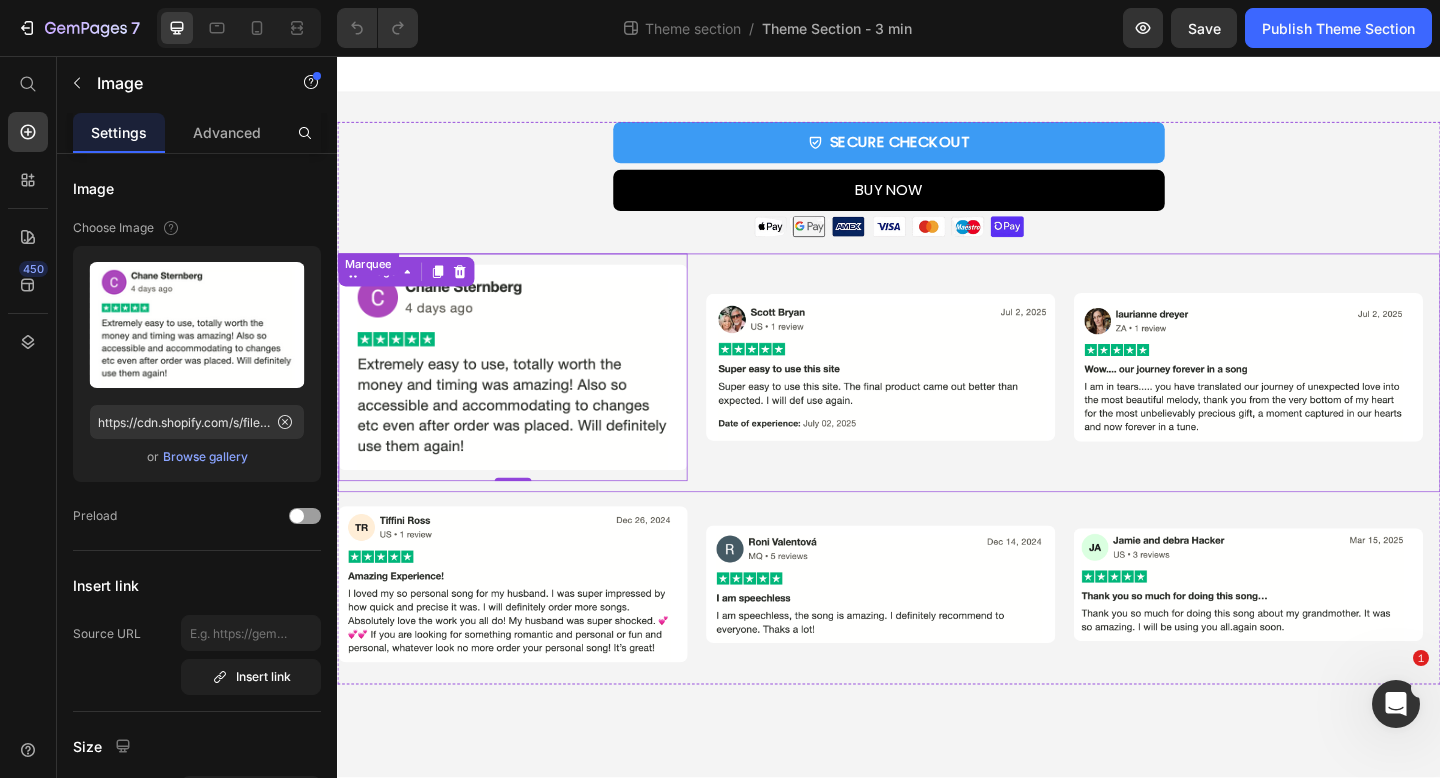 click on "Image   0 Image Image Image Image" at bounding box center (1338, 395) 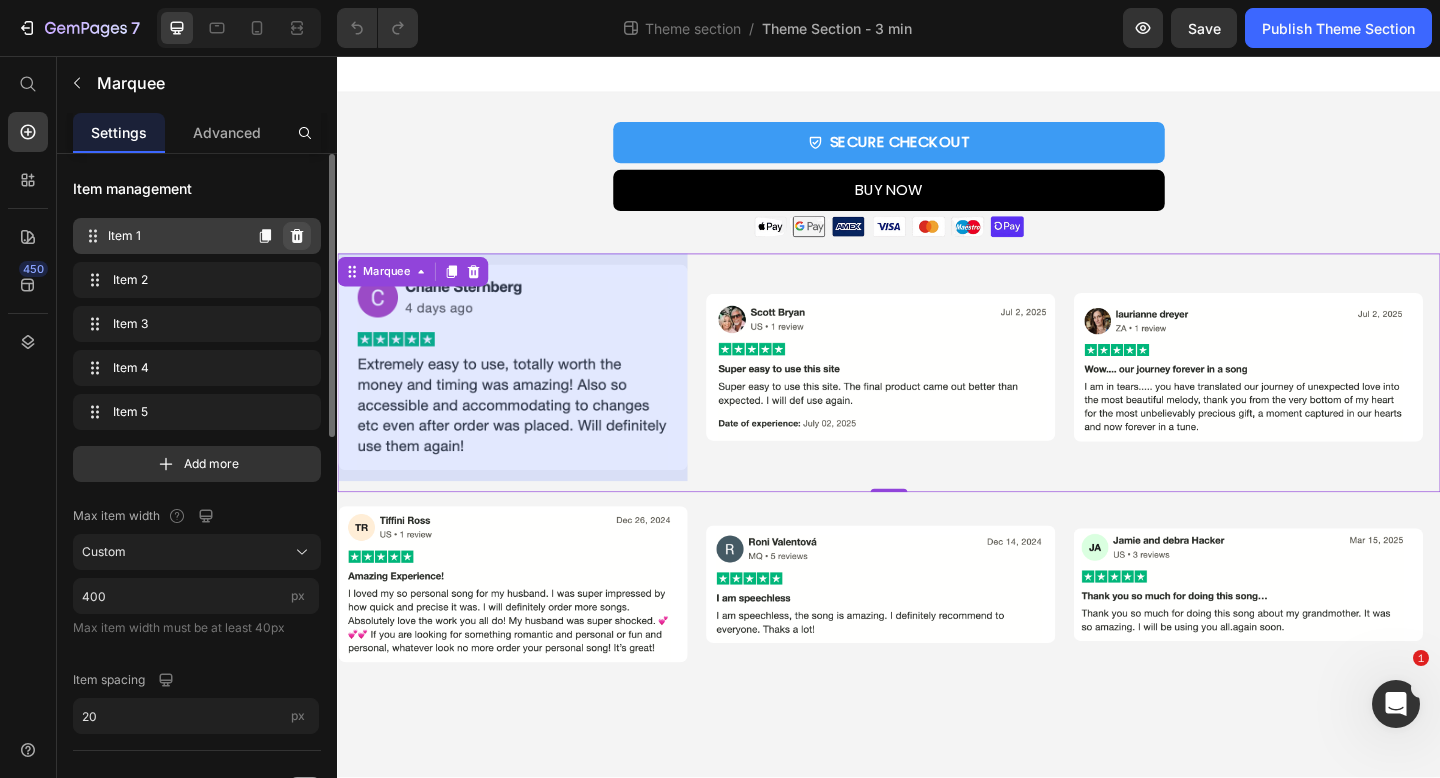 click 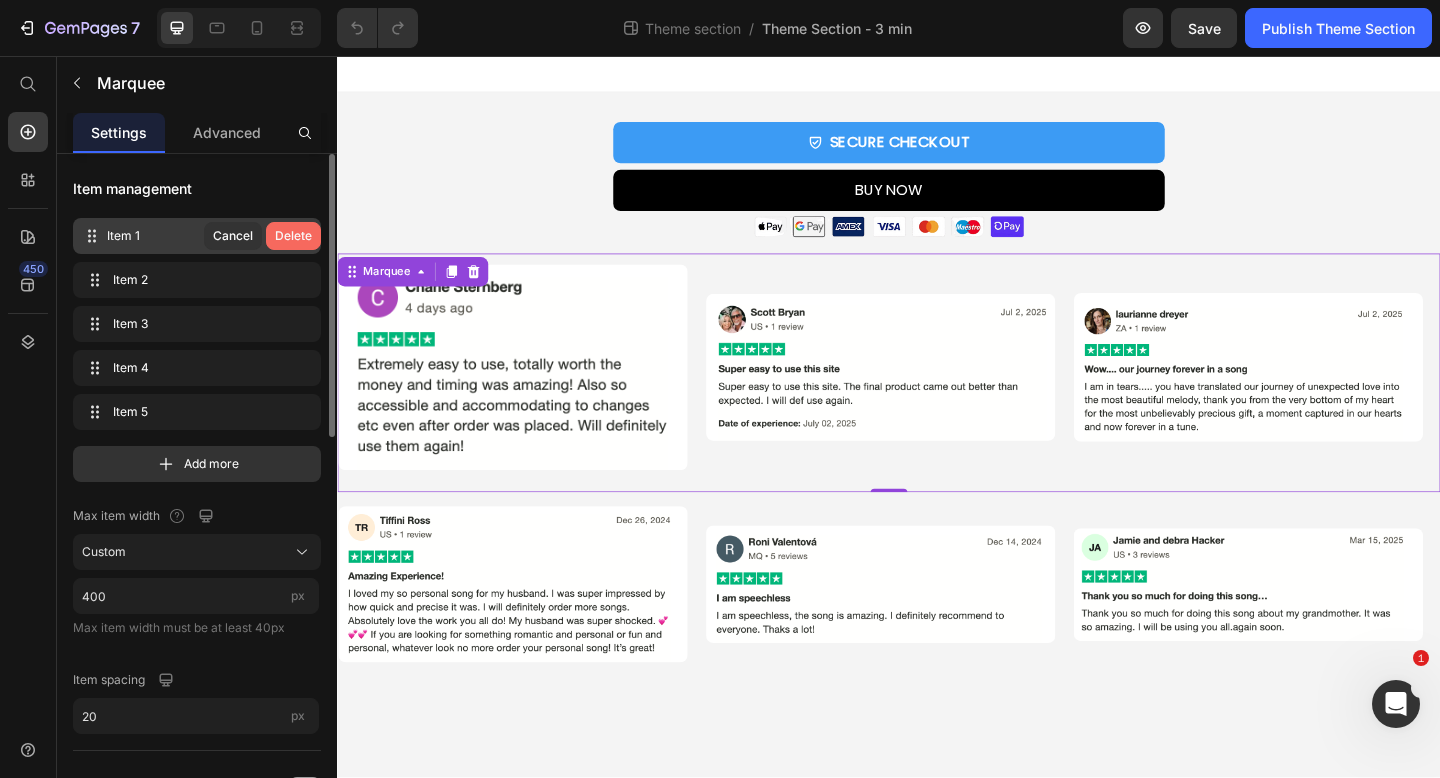 click on "Delete" at bounding box center [293, 236] 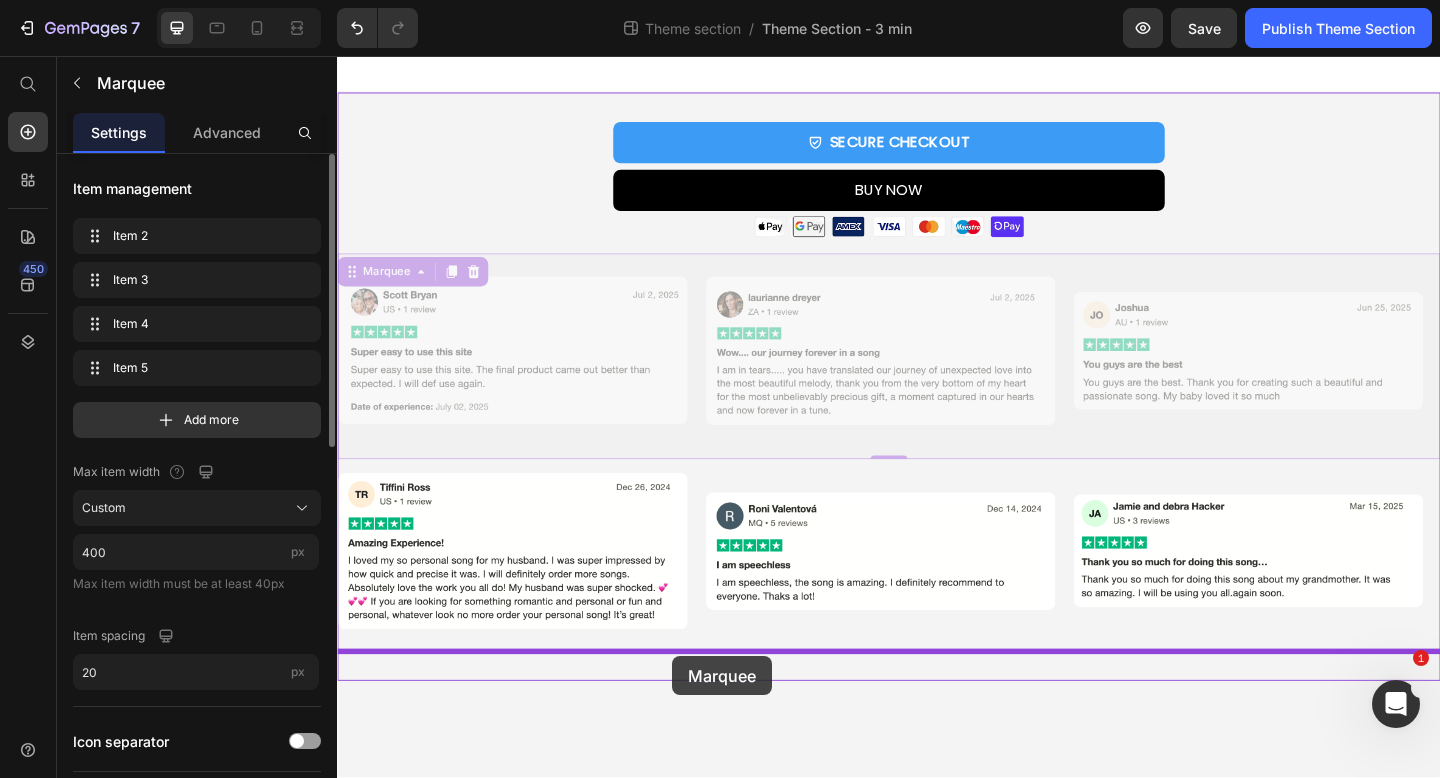 drag, startPoint x: 731, startPoint y: 283, endPoint x: 702, endPoint y: 709, distance: 426.98596 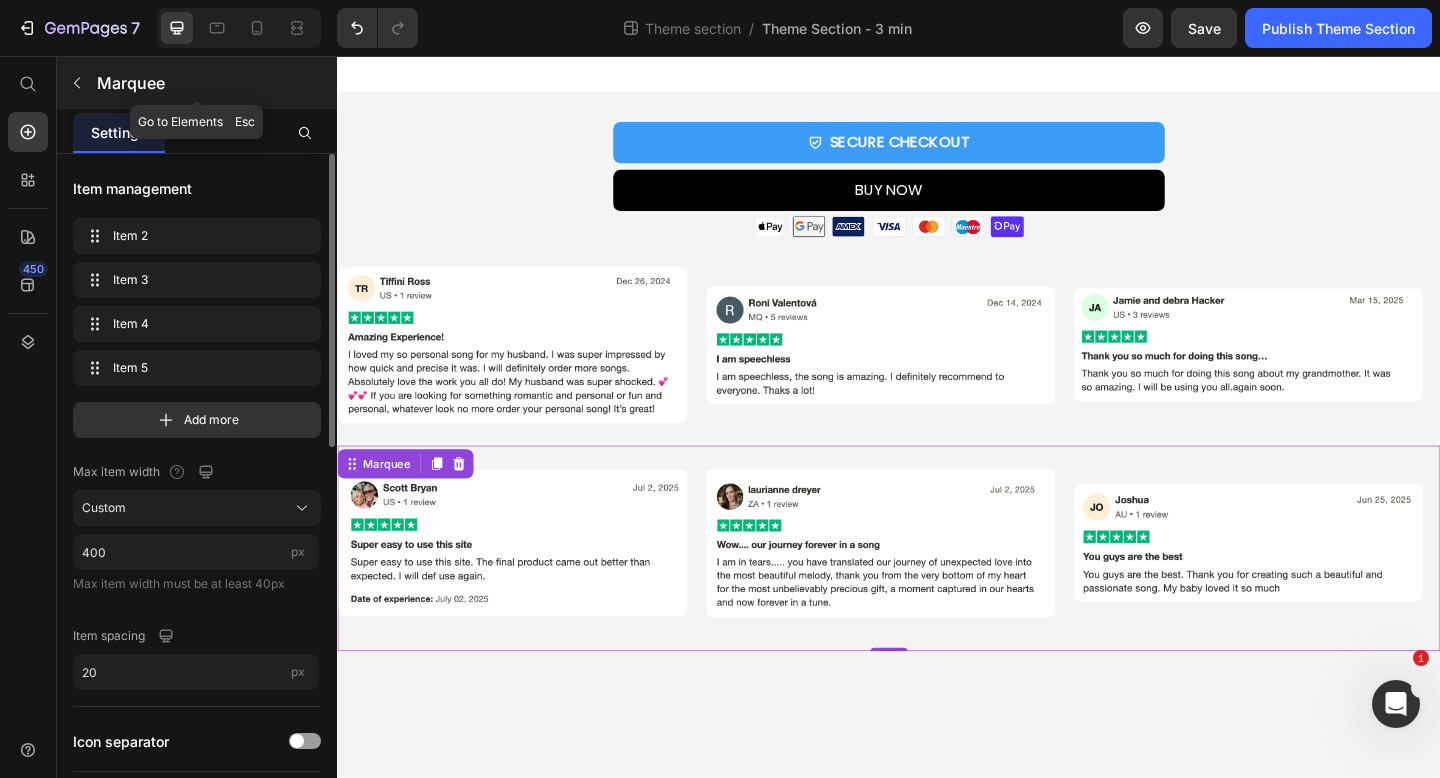 click 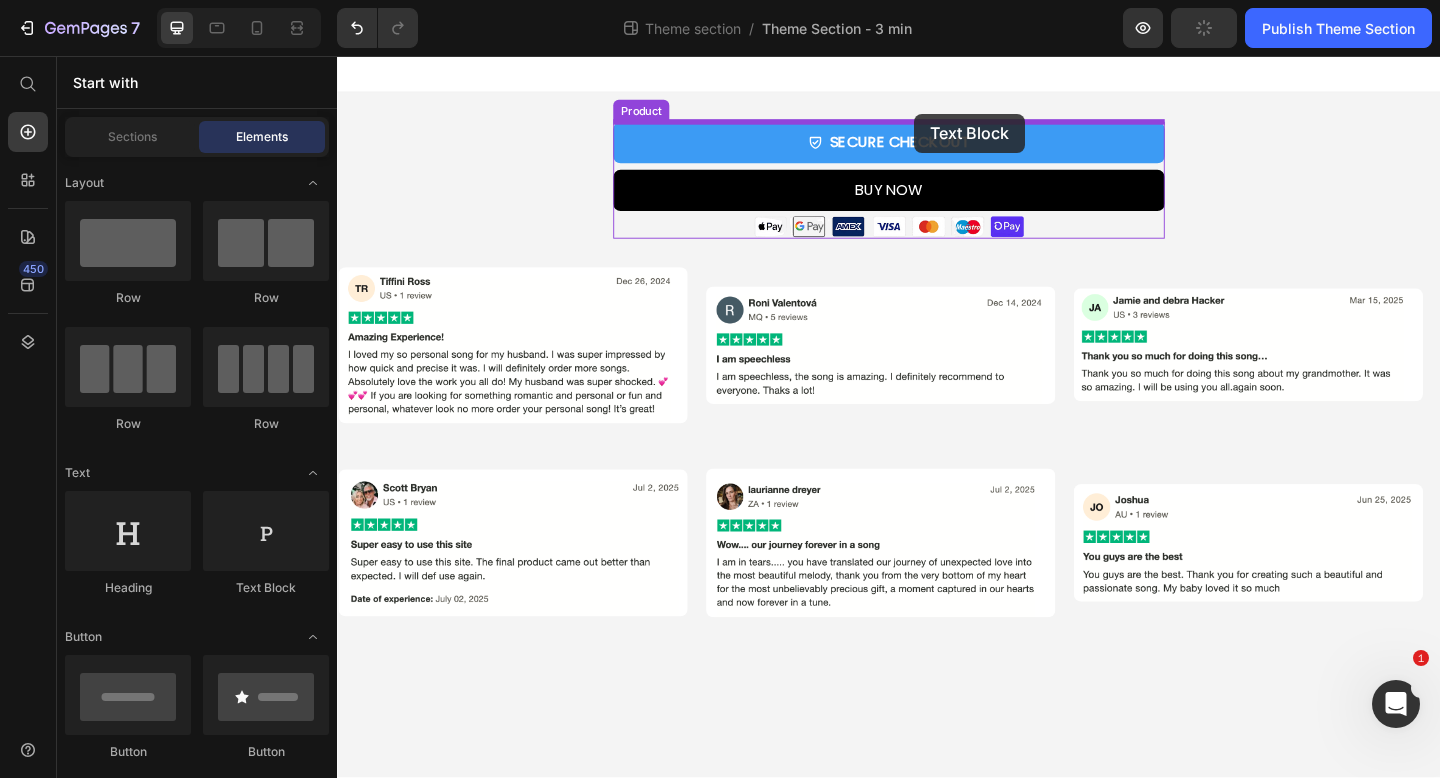 drag, startPoint x: 589, startPoint y: 588, endPoint x: 965, endPoint y: 119, distance: 601.11316 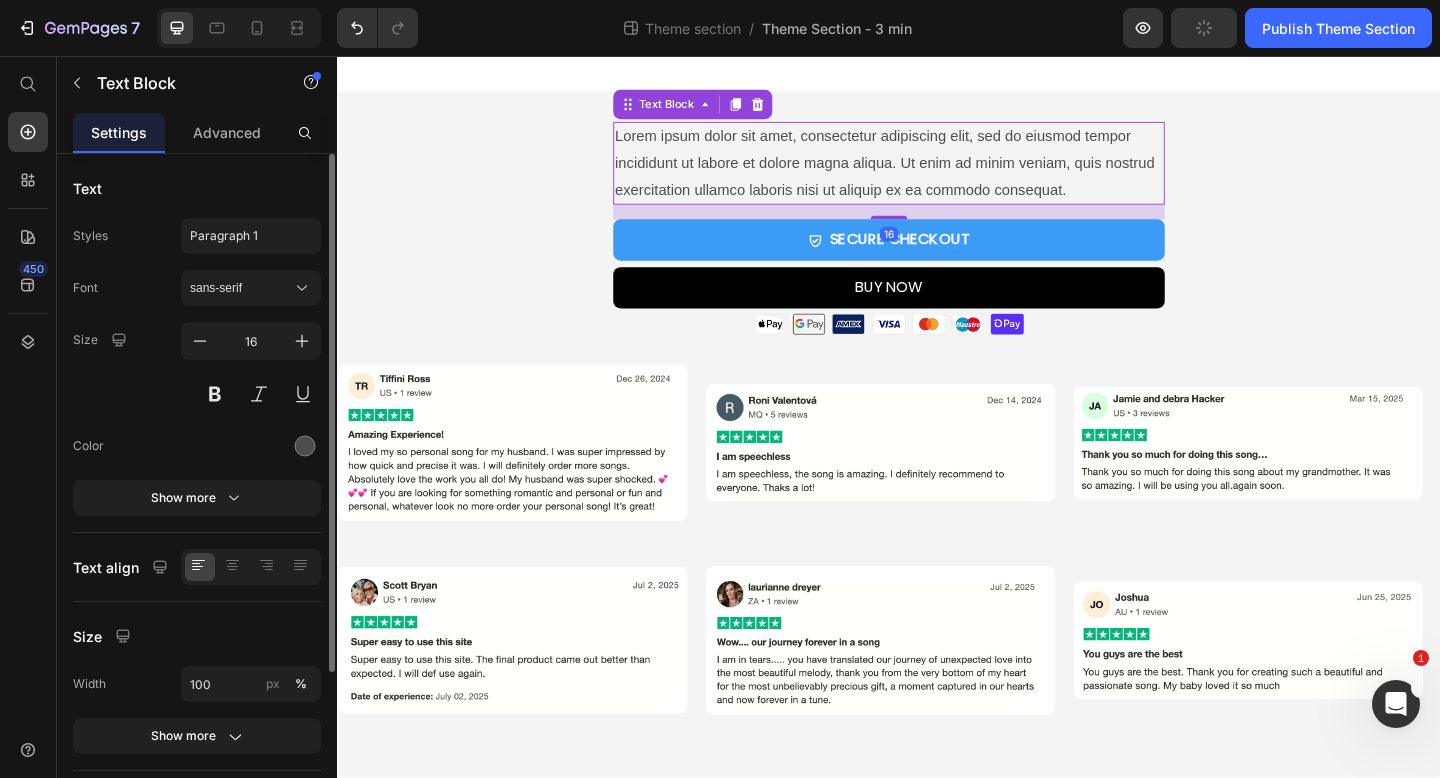 click on "Lorem ipsum dolor sit amet, consectetur adipiscing elit, sed do eiusmod tempor incididunt ut labore et dolore magna aliqua. Ut enim ad minim veniam, quis nostrud exercitation ullamco laboris nisi ut aliquip ex ea commodo consequat." at bounding box center (937, 173) 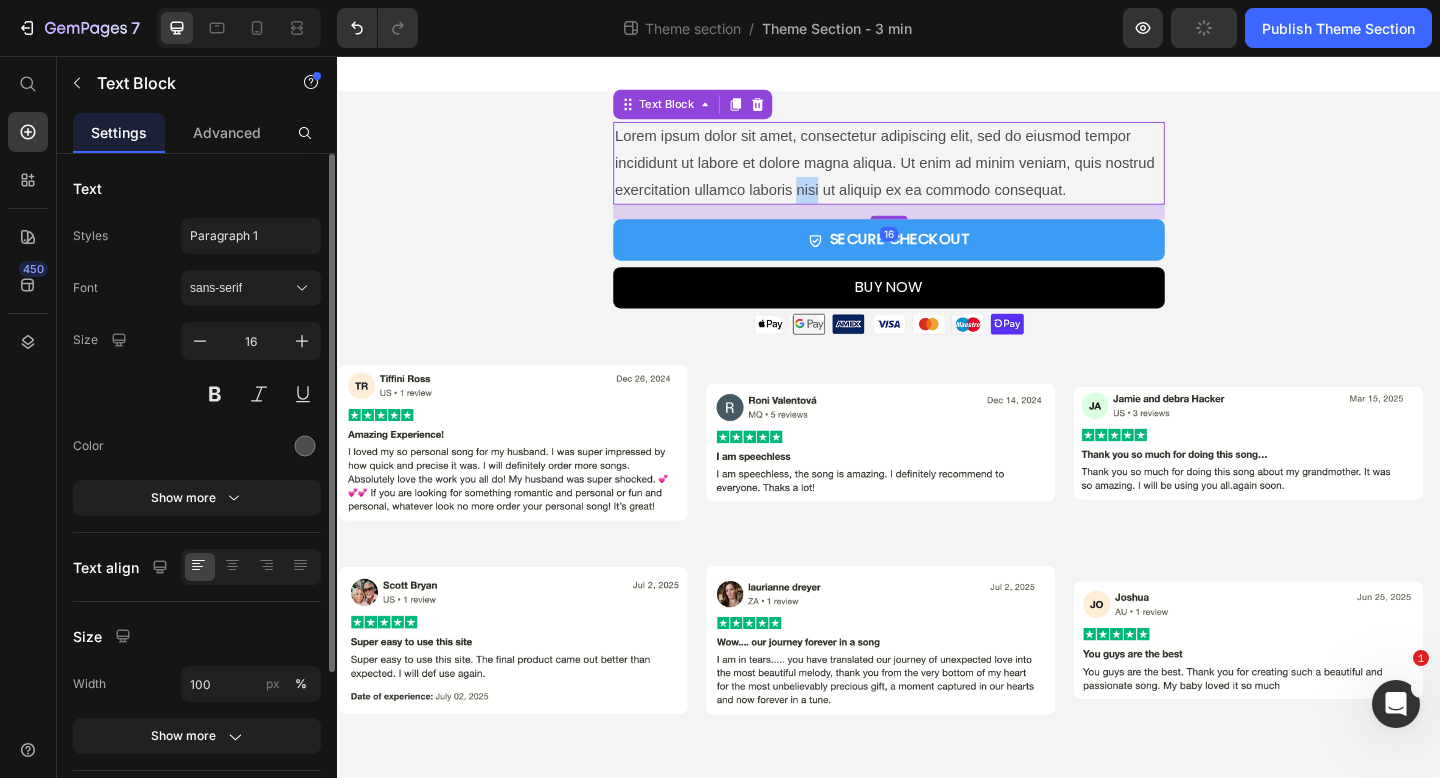 click on "Lorem ipsum dolor sit amet, consectetur adipiscing elit, sed do eiusmod tempor incididunt ut labore et dolore magna aliqua. Ut enim ad minim veniam, quis nostrud exercitation ullamco laboris nisi ut aliquip ex ea commodo consequat." at bounding box center (937, 173) 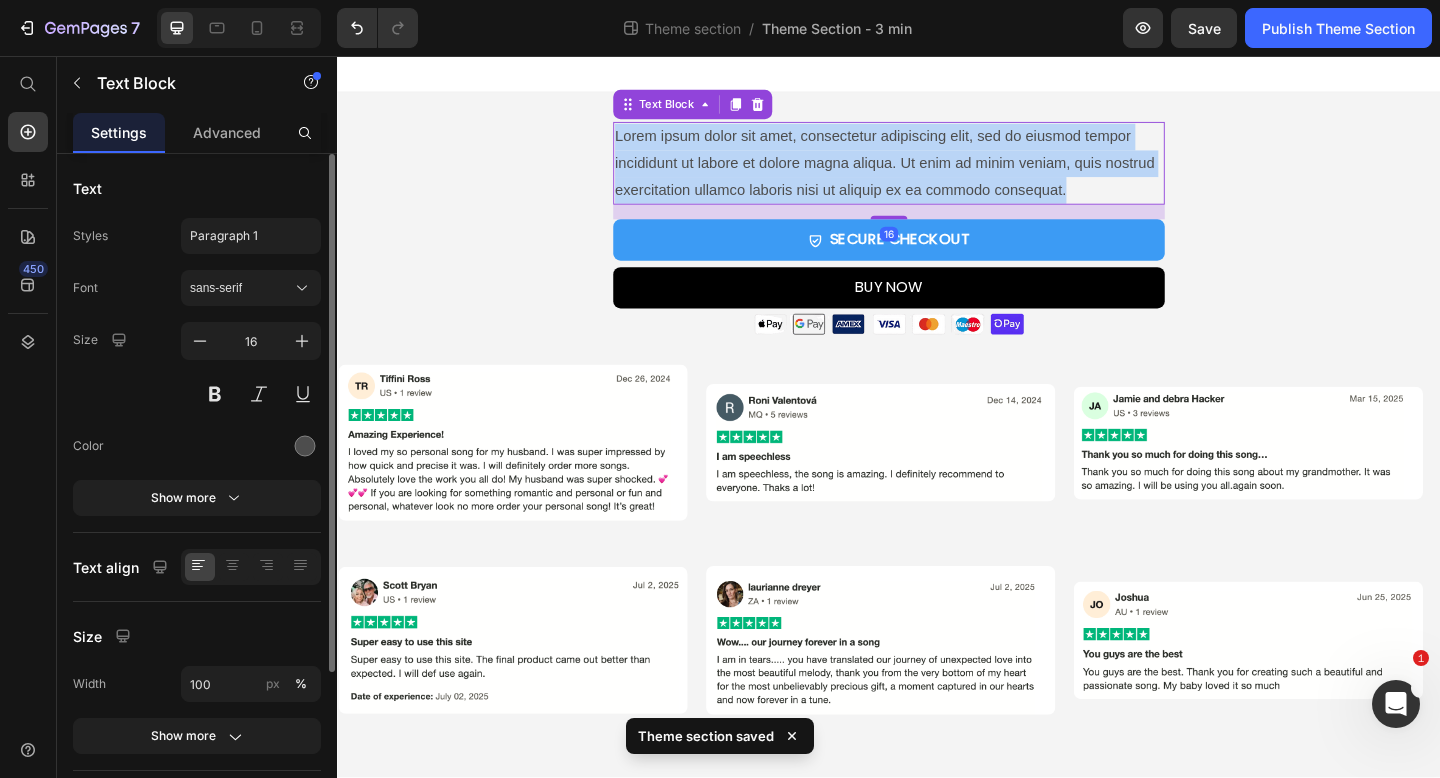 click on "Lorem ipsum dolor sit amet, consectetur adipiscing elit, sed do eiusmod tempor incididunt ut labore et dolore magna aliqua. Ut enim ad minim veniam, quis nostrud exercitation ullamco laboris nisi ut aliquip ex ea commodo consequat." at bounding box center (937, 173) 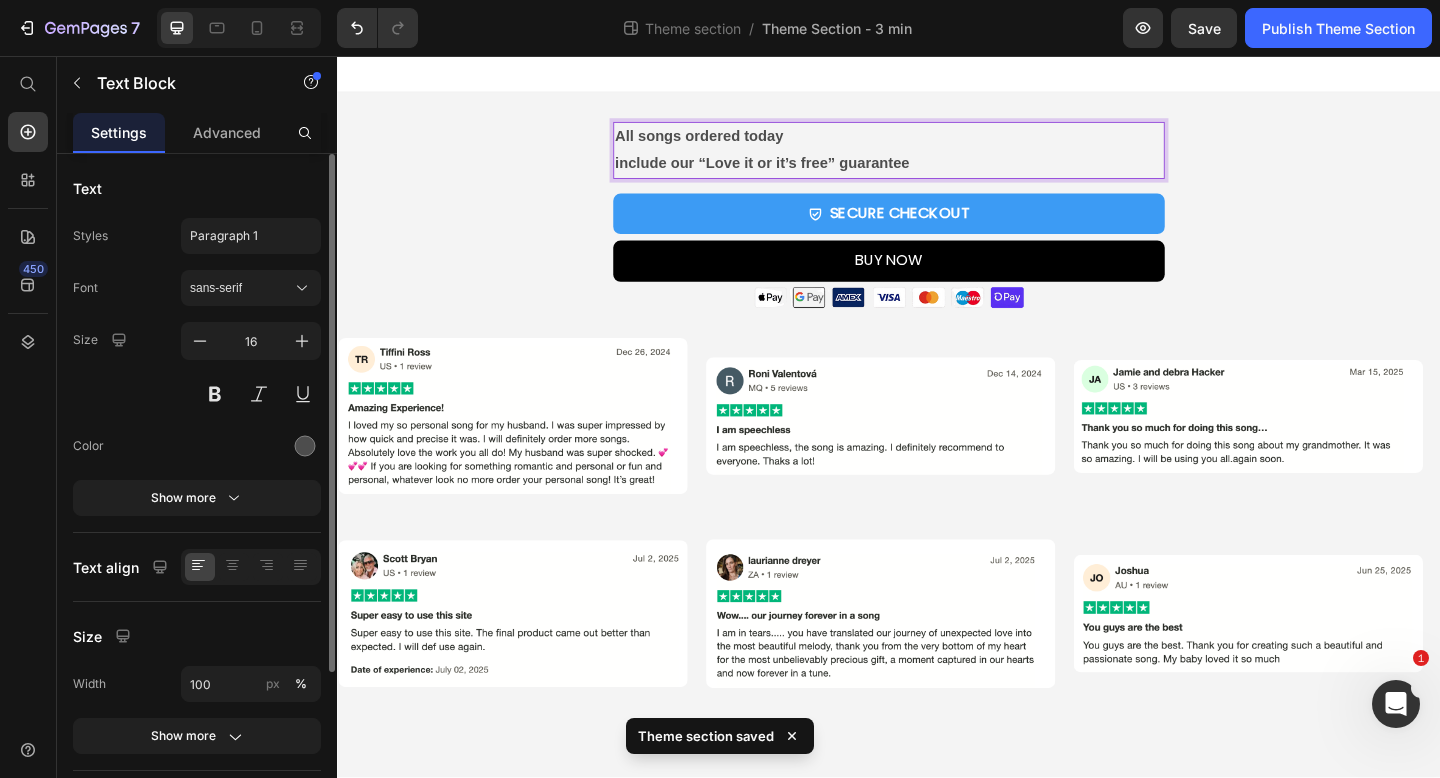 click on "All songs ordered today" at bounding box center (730, 143) 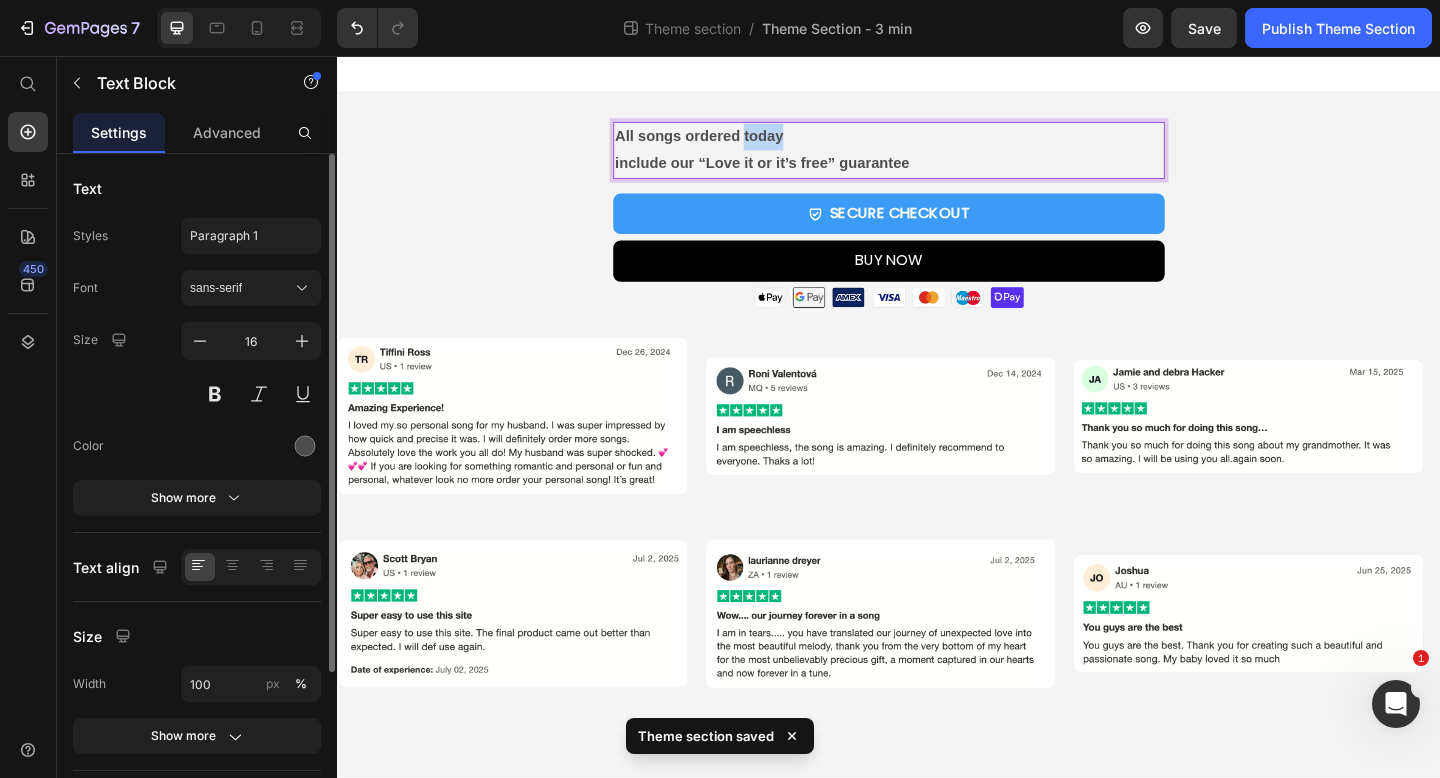 click on "All songs ordered today" at bounding box center (730, 143) 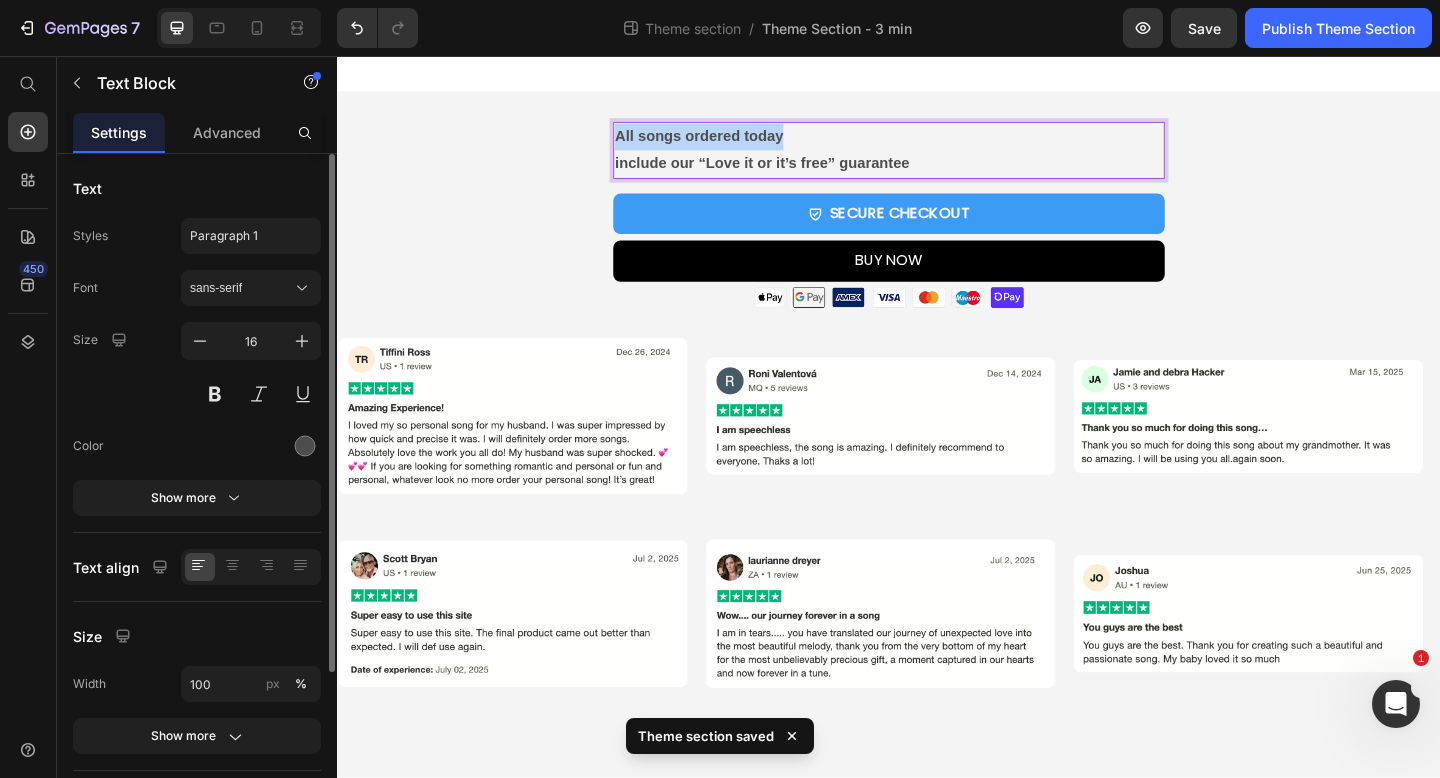 click on "All songs ordered today" at bounding box center (730, 143) 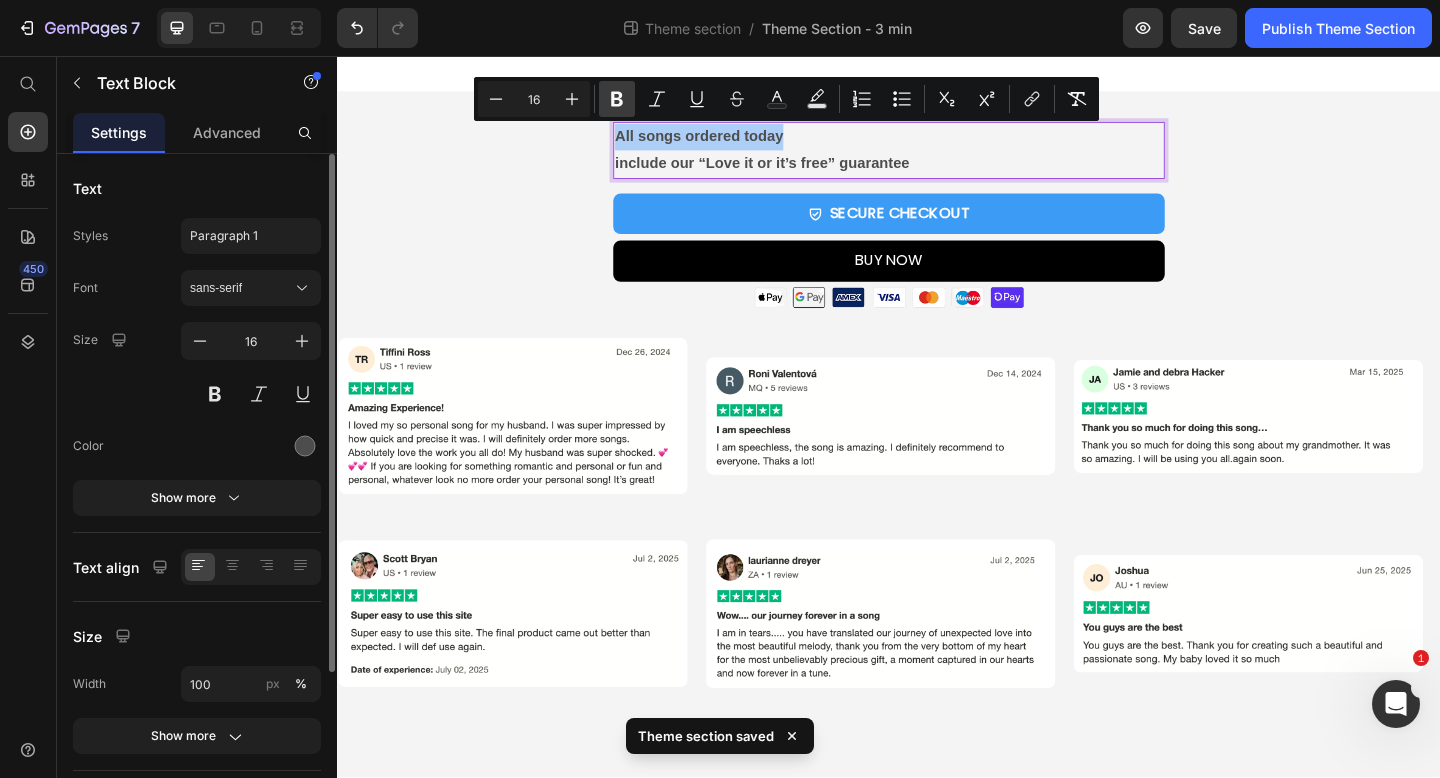 click 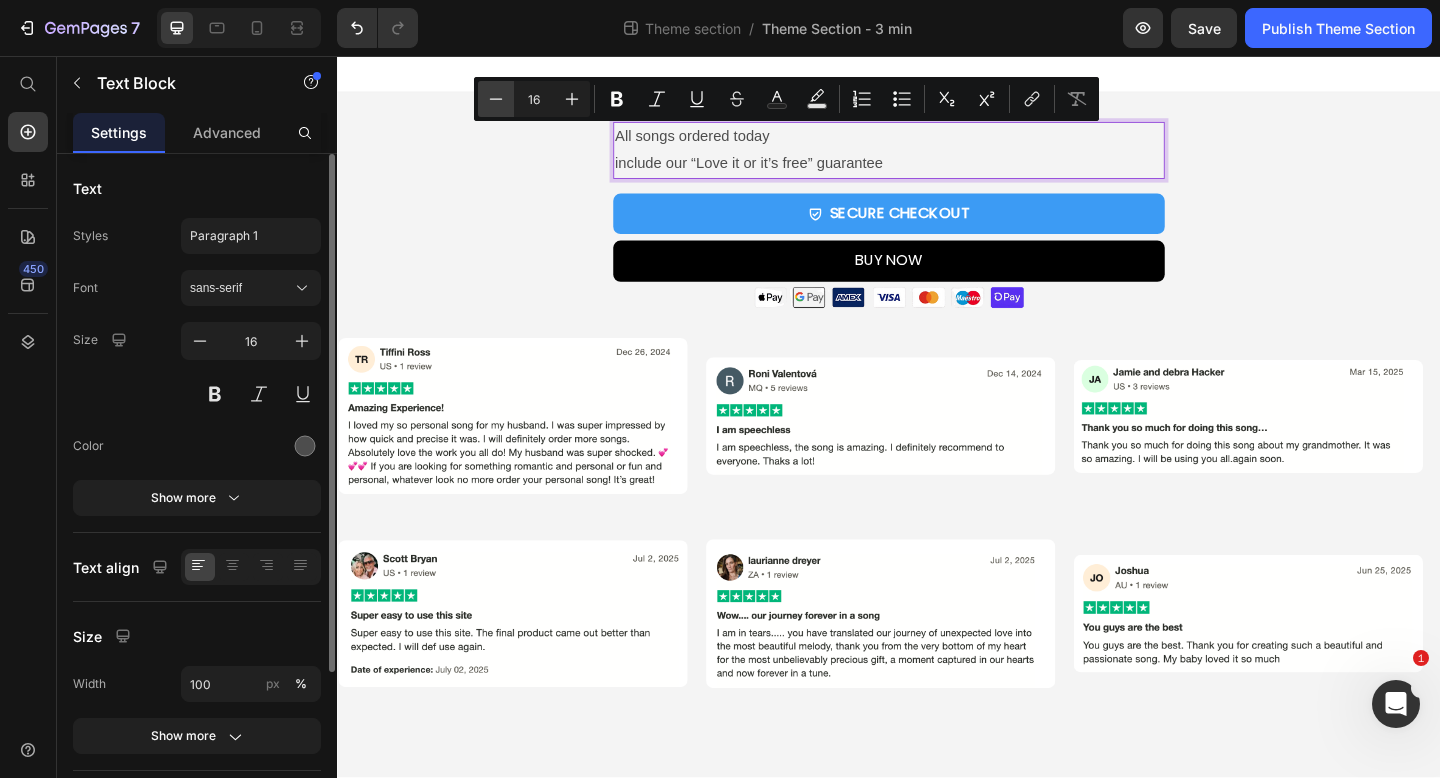 click 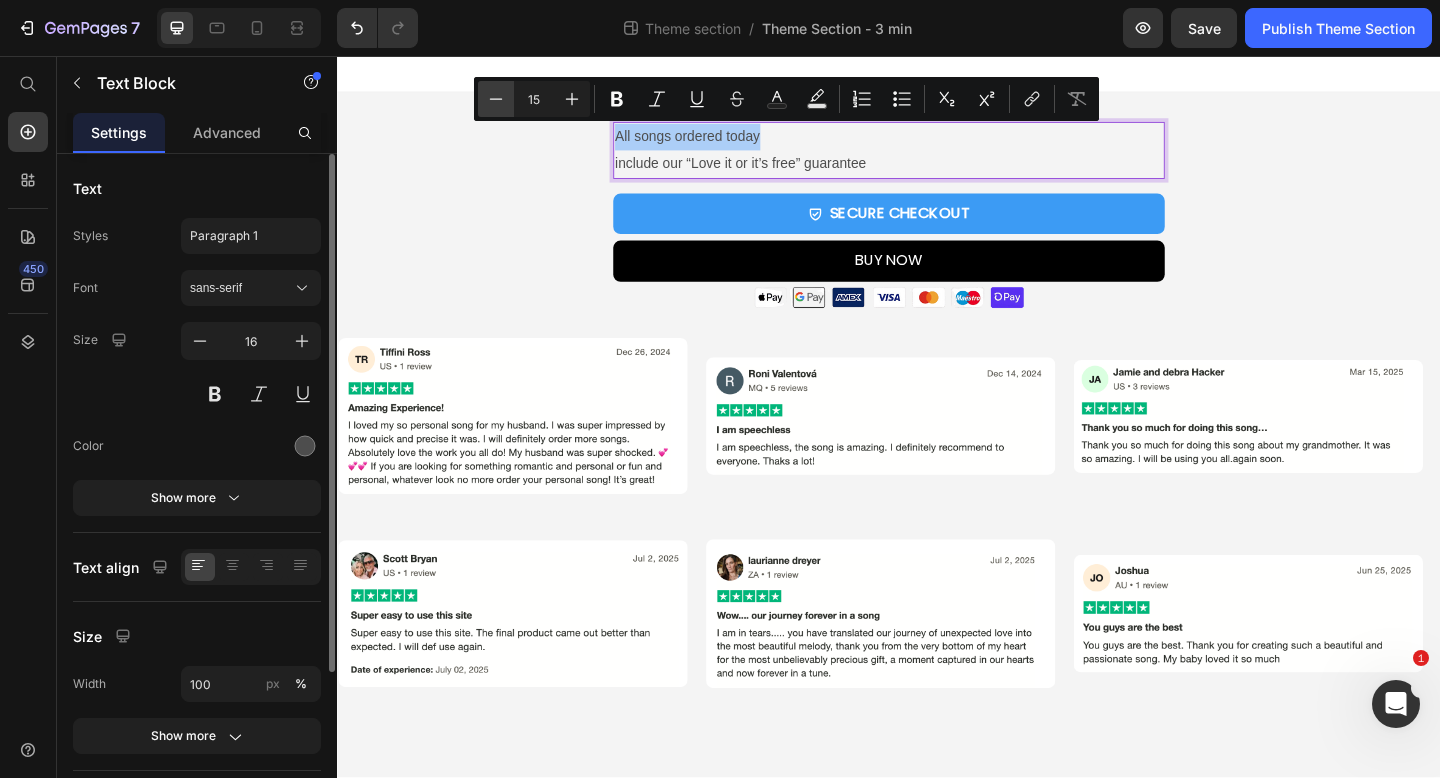 click 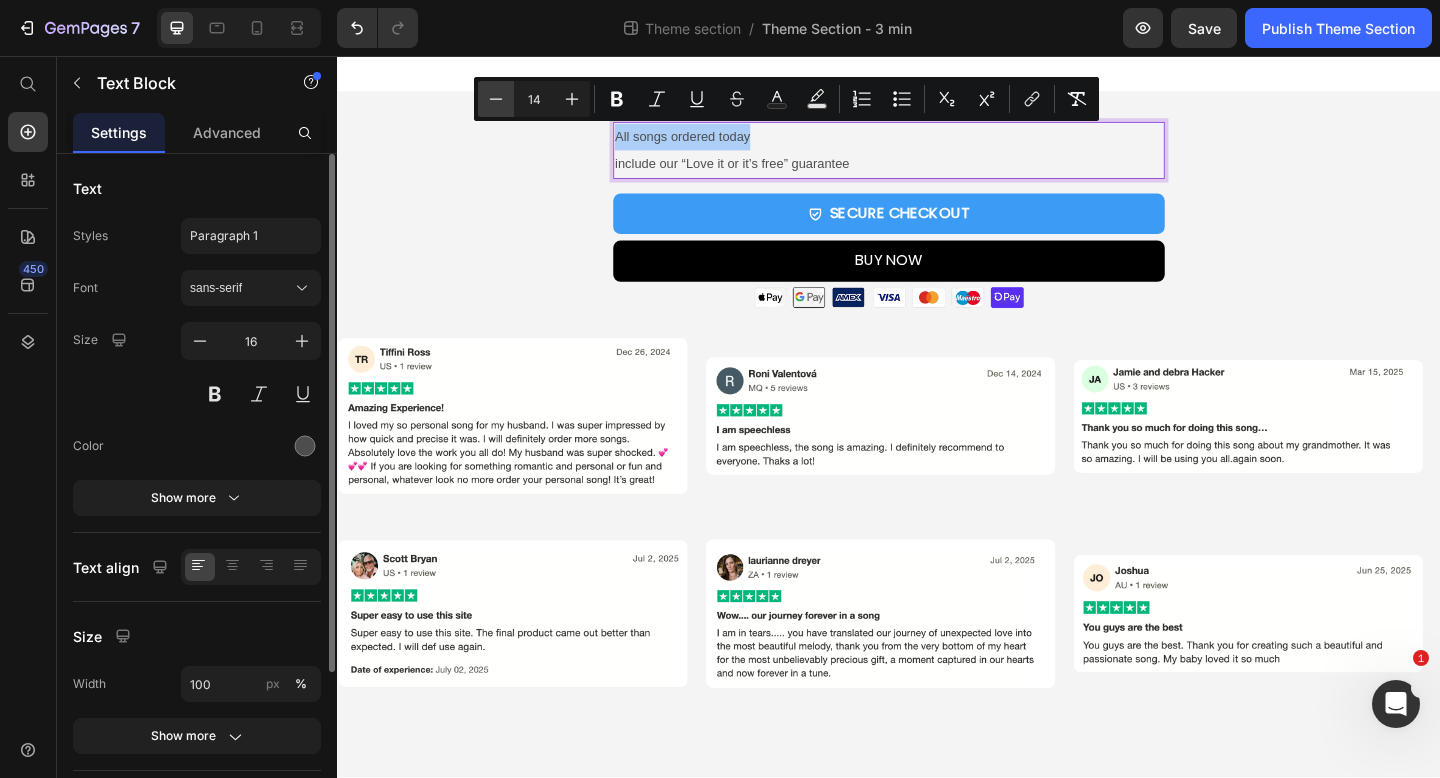click 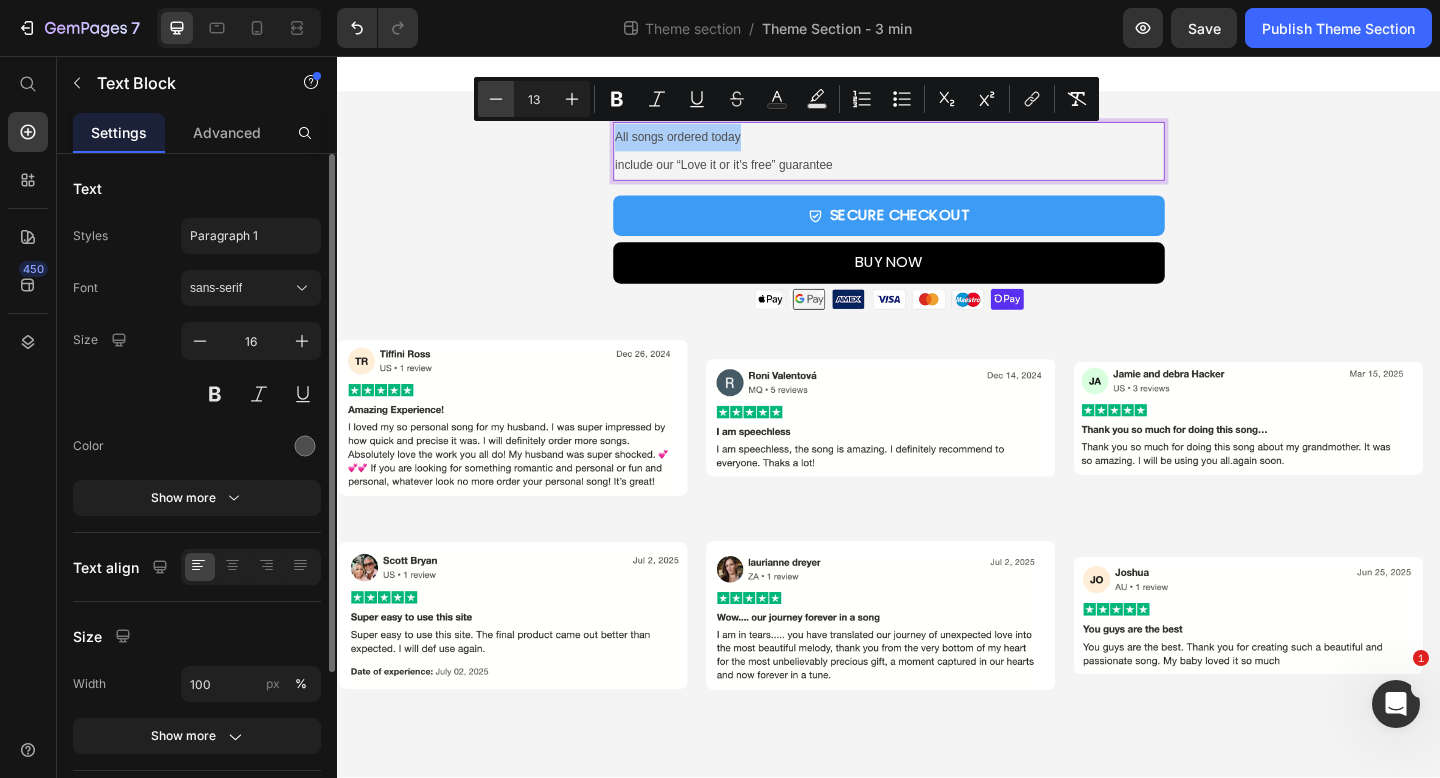 click 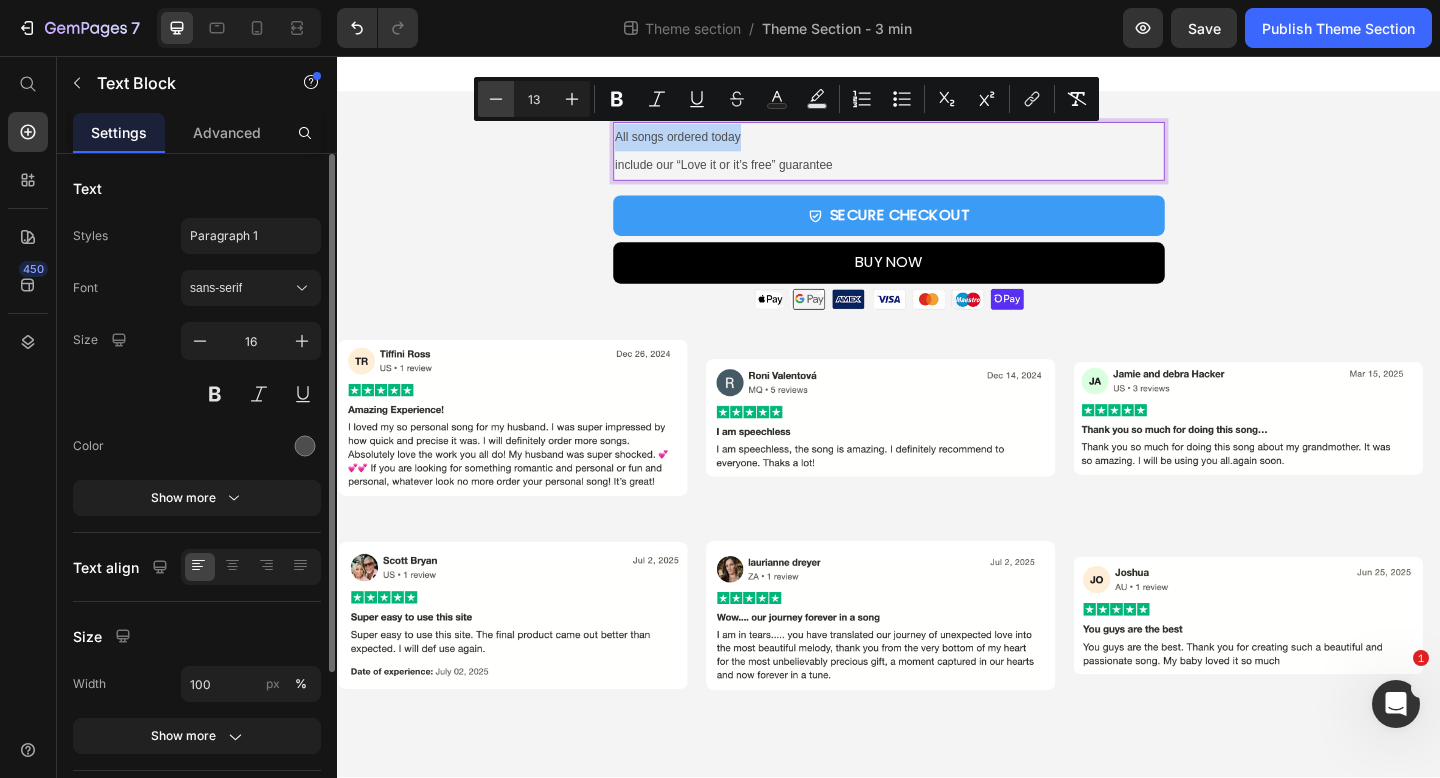 type on "12" 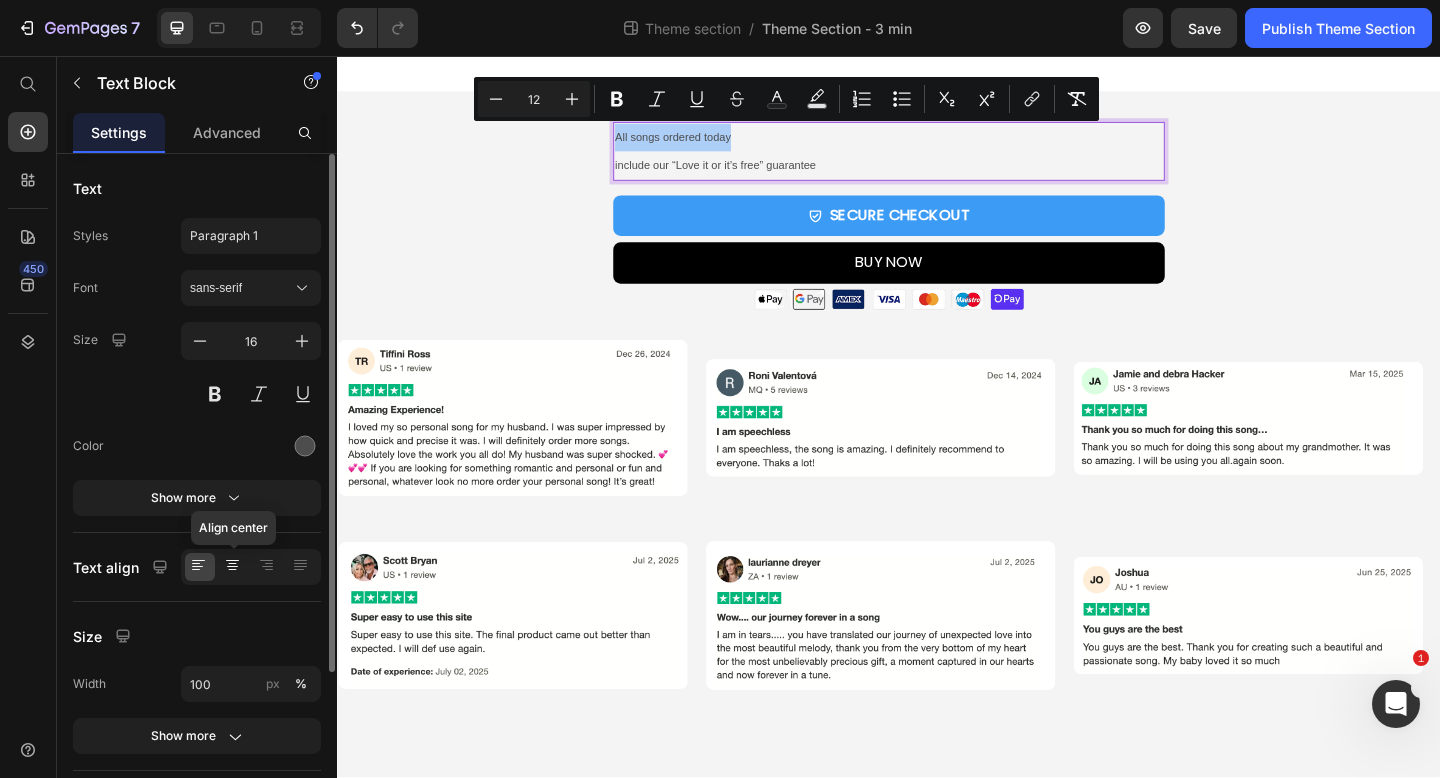 click 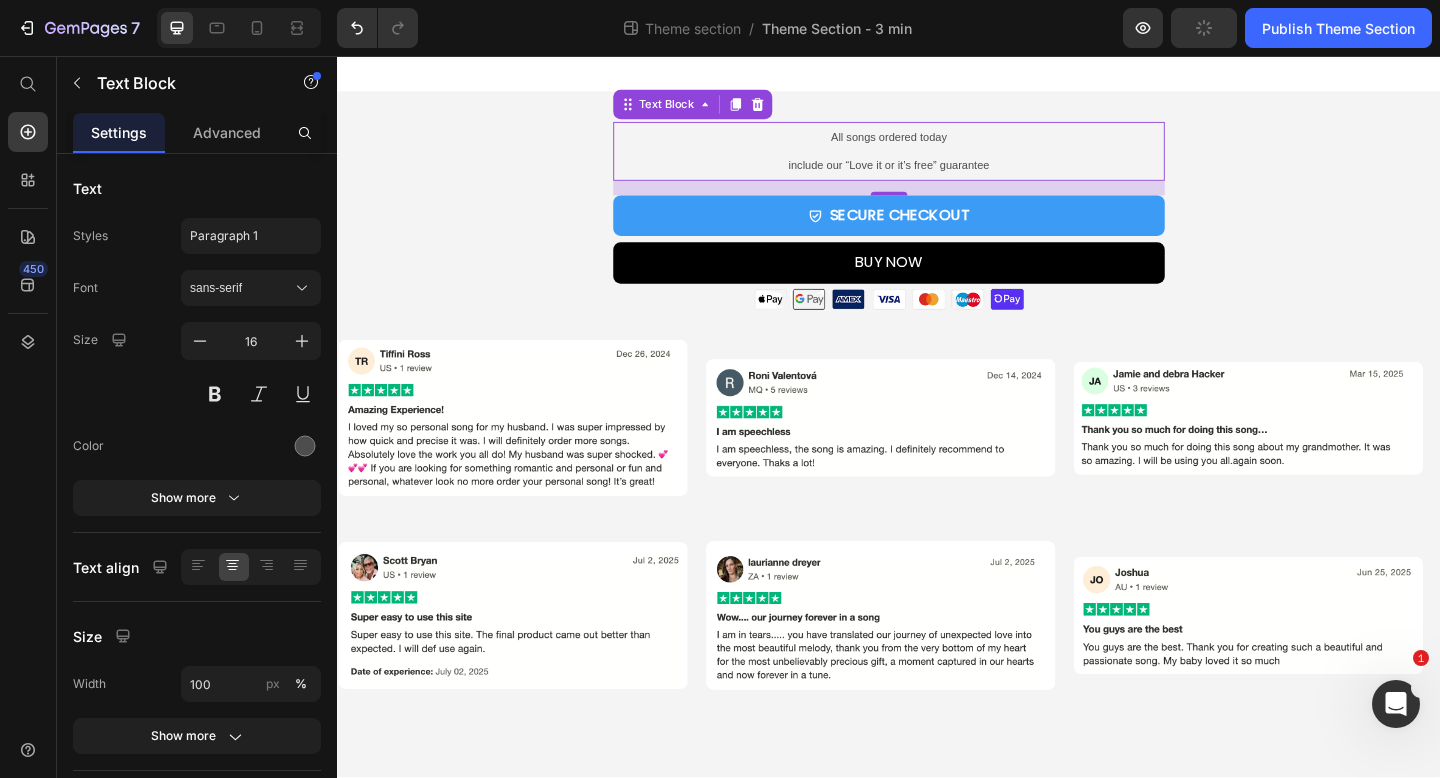 click on "include our “Love it or it’s free” guarantee" at bounding box center (937, 175) 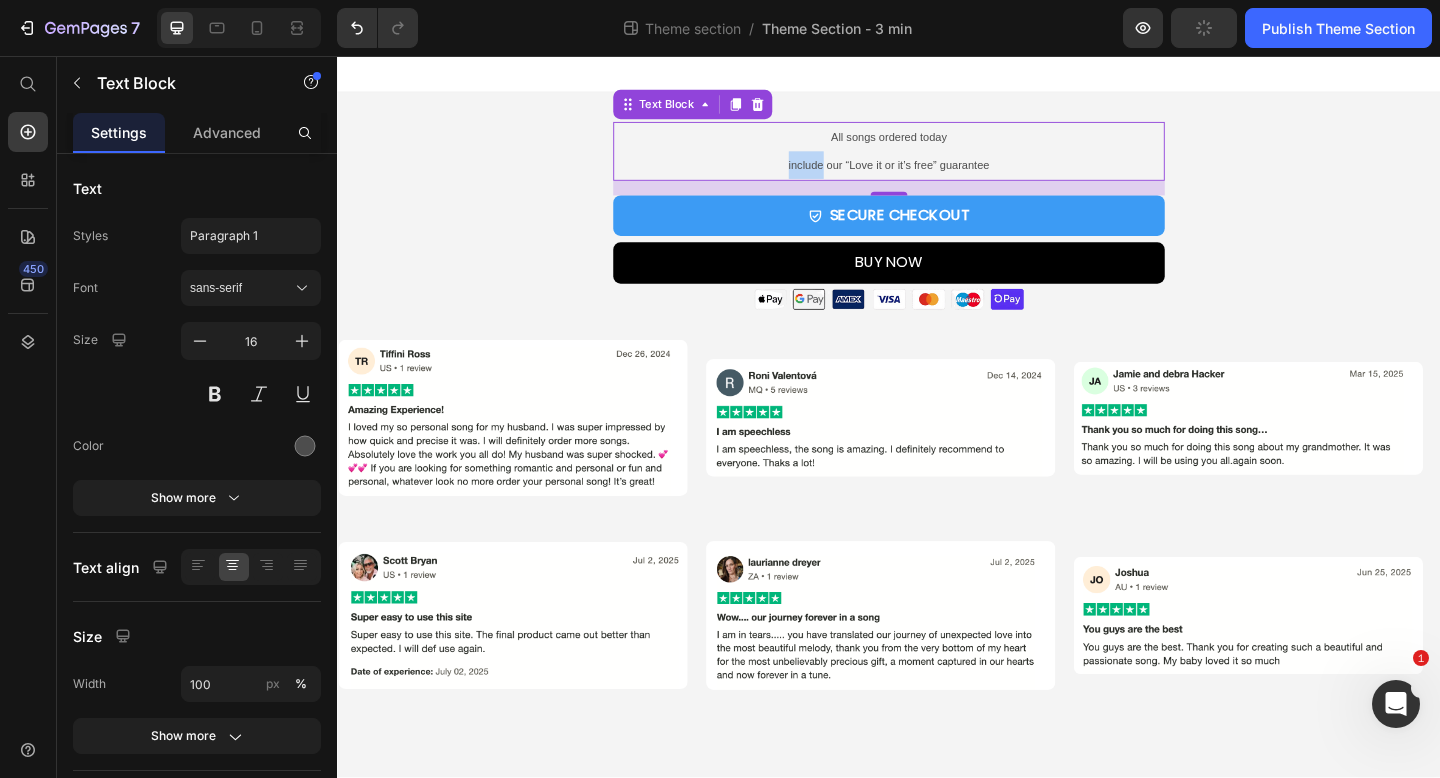 click on "include our “Love it or it’s free” guarantee" at bounding box center (937, 175) 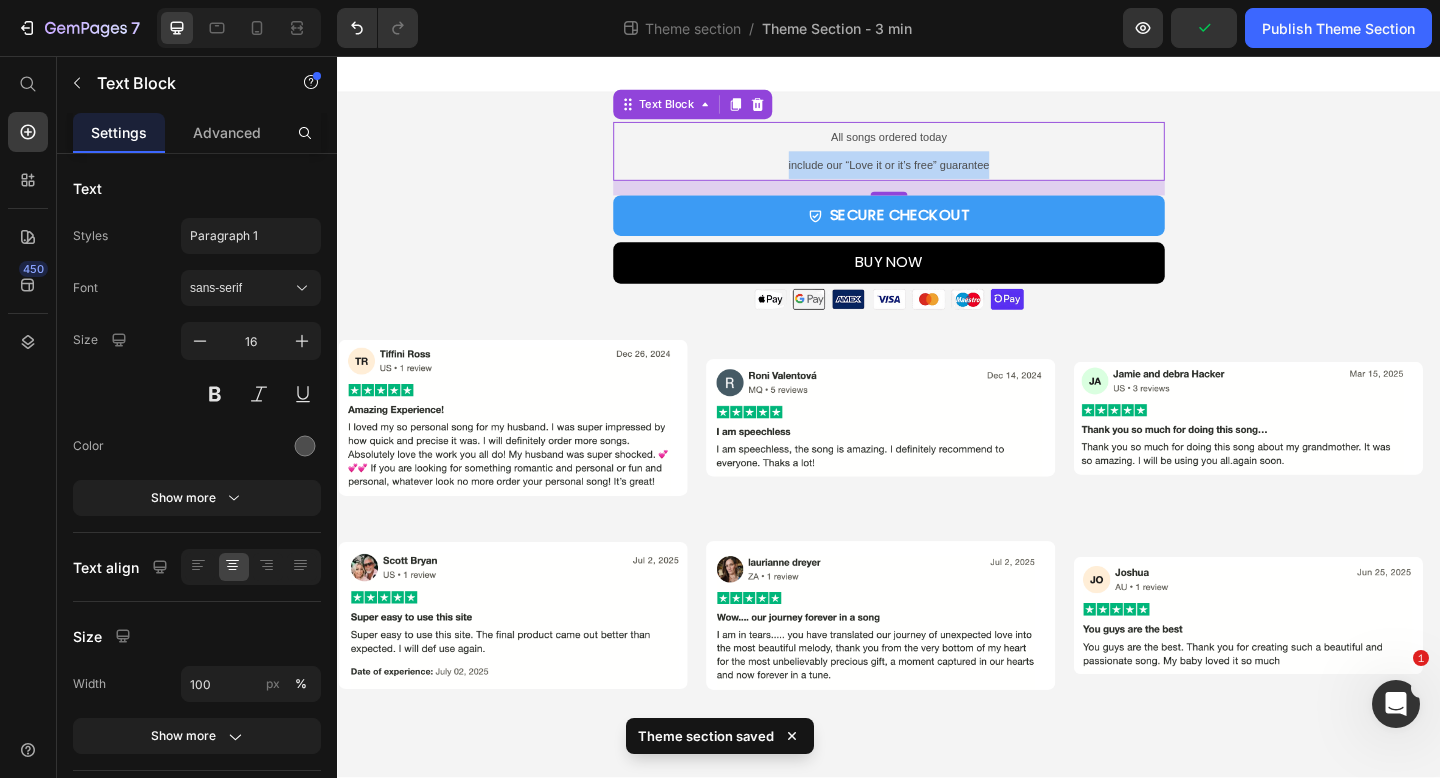 click on "include our “Love it or it’s free” guarantee" at bounding box center (937, 175) 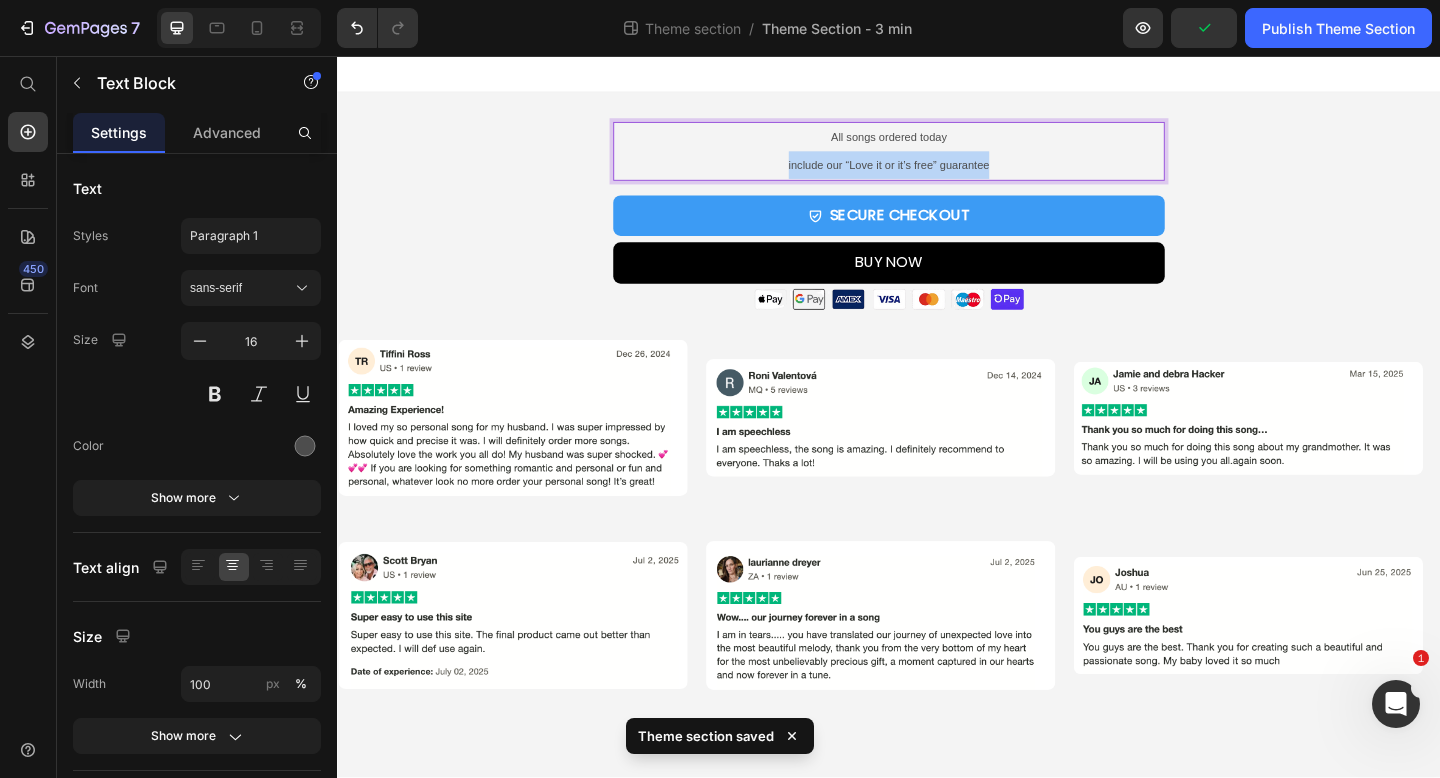 click on "include our “Love it or it’s free” guarantee" at bounding box center (937, 175) 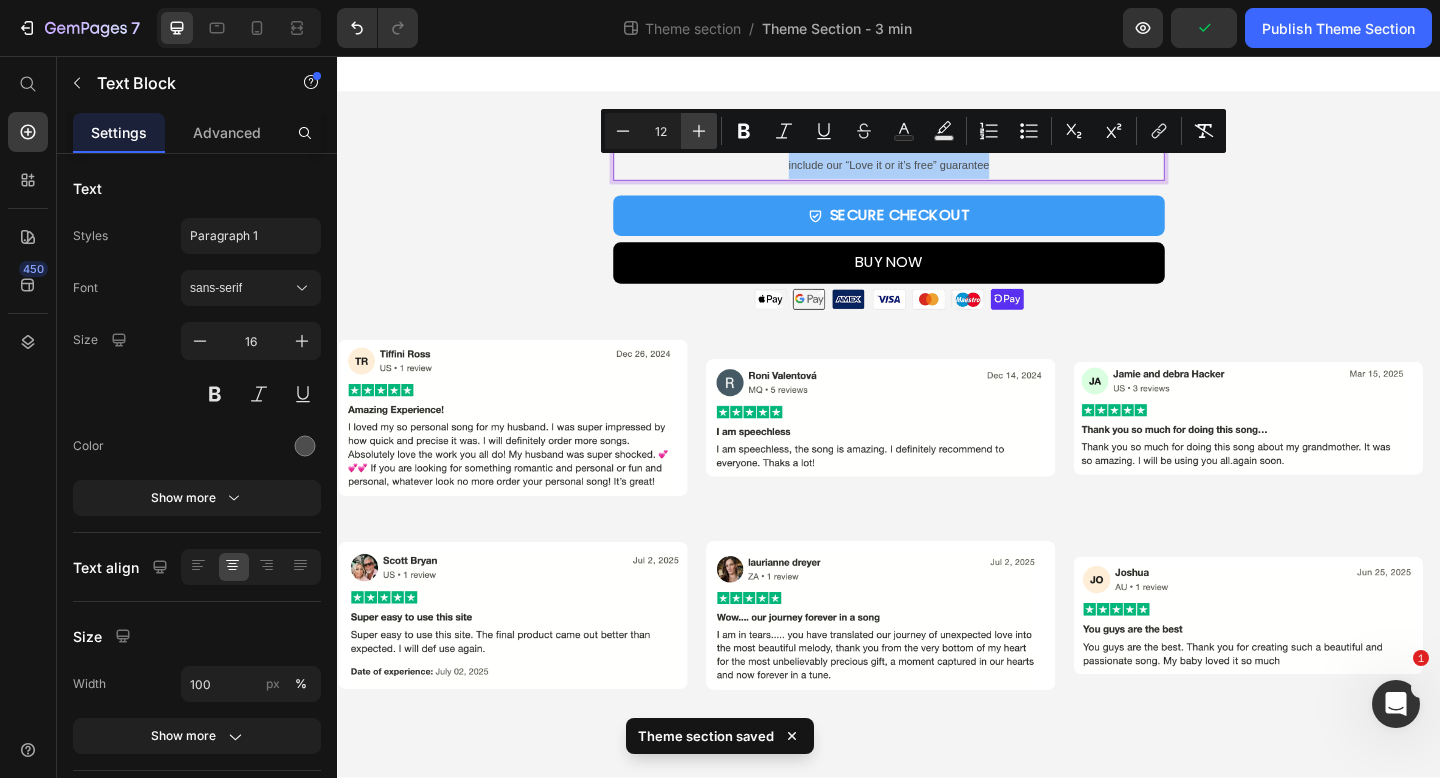 click 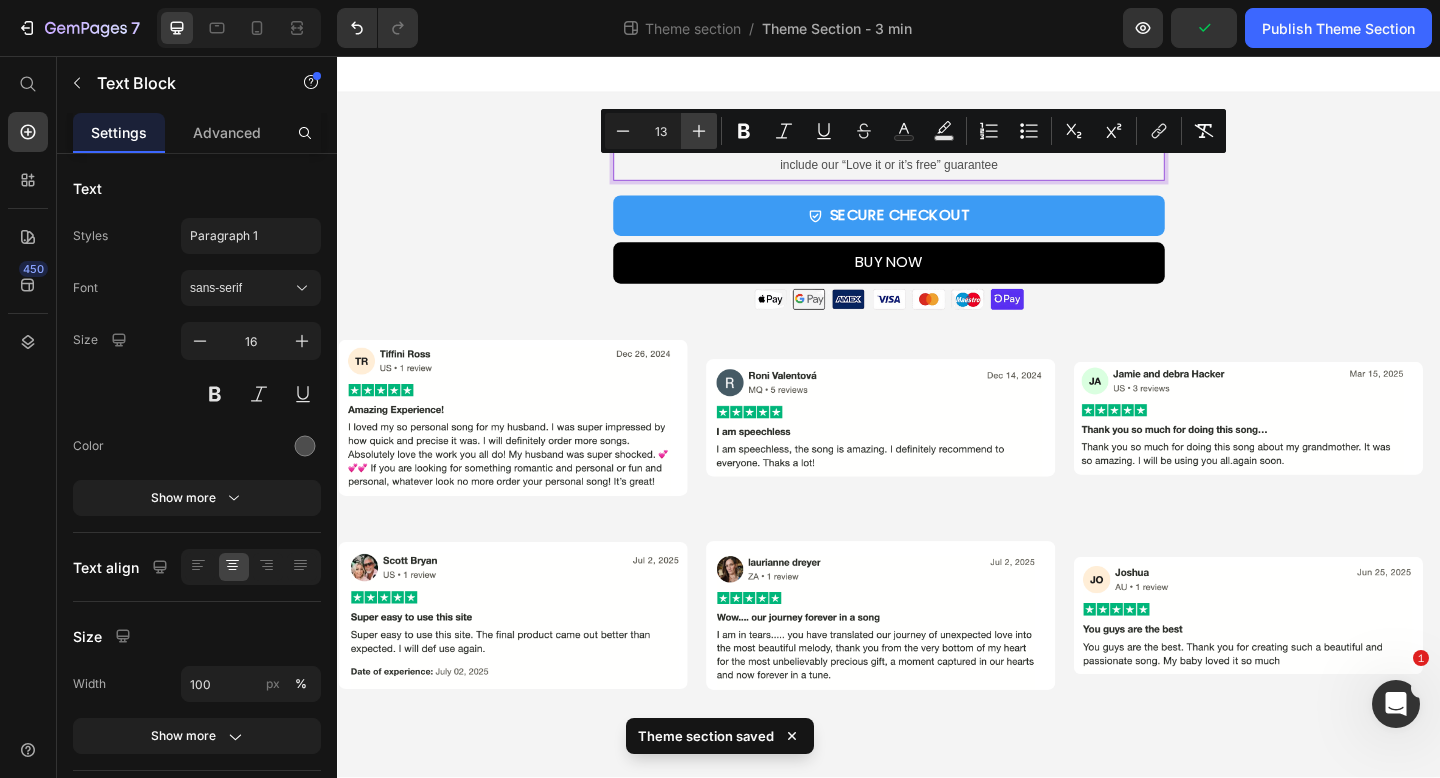 click 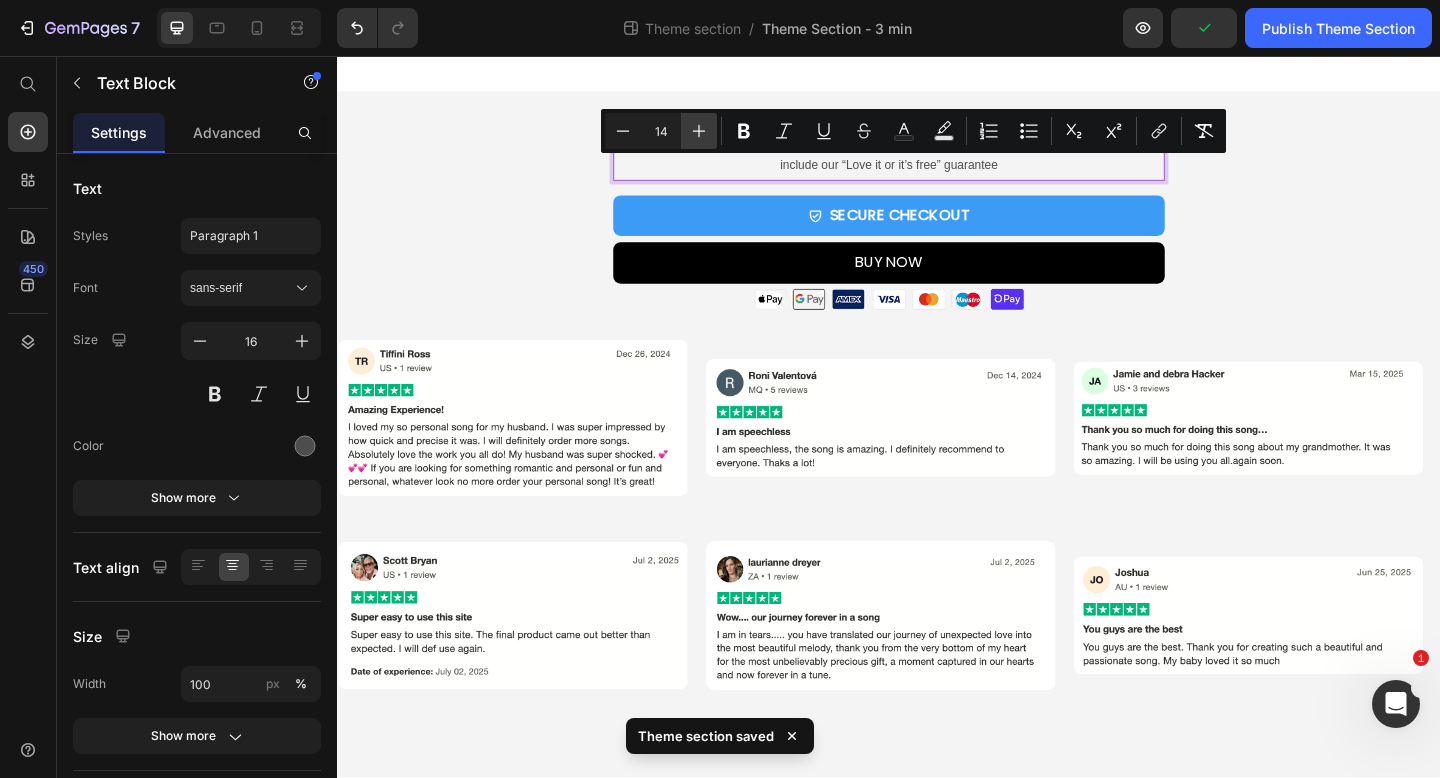 click 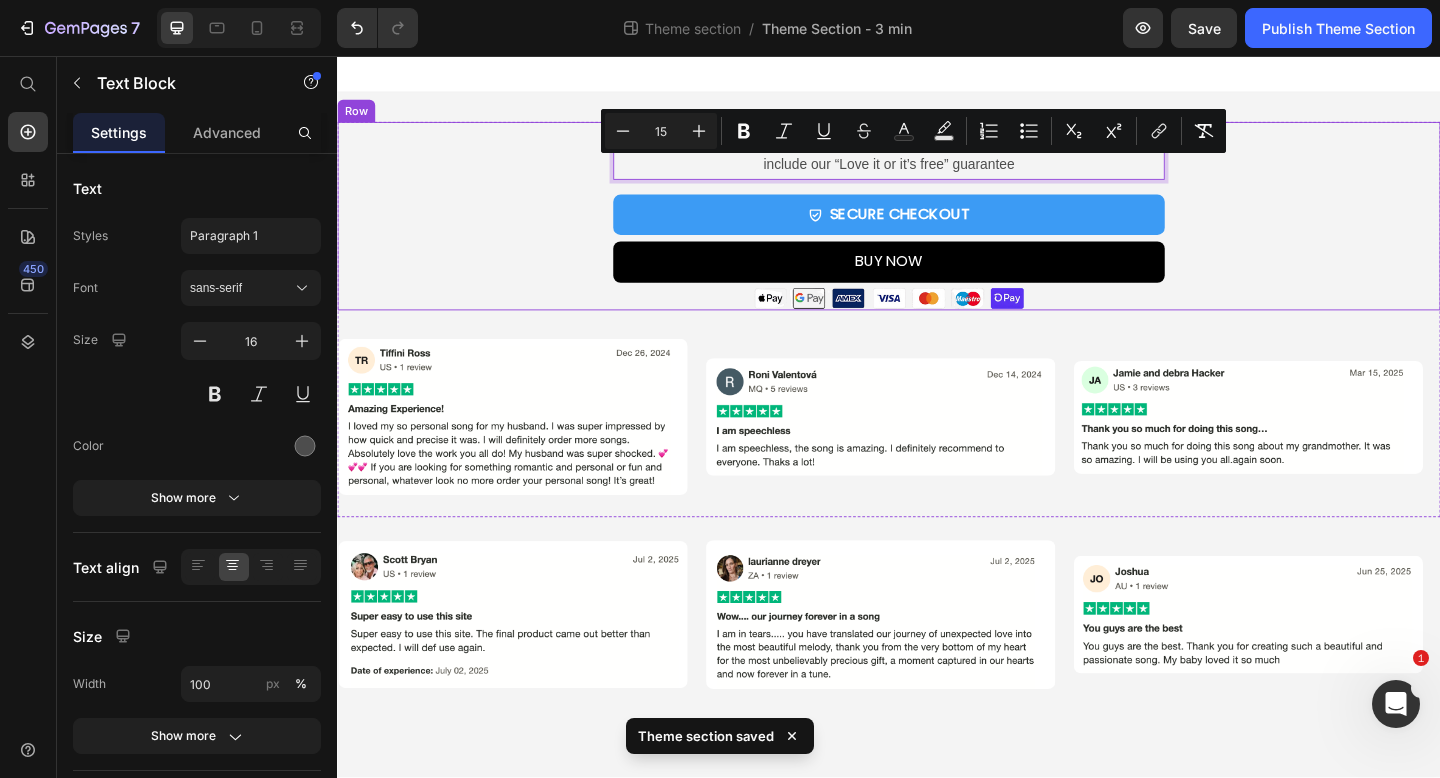 click on "All songs ordered today  include our “Love it or it’s free” guarantee Text Block   16
SECURE CHECKOUT Add to Cart BUY NOW Dynamic Checkout Image Product" at bounding box center (937, 230) 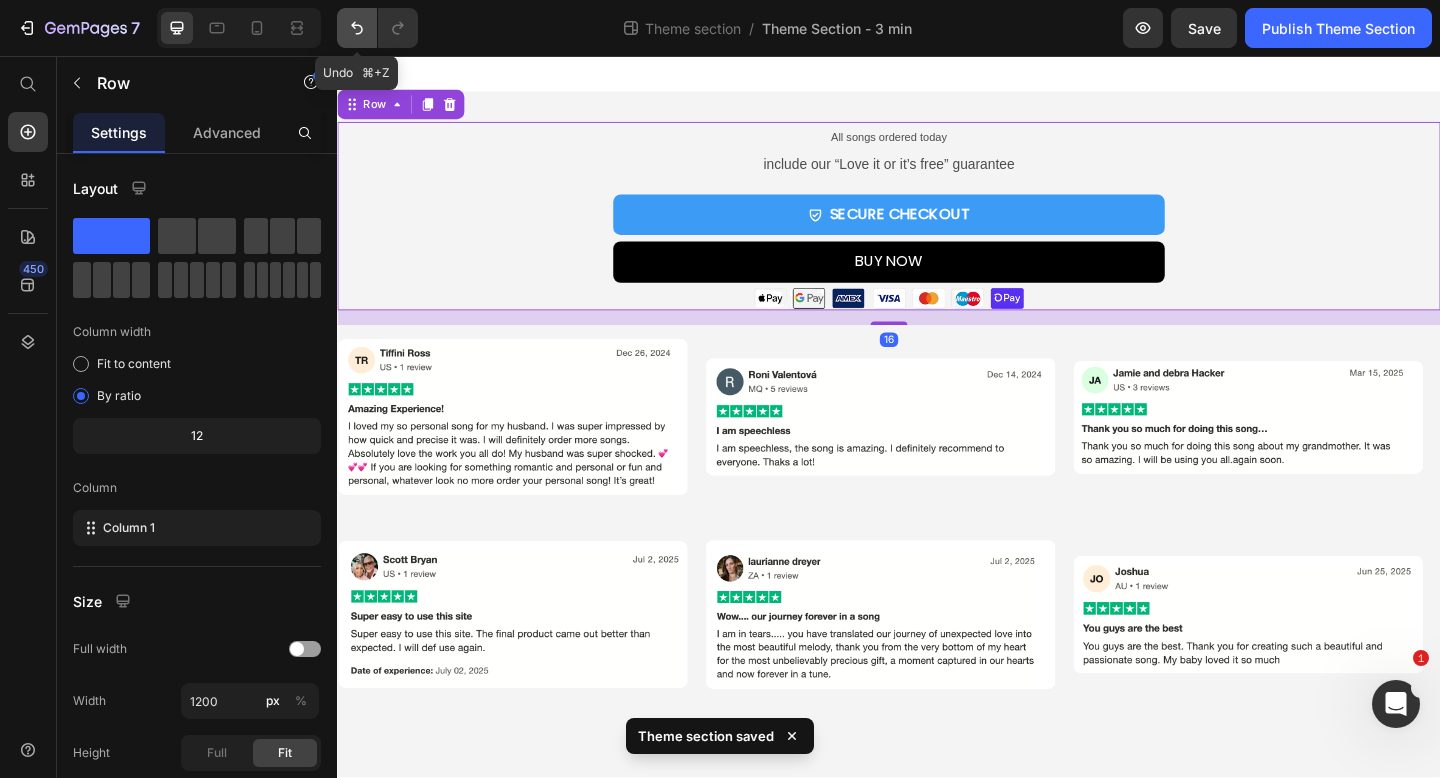 click 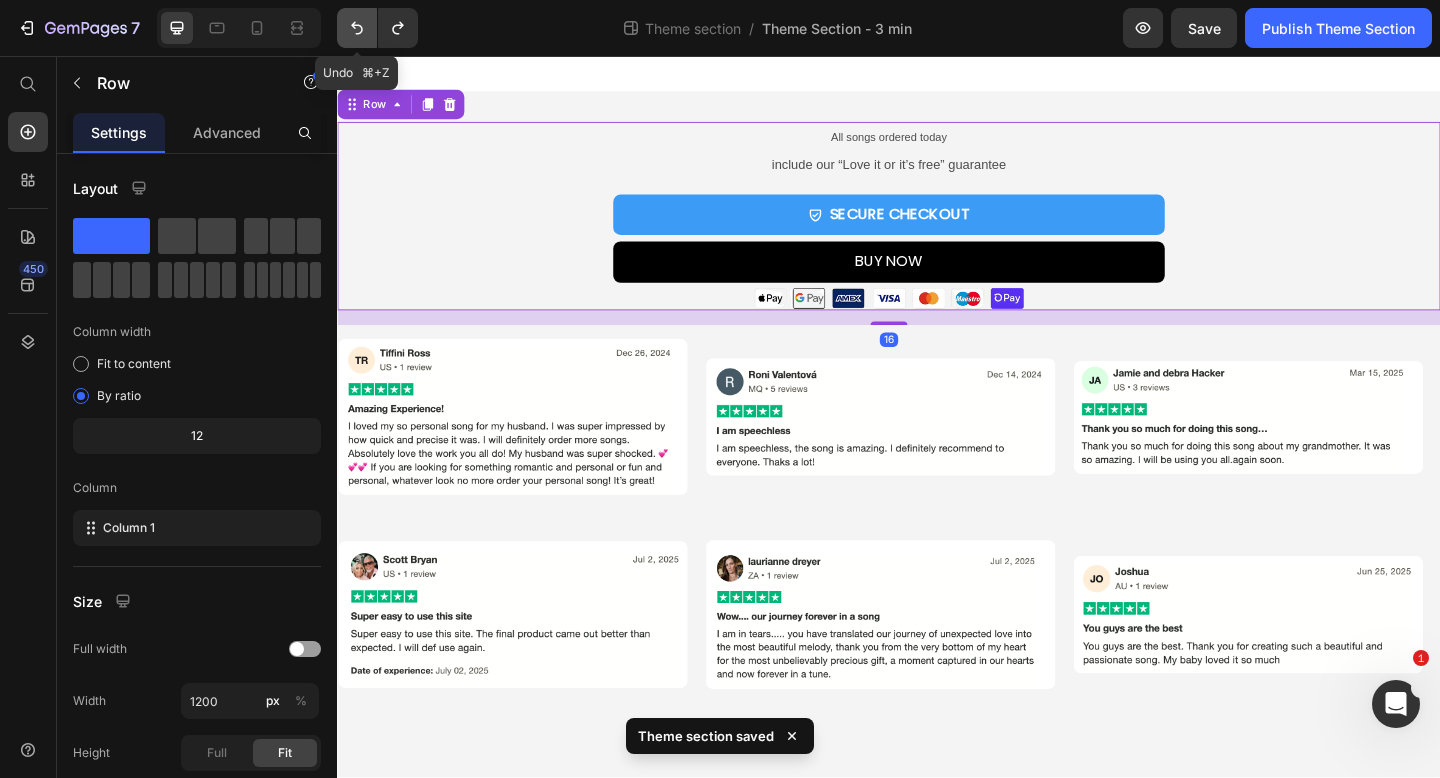click 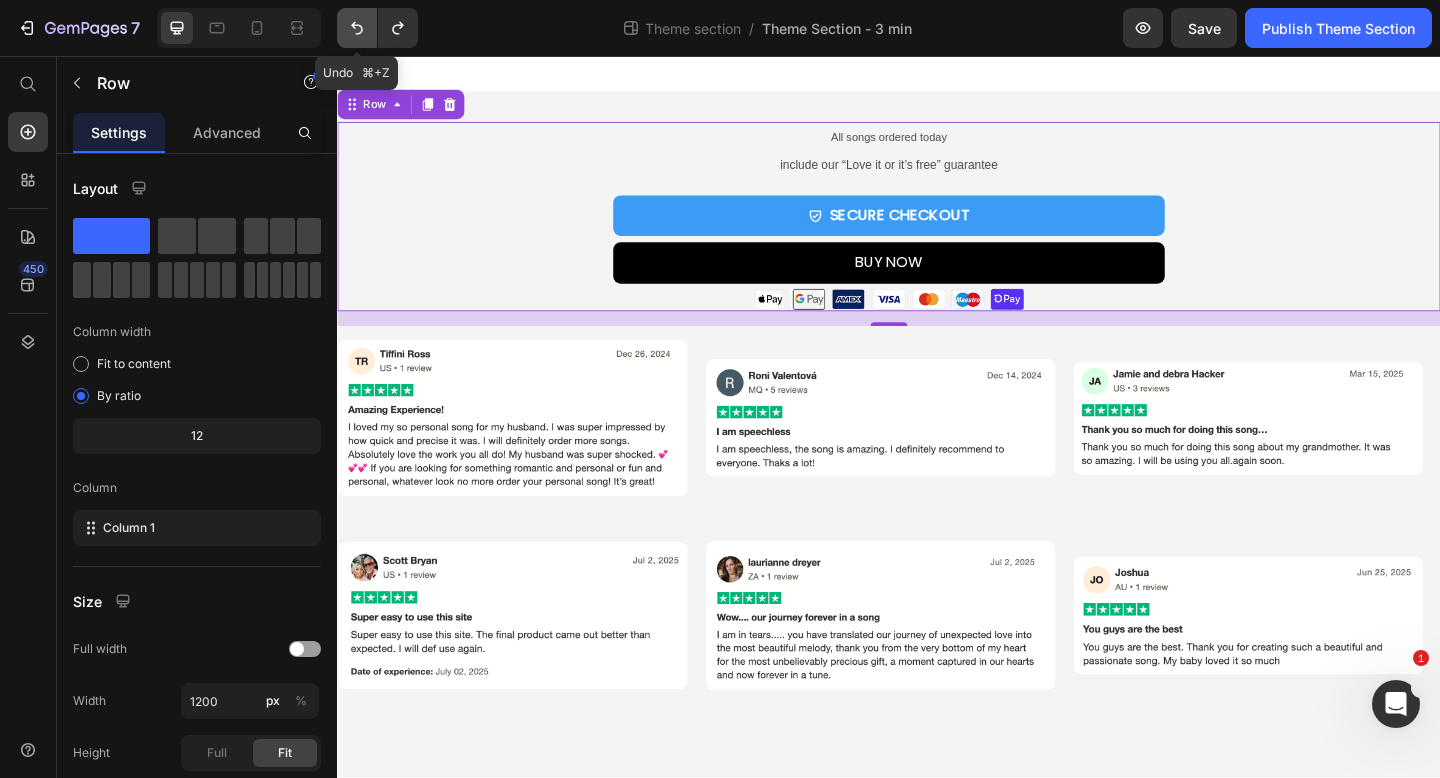 click 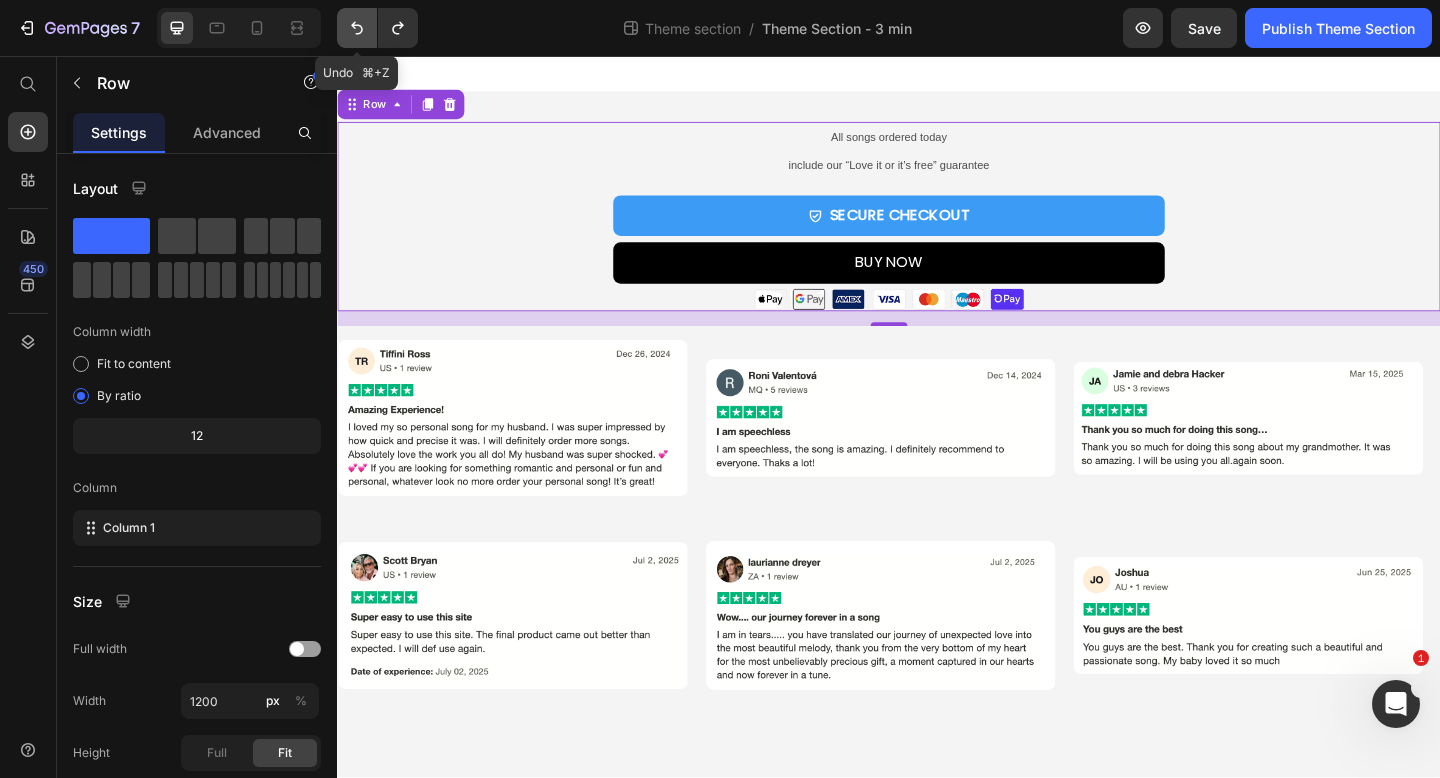 click 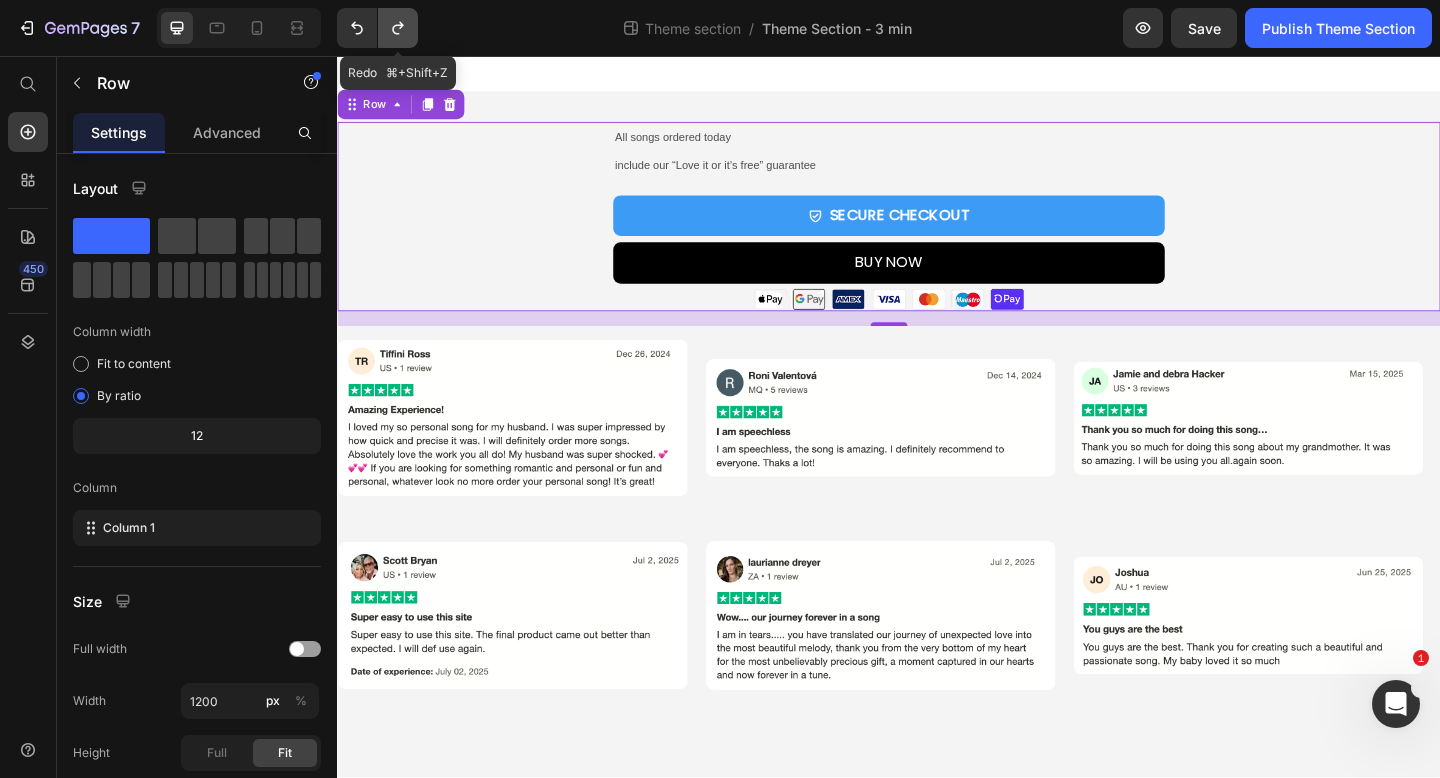 click 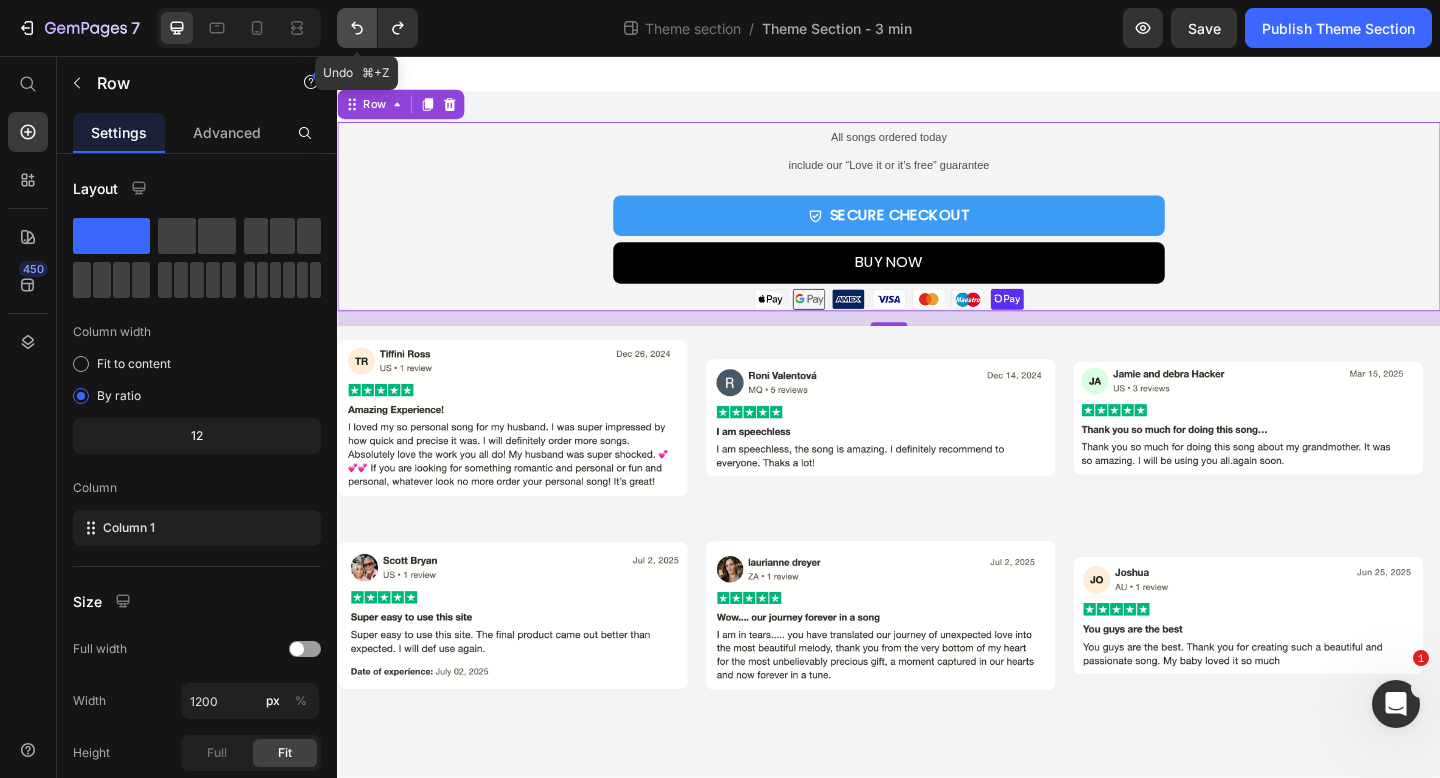 click 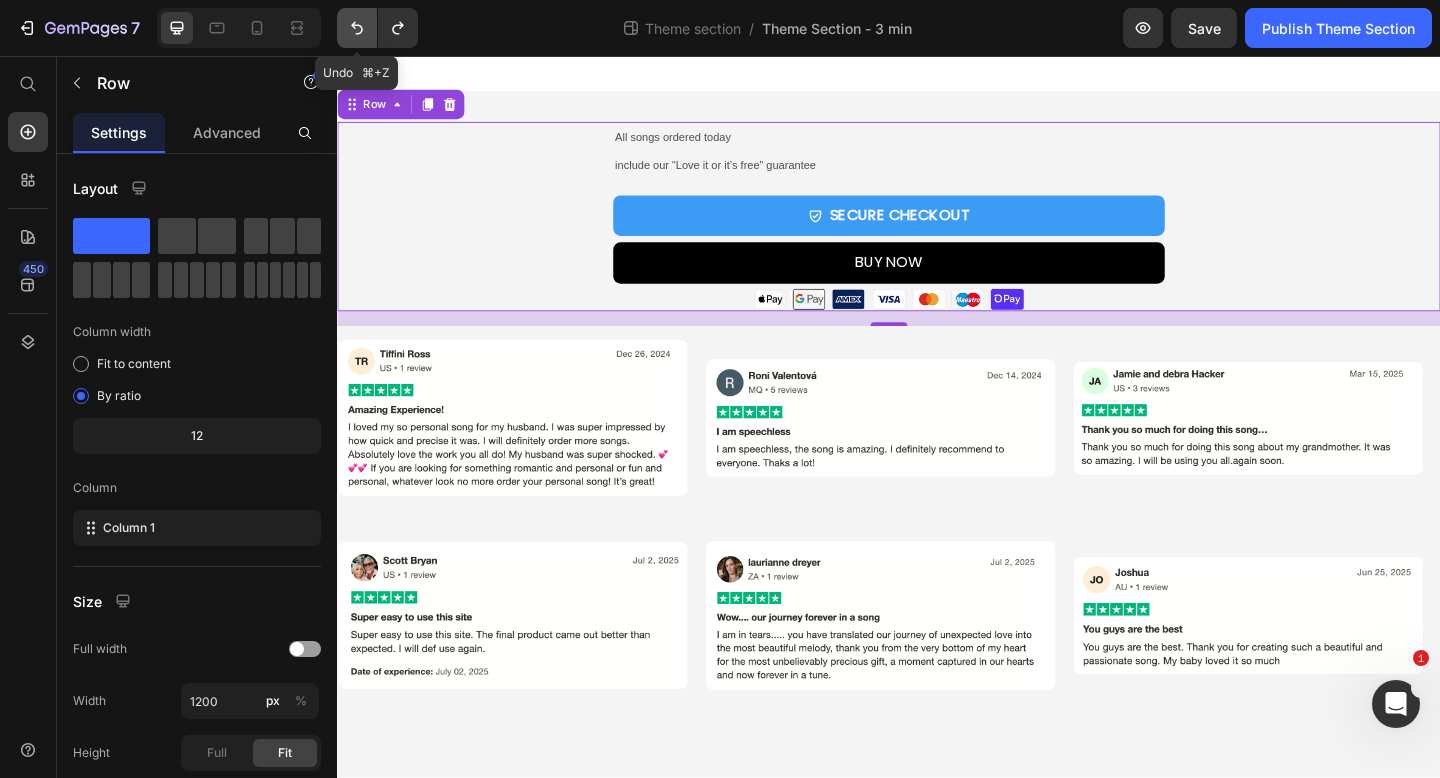 click 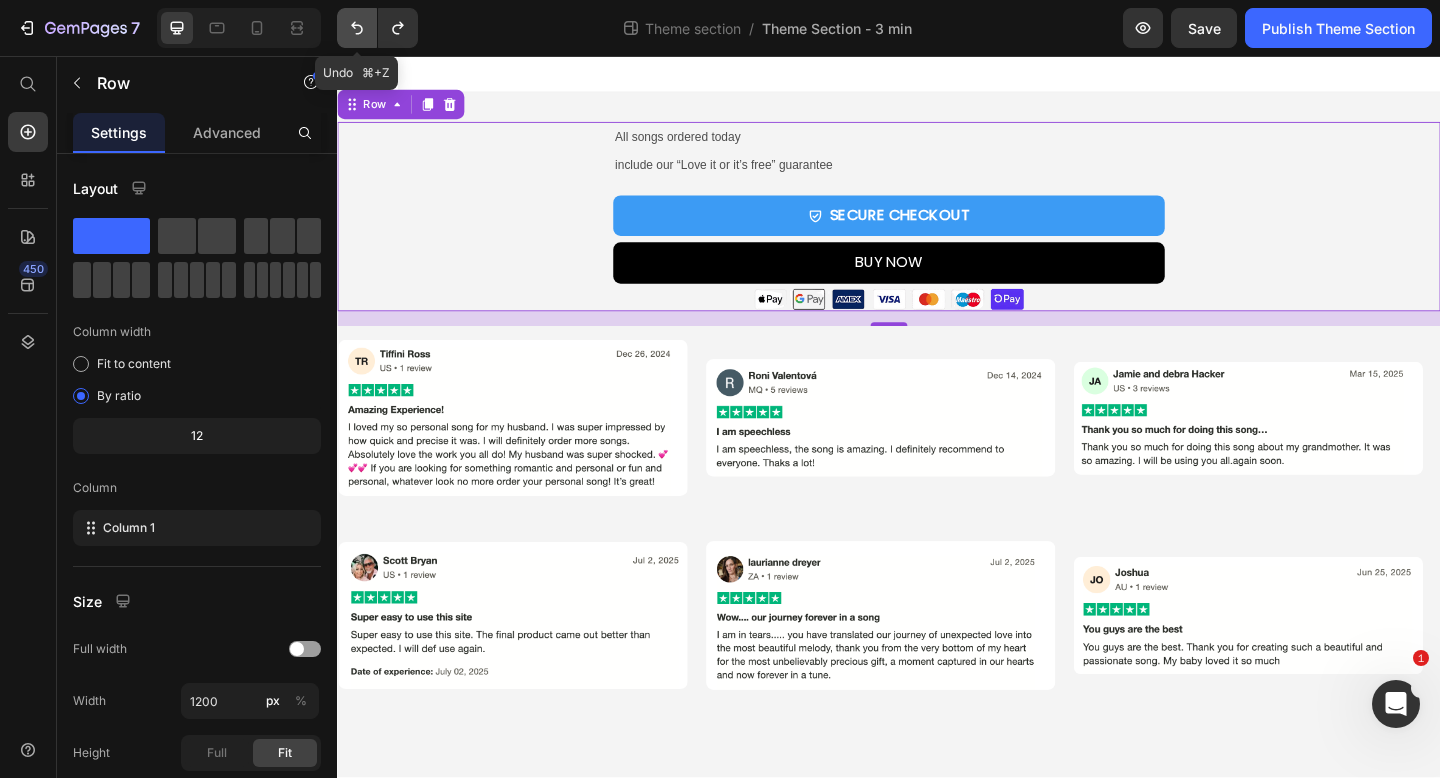 click 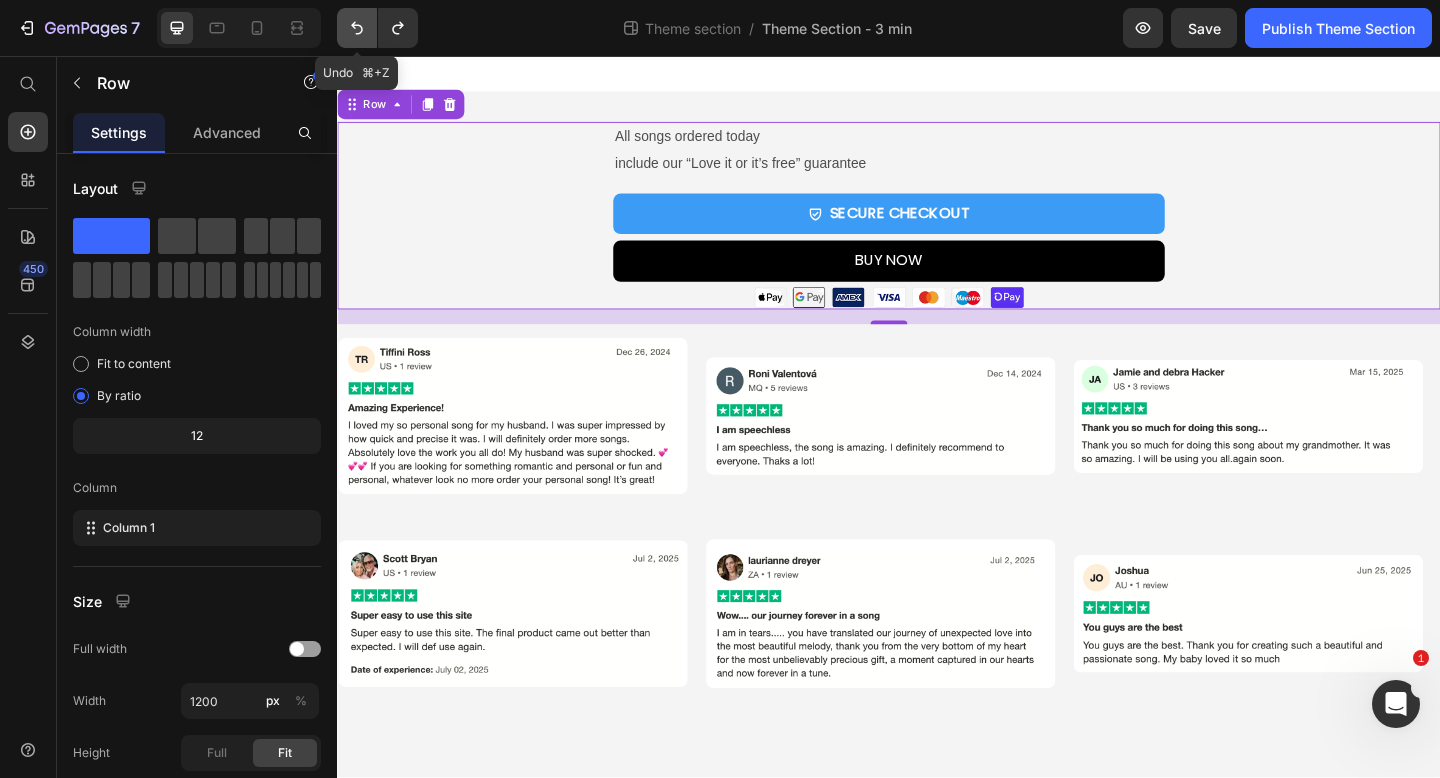 click 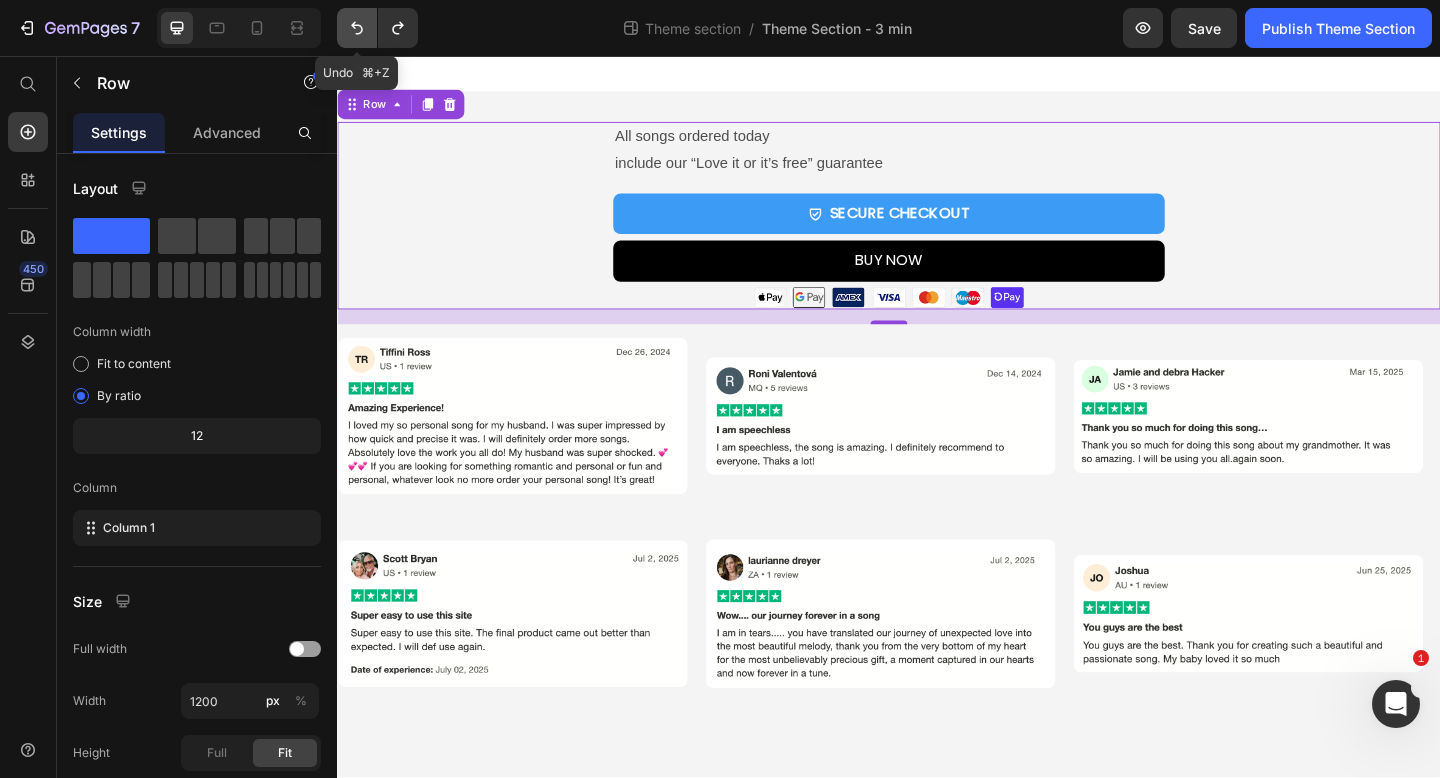 click 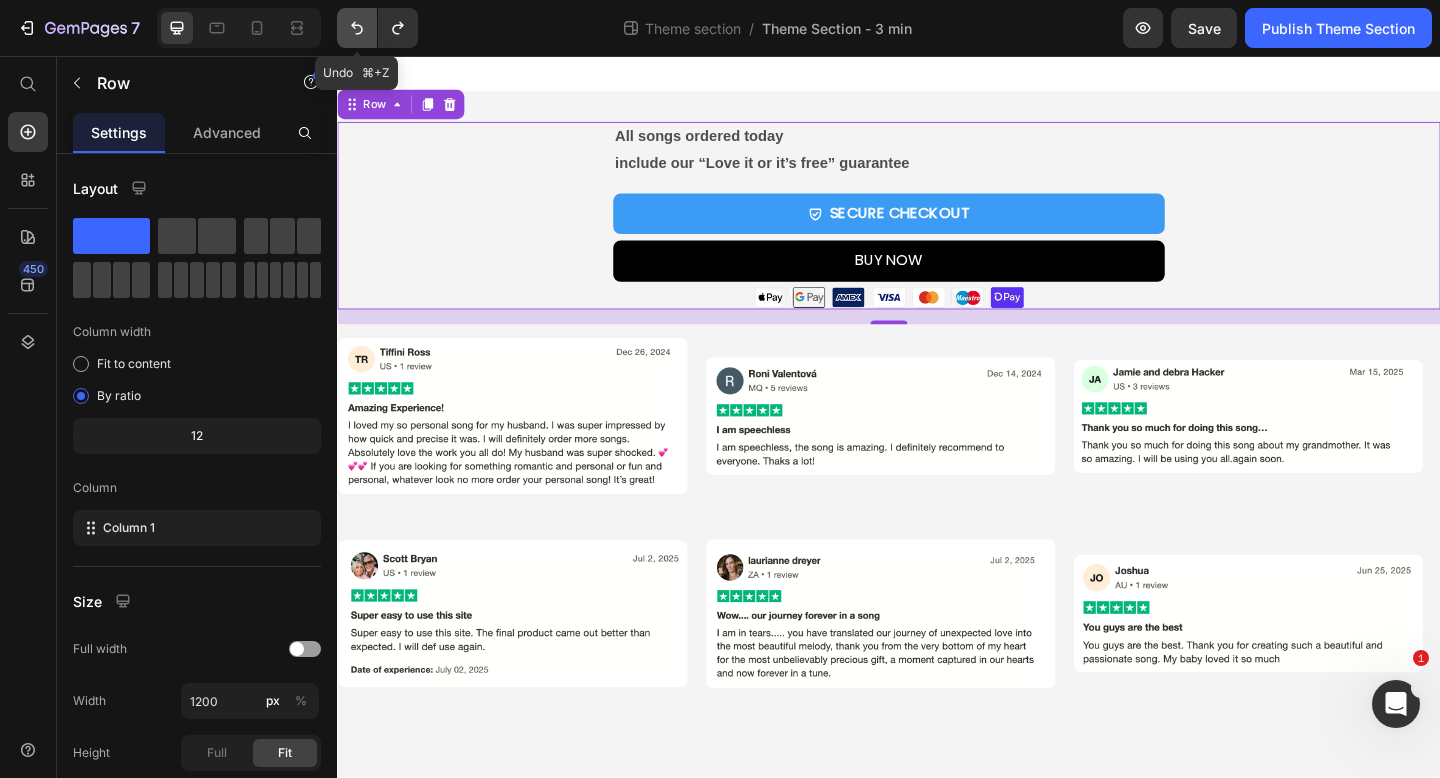 click 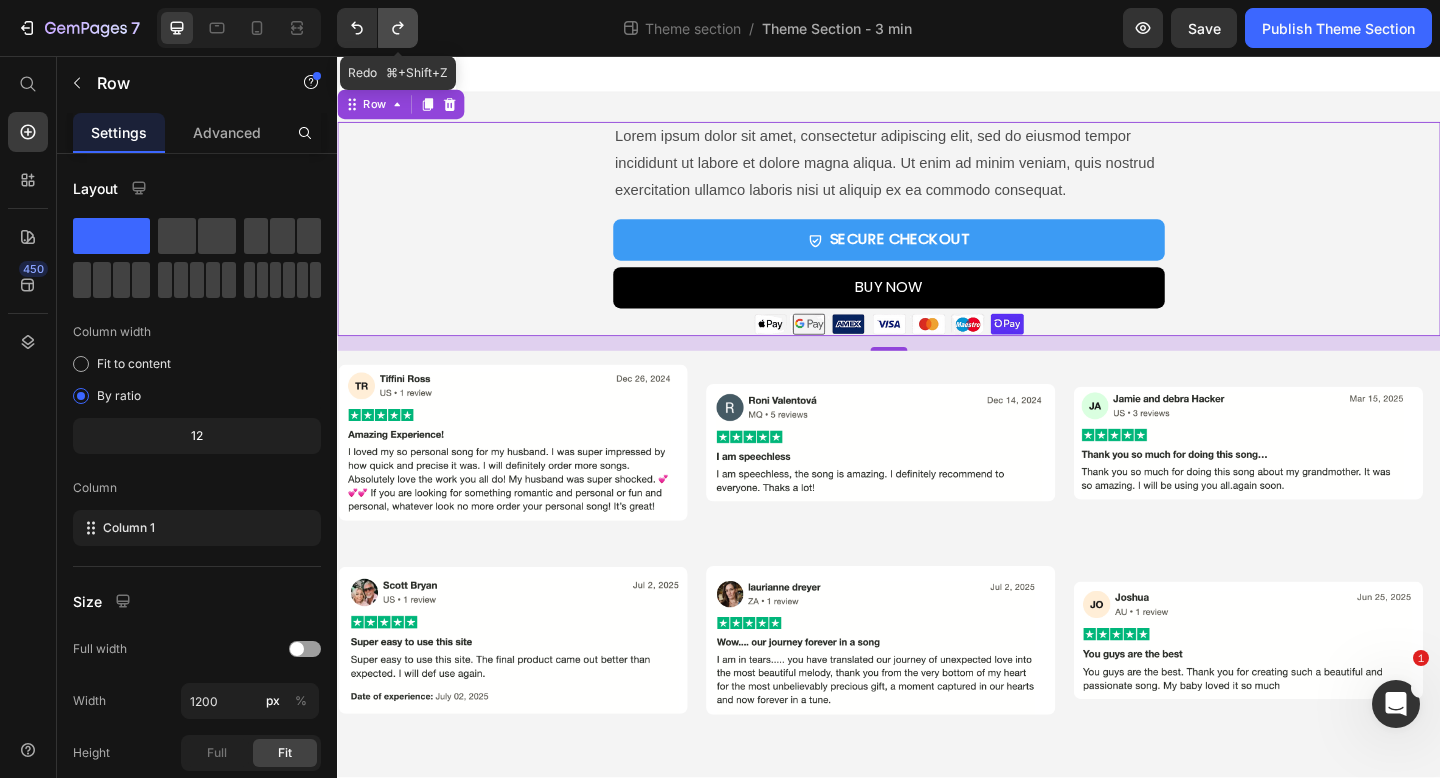 click 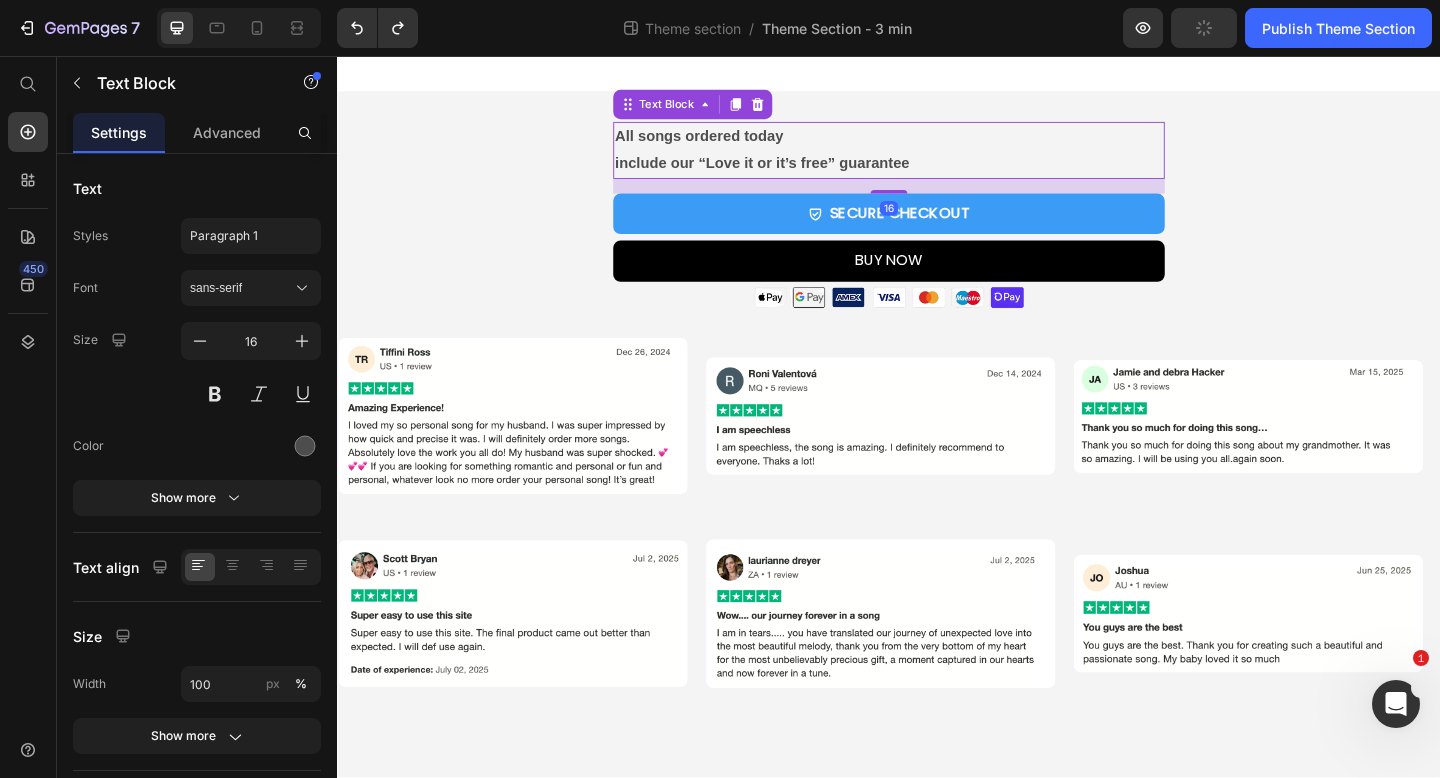 click on "include our “Love it or it’s free” guarantee" at bounding box center (799, 172) 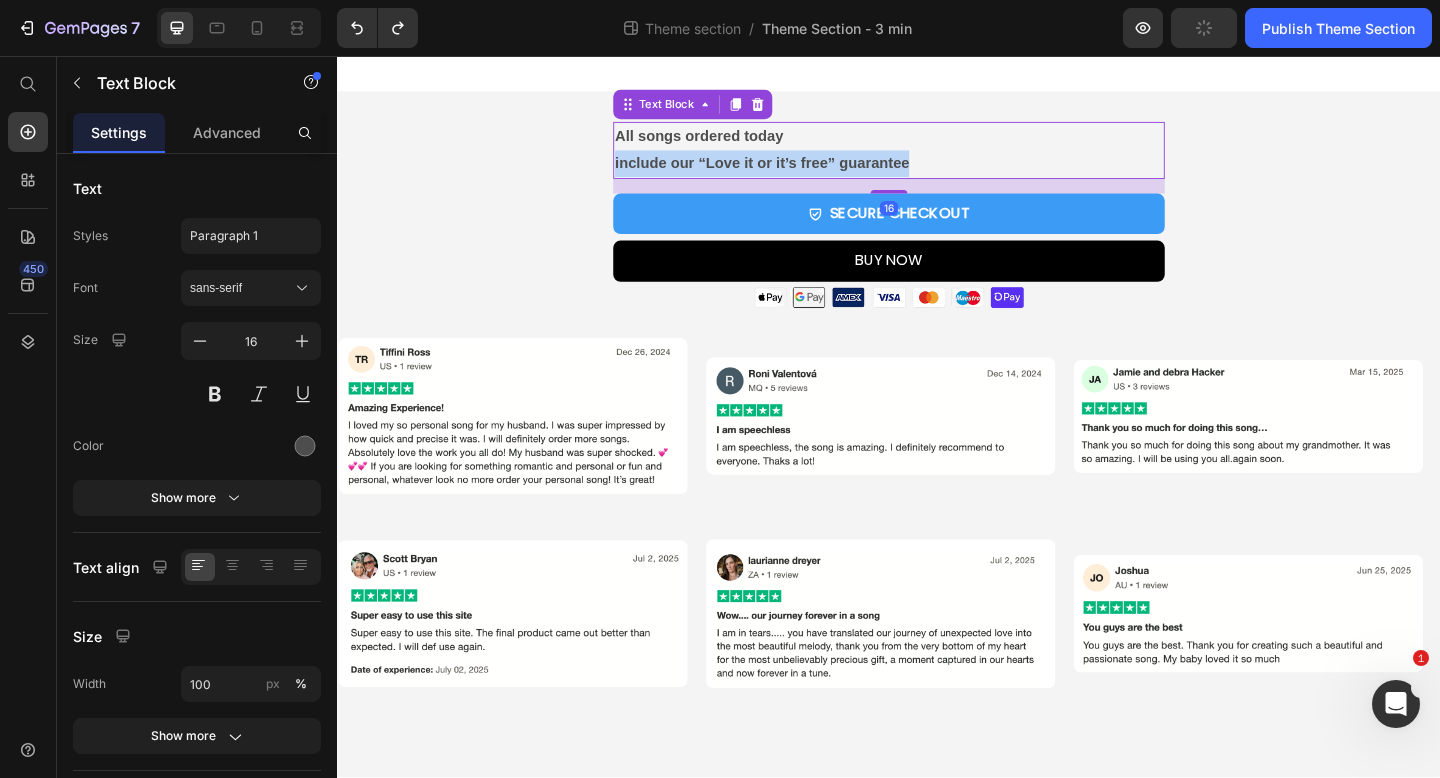 click on "include our “Love it or it’s free” guarantee" at bounding box center [799, 172] 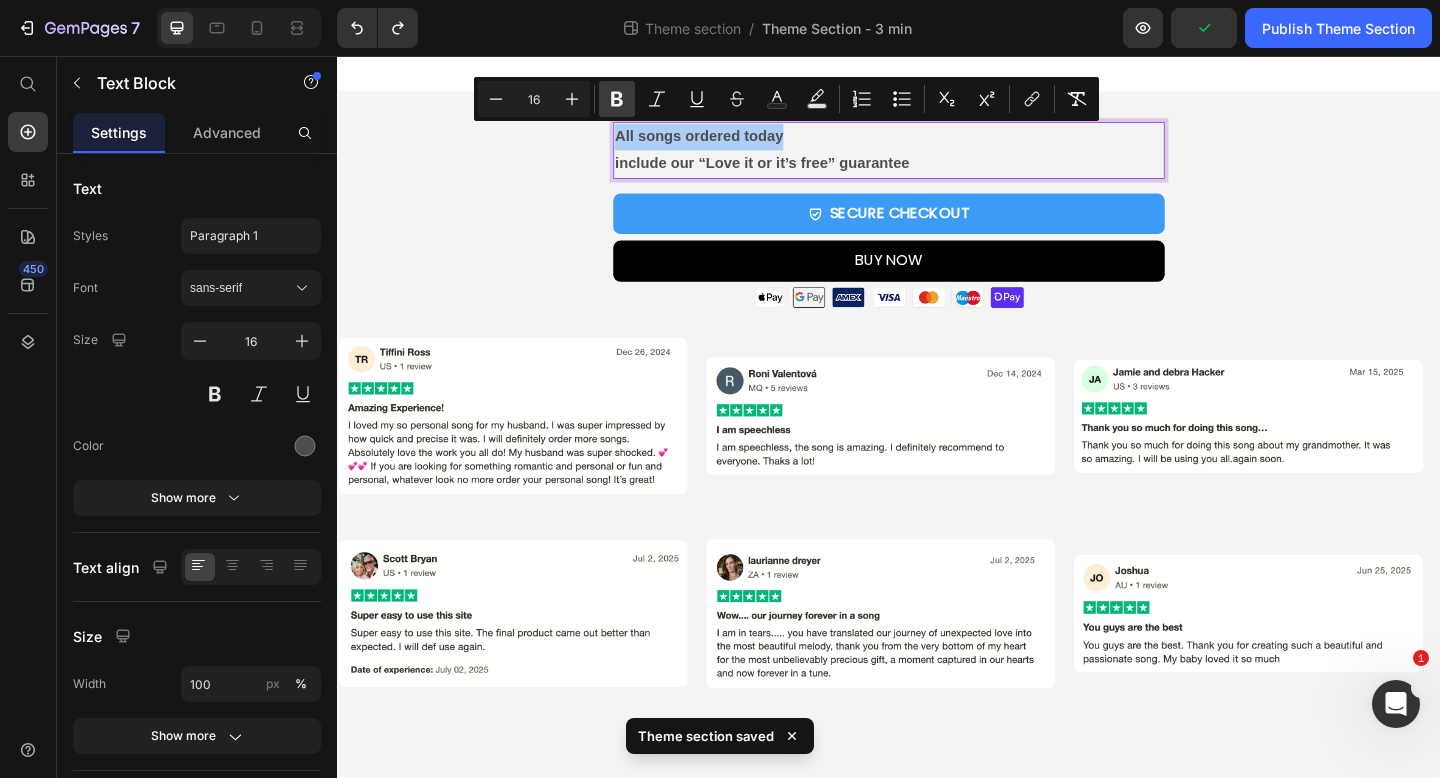click 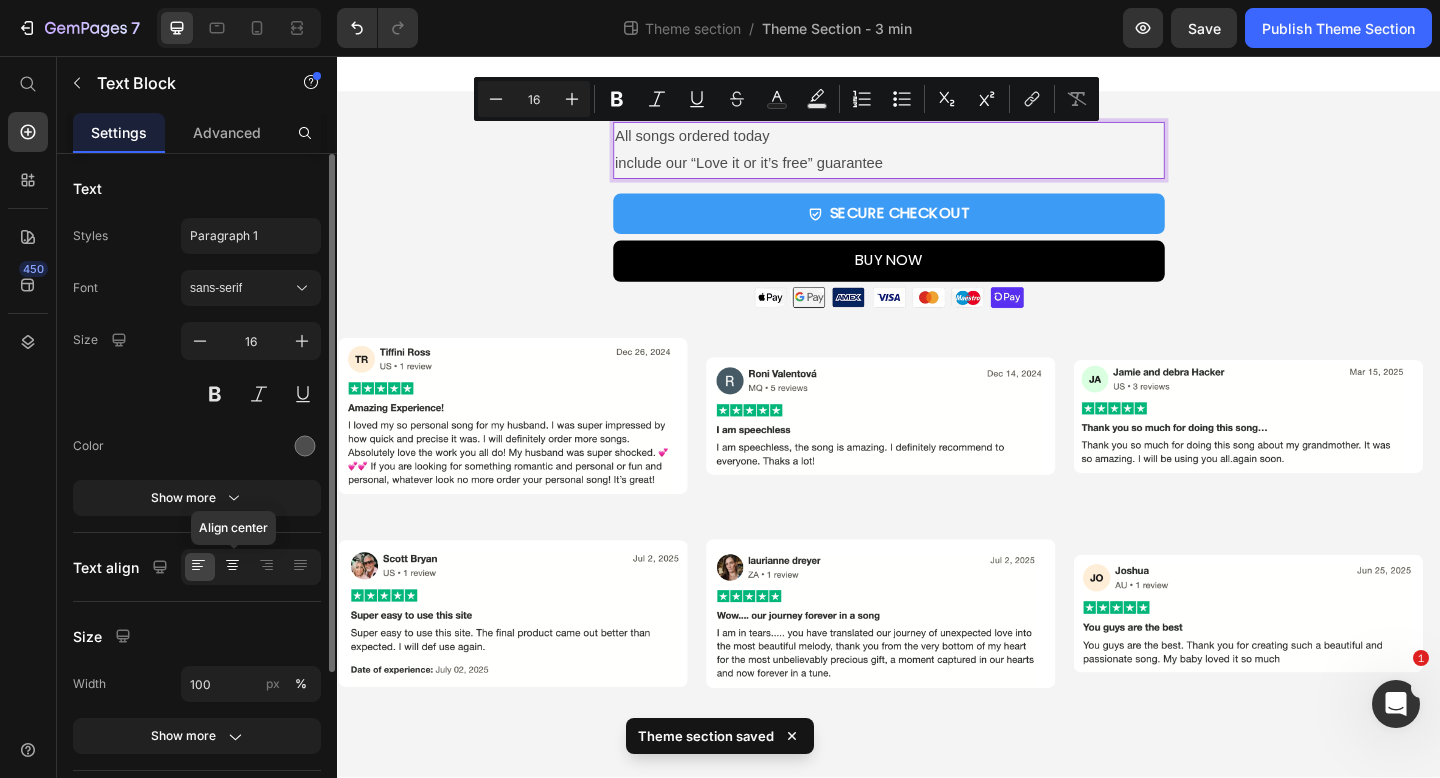 click 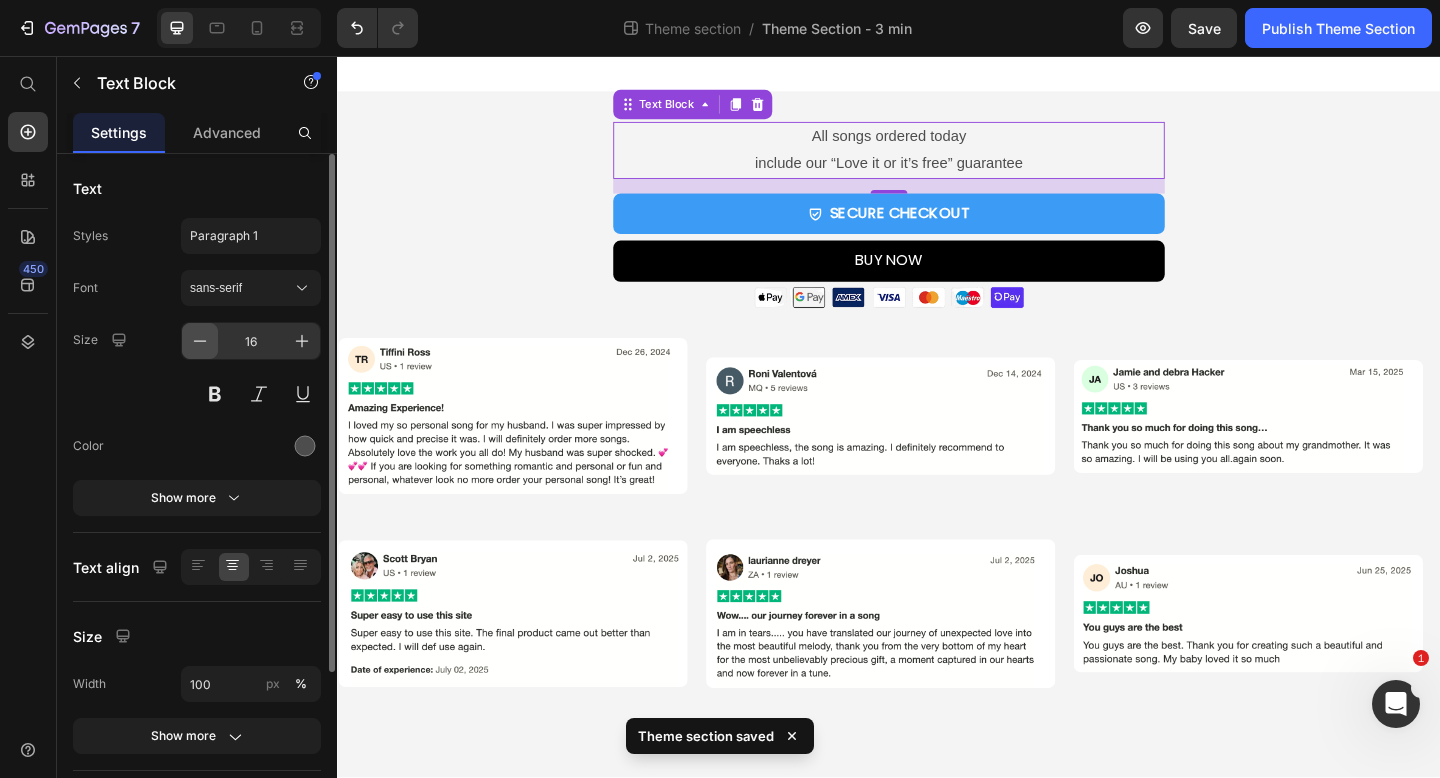 click 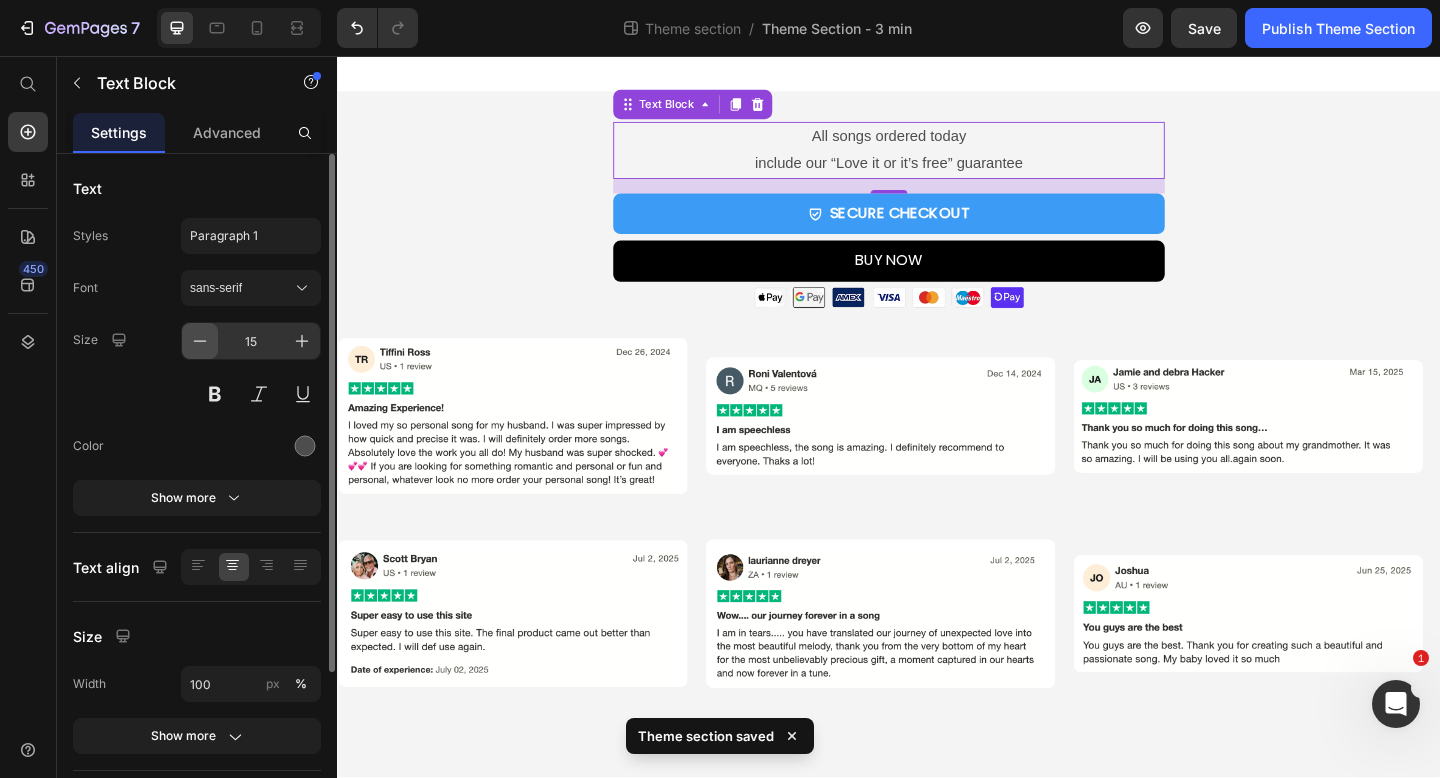 click 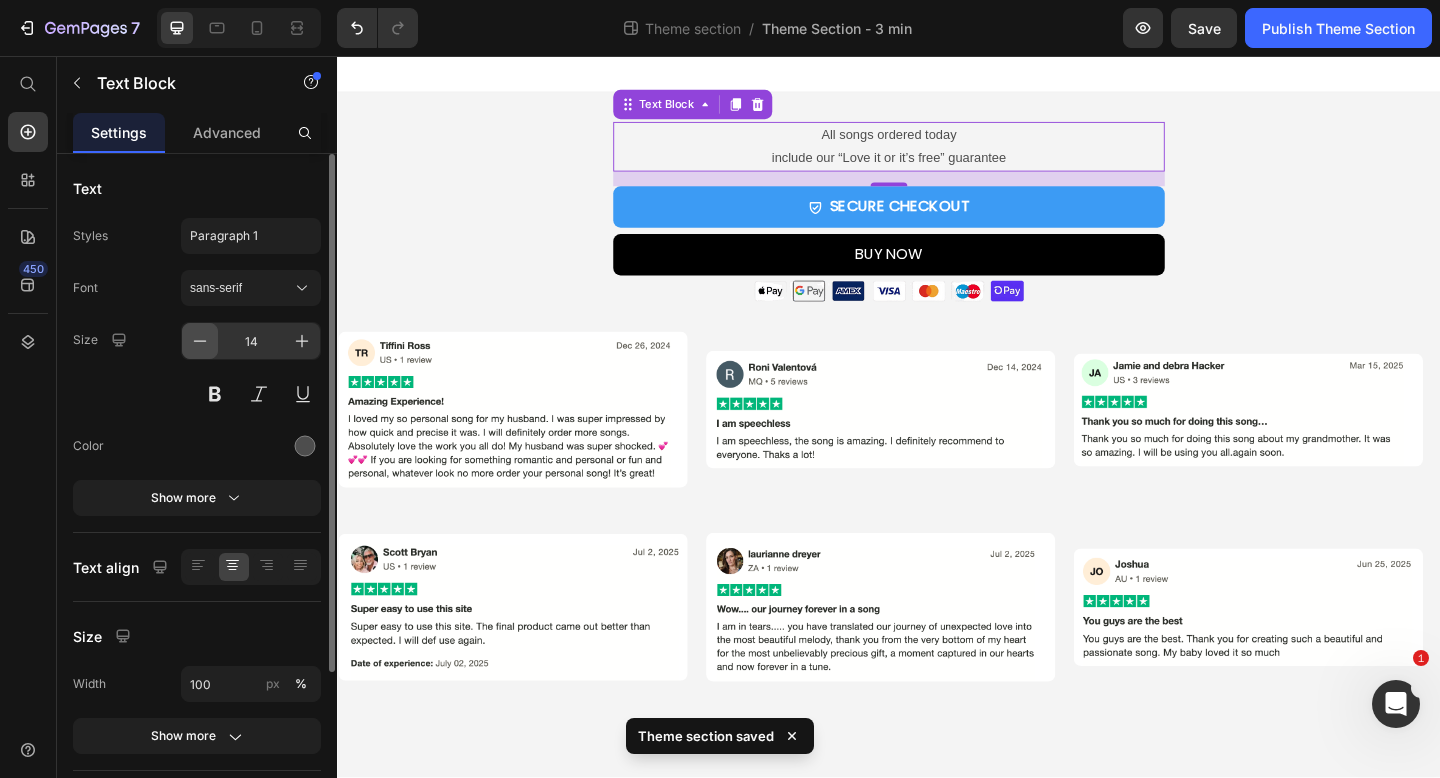 click 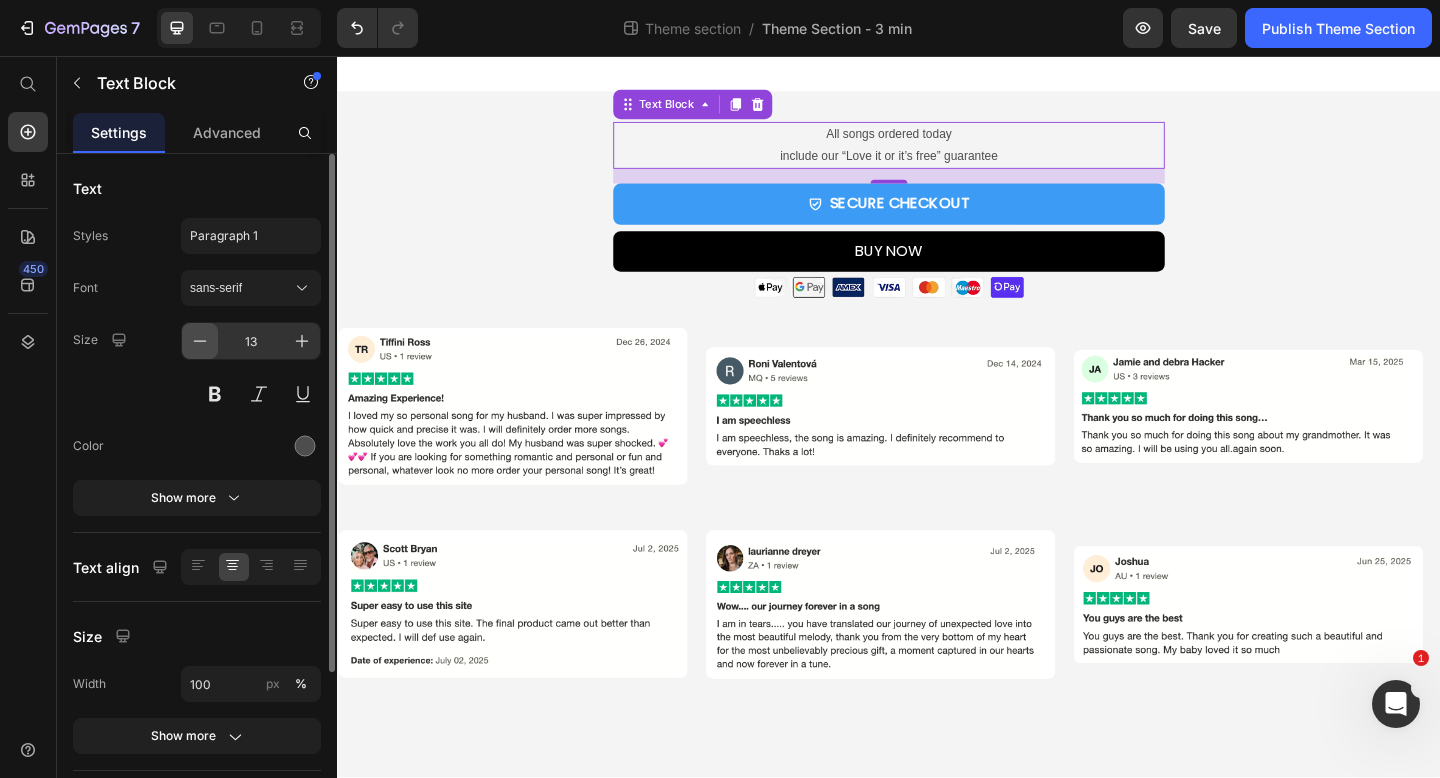 click 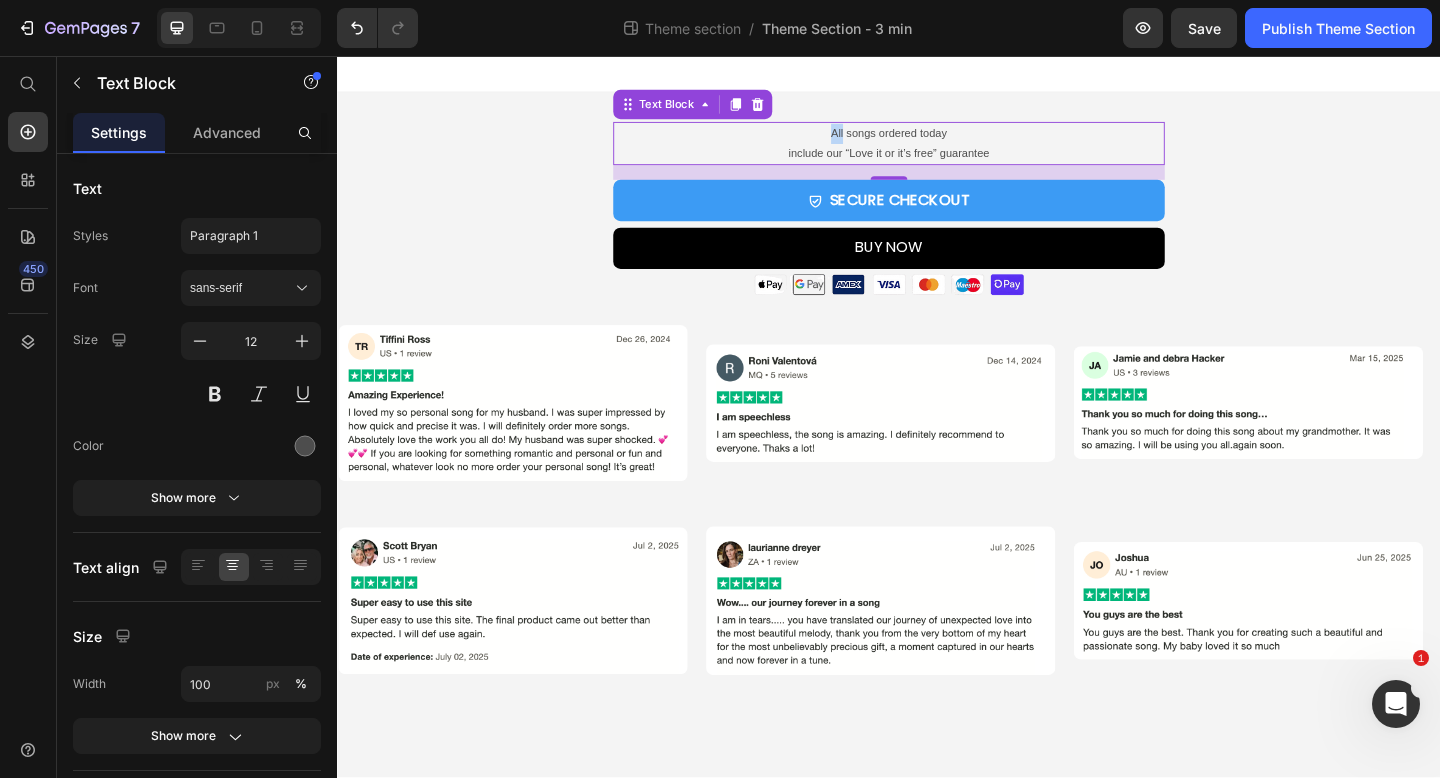 click on "All songs ordered today" at bounding box center (937, 141) 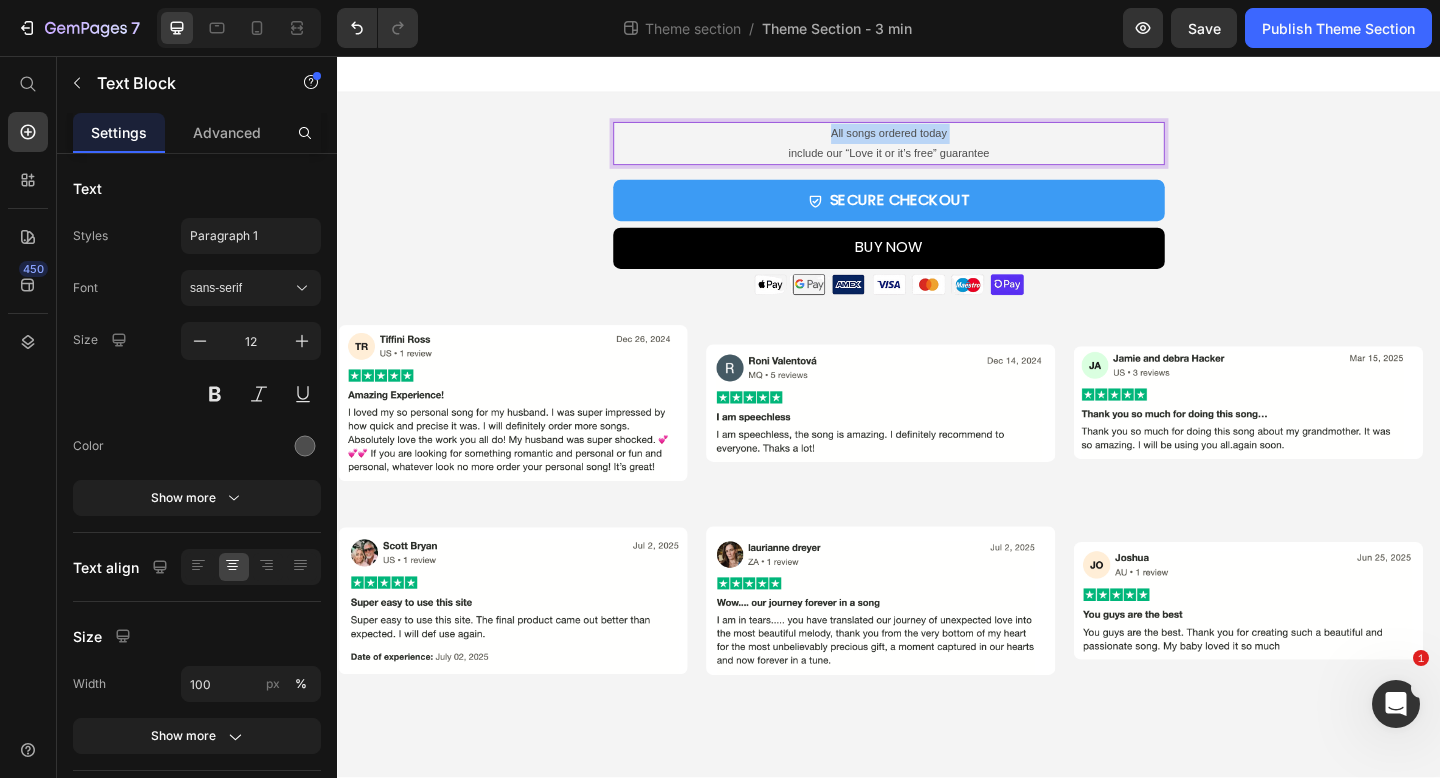click on "All songs ordered today" at bounding box center [937, 141] 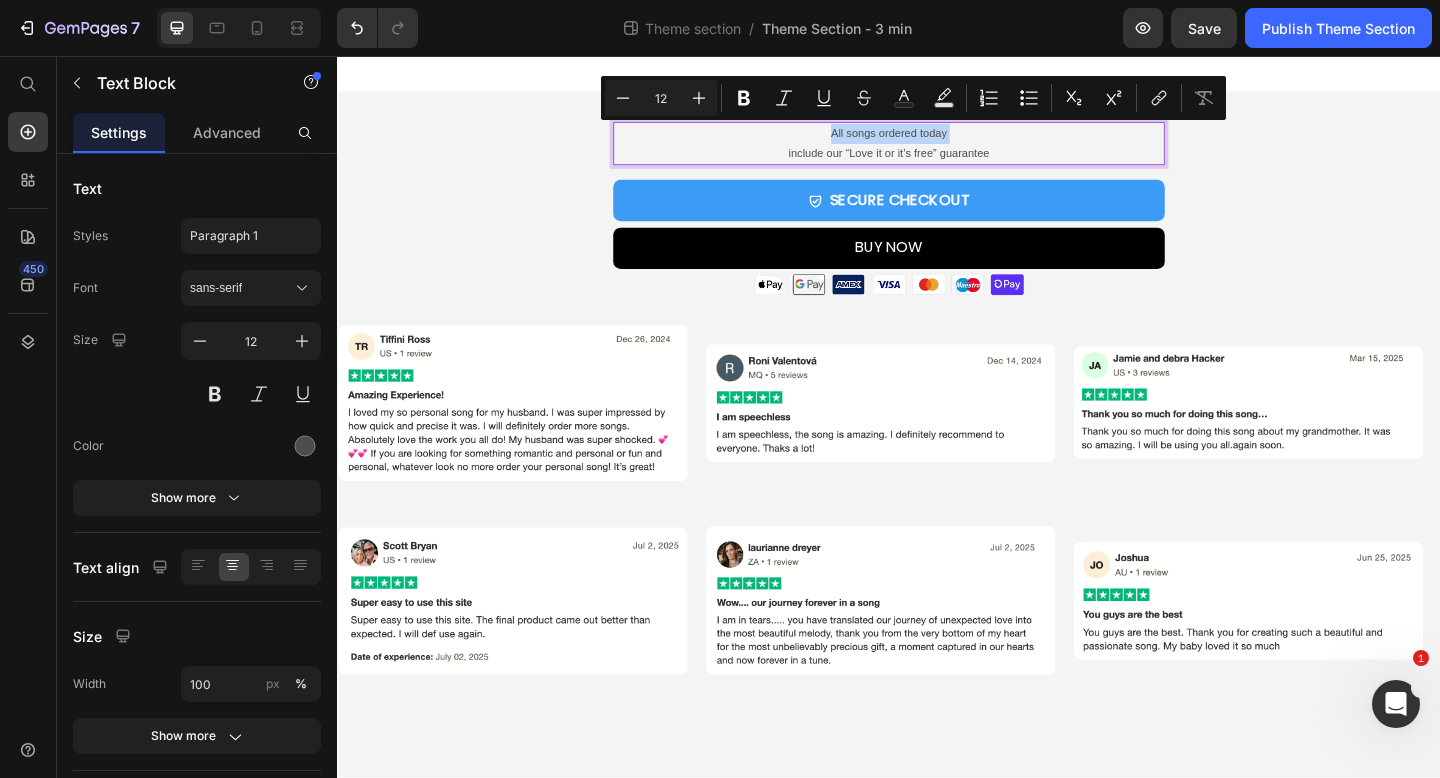 click on "All songs ordered today" at bounding box center (937, 141) 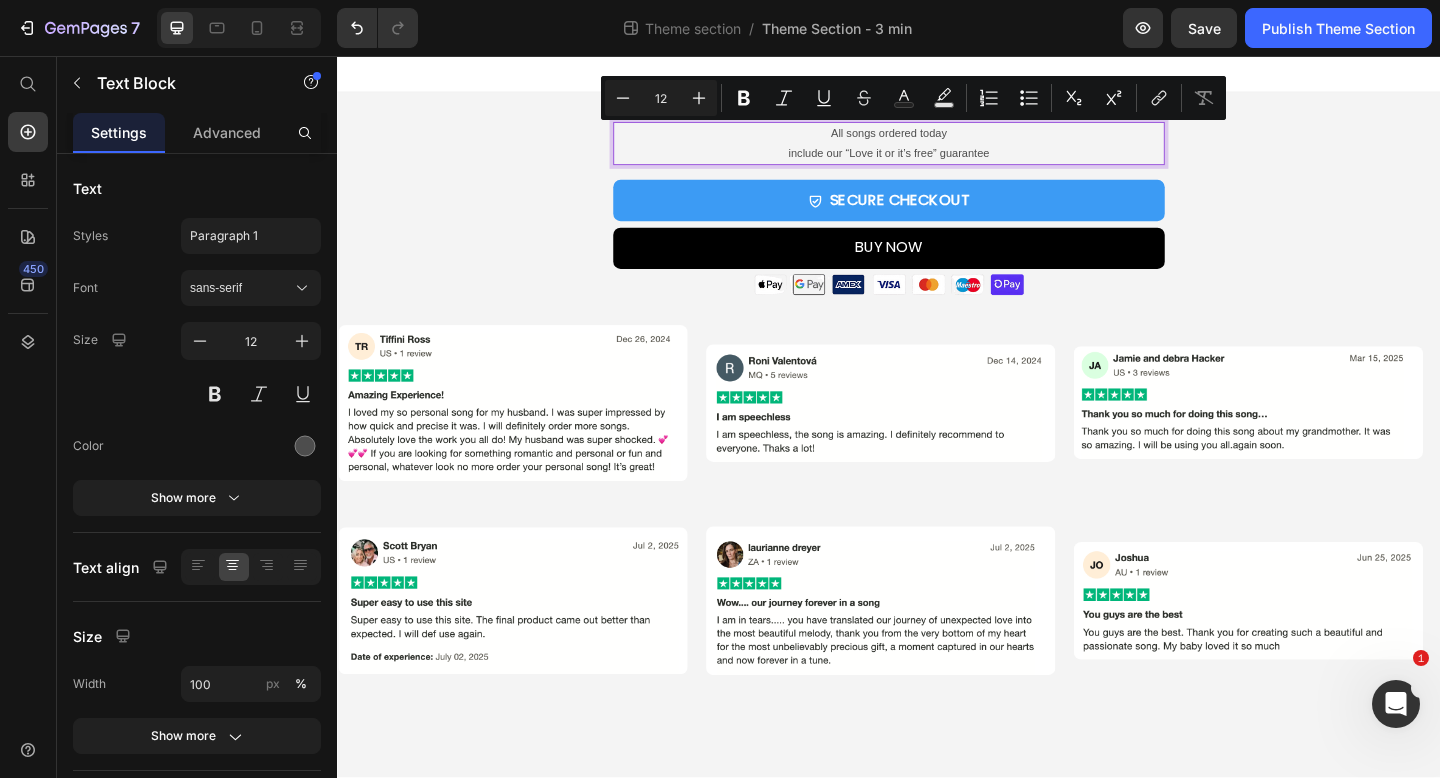 click on "include our “Love it or it’s free” guarantee" at bounding box center [937, 163] 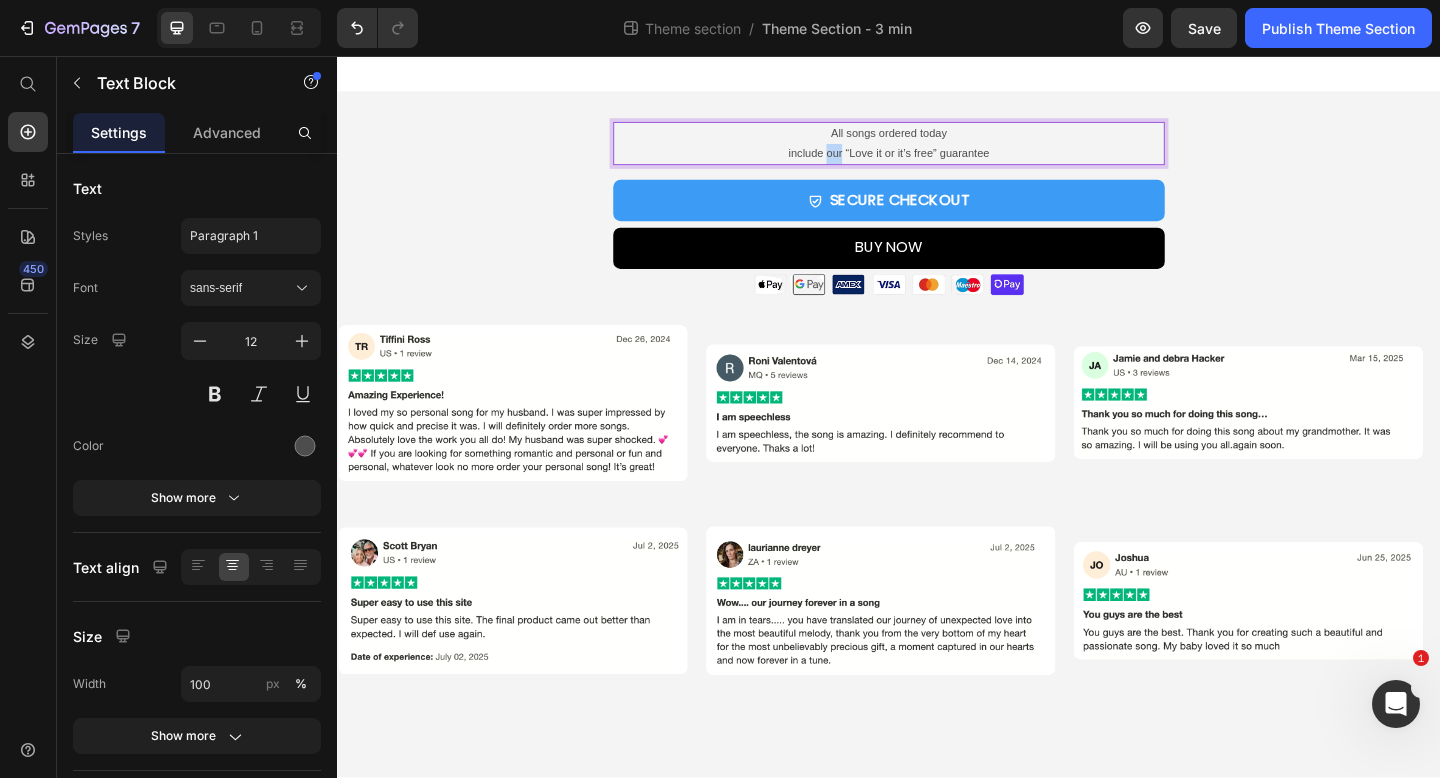 click on "include our “Love it or it’s free” guarantee" at bounding box center [937, 163] 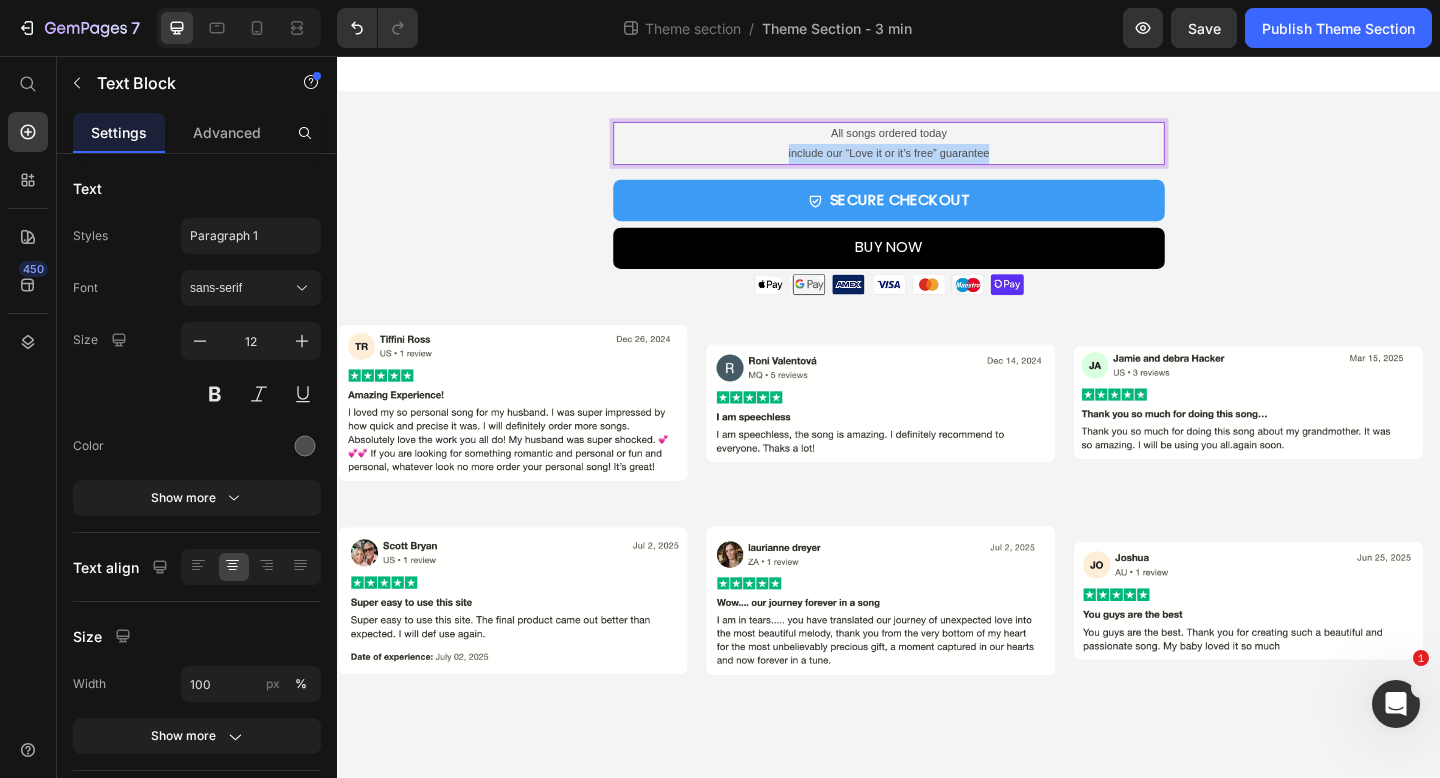 click on "include our “Love it or it’s free” guarantee" at bounding box center [937, 163] 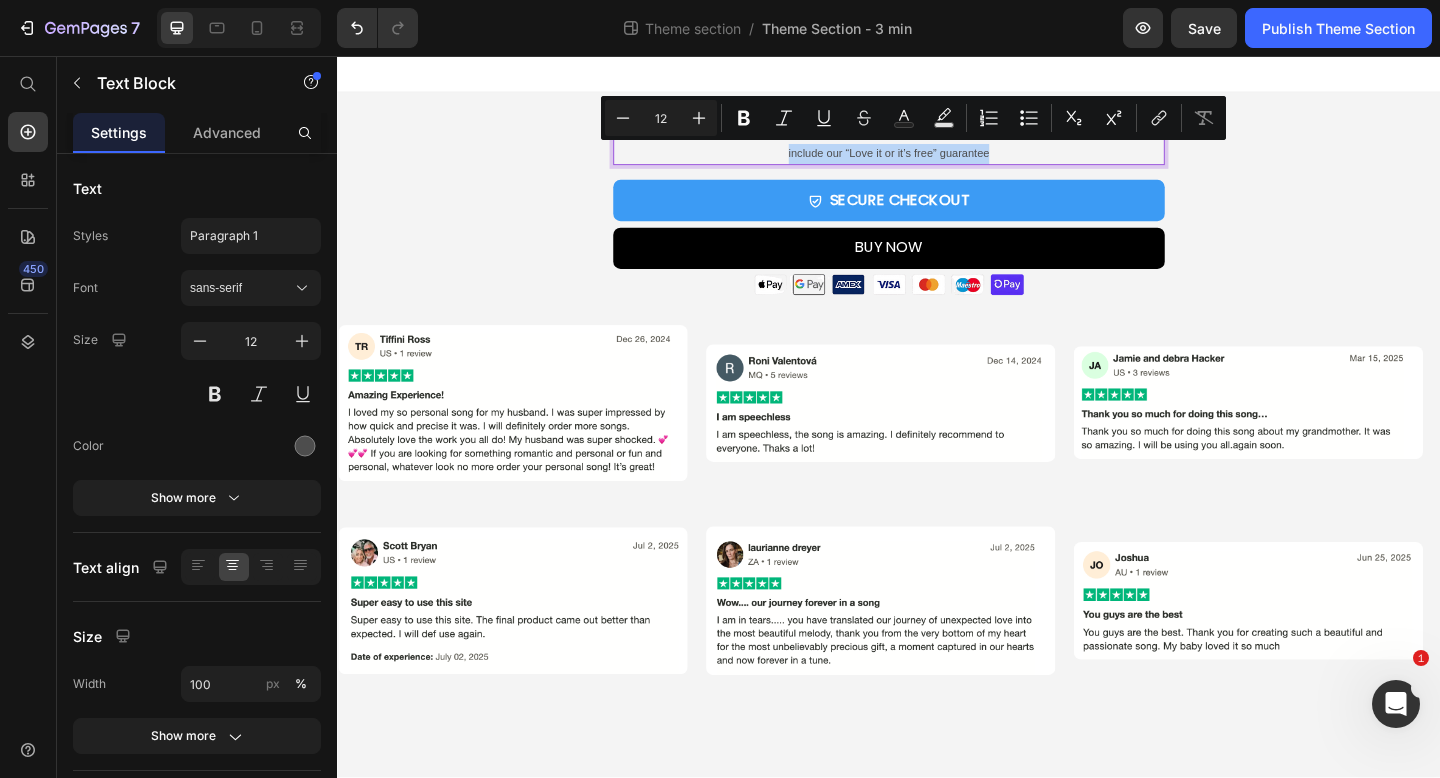 click on "include our “Love it or it’s free” guarantee" at bounding box center [937, 163] 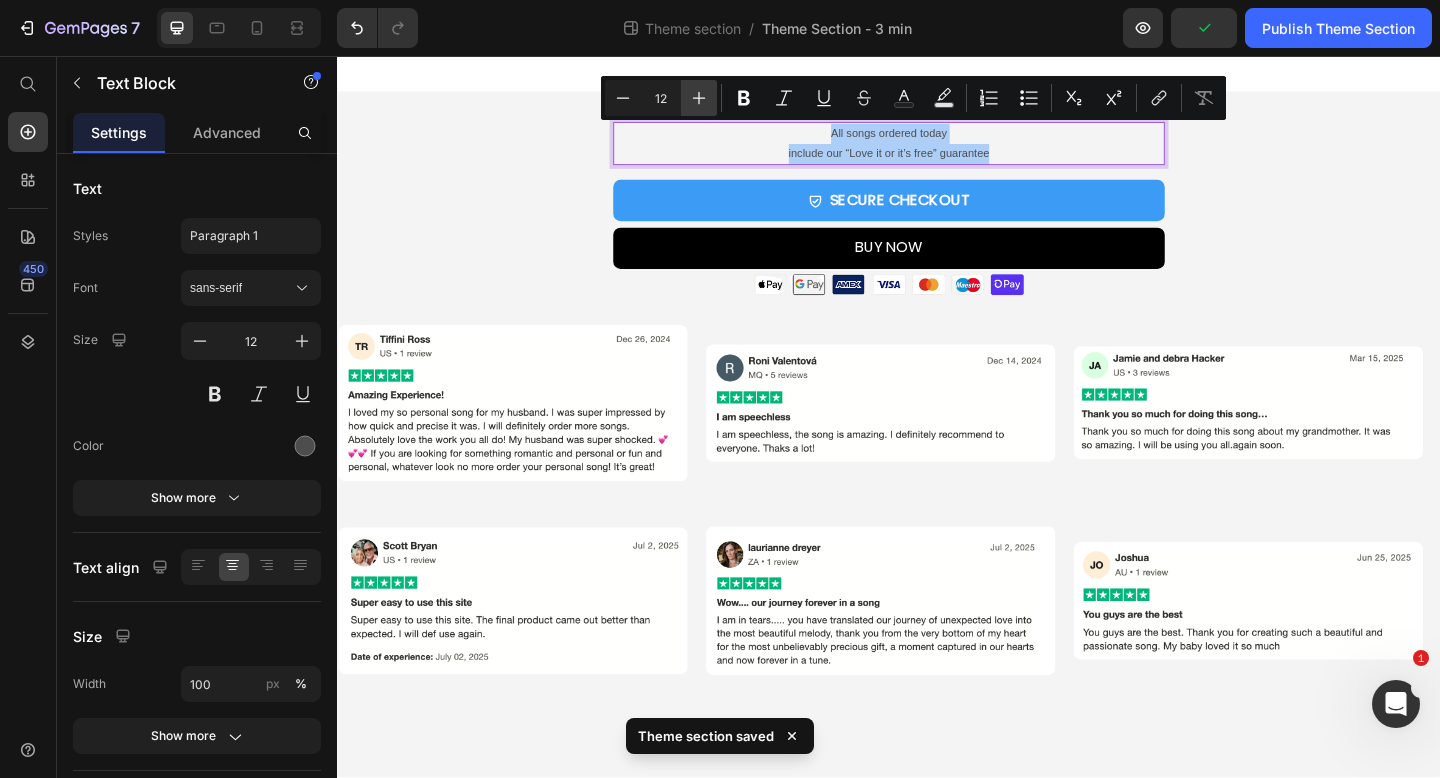 click 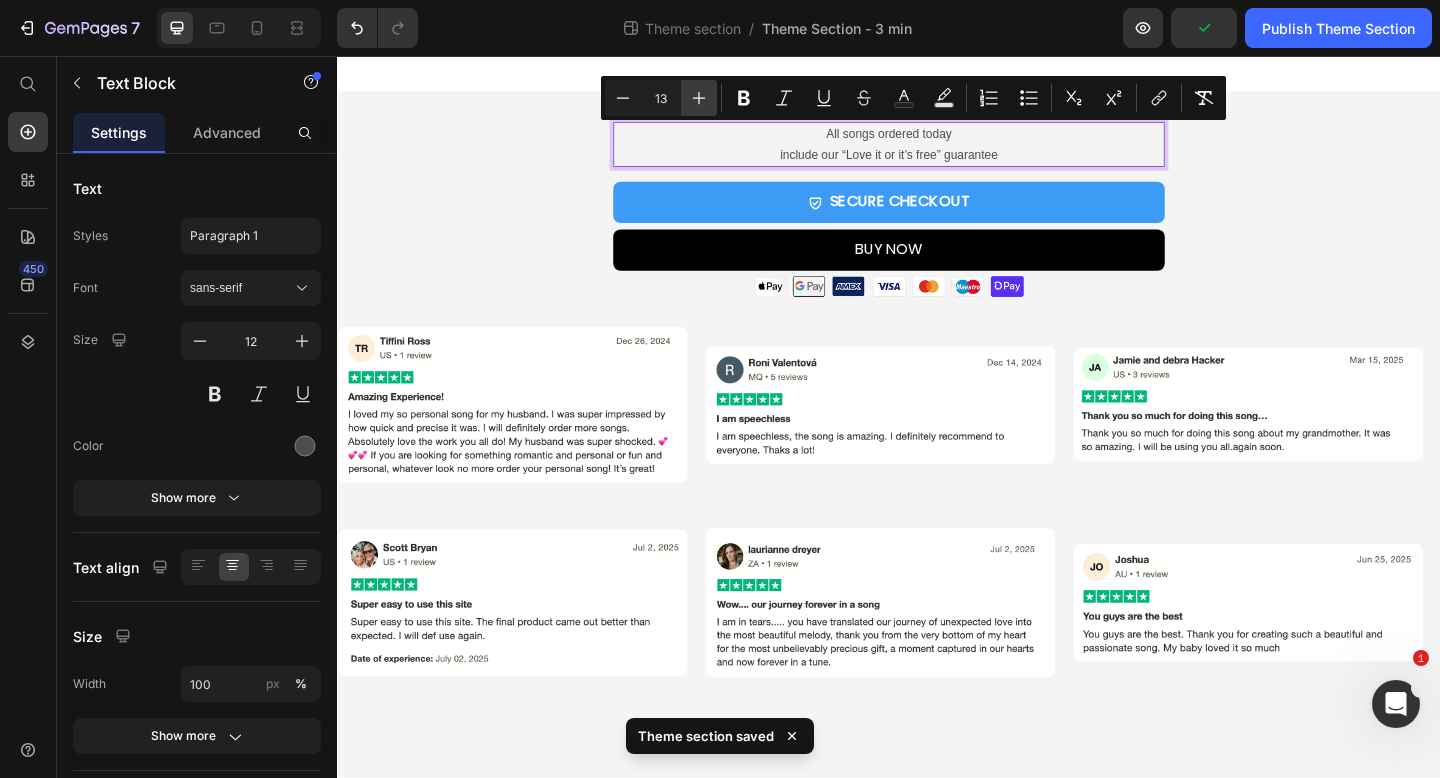 click 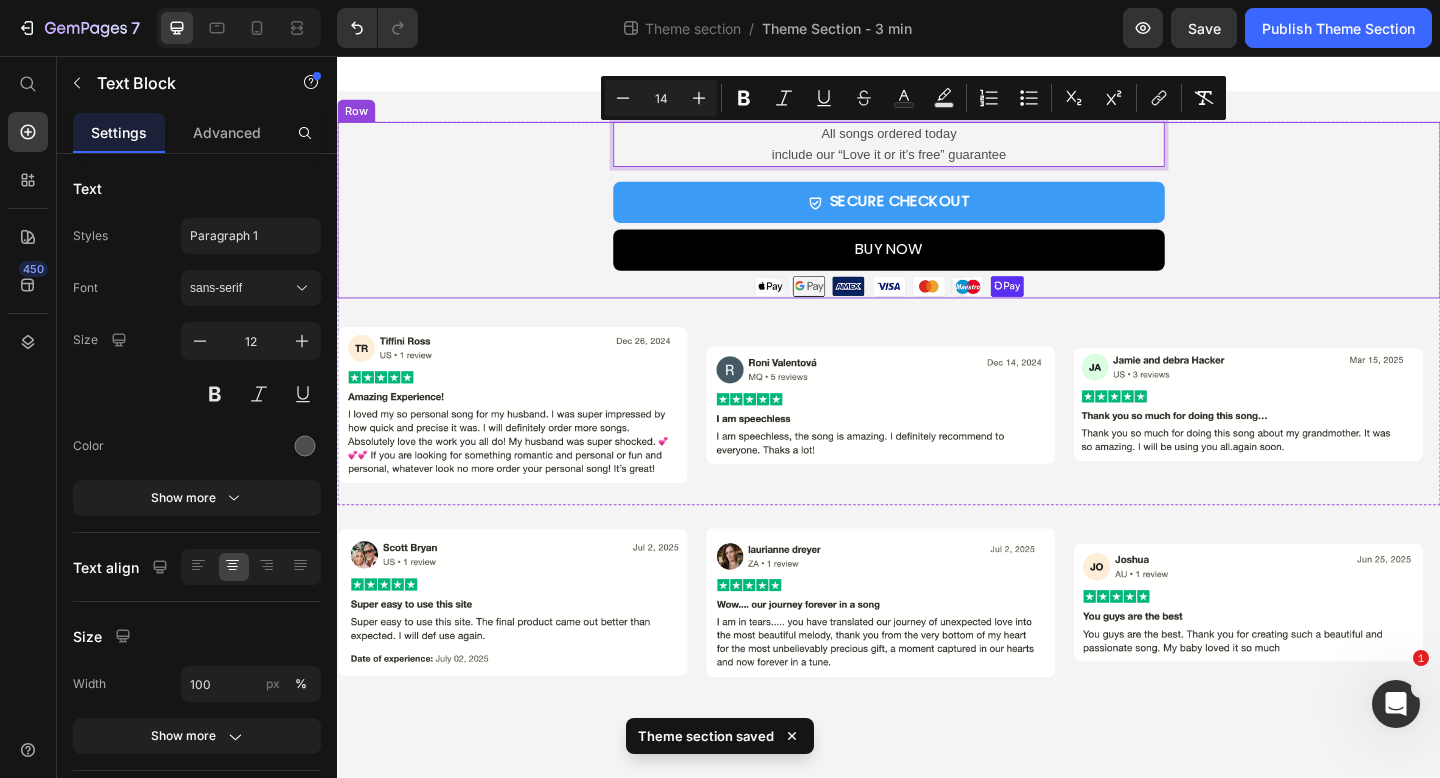 click on "All songs ordered today  include our “Love it or it’s free” guarantee Text Block   16
SECURE CHECKOUT Add to Cart BUY NOW Dynamic Checkout Image Product" at bounding box center [937, 224] 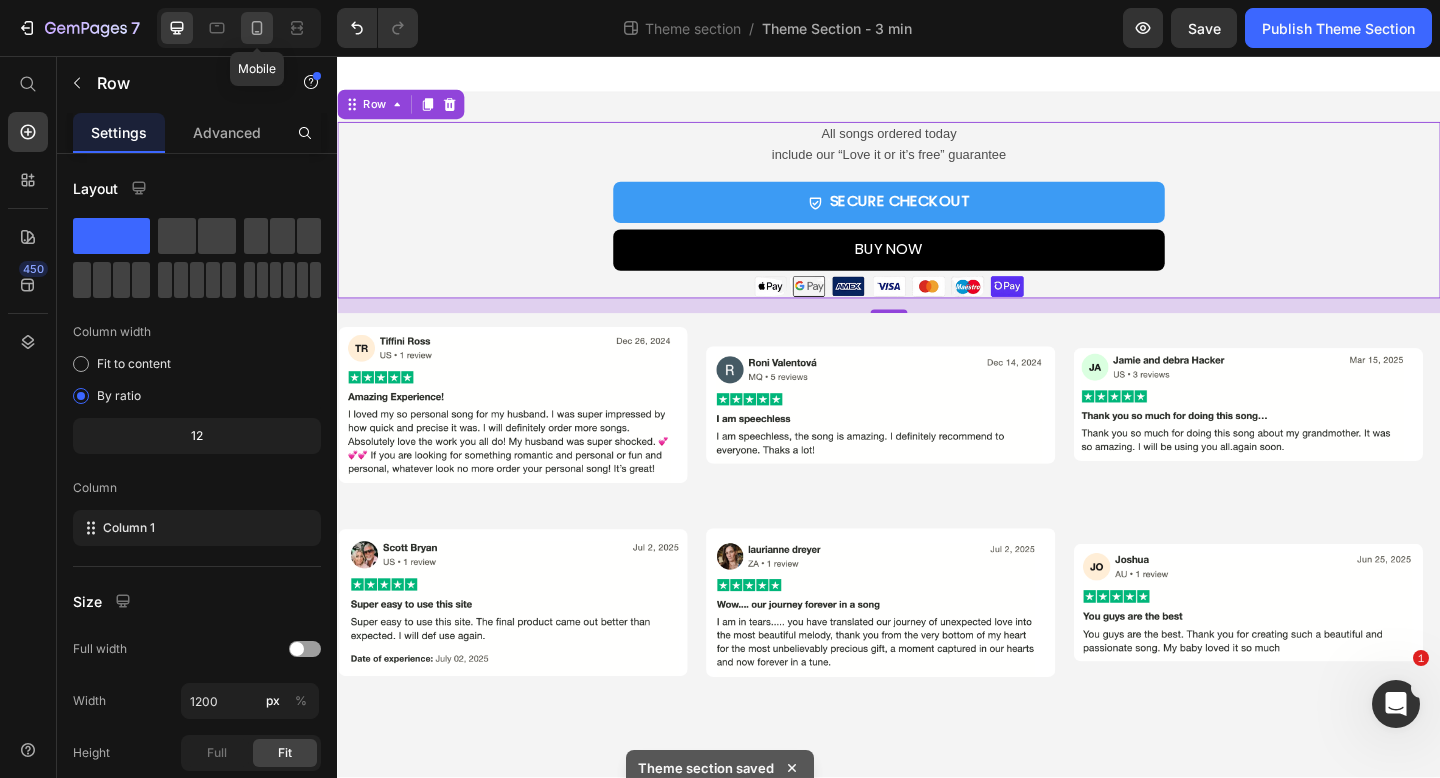 click 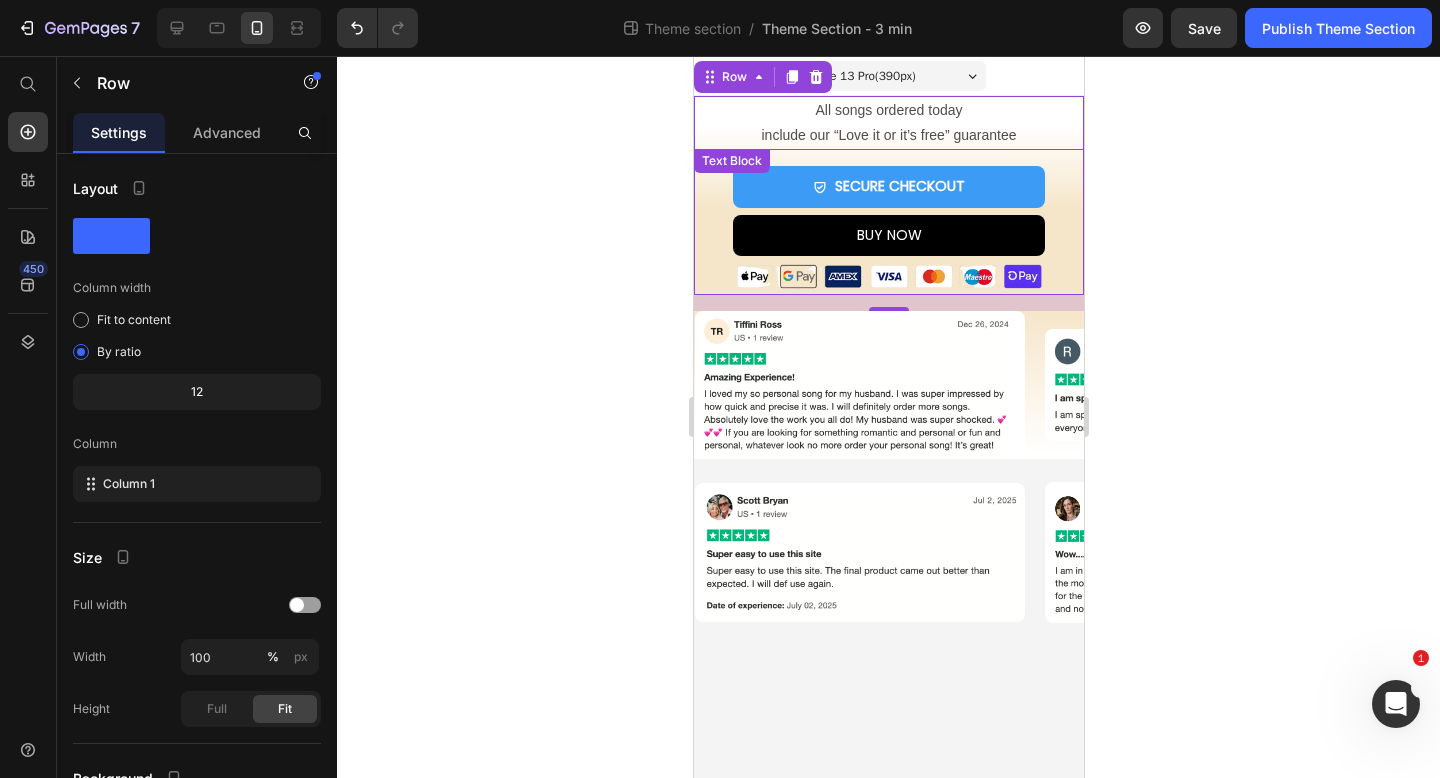 click on "include our “Love it or it’s free” guarantee" at bounding box center (888, 135) 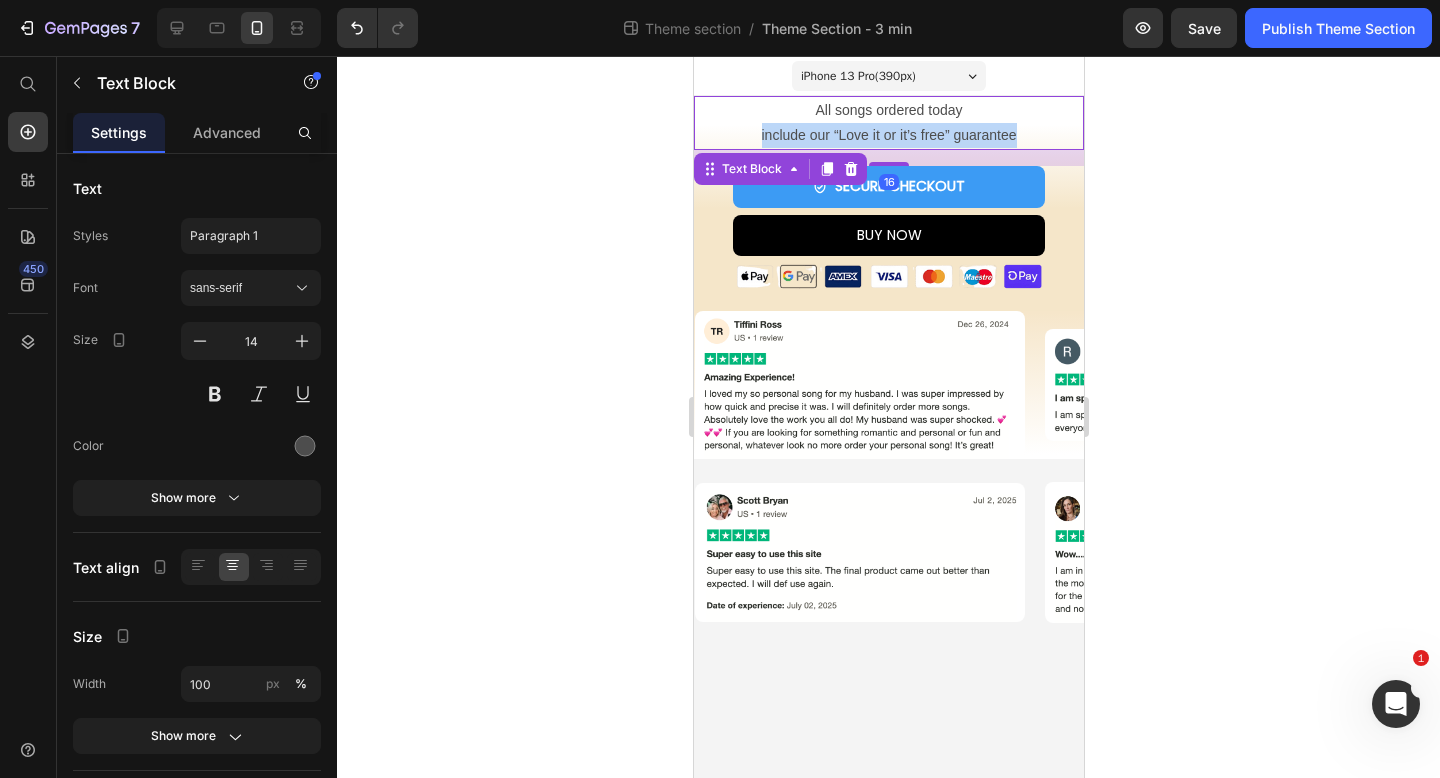 click on "include our “Love it or it’s free” guarantee" at bounding box center (888, 135) 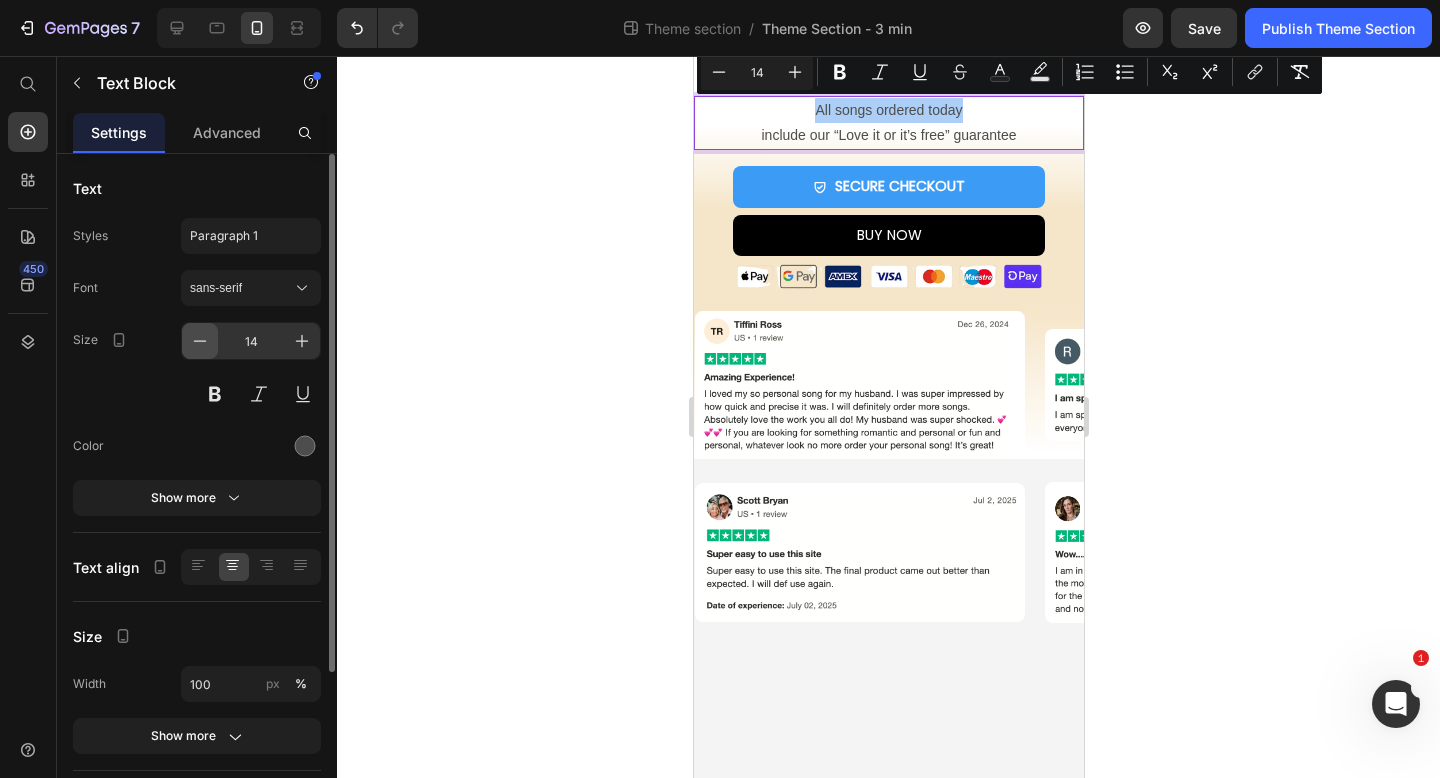 click 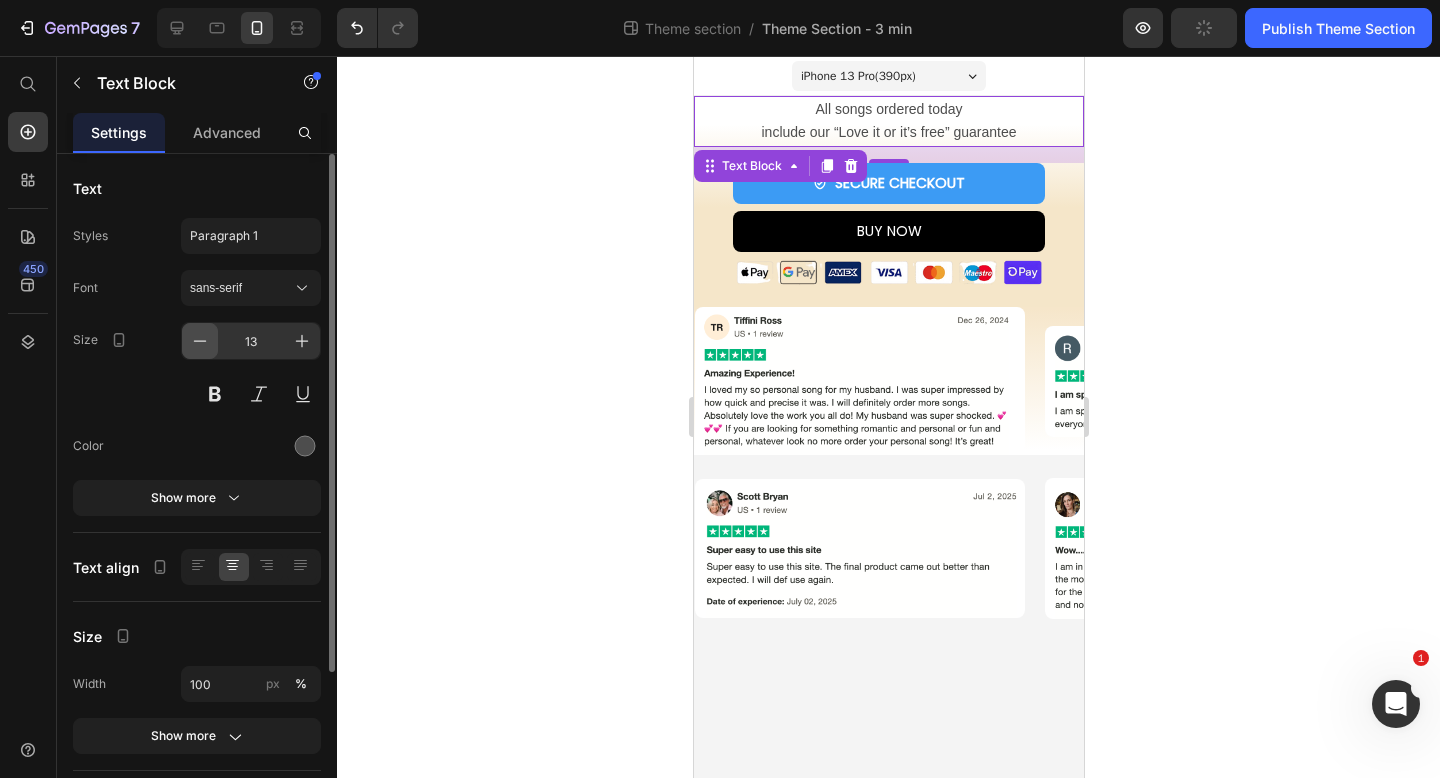 click 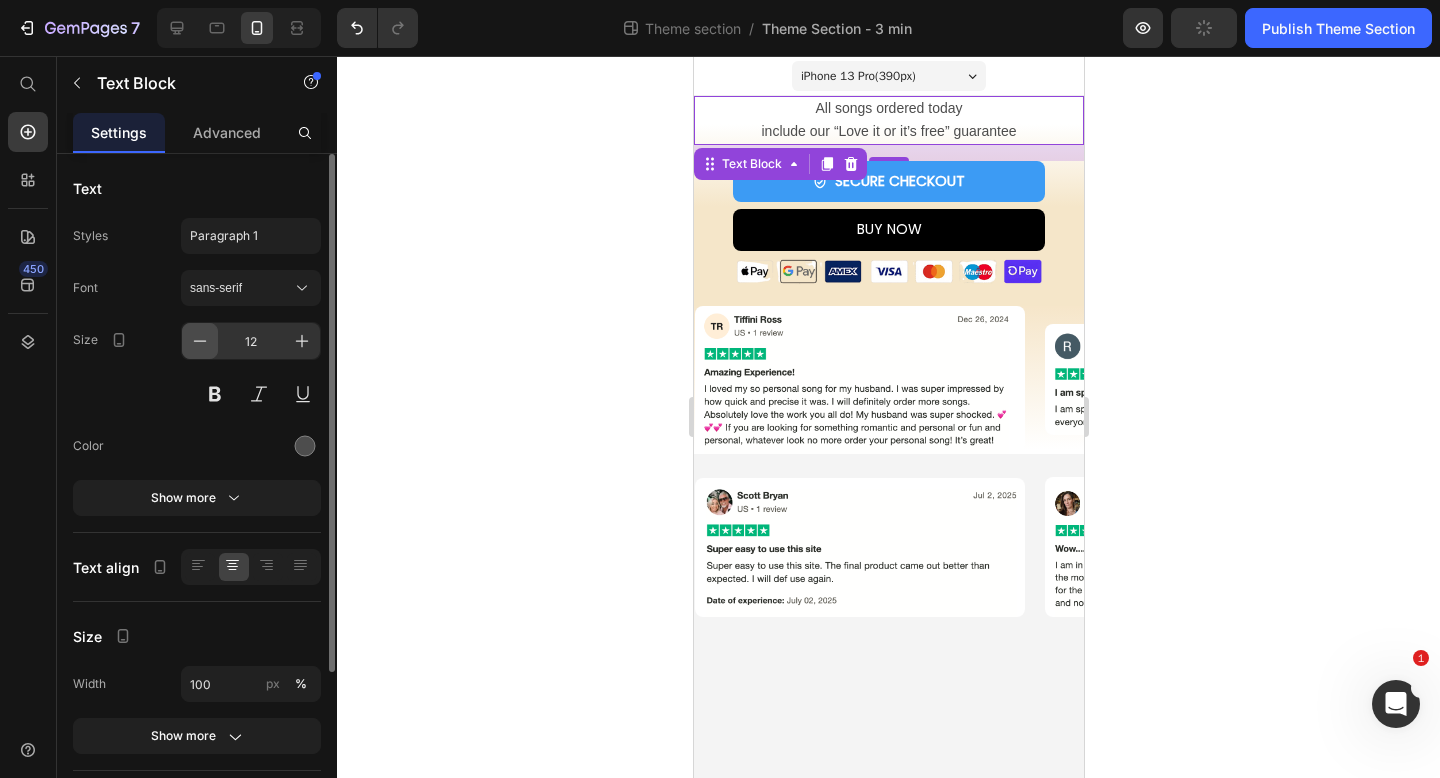 click 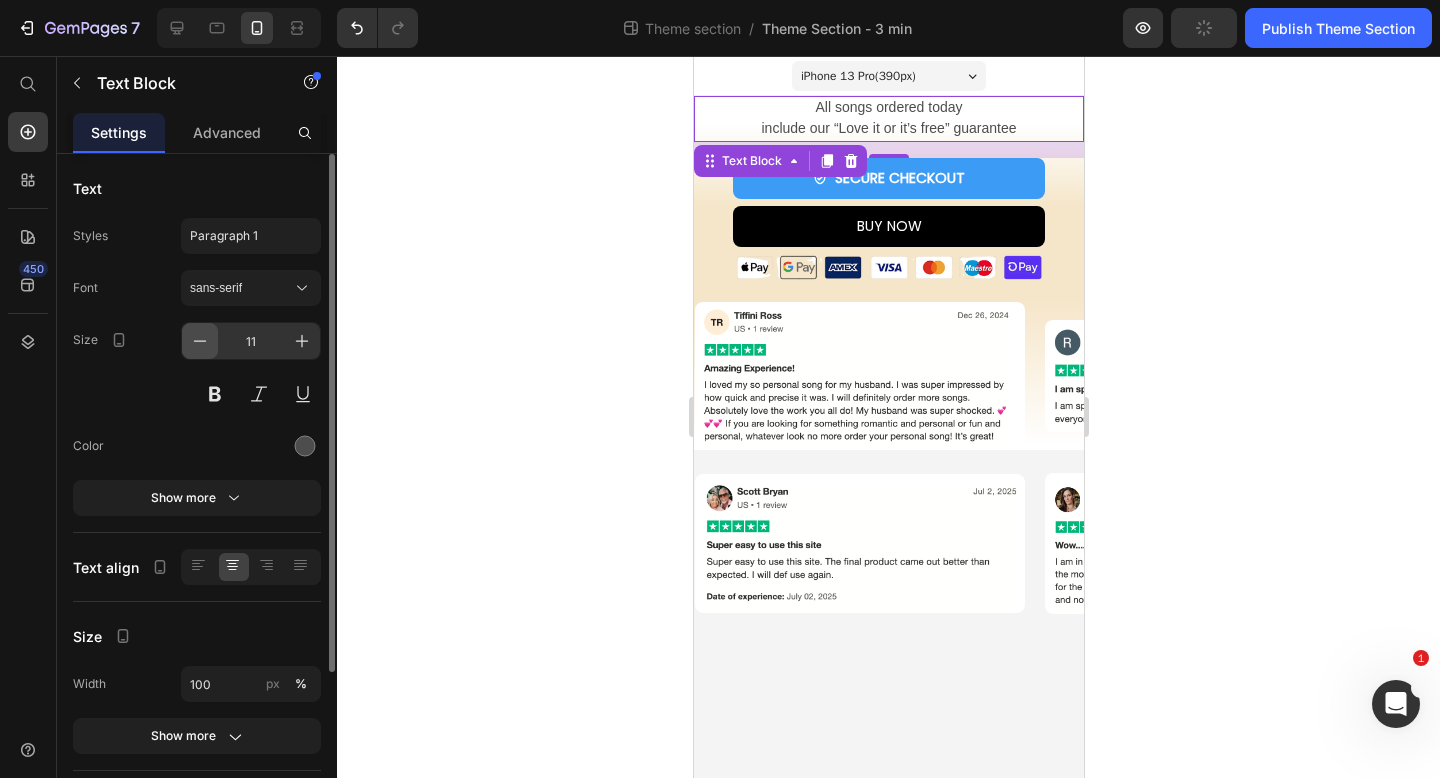 click 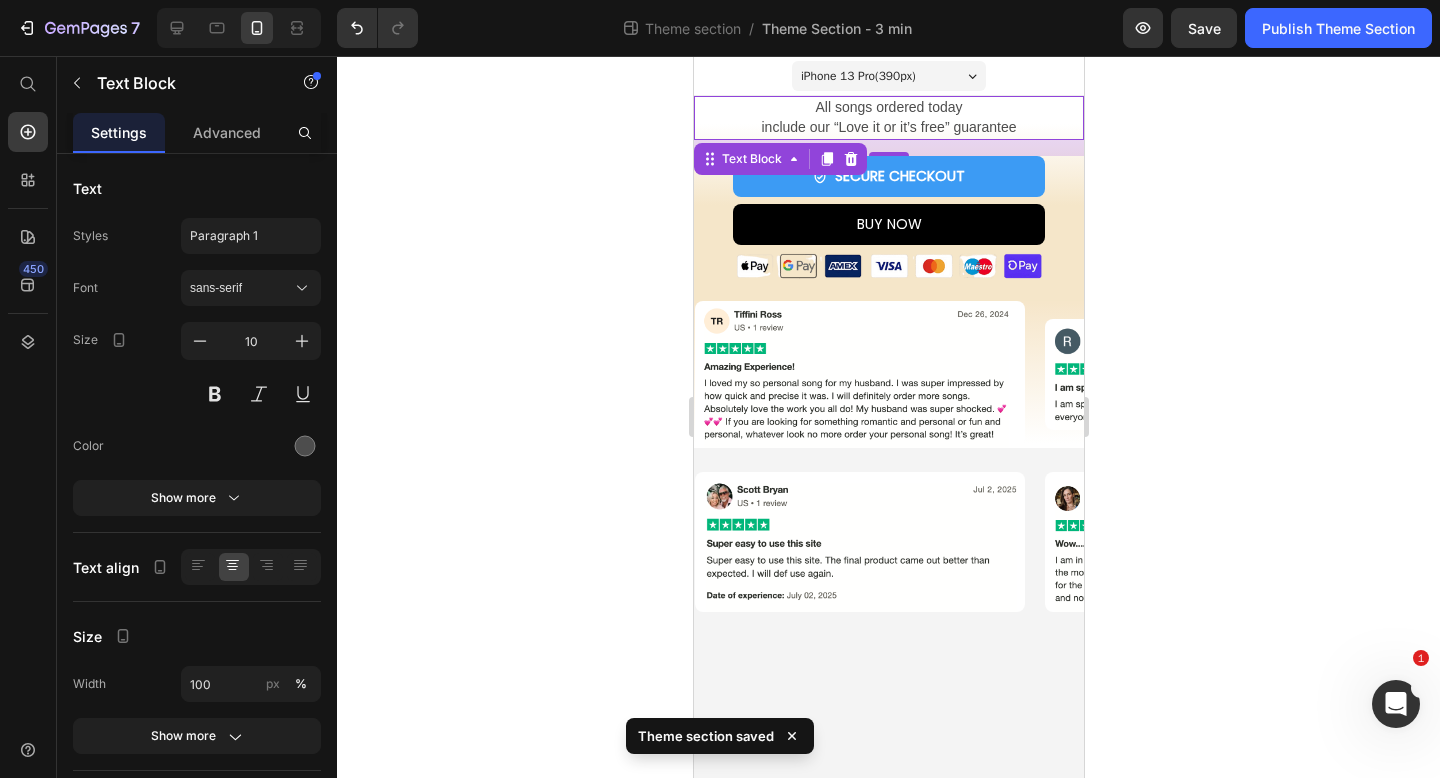 click on "All songs ordered today" at bounding box center [887, 107] 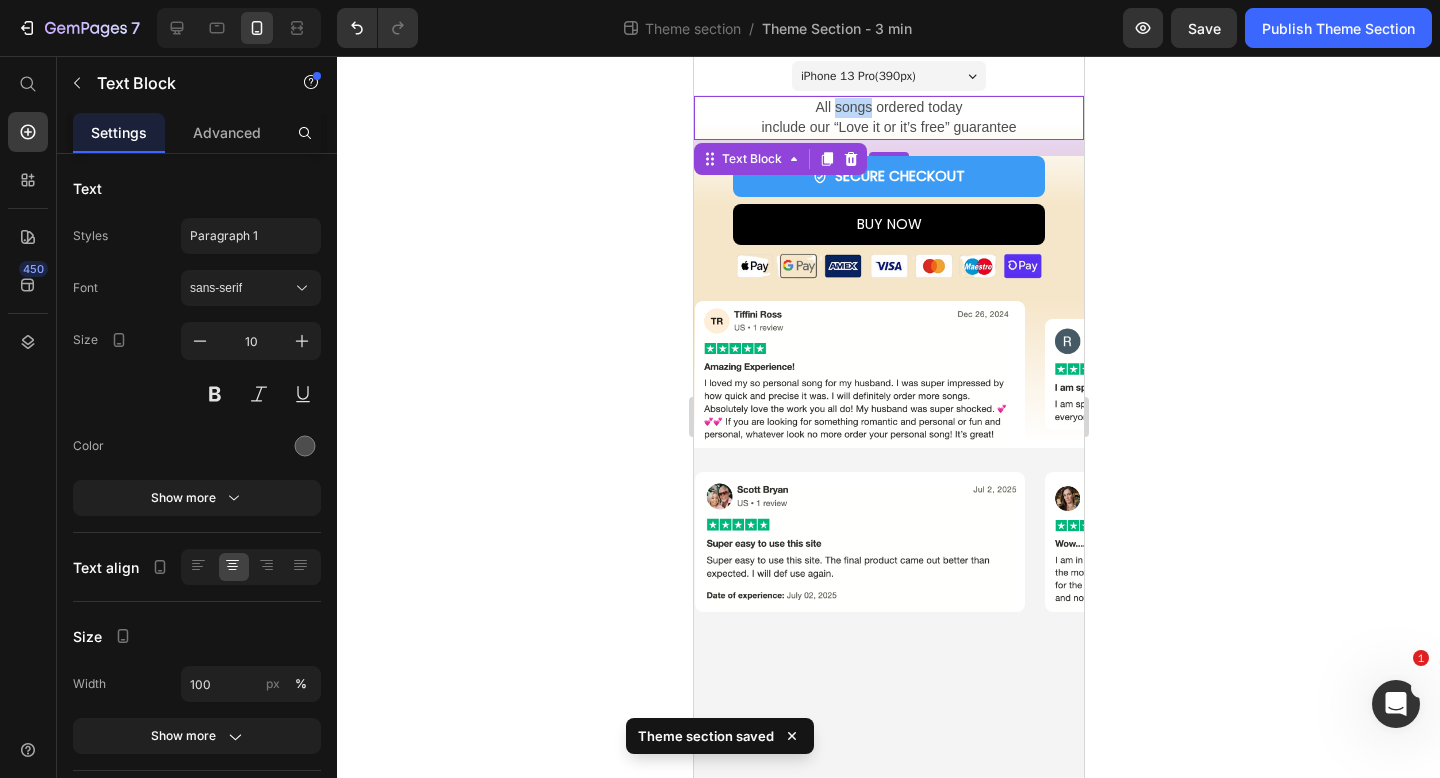 click on "All songs ordered today" at bounding box center (887, 107) 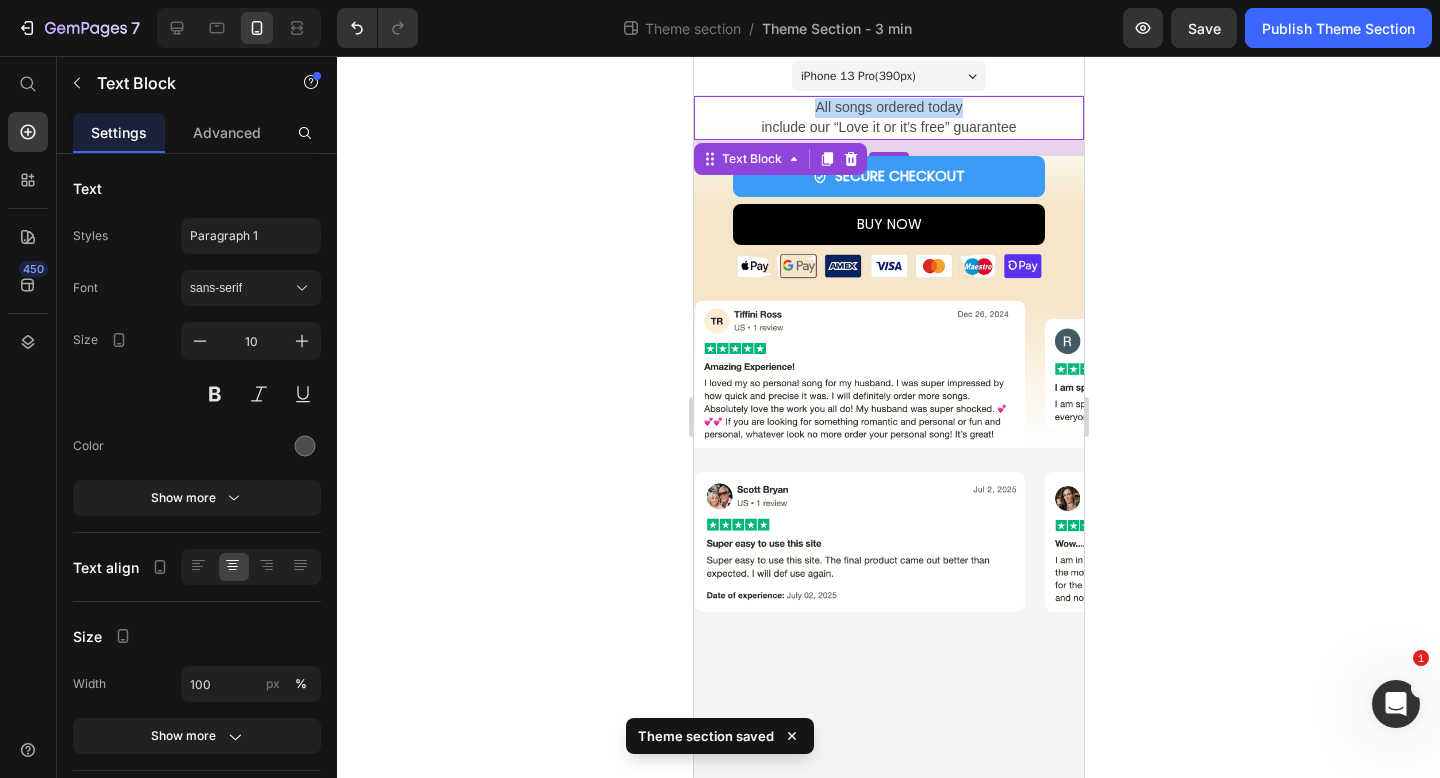 click on "All songs ordered today" at bounding box center [887, 107] 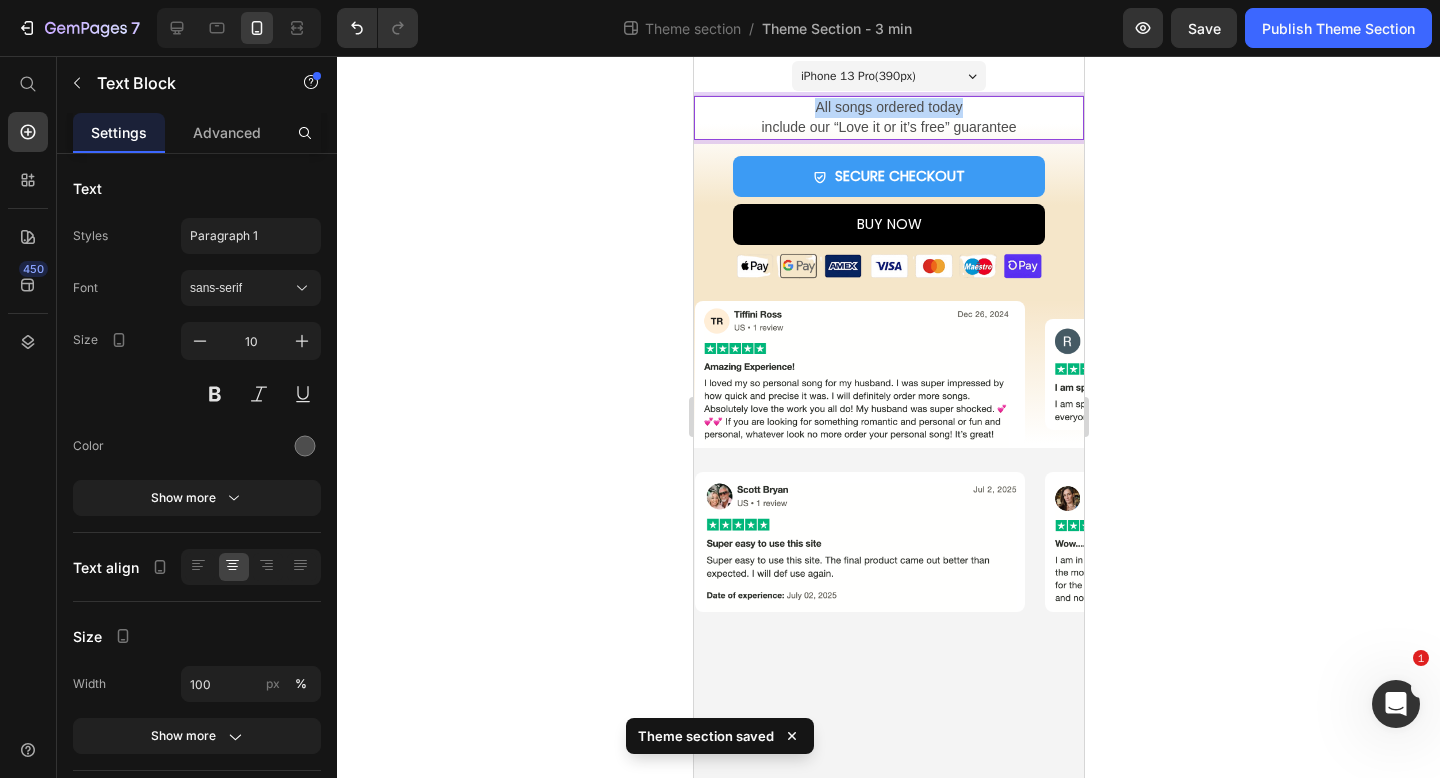 click on "All songs ordered today" at bounding box center [887, 107] 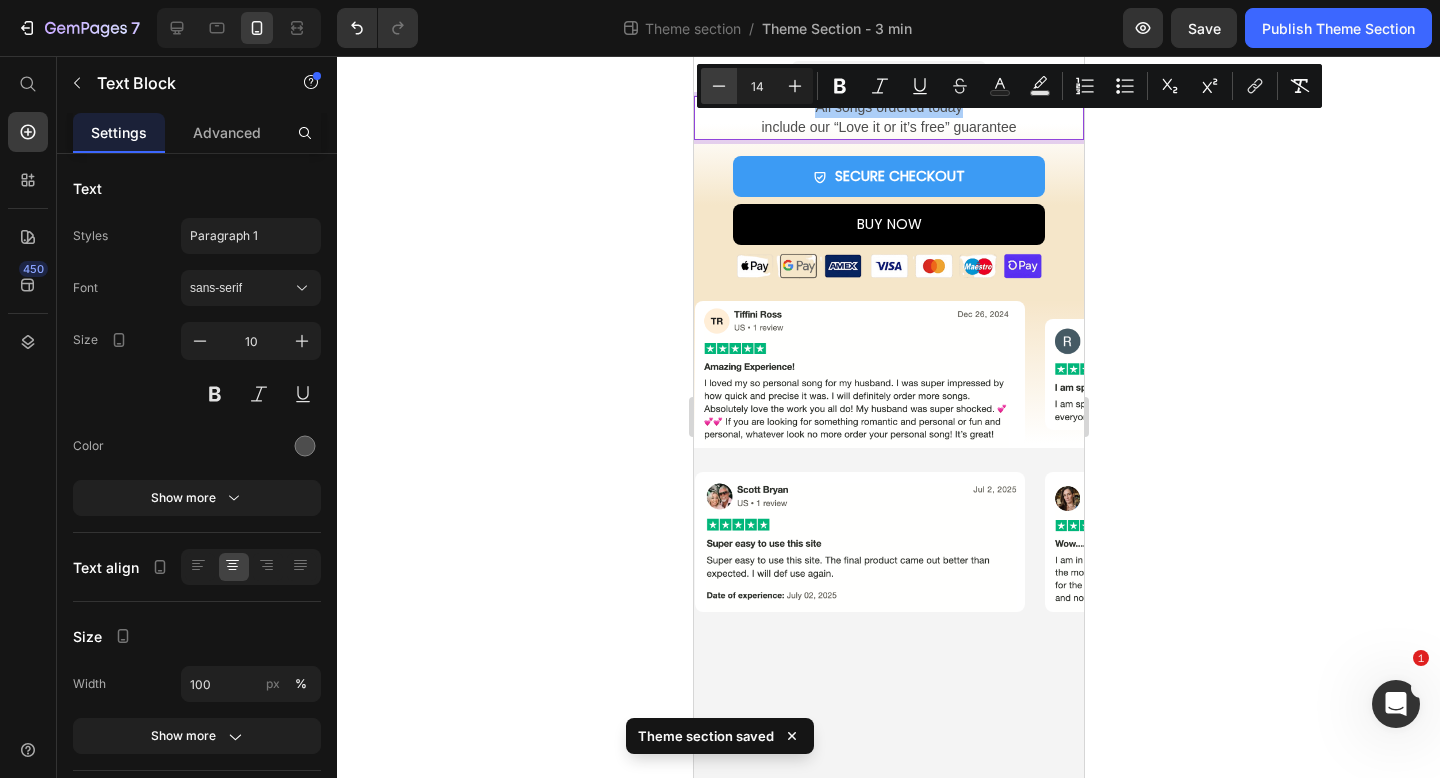 click 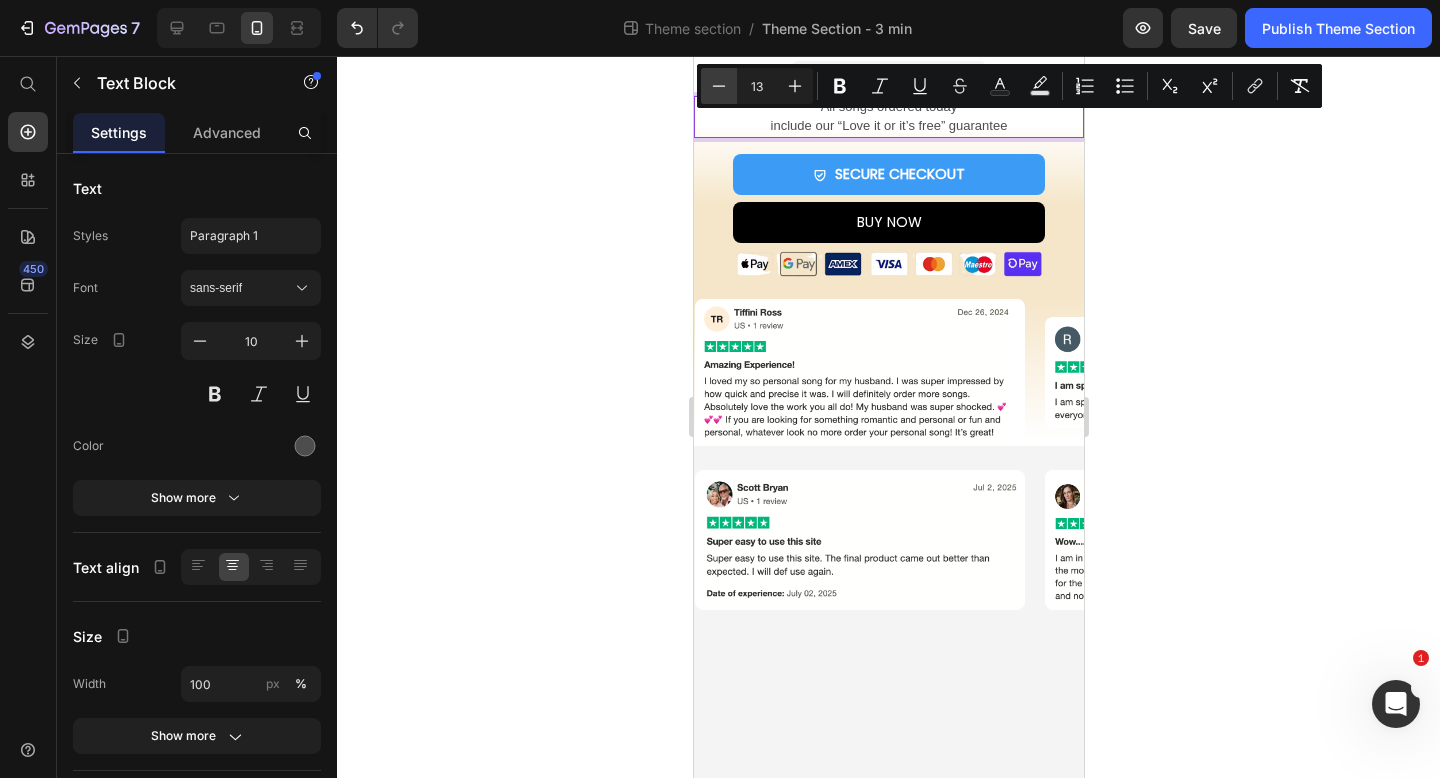 click 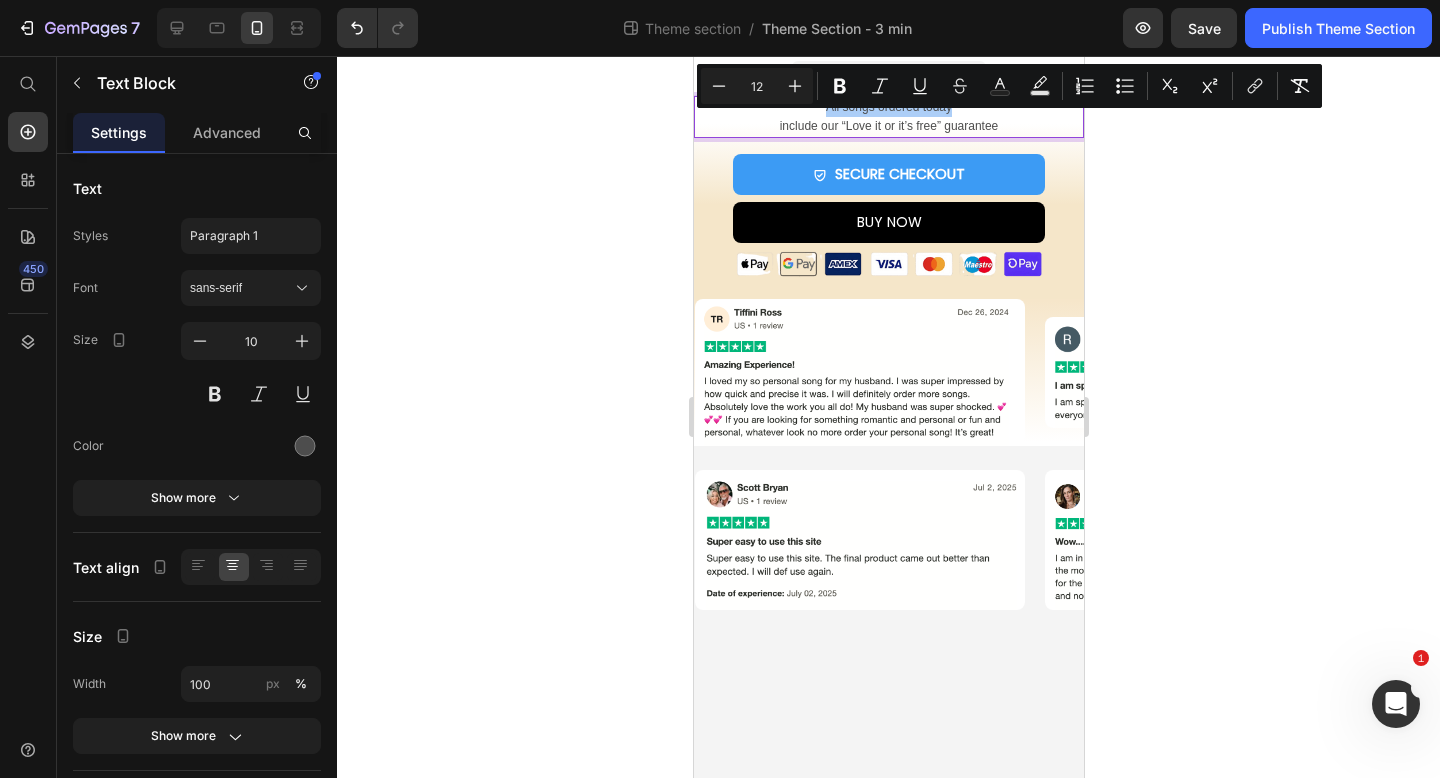 click 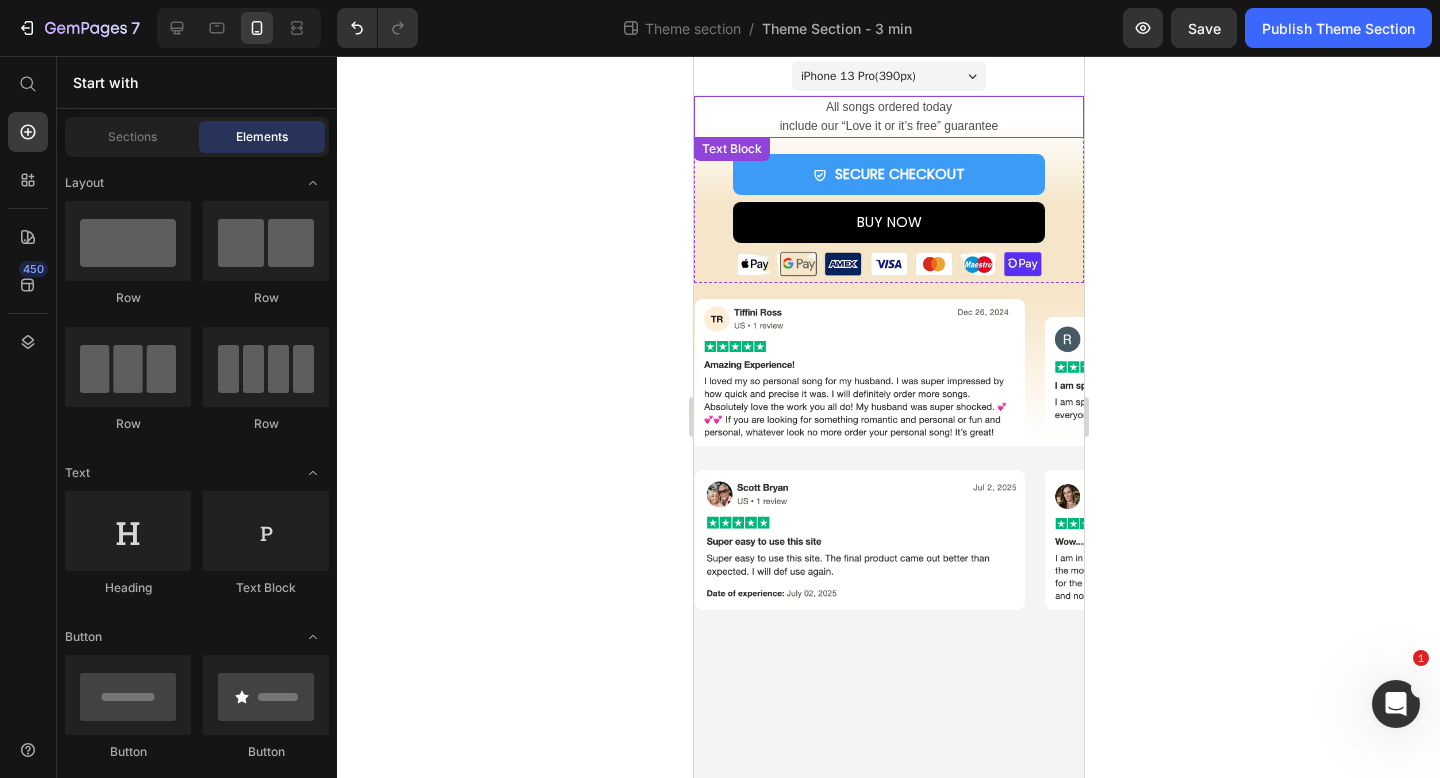 click on "include our “Love it or it’s free” guarantee" at bounding box center [888, 126] 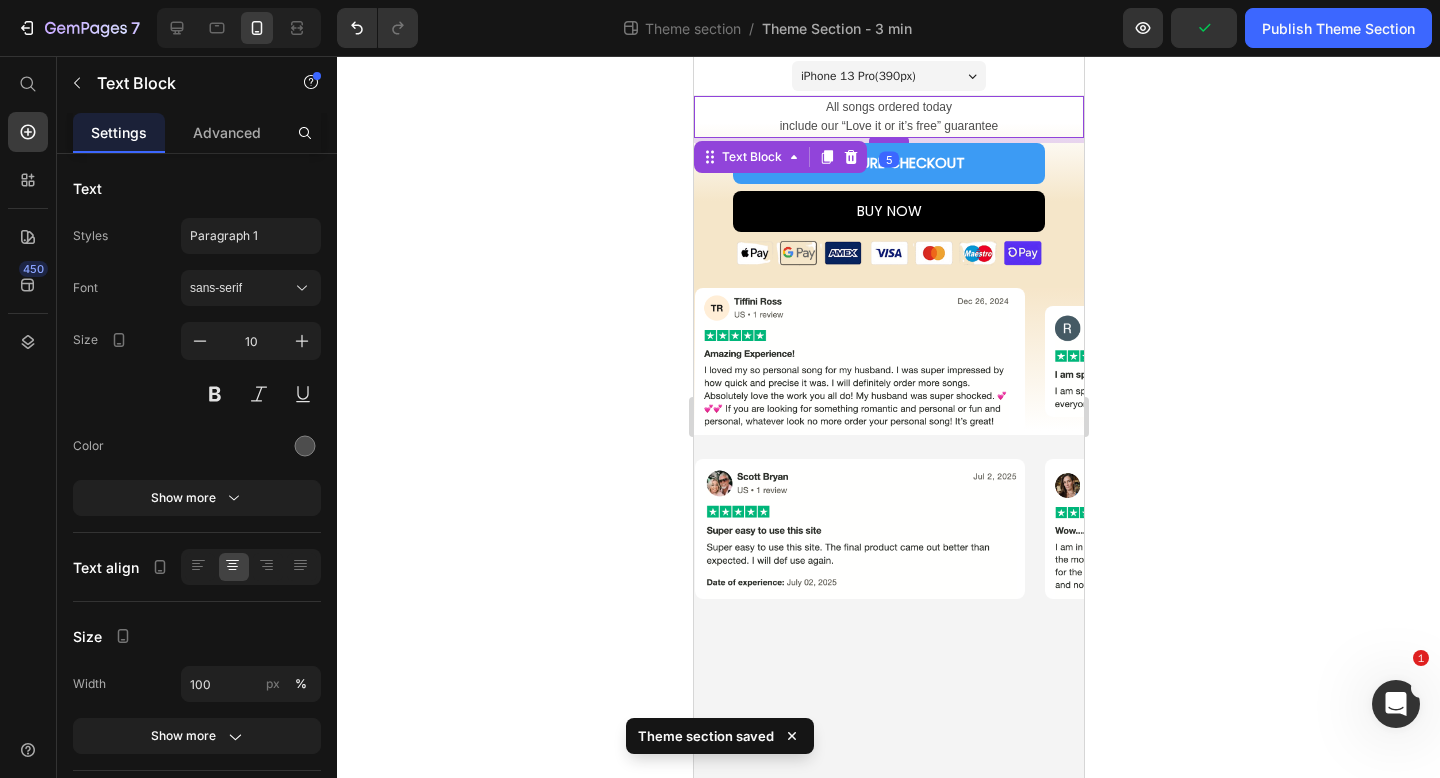 drag, startPoint x: 887, startPoint y: 150, endPoint x: 890, endPoint y: 139, distance: 11.401754 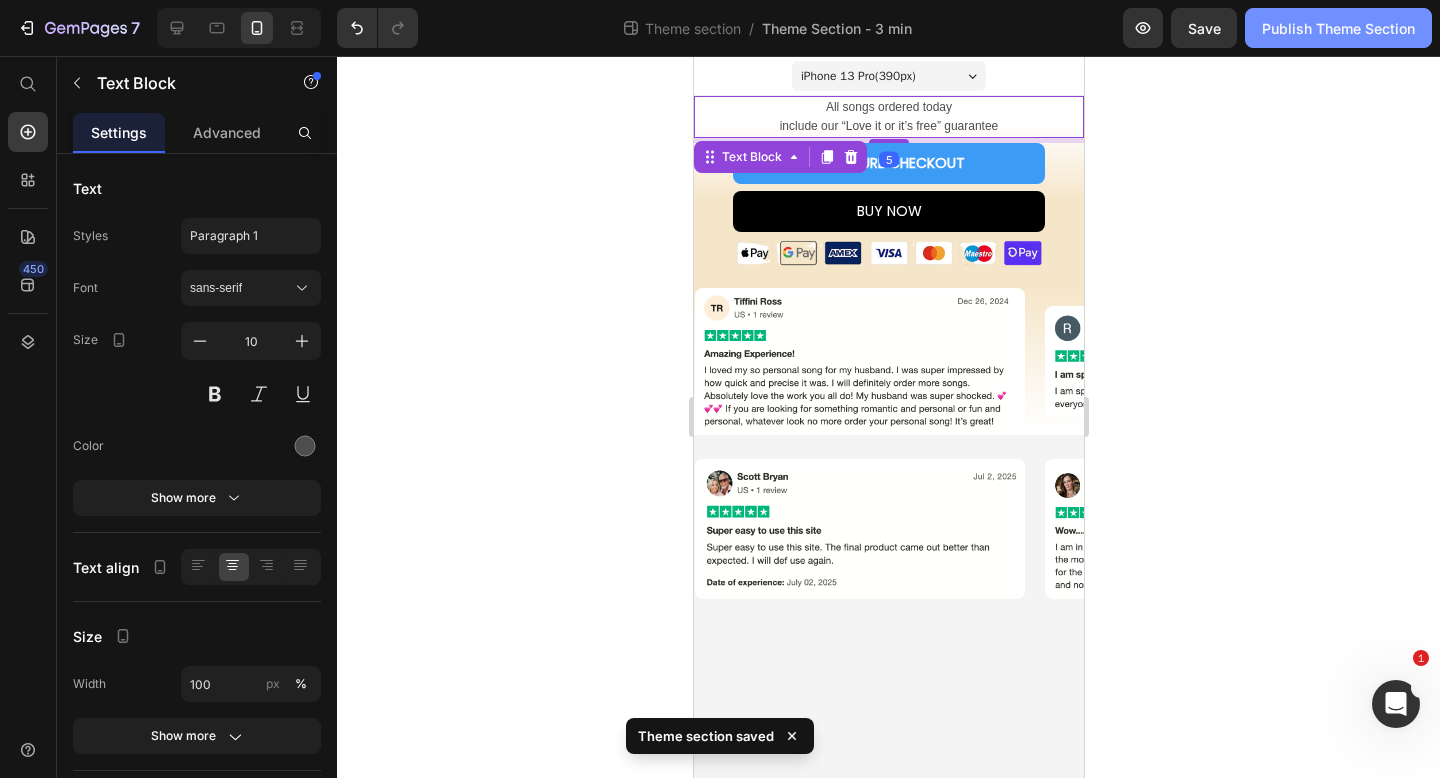 click on "Publish Theme Section" at bounding box center [1338, 28] 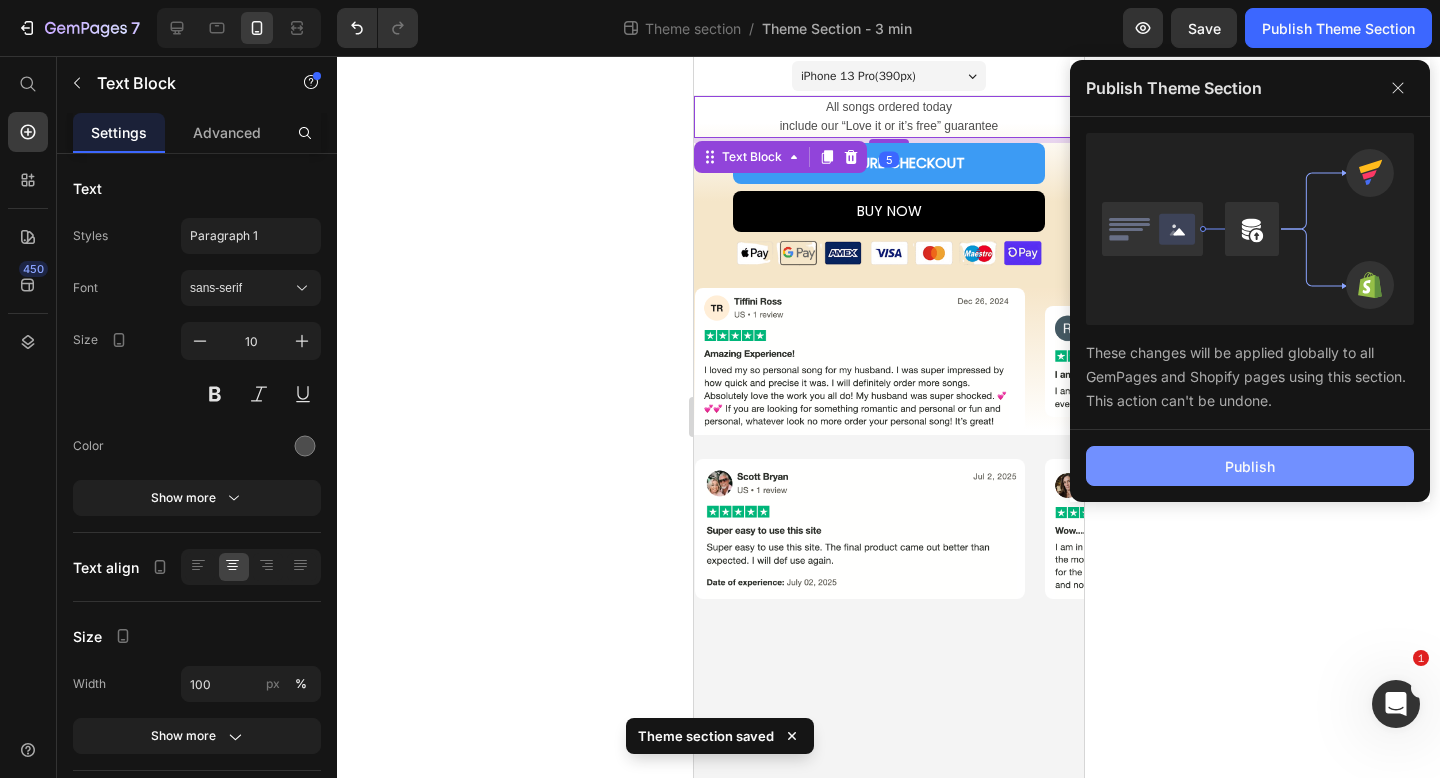 click on "Publish" 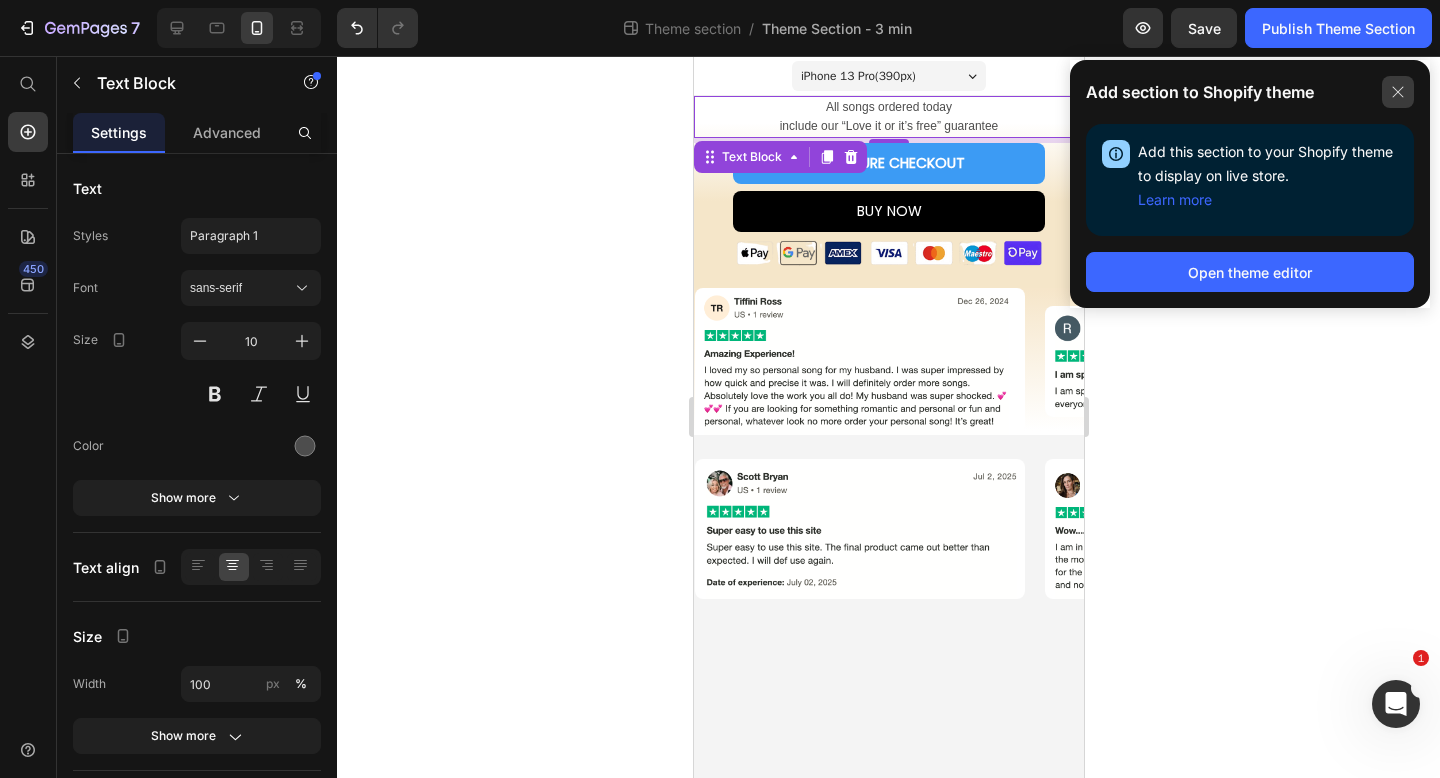 click 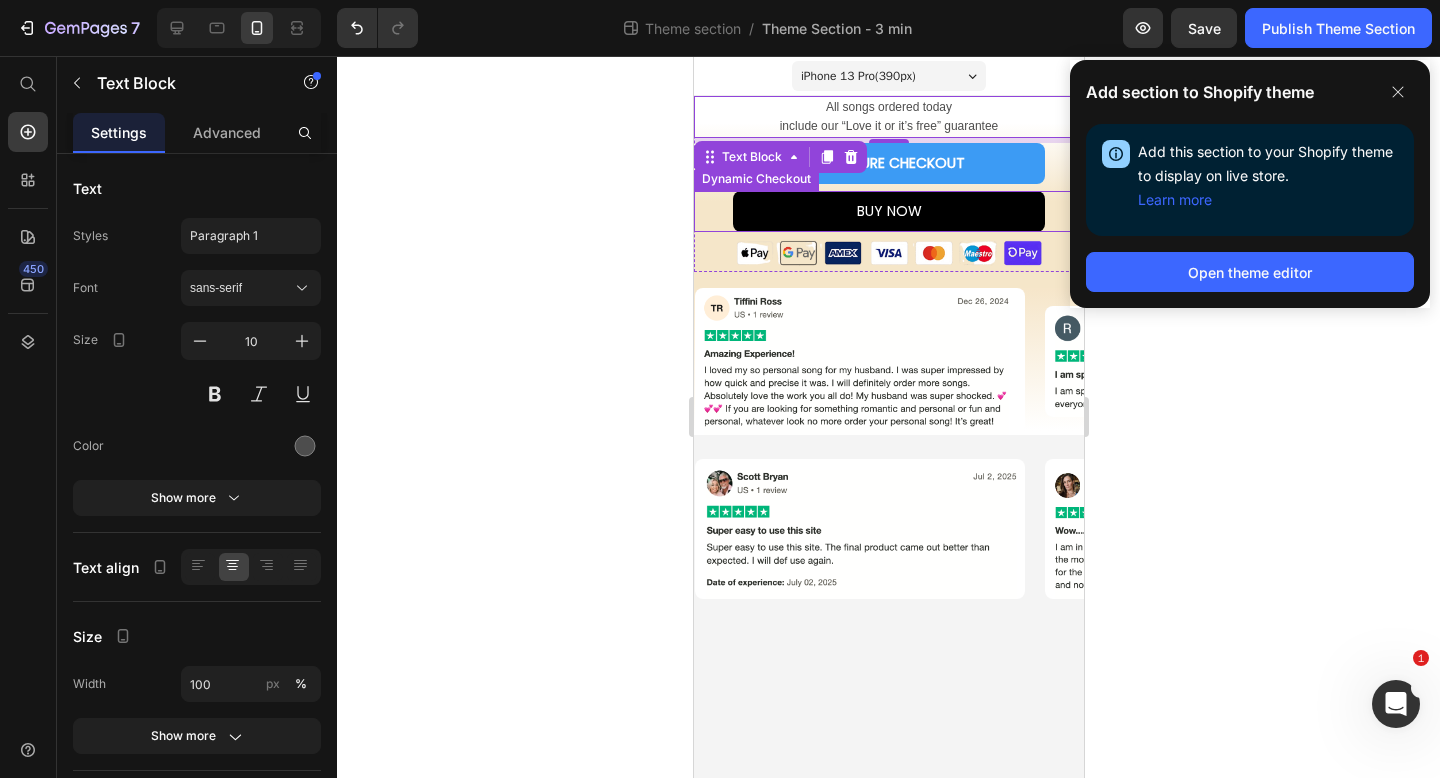 click 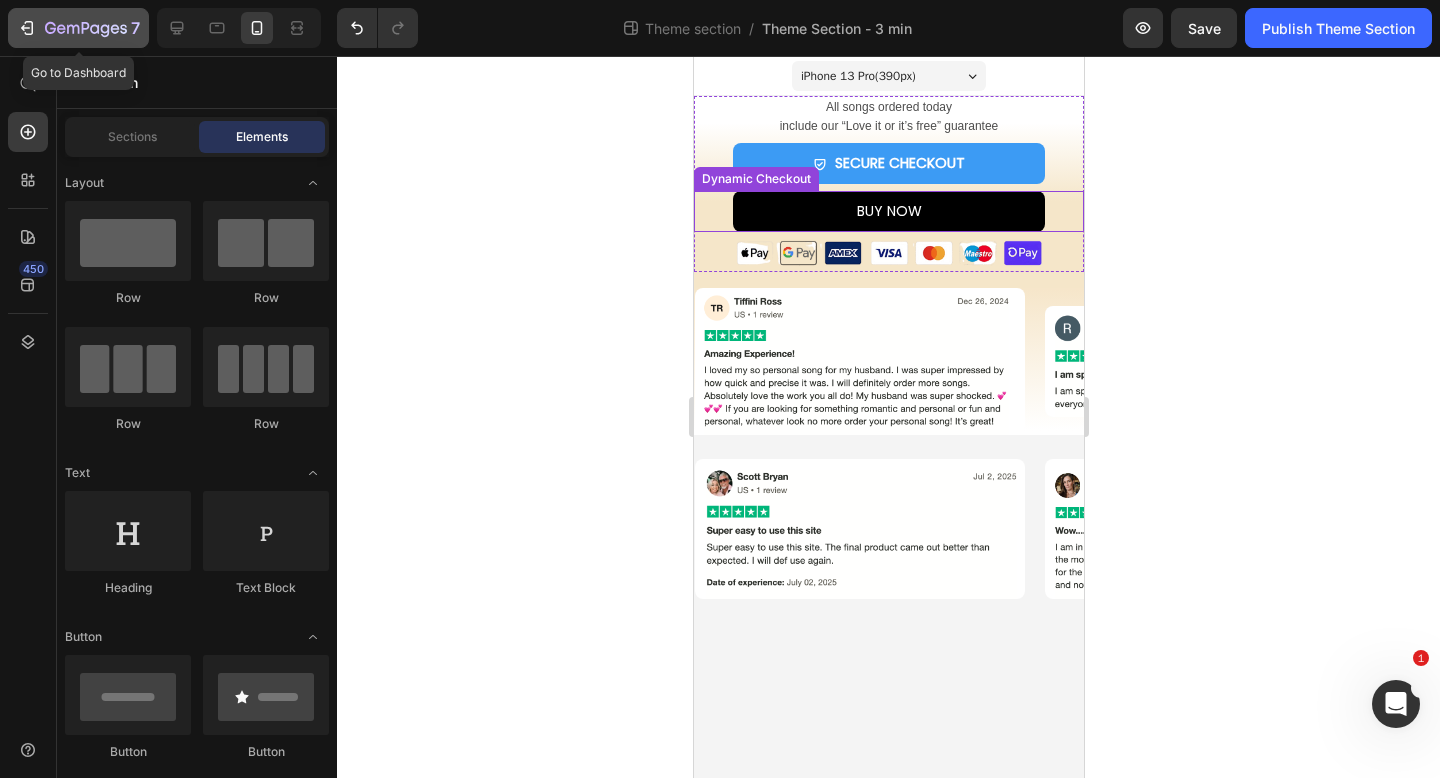 click 